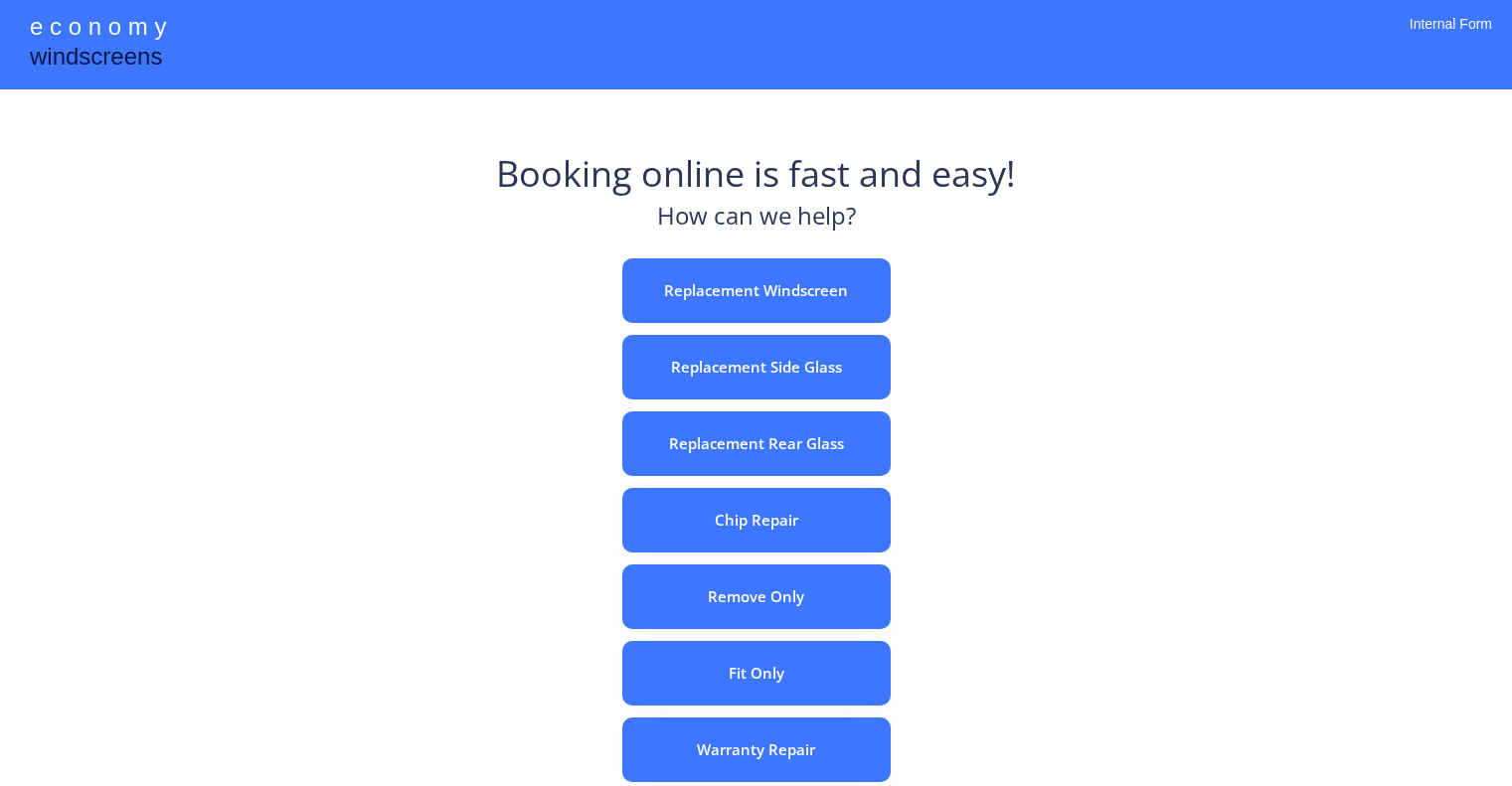 scroll, scrollTop: 0, scrollLeft: 0, axis: both 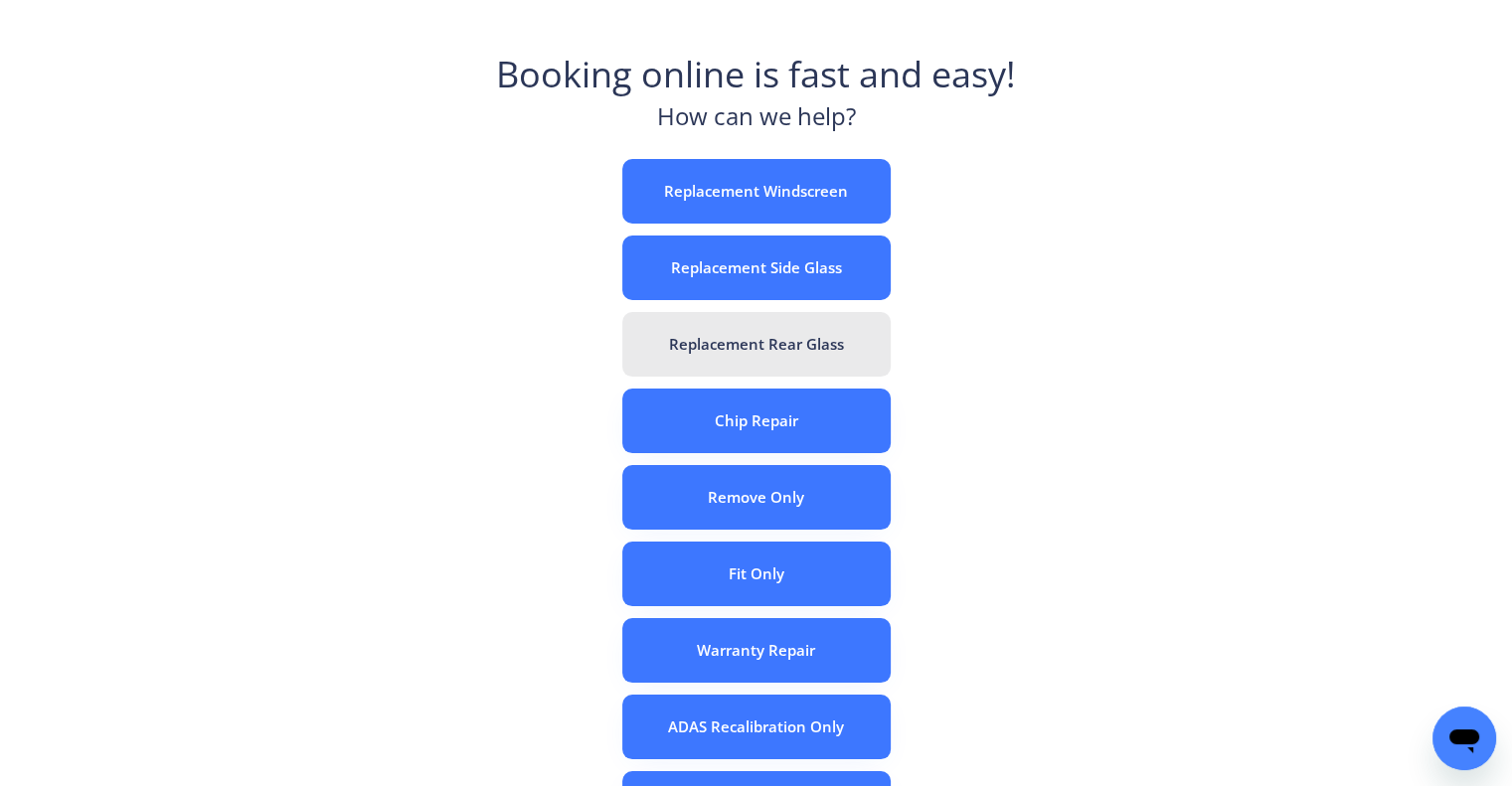 drag, startPoint x: 811, startPoint y: 362, endPoint x: 805, endPoint y: 431, distance: 69.260378 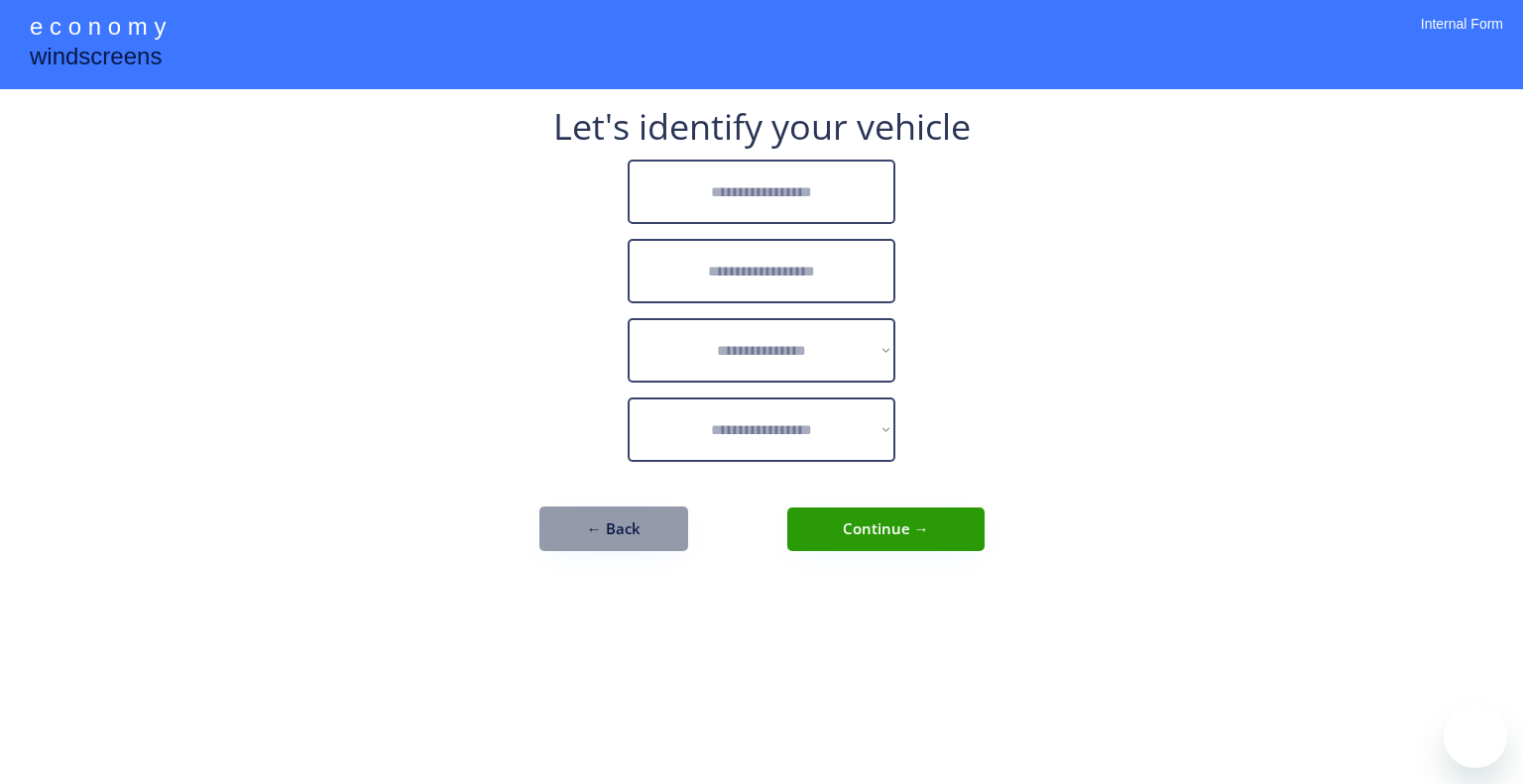 scroll, scrollTop: 0, scrollLeft: 0, axis: both 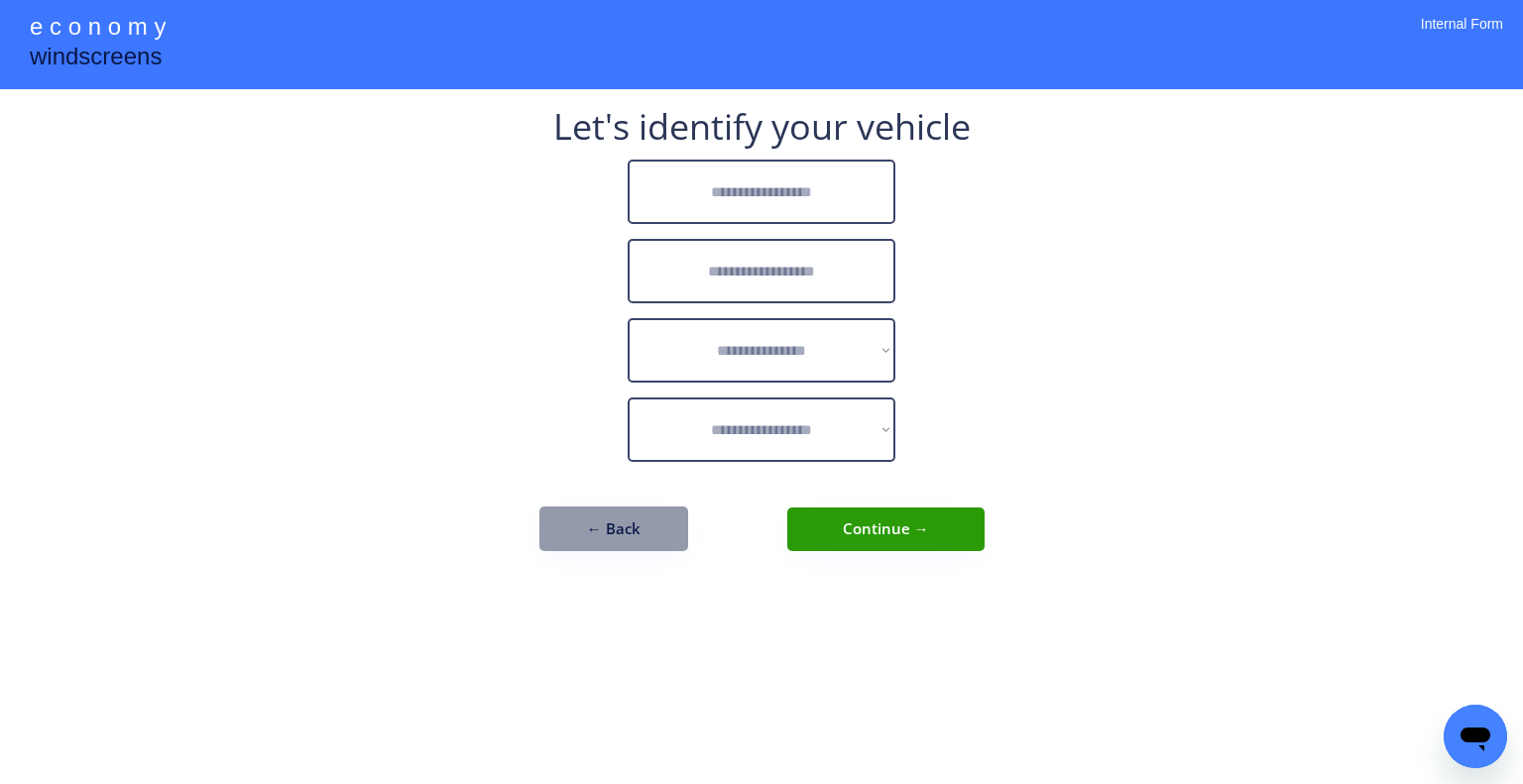 click at bounding box center [762, 191] 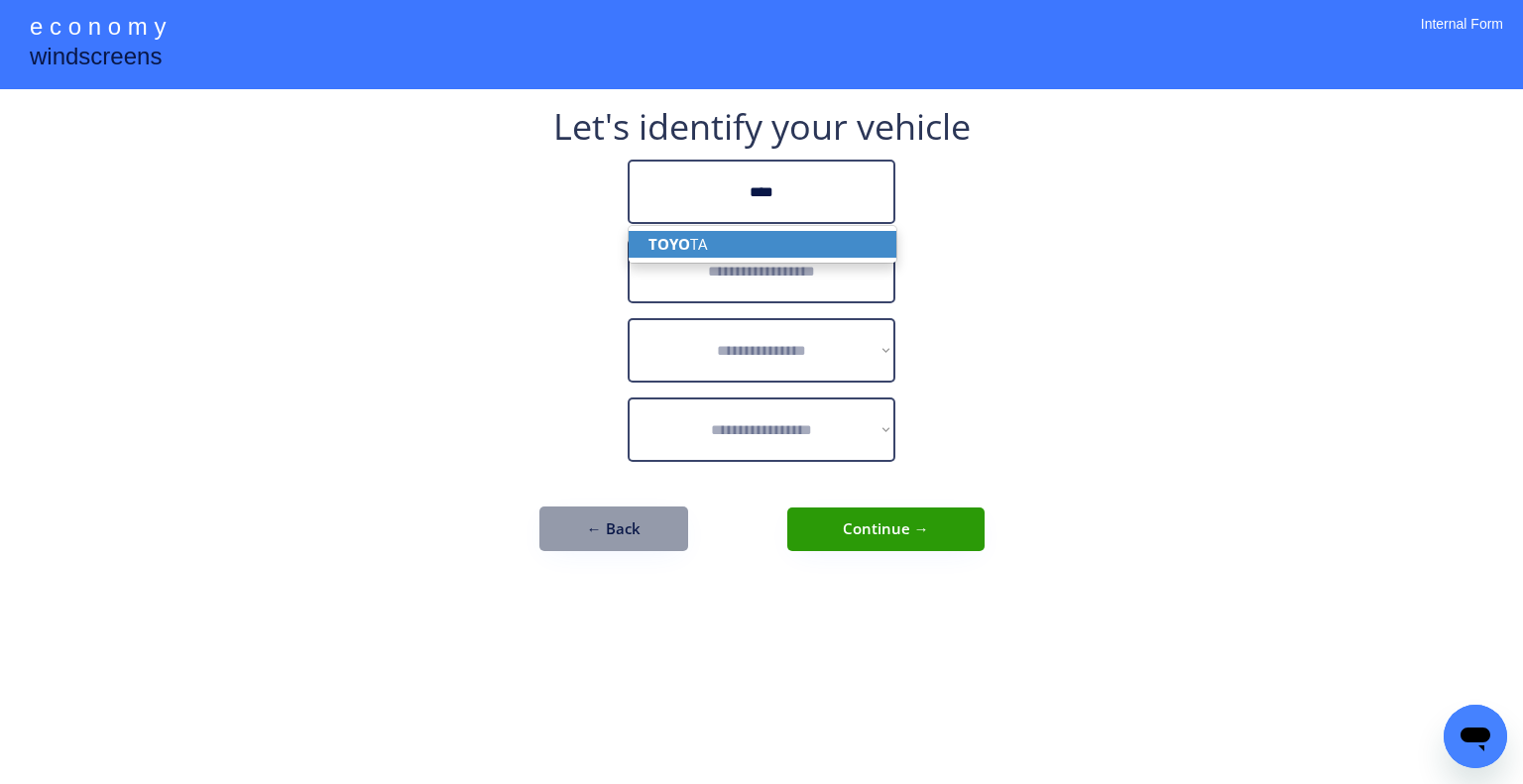 drag, startPoint x: 831, startPoint y: 250, endPoint x: 765, endPoint y: 9, distance: 249.874 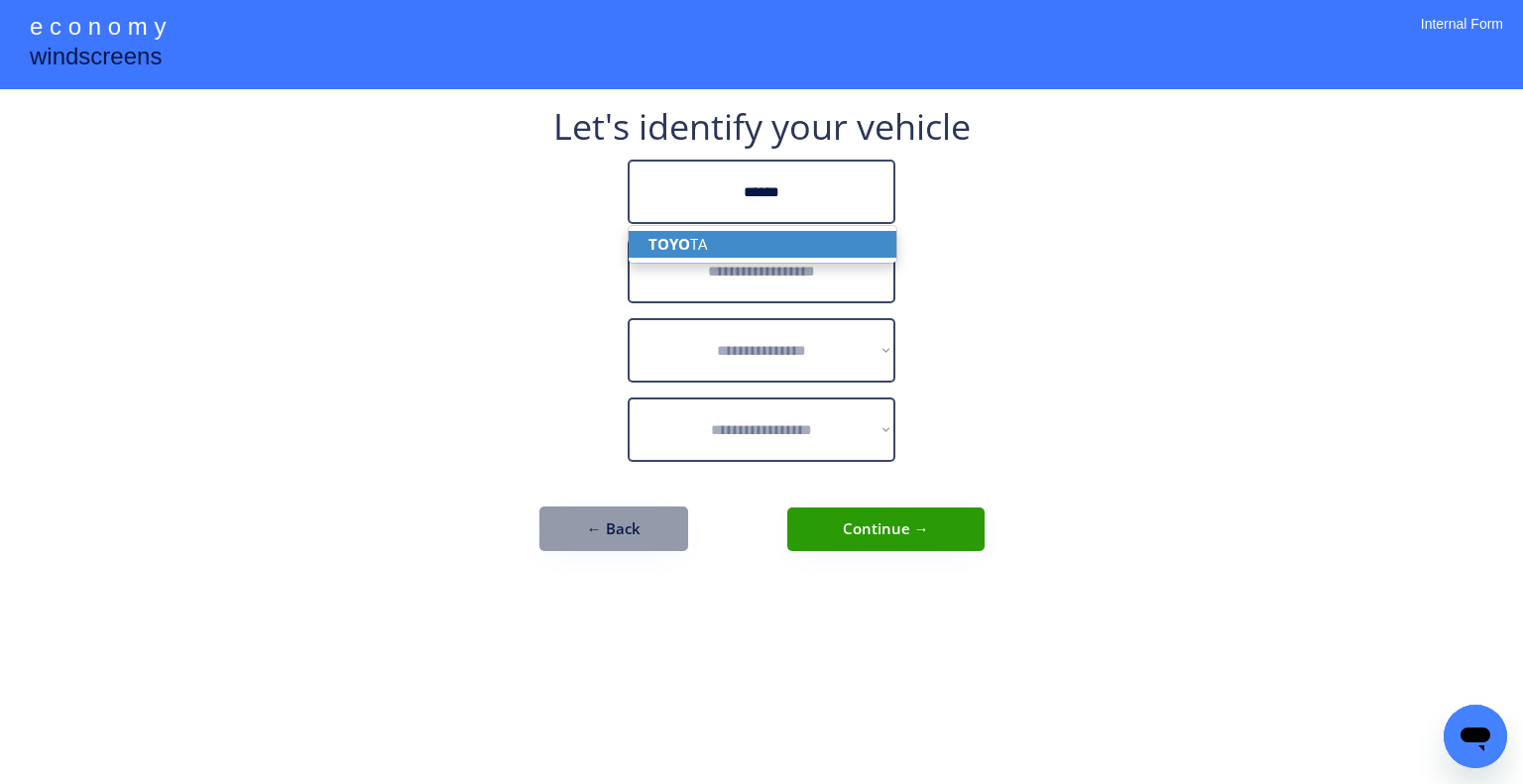 type on "******" 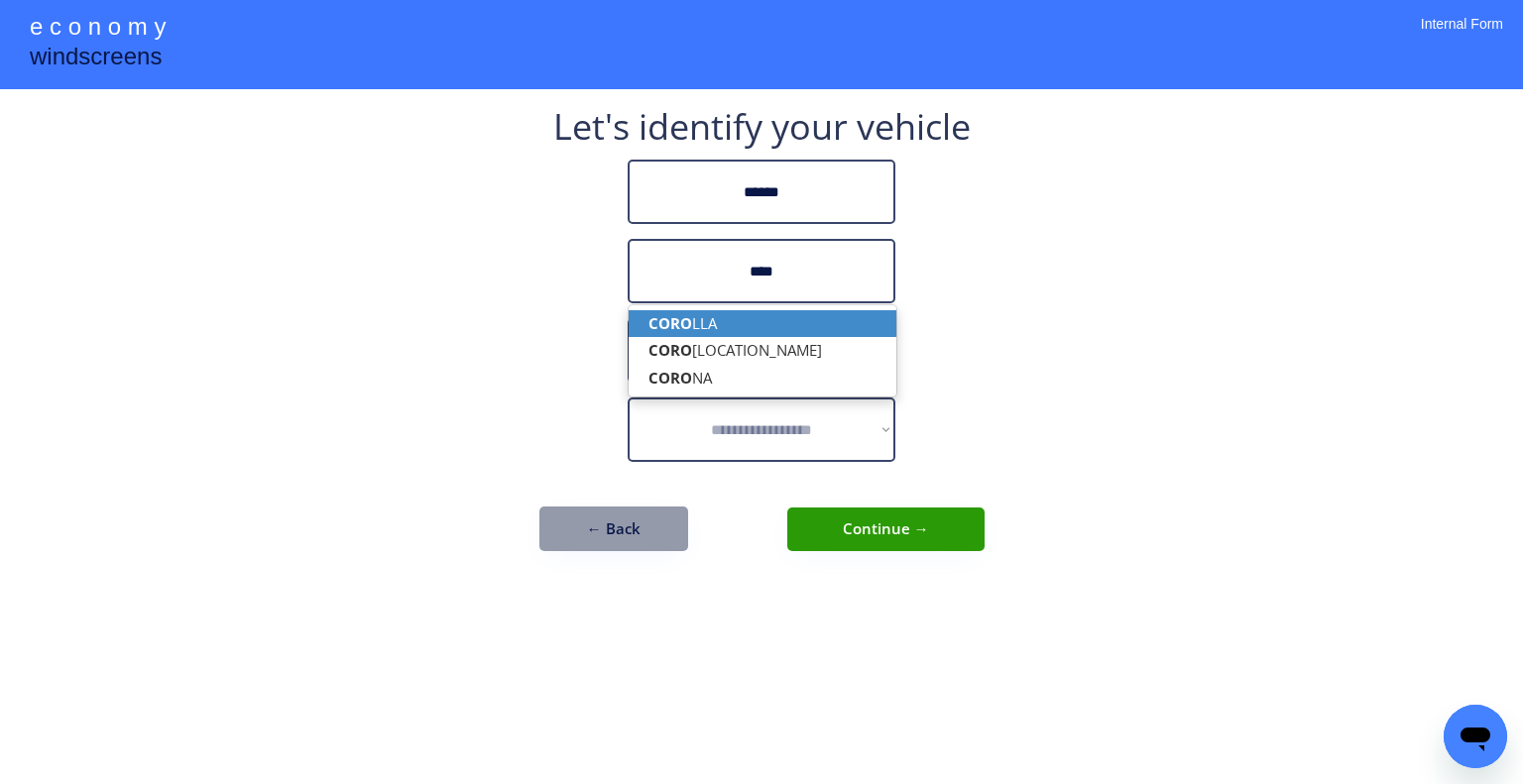 click on "CORO LLA" at bounding box center (762, 323) 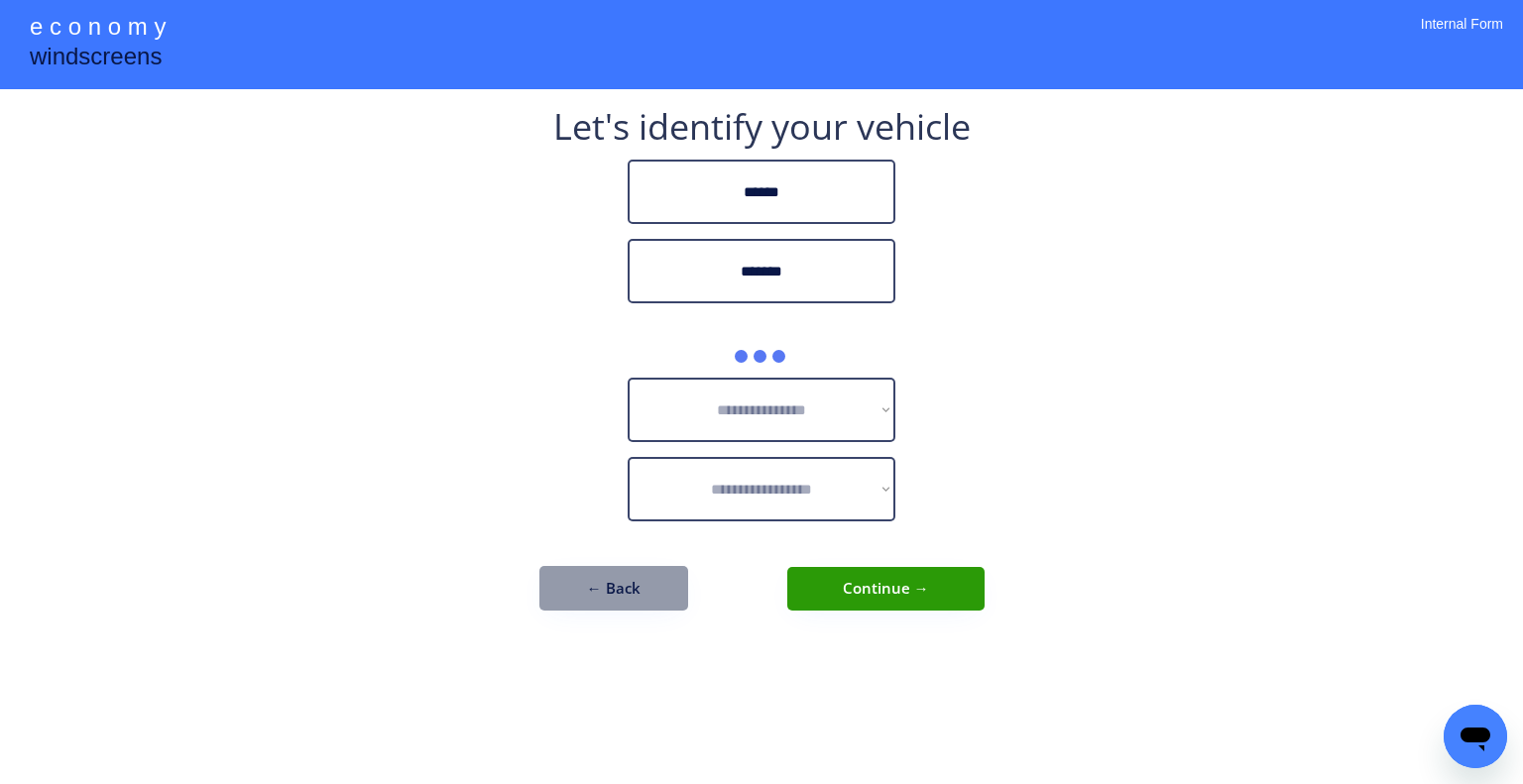 type on "*******" 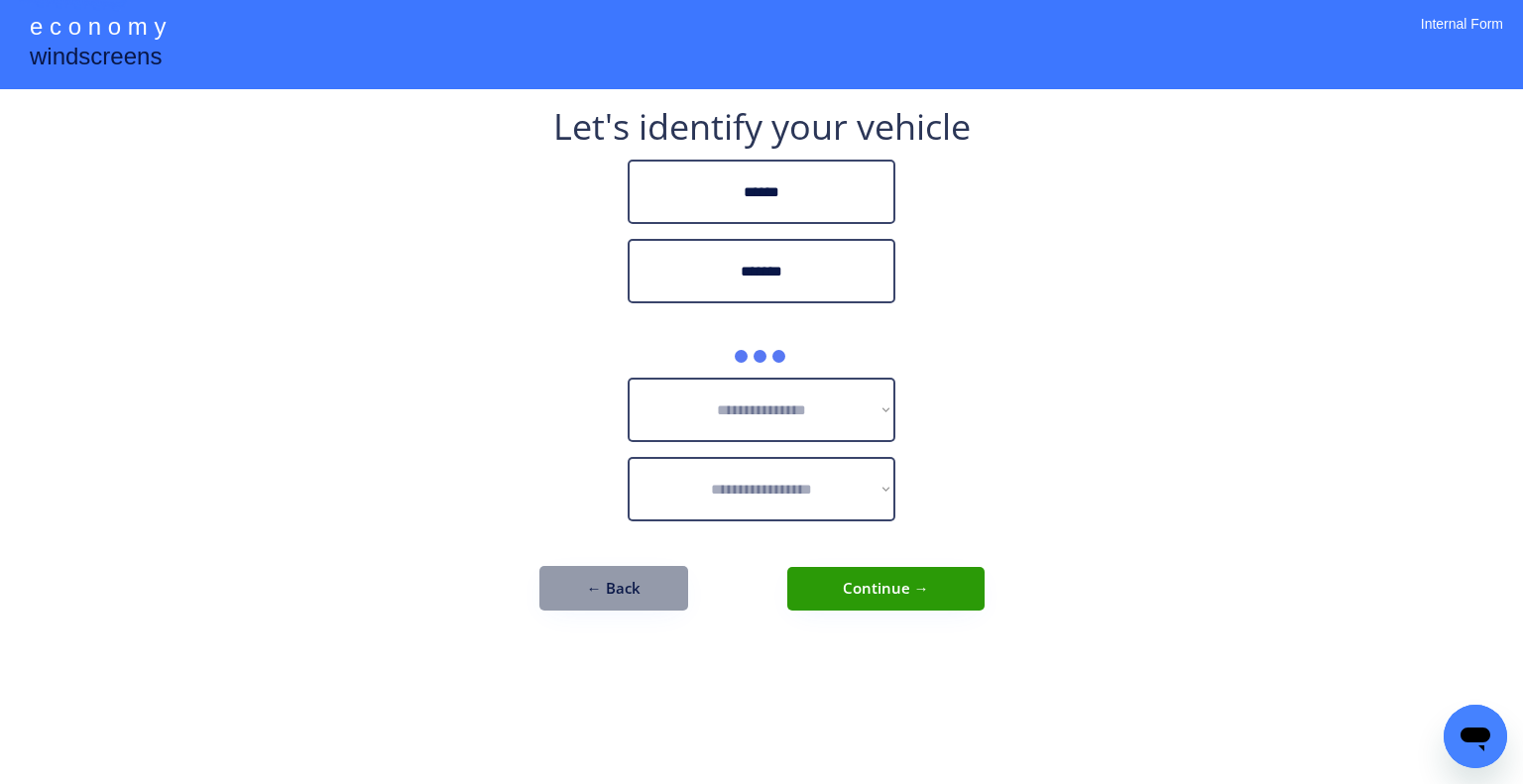 click on "**********" at bounding box center [762, 392] 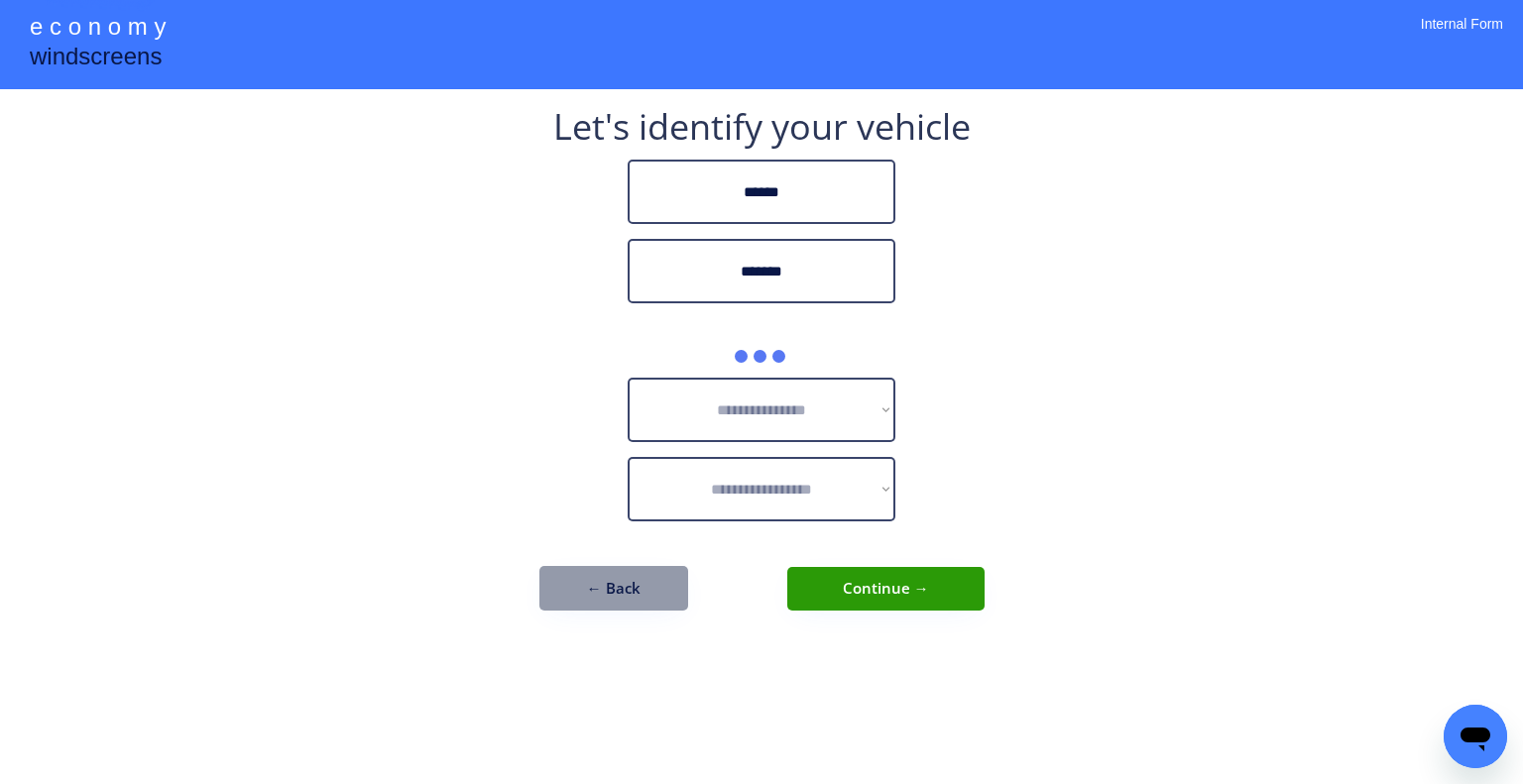 click on "**********" at bounding box center [762, 392] 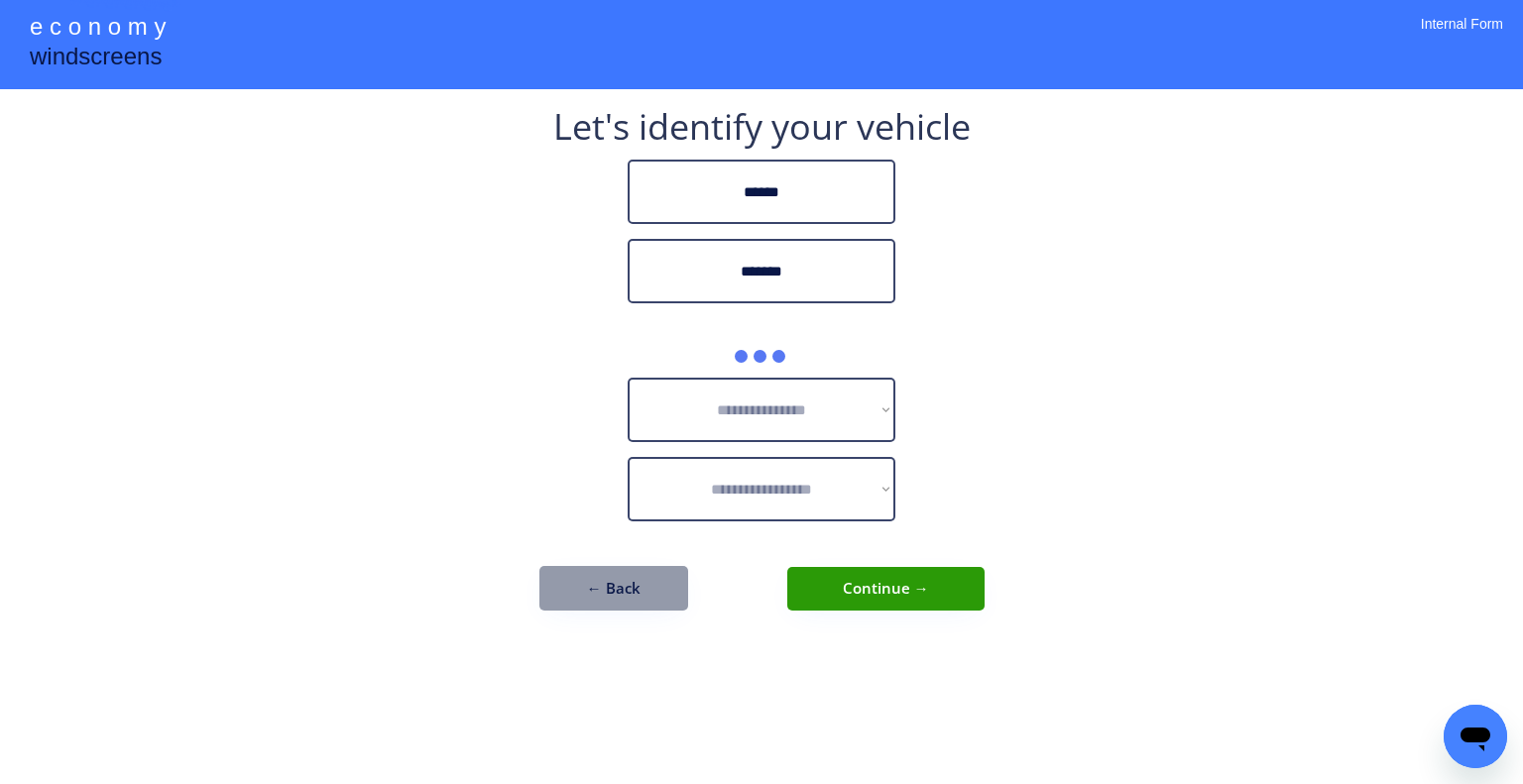 click on "**********" at bounding box center [762, 392] 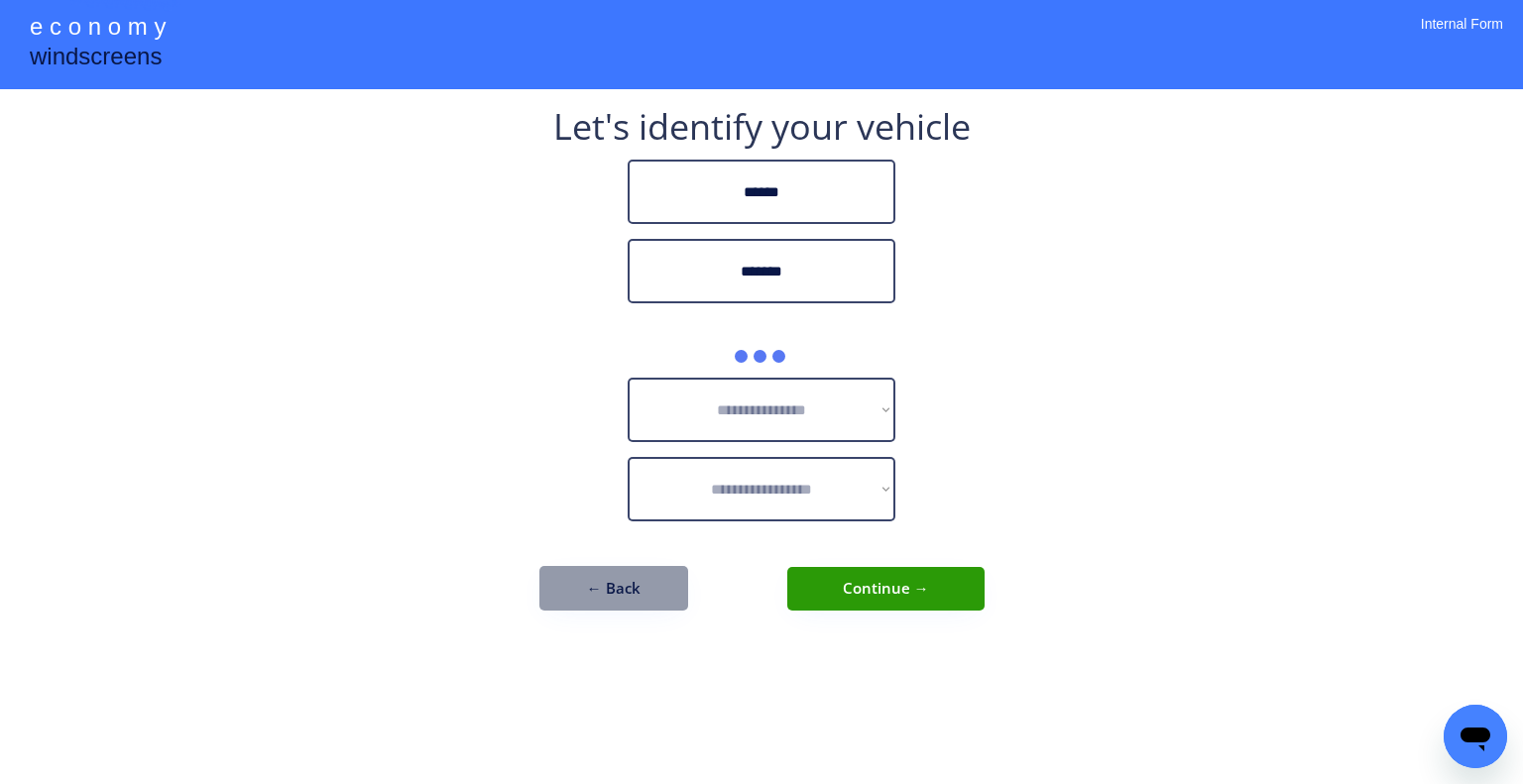 drag, startPoint x: 817, startPoint y: 367, endPoint x: 841, endPoint y: 368, distance: 24.020824 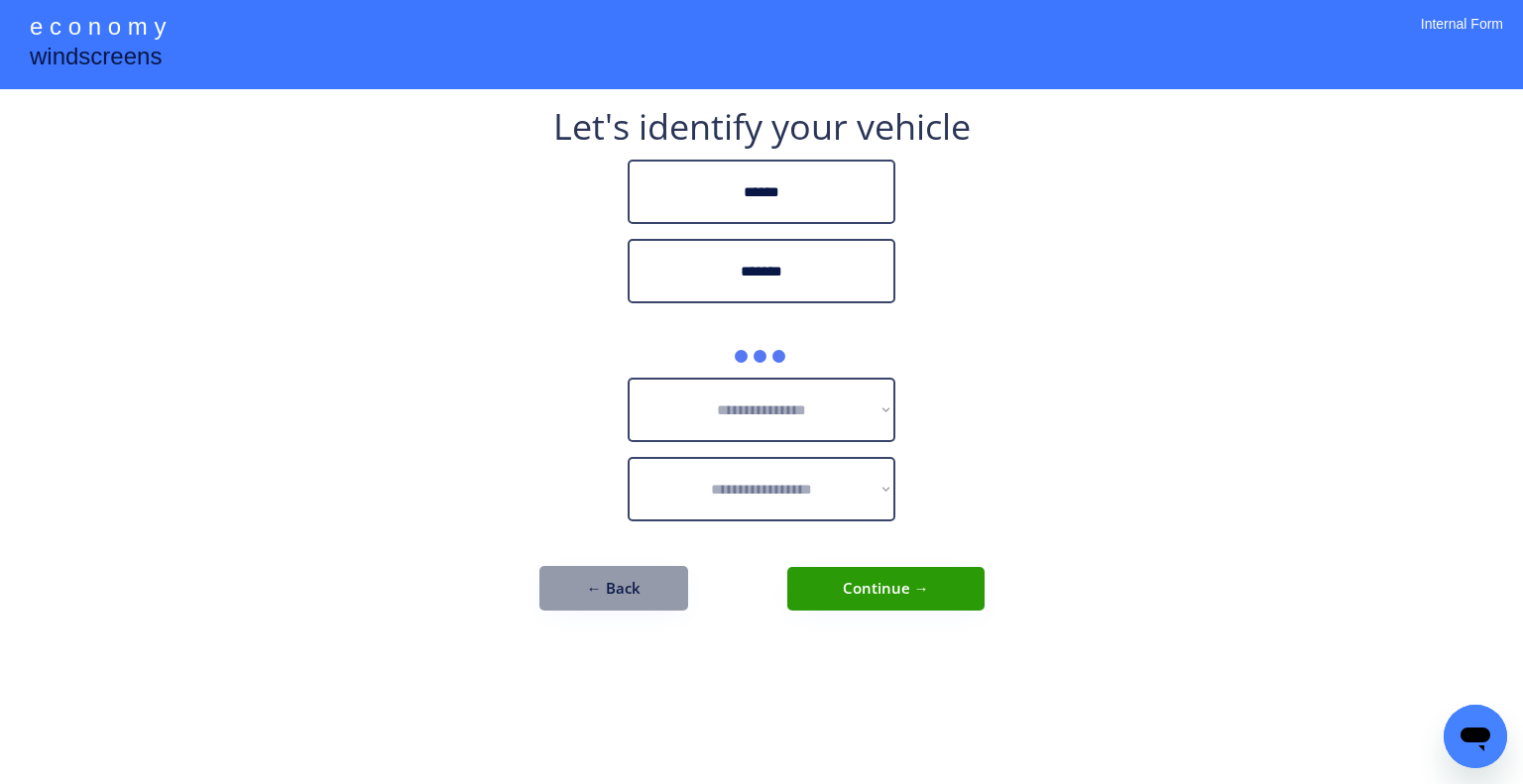 click on "**********" at bounding box center (762, 409) 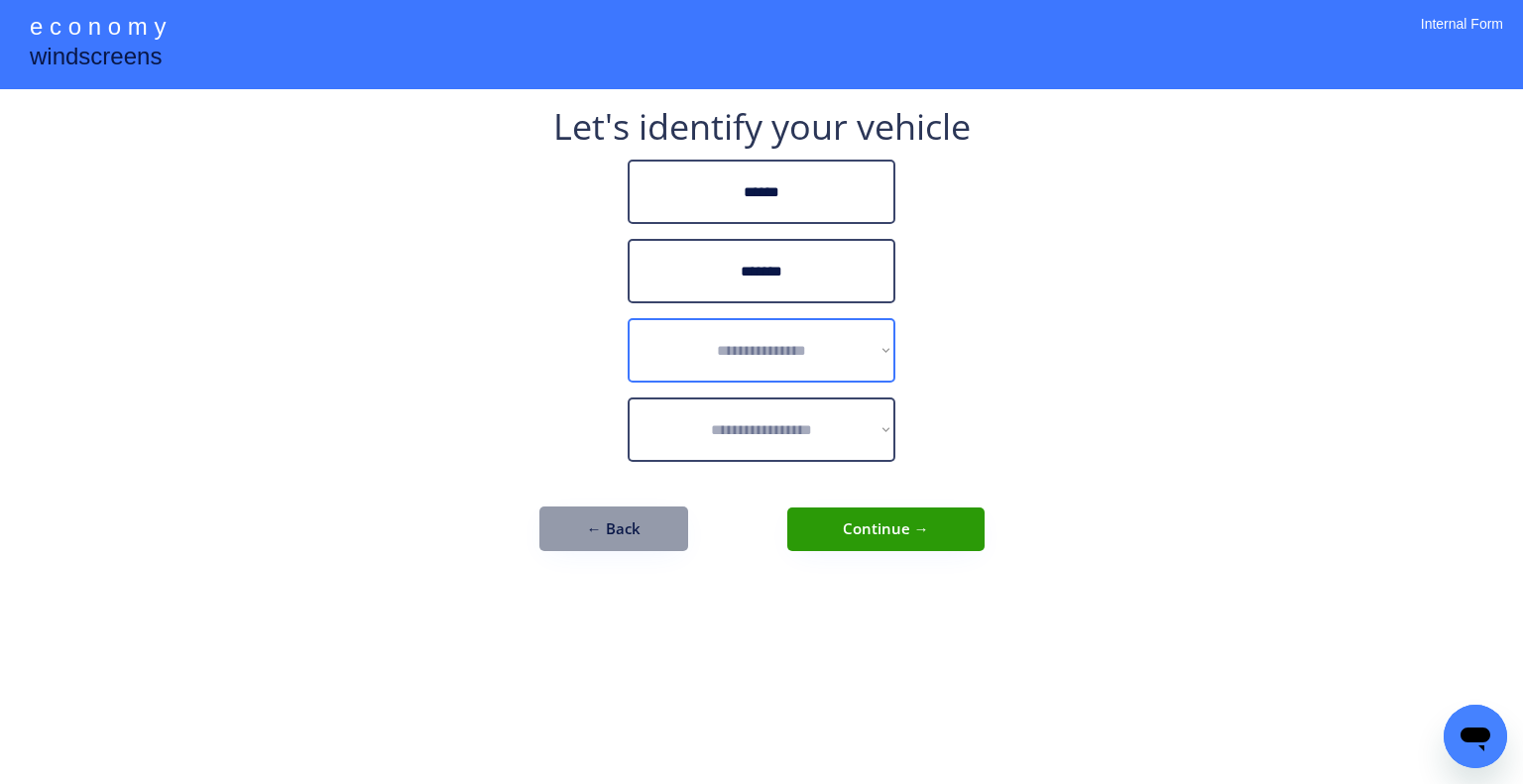 click on "**********" at bounding box center [762, 350] 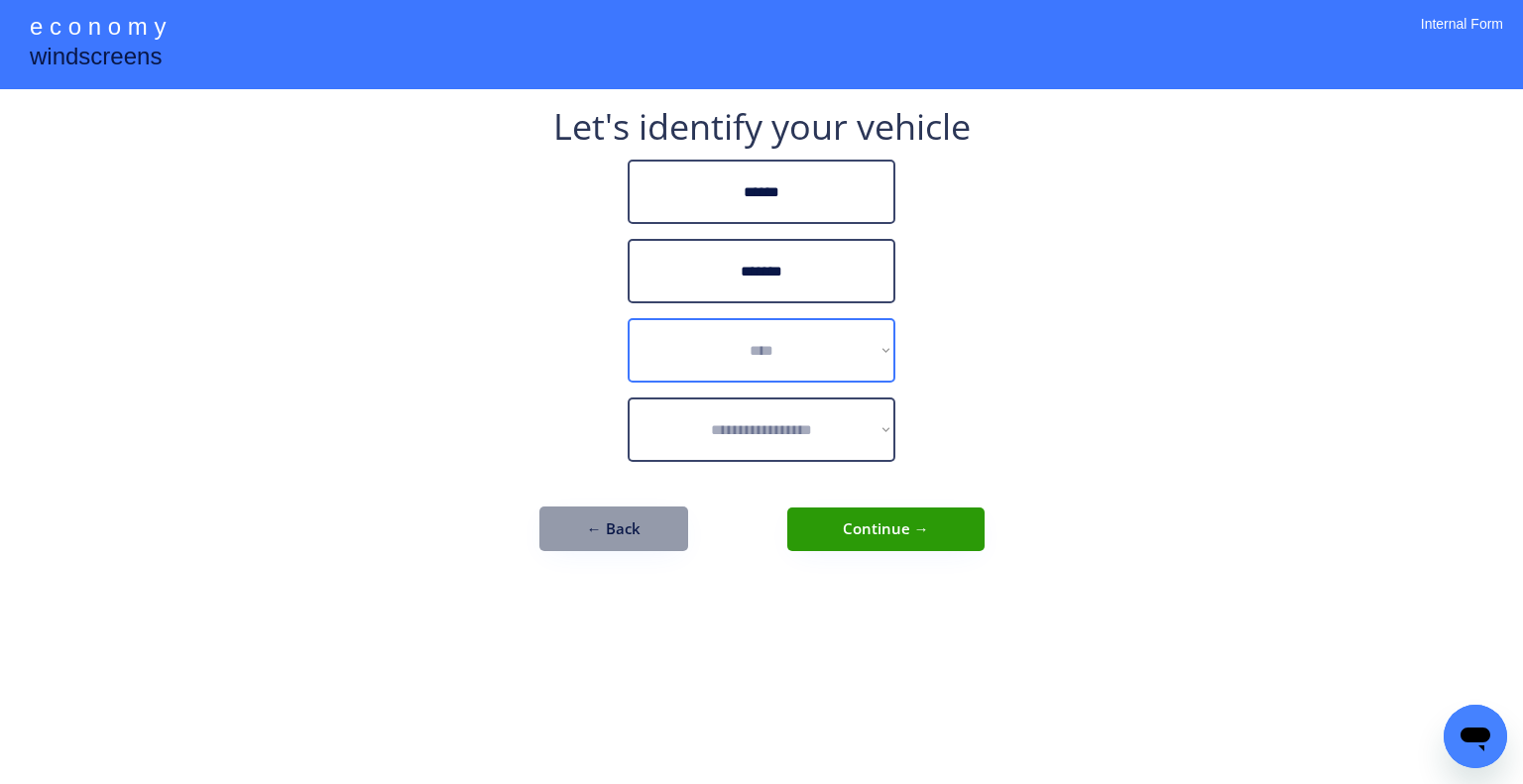 click on "**********" at bounding box center (762, 350) 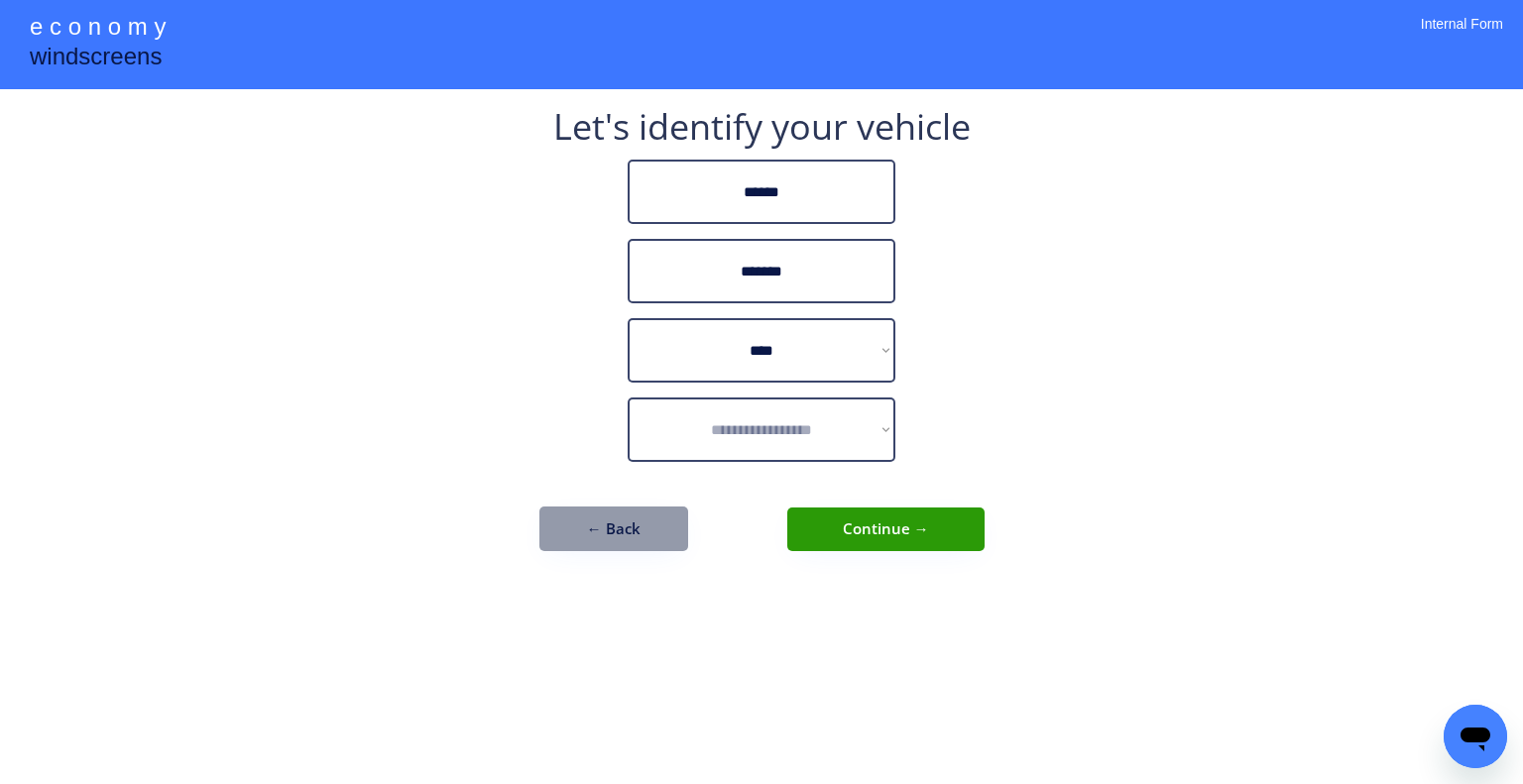 click on "**********" at bounding box center [762, 392] 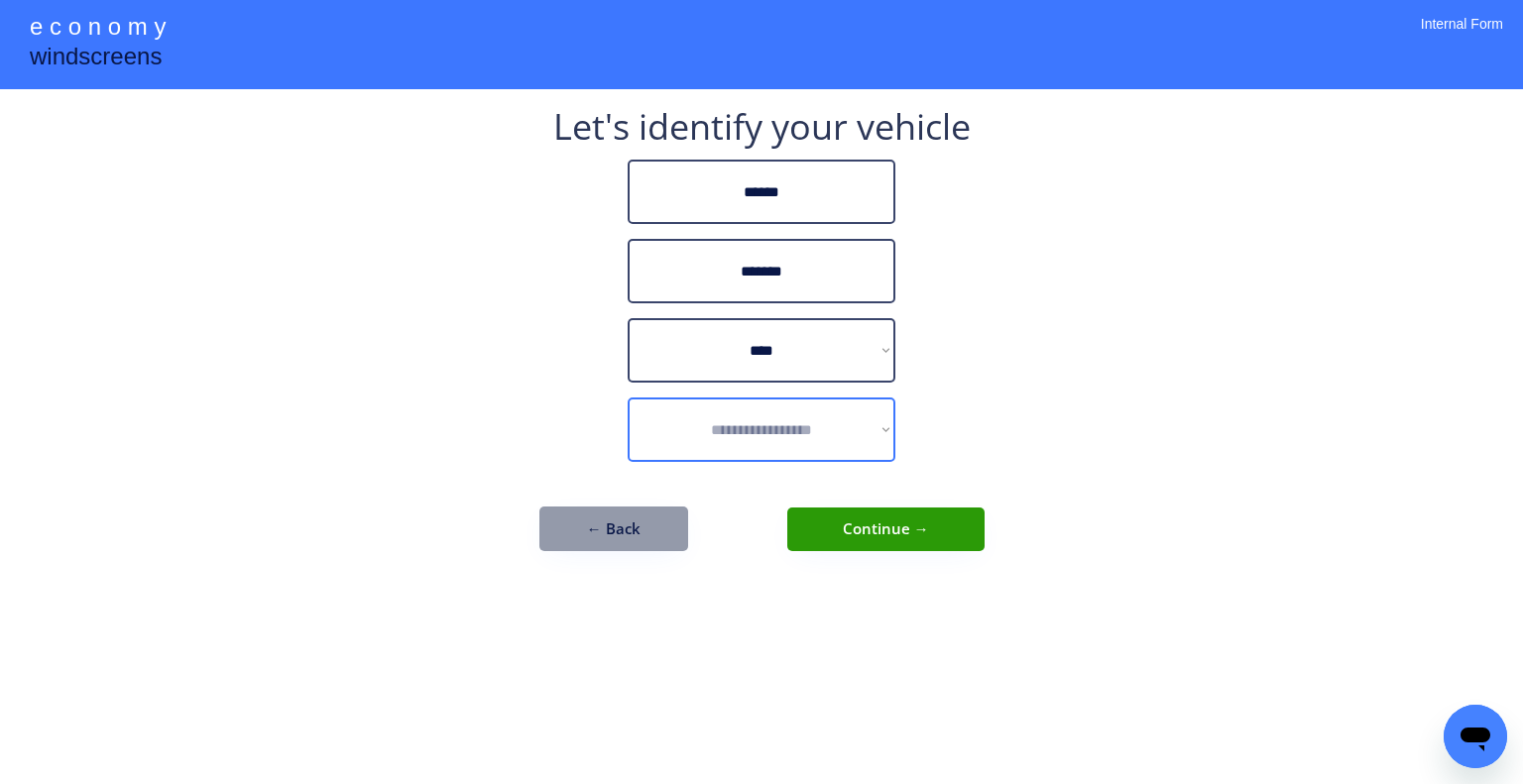 click on "**********" at bounding box center [762, 429] 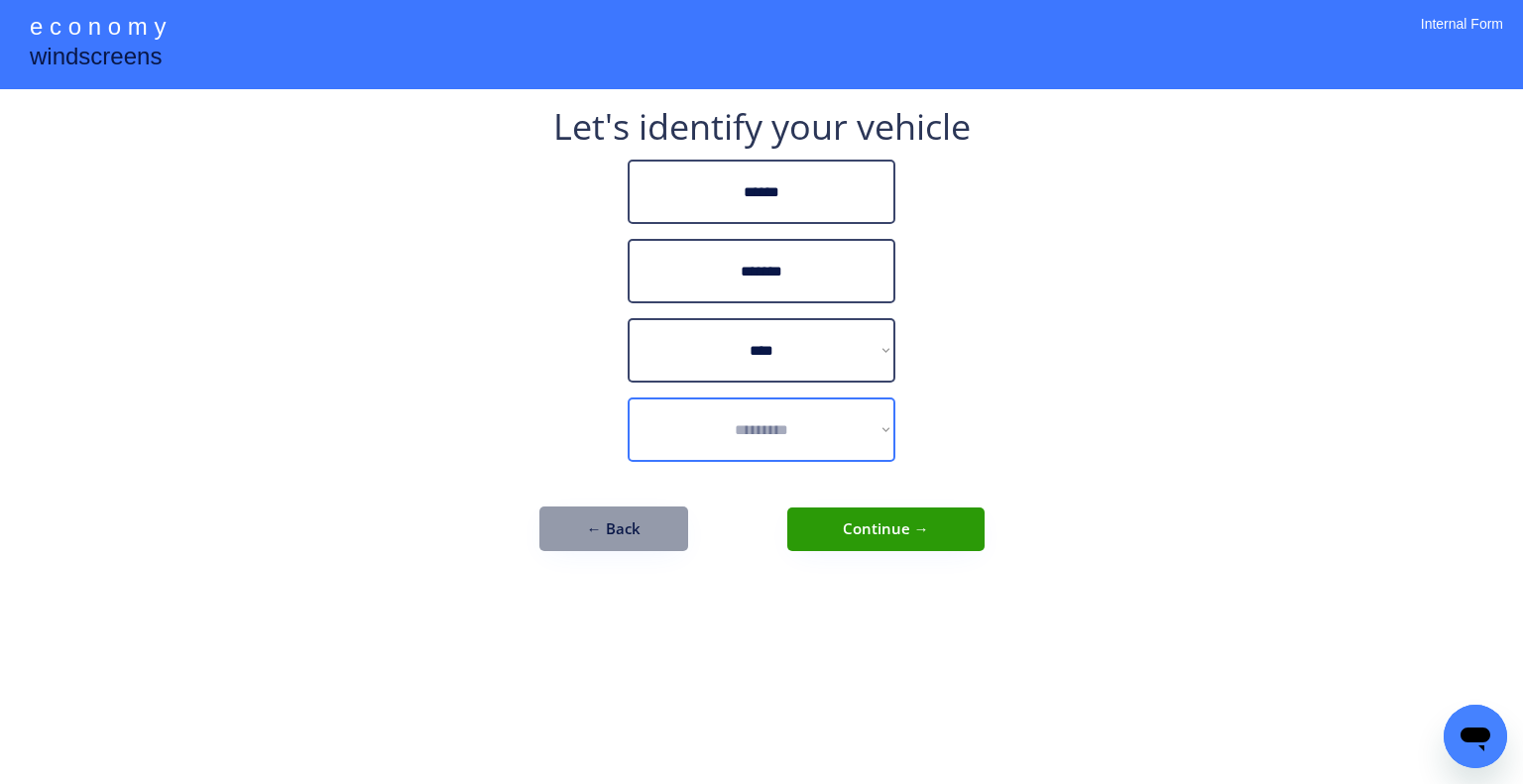 click on "**********" at bounding box center [762, 429] 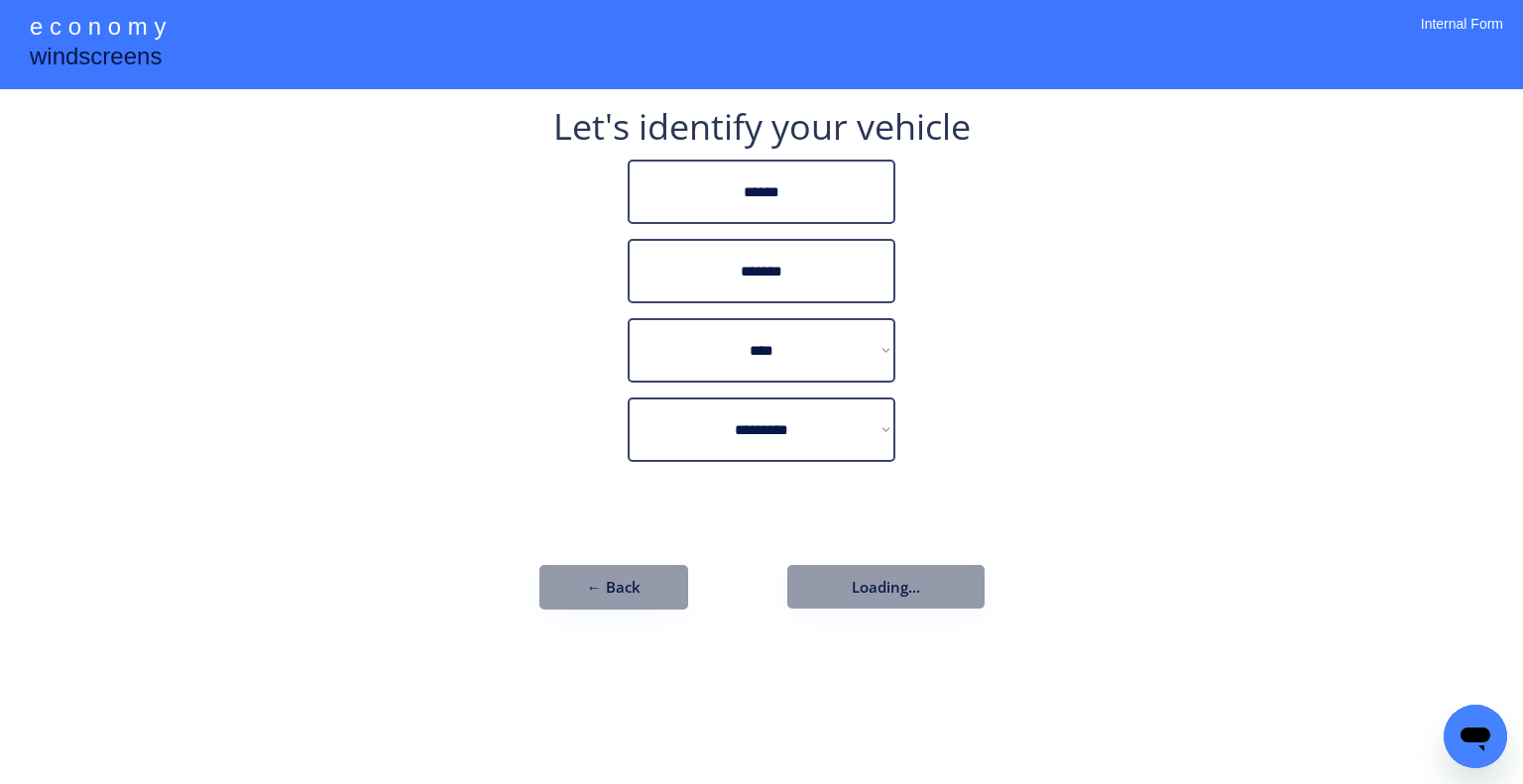 click on "**********" at bounding box center (762, 392) 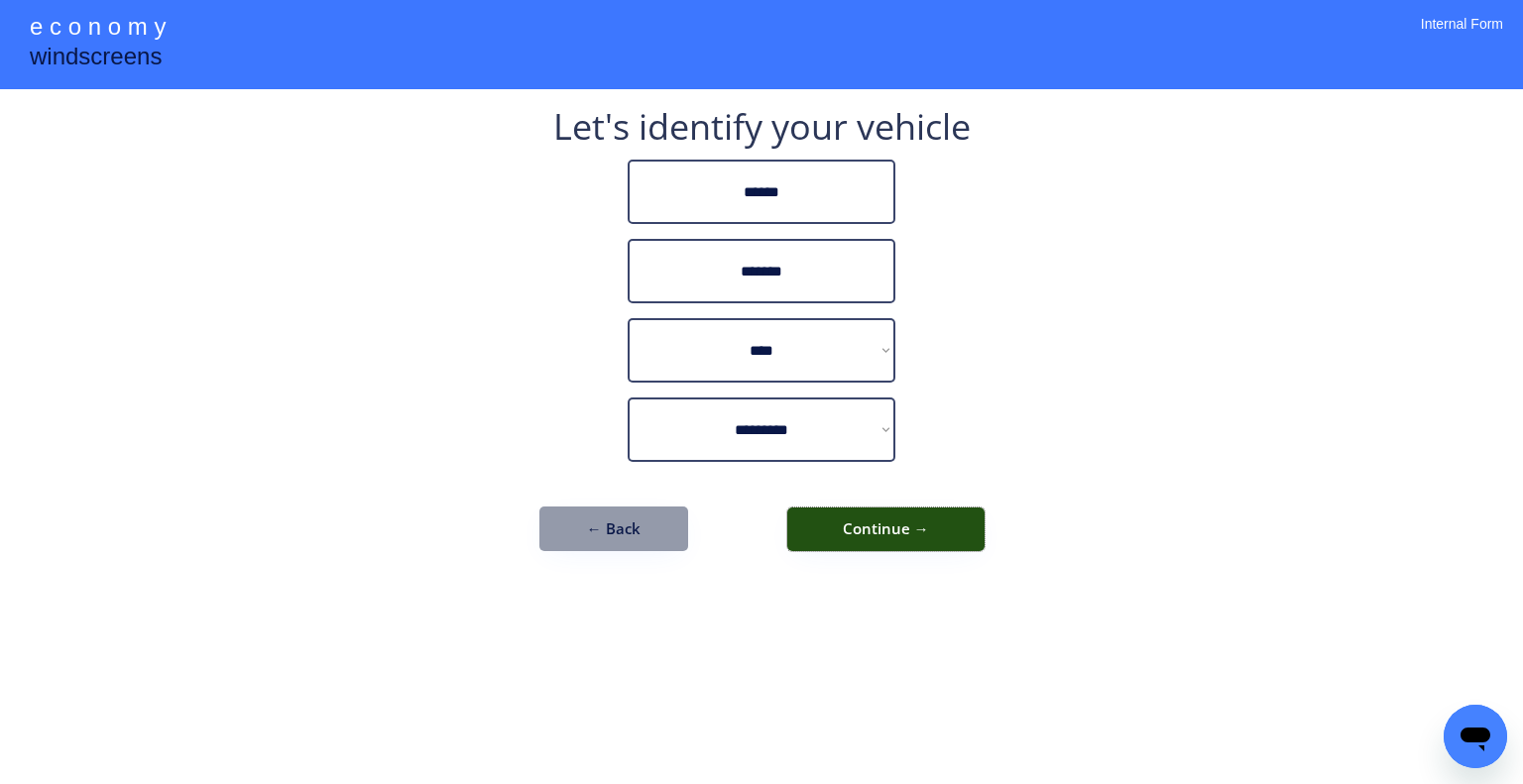 click on "Continue    →" at bounding box center [885, 529] 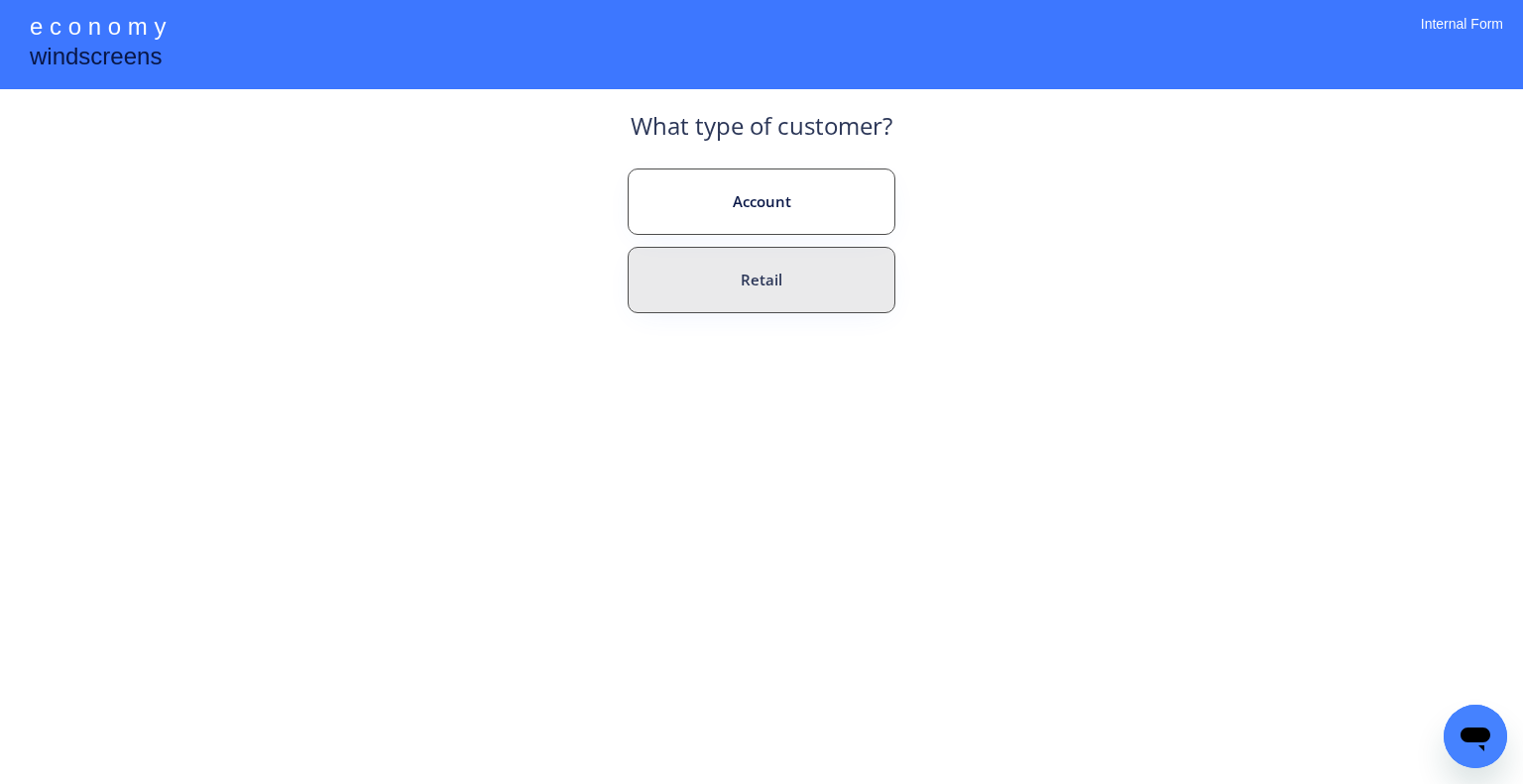 click on "Retail" at bounding box center (762, 280) 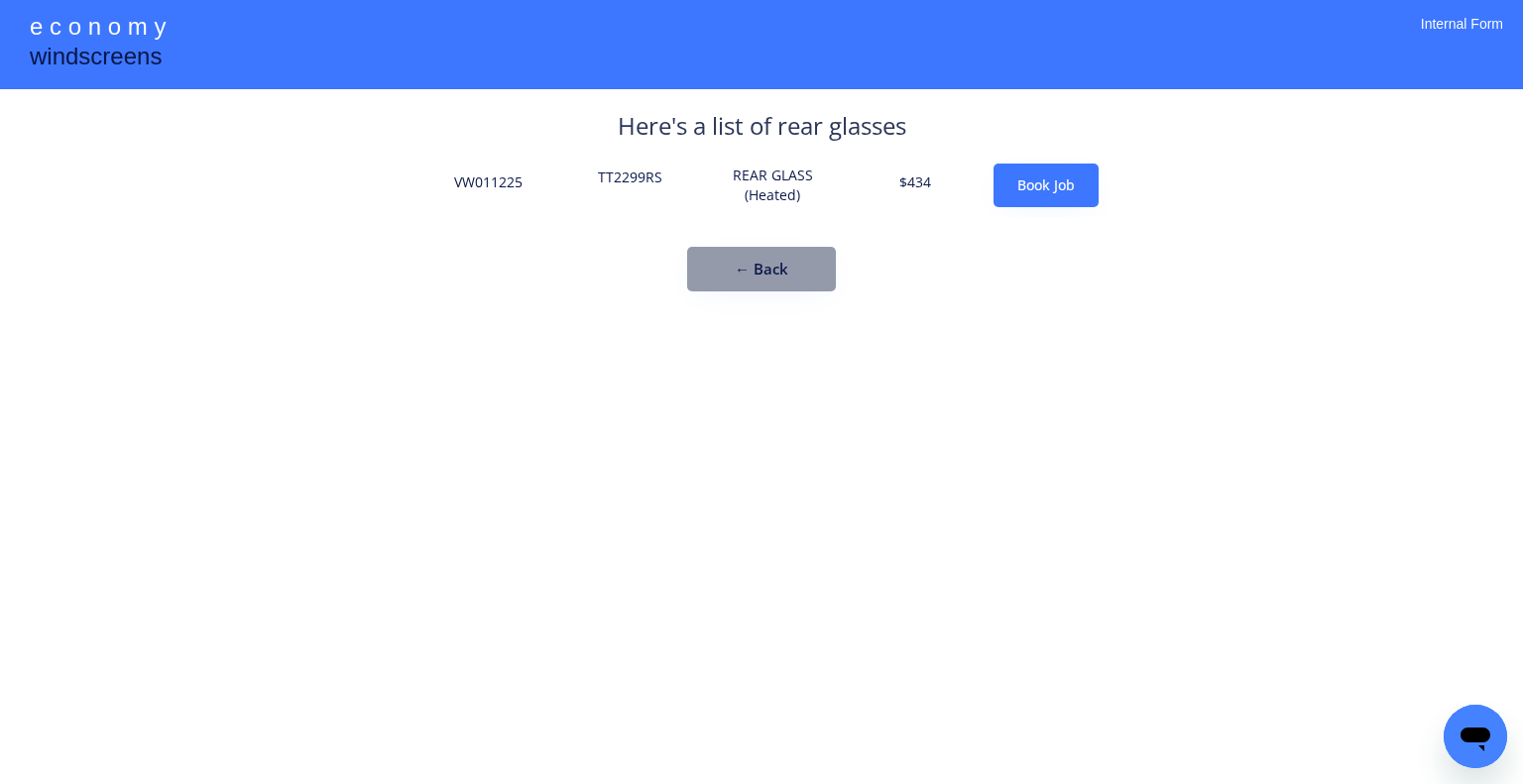 click on "TT2299RS" at bounding box center (631, 185) 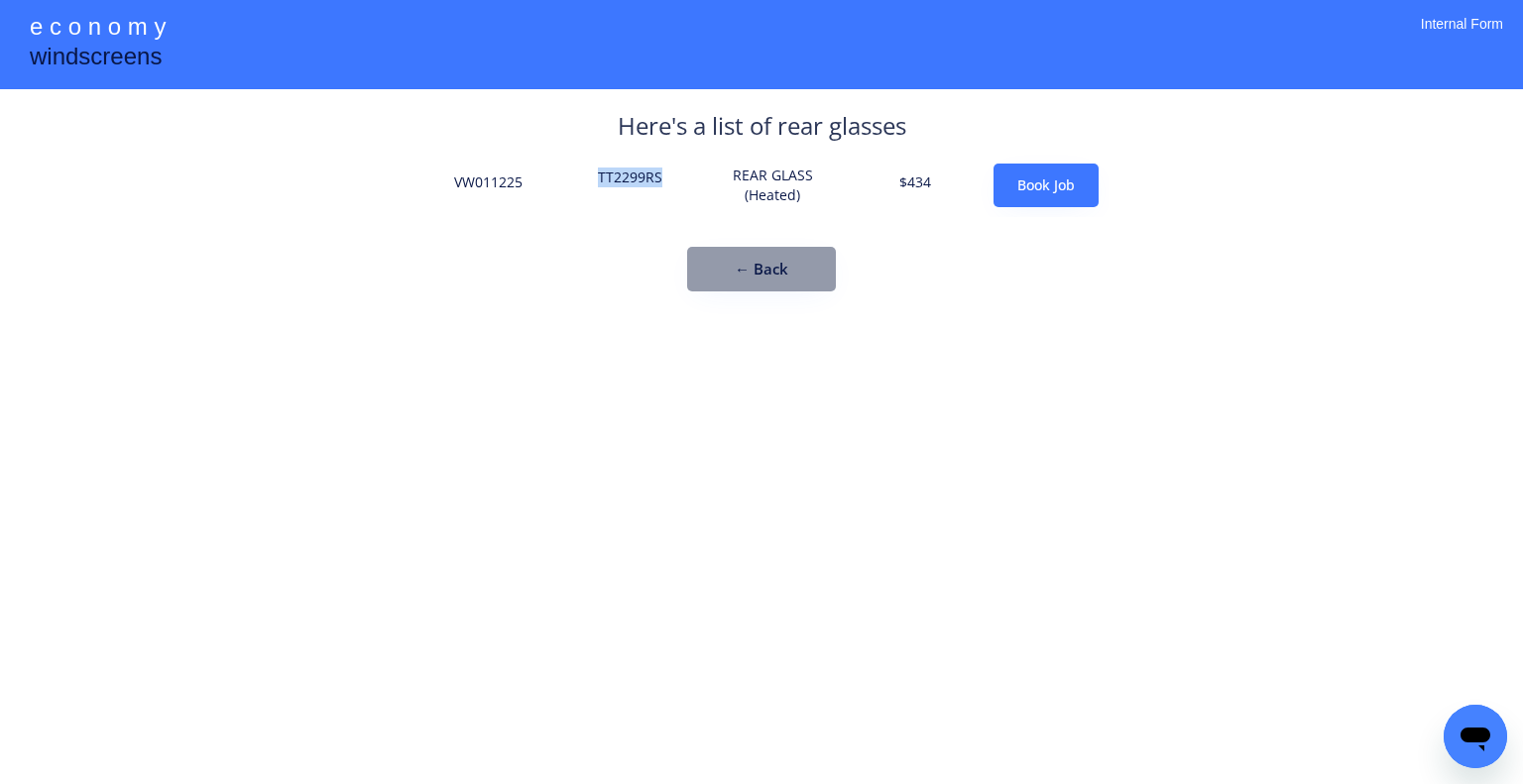 click on "TT2299RS" at bounding box center (631, 185) 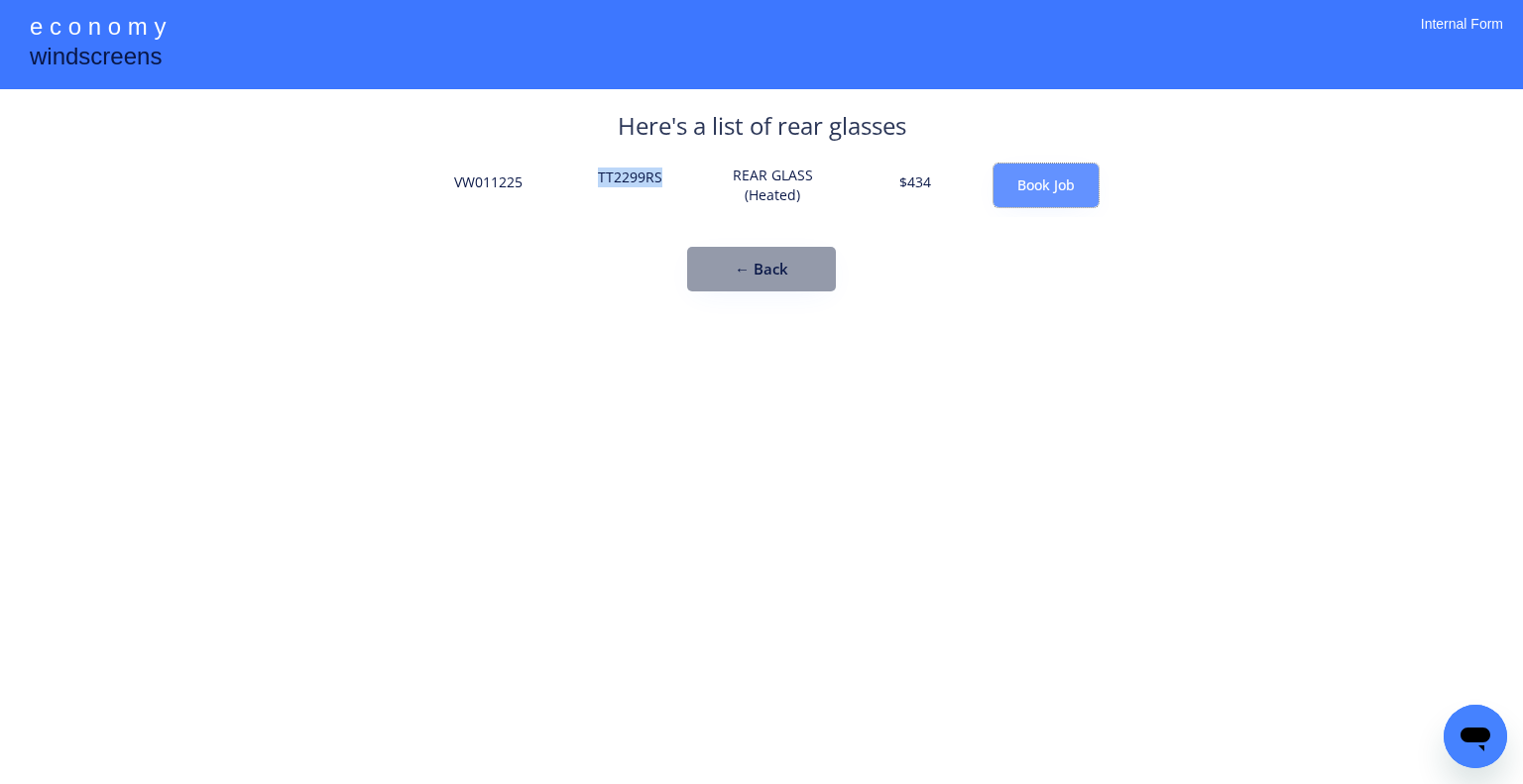 click on "Book Job" at bounding box center (1046, 185) 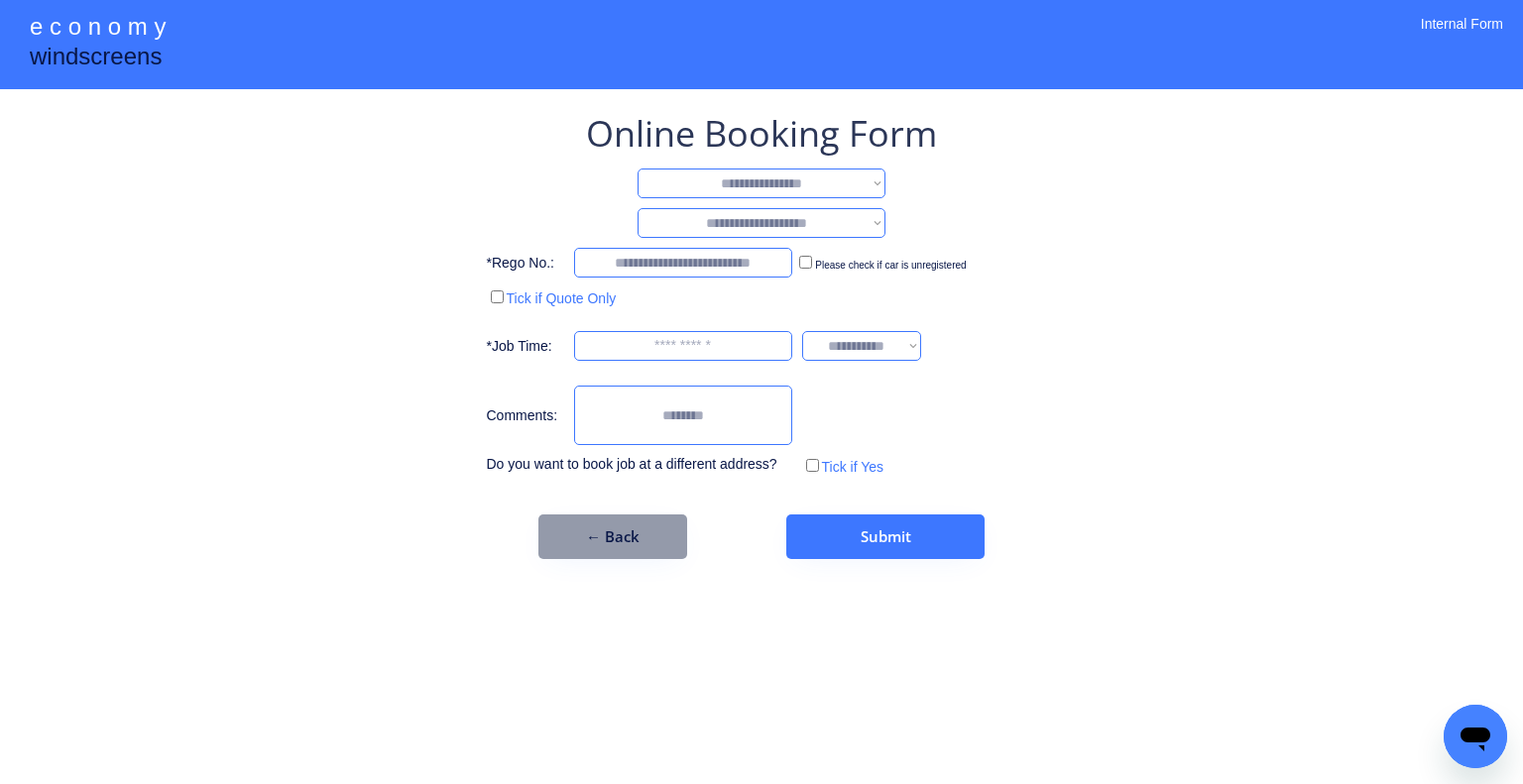click on "**********" at bounding box center (762, 183) 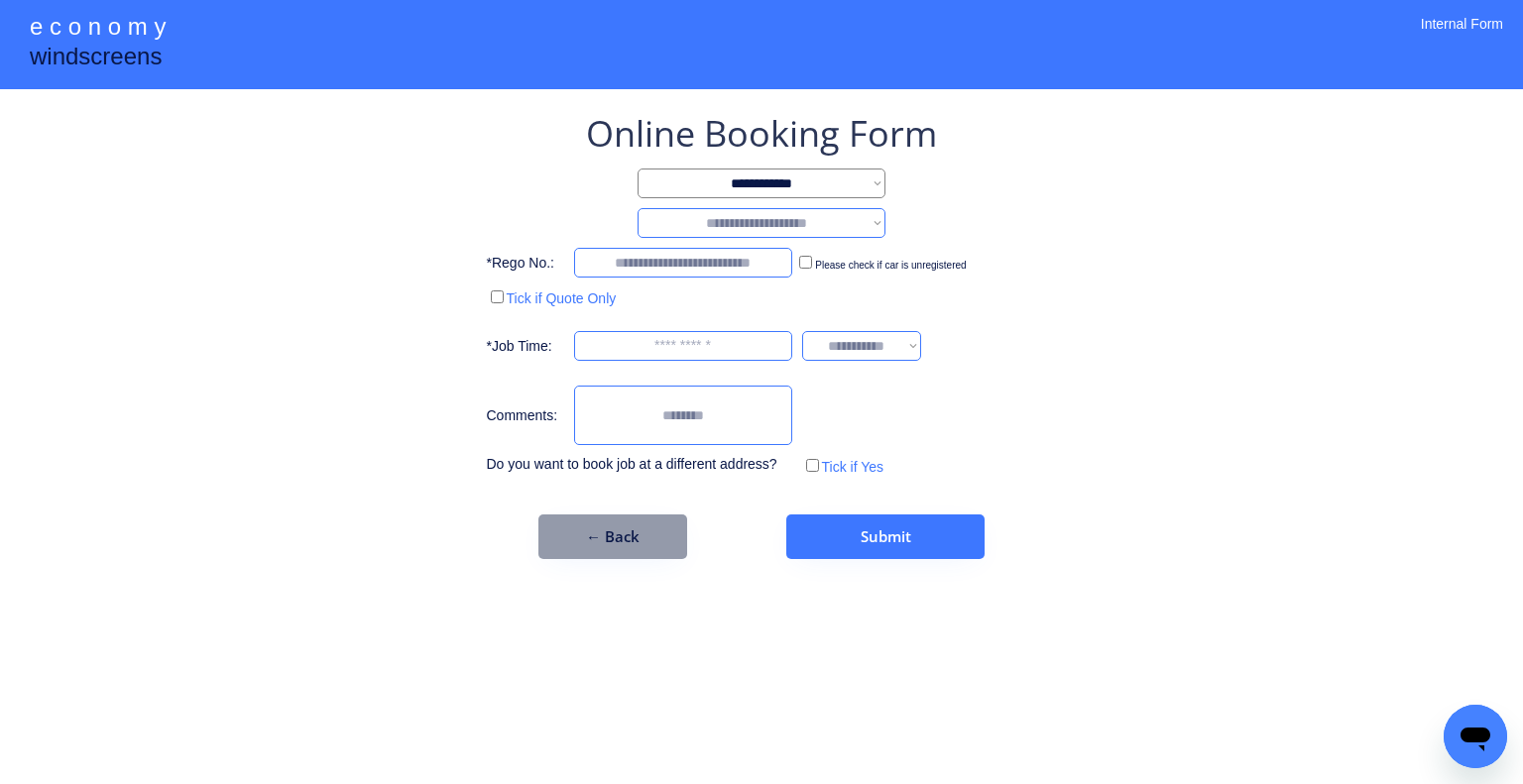 click on "**********" at bounding box center (762, 392) 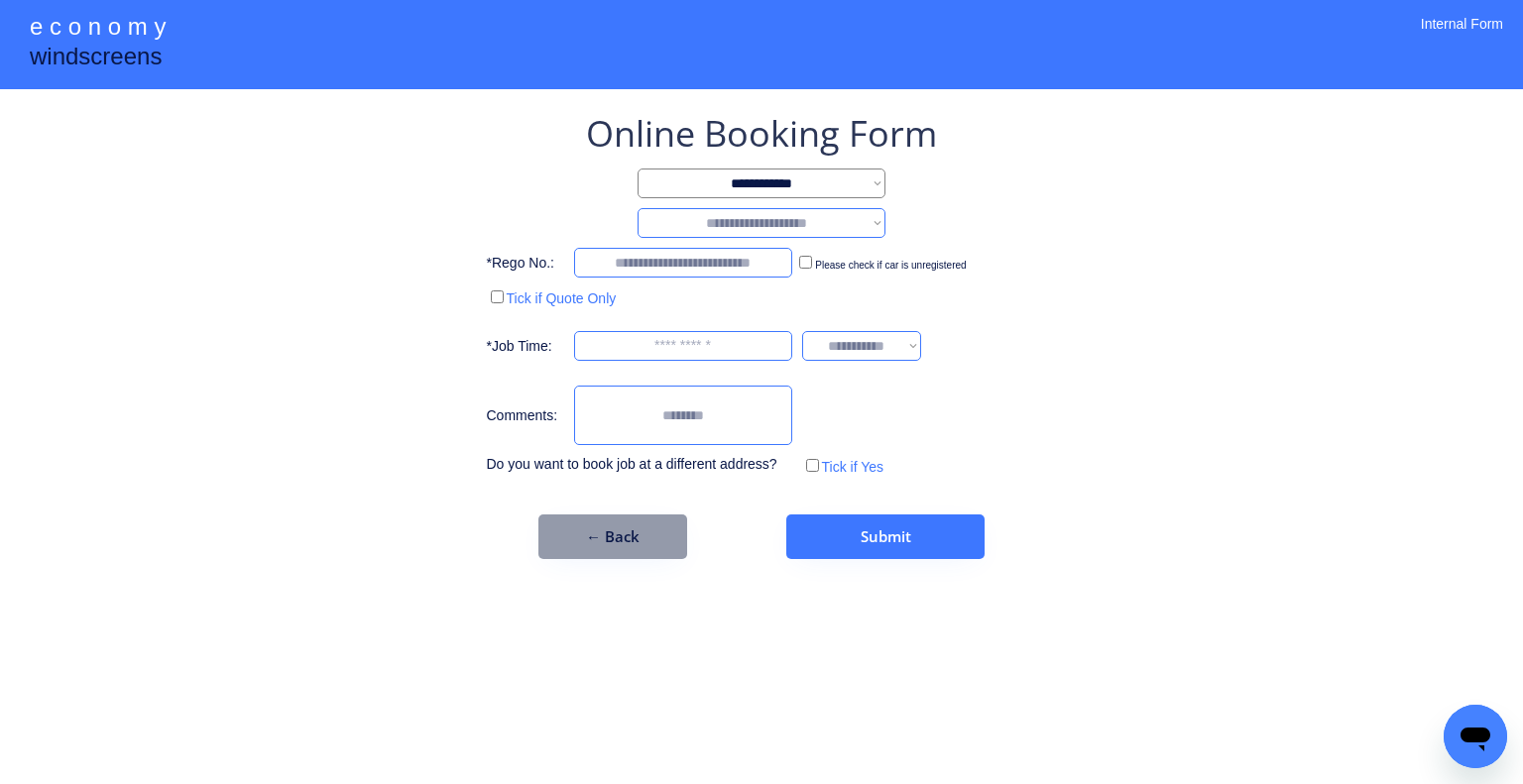 drag, startPoint x: 804, startPoint y: 221, endPoint x: 818, endPoint y: 233, distance: 18.439089 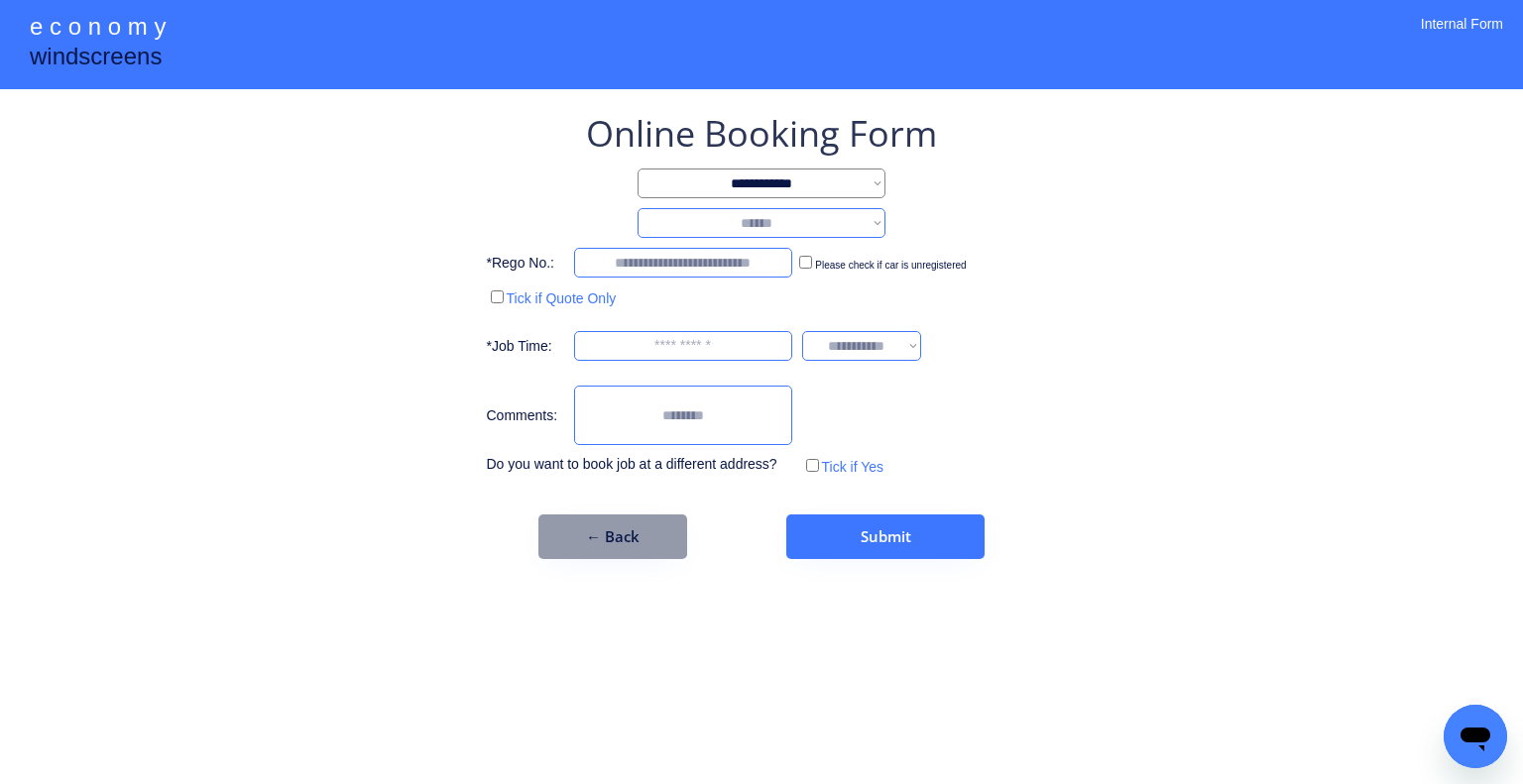 click on "**********" at bounding box center [762, 223] 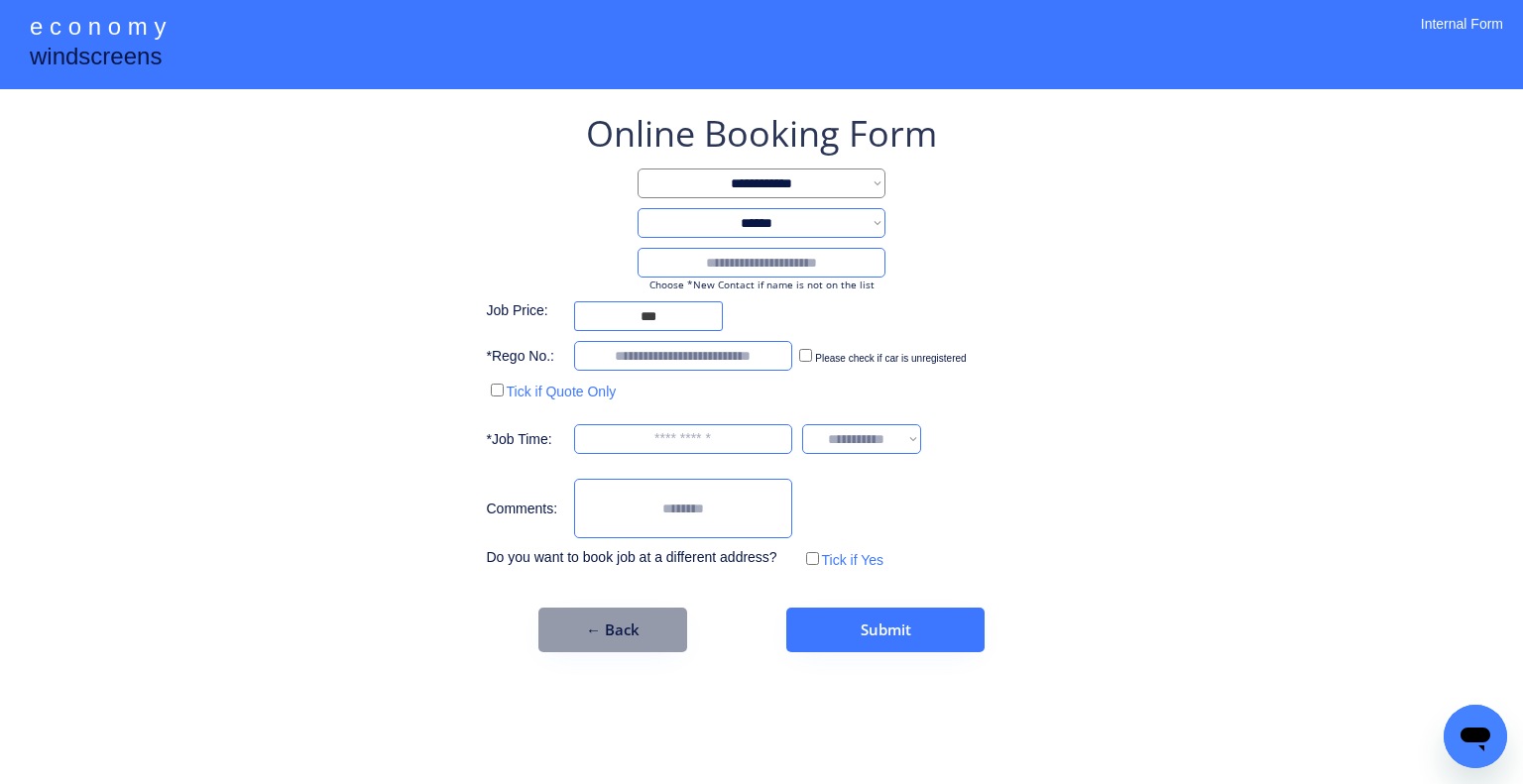 click at bounding box center (762, 263) 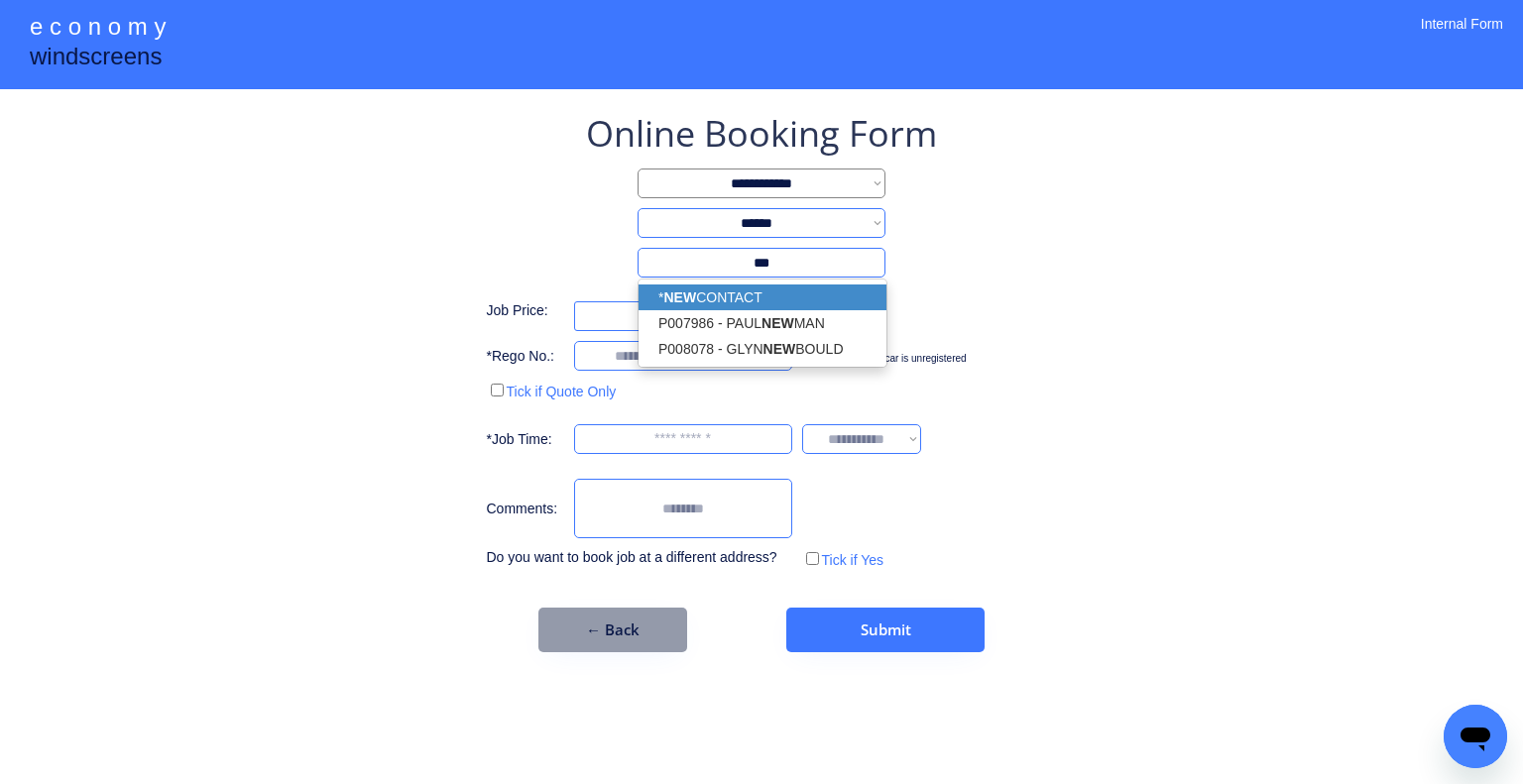 click on "* NEW  CONTACT" at bounding box center [762, 297] 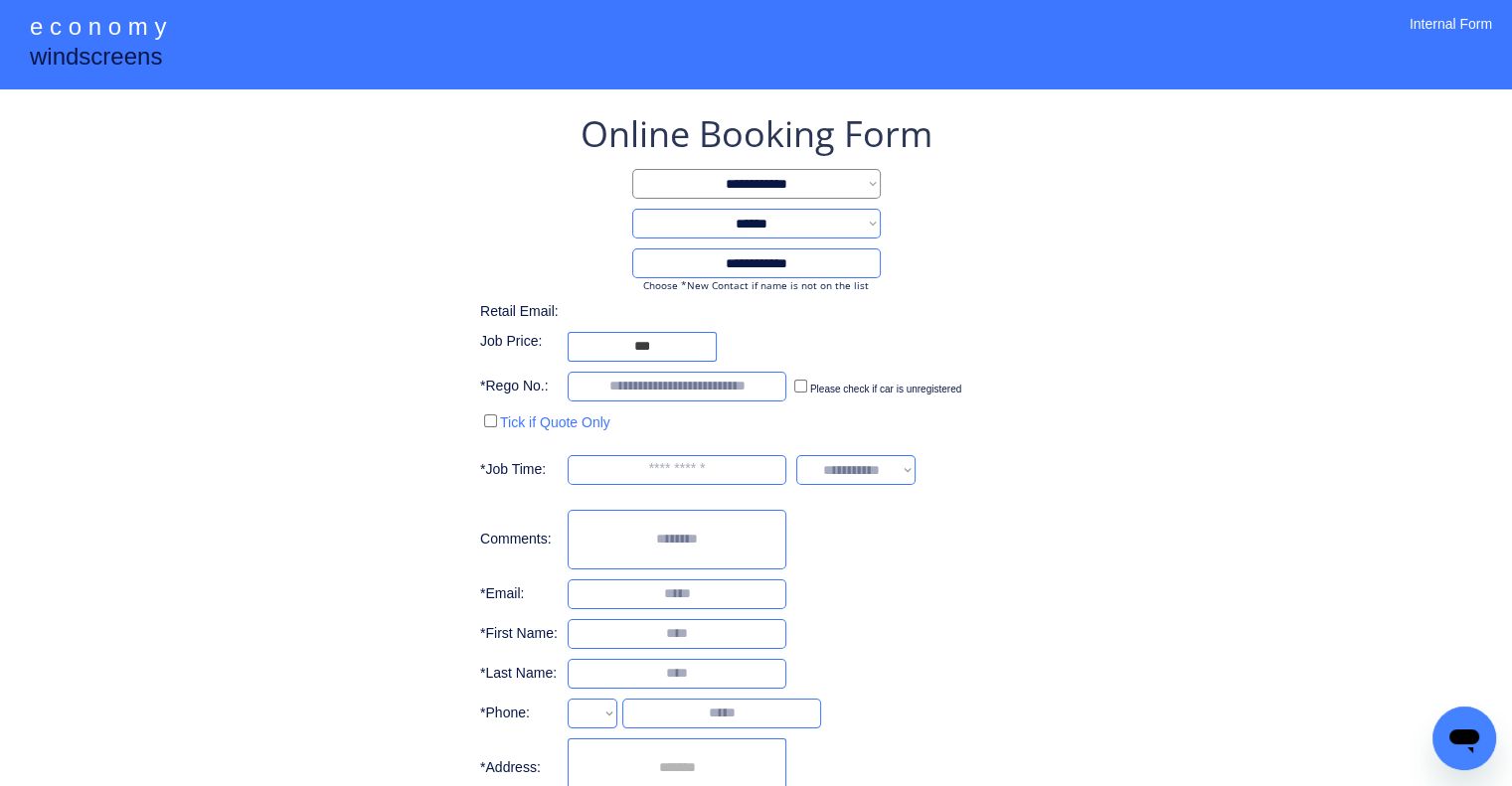 type on "**********" 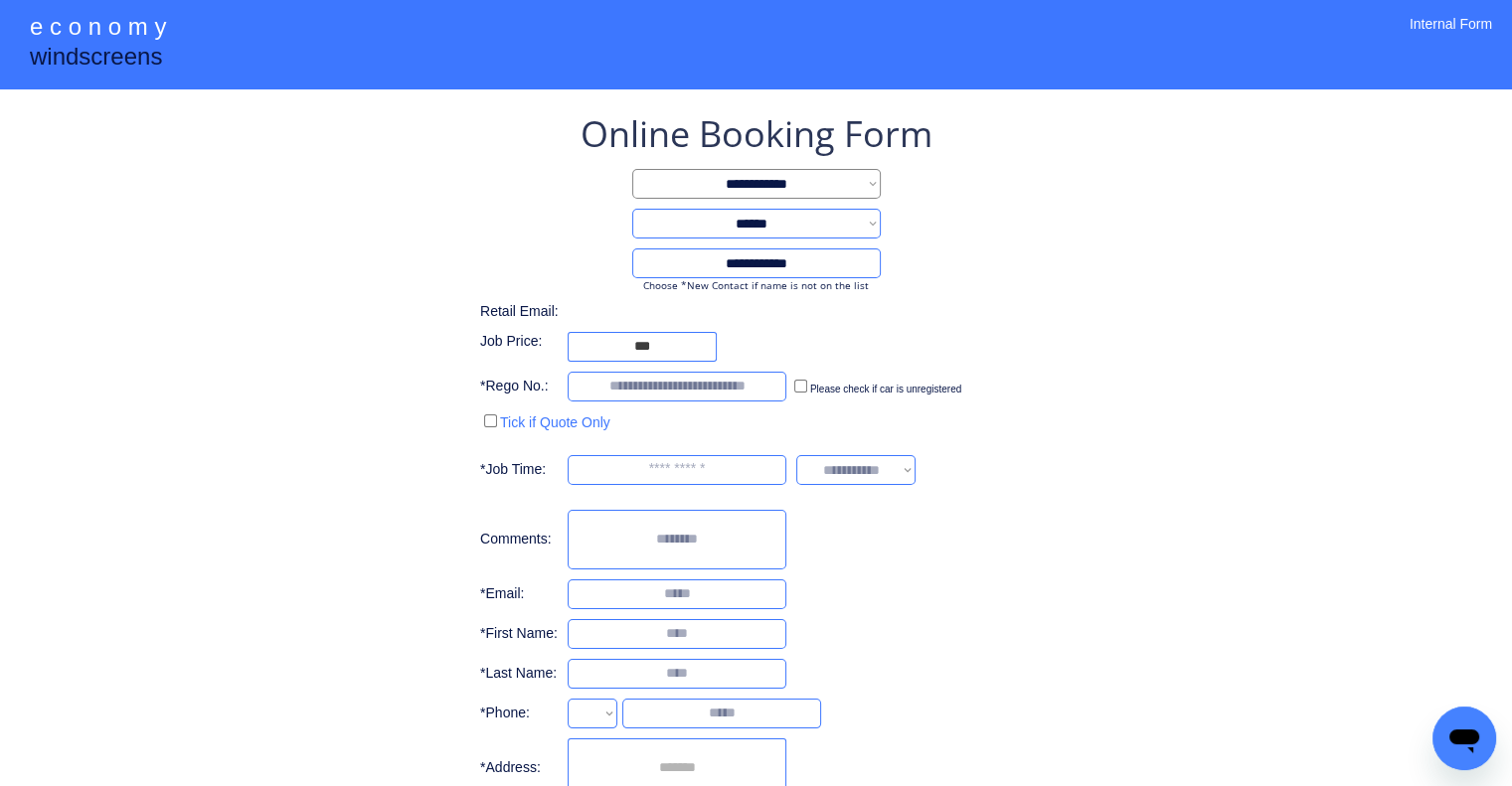 click on "**********" at bounding box center (756, 511) 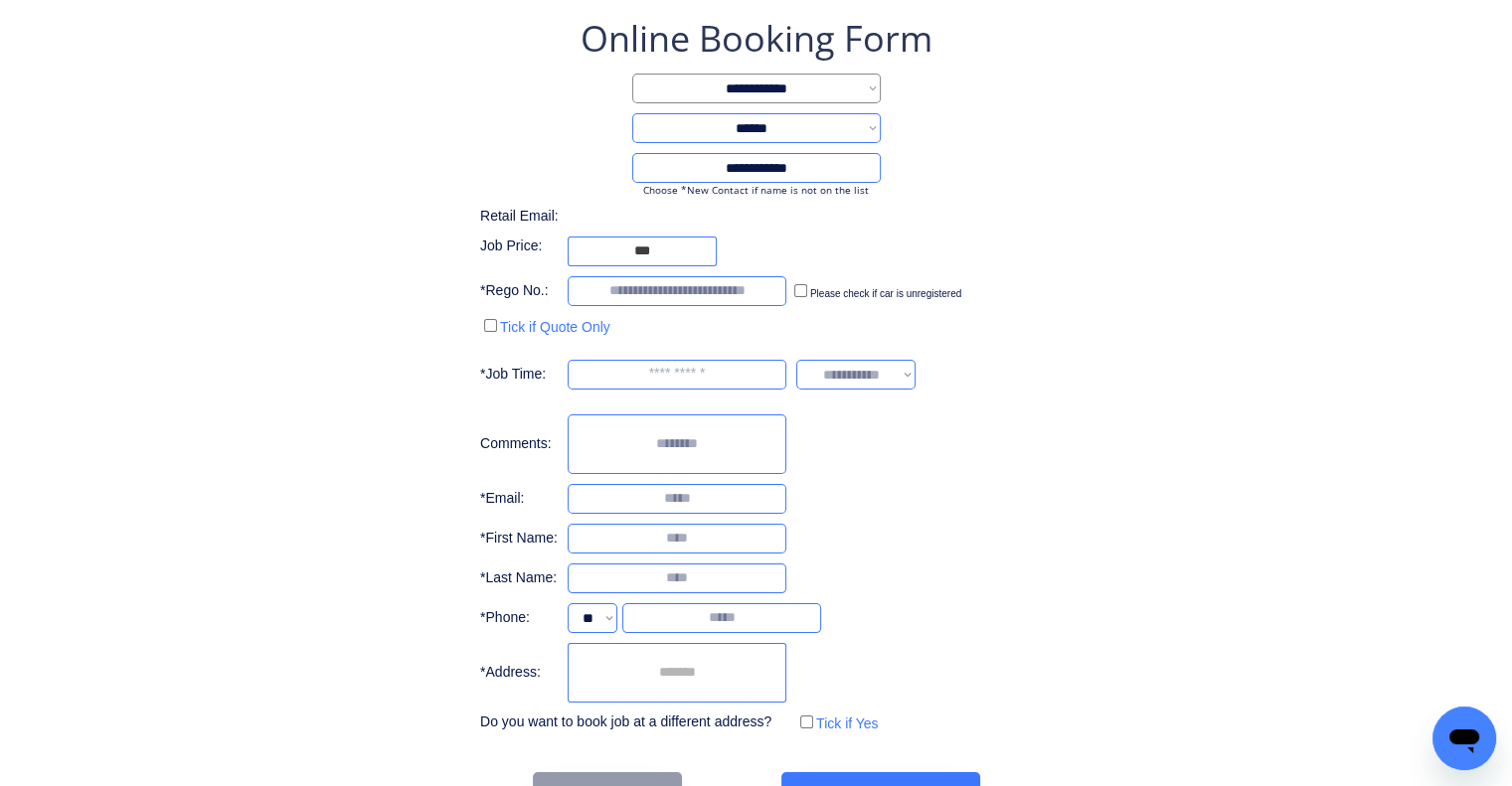 scroll, scrollTop: 155, scrollLeft: 0, axis: vertical 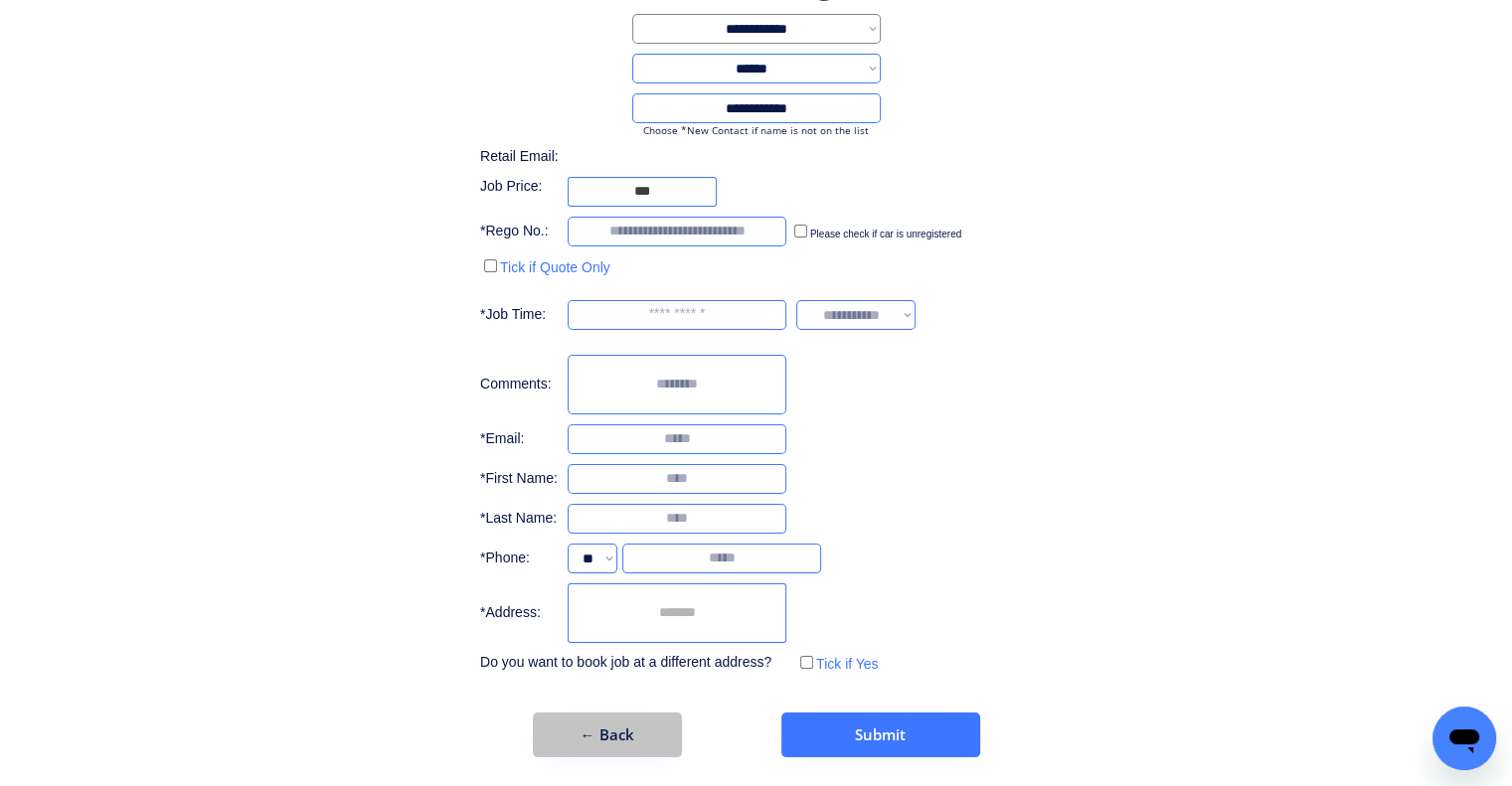 click on "←   Back" at bounding box center (607, 734) 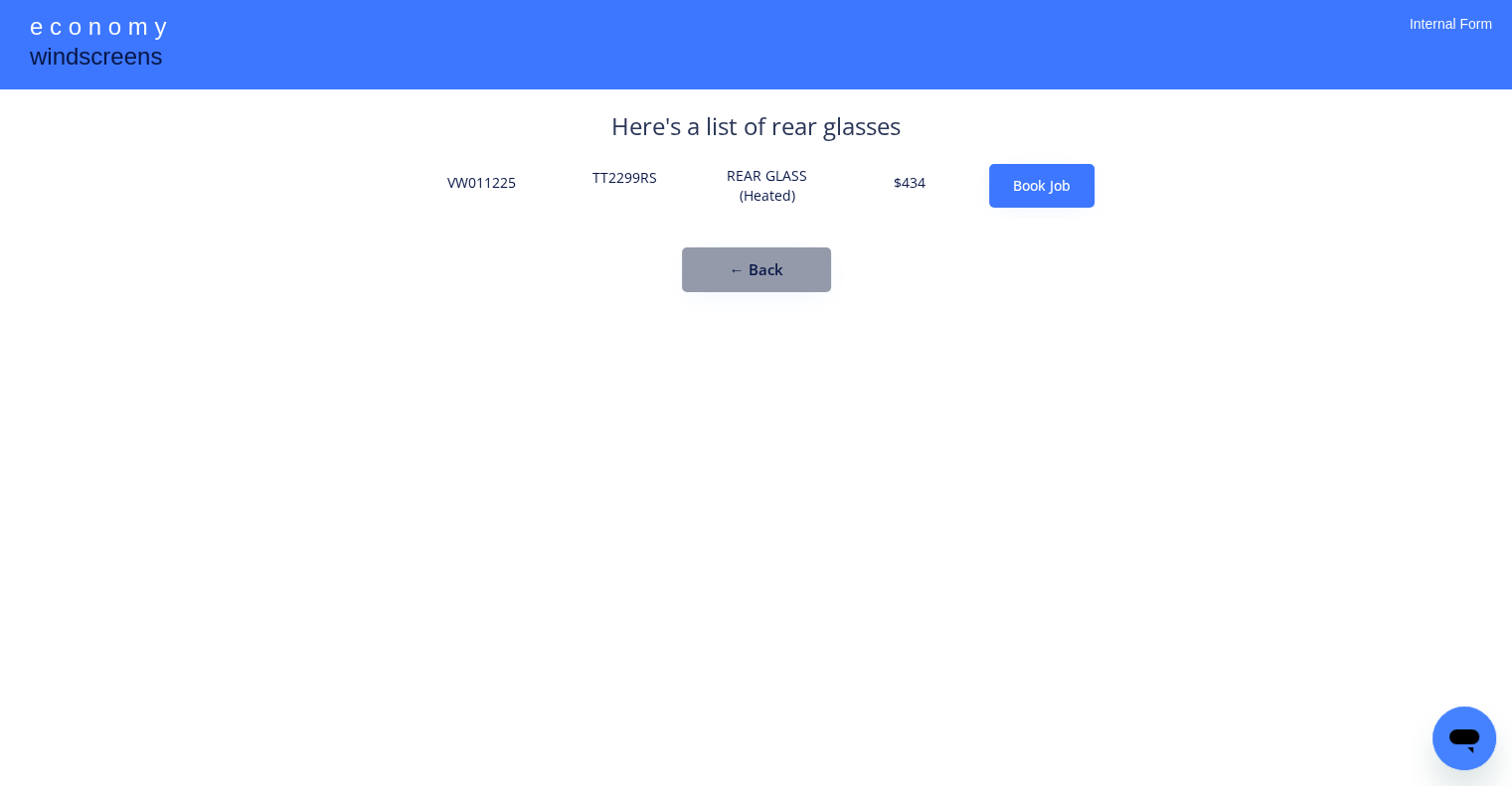 scroll, scrollTop: 0, scrollLeft: 0, axis: both 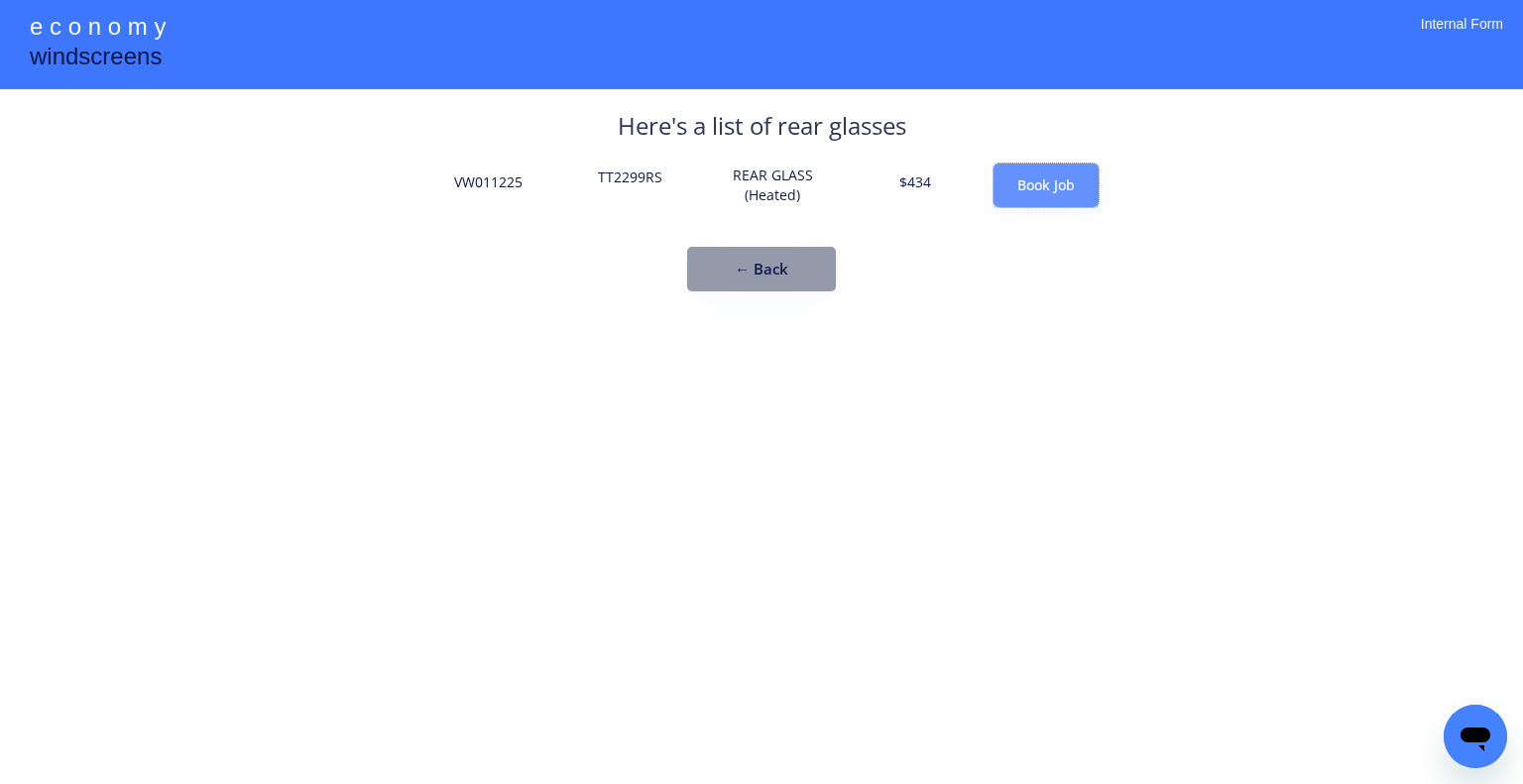 click on "Book Job" at bounding box center (1046, 185) 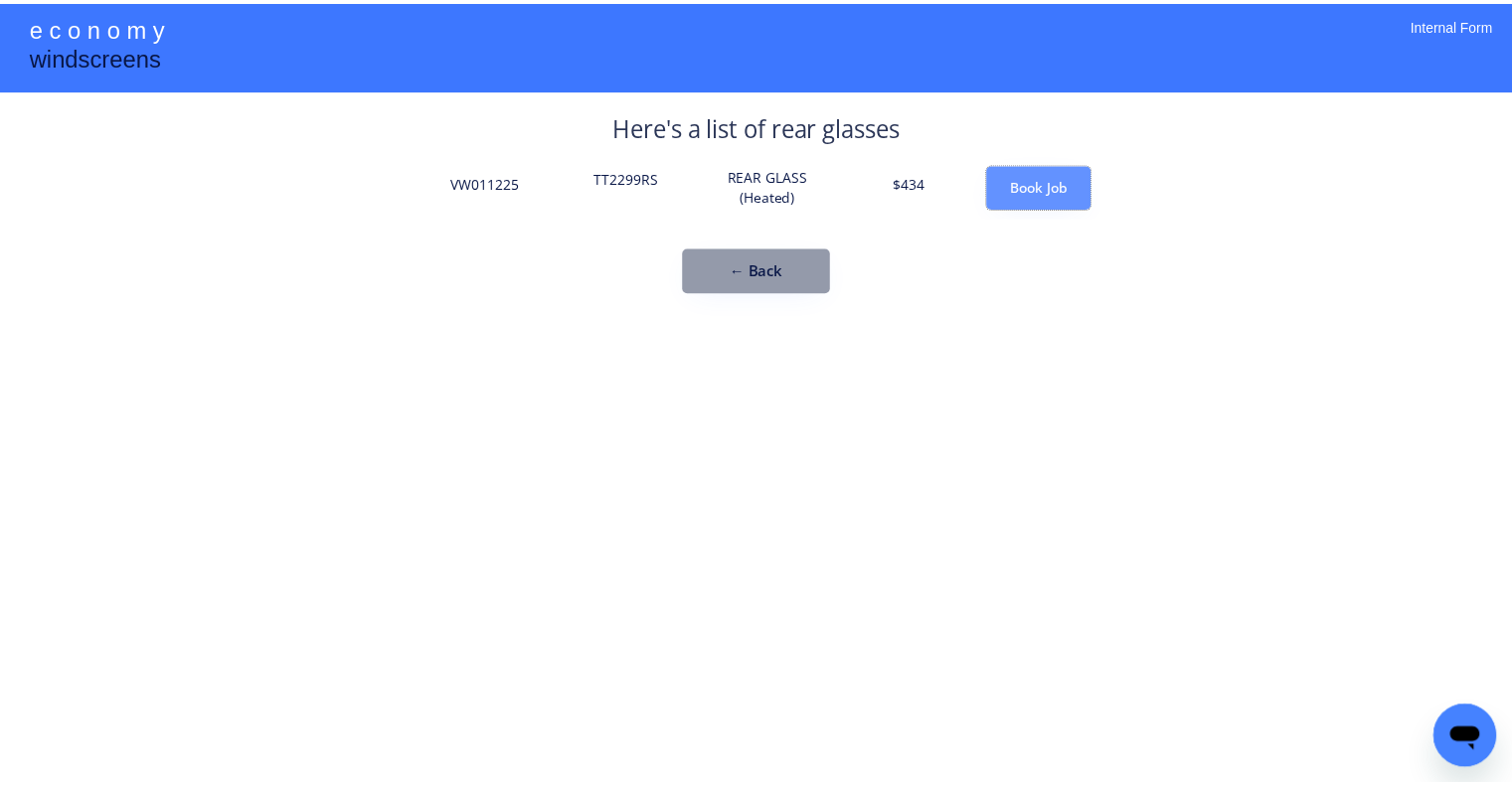 type on "***" 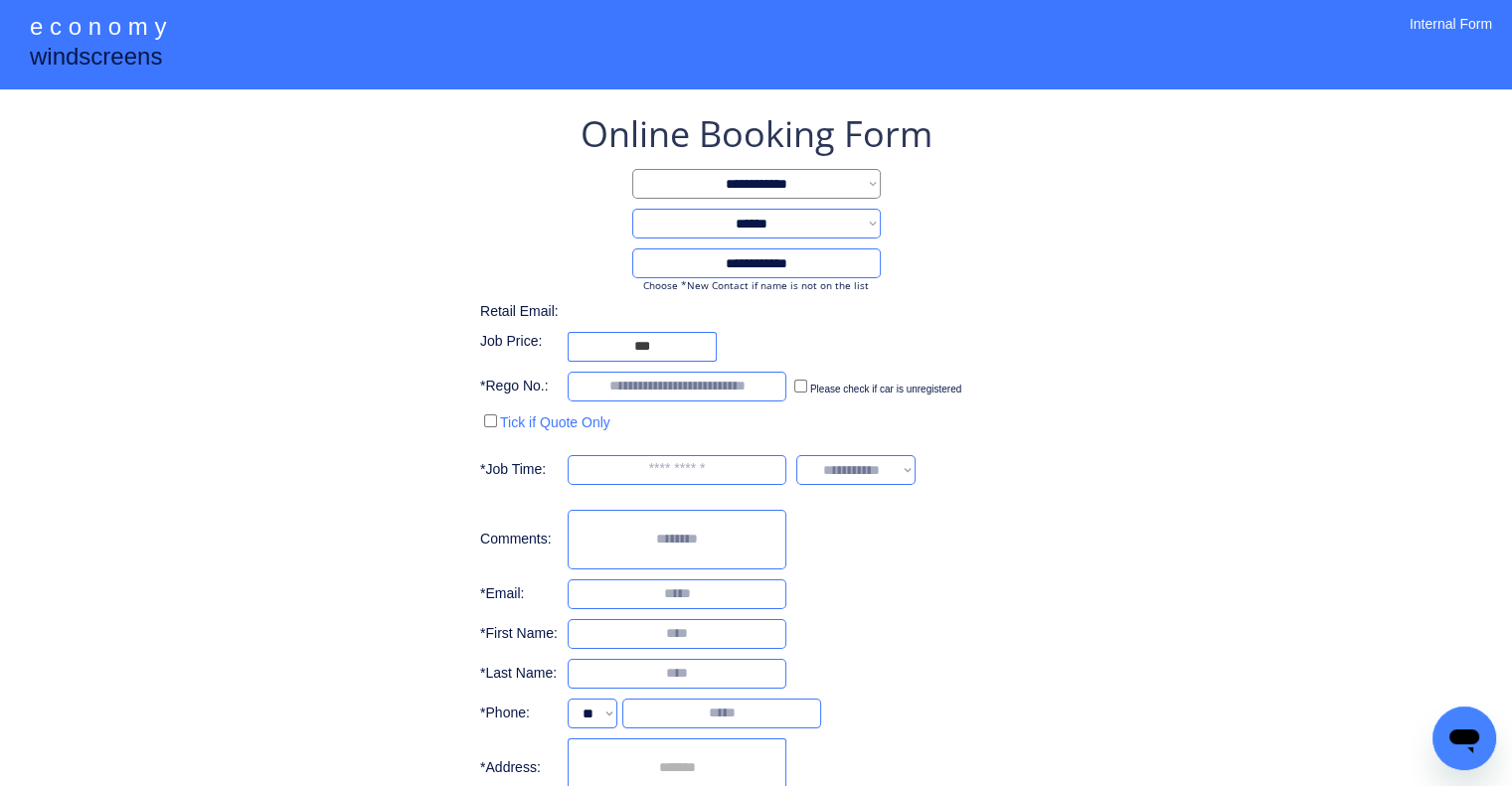 click on "**********" at bounding box center [756, 471] 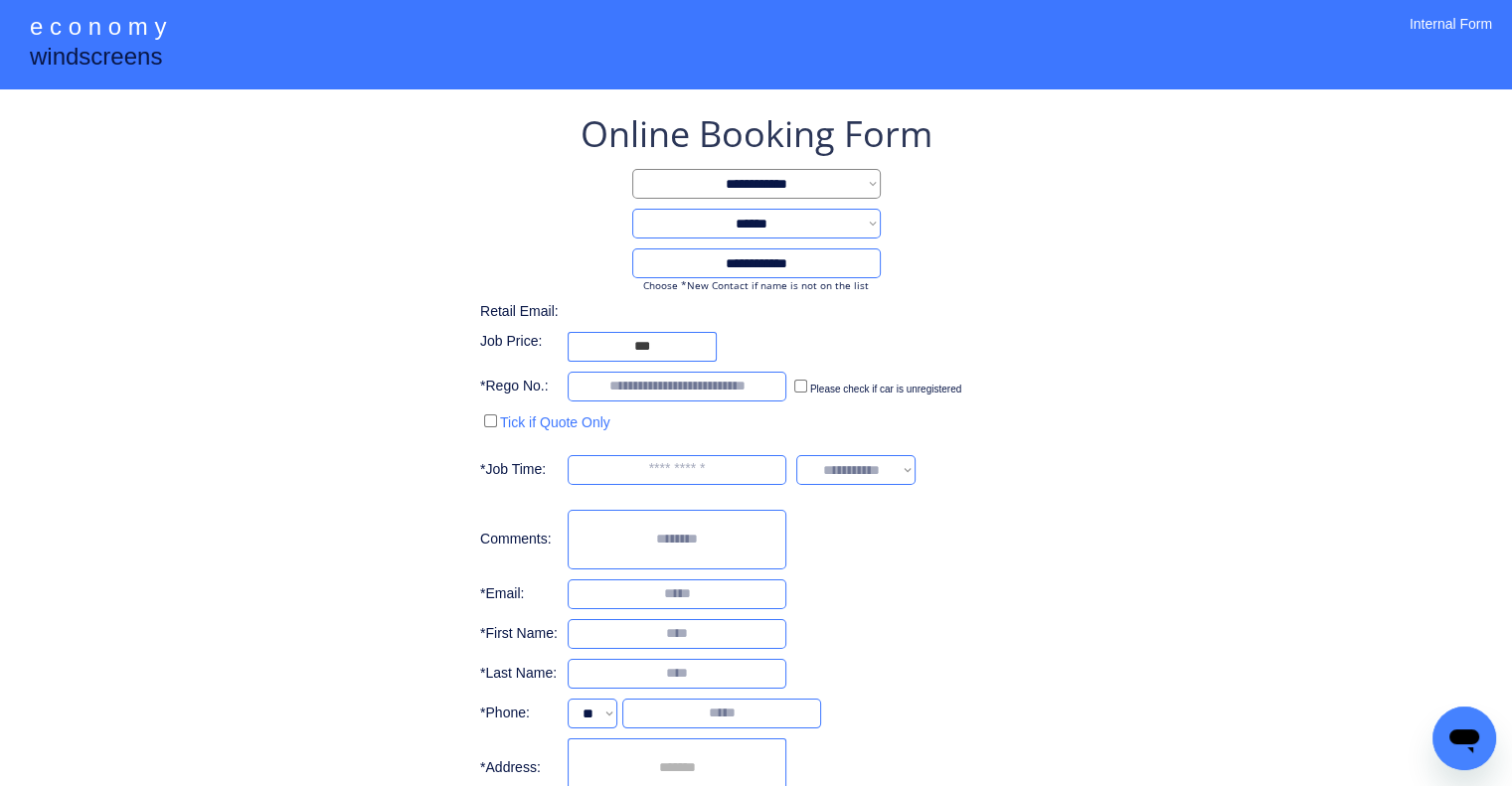 scroll, scrollTop: 155, scrollLeft: 0, axis: vertical 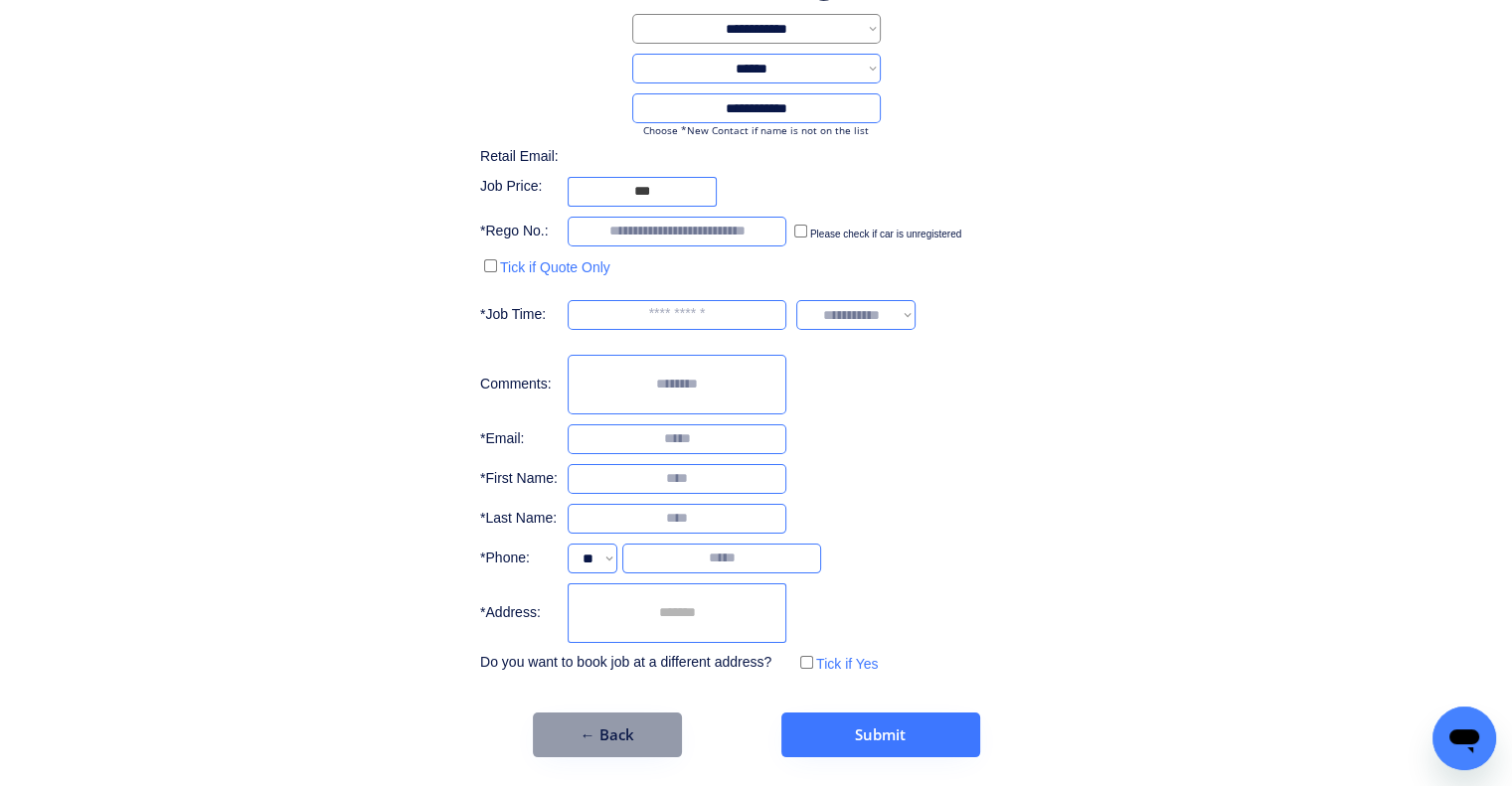 click at bounding box center (677, 613) 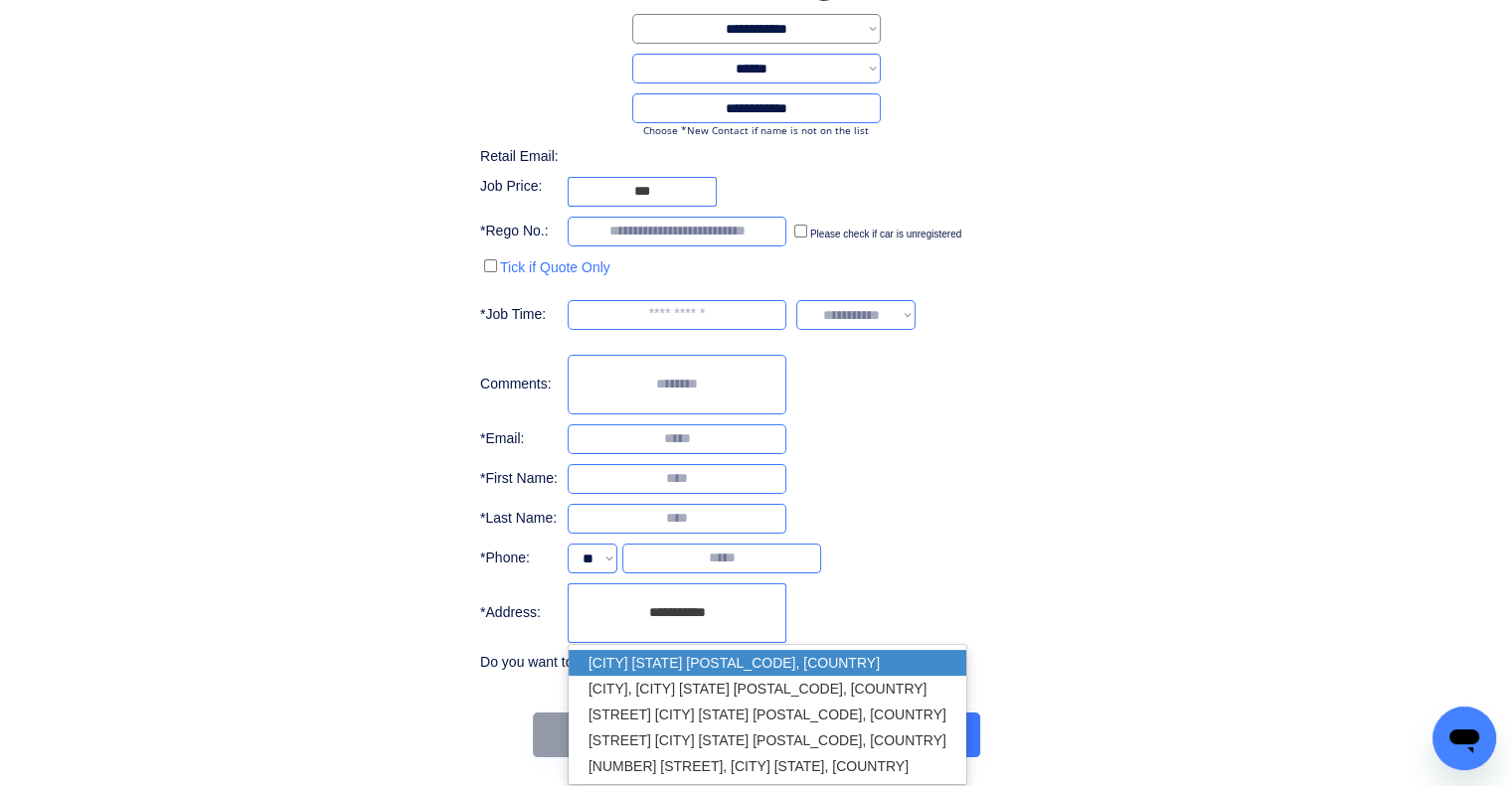 click on "New Beith QLD 4124, Australia" at bounding box center (767, 663) 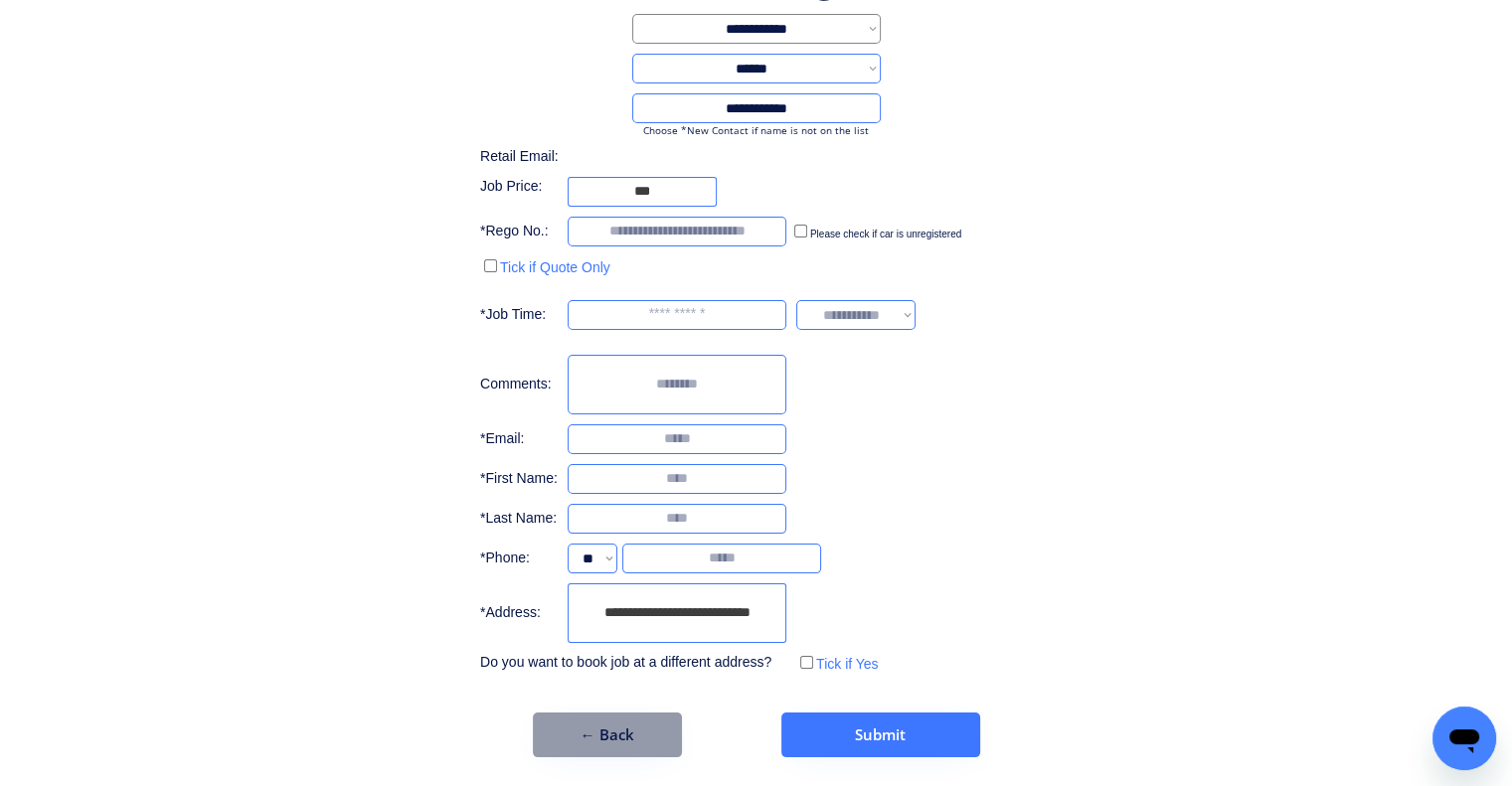 type on "**********" 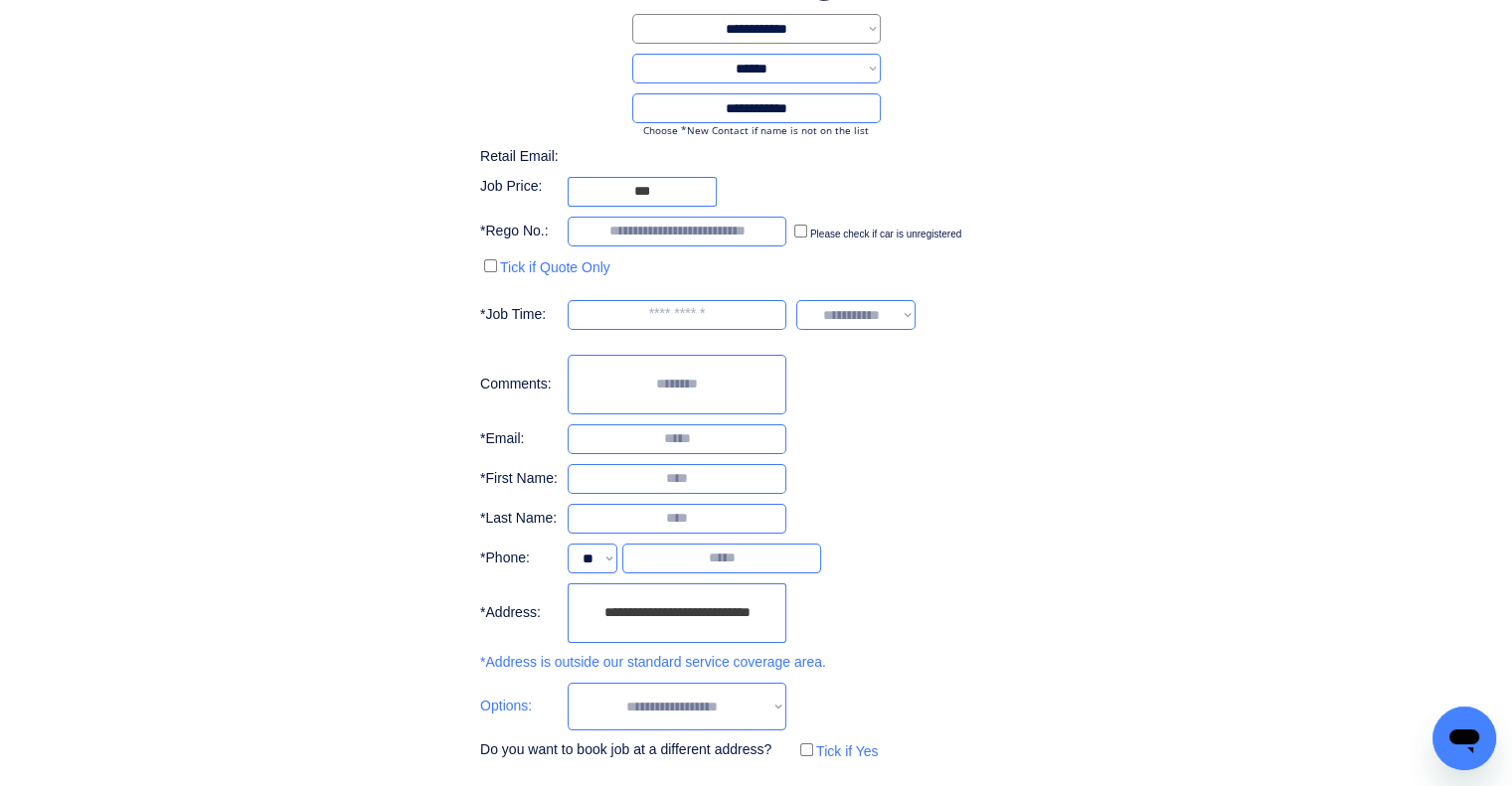 scroll, scrollTop: 242, scrollLeft: 0, axis: vertical 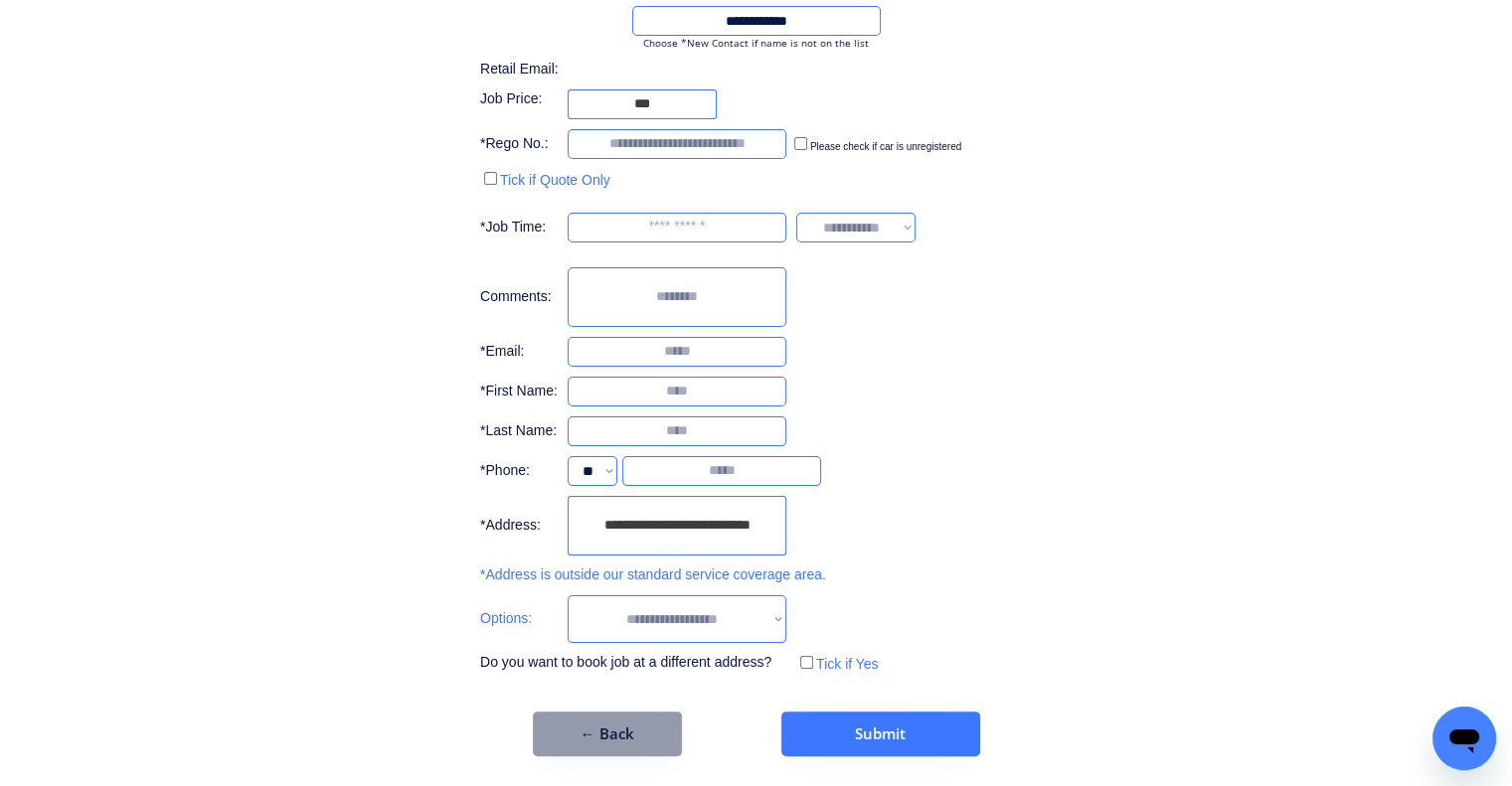 click on "**********" at bounding box center (677, 619) 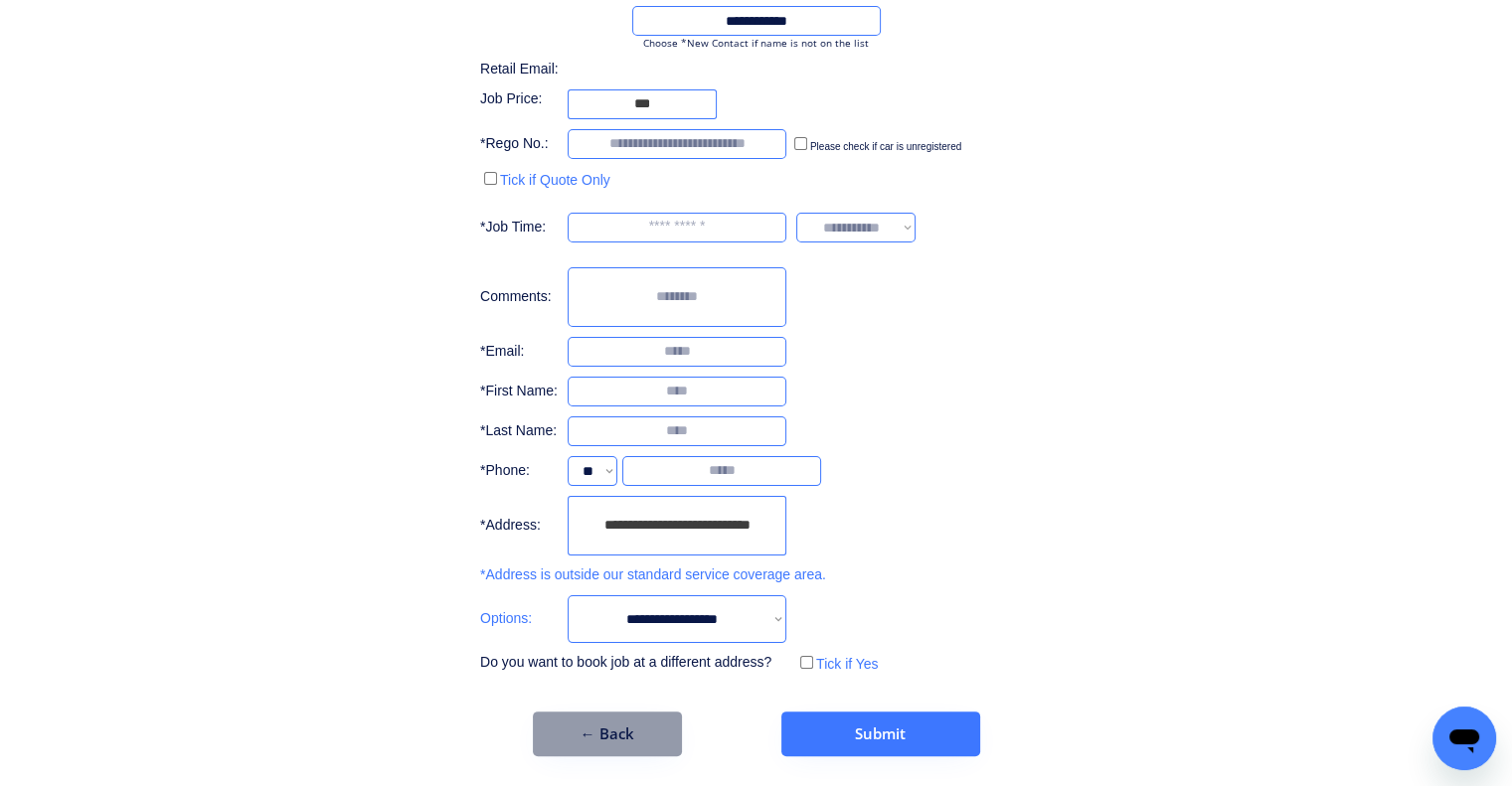 drag, startPoint x: 990, startPoint y: 536, endPoint x: 1296, endPoint y: 521, distance: 306.36743 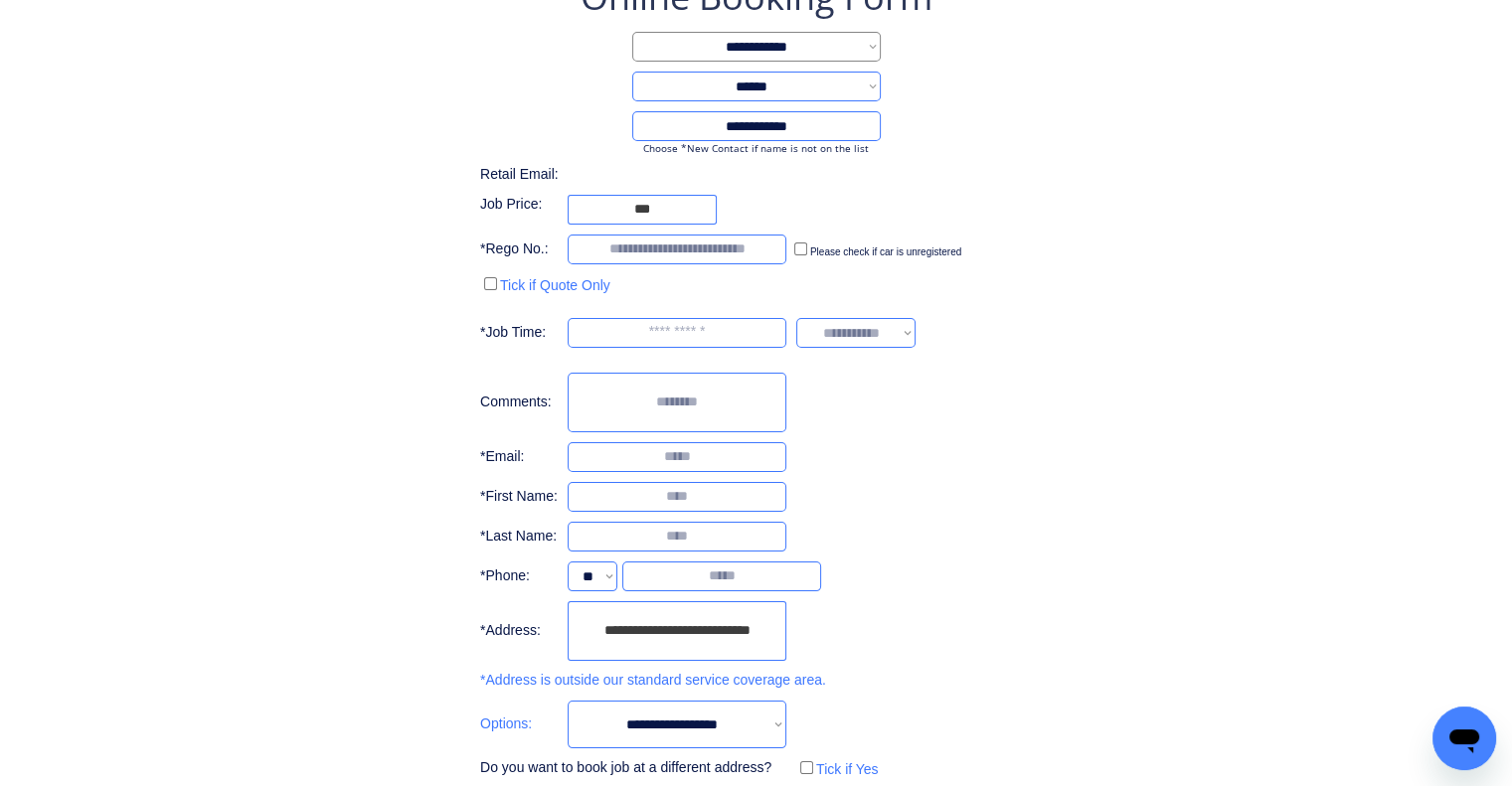 scroll, scrollTop: 242, scrollLeft: 0, axis: vertical 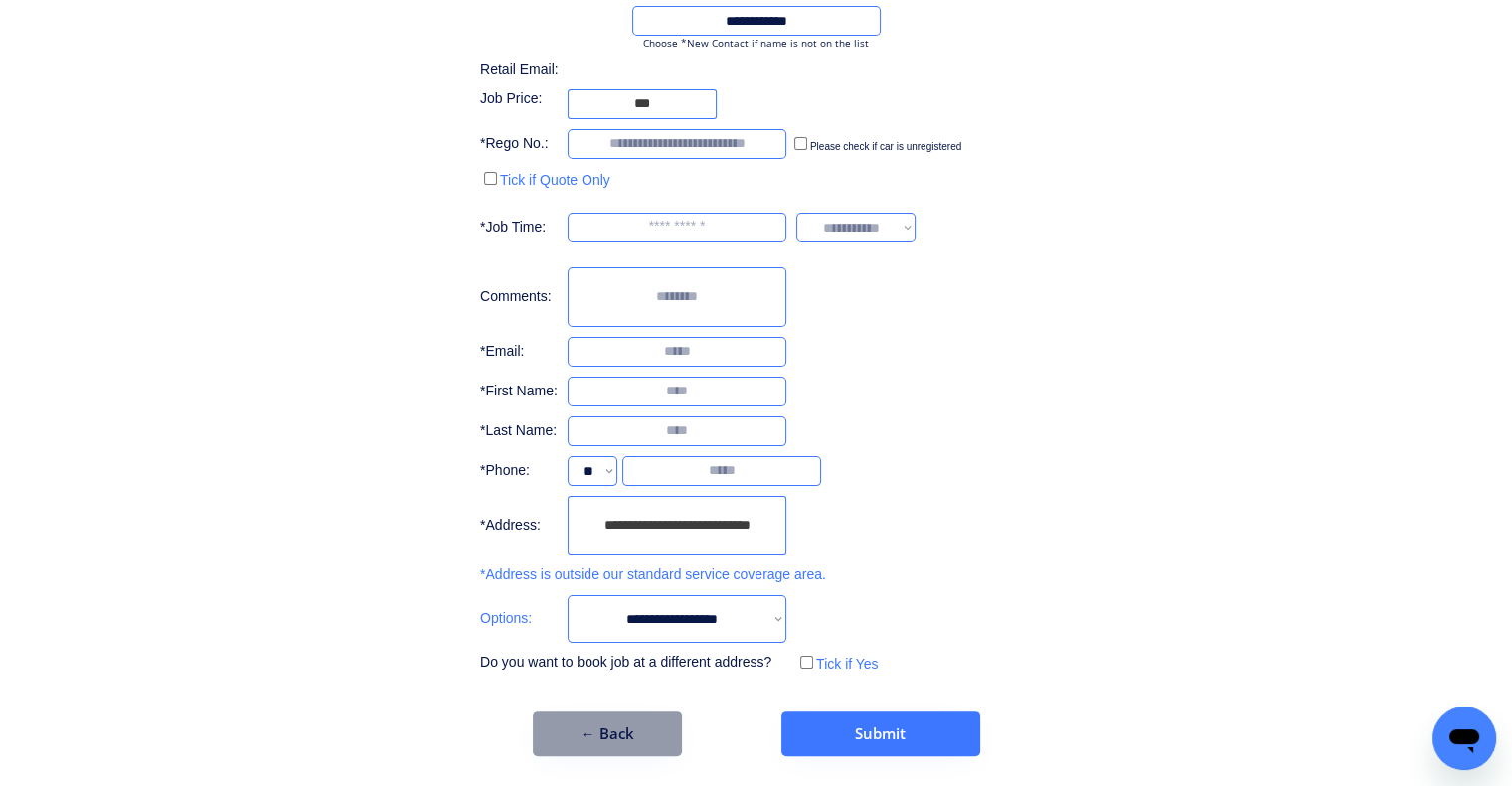 drag, startPoint x: 906, startPoint y: 430, endPoint x: 810, endPoint y: 145, distance: 300.7341 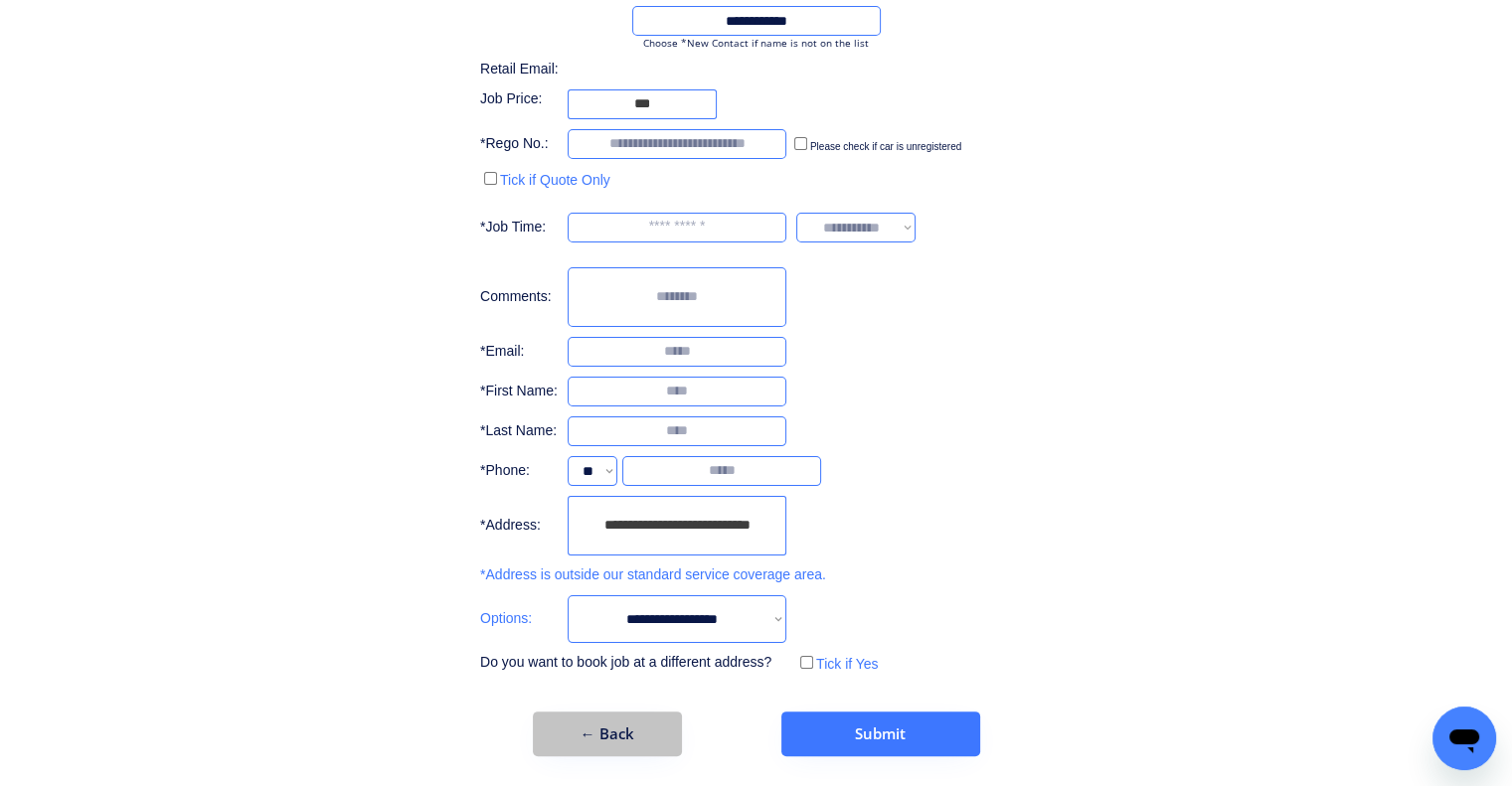 click on "←   Back" at bounding box center (607, 733) 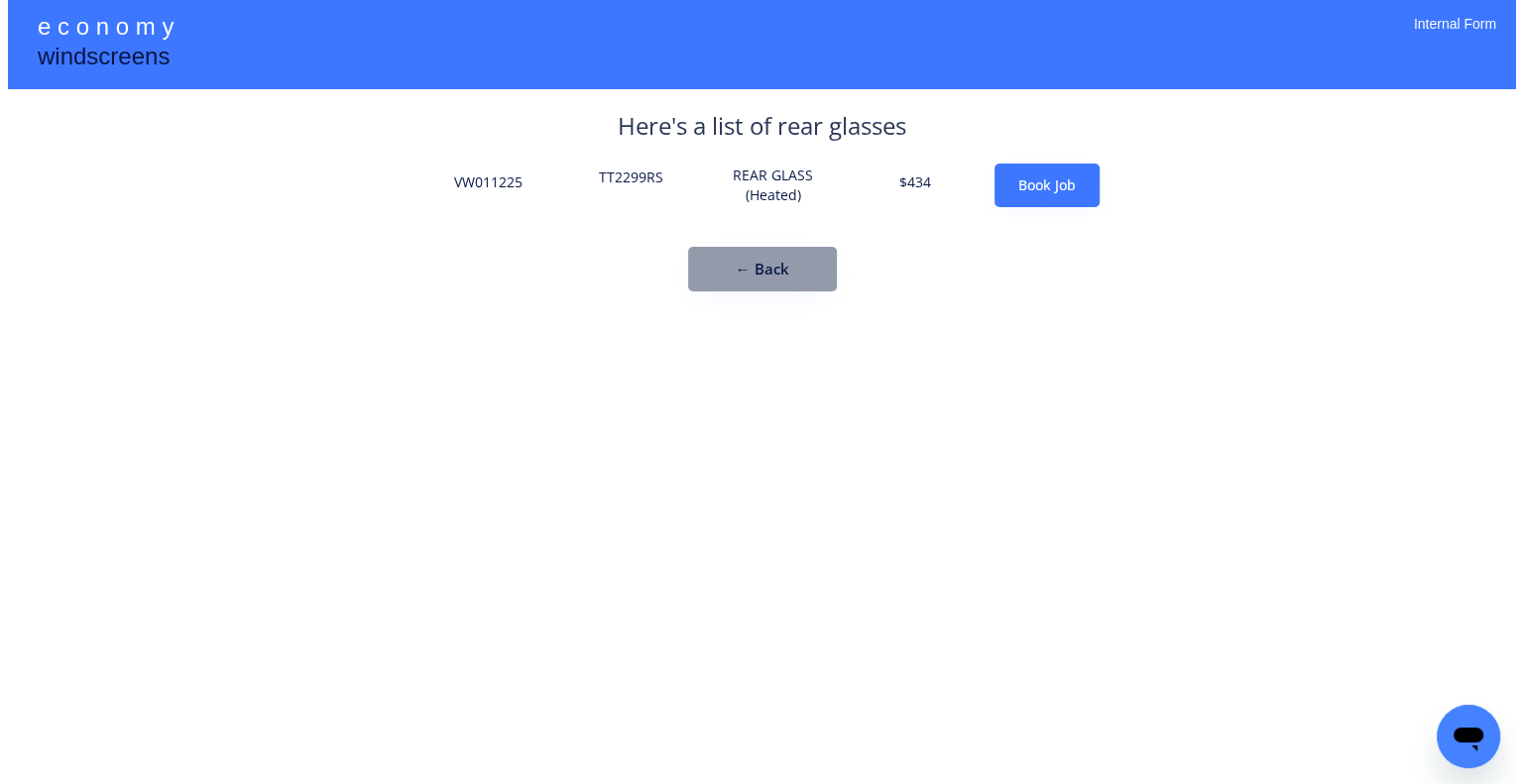 scroll, scrollTop: 0, scrollLeft: 0, axis: both 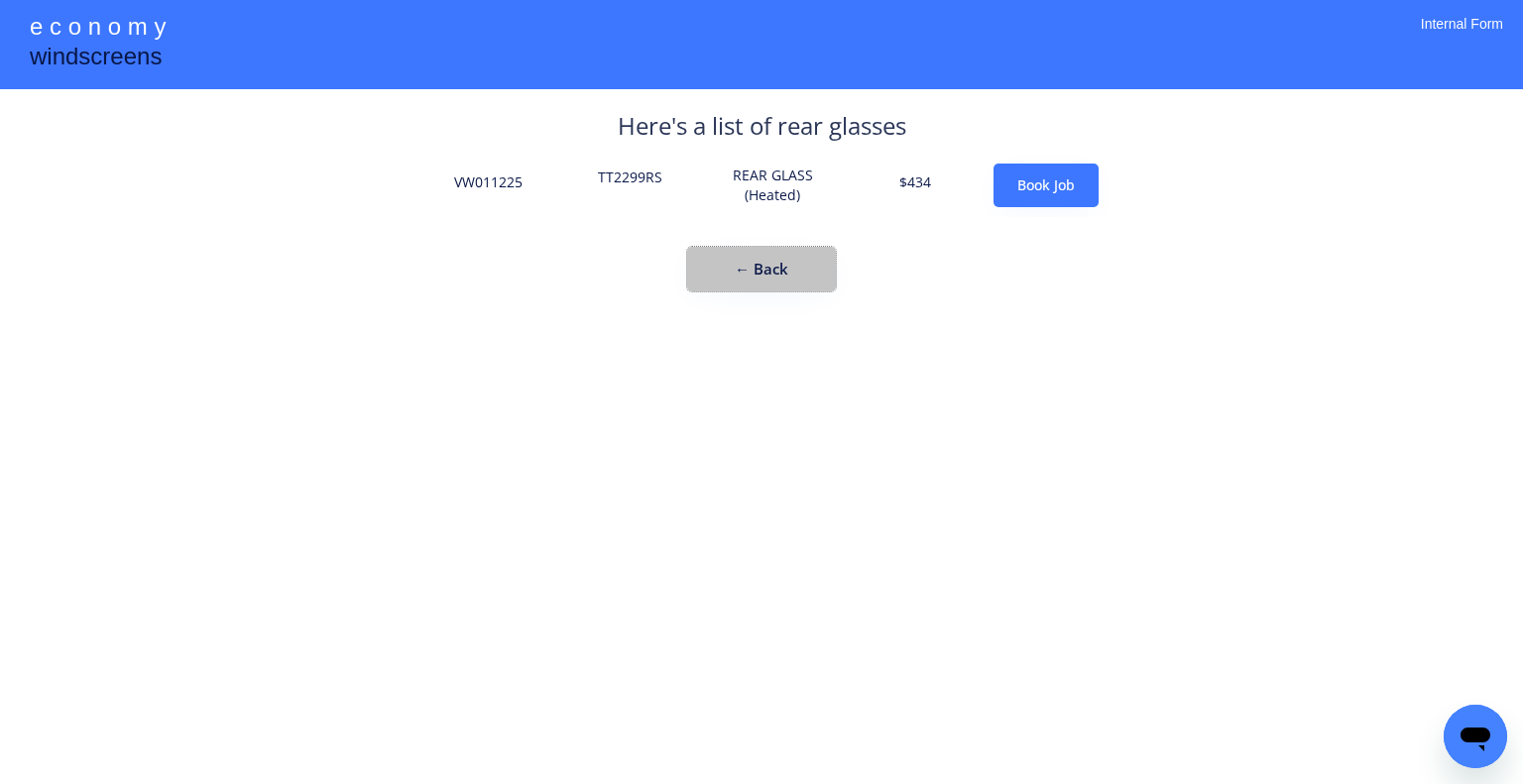 click on "←   Back" at bounding box center (762, 269) 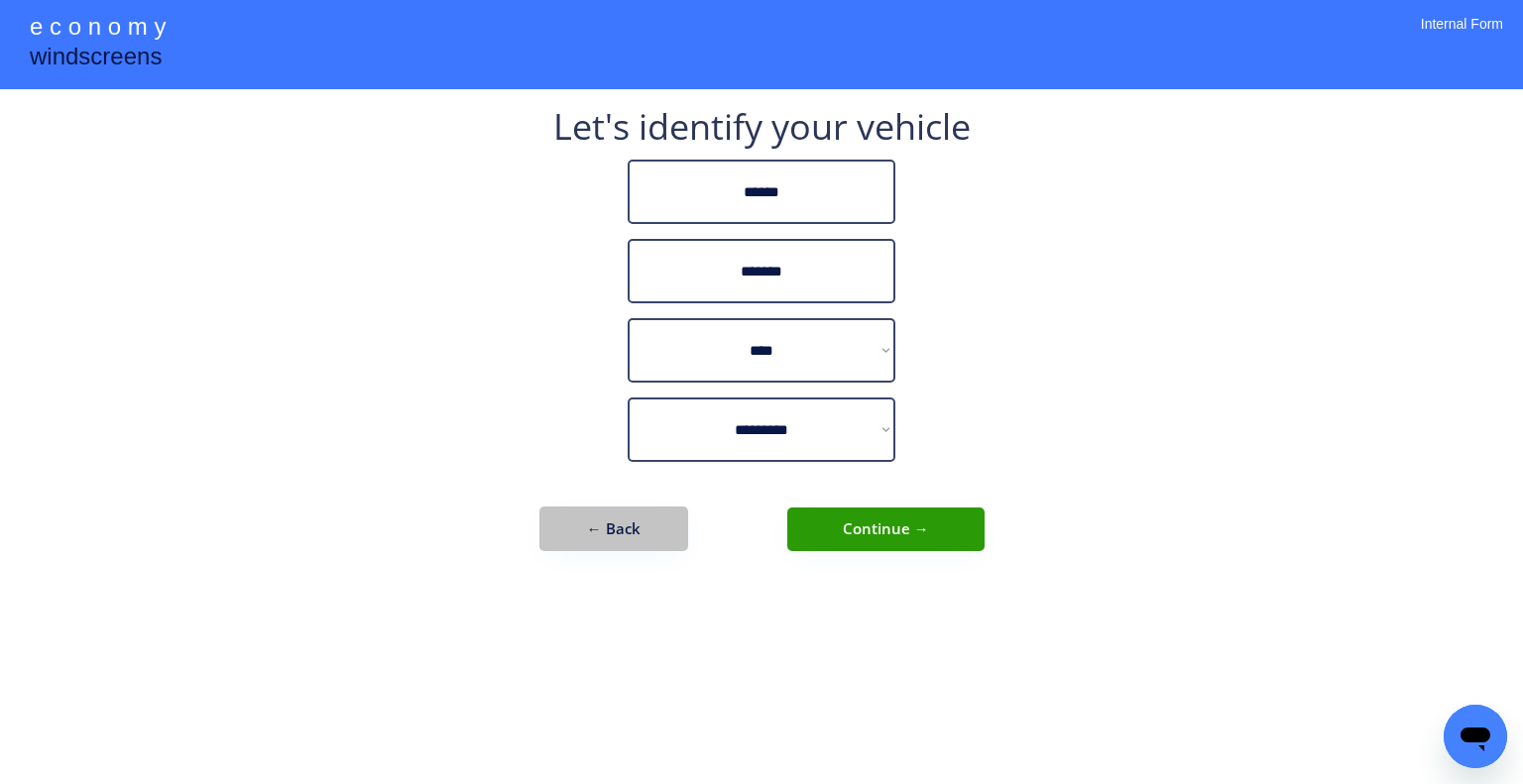 click on "←   Back" at bounding box center (614, 528) 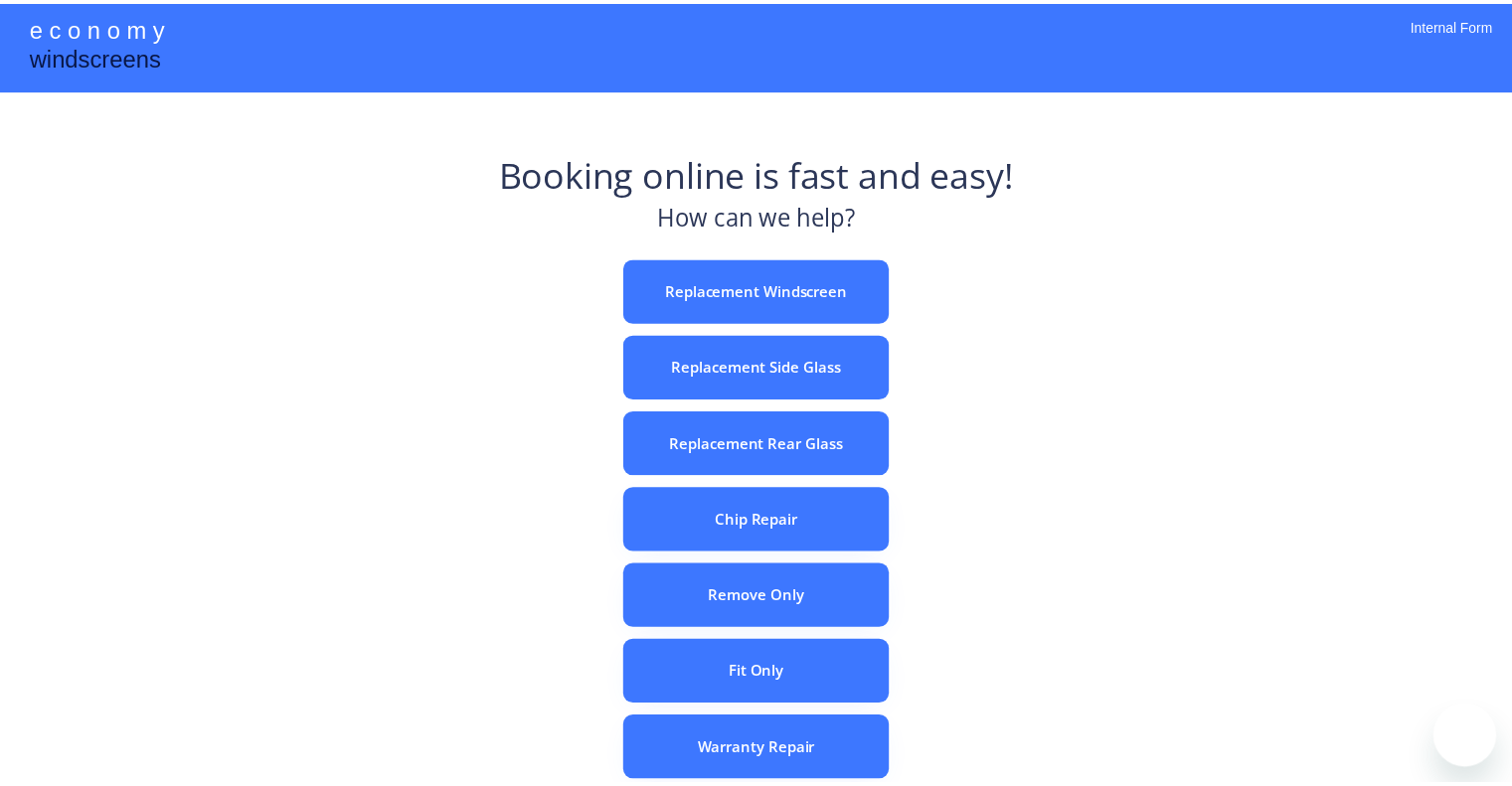 scroll, scrollTop: 0, scrollLeft: 0, axis: both 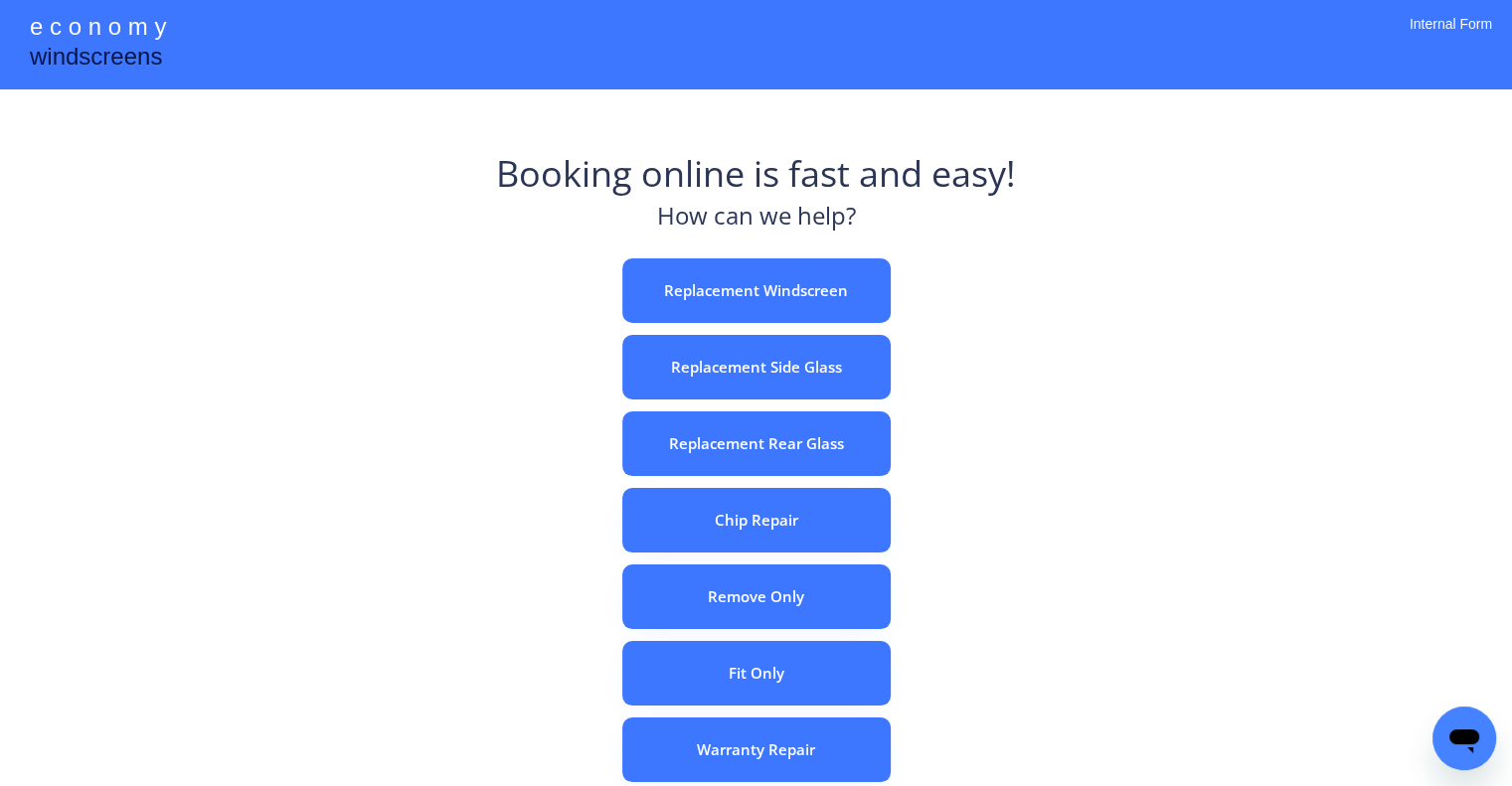 click on "Replacement Windscreen" at bounding box center (756, 290) 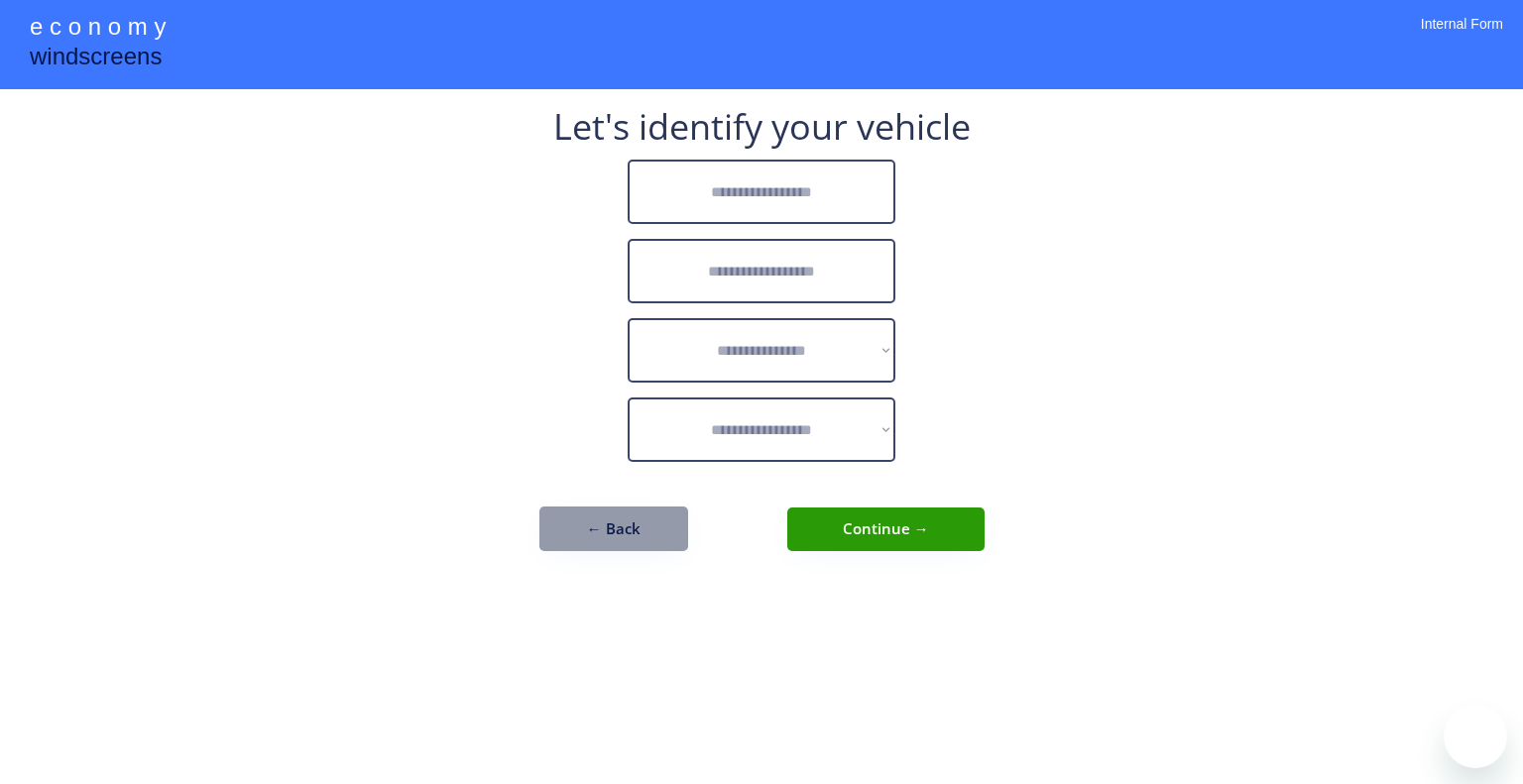 scroll, scrollTop: 0, scrollLeft: 0, axis: both 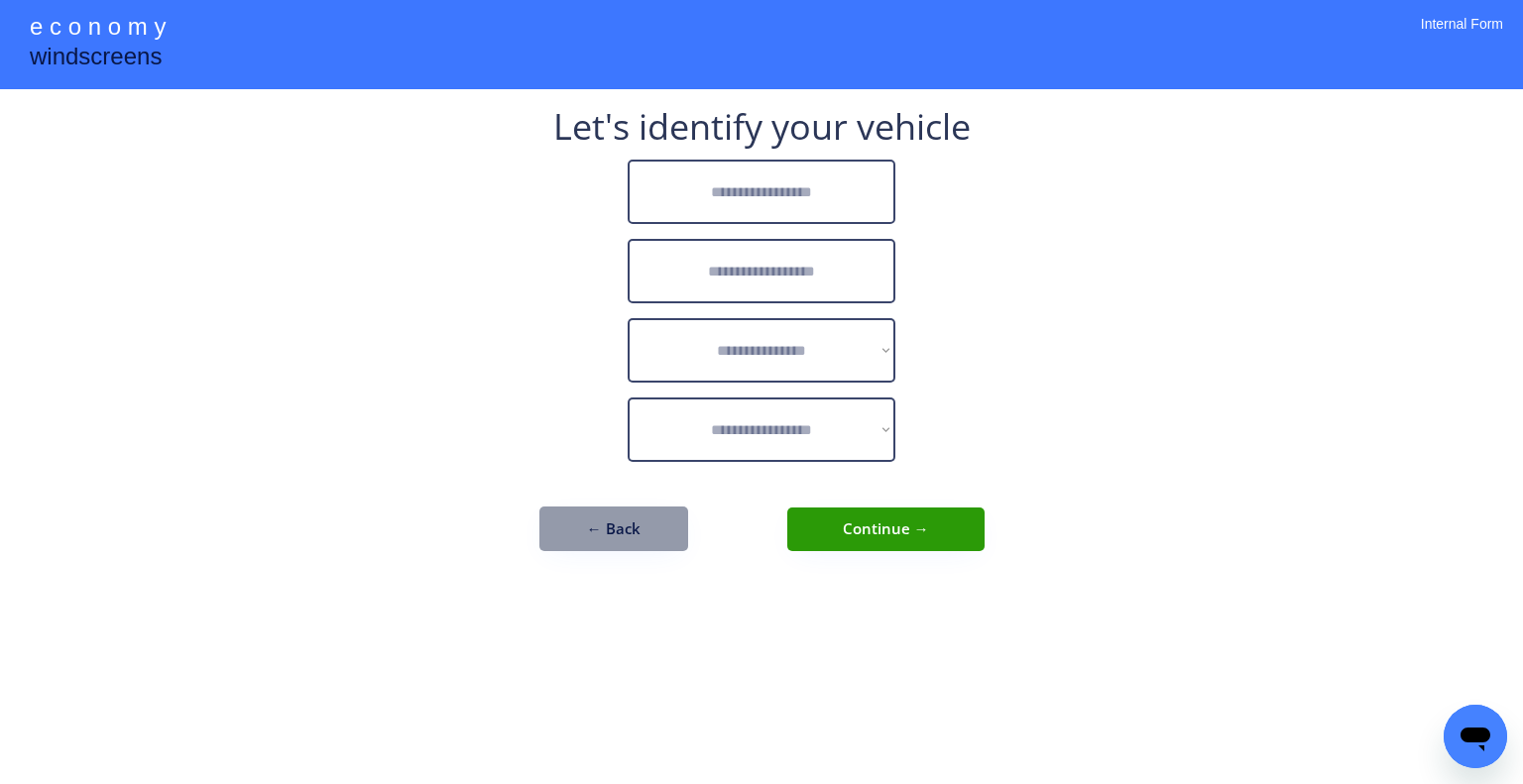 drag, startPoint x: 1216, startPoint y: 423, endPoint x: 1048, endPoint y: 377, distance: 174.1838 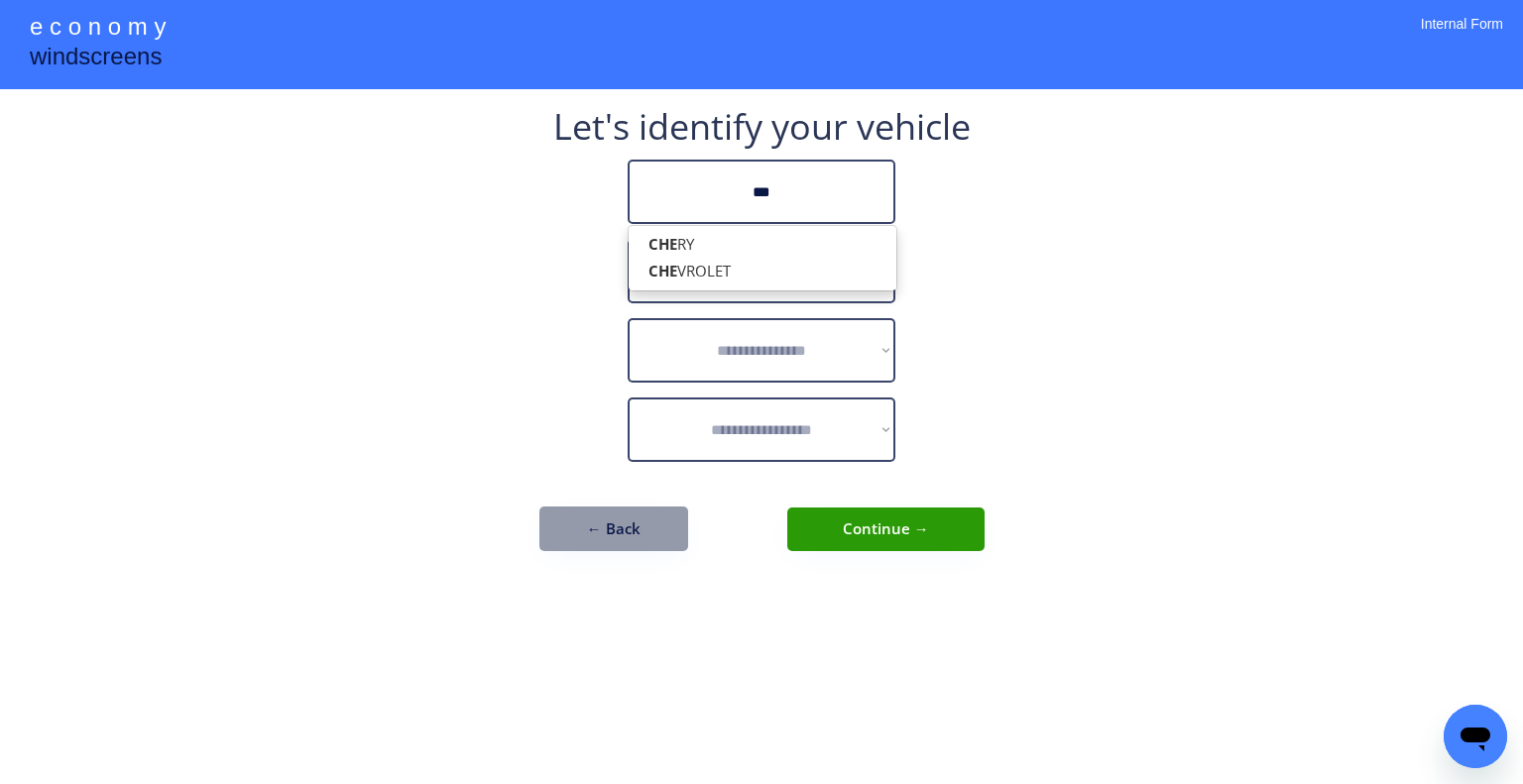 type on "***" 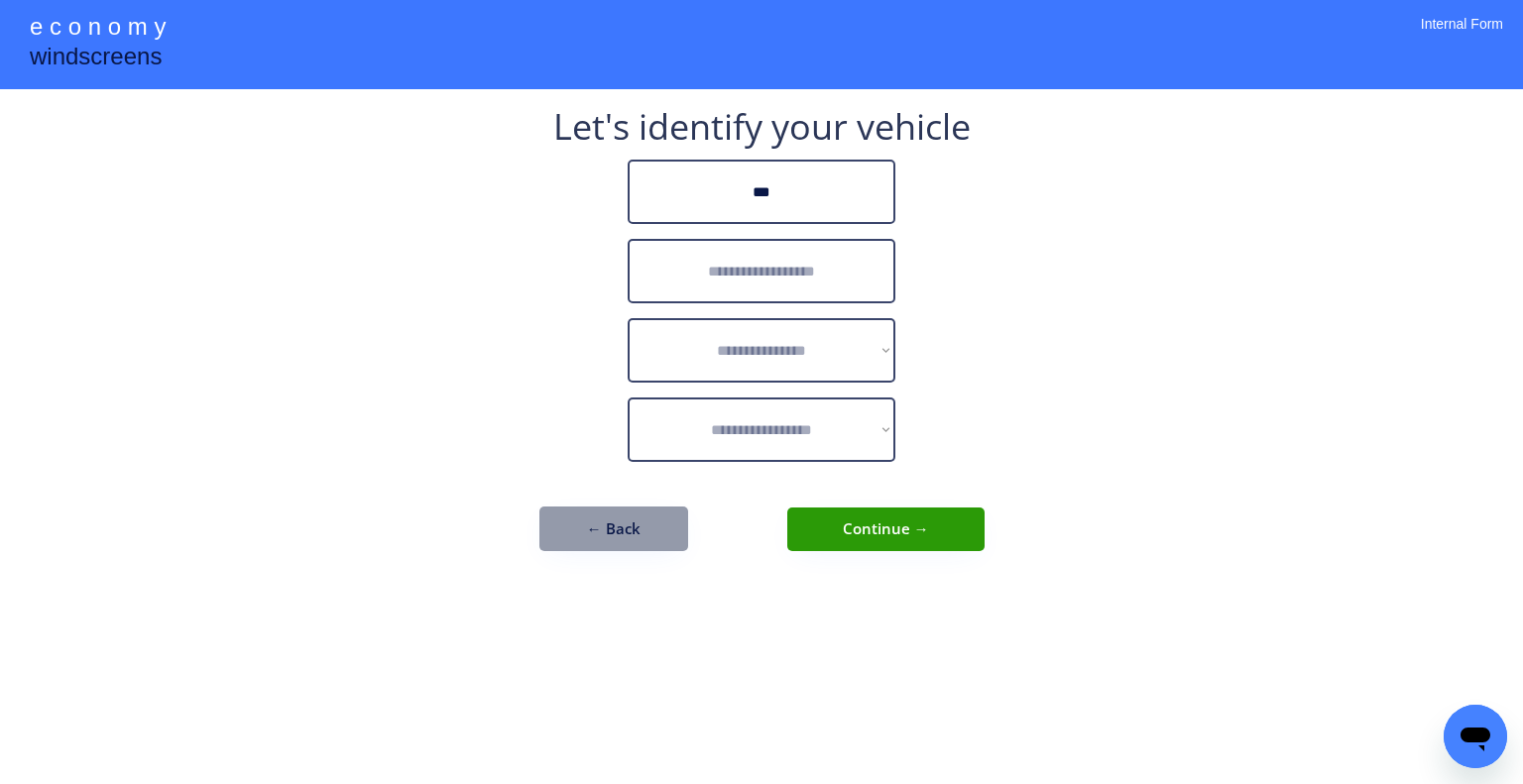 type 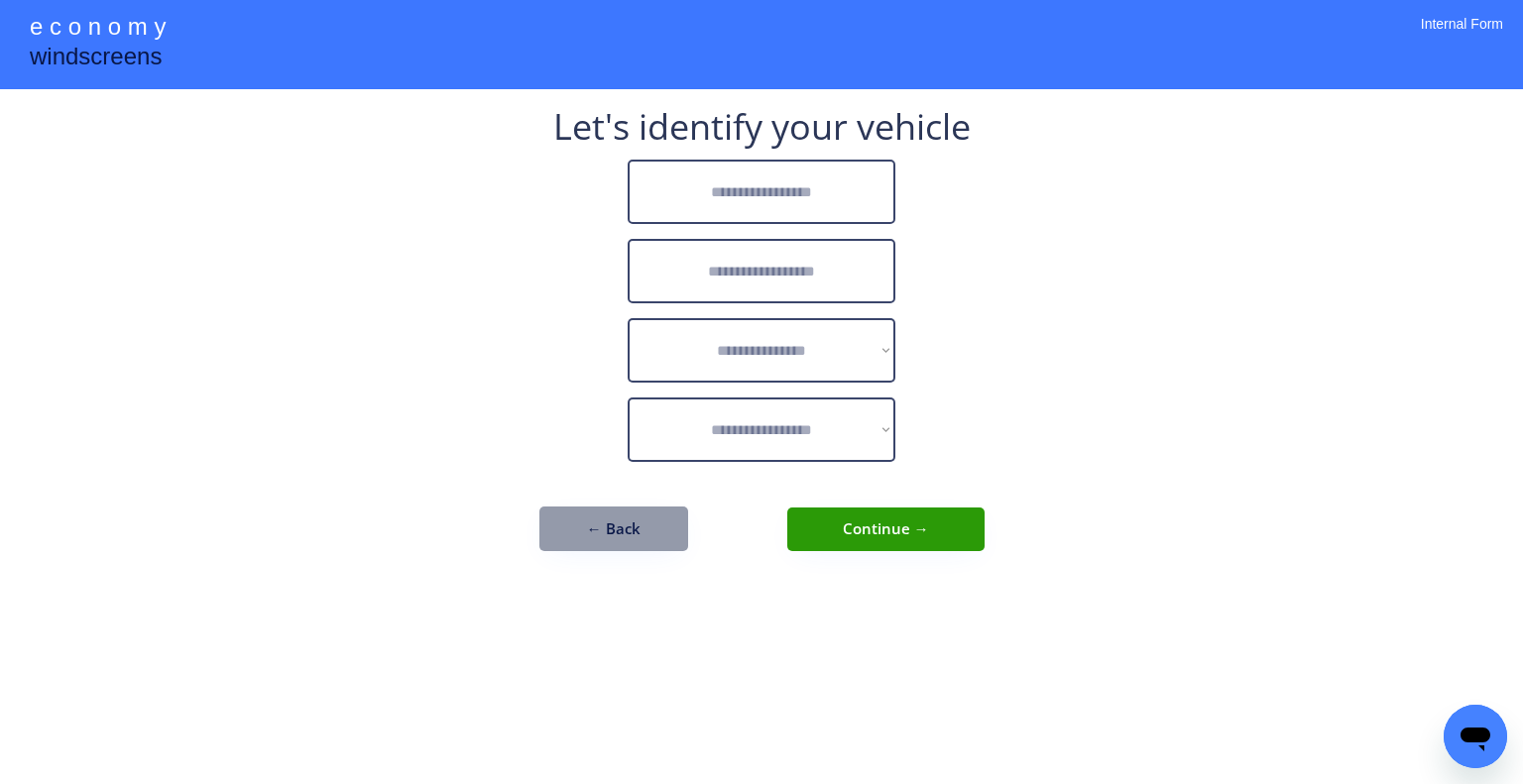 drag, startPoint x: 1336, startPoint y: 397, endPoint x: 996, endPoint y: 10, distance: 515.14 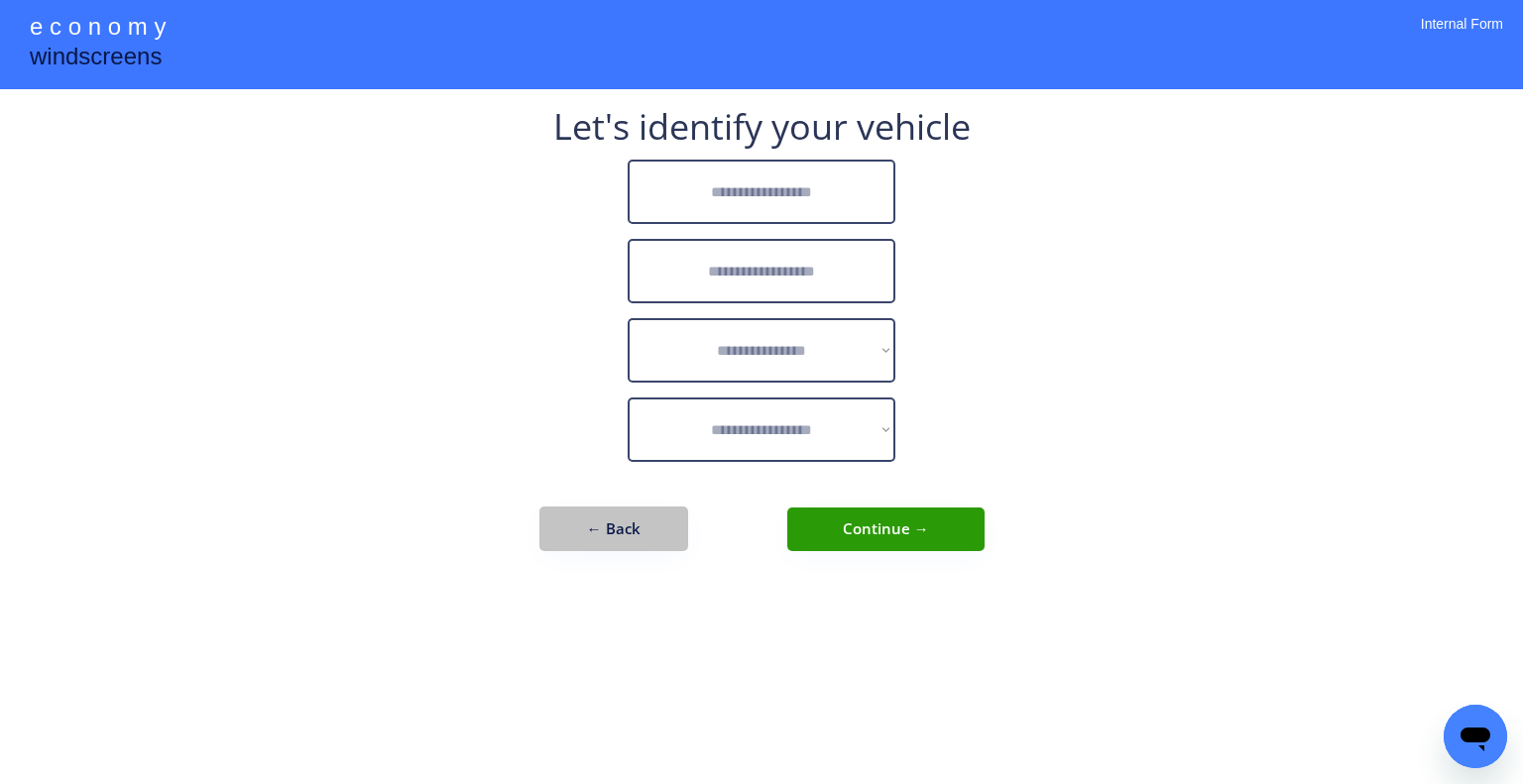 click on "←   Back" at bounding box center (614, 528) 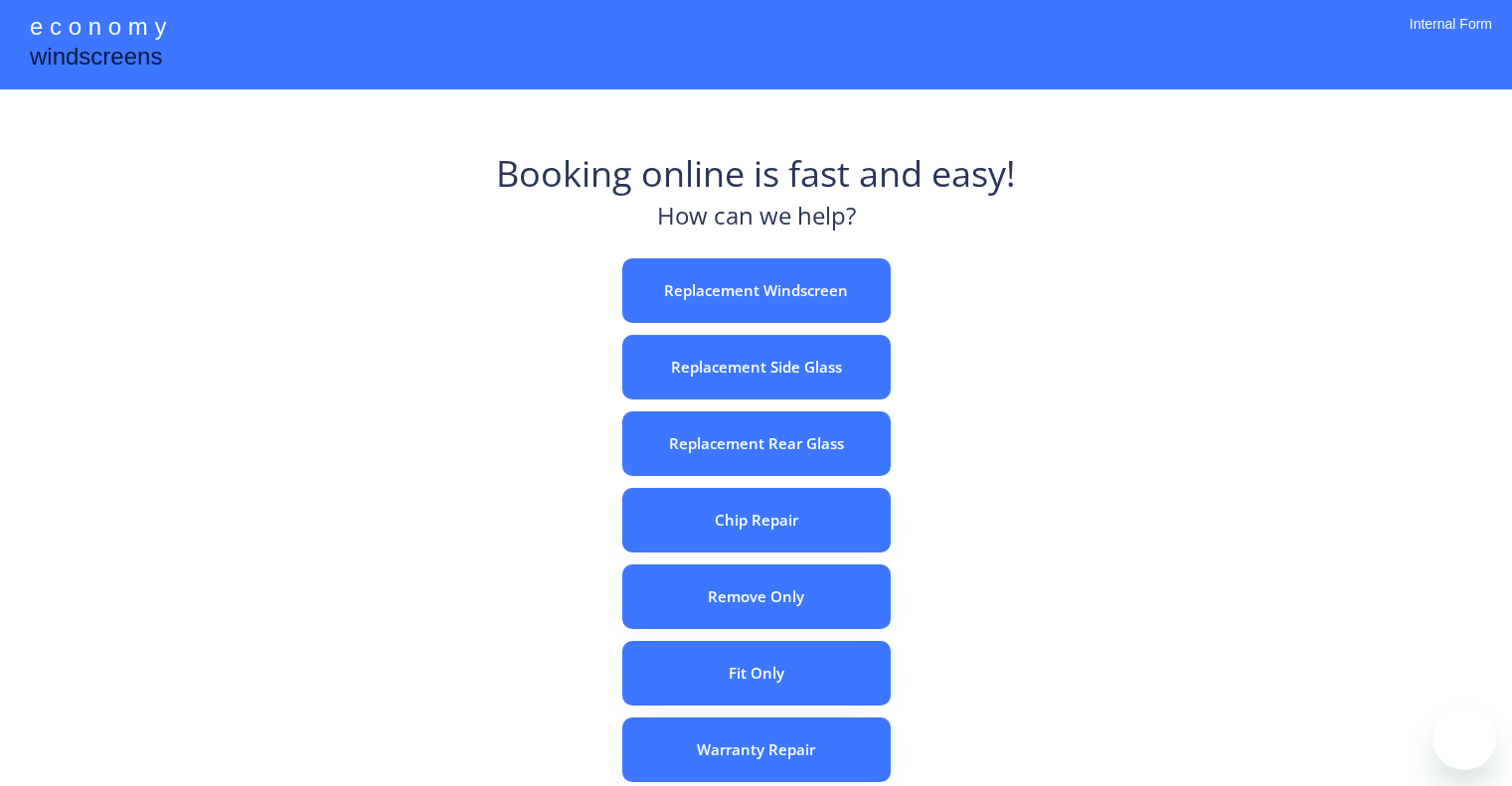 scroll, scrollTop: 0, scrollLeft: 0, axis: both 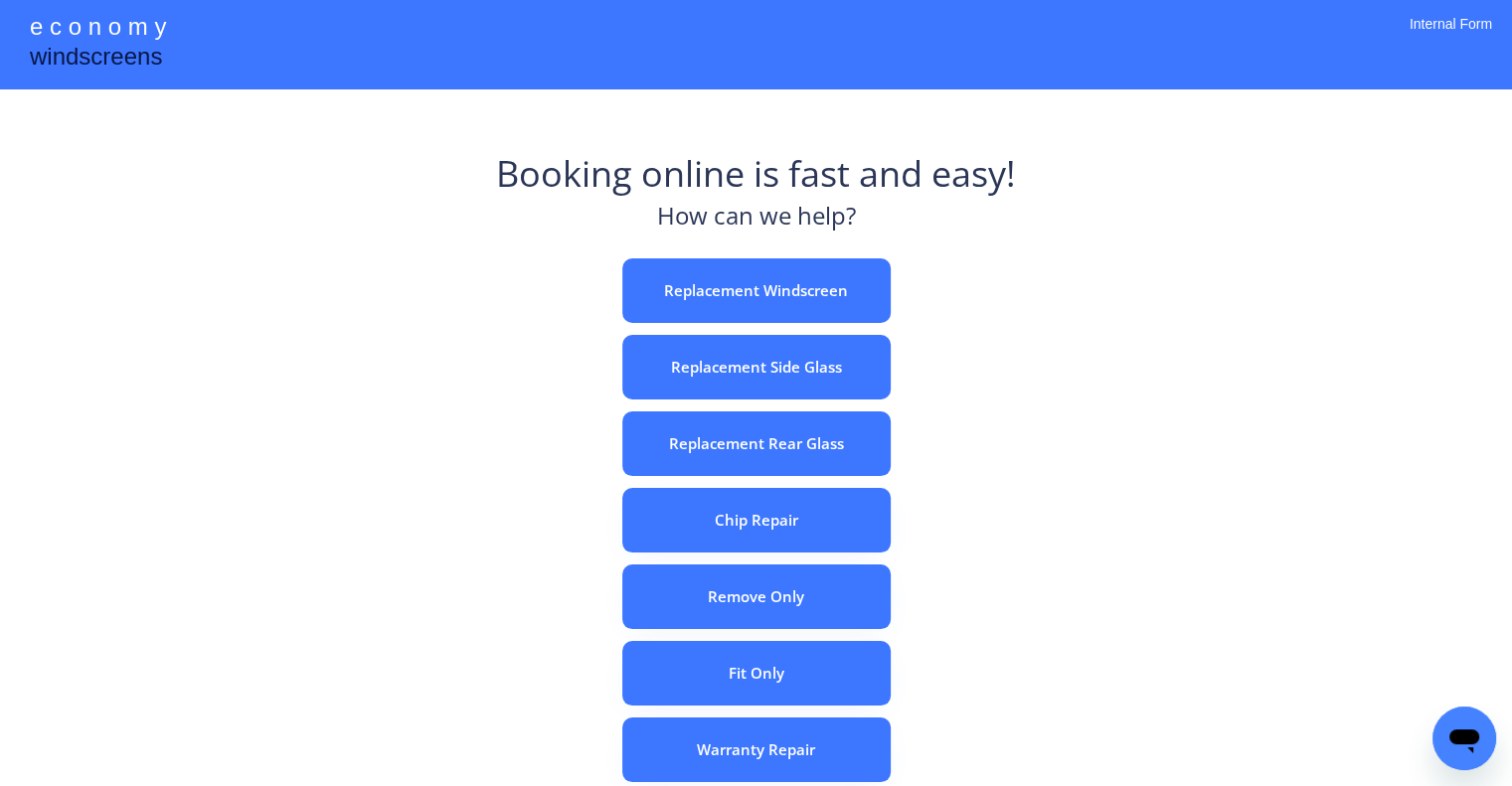 click on "e c o n o m y windscreens Booking online is fast and easy! How can we help? Replacement Windscreen Replacement Side Glass Replacement Rear Glass Chip Repair Remove Only Fit Only Warranty Repair ADAS Recalibration Only Rebook a Job Confirm Quotes Manual Booking Internal Form" at bounding box center (756, 553) 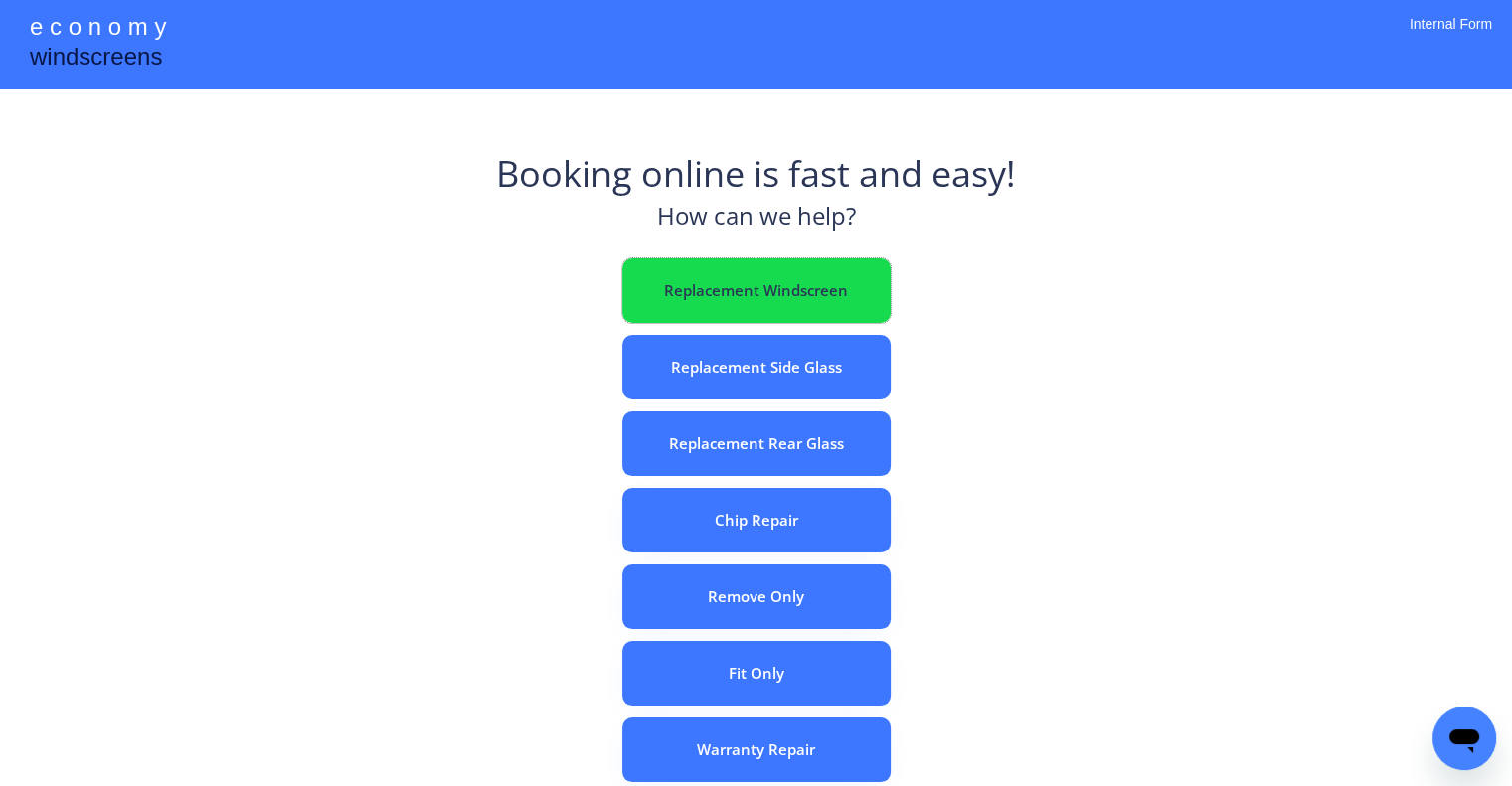 click on "Replacement Windscreen" at bounding box center [756, 290] 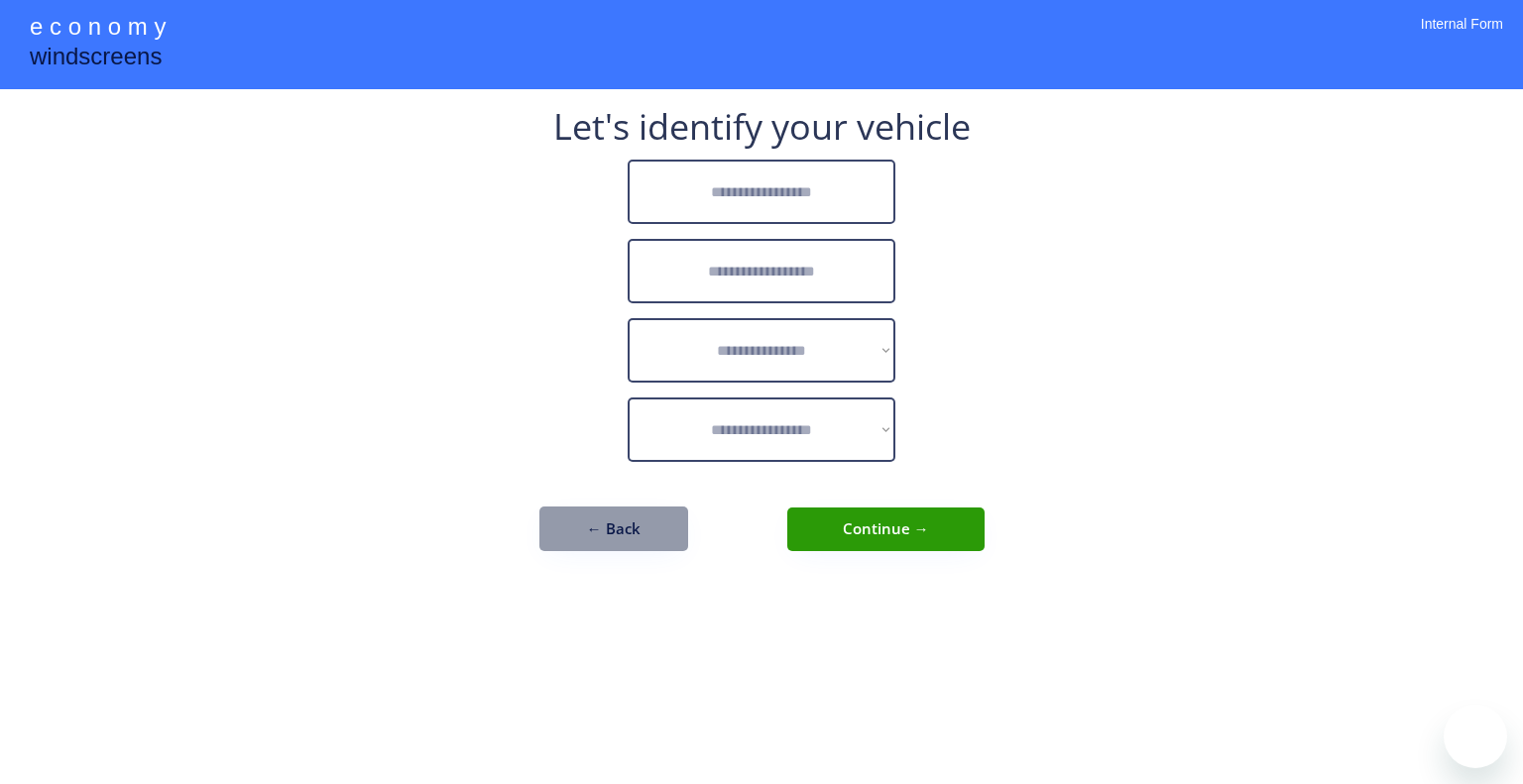 scroll, scrollTop: 0, scrollLeft: 0, axis: both 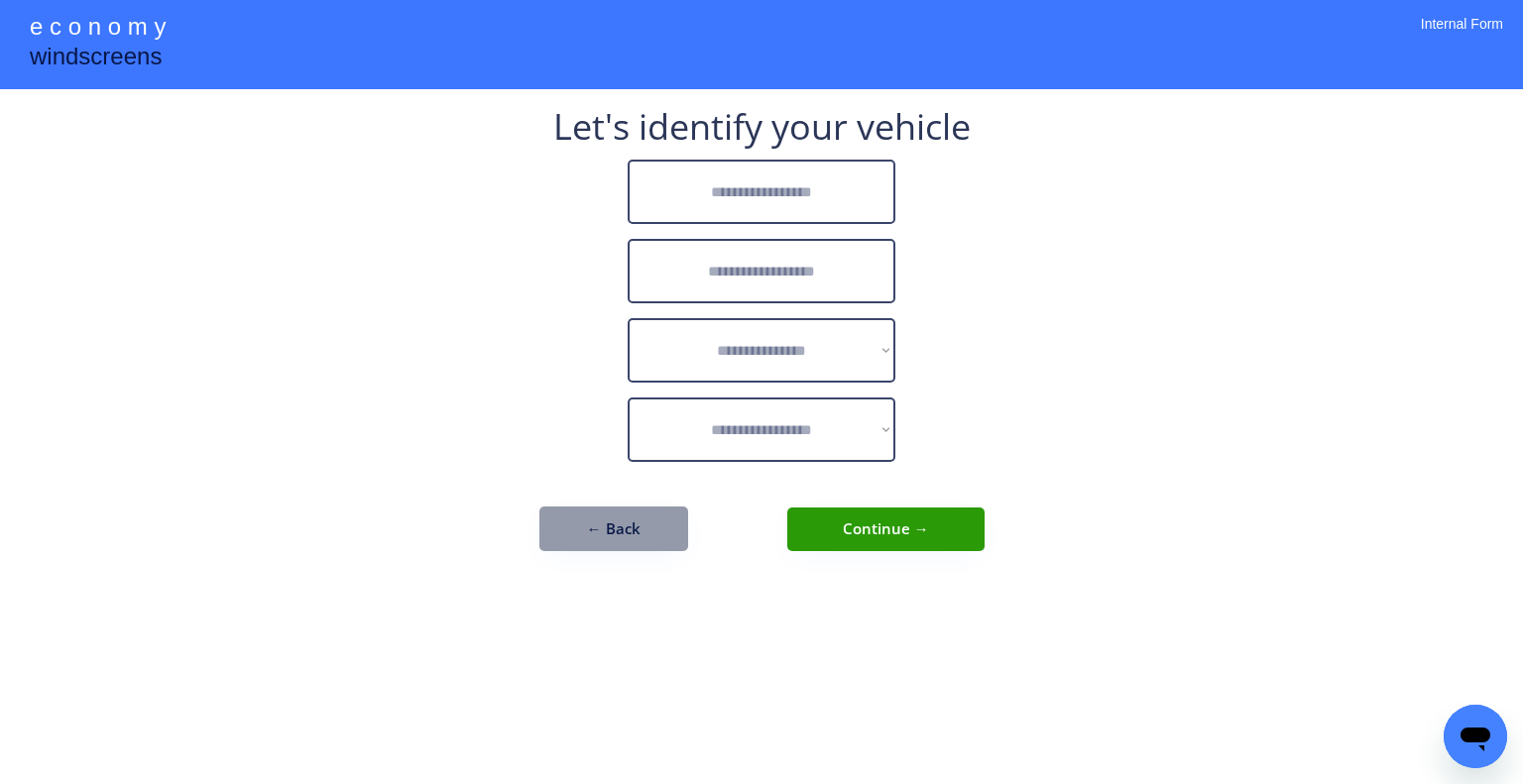 click at bounding box center [762, 191] 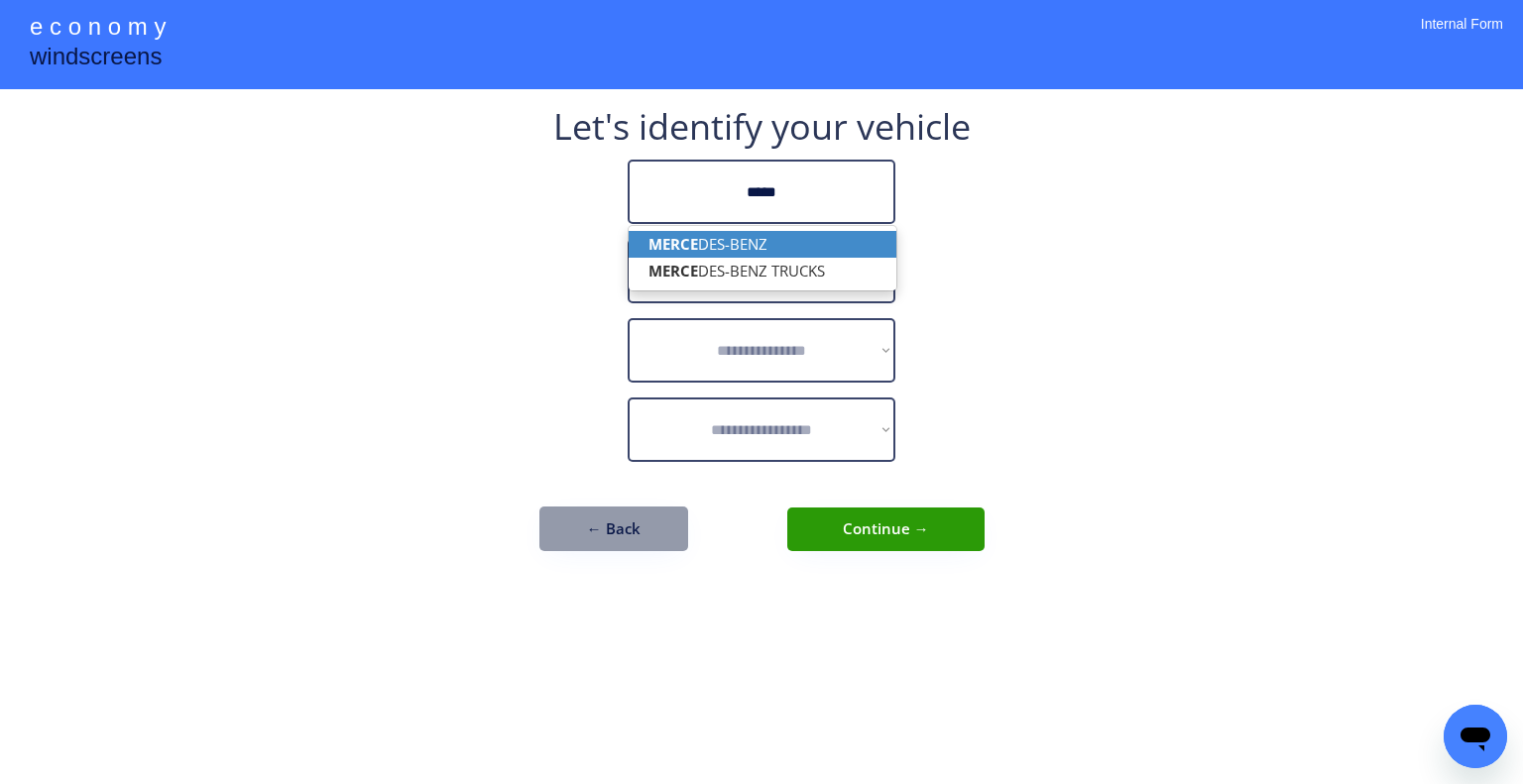 click on "MERCE DES-BENZ" at bounding box center (762, 244) 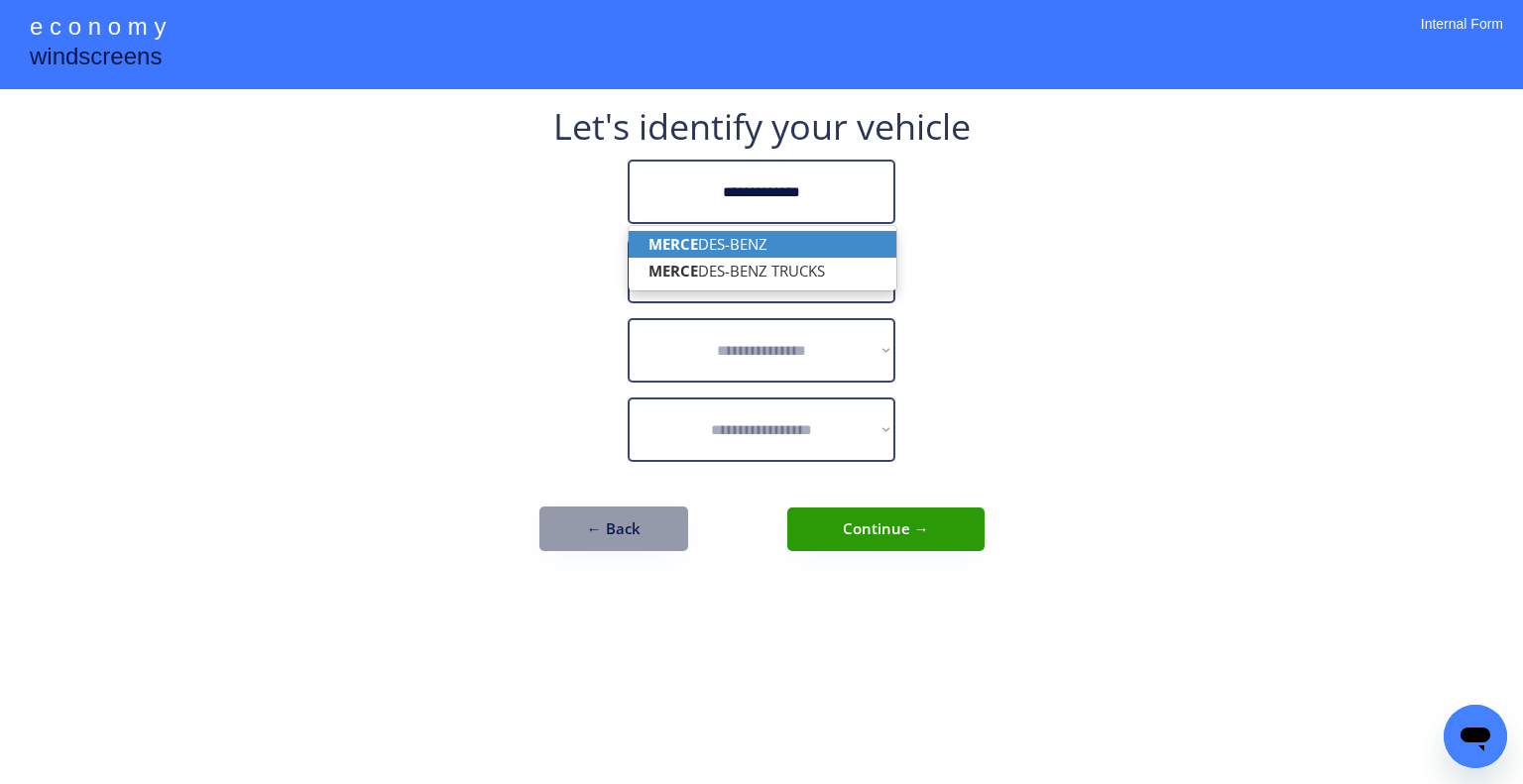 type on "**********" 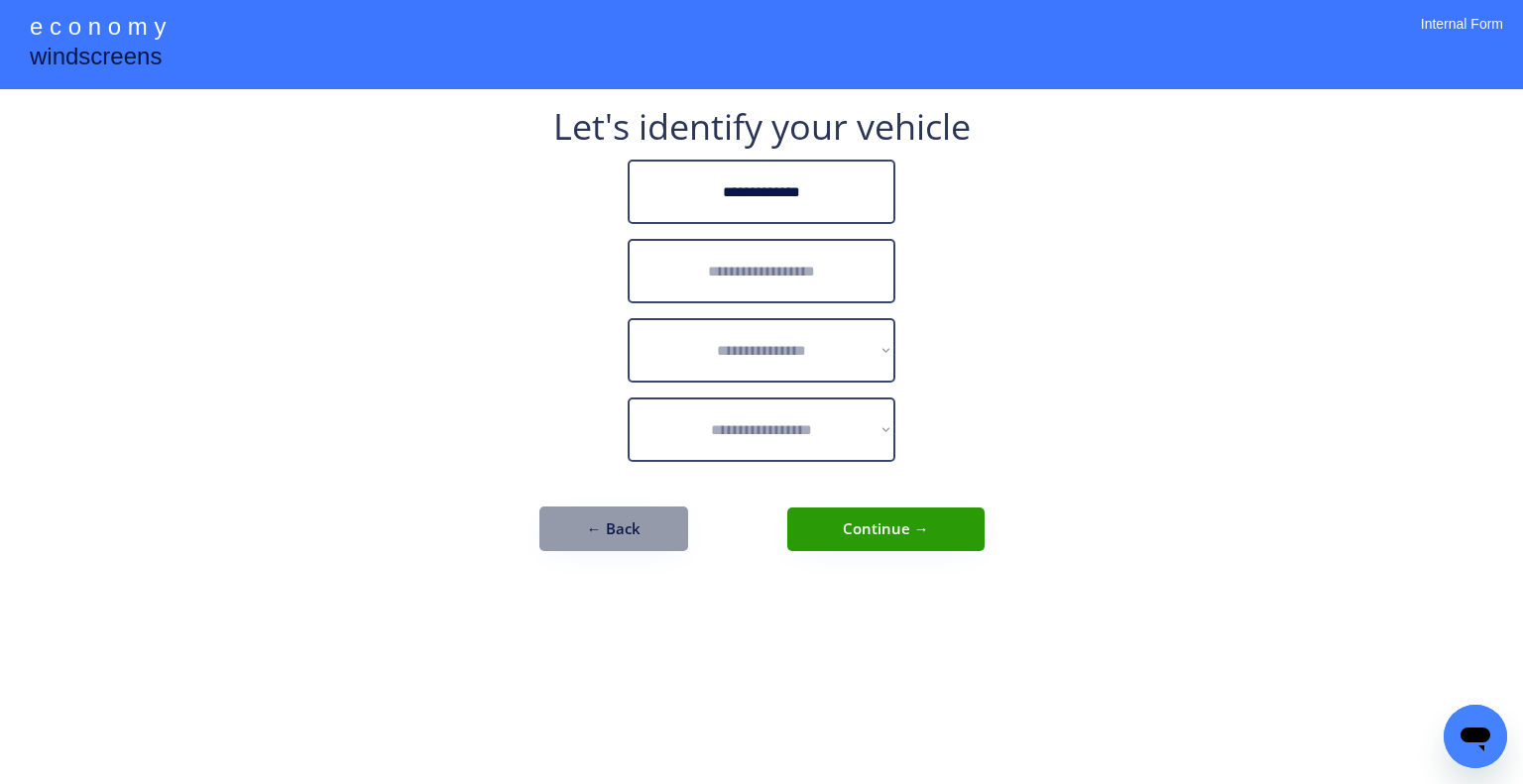 click at bounding box center [762, 271] 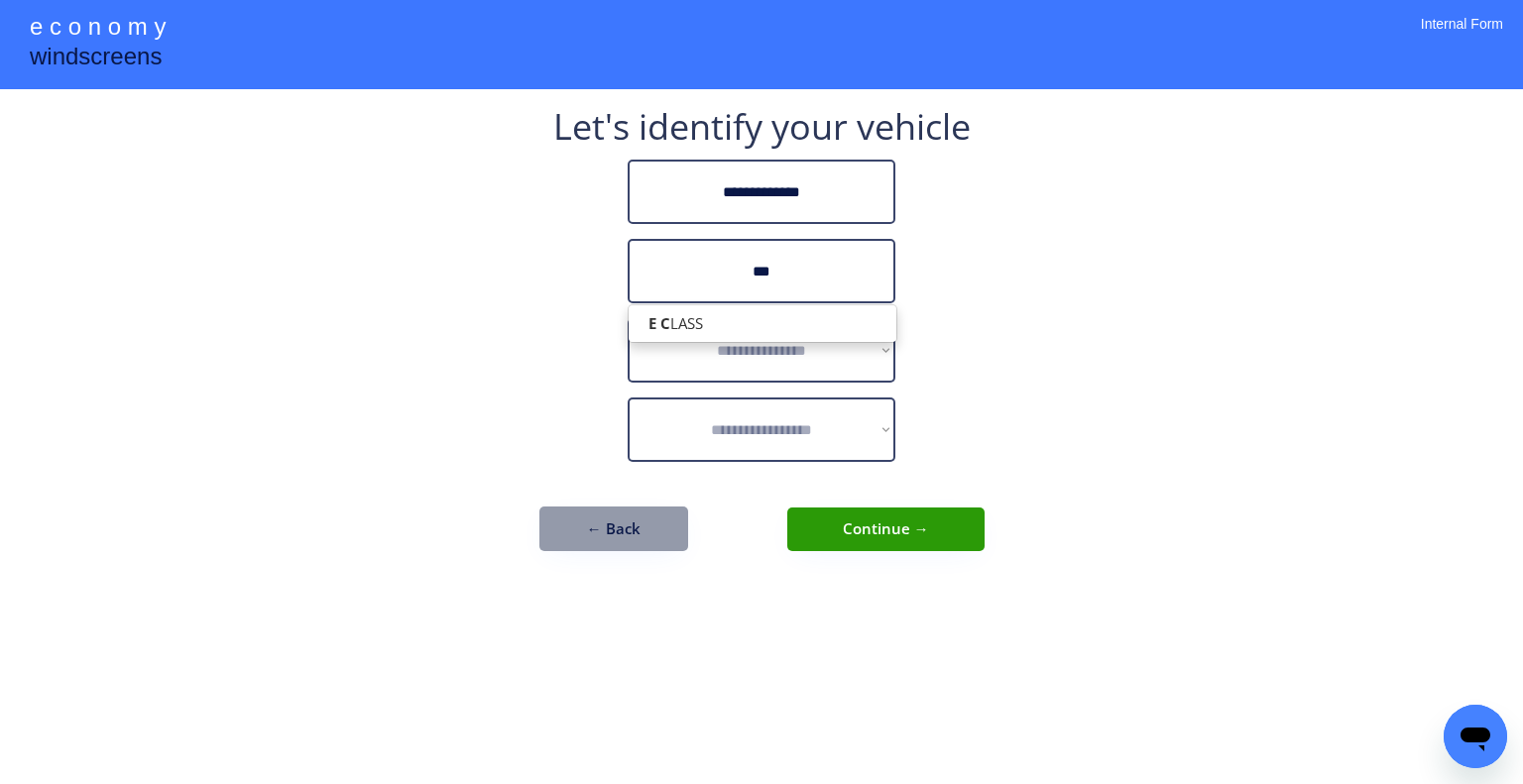 click on "E C LASS" at bounding box center (762, 323) 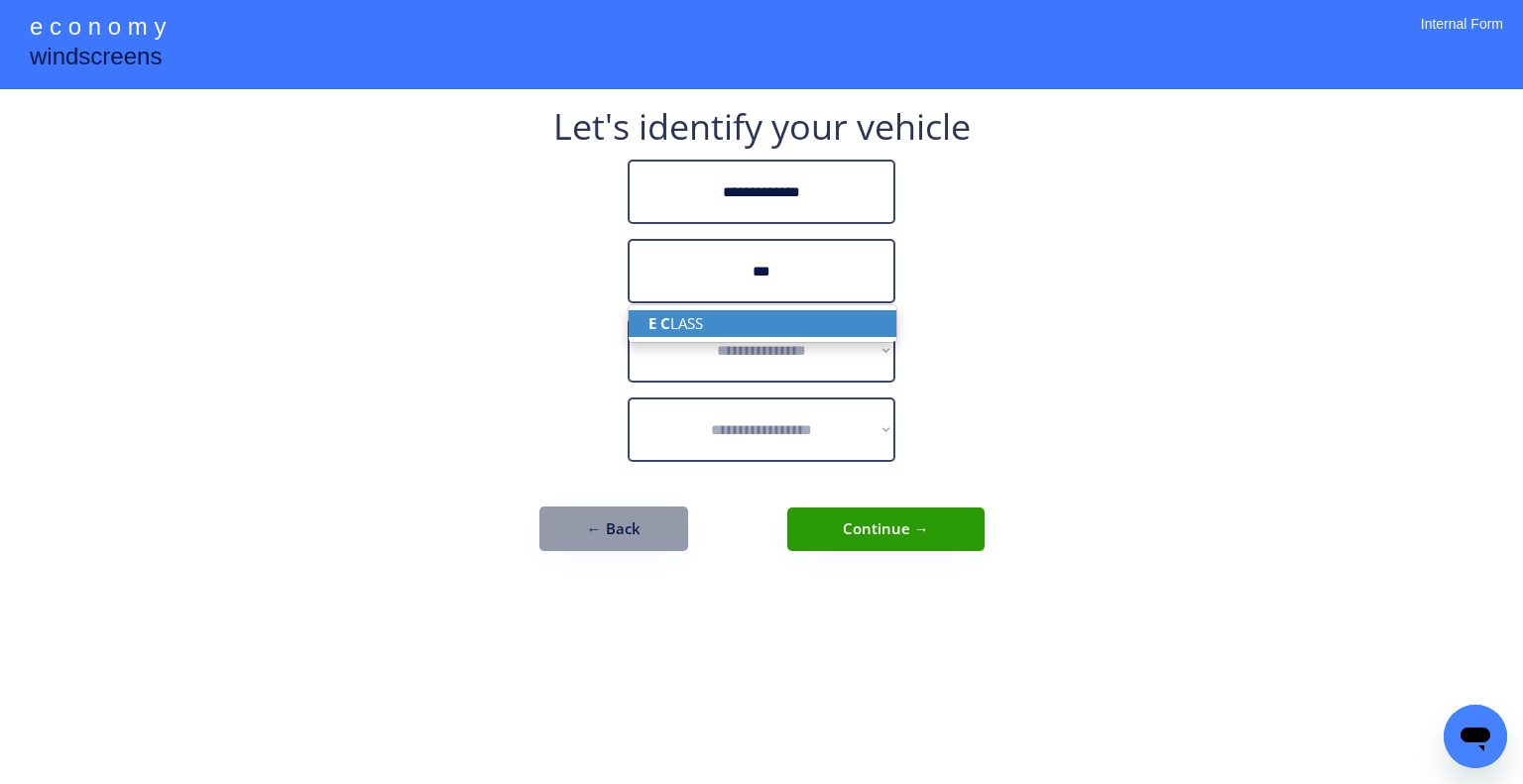 click on "E C LASS" at bounding box center (762, 323) 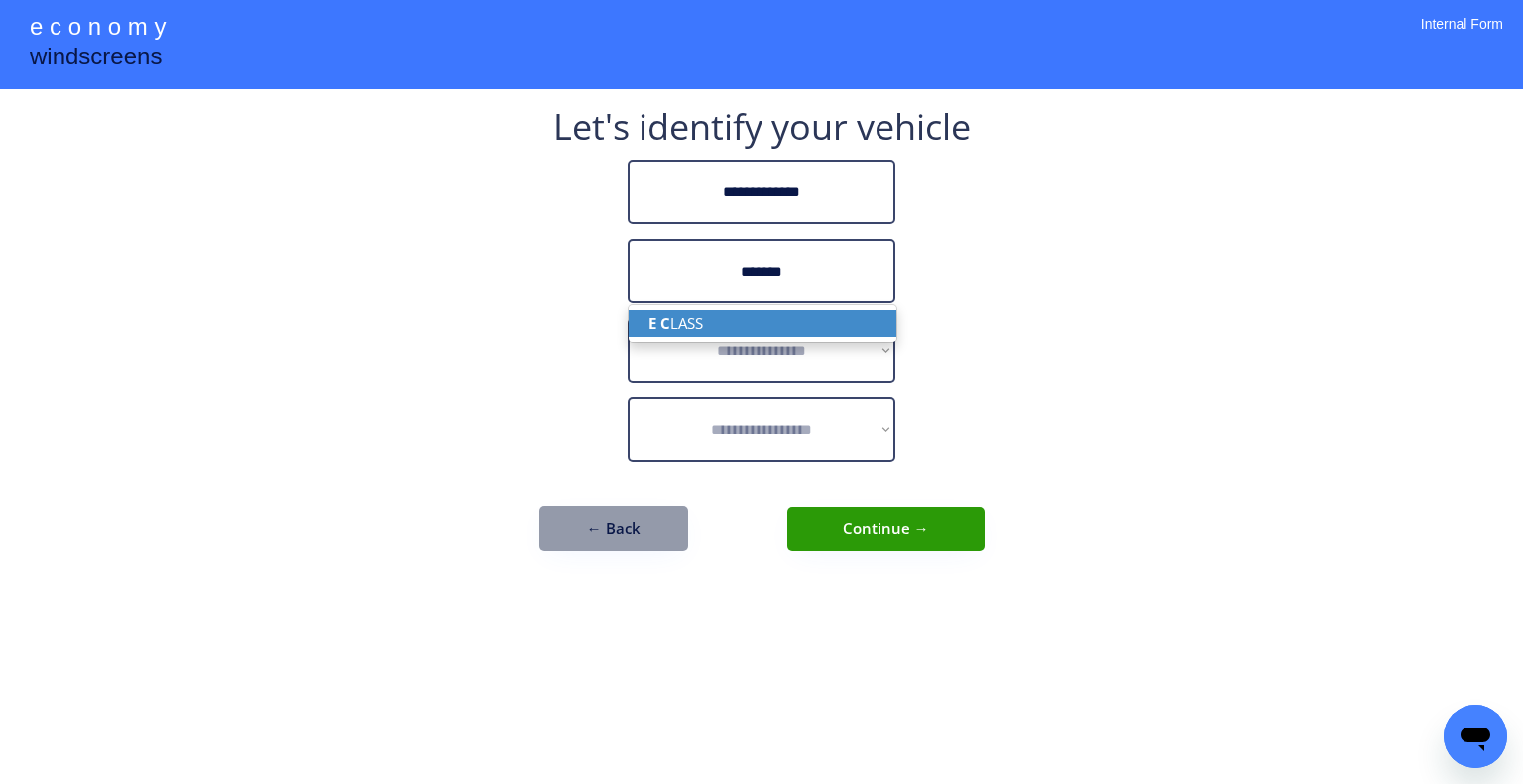 type on "*******" 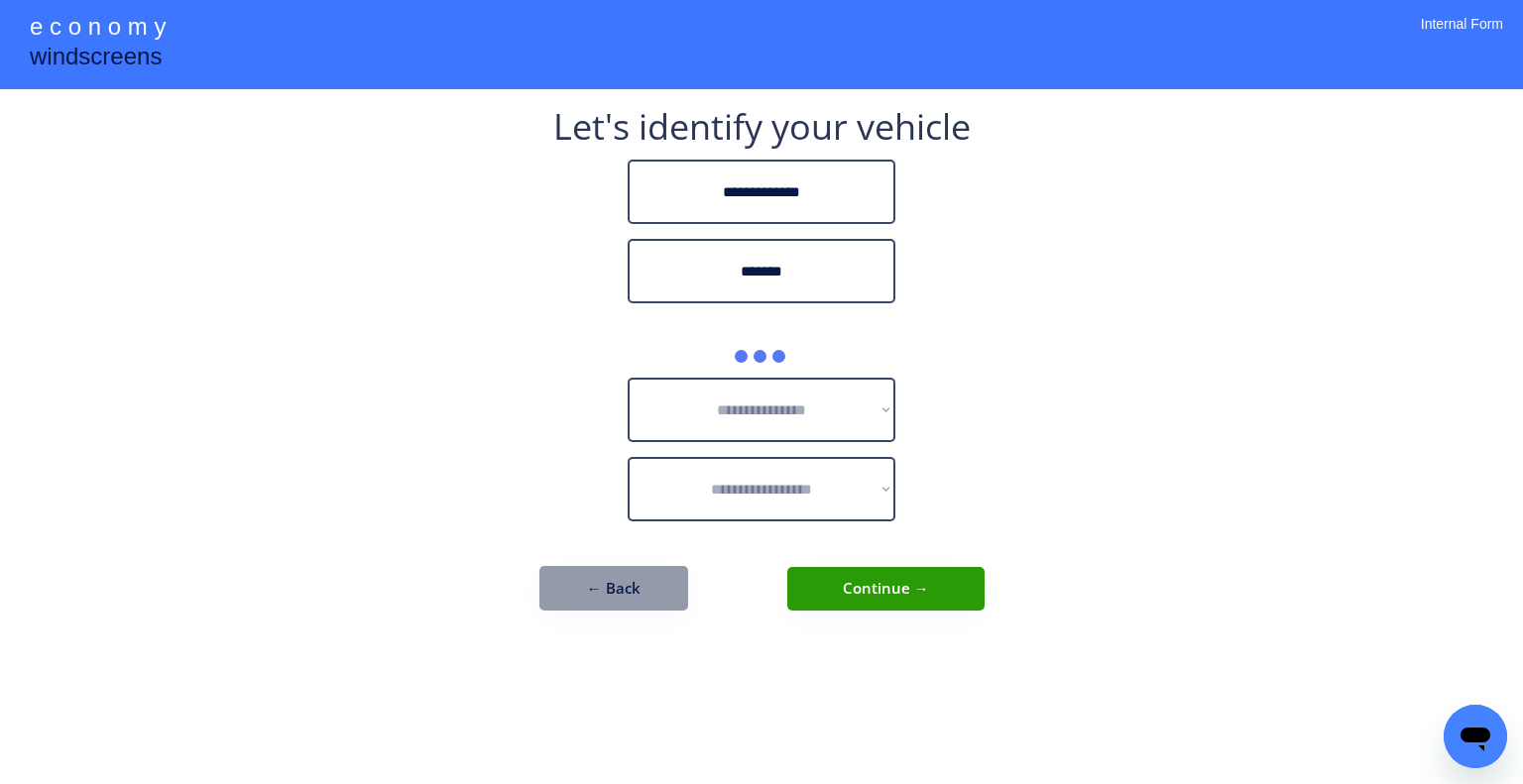 click on "**********" at bounding box center (762, 392) 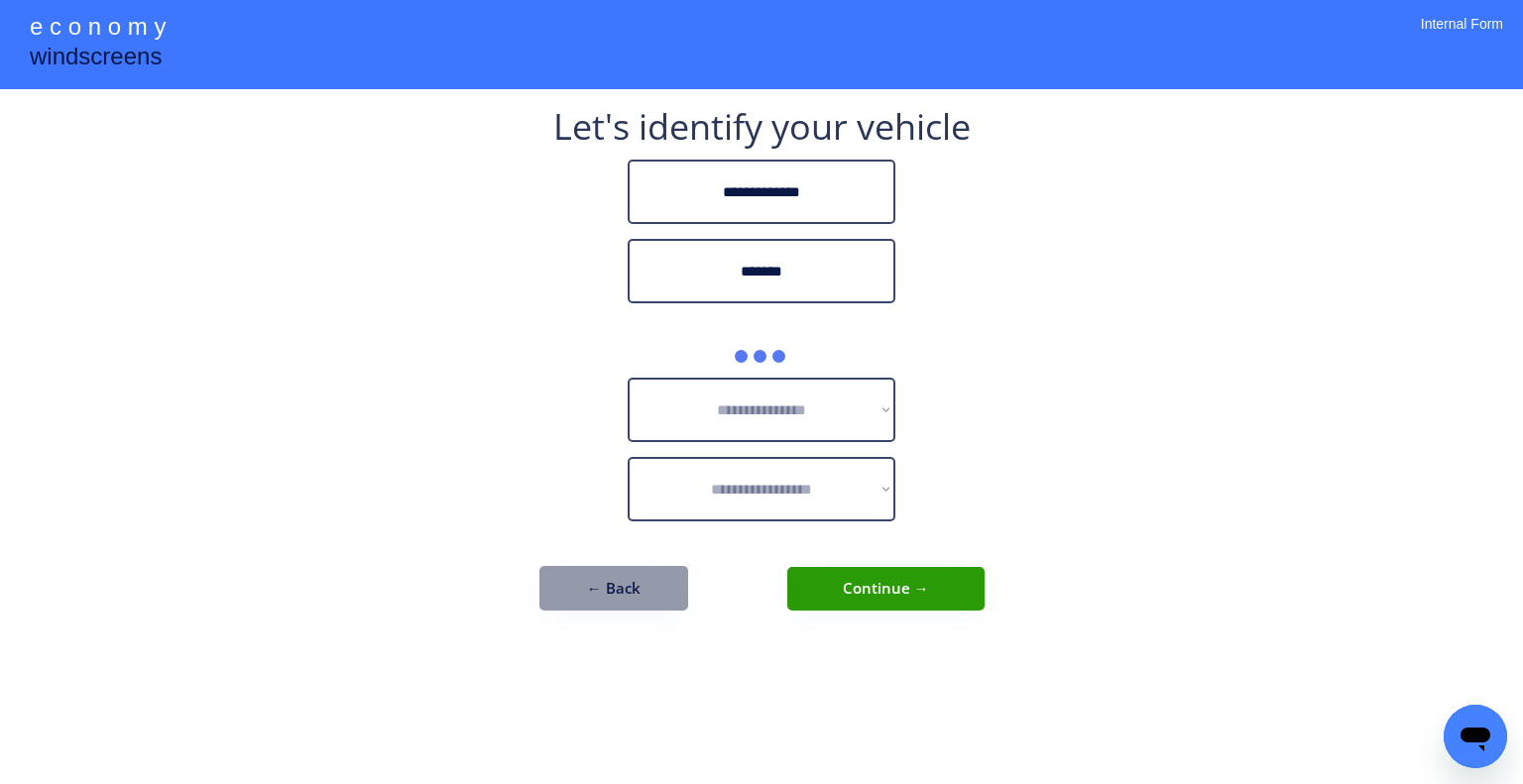click on "**********" at bounding box center [762, 392] 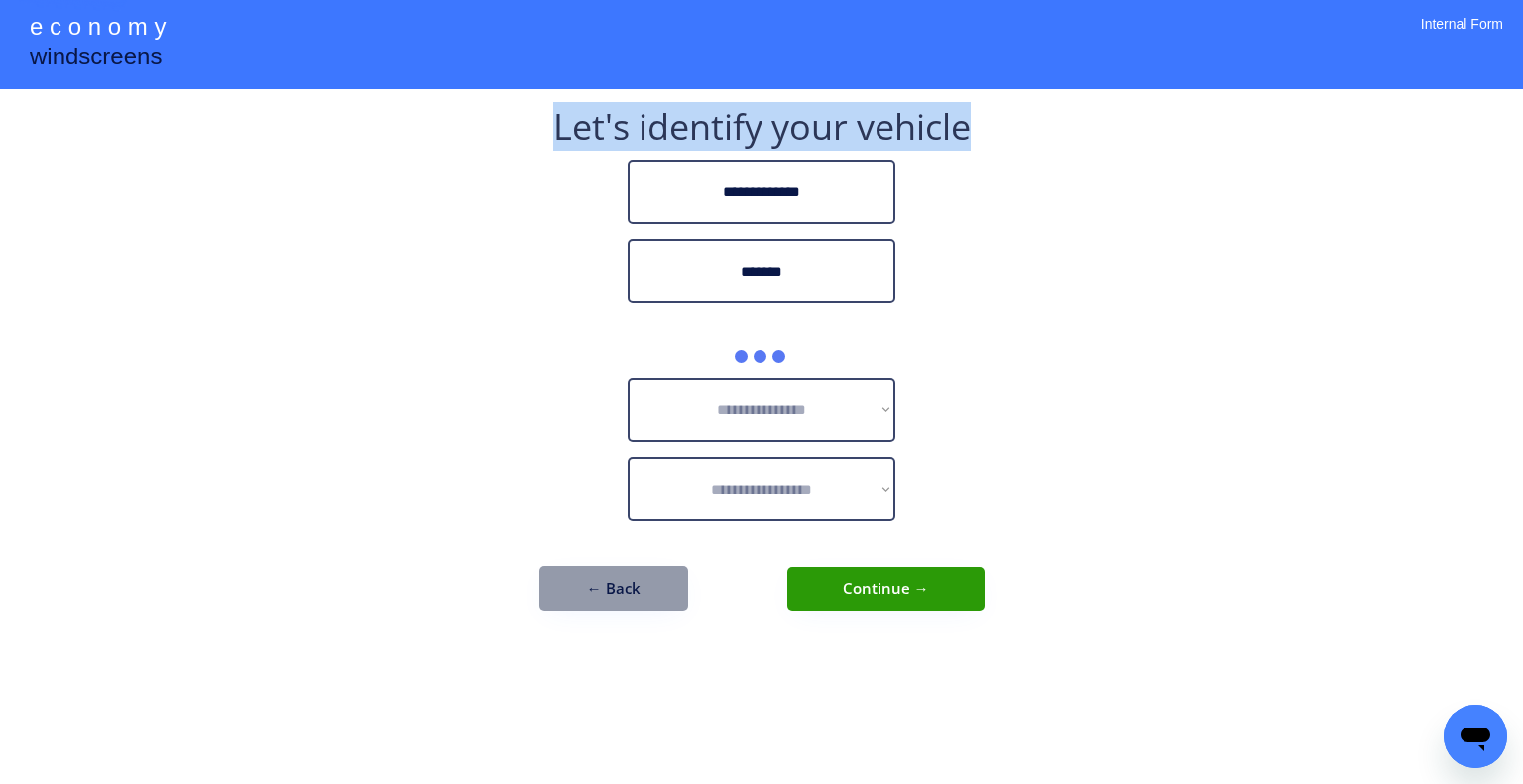 click on "**********" at bounding box center (762, 392) 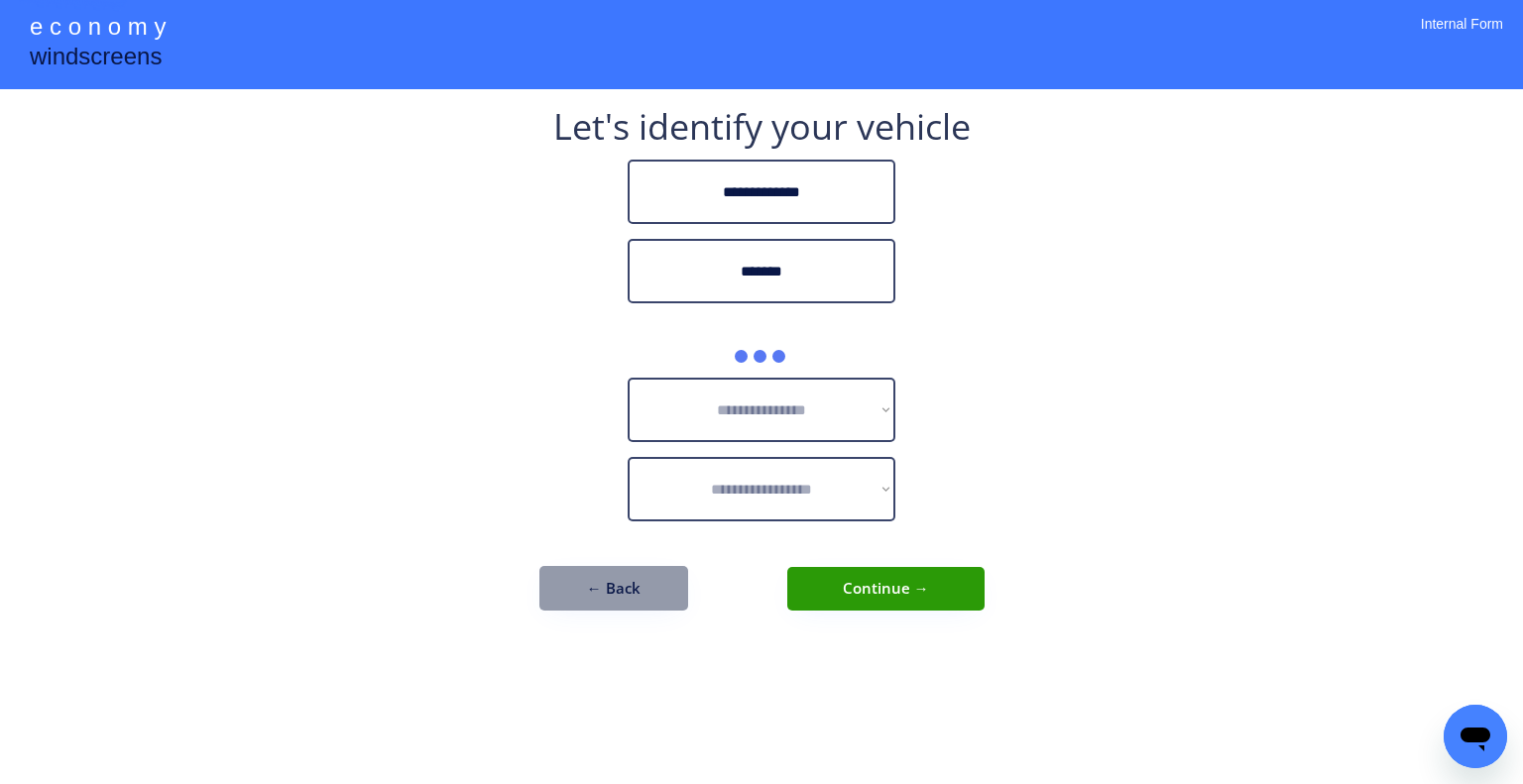 click on "**********" at bounding box center (762, 392) 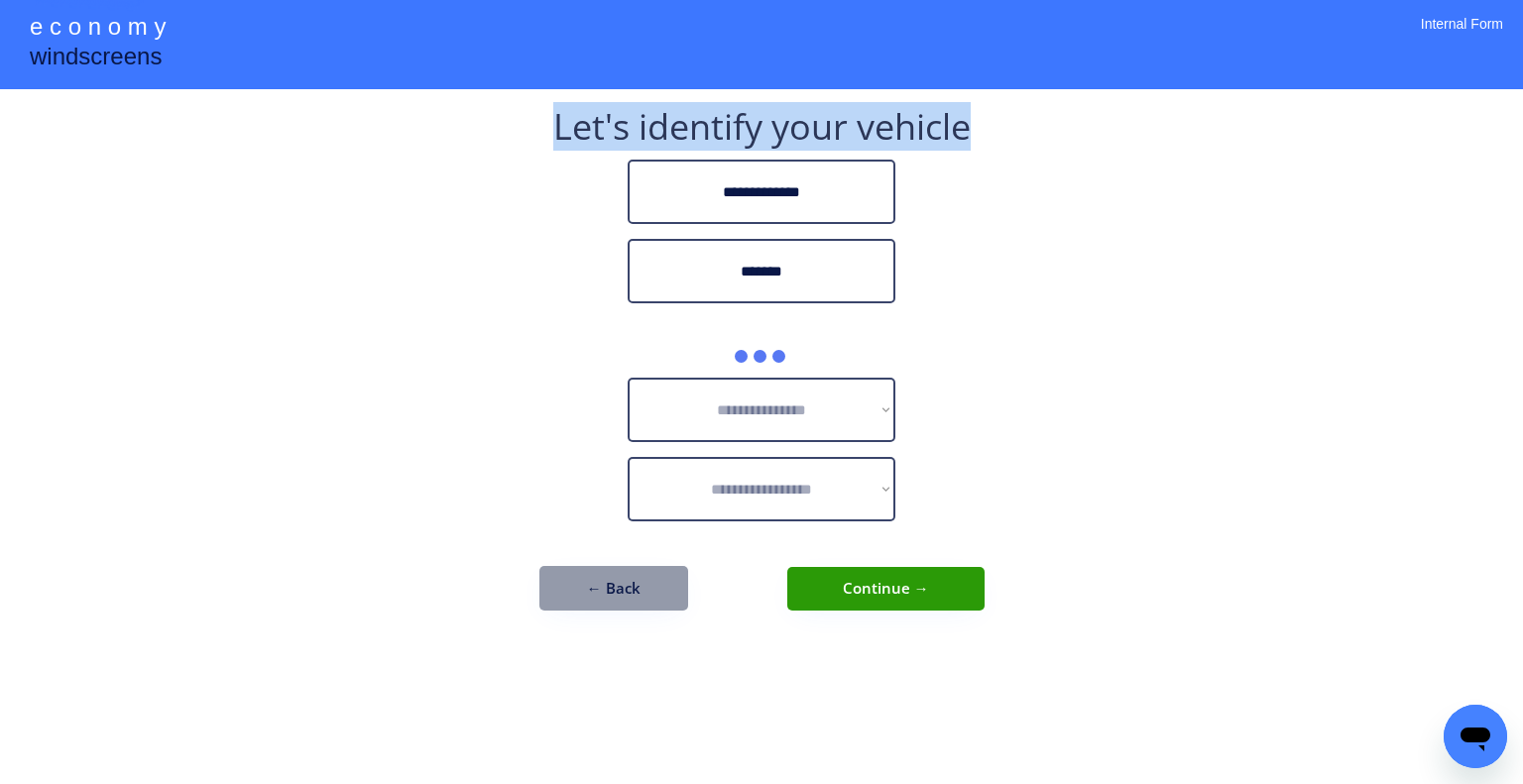click on "**********" at bounding box center [762, 392] 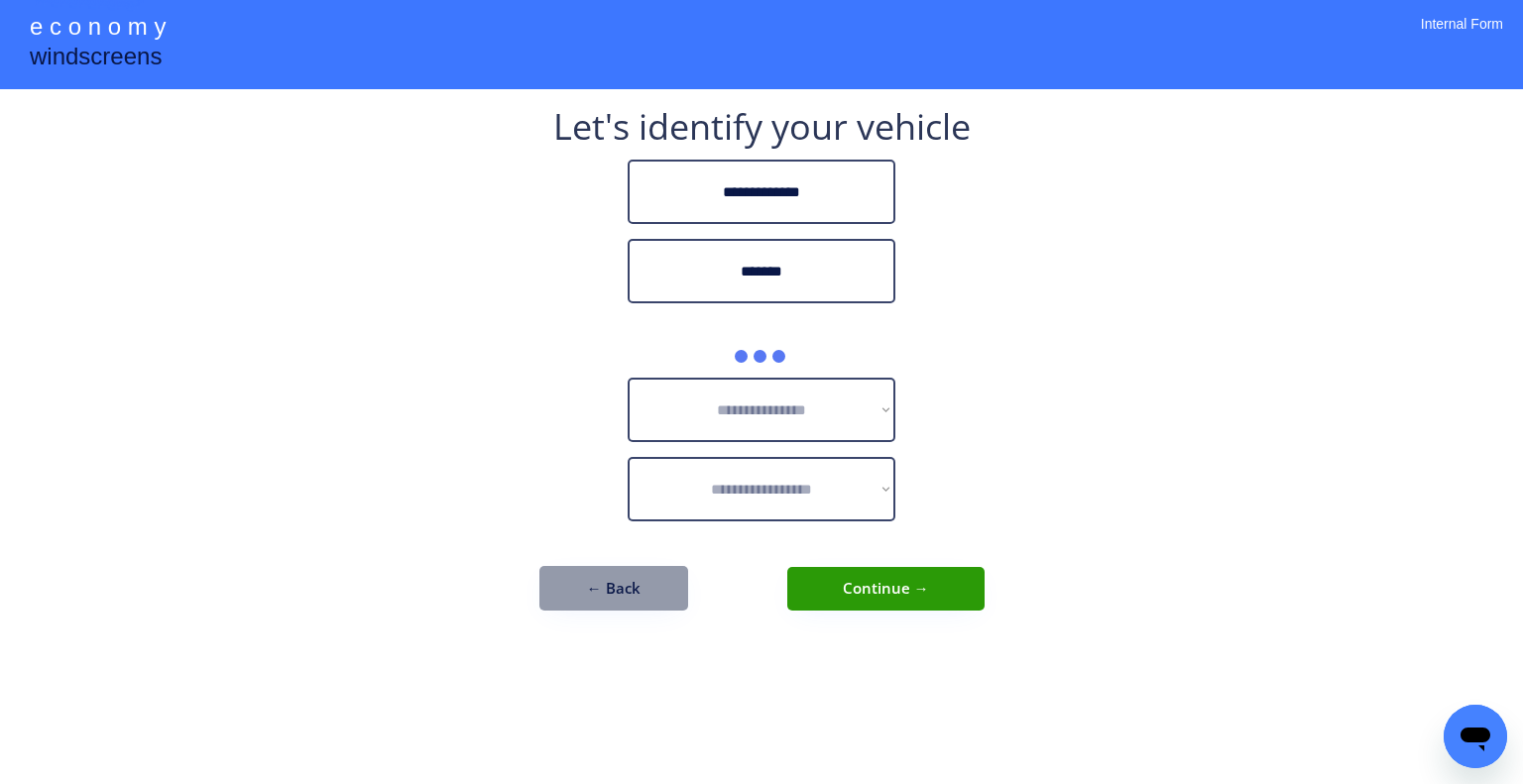 click on "**********" at bounding box center [762, 392] 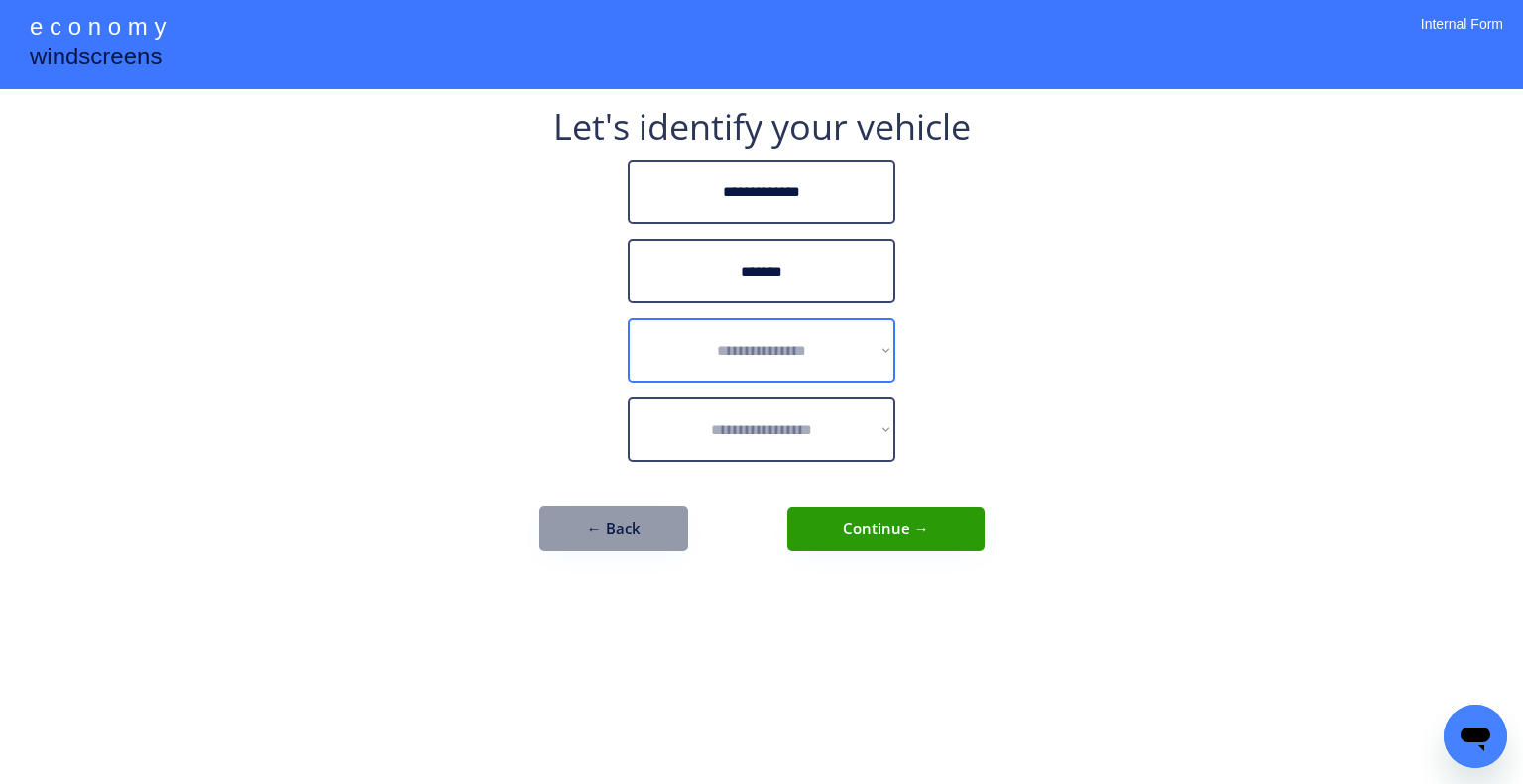 click on "**********" at bounding box center [762, 350] 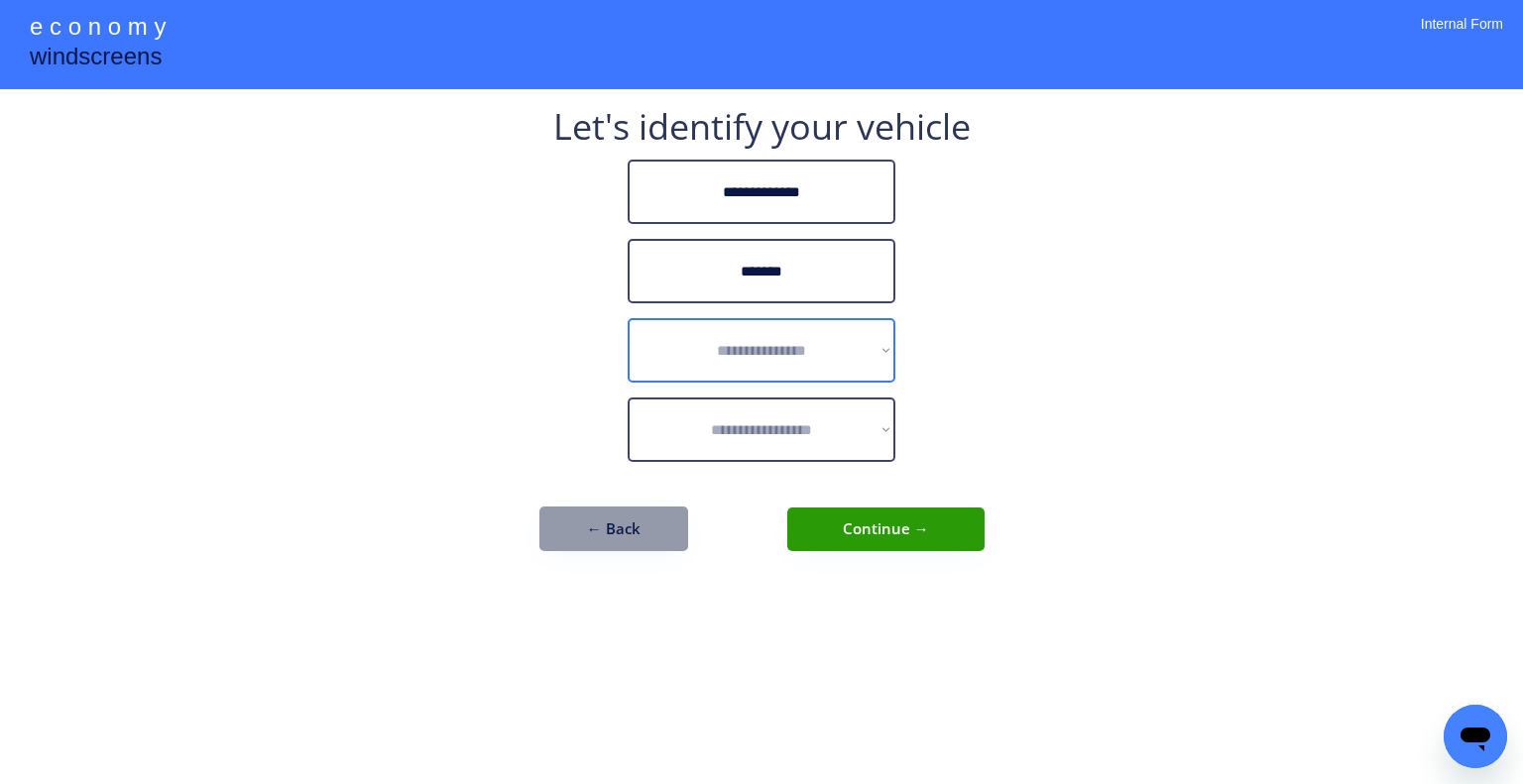 select on "******" 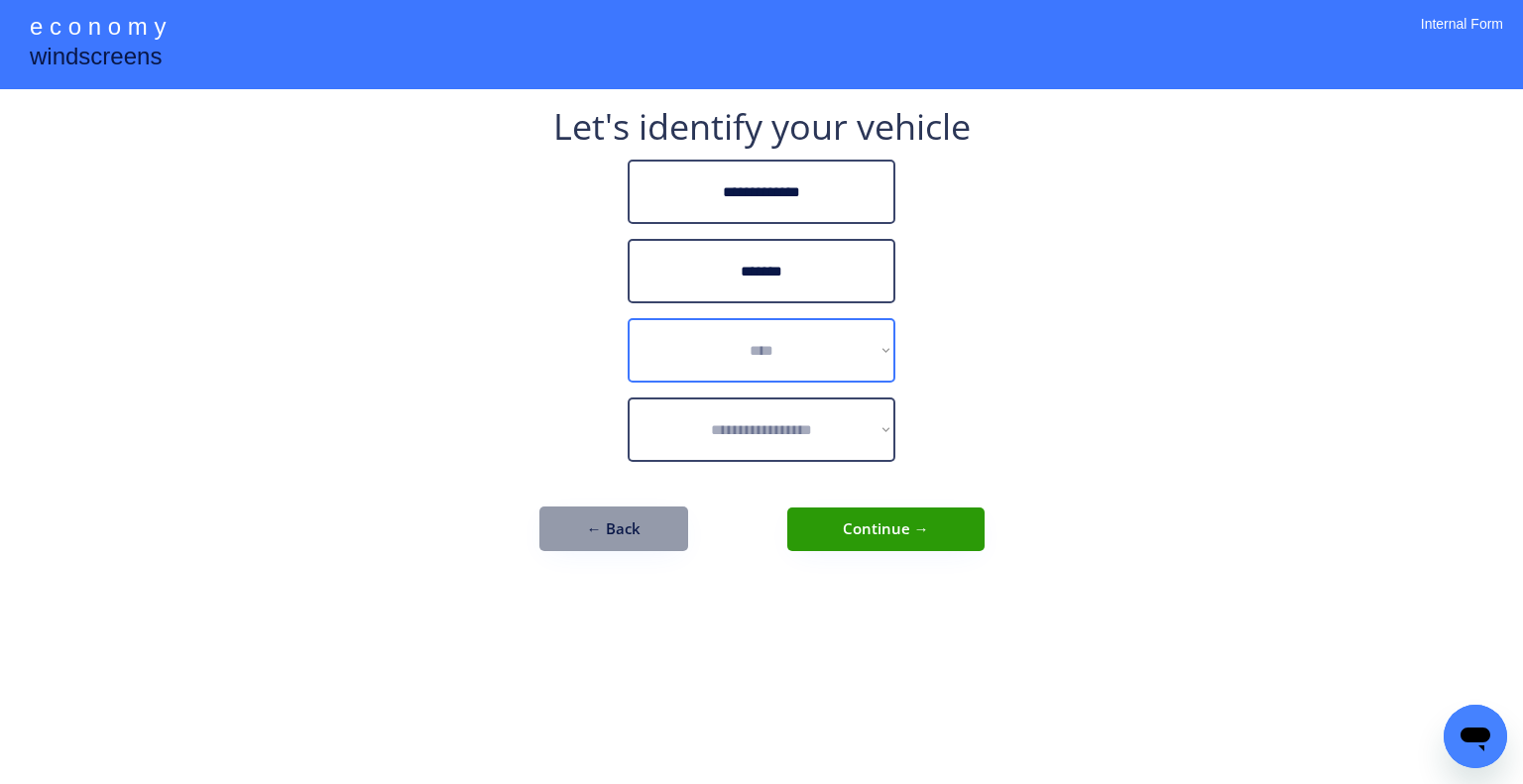 click on "**********" at bounding box center (762, 350) 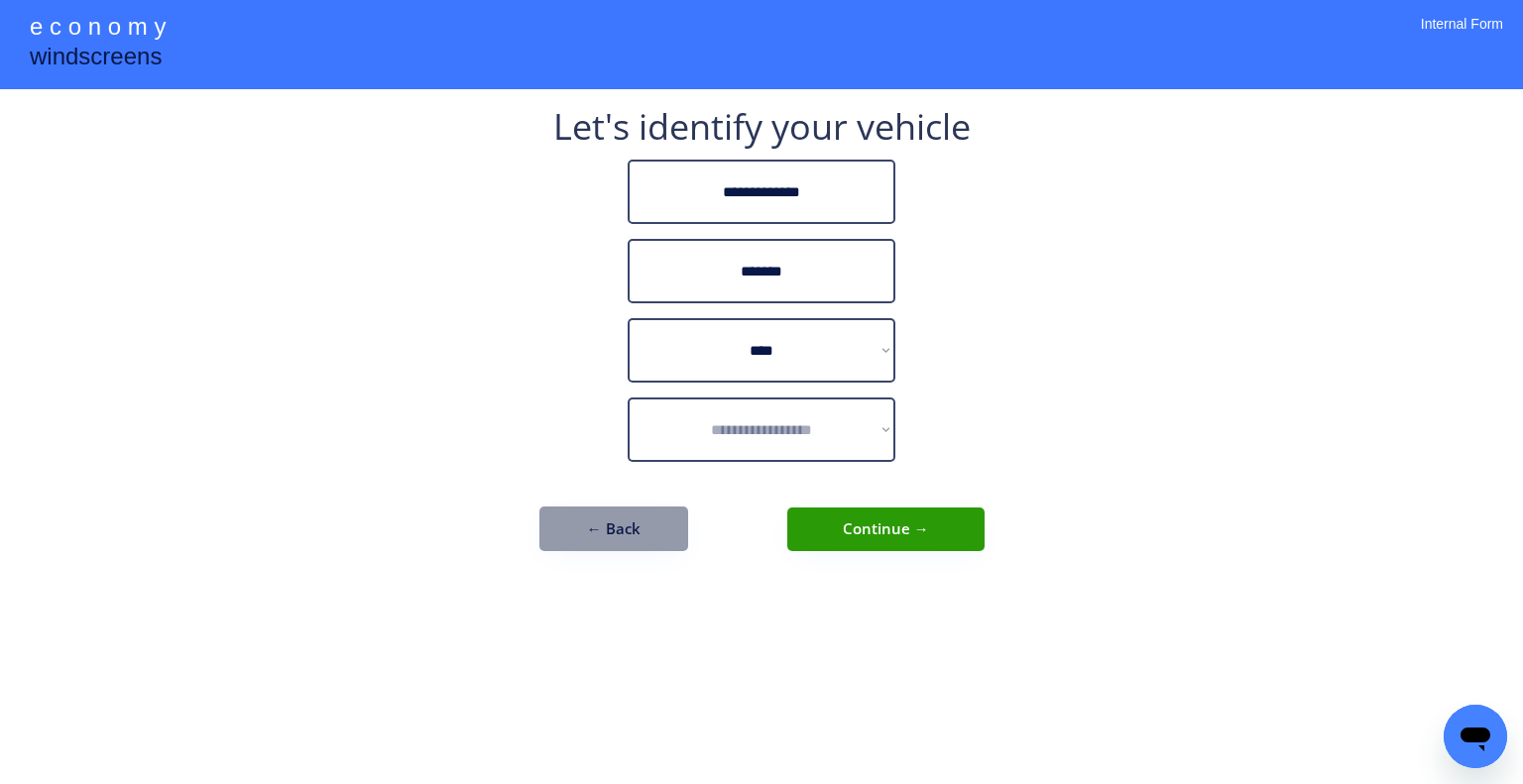 click on "**********" at bounding box center [762, 392] 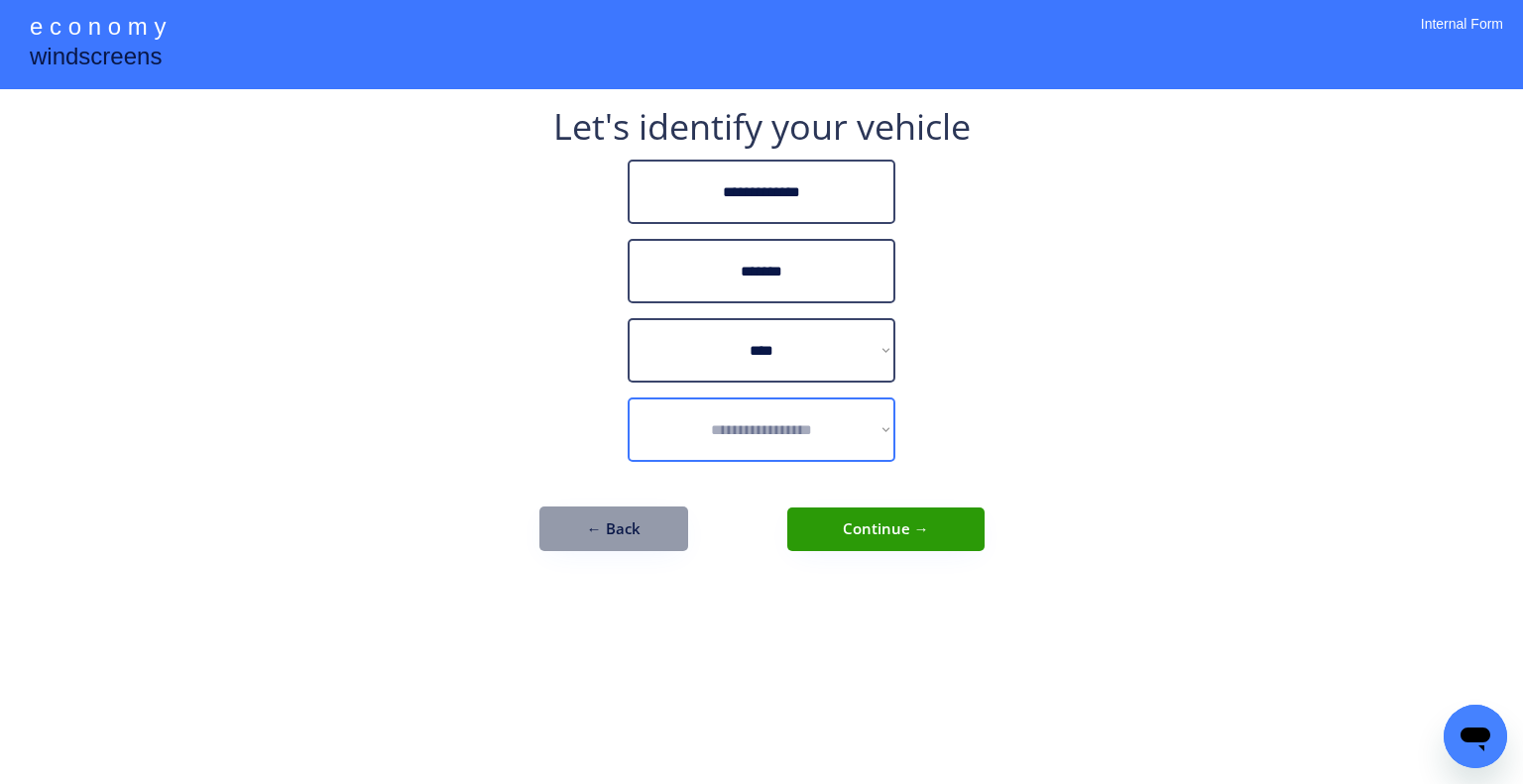 click on "**********" at bounding box center [762, 429] 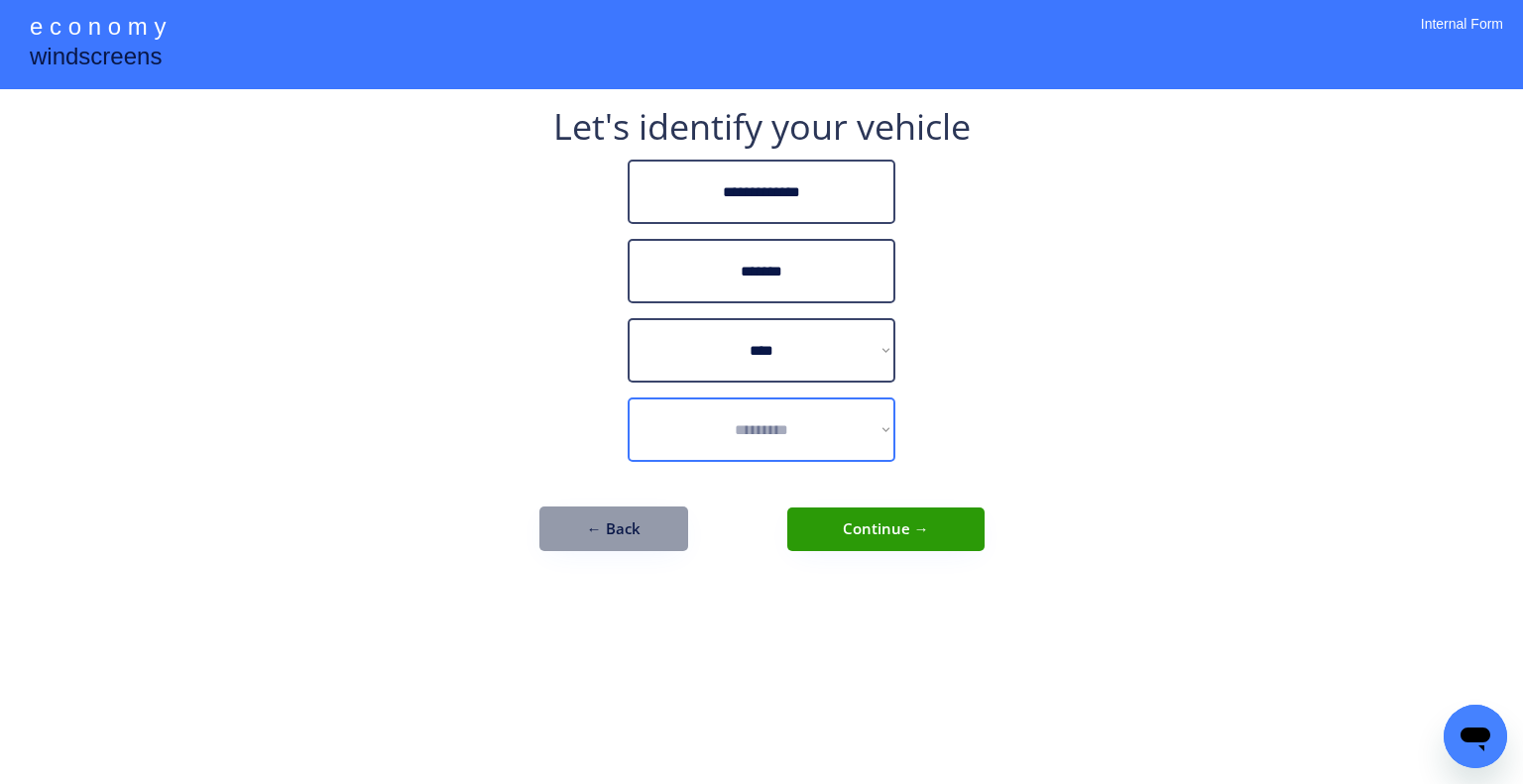 click on "**********" at bounding box center [762, 429] 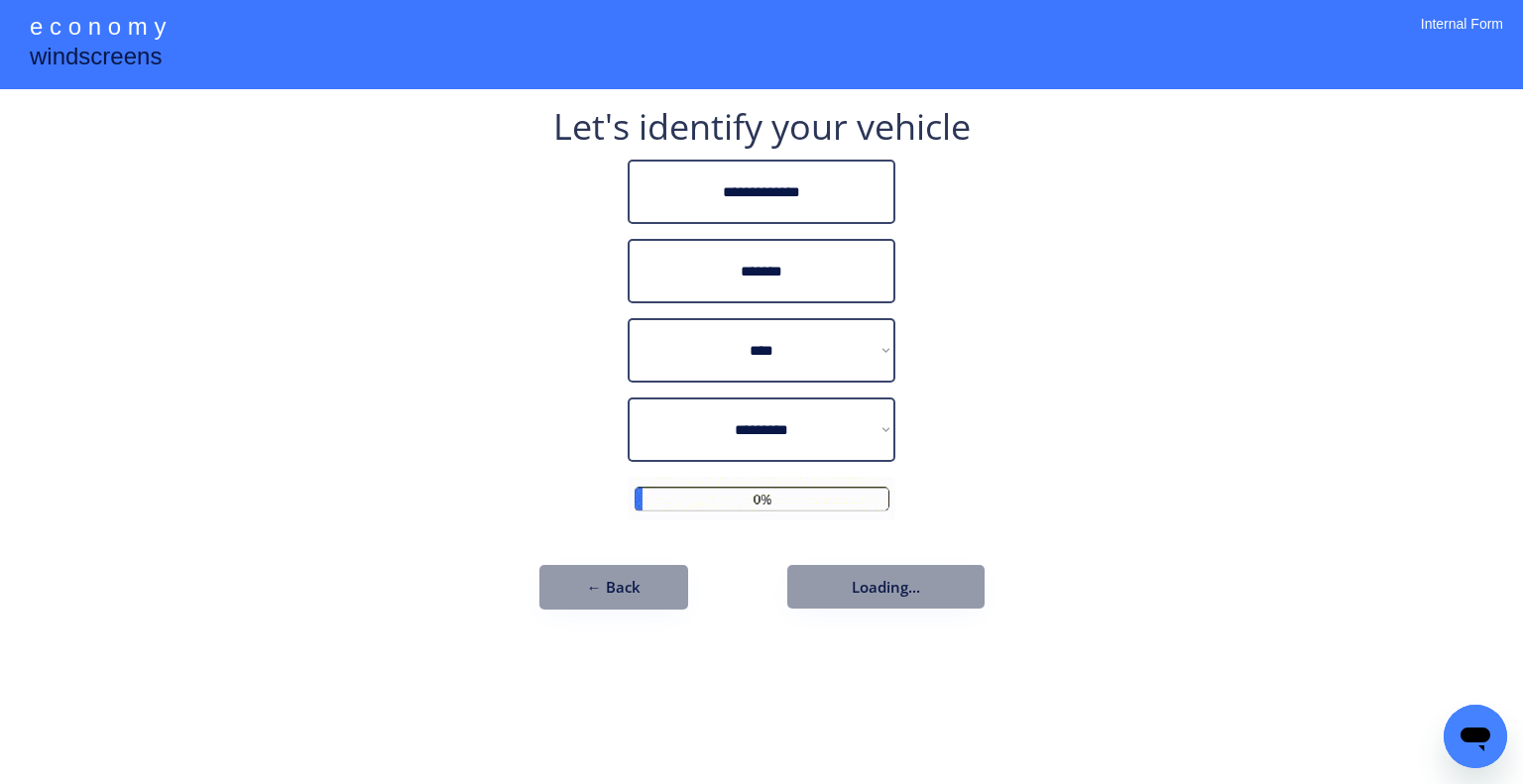 click on "**********" at bounding box center [762, 392] 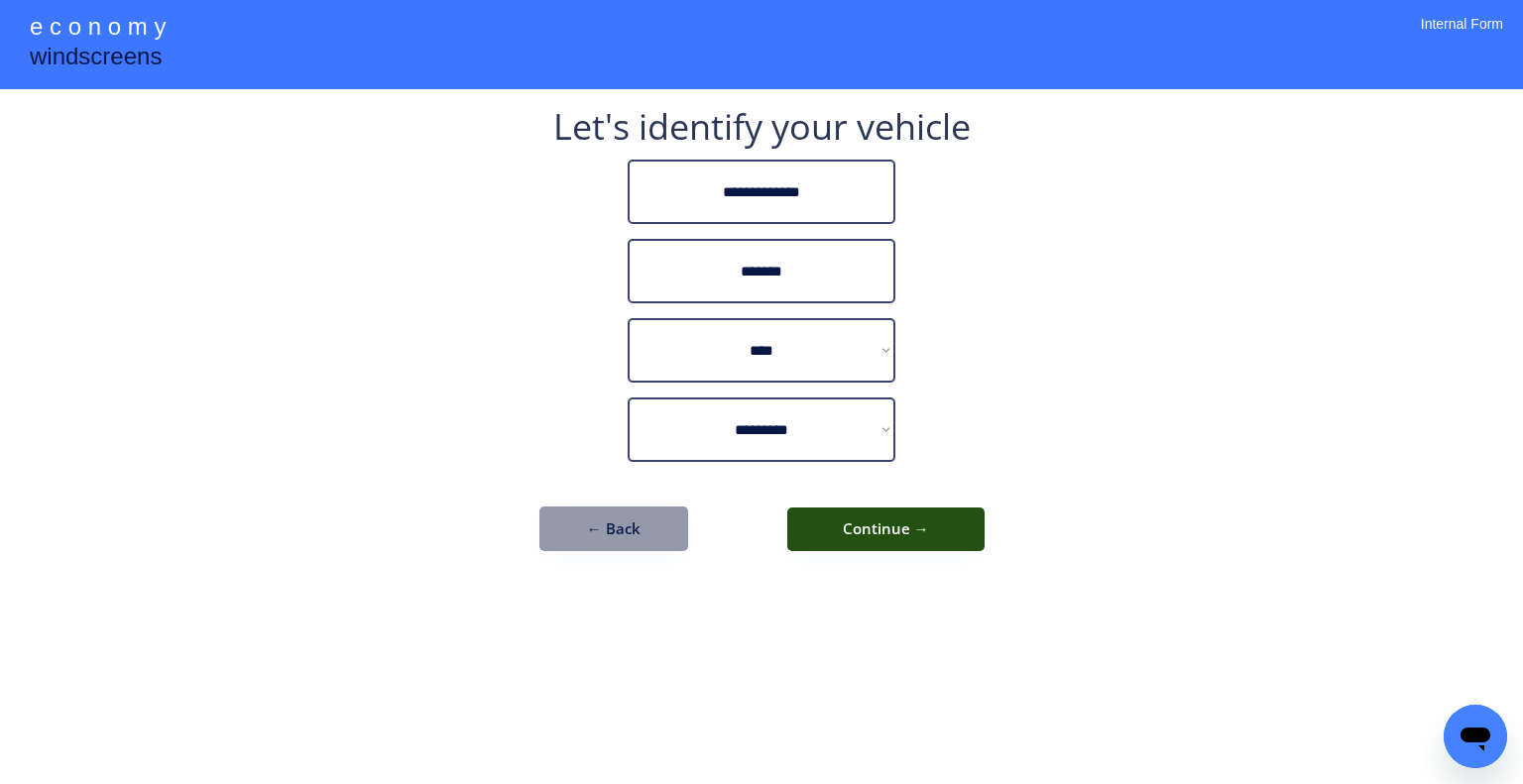drag, startPoint x: 919, startPoint y: 521, endPoint x: 1073, endPoint y: 545, distance: 155.85891 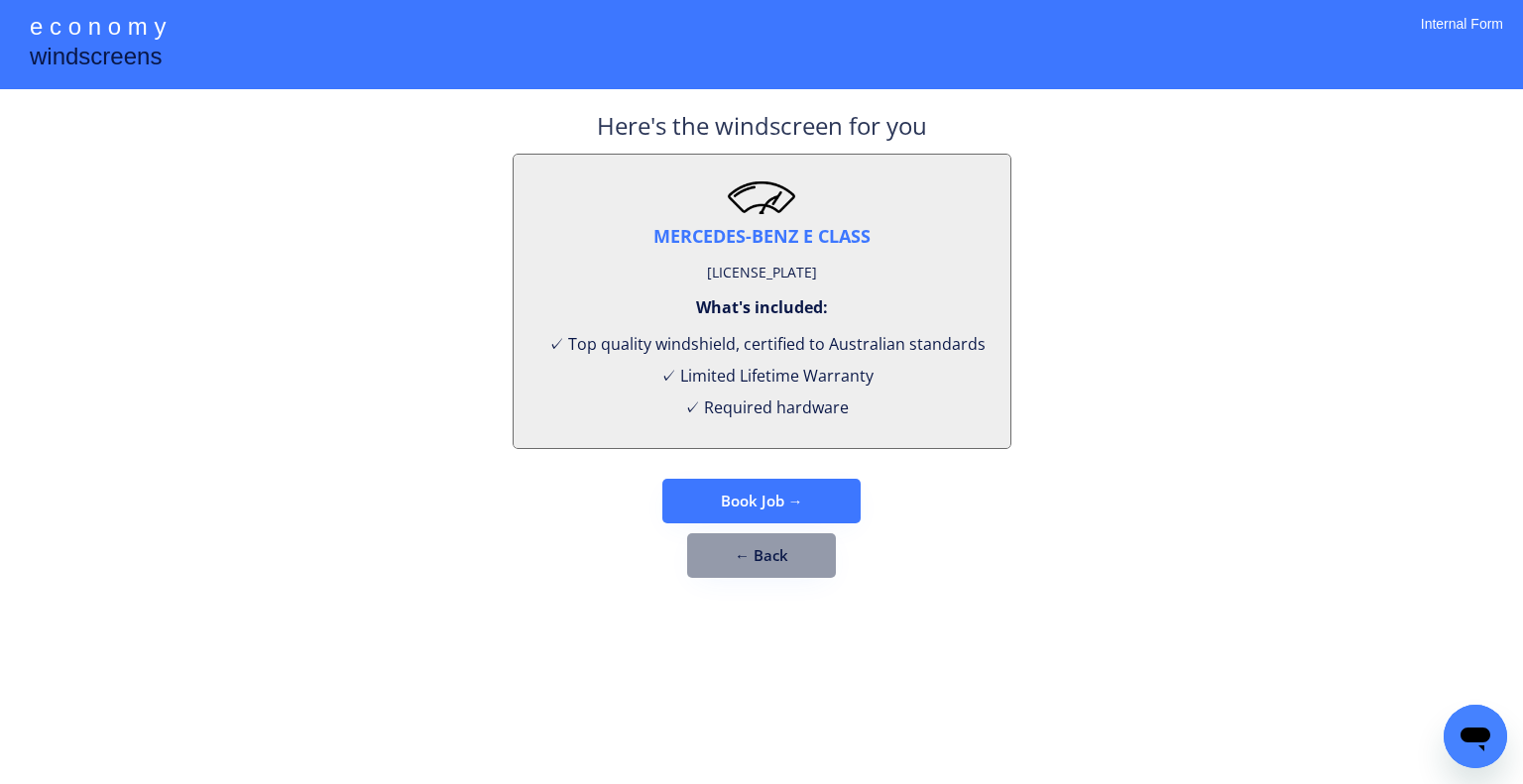 click on "VW020267" at bounding box center (762, 273) 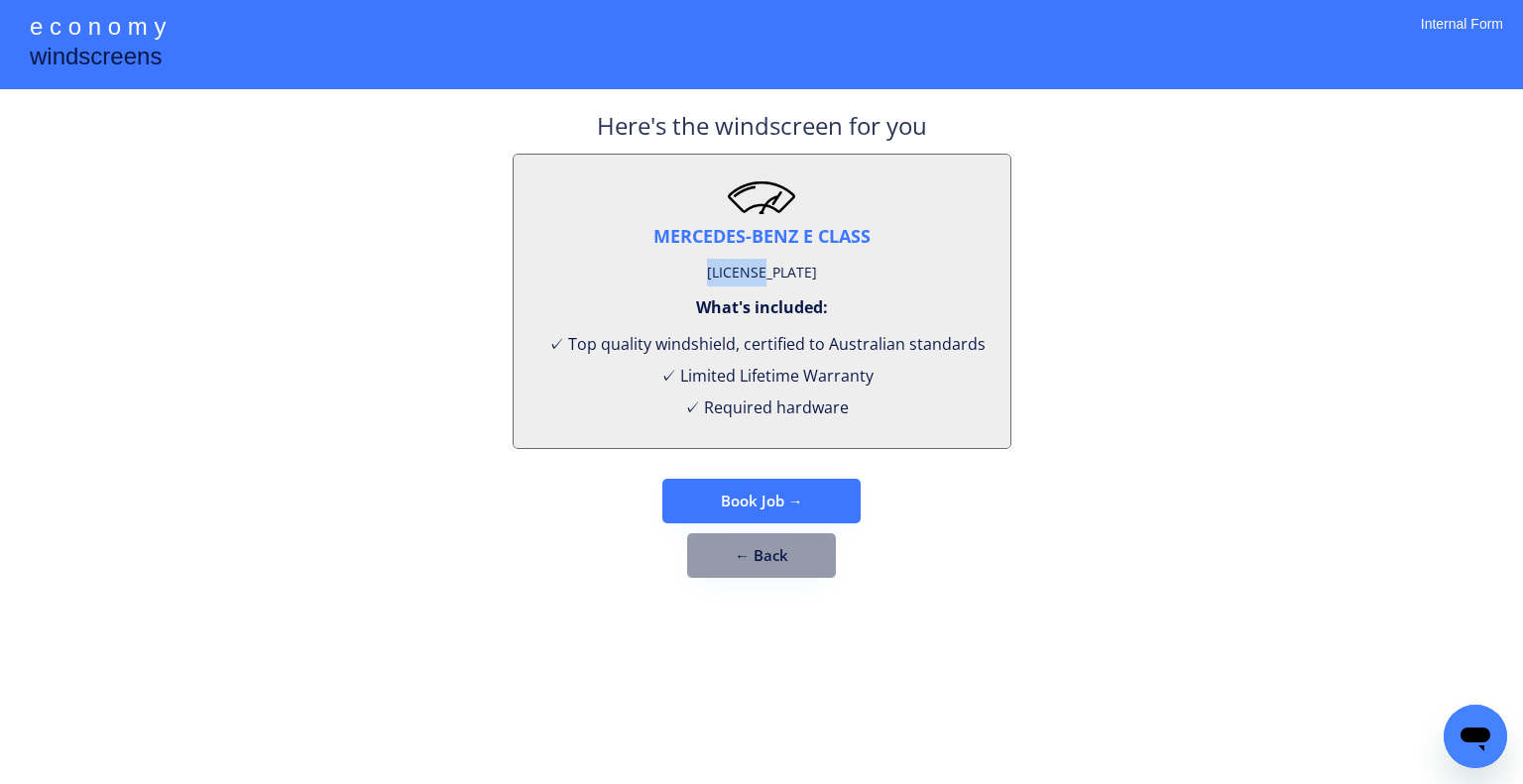 click on "VW020267" at bounding box center (762, 273) 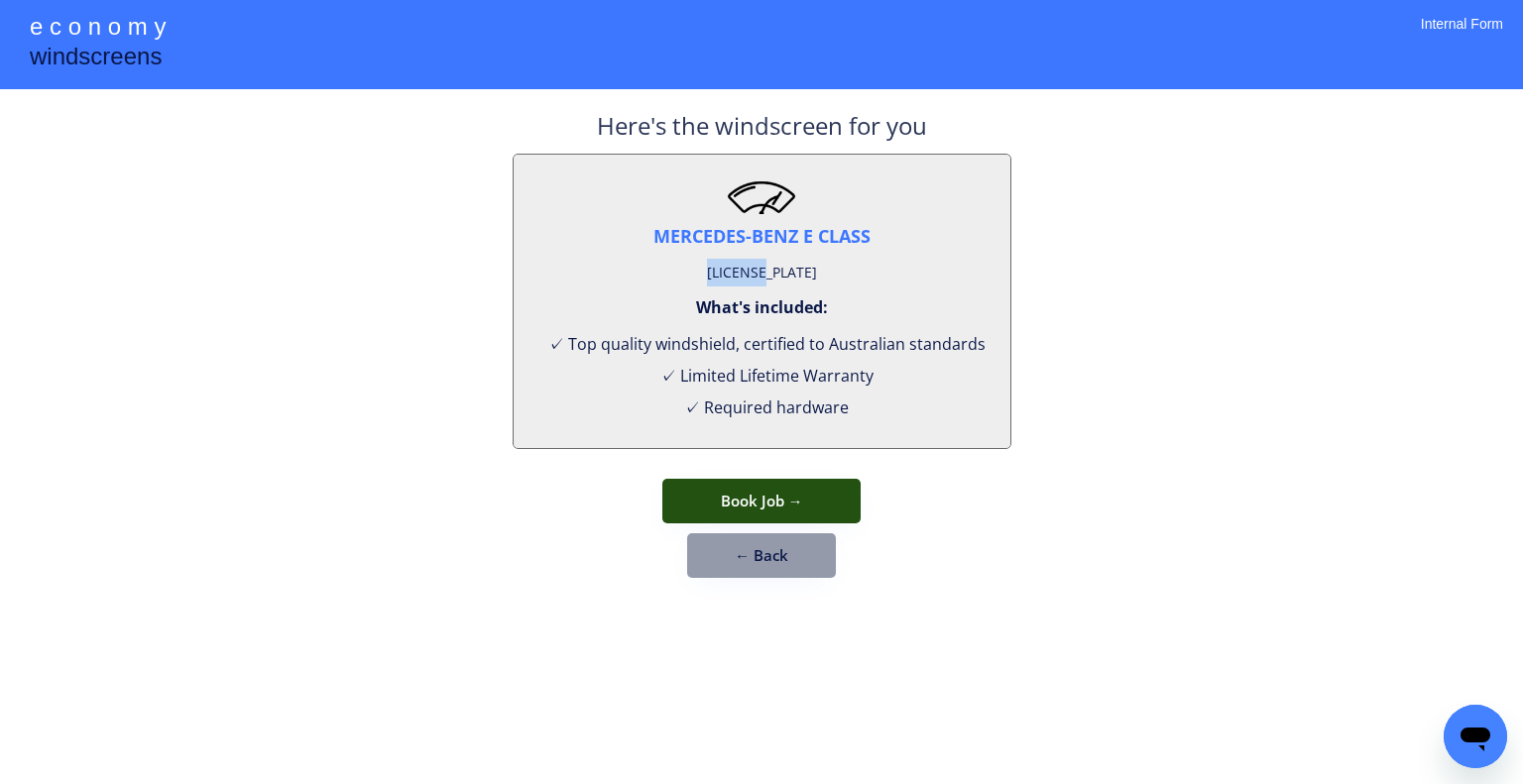 click on "Book Job    →" at bounding box center [762, 501] 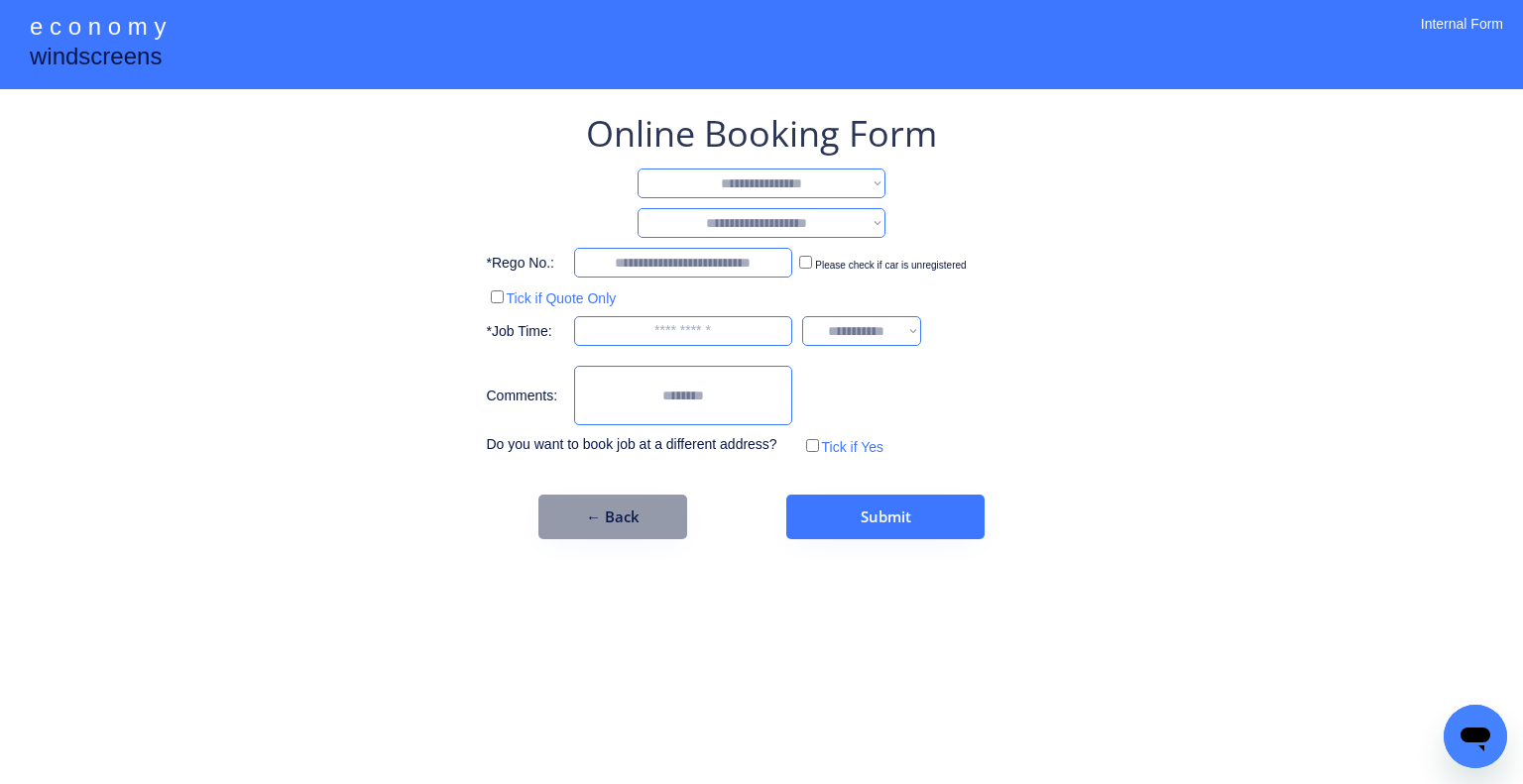 click on "**********" at bounding box center (762, 183) 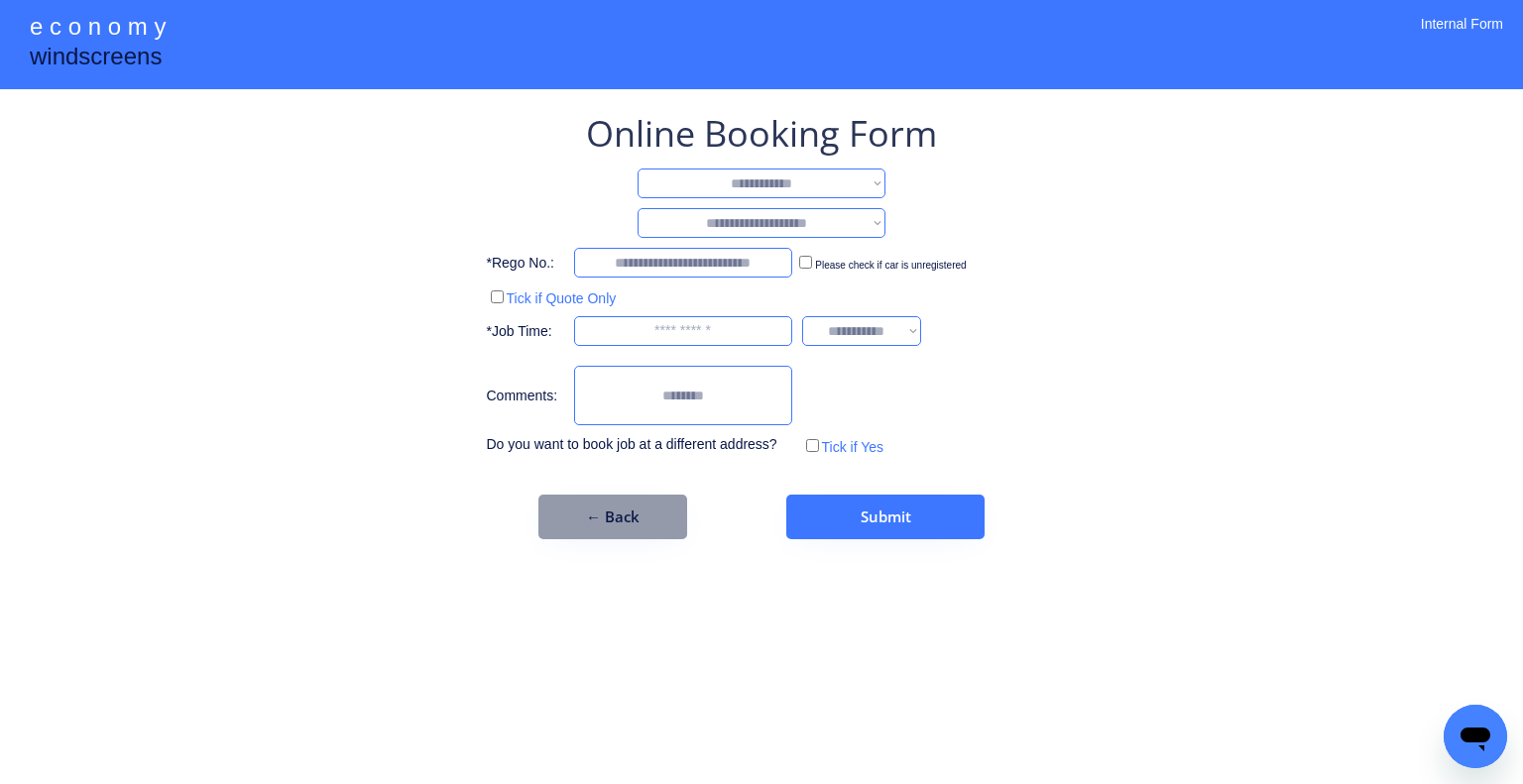 click on "**********" at bounding box center [762, 183] 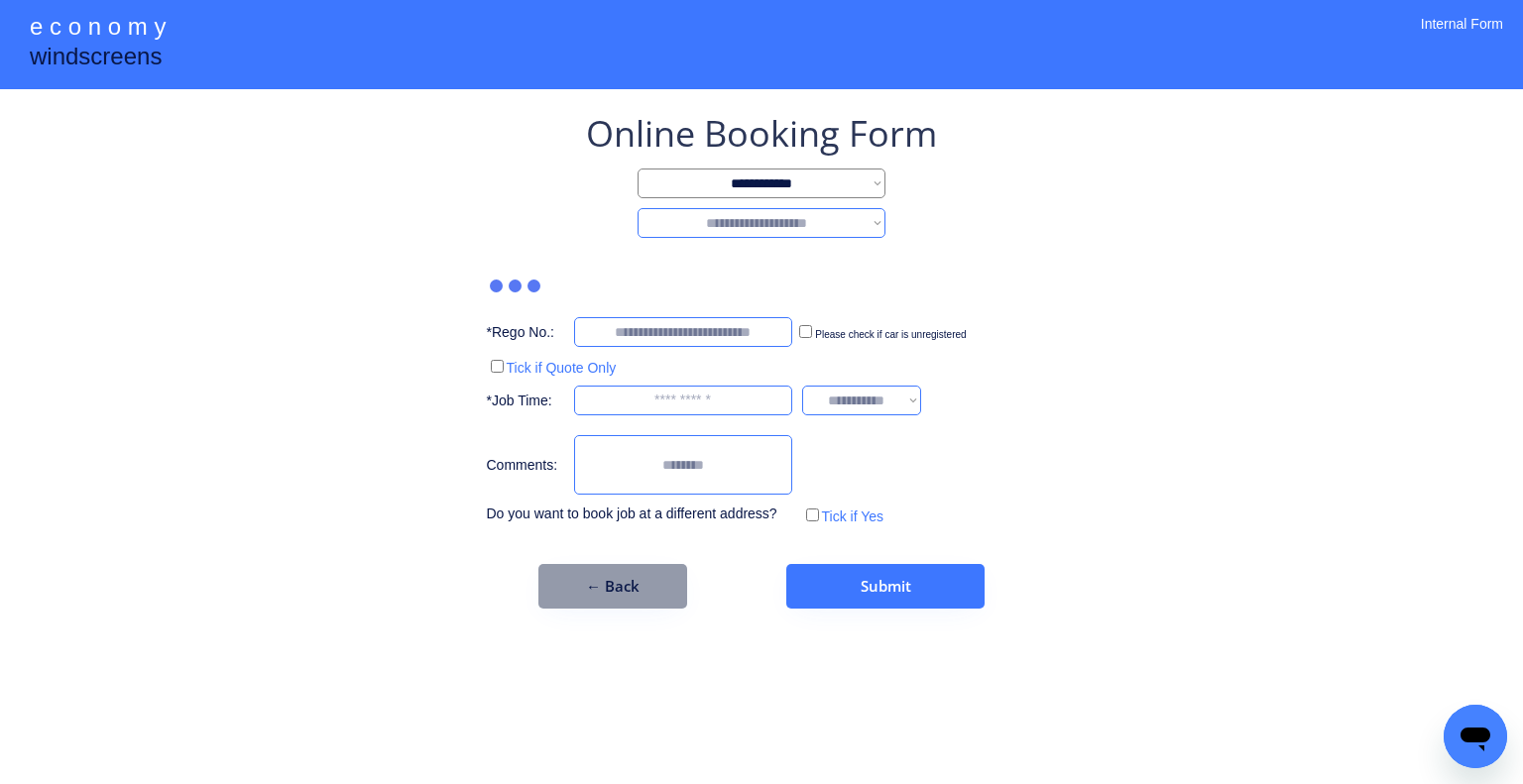 click on "**********" at bounding box center (762, 223) 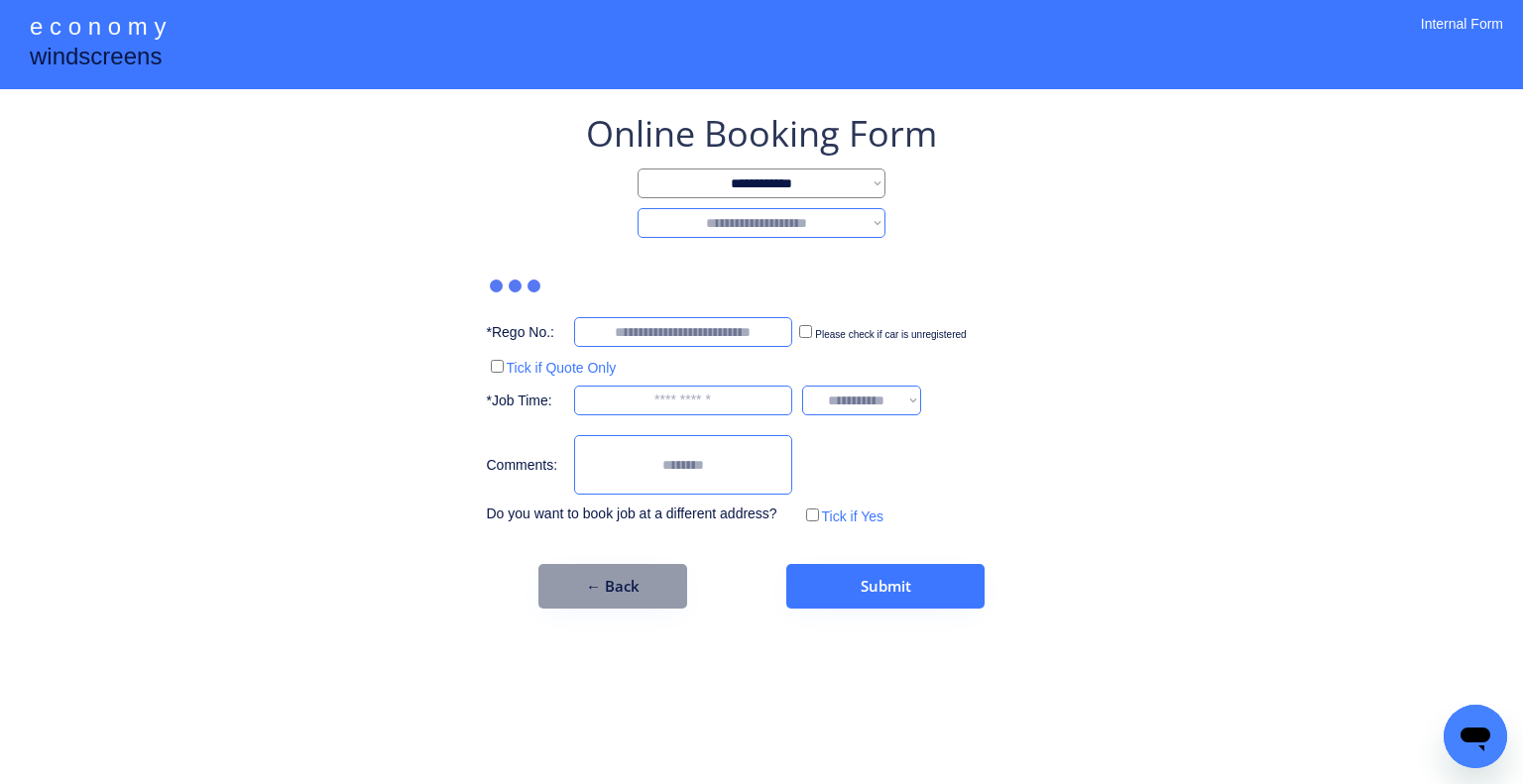 select on "********" 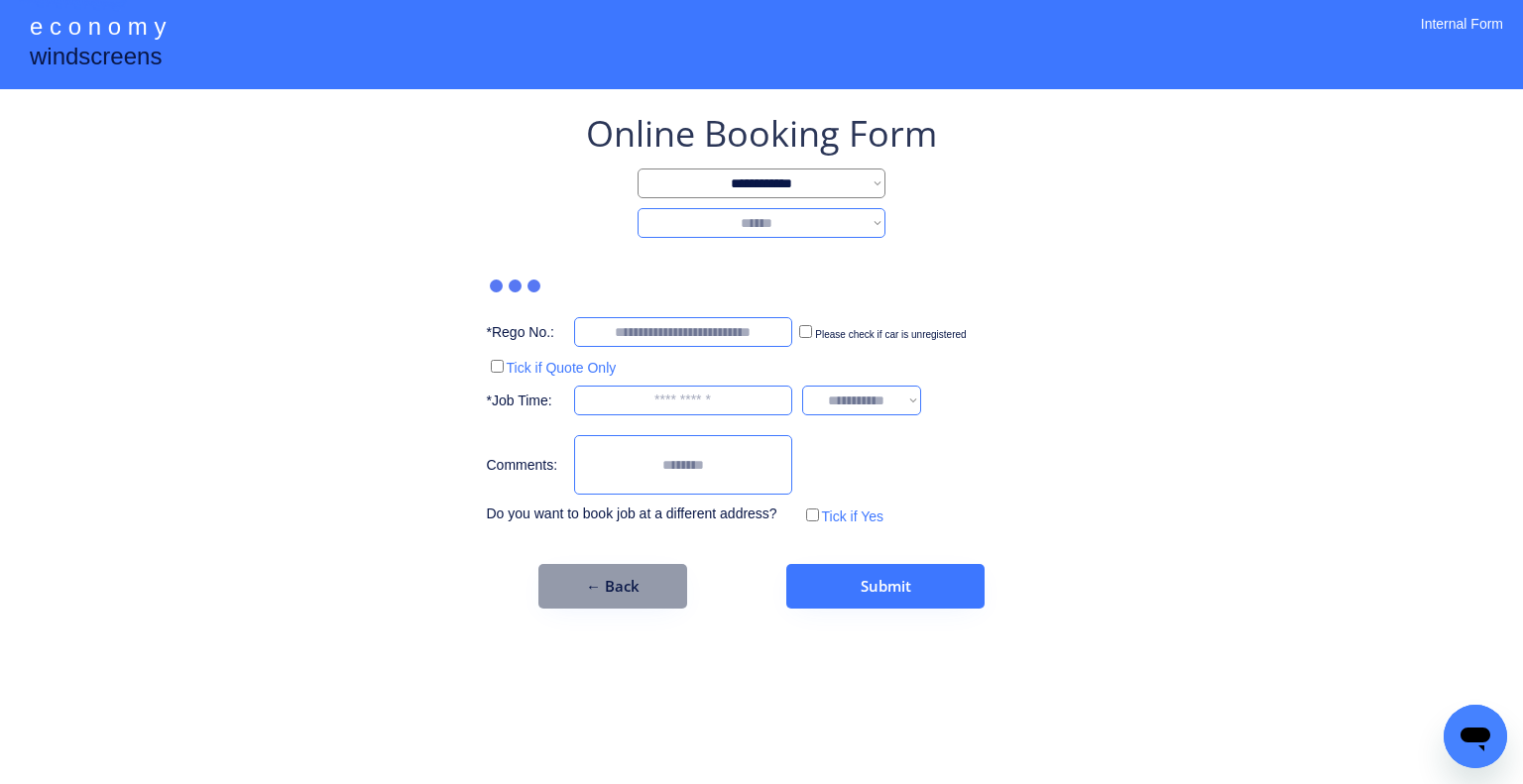 click on "**********" at bounding box center [762, 223] 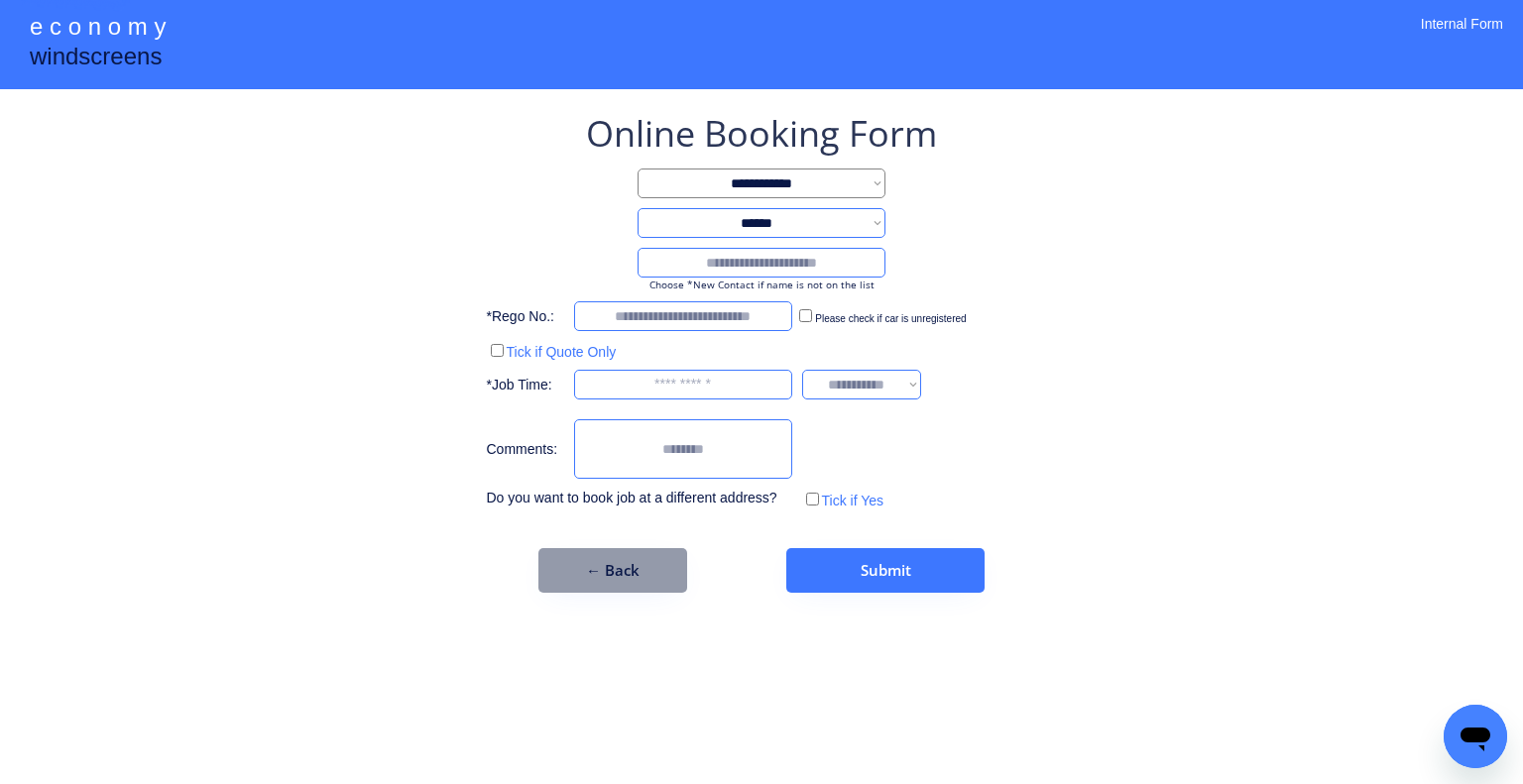 click at bounding box center [762, 263] 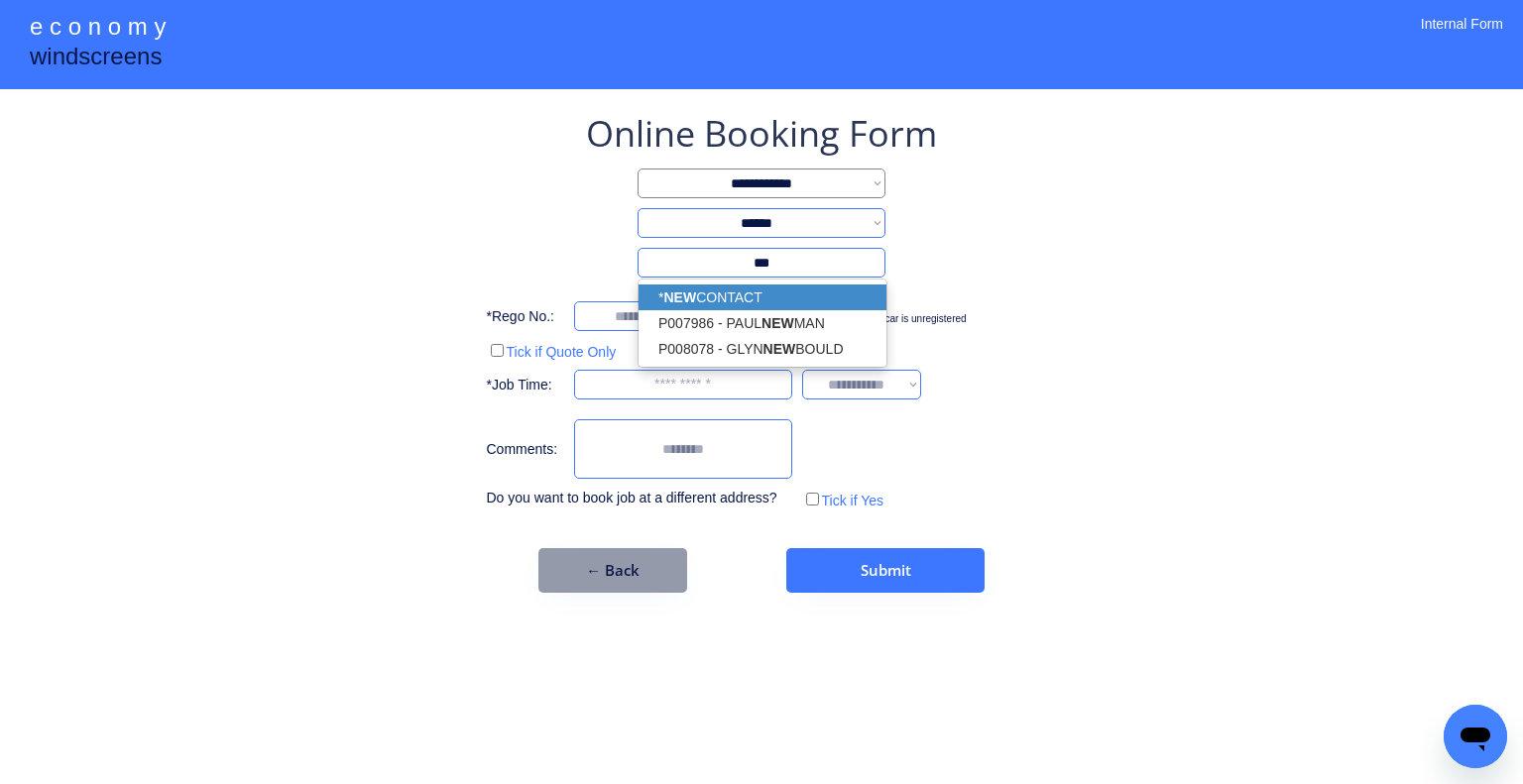 click on "* NEW  CONTACT" at bounding box center (762, 297) 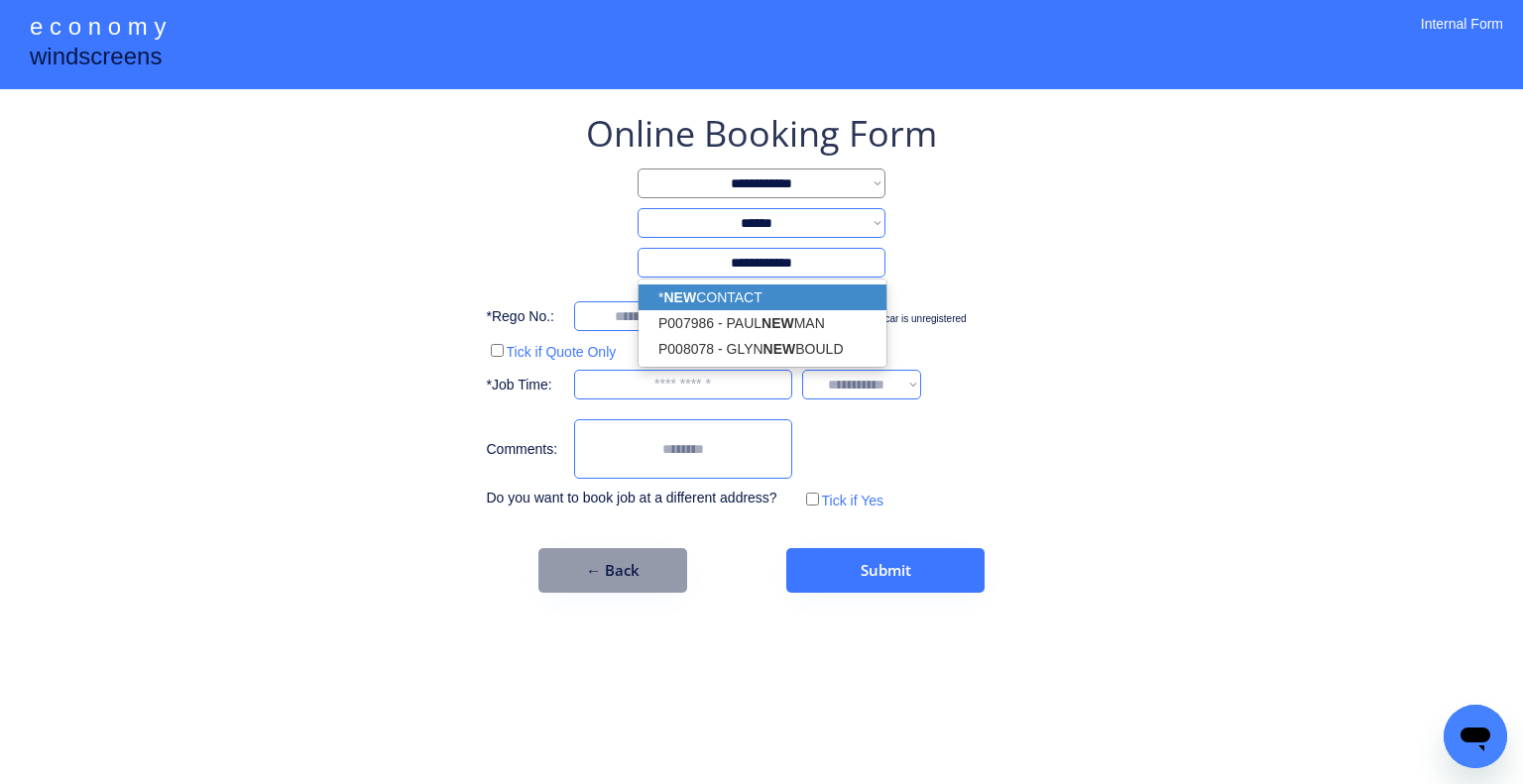 type on "**********" 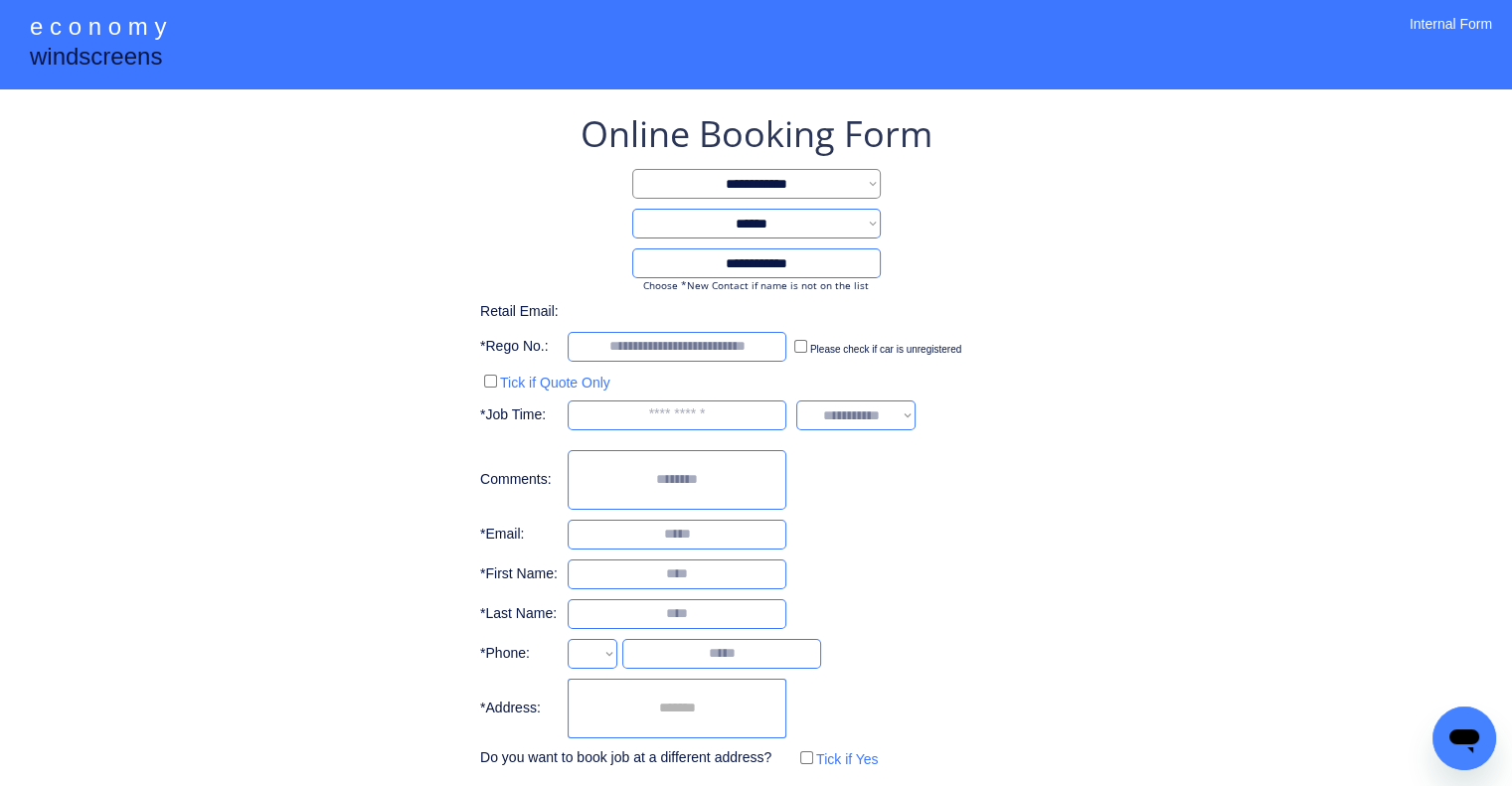 click on "**********" at bounding box center [756, 441] 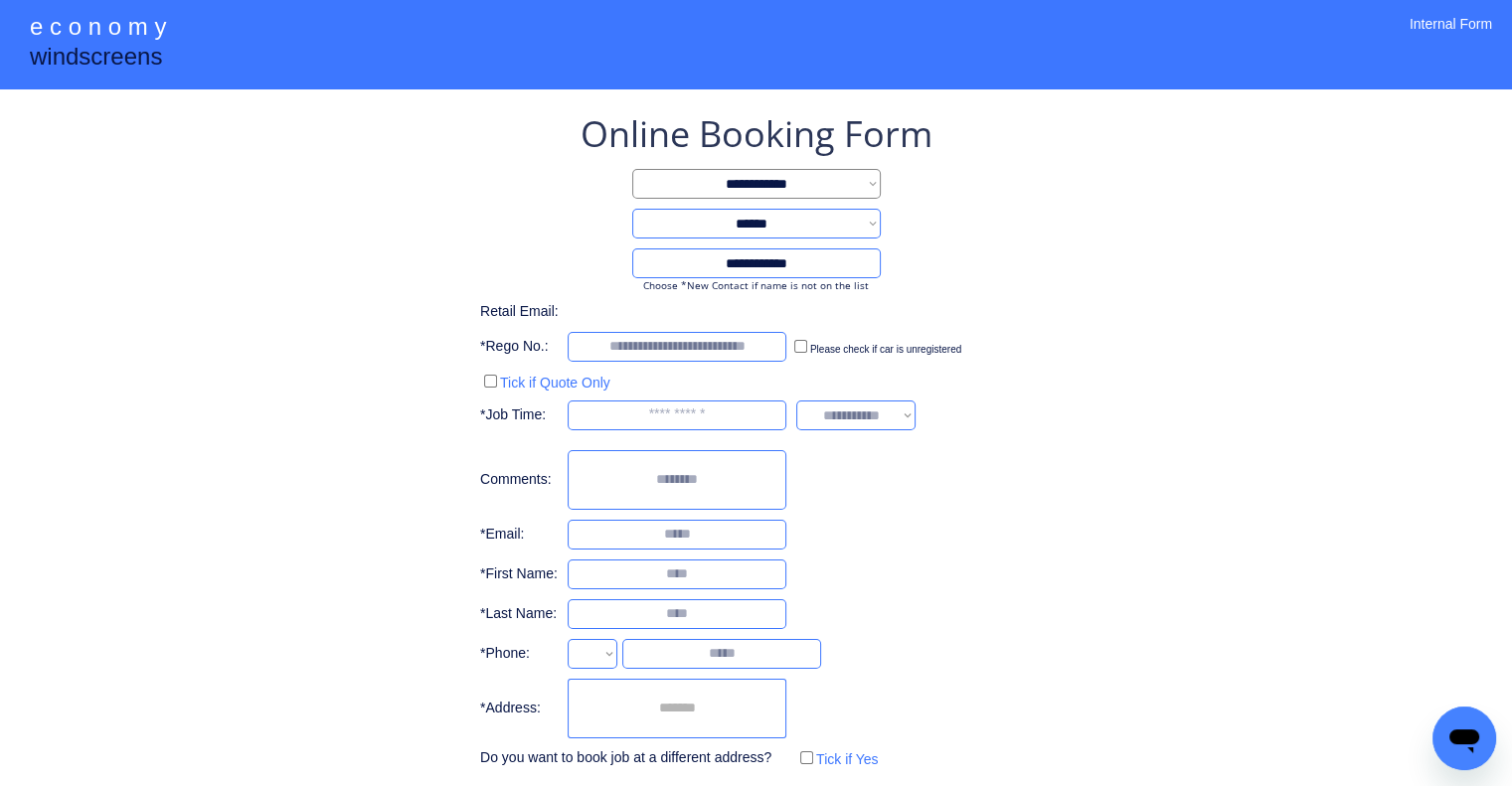 select on "**********" 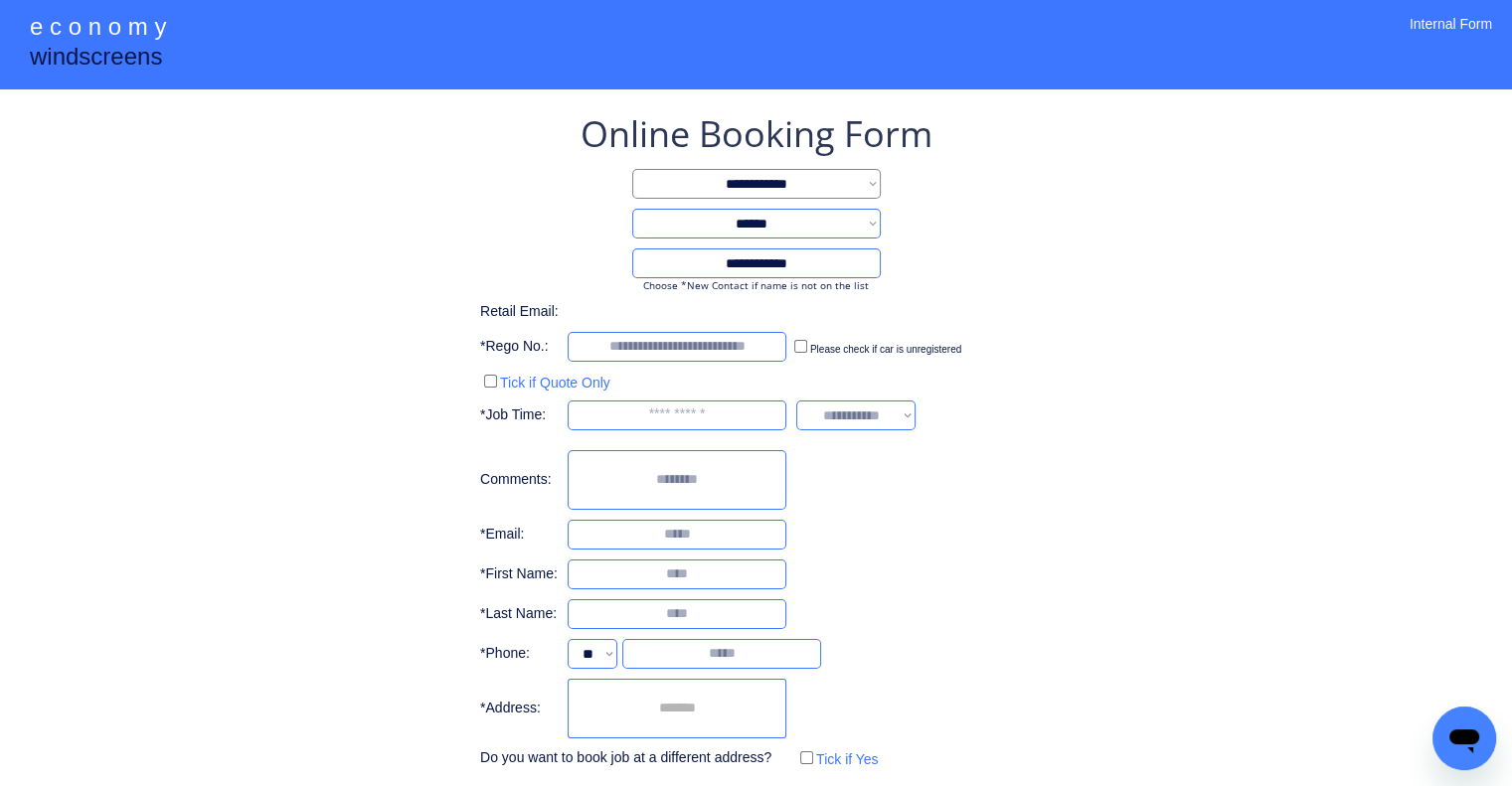 click at bounding box center (677, 708) 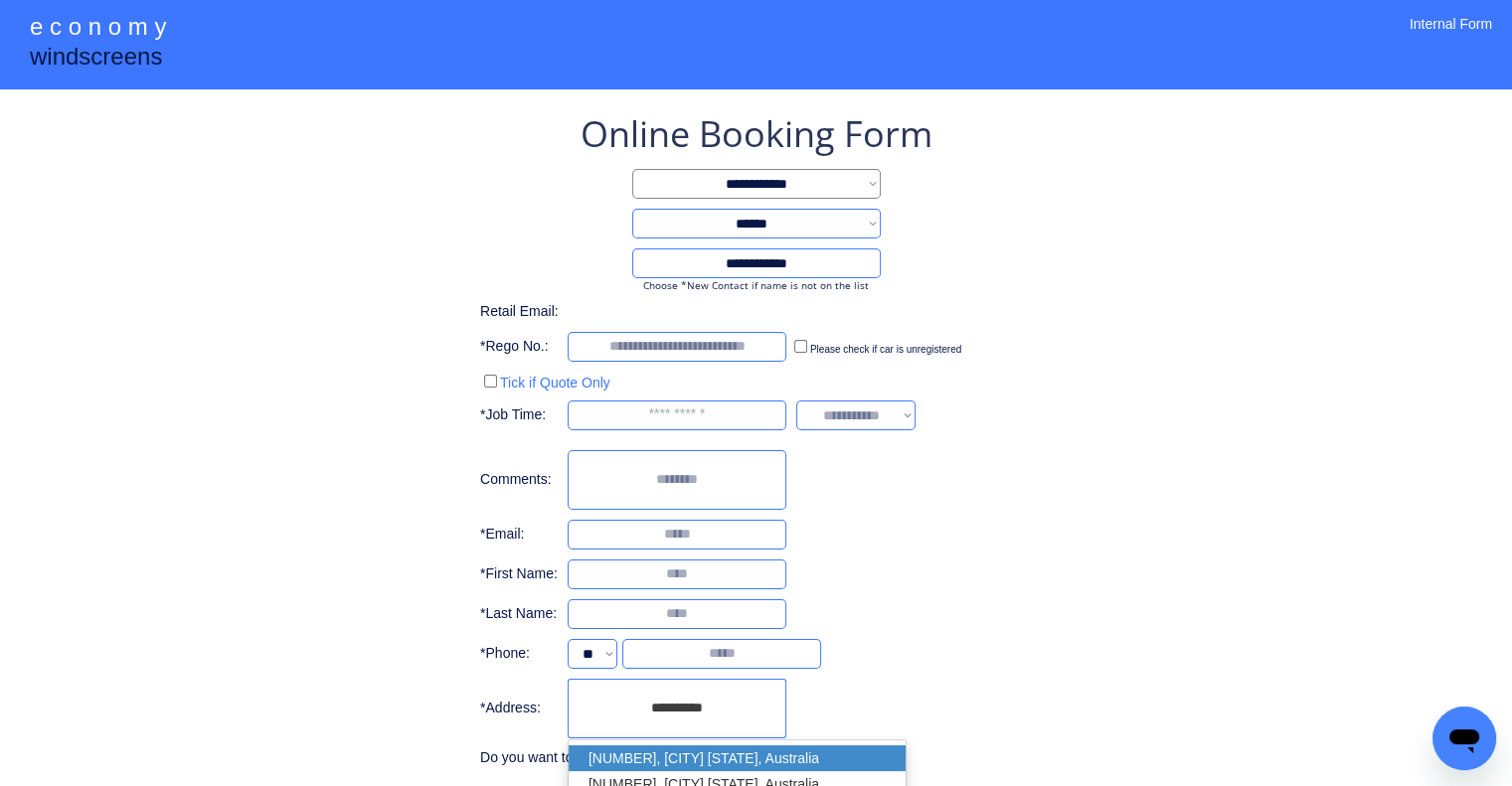 drag, startPoint x: 748, startPoint y: 764, endPoint x: 1005, endPoint y: 549, distance: 335.0731 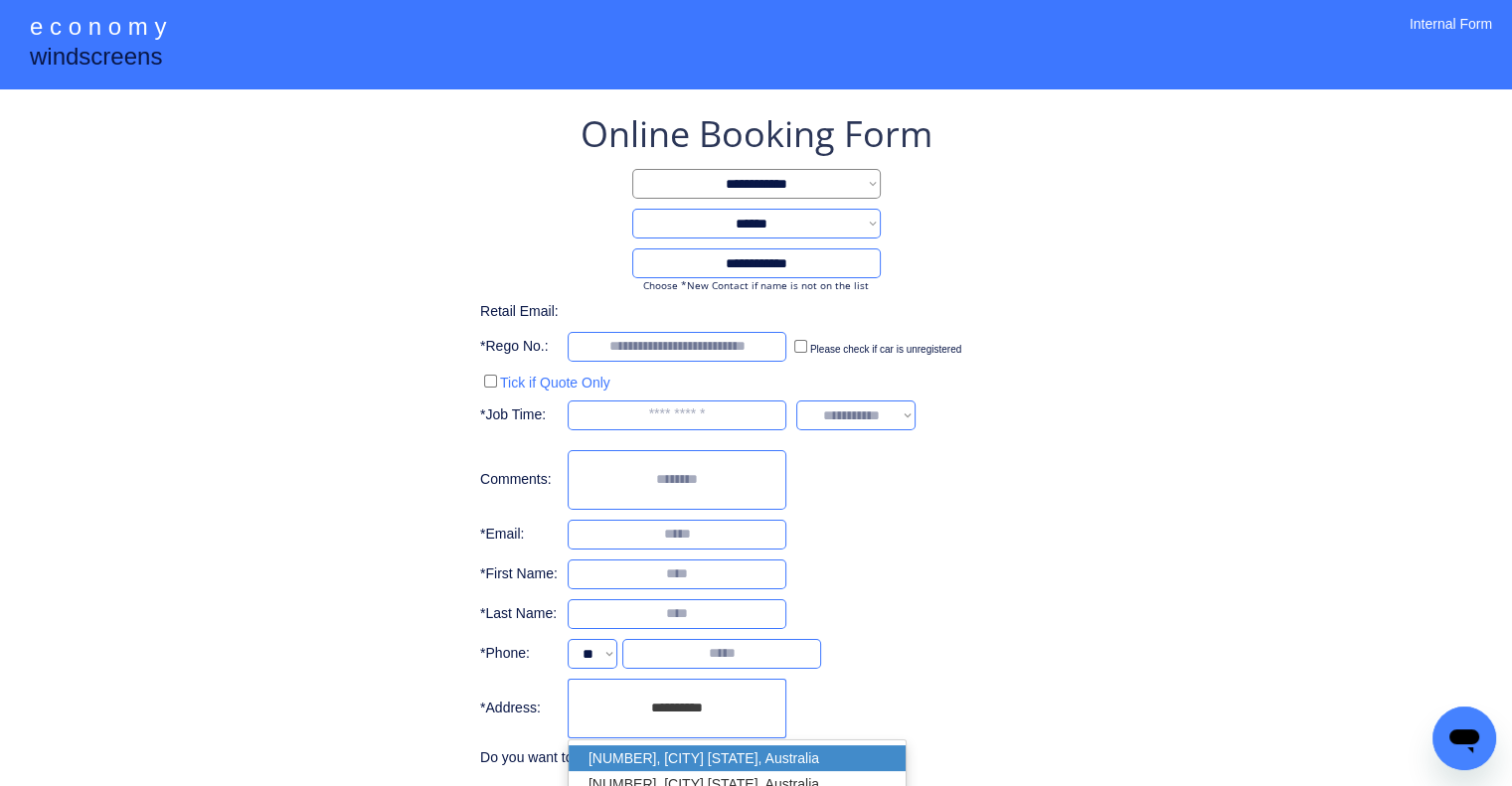 click on "47A, St Lucia QLD, Australia" at bounding box center [737, 758] 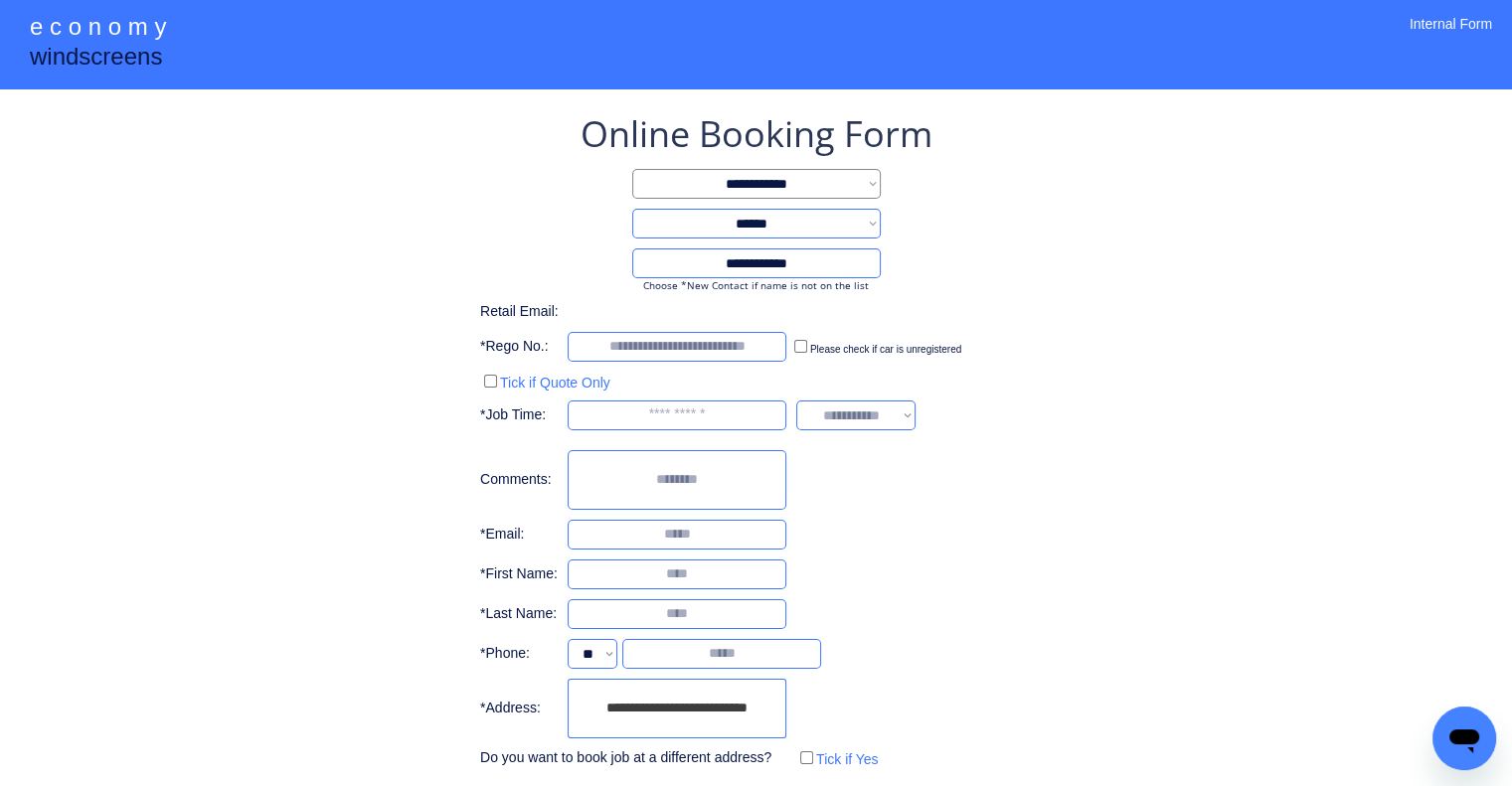 click on "**********" at bounding box center [756, 441] 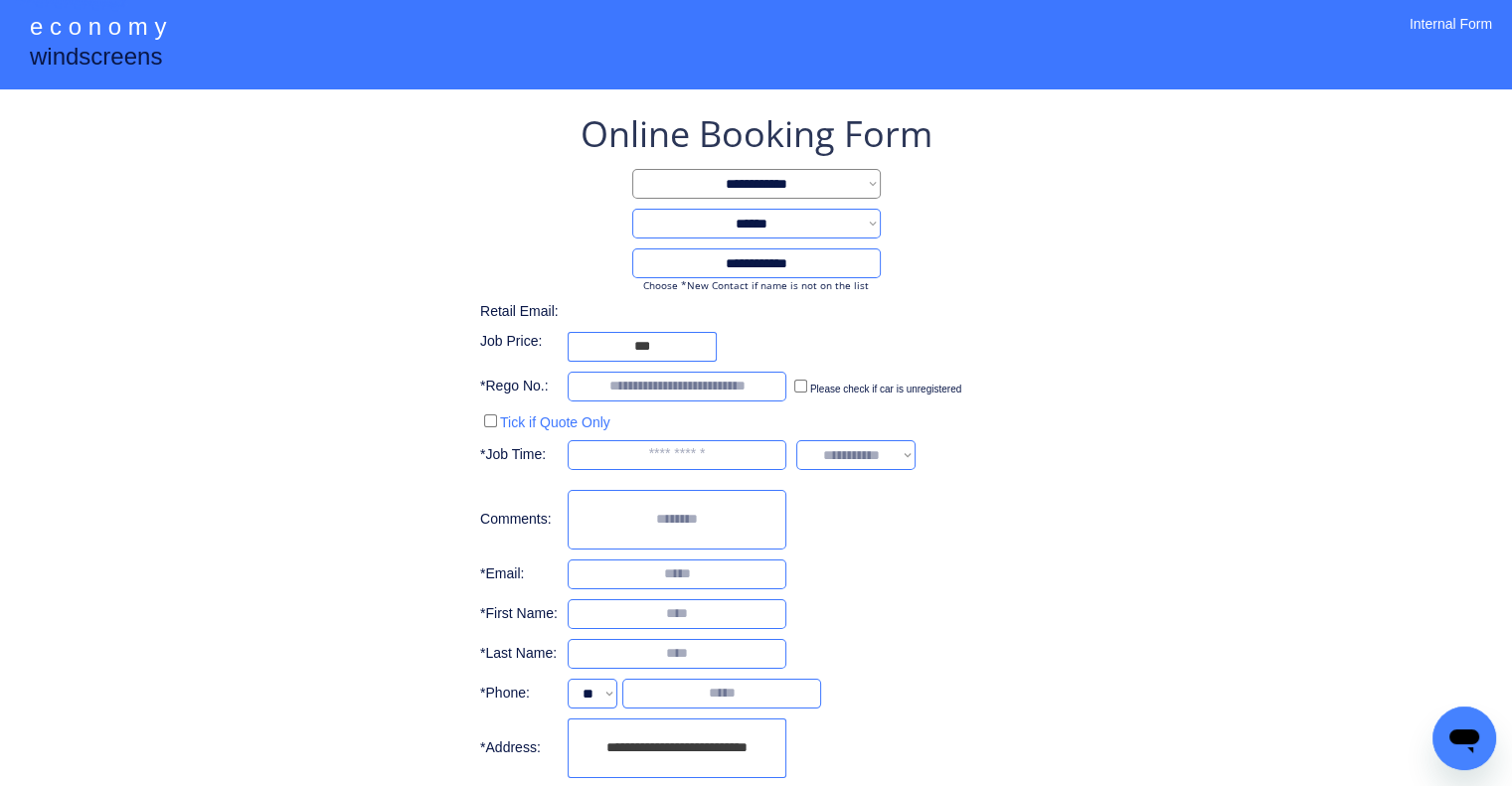 click on "**********" at bounding box center [756, 475] 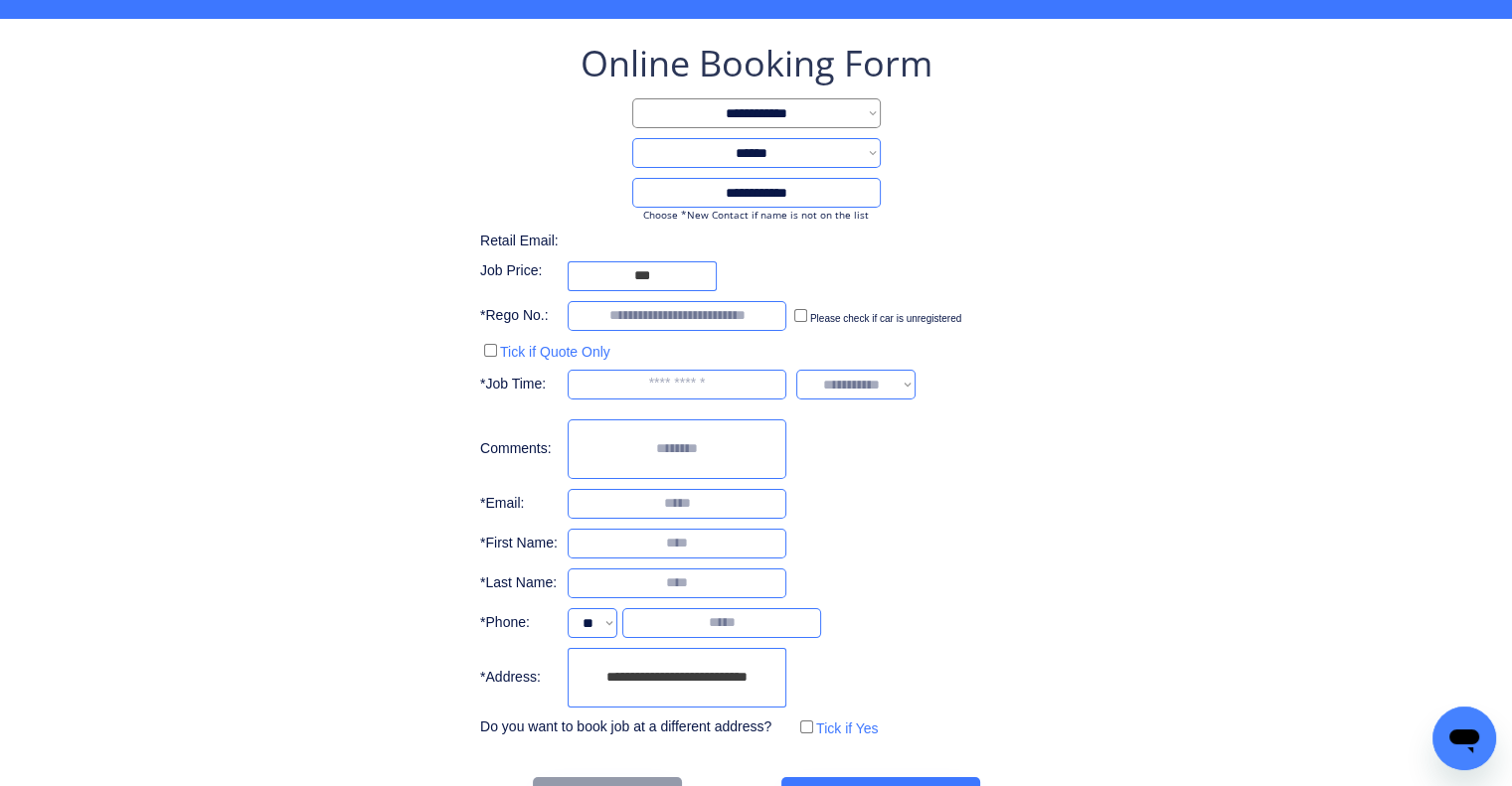 scroll, scrollTop: 135, scrollLeft: 0, axis: vertical 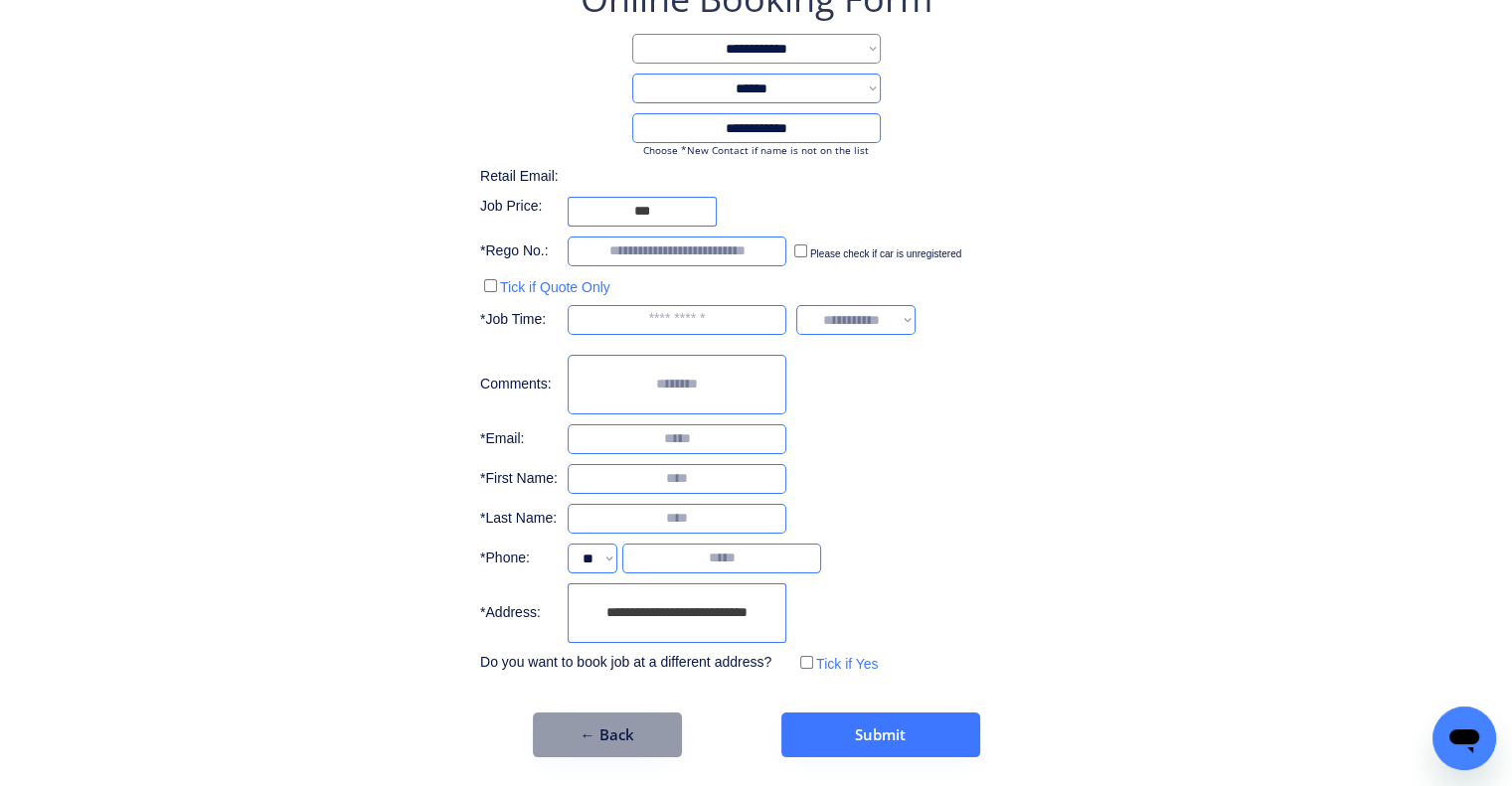 click on "**********" at bounding box center [677, 613] 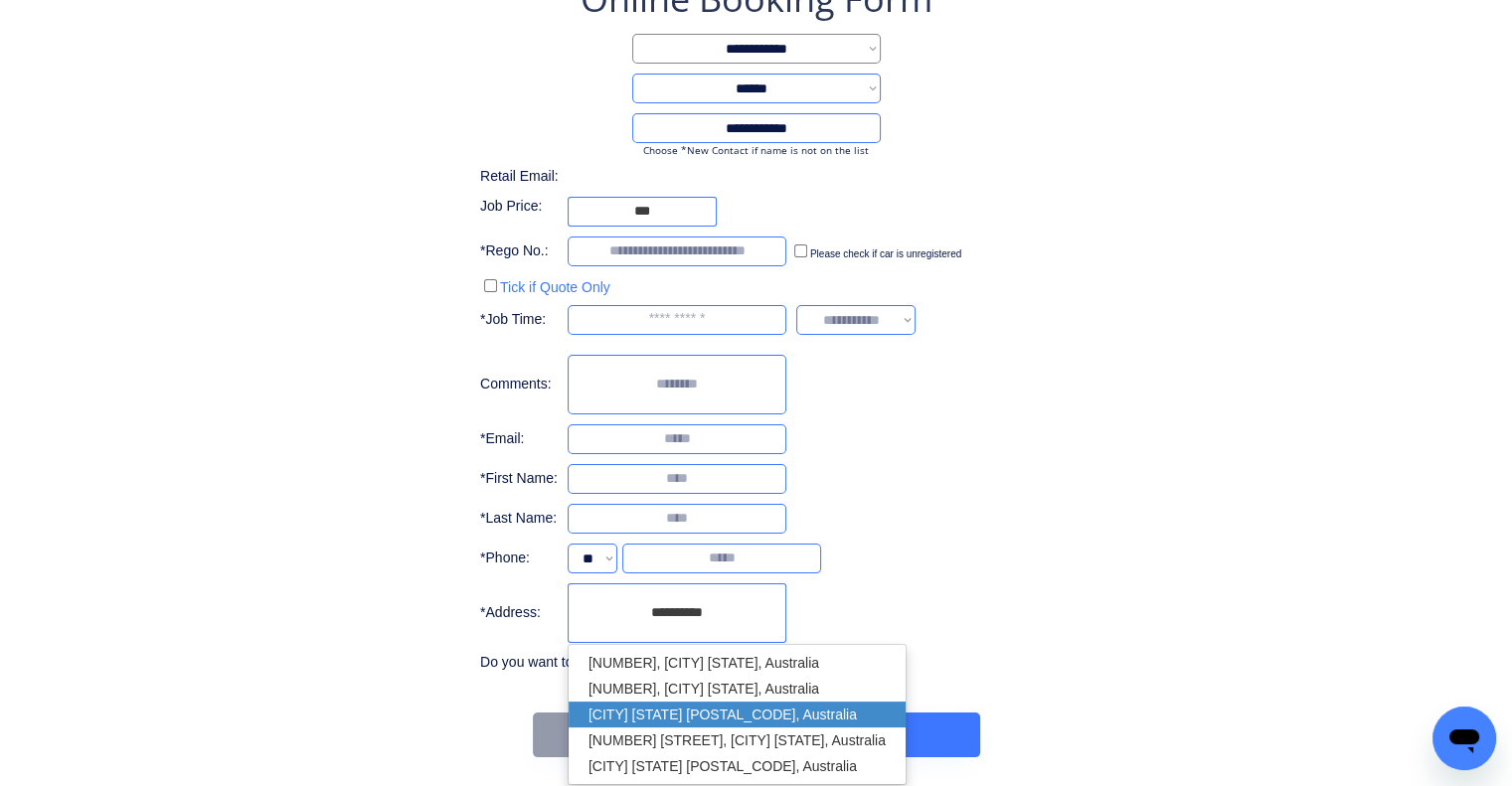 click on "St Lucia QLD 4067, Australia" at bounding box center (737, 714) 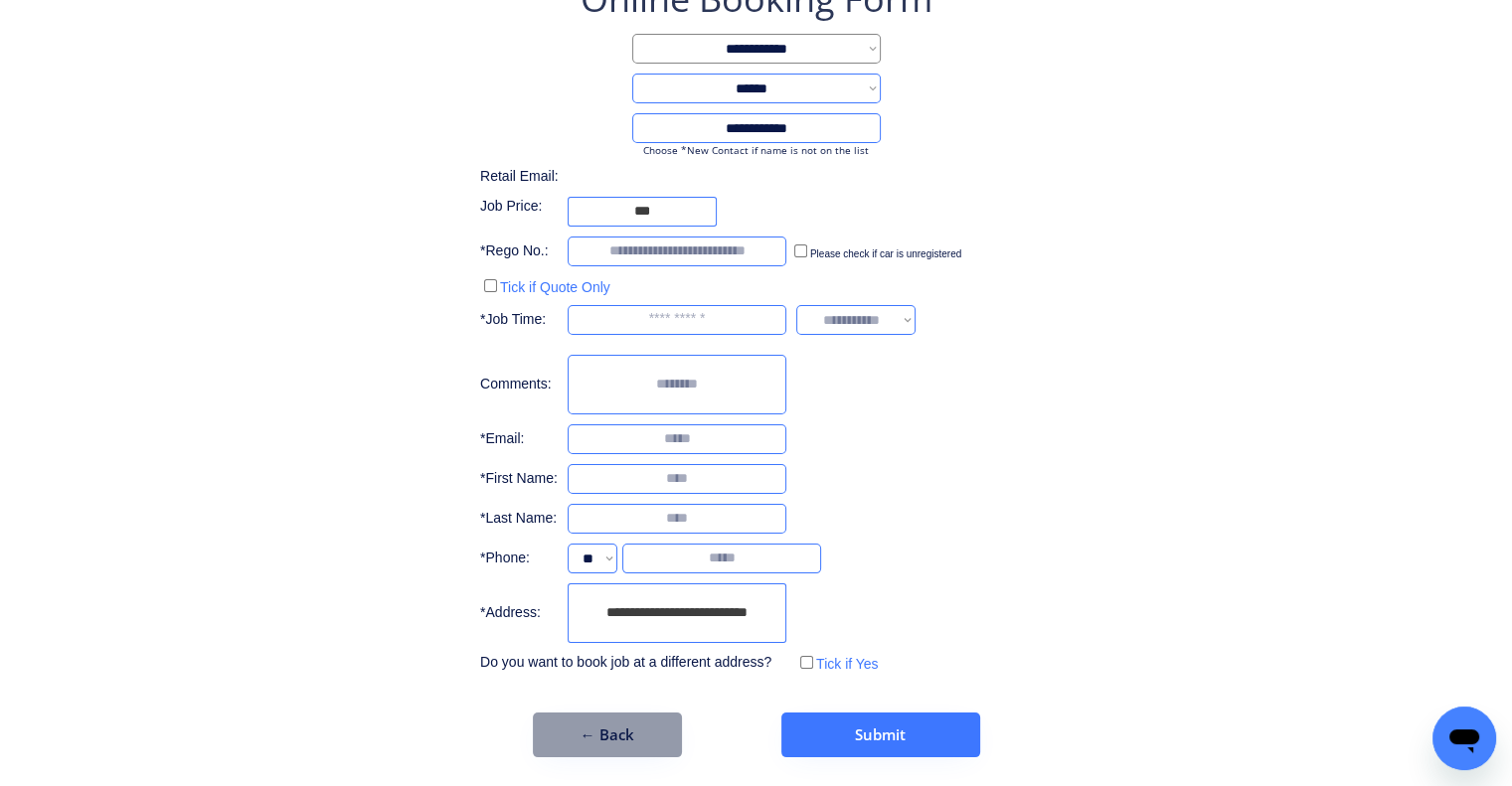 type on "**********" 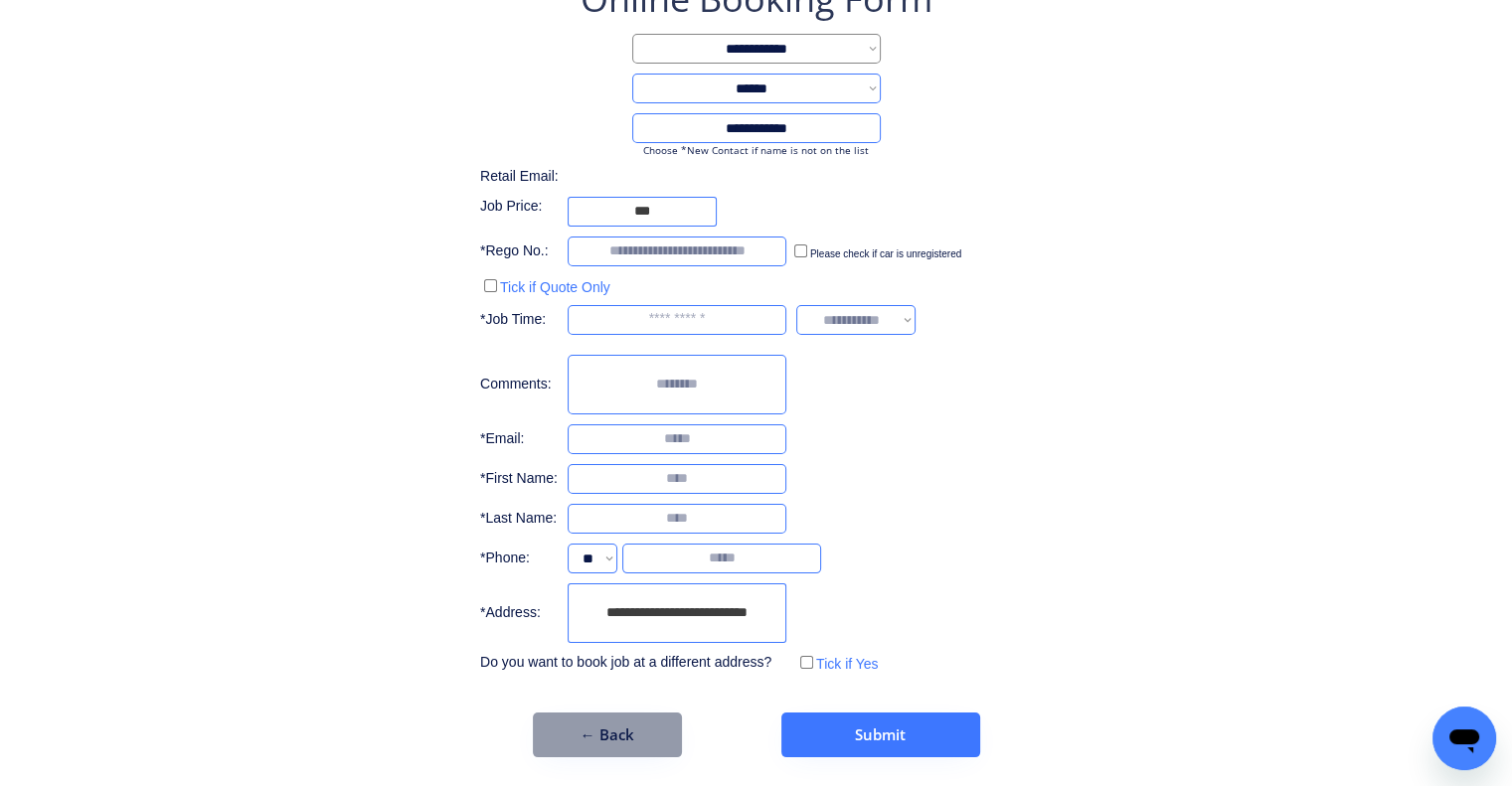 drag, startPoint x: 771, startPoint y: 617, endPoint x: 529, endPoint y: 614, distance: 242.01859 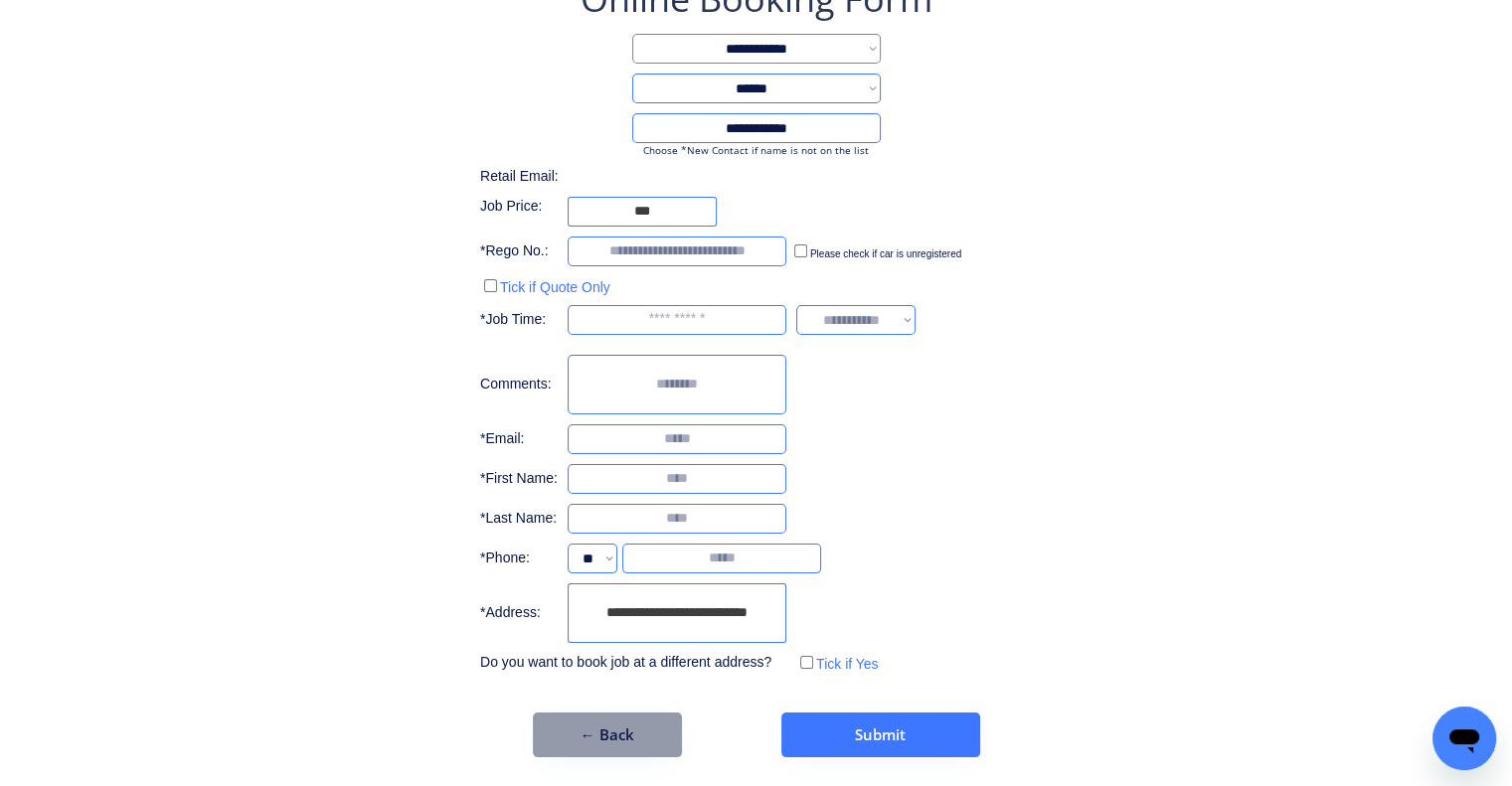click on "**********" at bounding box center (633, 613) 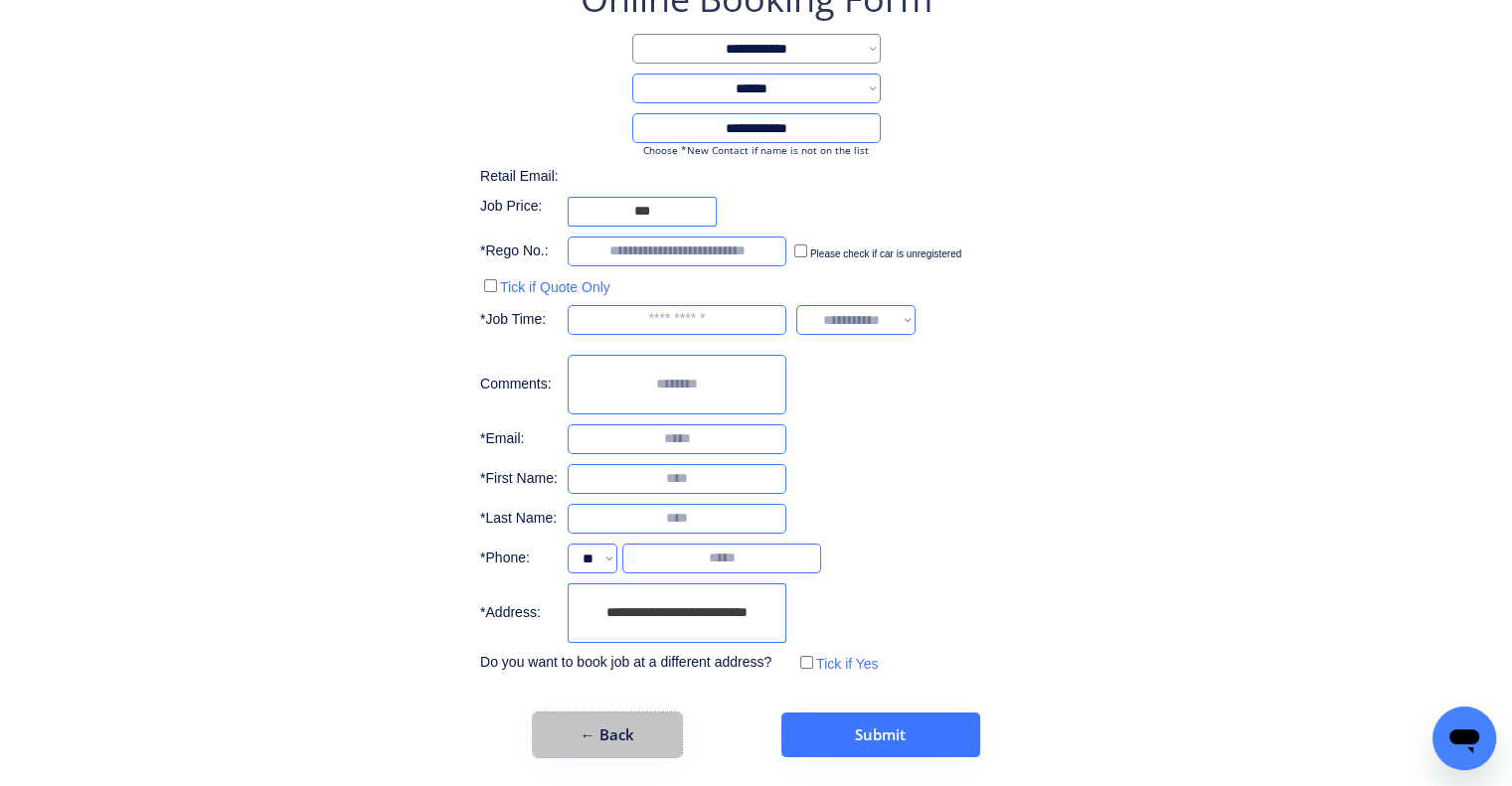 click on "←   Back" at bounding box center (607, 734) 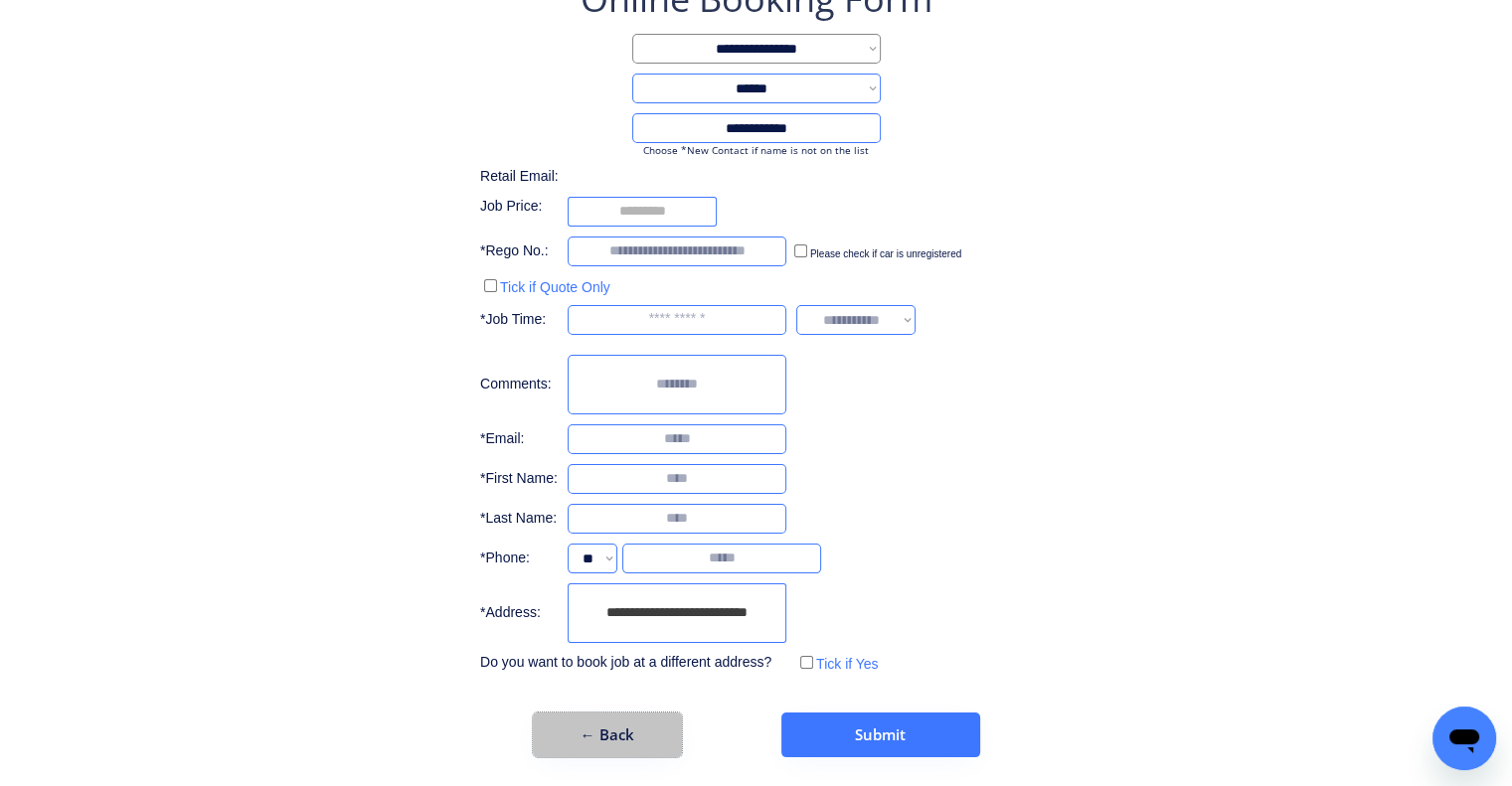 scroll, scrollTop: 0, scrollLeft: 0, axis: both 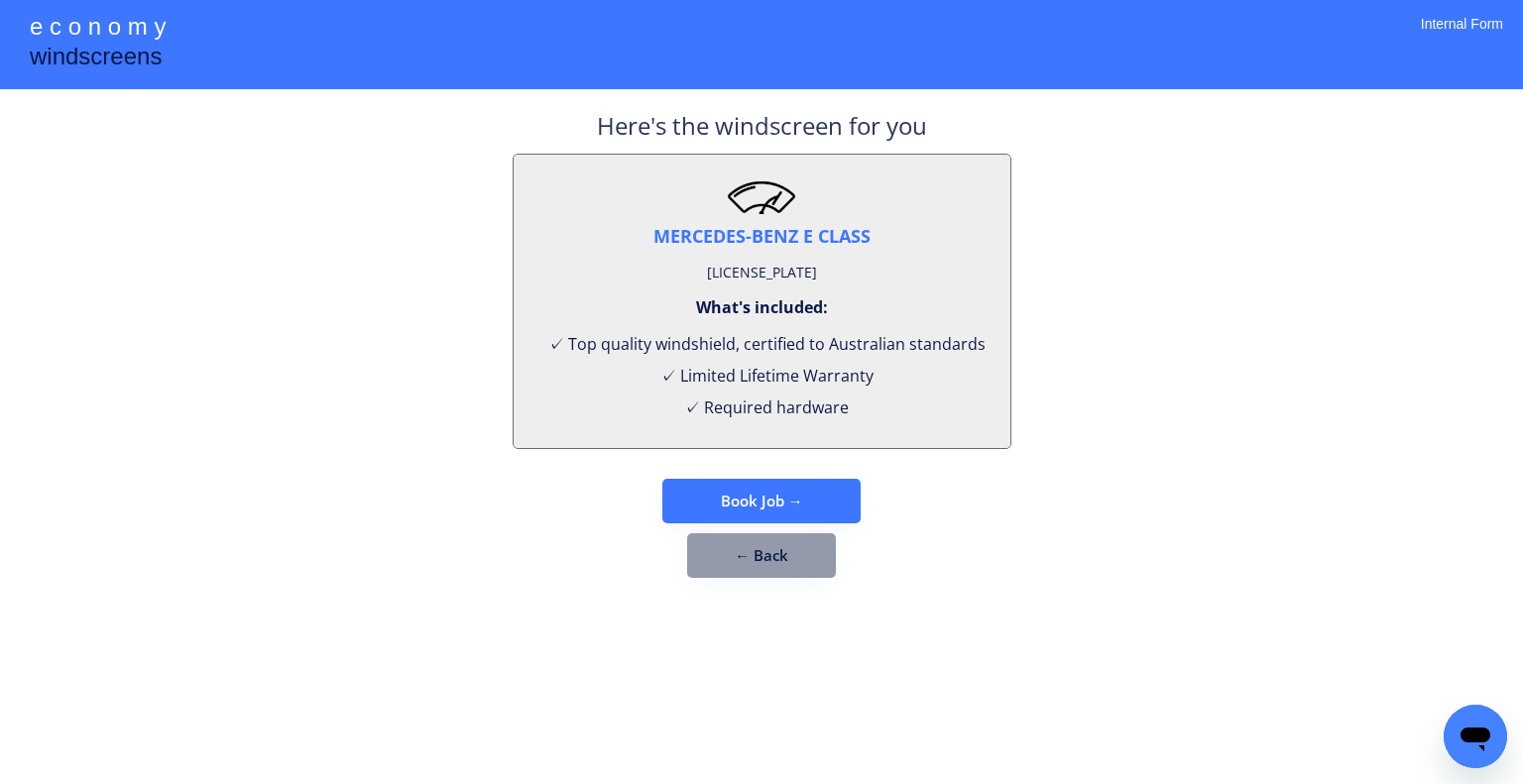 click on "VW020267" at bounding box center [762, 273] 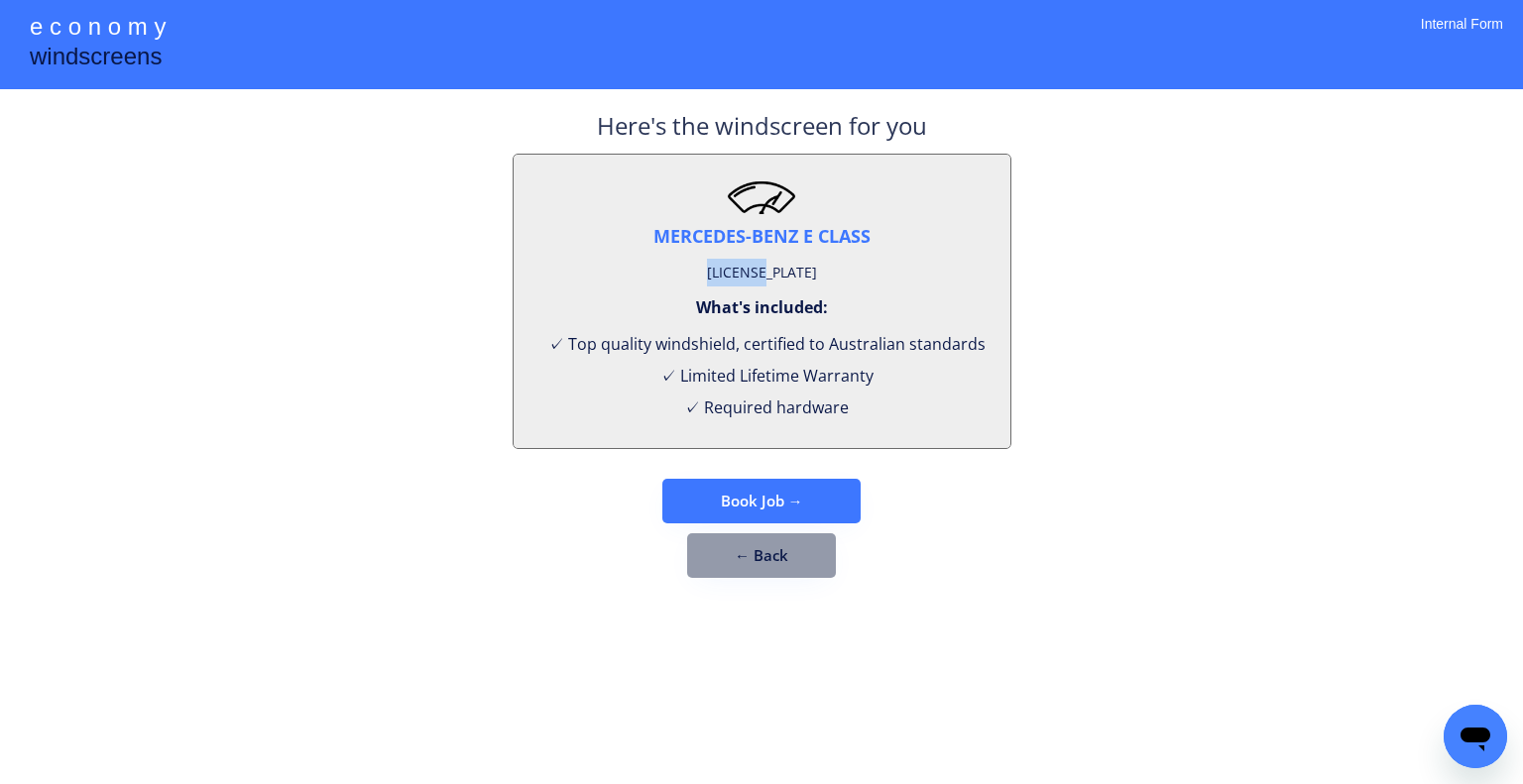 click on "VW020267" at bounding box center [762, 273] 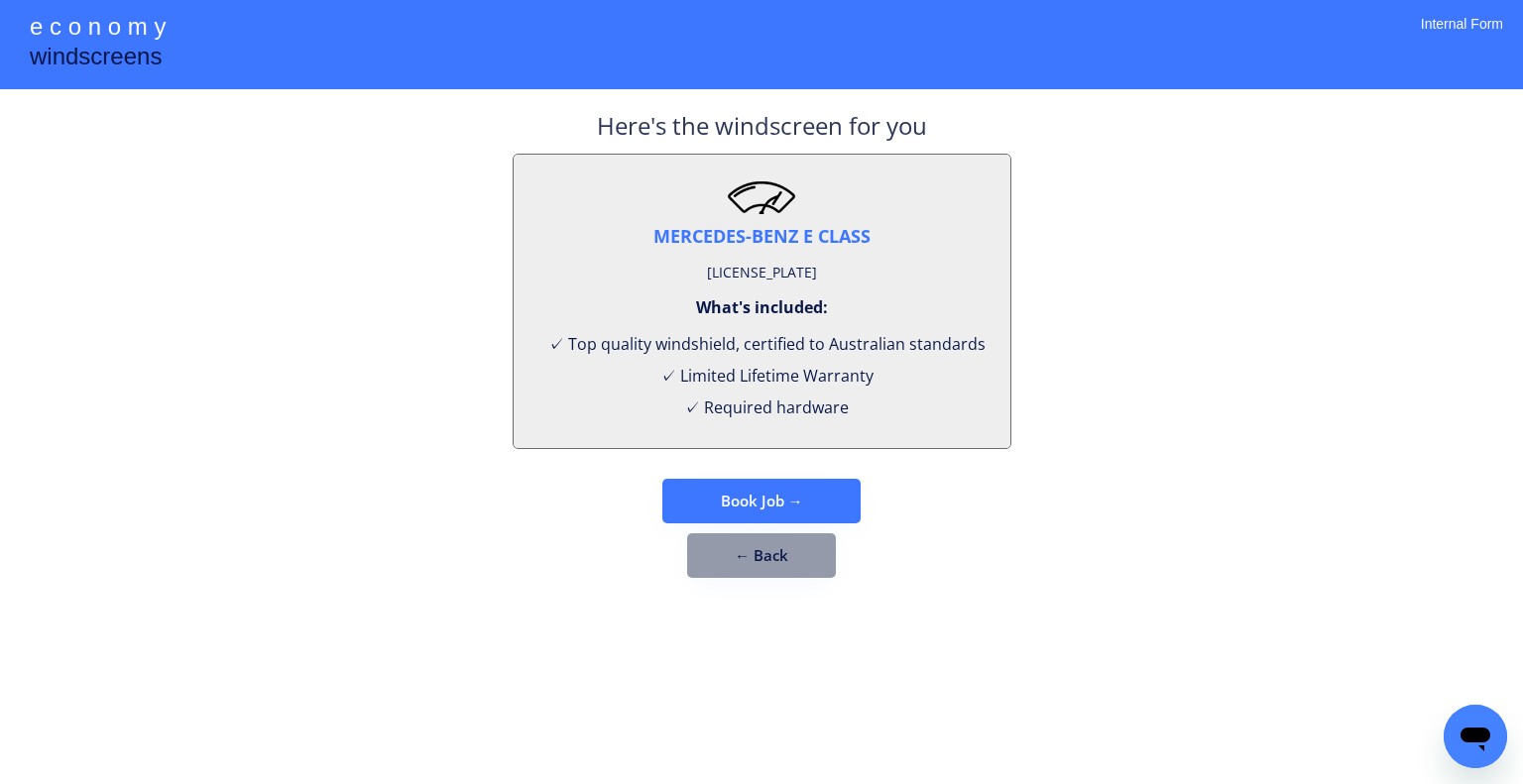 drag, startPoint x: 1082, startPoint y: 275, endPoint x: 1087, endPoint y: 262, distance: 13.928388 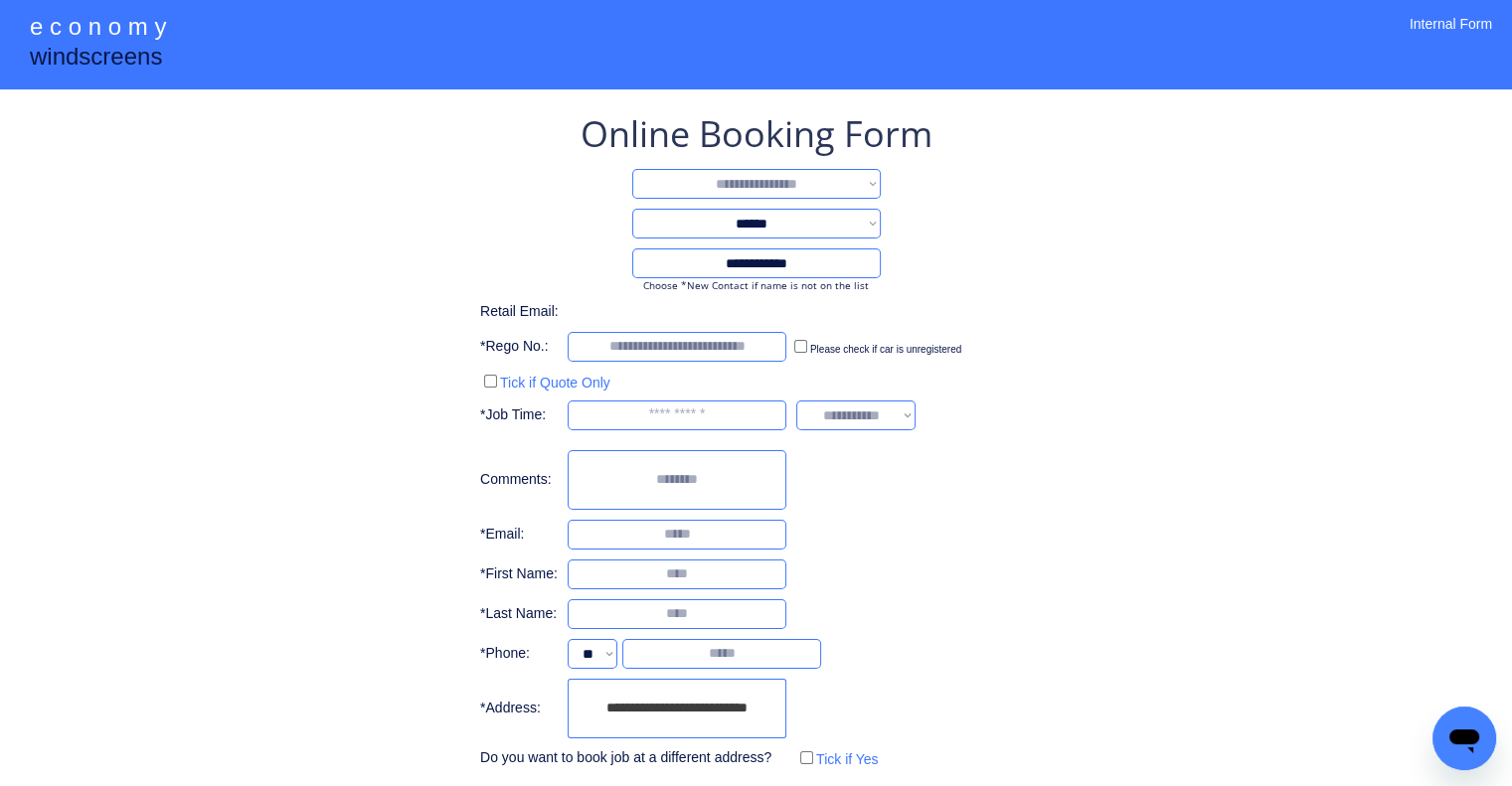 click on "**********" at bounding box center [756, 184] 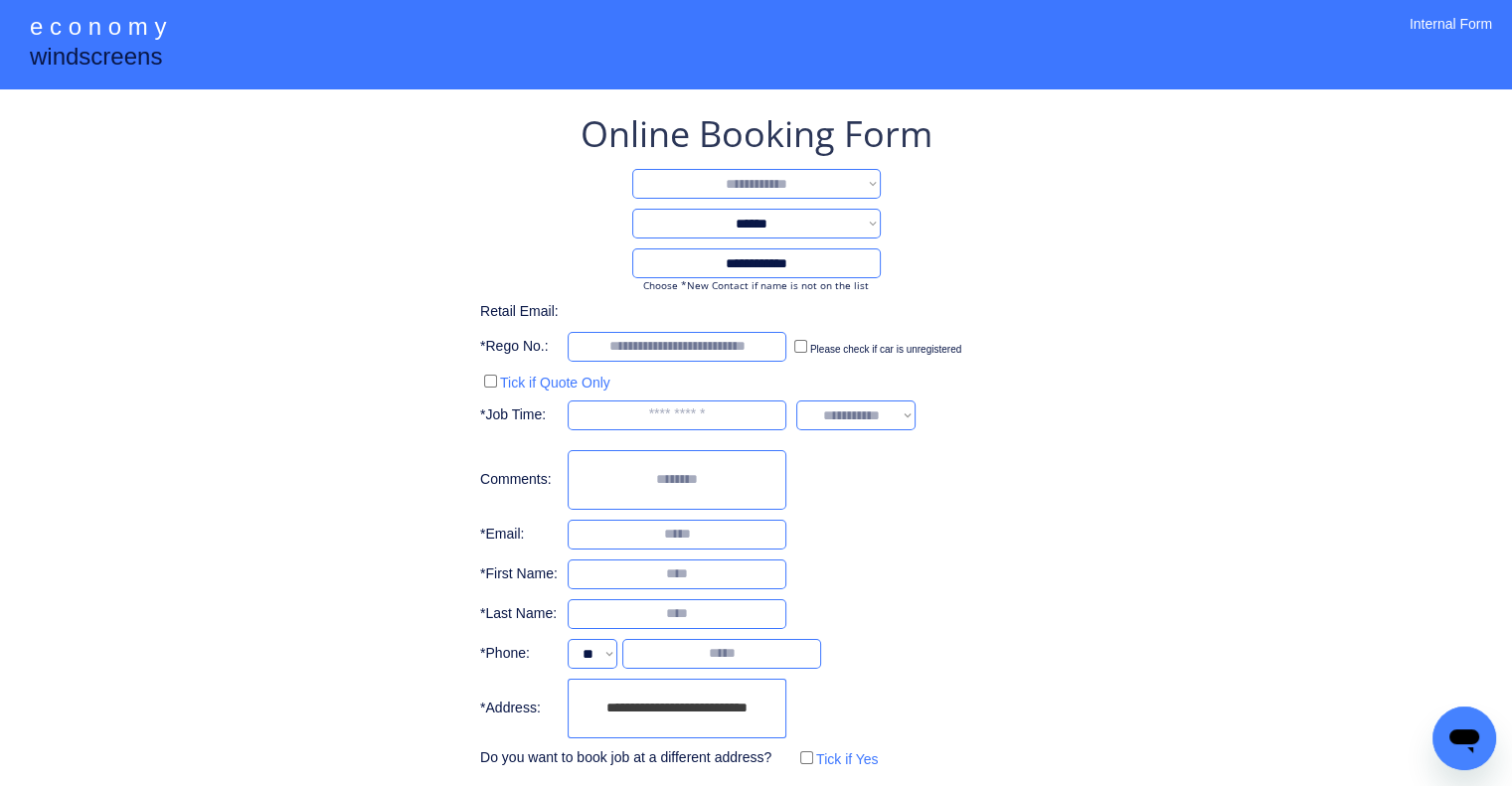 click on "**********" at bounding box center [756, 184] 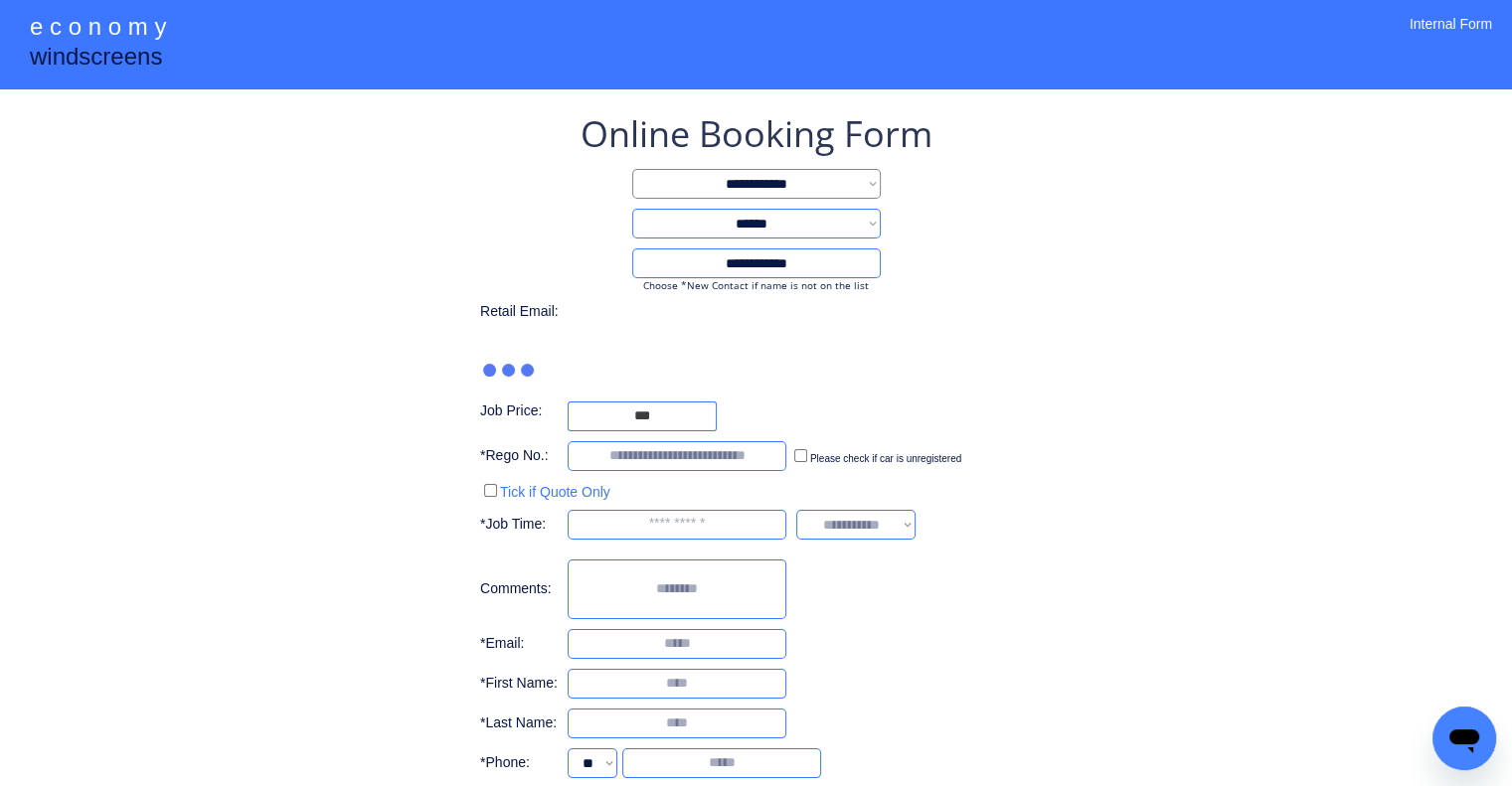 click on "**********" at bounding box center [756, 496] 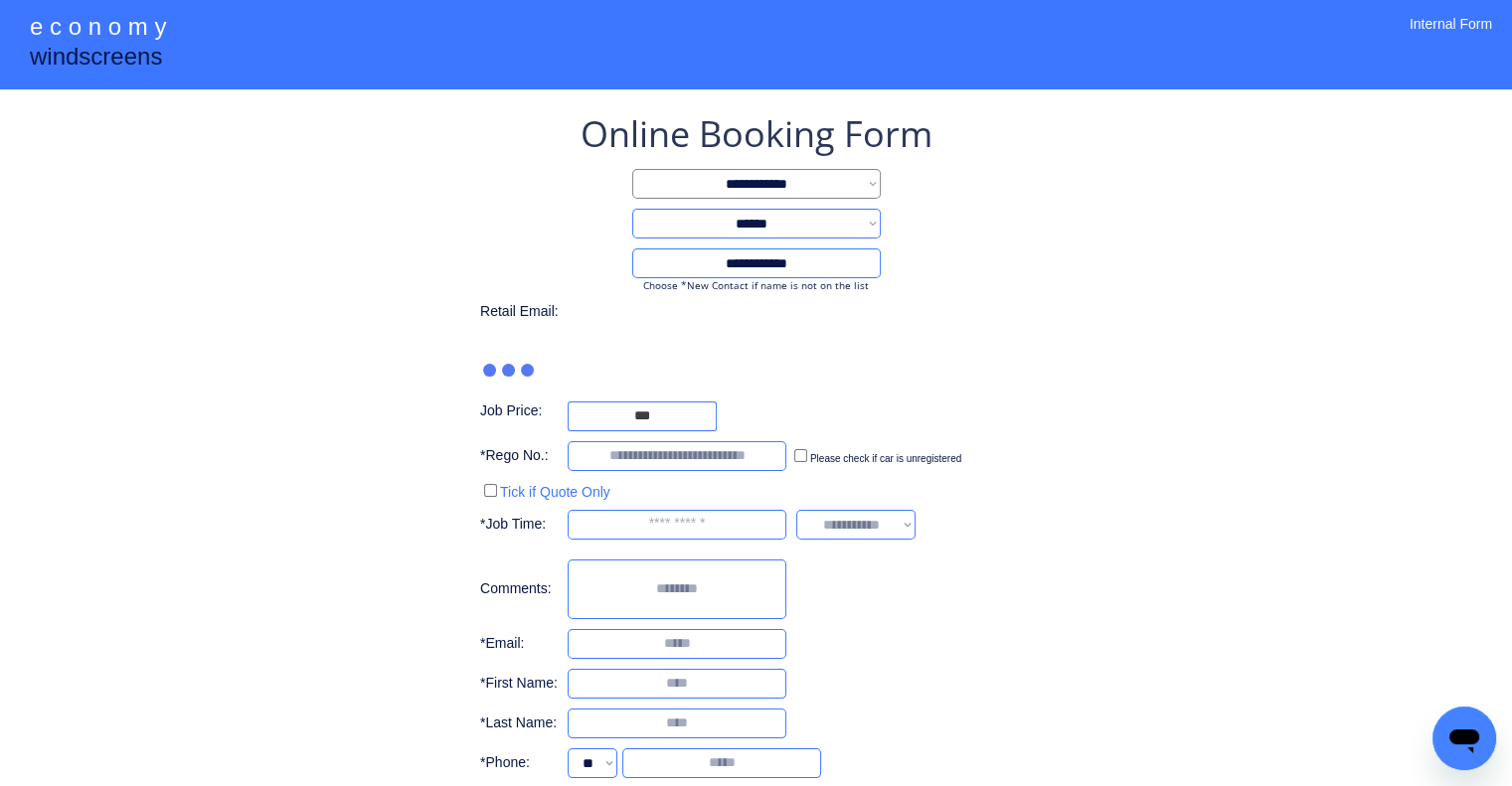 click on "**********" at bounding box center [756, 496] 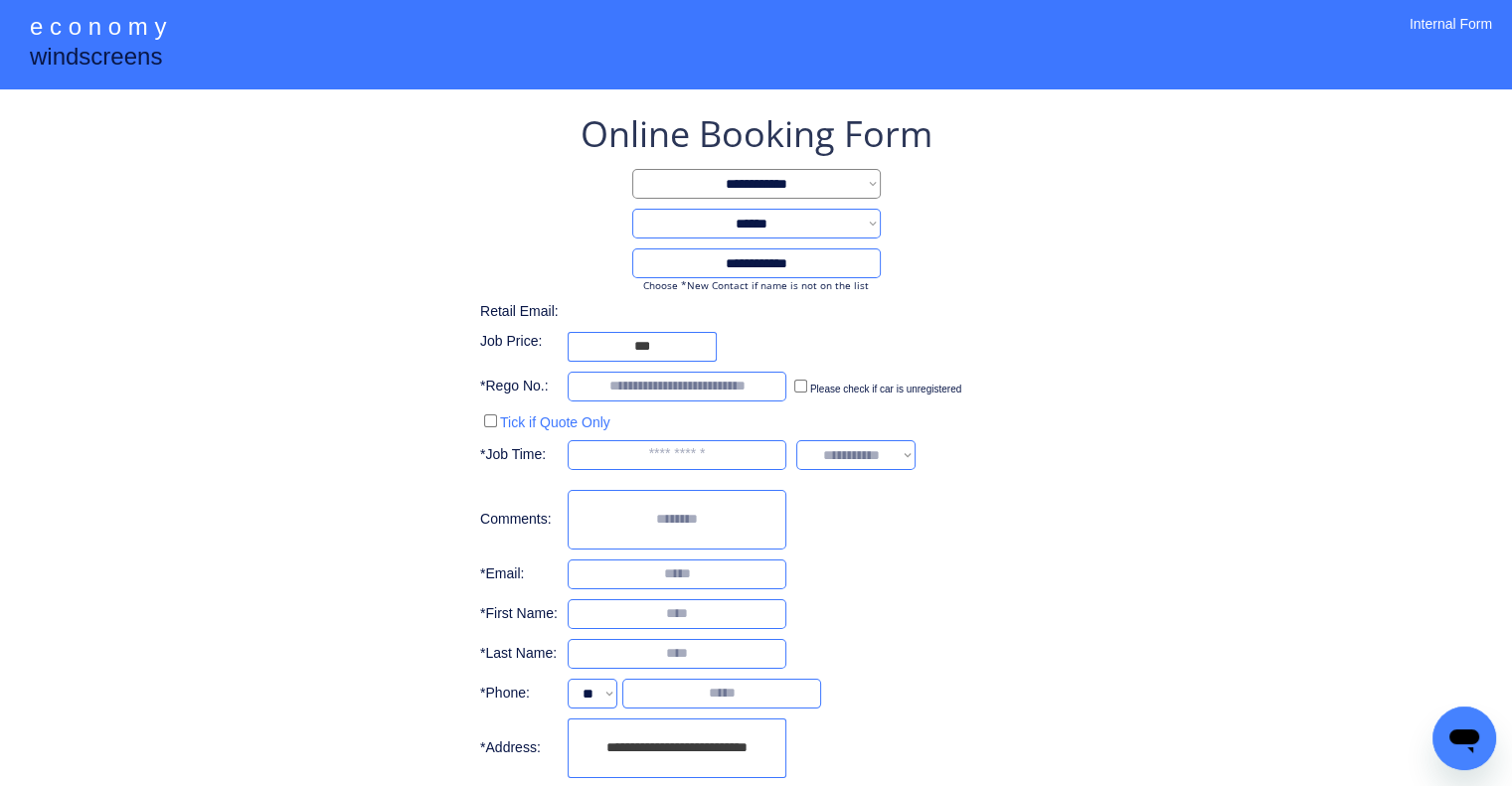 click on "**********" at bounding box center (756, 501) 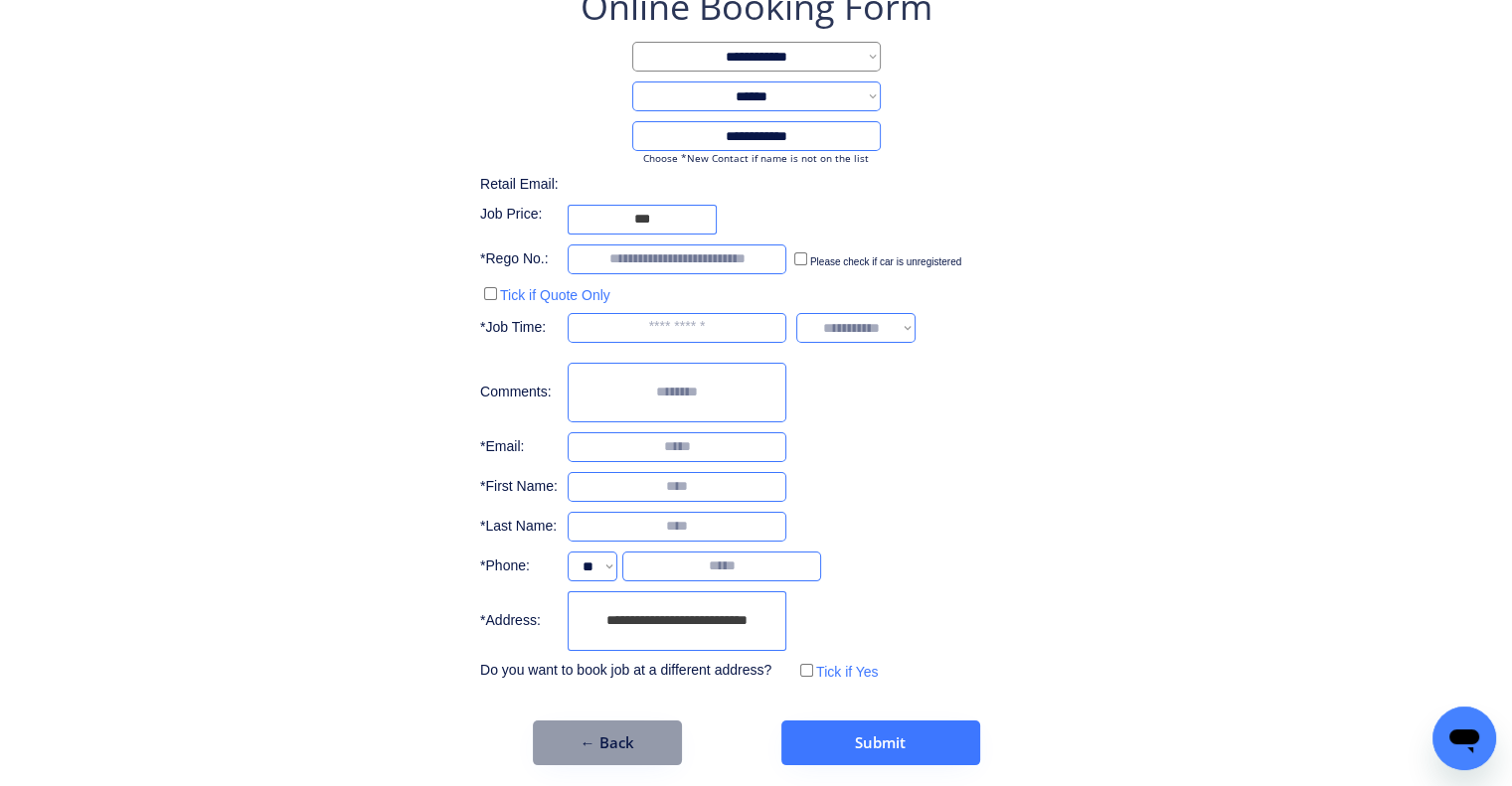 scroll, scrollTop: 135, scrollLeft: 0, axis: vertical 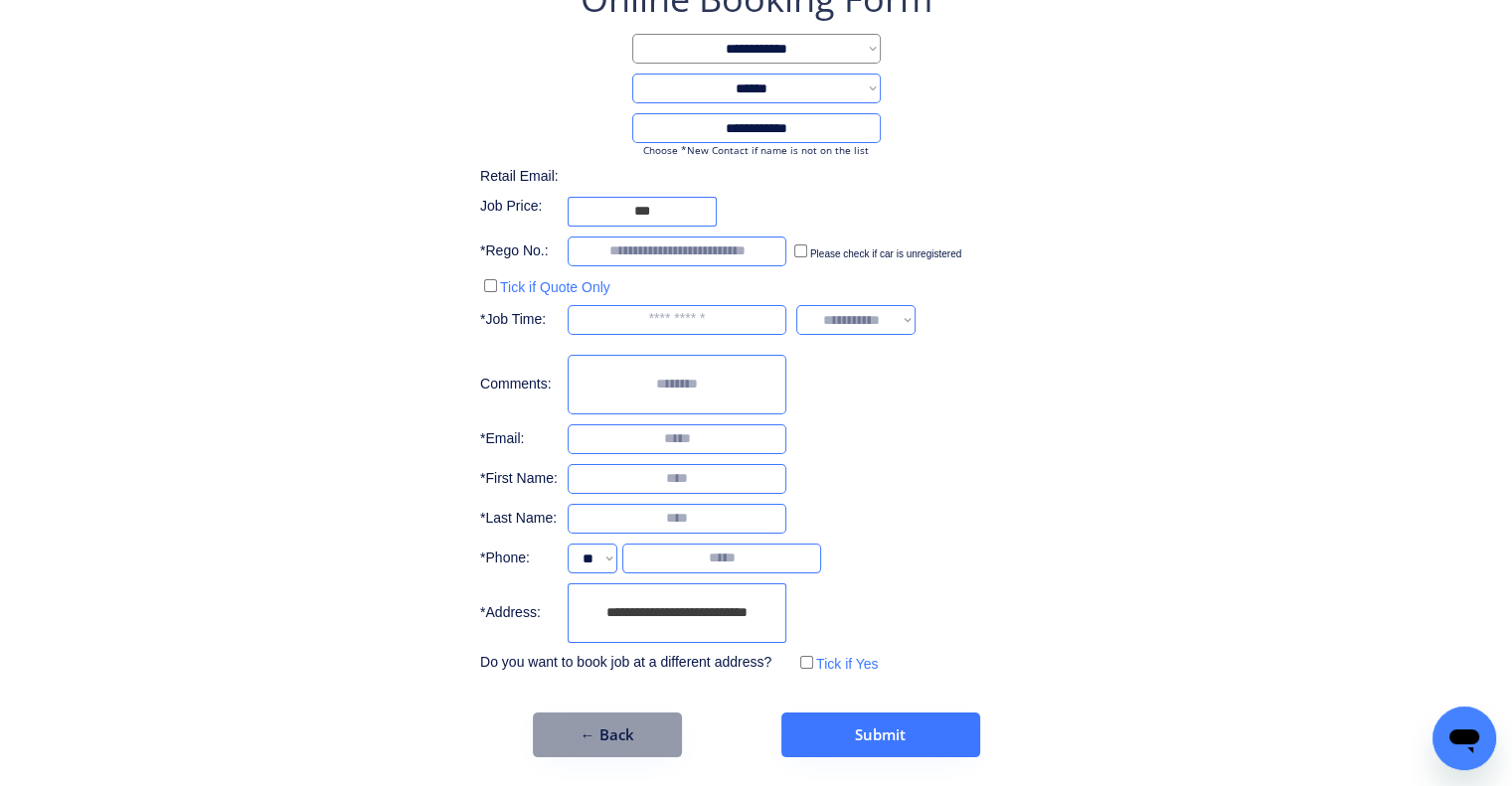 click on "**********" at bounding box center [677, 613] 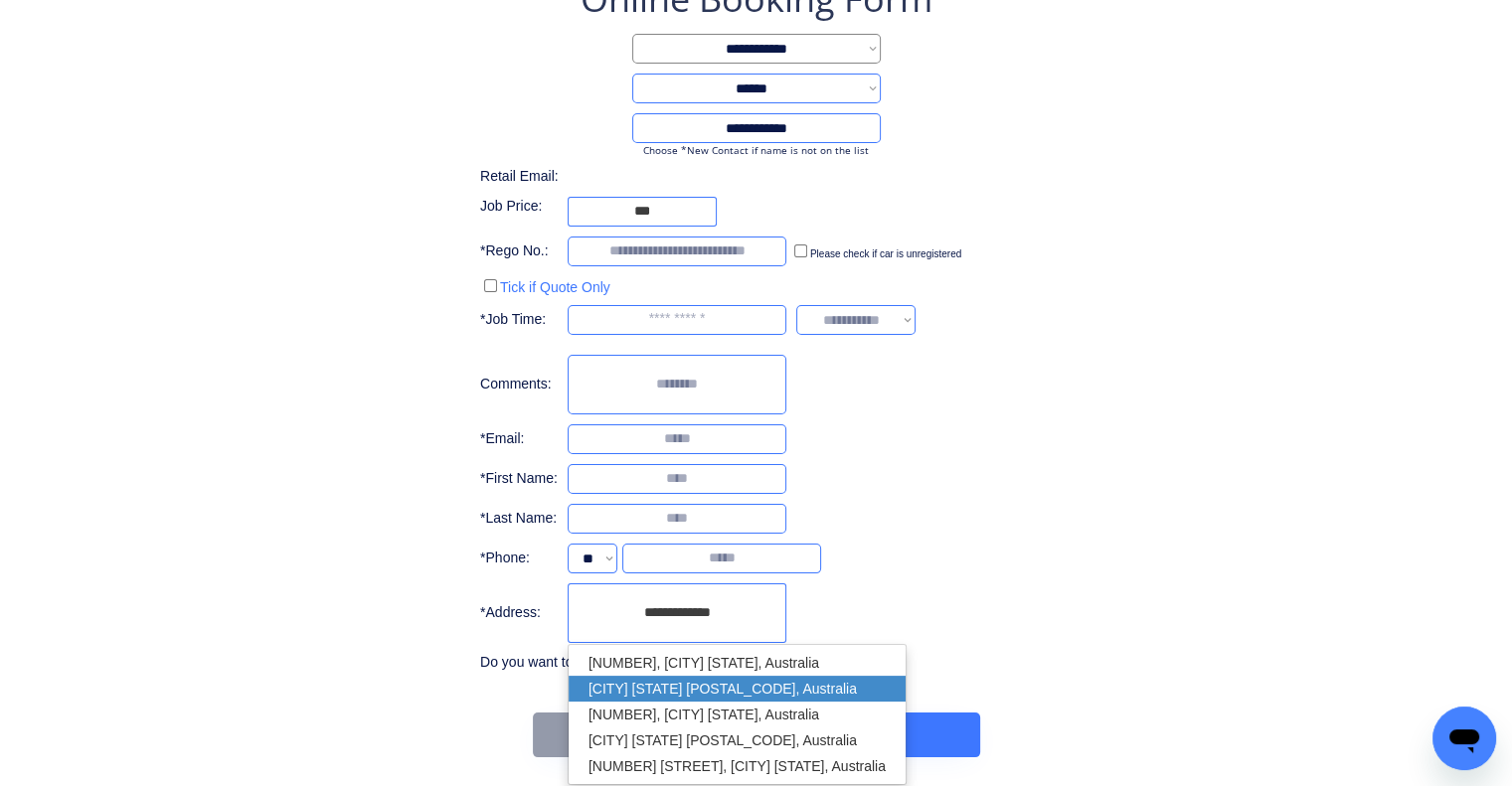 drag, startPoint x: 716, startPoint y: 688, endPoint x: 1005, endPoint y: 458, distance: 369.35214 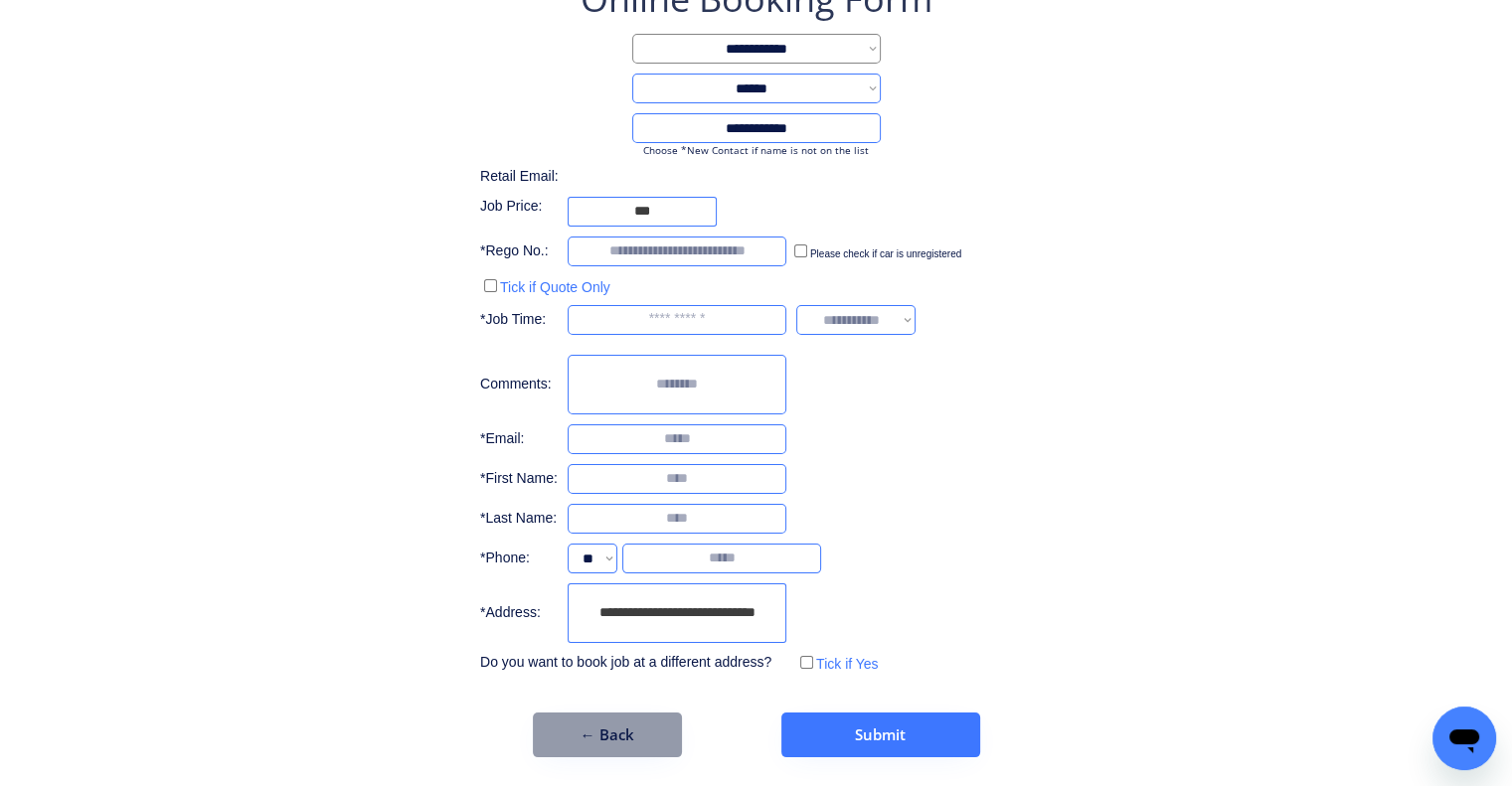 type on "**********" 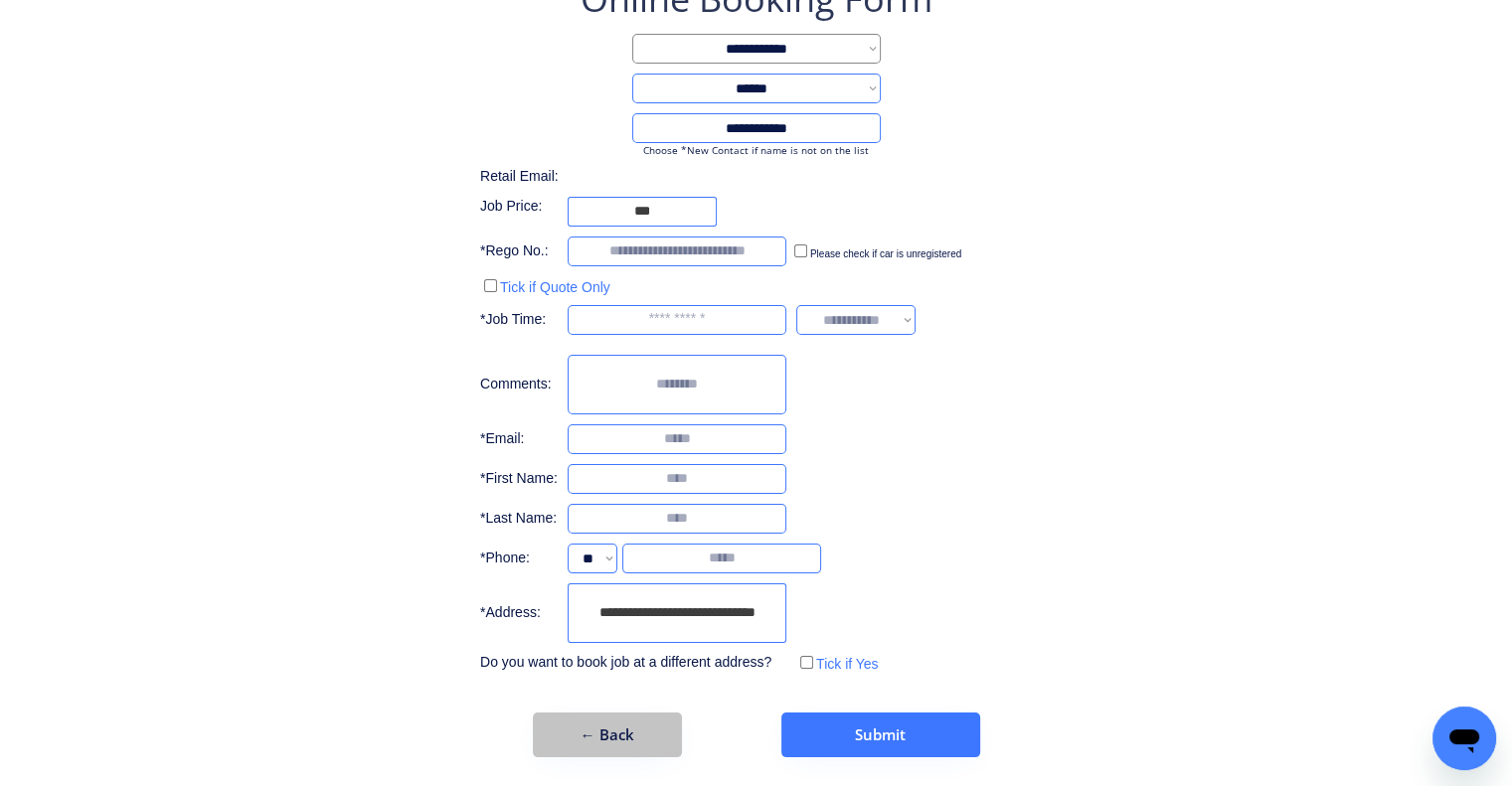 click on "←   Back" at bounding box center [607, 734] 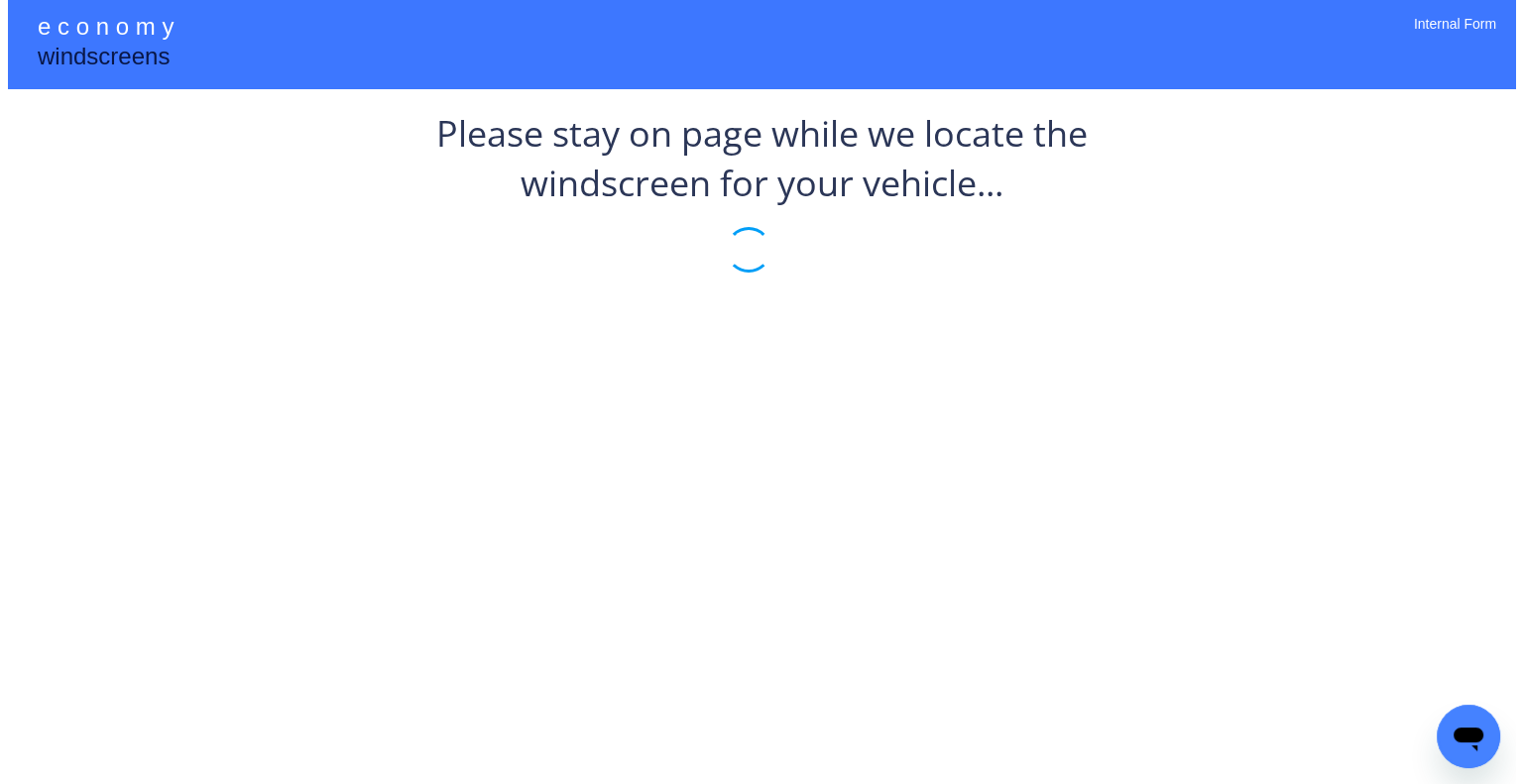 scroll, scrollTop: 0, scrollLeft: 0, axis: both 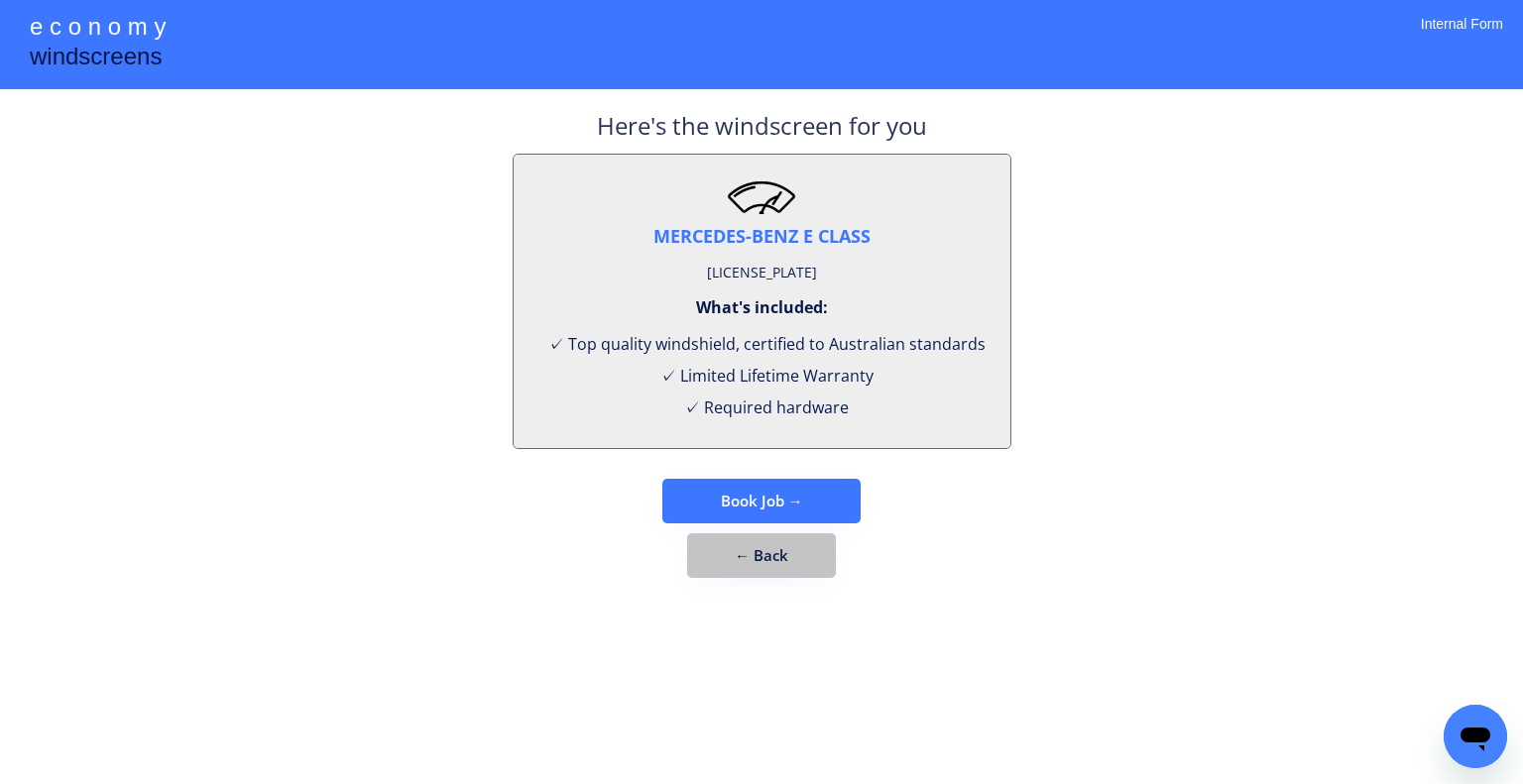click on "←   Back" at bounding box center (762, 555) 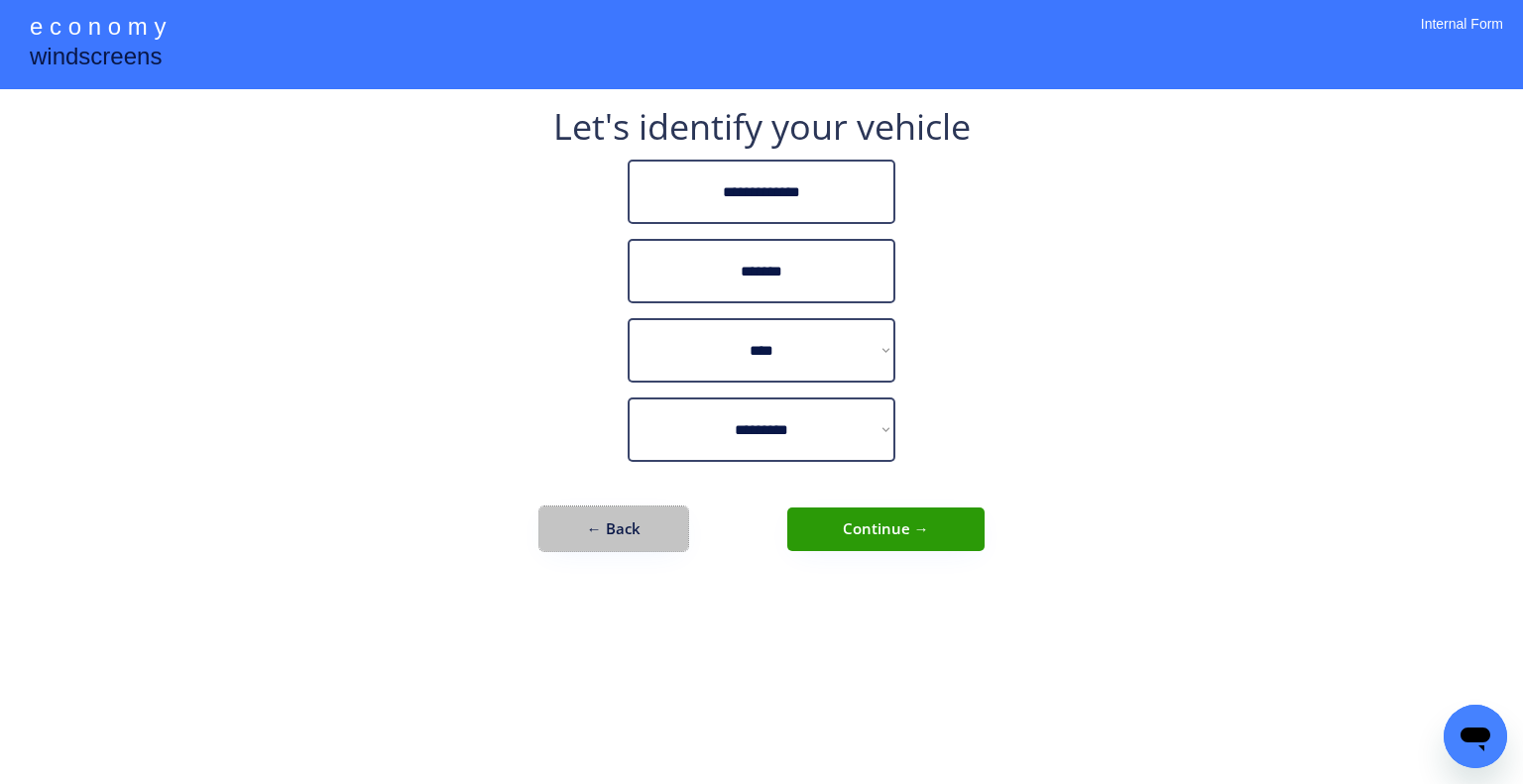 click on "←   Back" at bounding box center (614, 528) 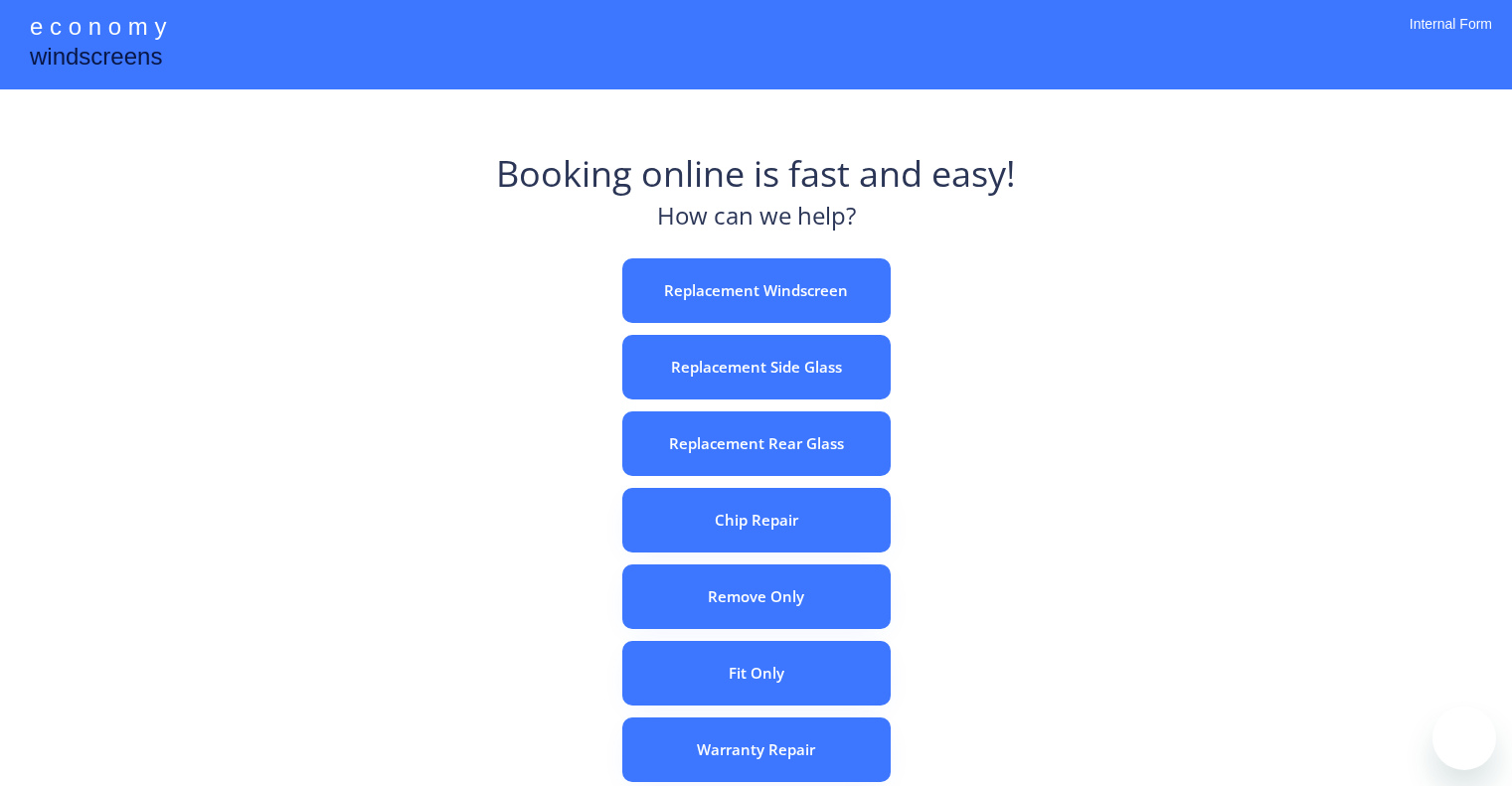 scroll, scrollTop: 0, scrollLeft: 0, axis: both 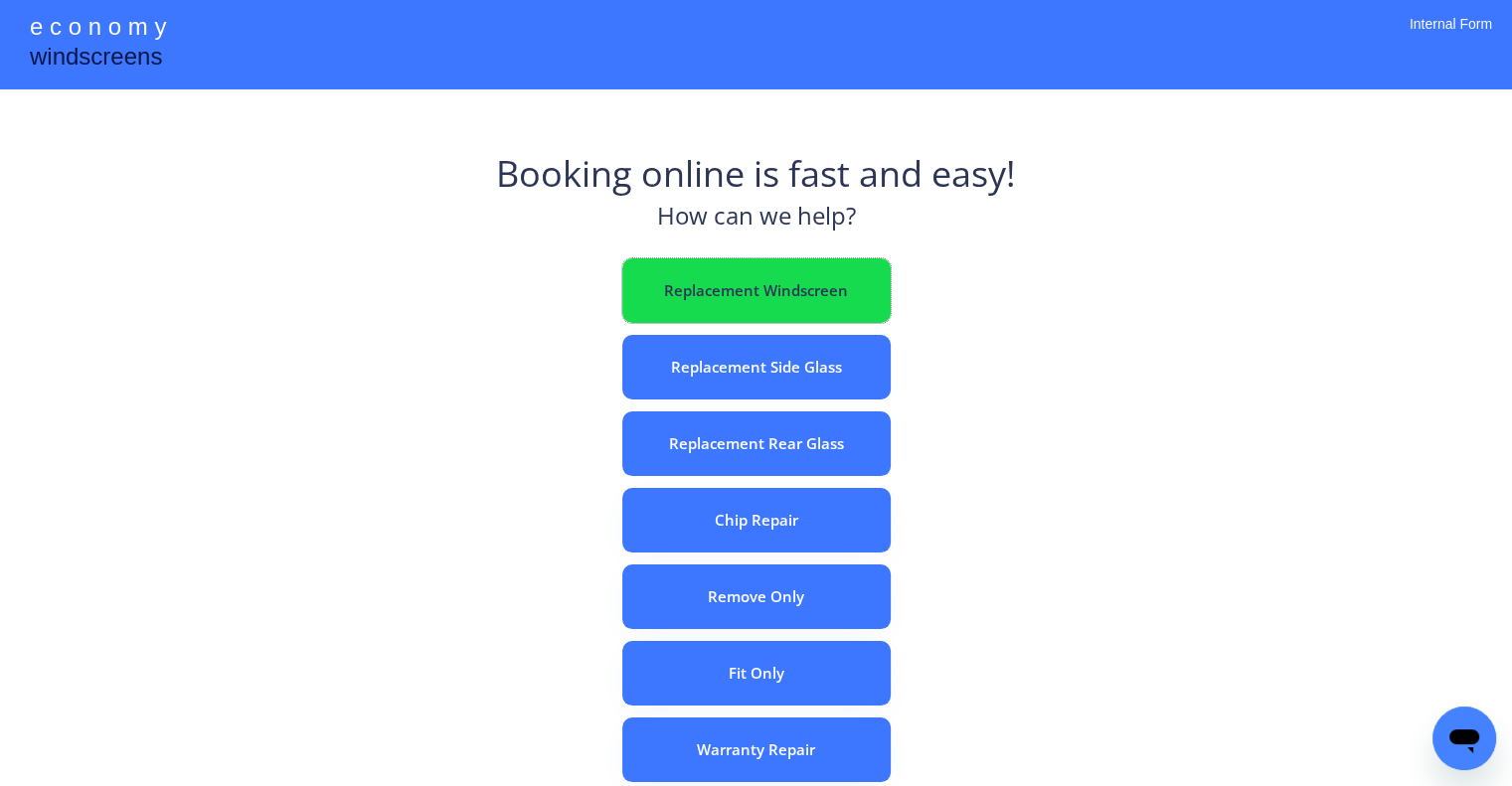 click on "Replacement Windscreen" at bounding box center (756, 290) 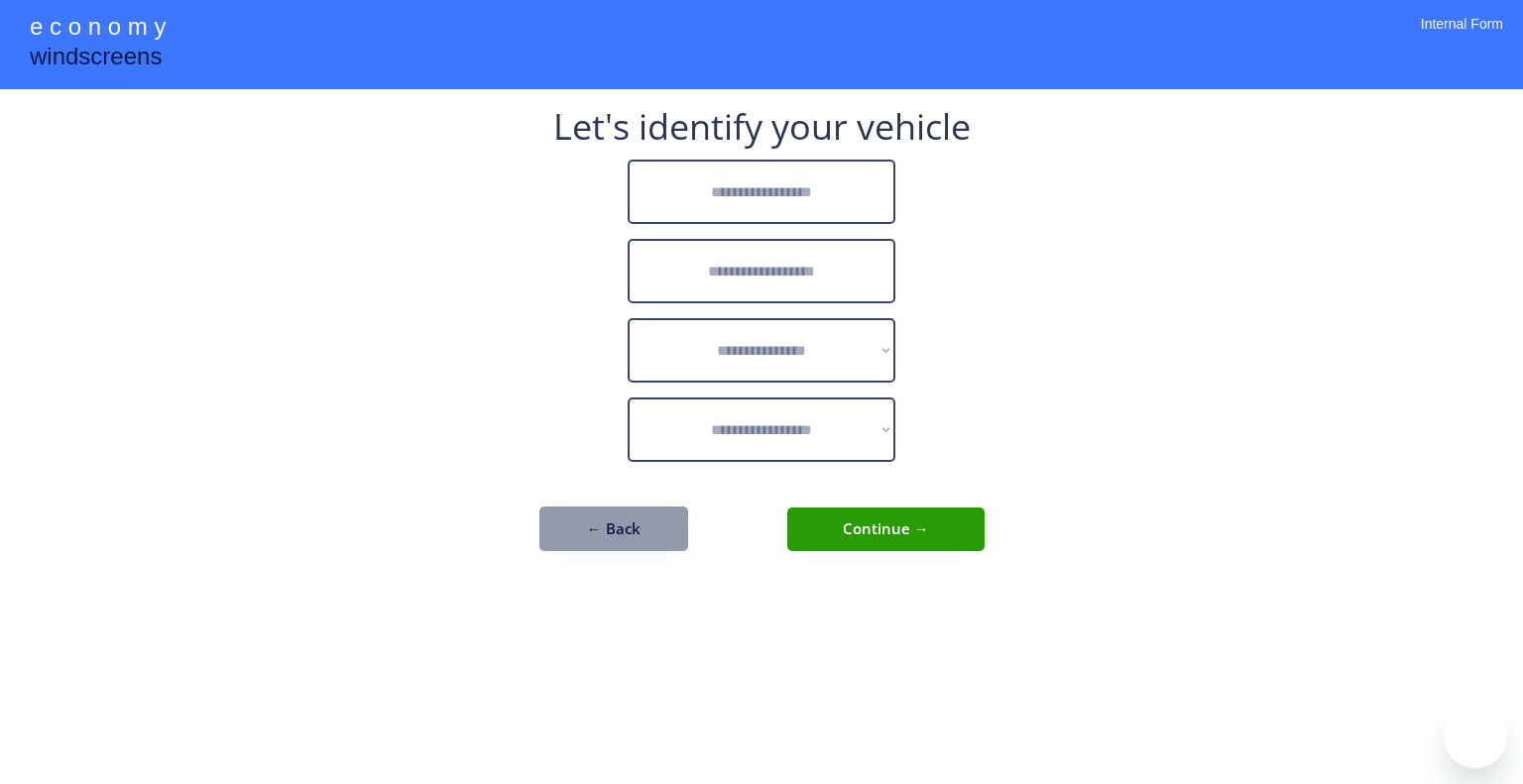 scroll, scrollTop: 0, scrollLeft: 0, axis: both 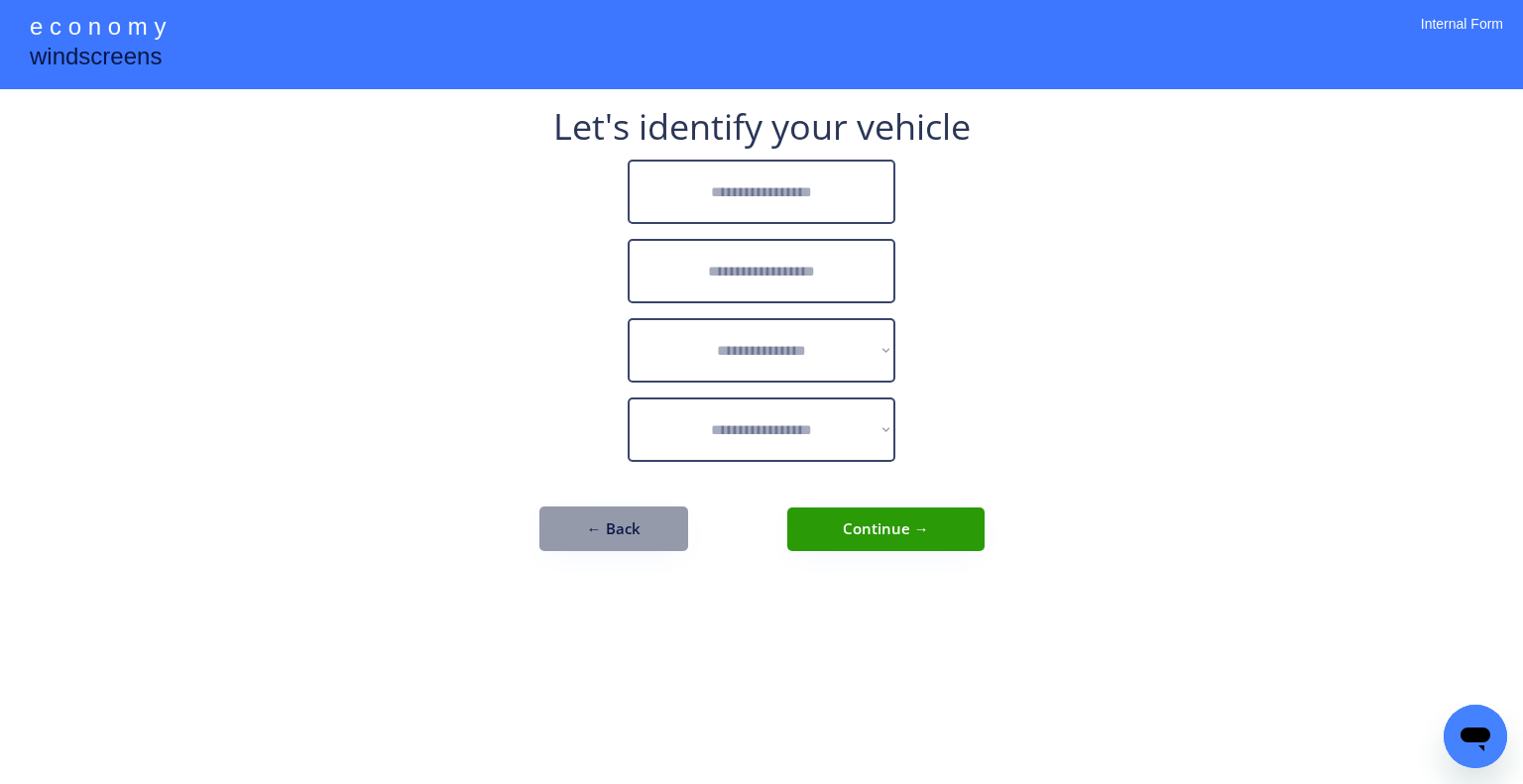 click at bounding box center (762, 191) 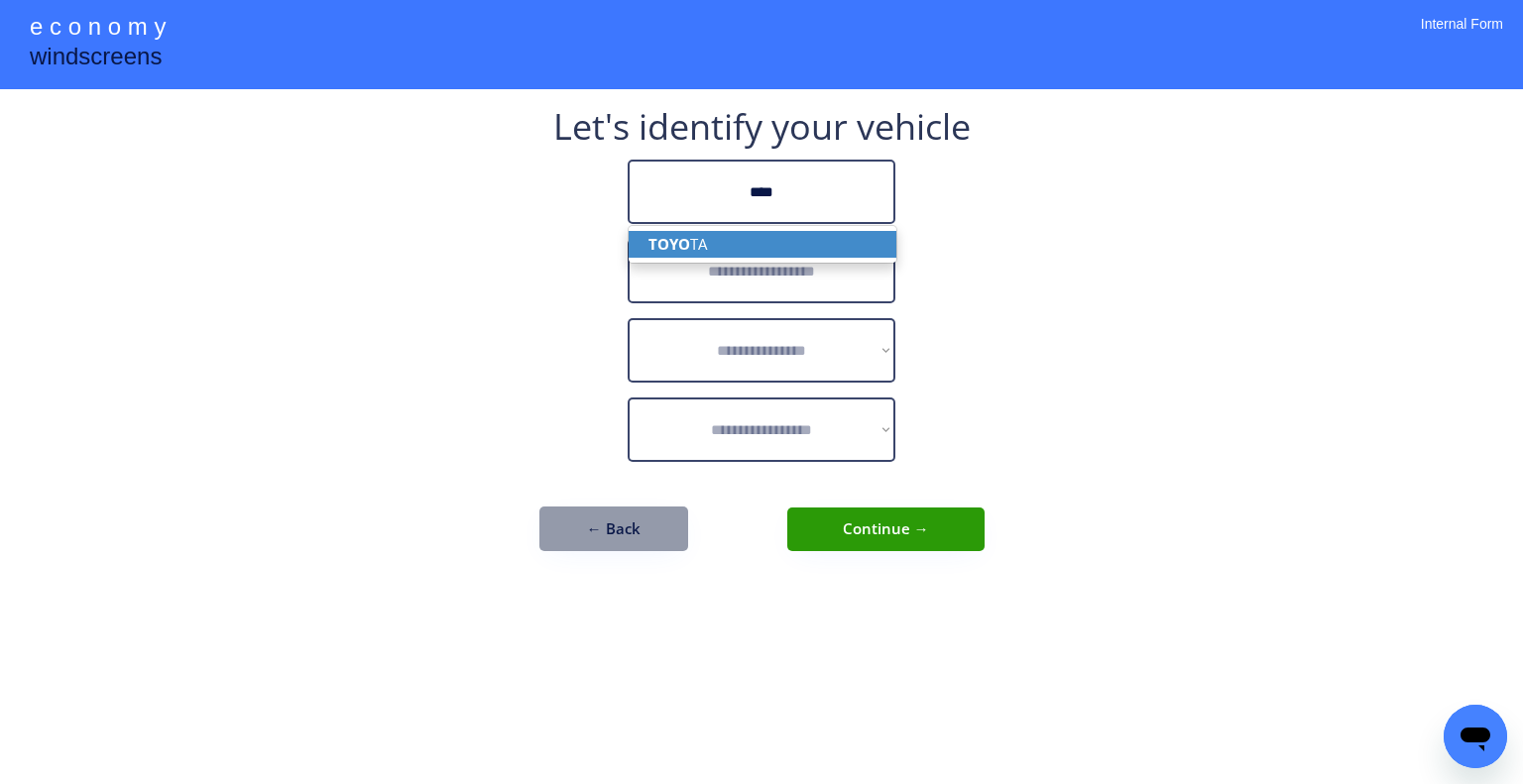 drag, startPoint x: 797, startPoint y: 240, endPoint x: 775, endPoint y: 5, distance: 236.0275 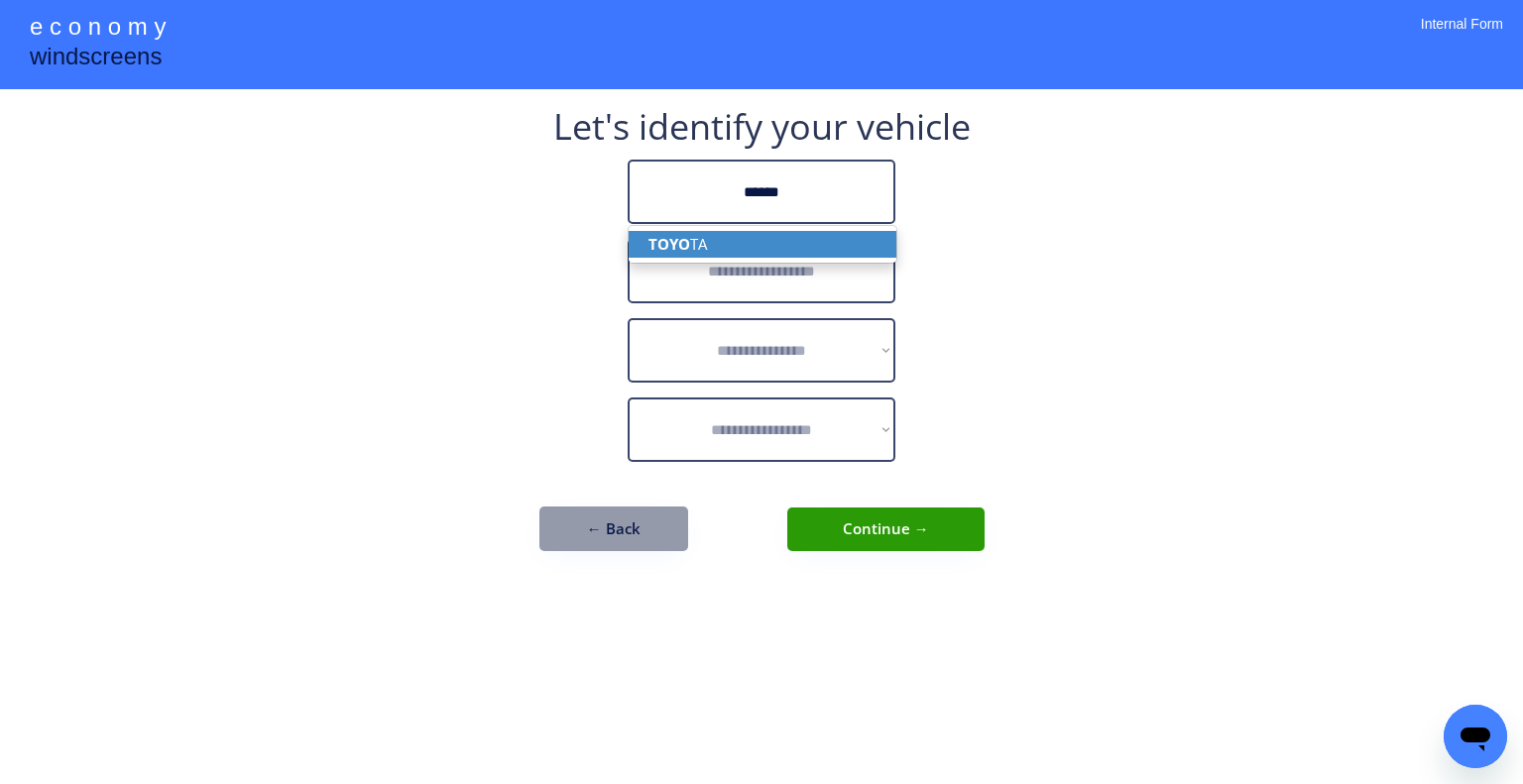 type on "******" 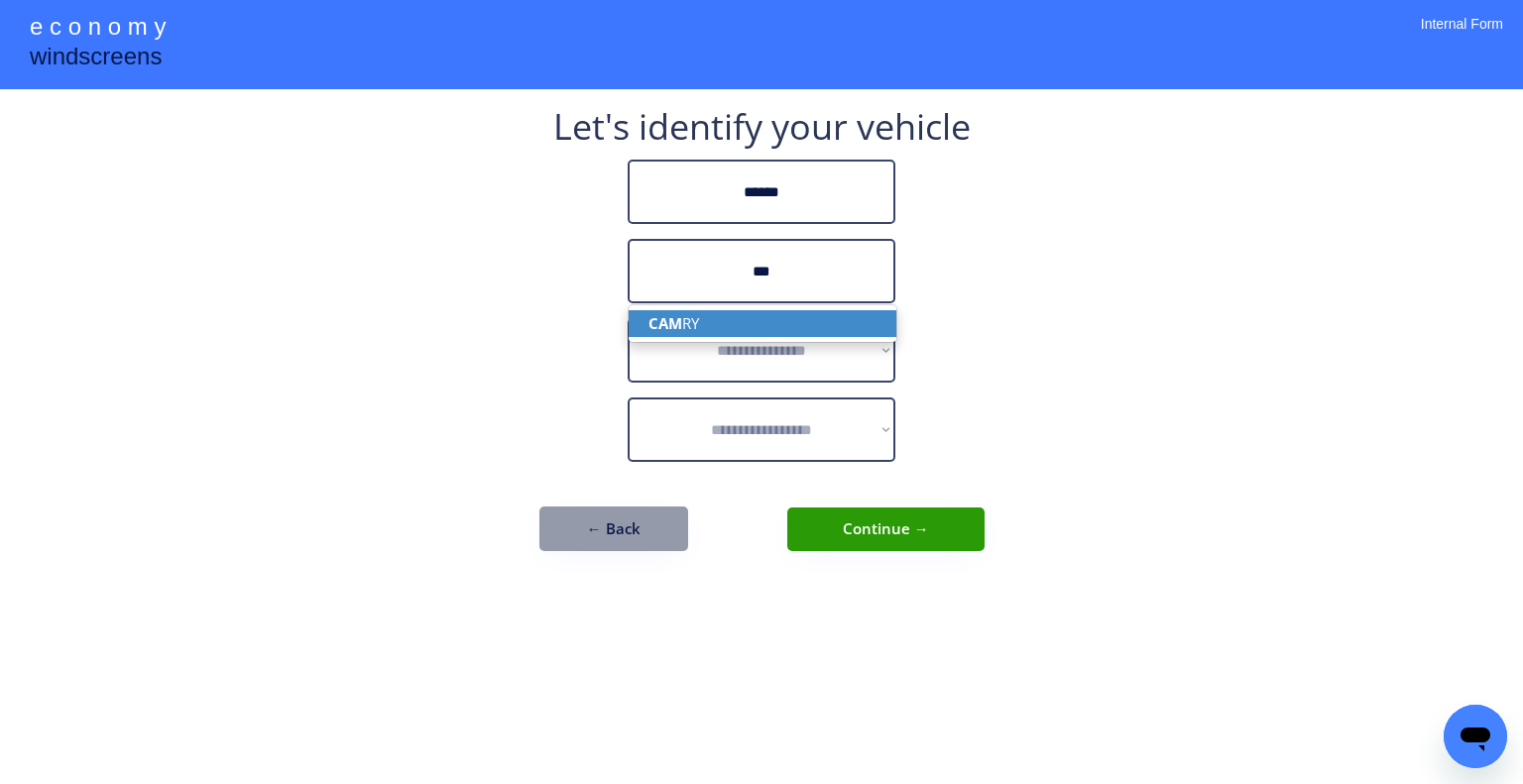 drag, startPoint x: 793, startPoint y: 313, endPoint x: 888, endPoint y: 288, distance: 98.23441 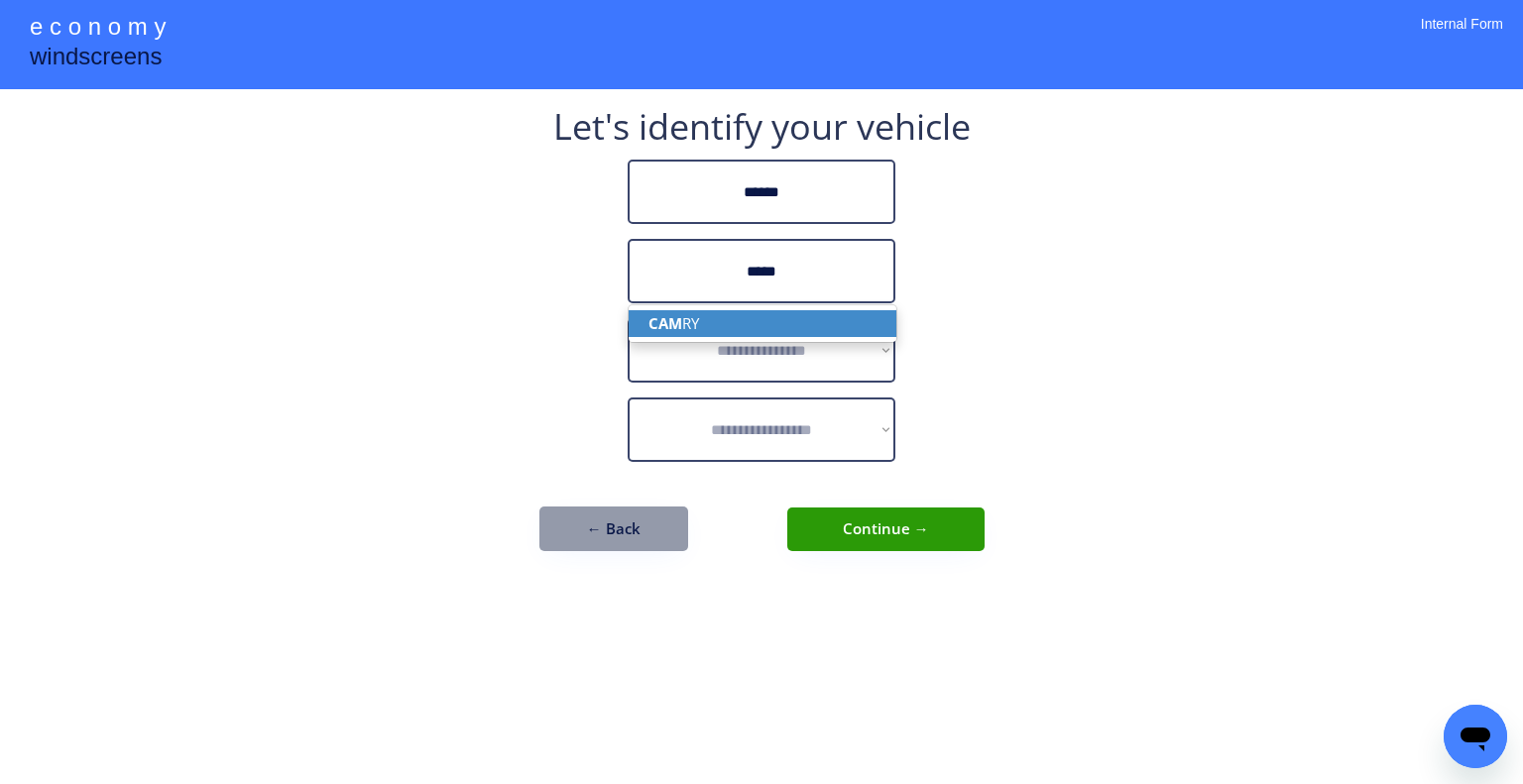 type on "*****" 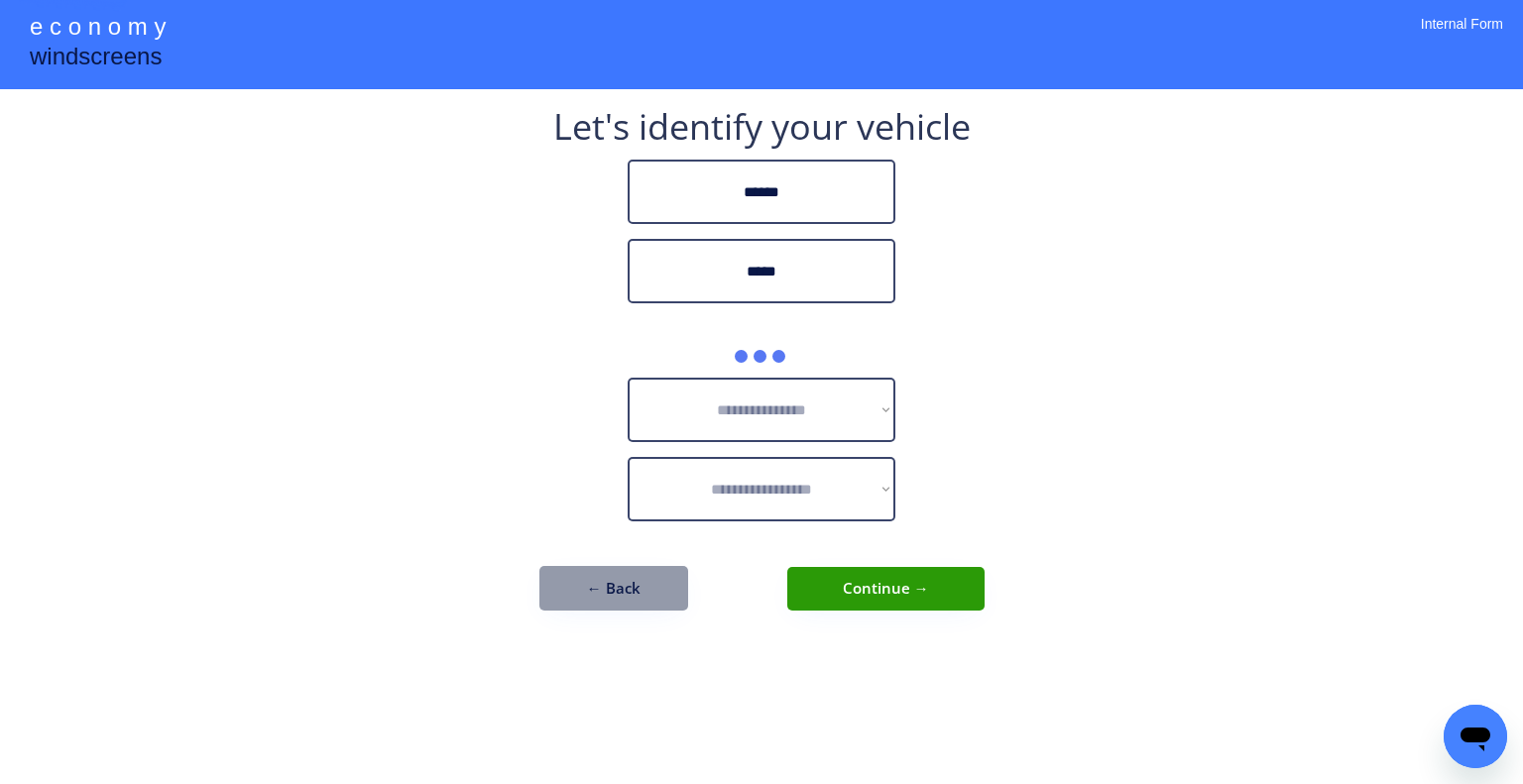 click on "**********" at bounding box center (762, 392) 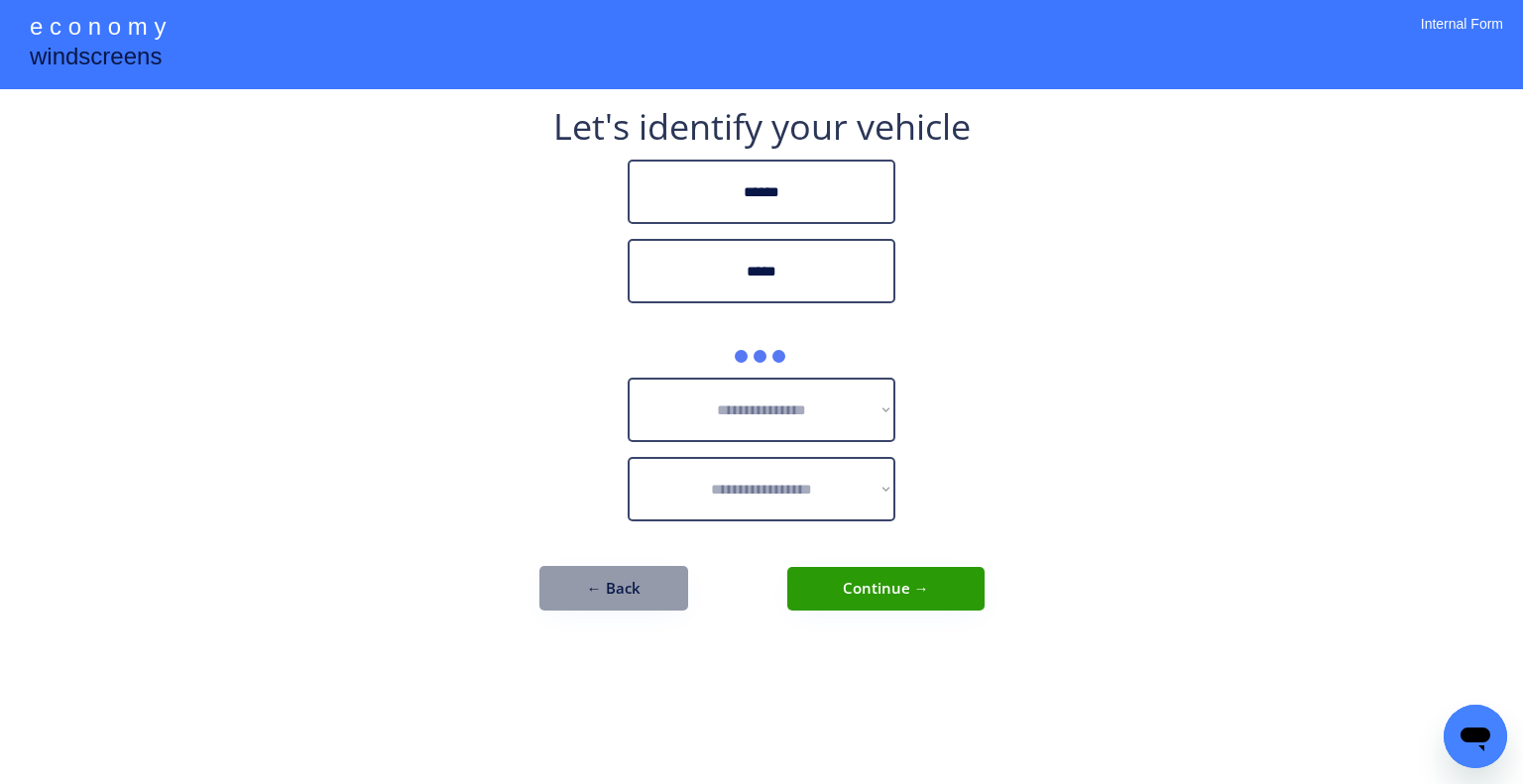 click on "**********" at bounding box center (762, 370) 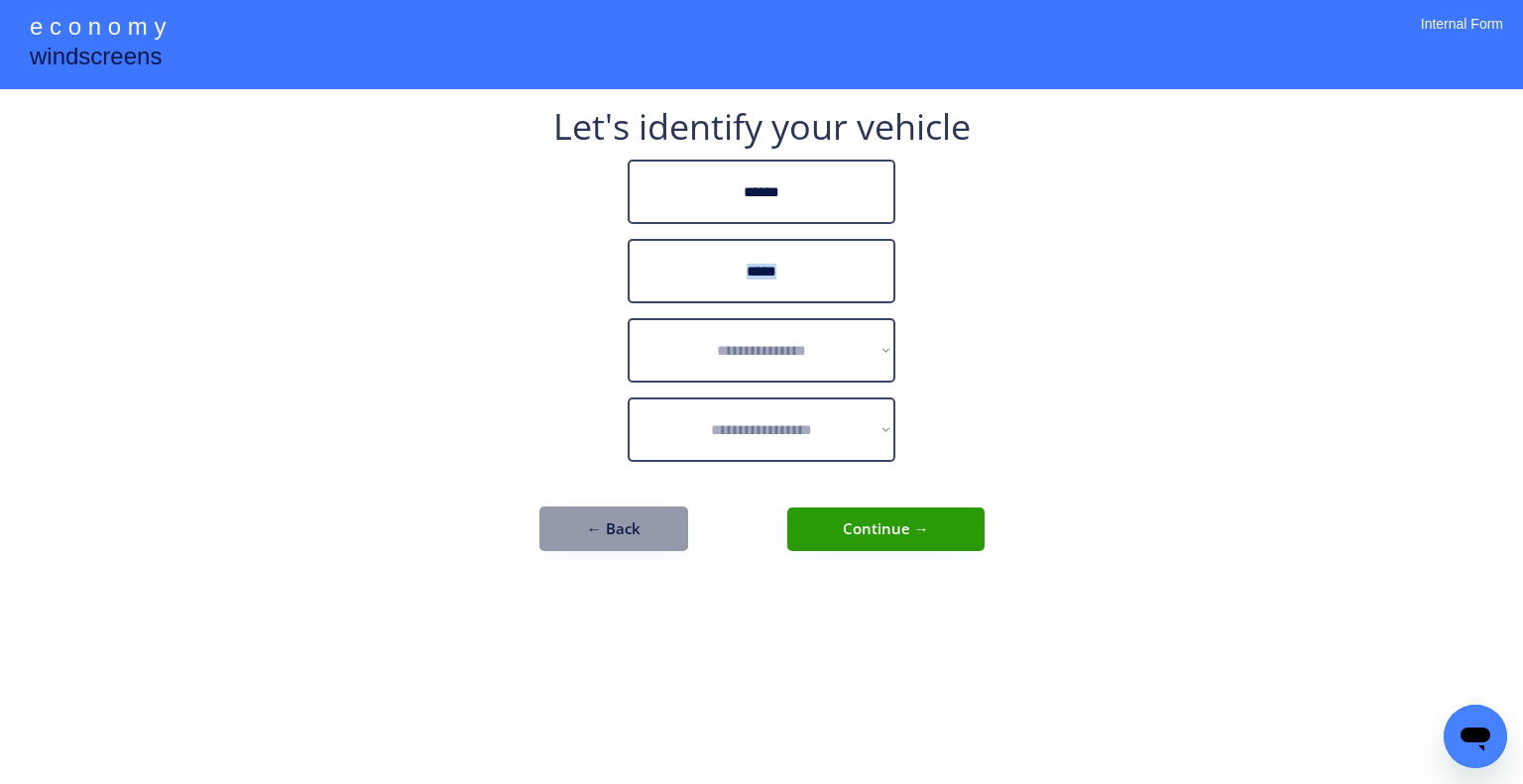 click on "**********" at bounding box center (762, 340) 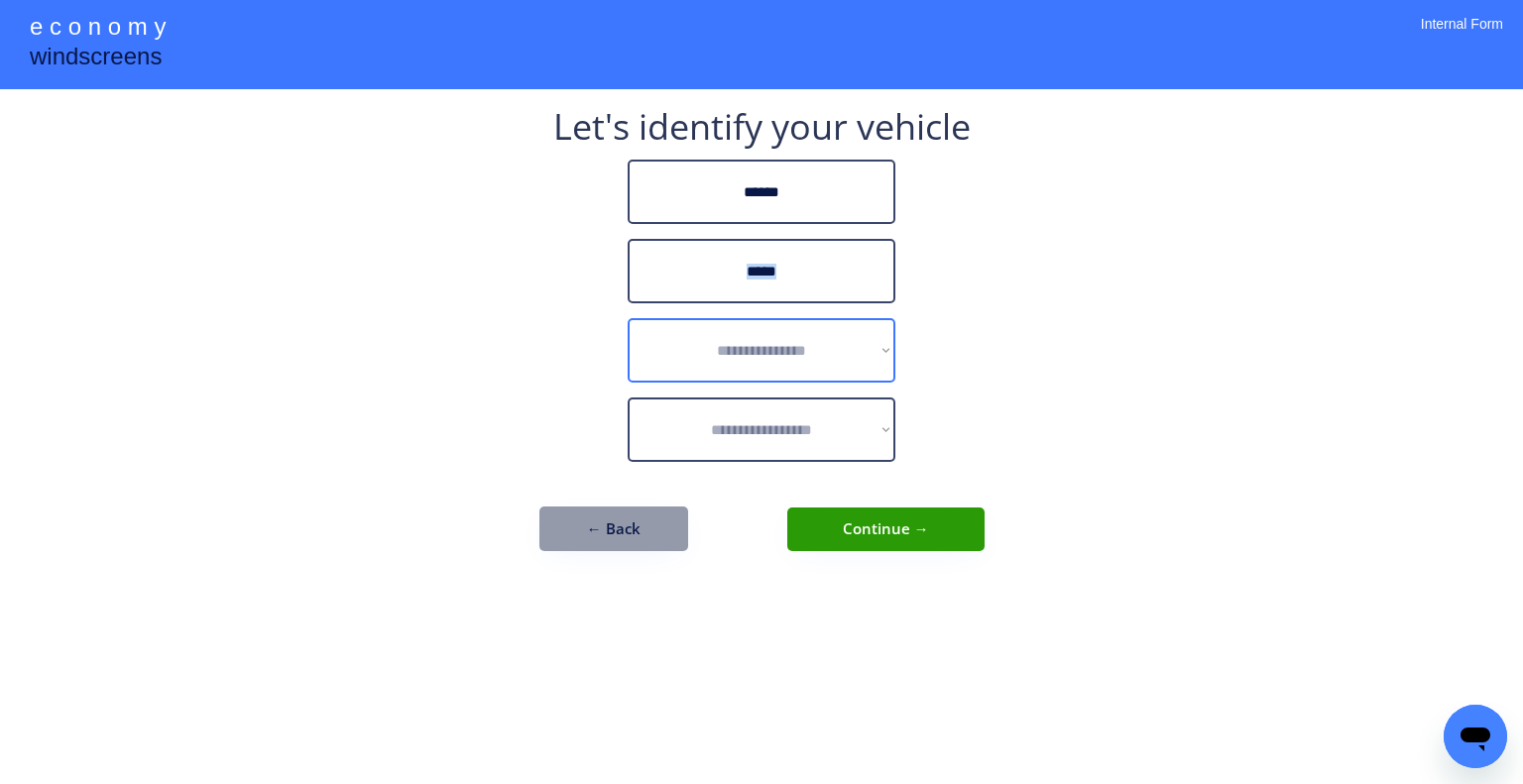 drag, startPoint x: 745, startPoint y: 340, endPoint x: 774, endPoint y: 320, distance: 35.22783 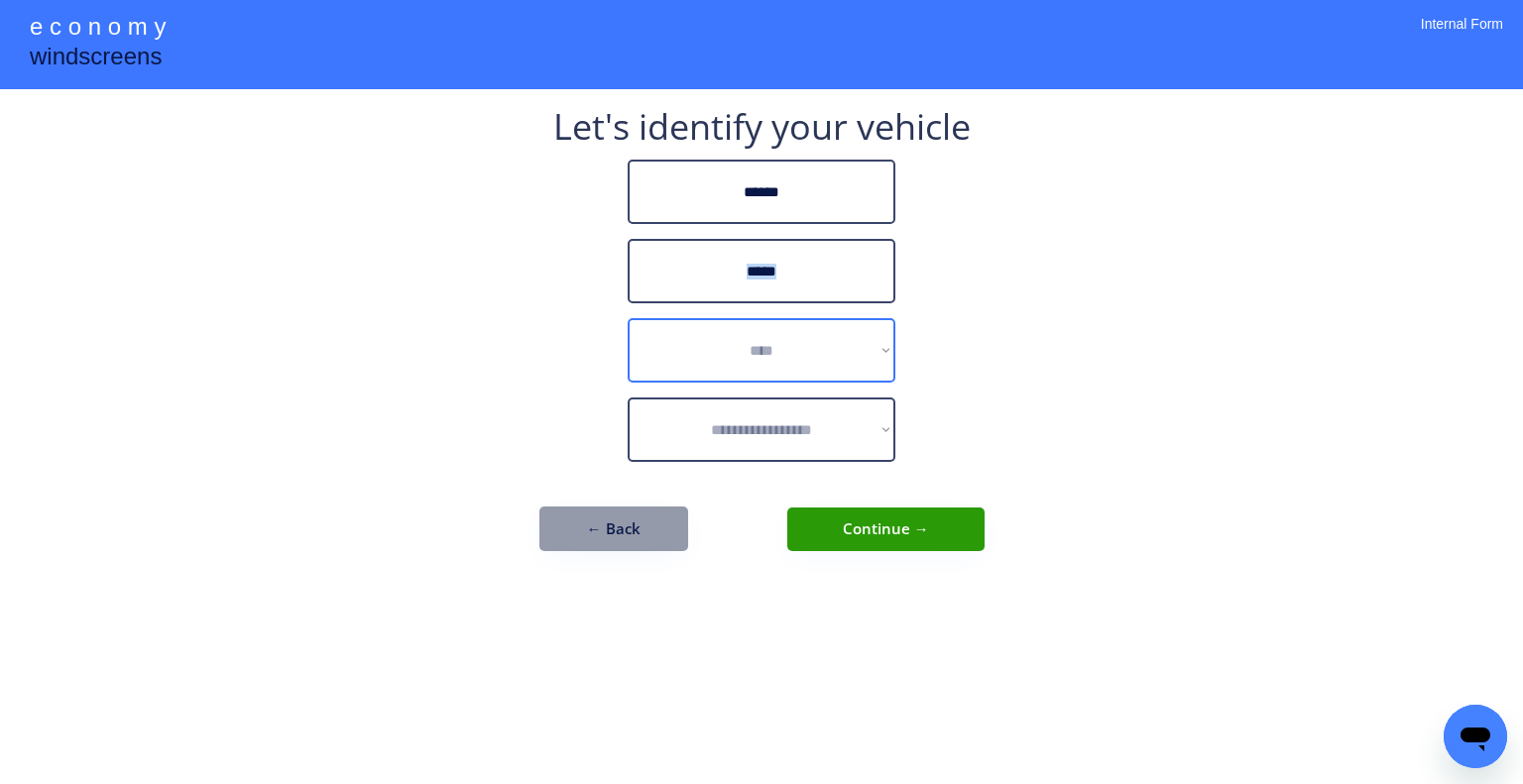 click on "**********" at bounding box center [762, 350] 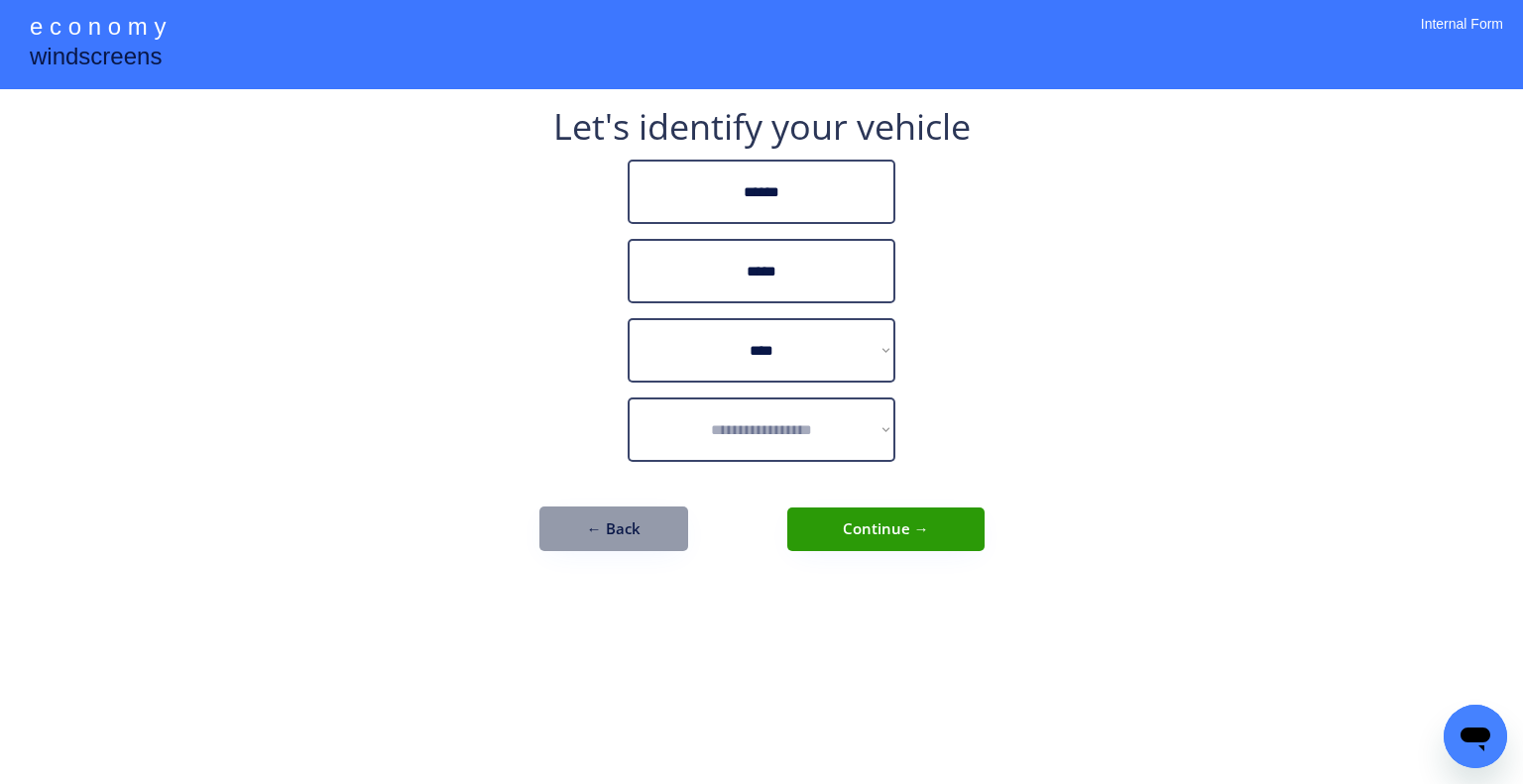 click on "**********" at bounding box center (762, 392) 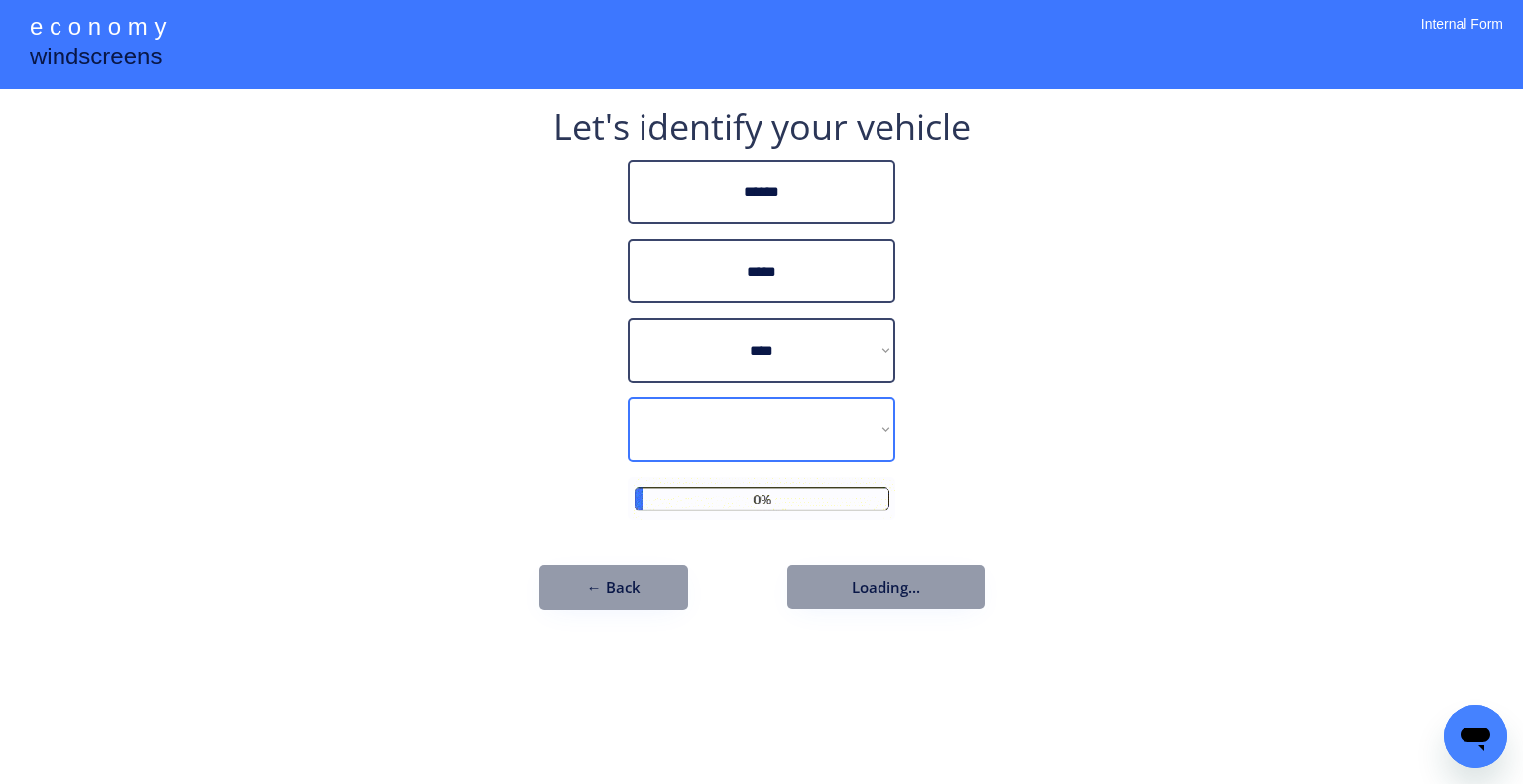 drag, startPoint x: 748, startPoint y: 445, endPoint x: 849, endPoint y: 452, distance: 101.242284 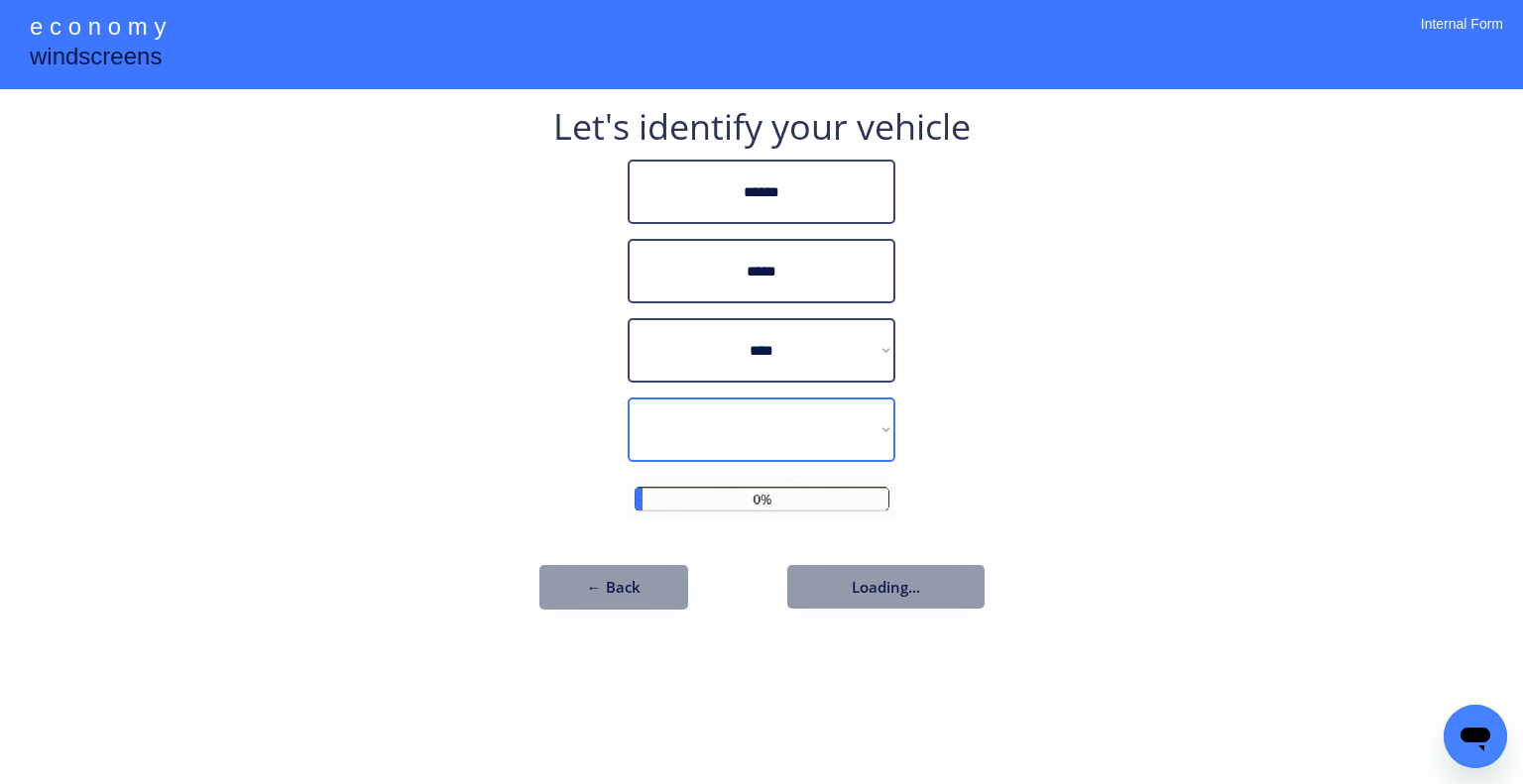 click on "**********" at bounding box center (762, 429) 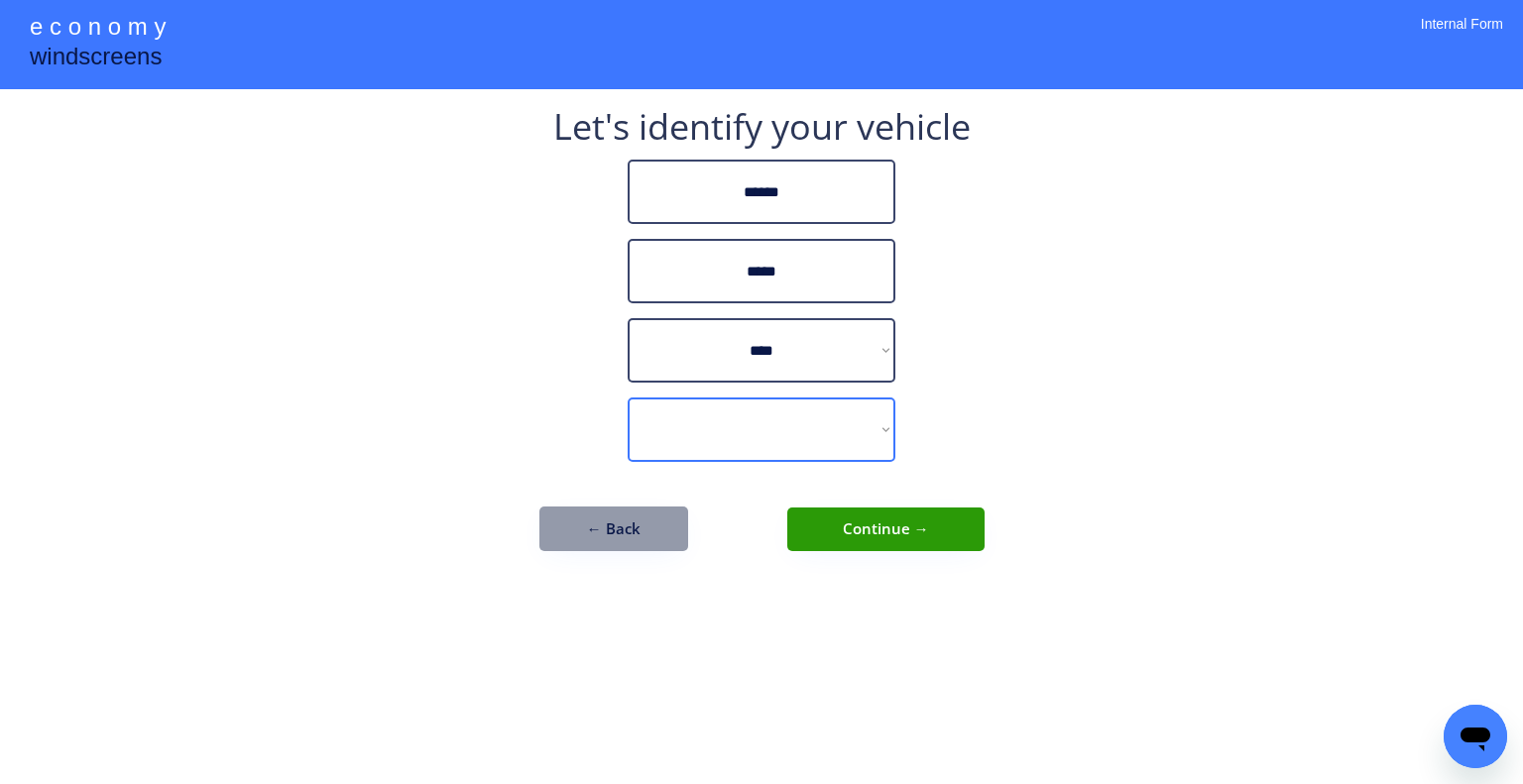 click on "**********" at bounding box center (762, 340) 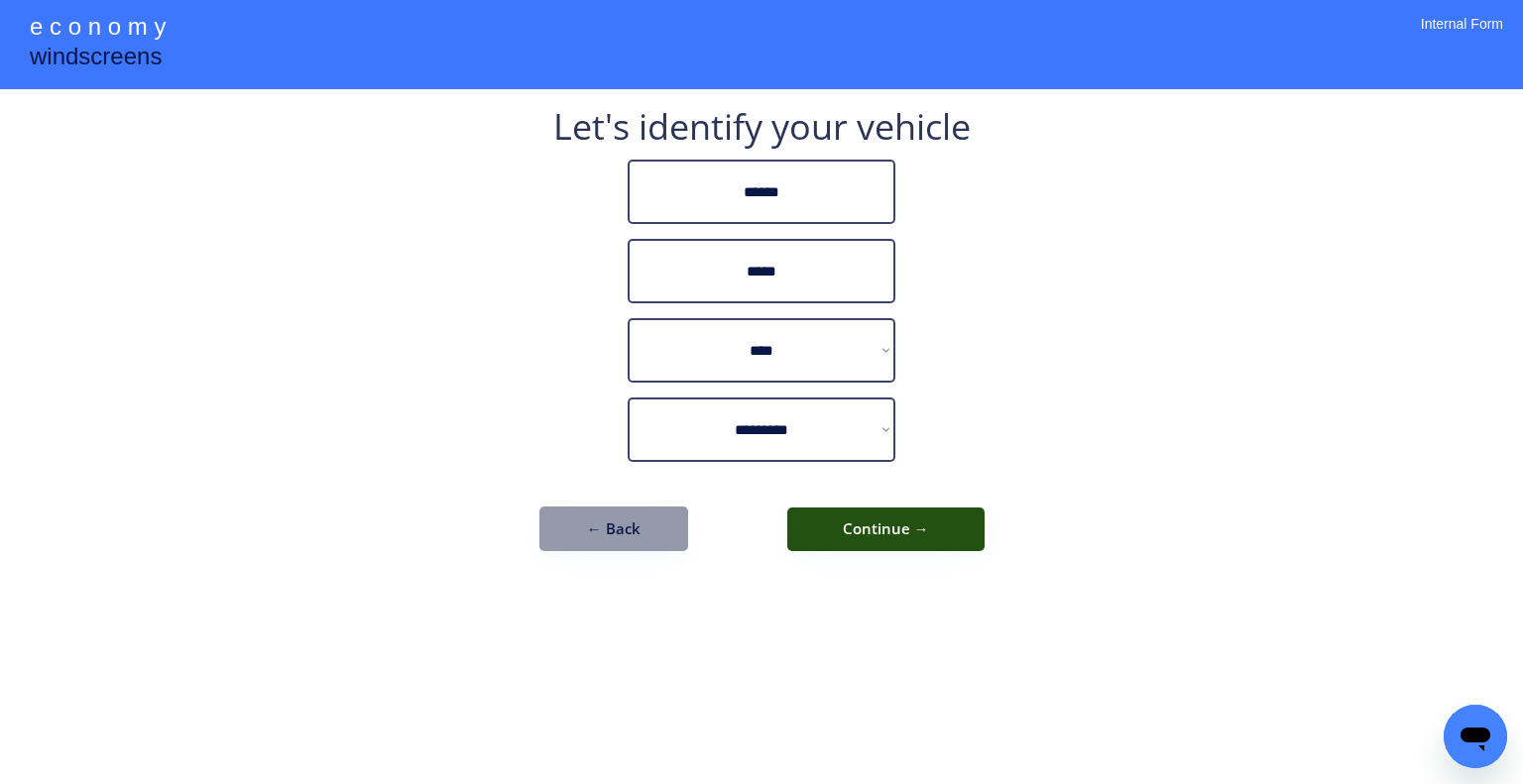 drag, startPoint x: 877, startPoint y: 512, endPoint x: 896, endPoint y: 486, distance: 32.202484 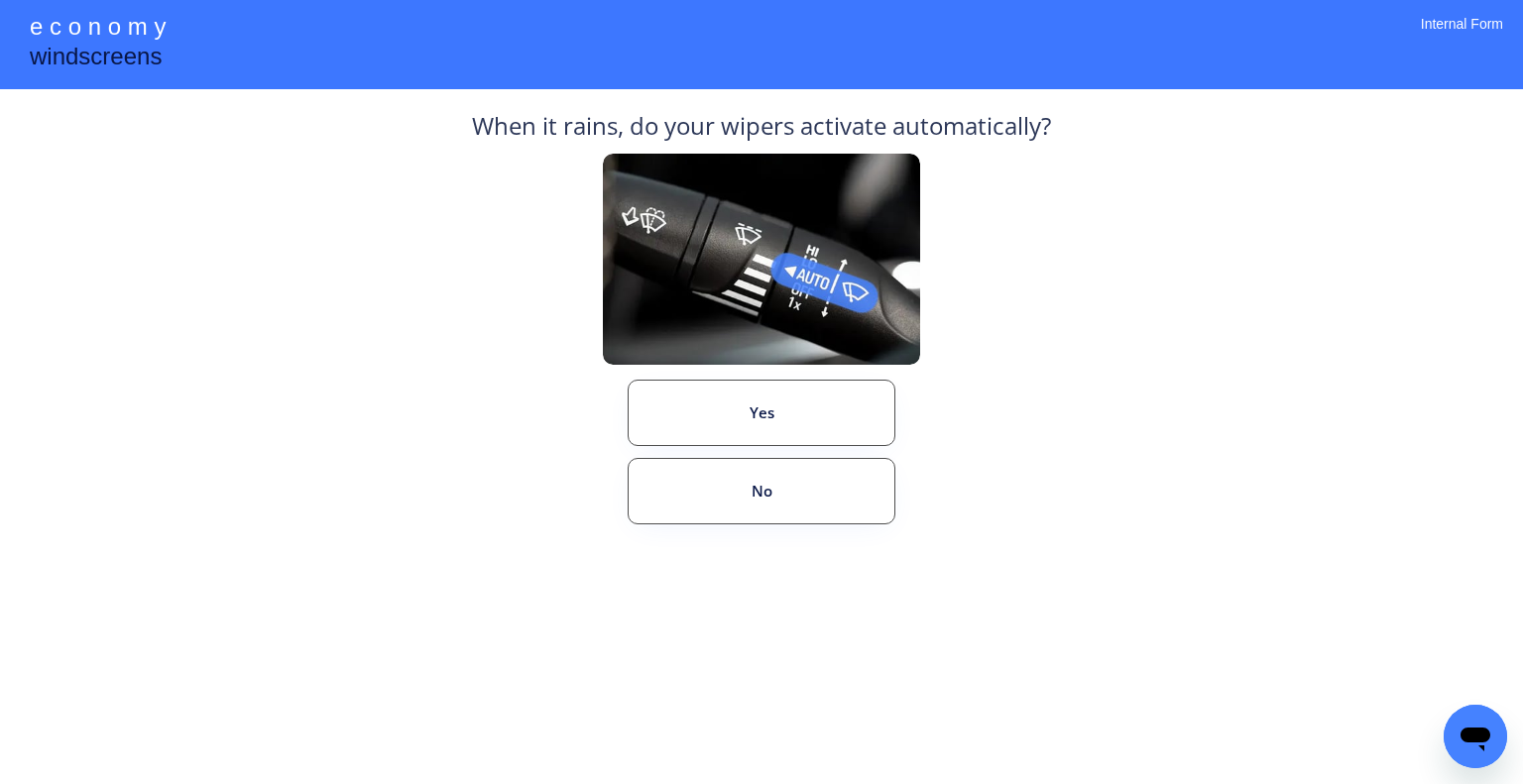 click on "When it rains, do your wipers activate automatically? Yes No" at bounding box center [762, 360] 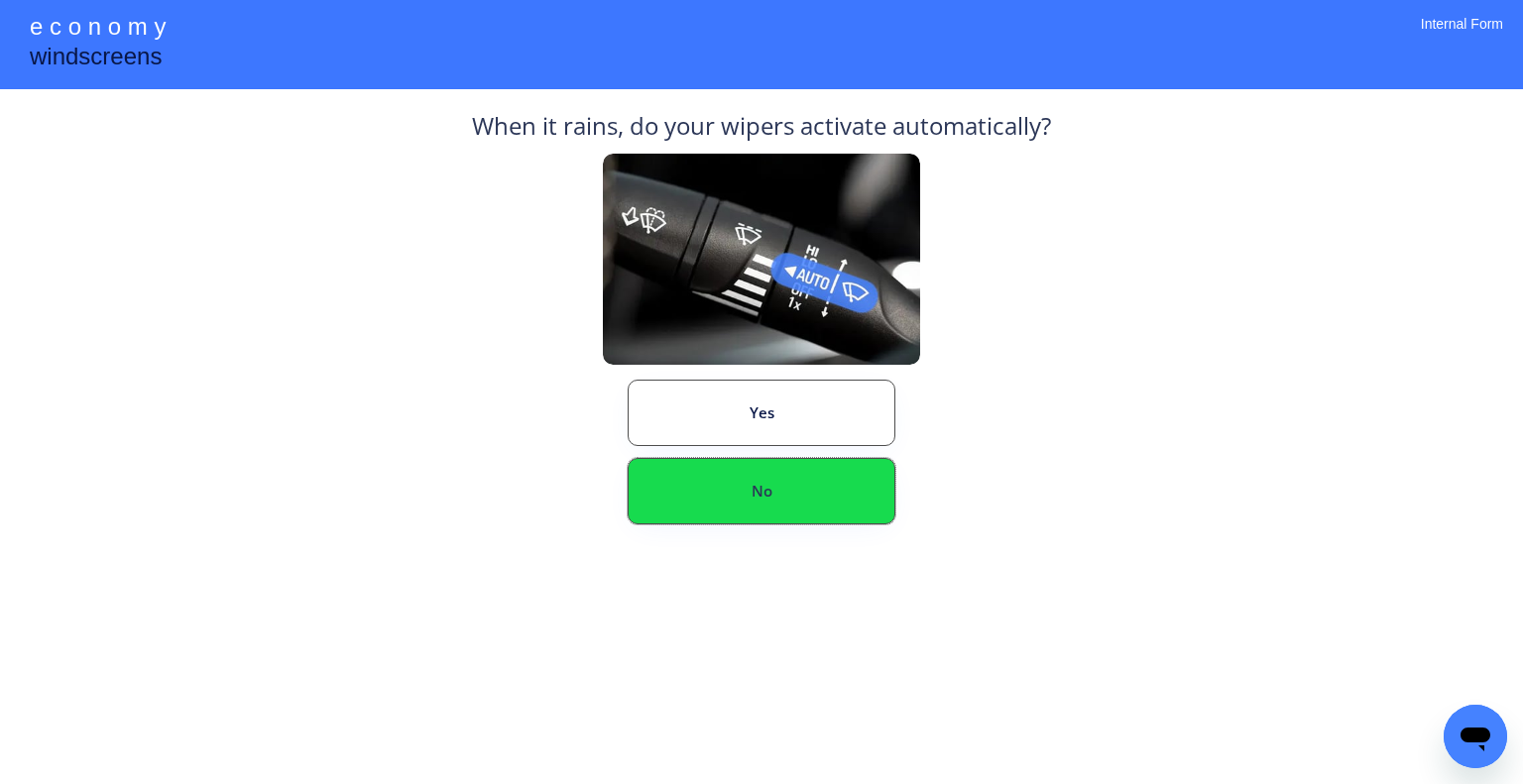 click on "No" at bounding box center [762, 491] 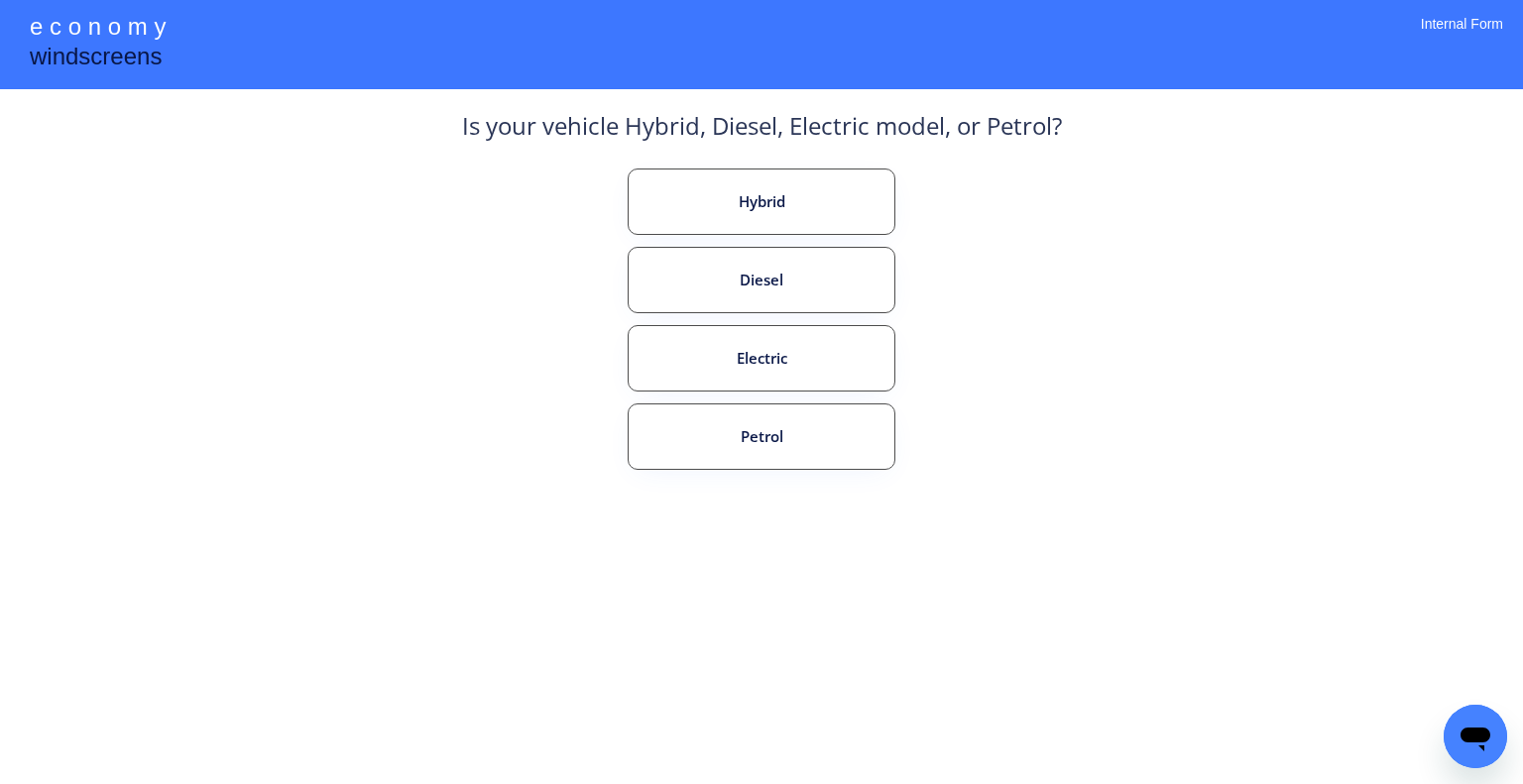 click on "**********" at bounding box center (762, 392) 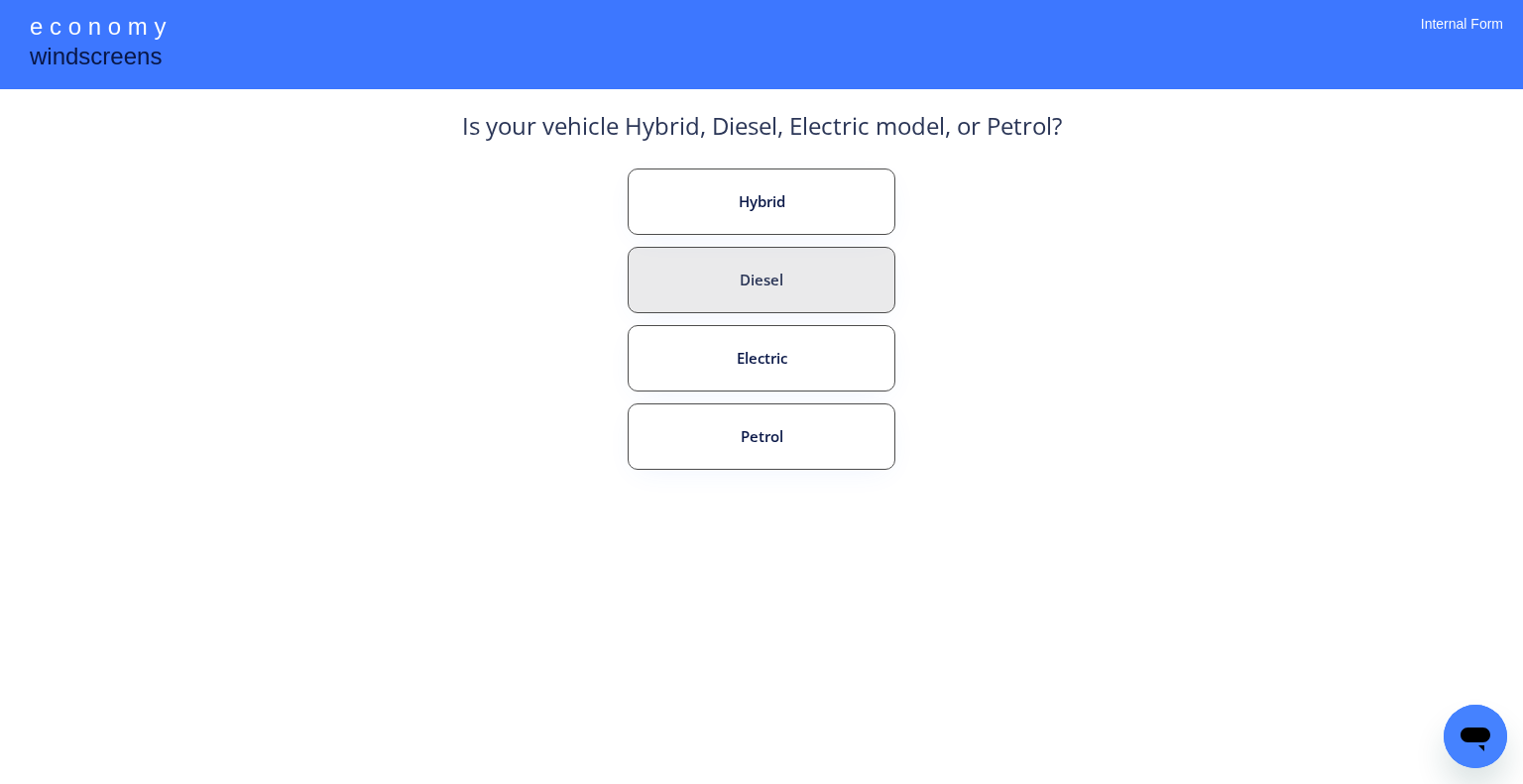 click on "Hybrid" at bounding box center (762, 201) 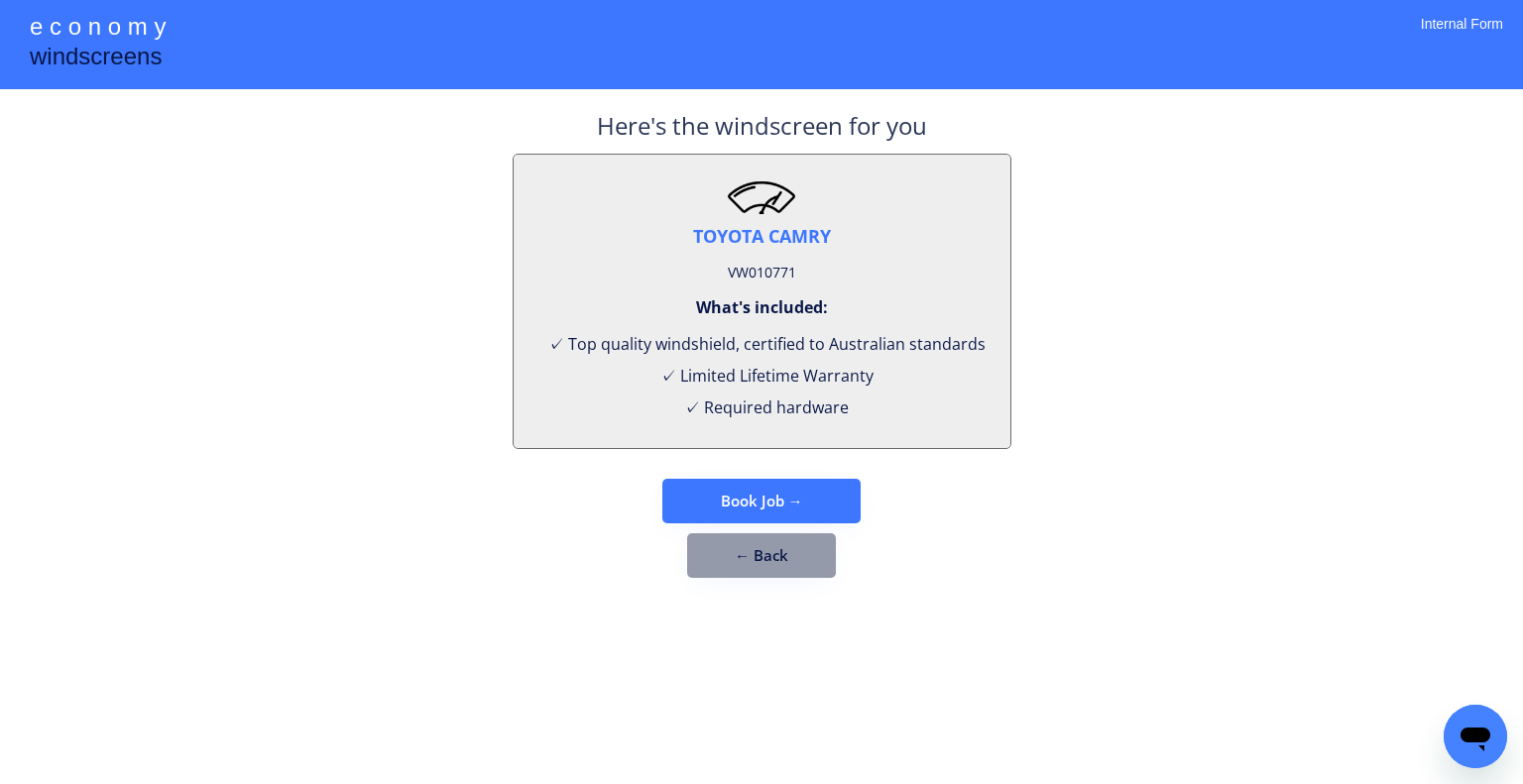 click on "**********" at bounding box center (762, 392) 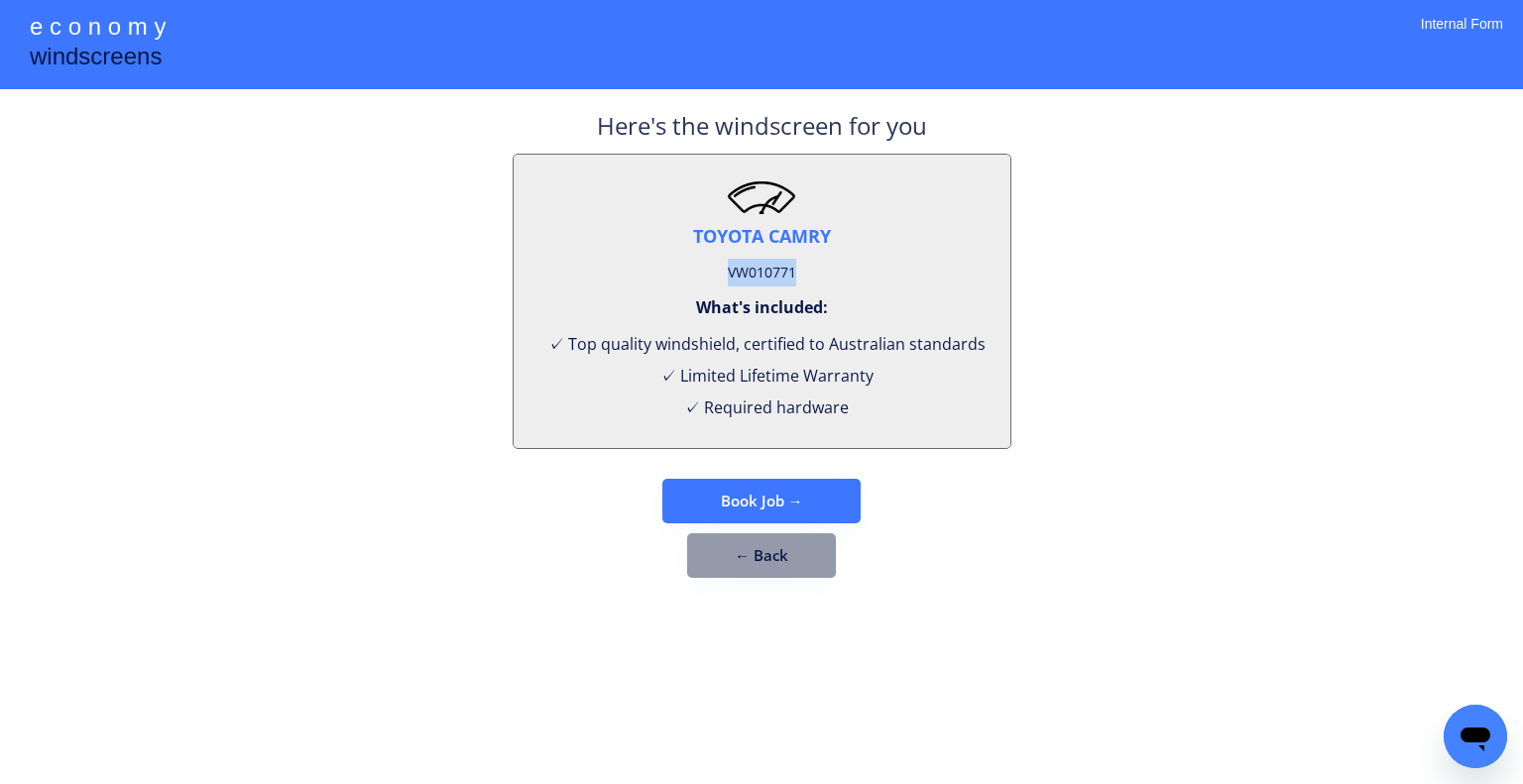 click on "VW010771" at bounding box center [762, 273] 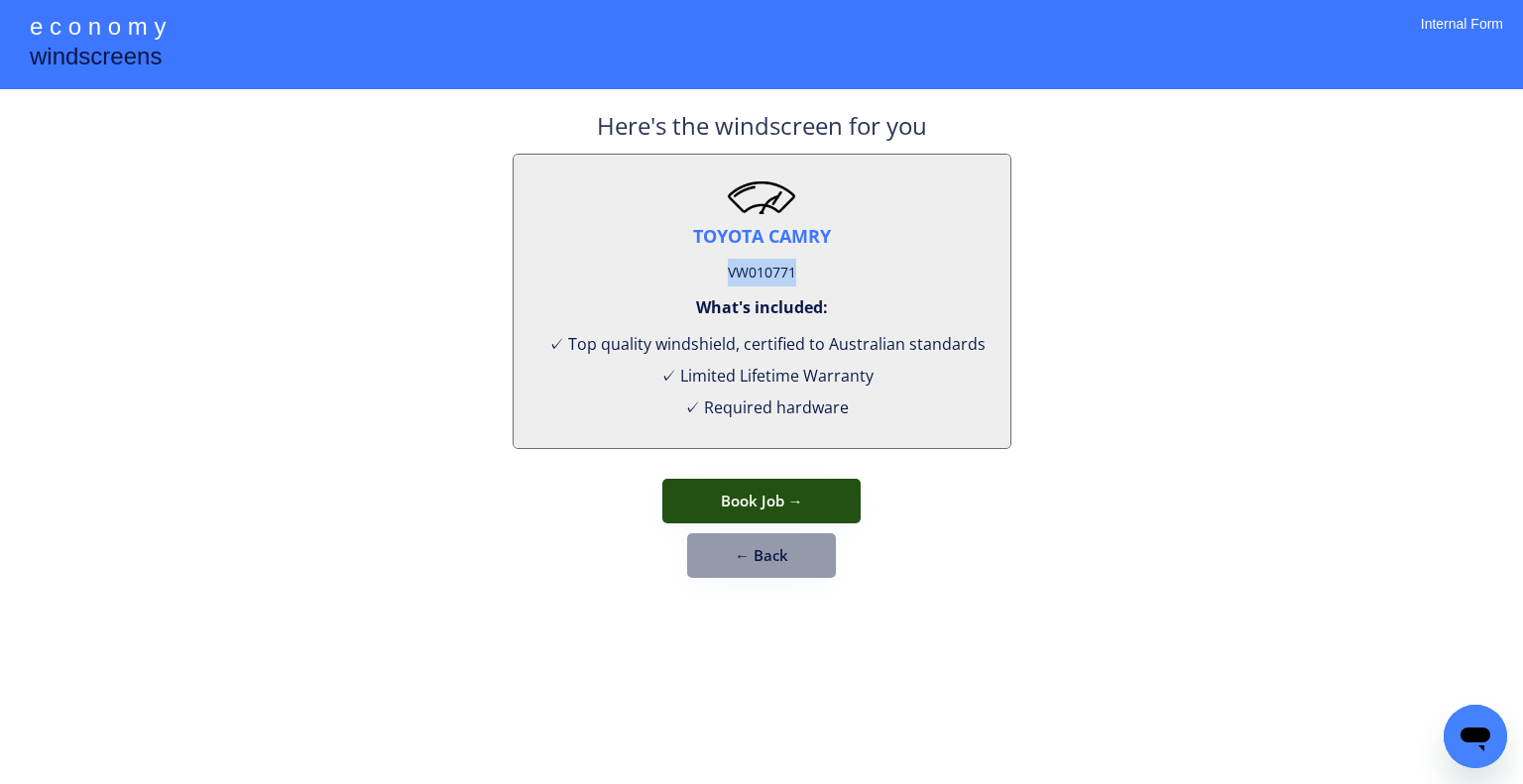 click on "Book Job    →" at bounding box center (762, 501) 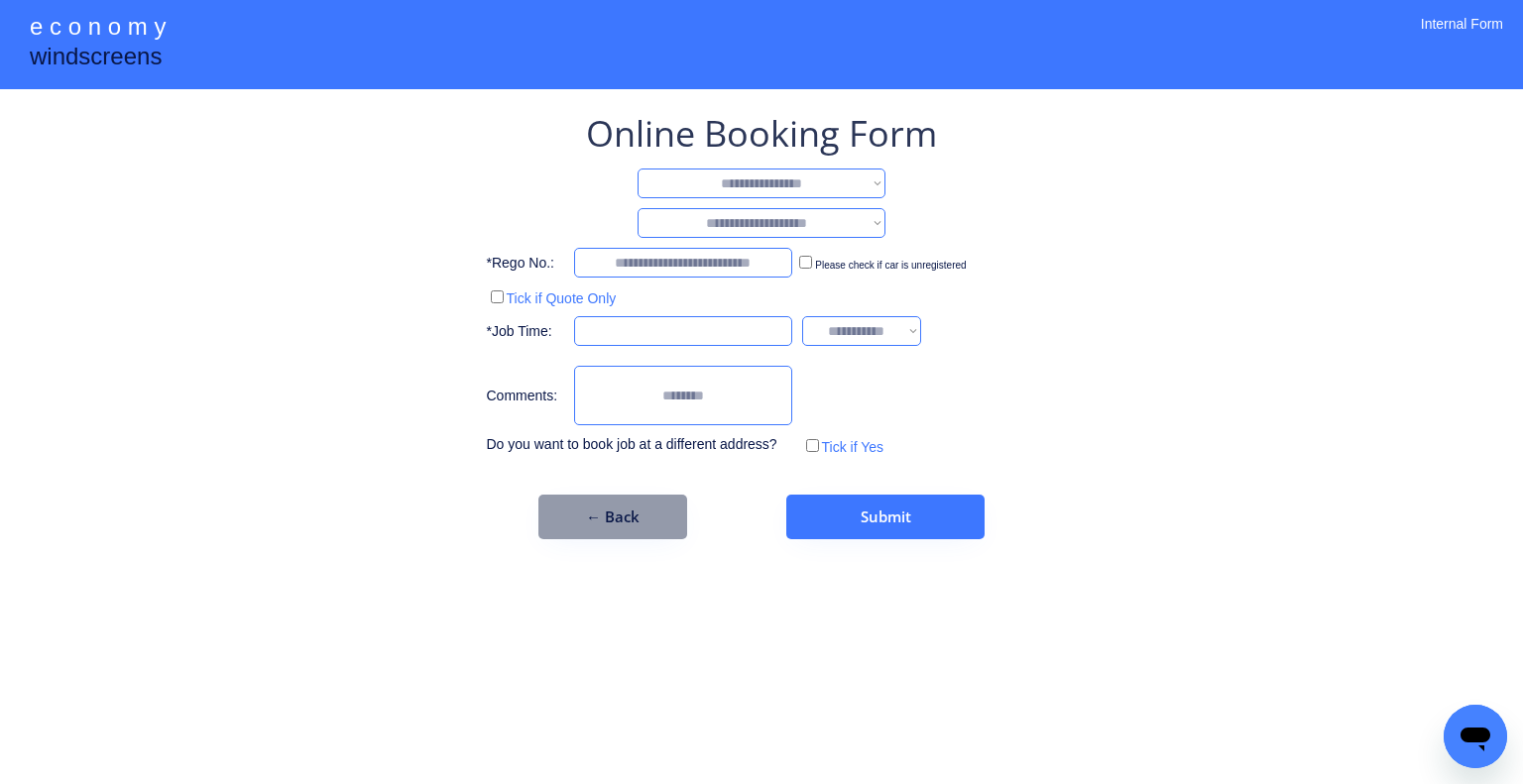 click on "**********" at bounding box center [762, 324] 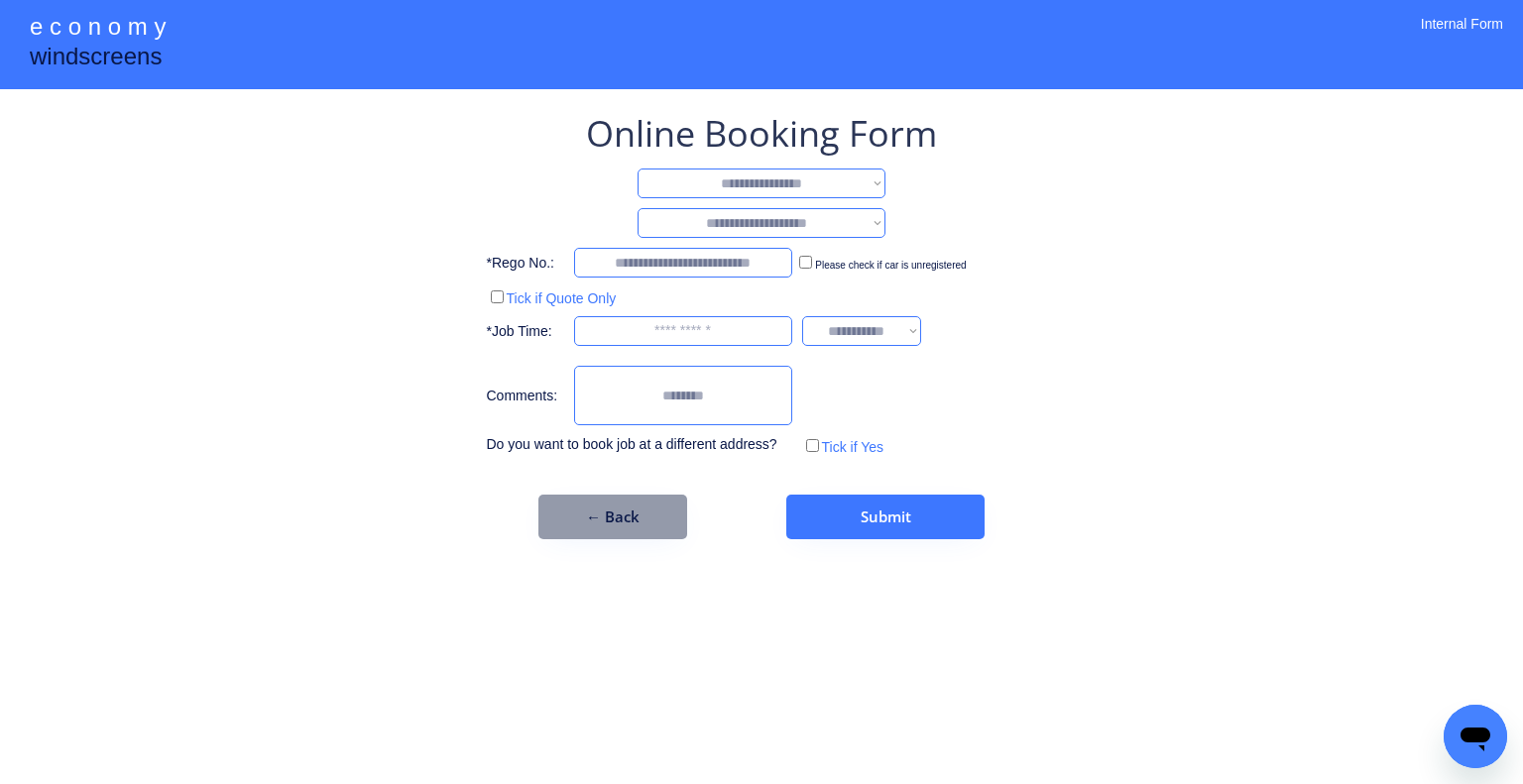 click on "**********" at bounding box center (762, 183) 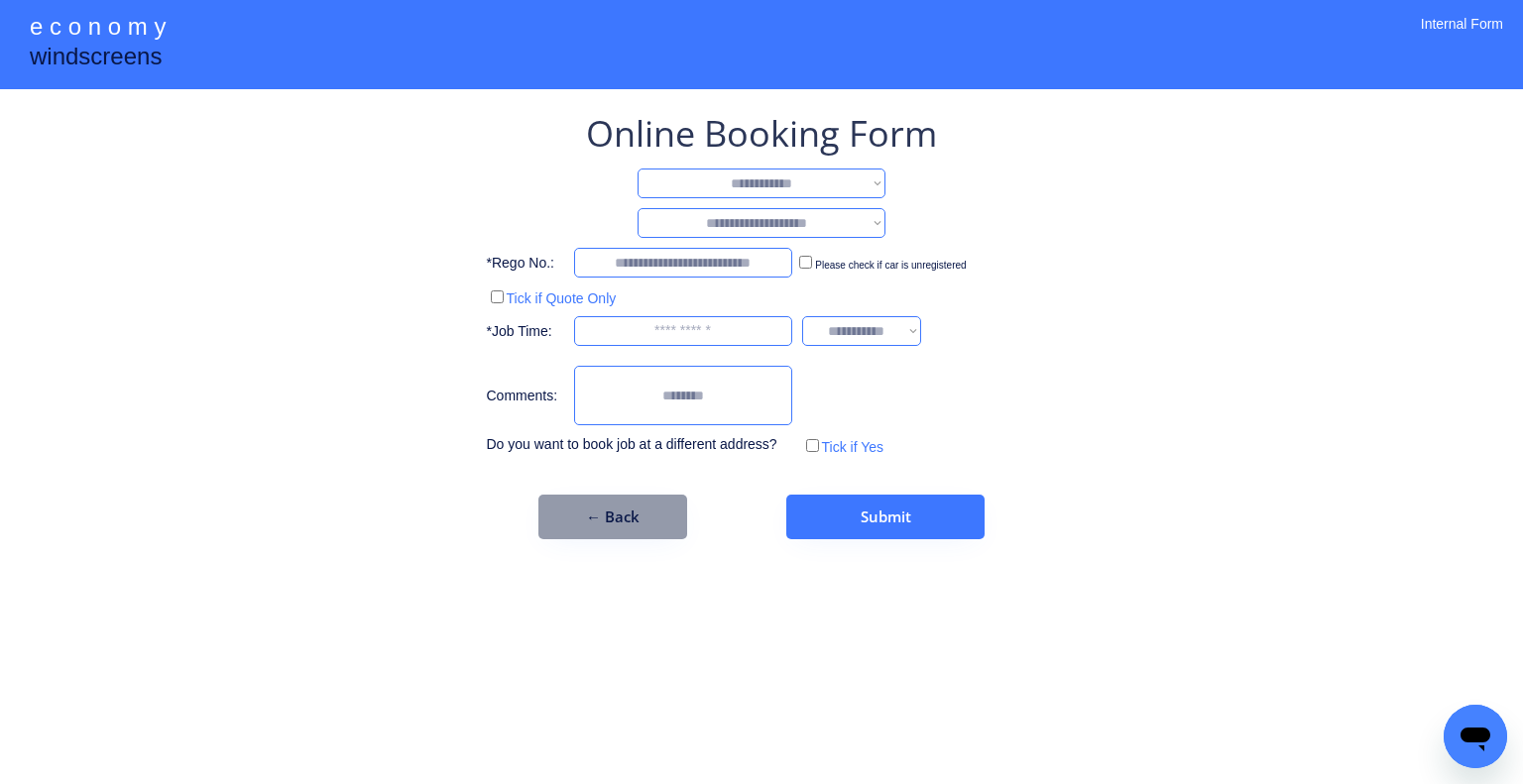 click on "**********" at bounding box center (762, 183) 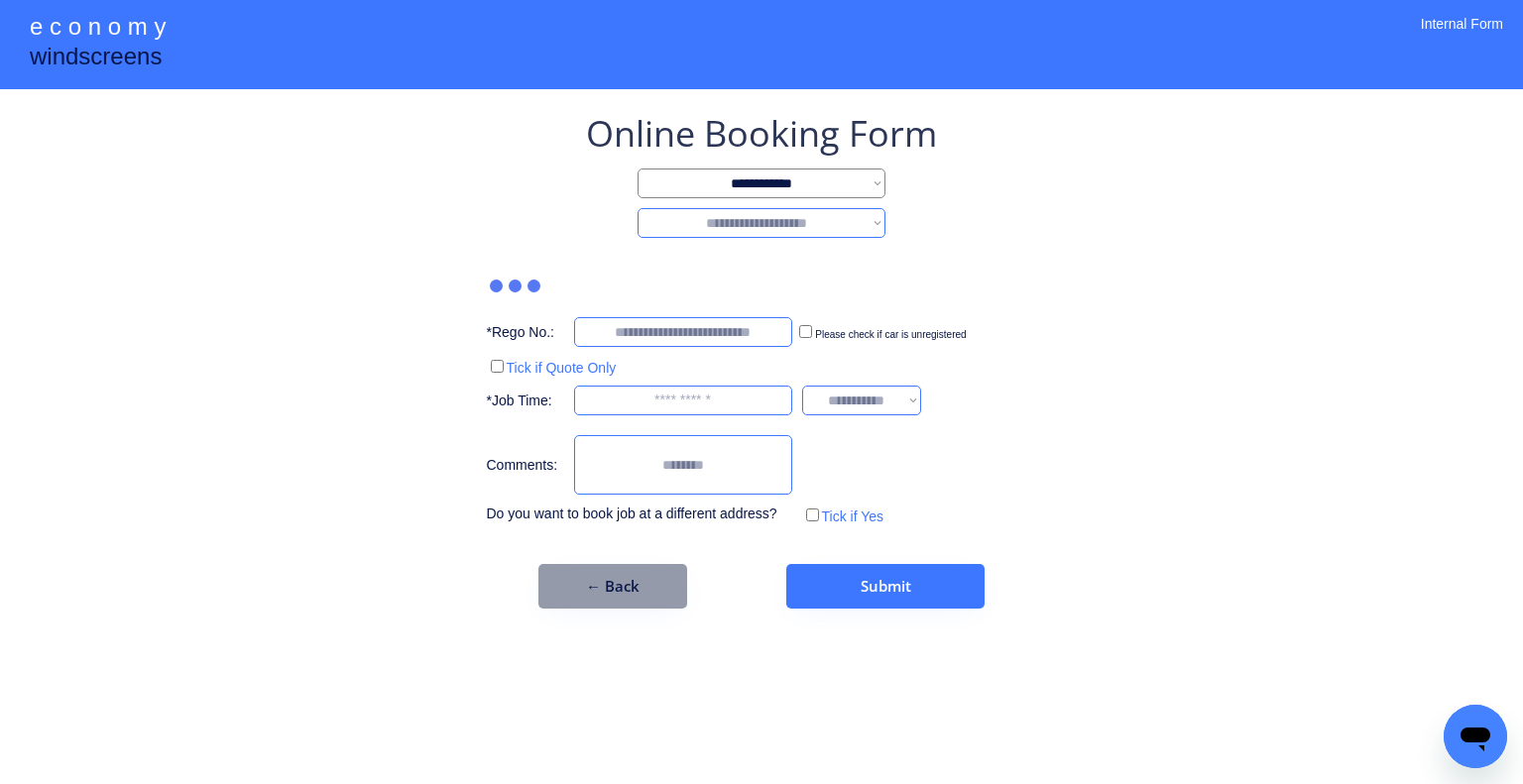 click on "**********" at bounding box center [762, 223] 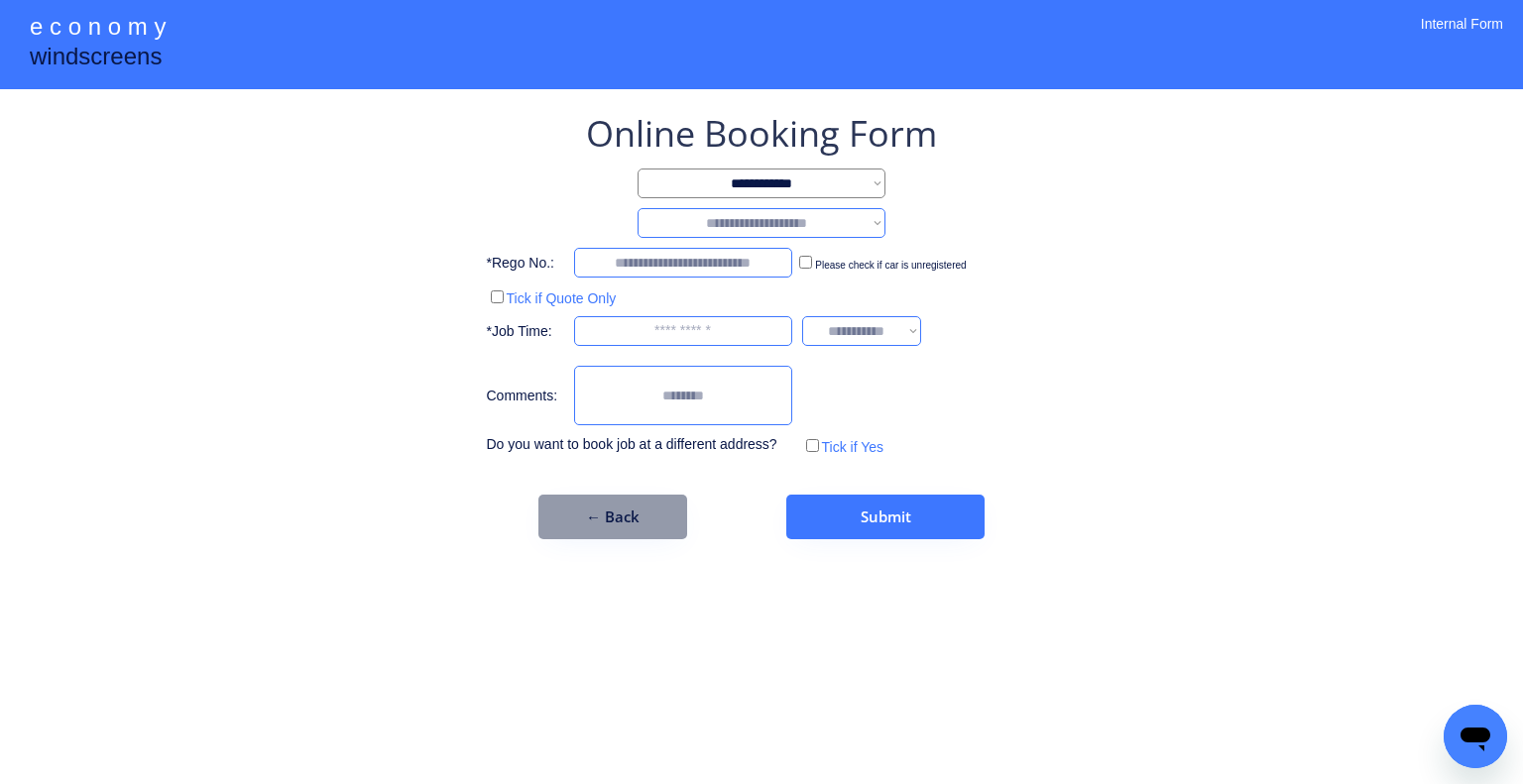 select on "********" 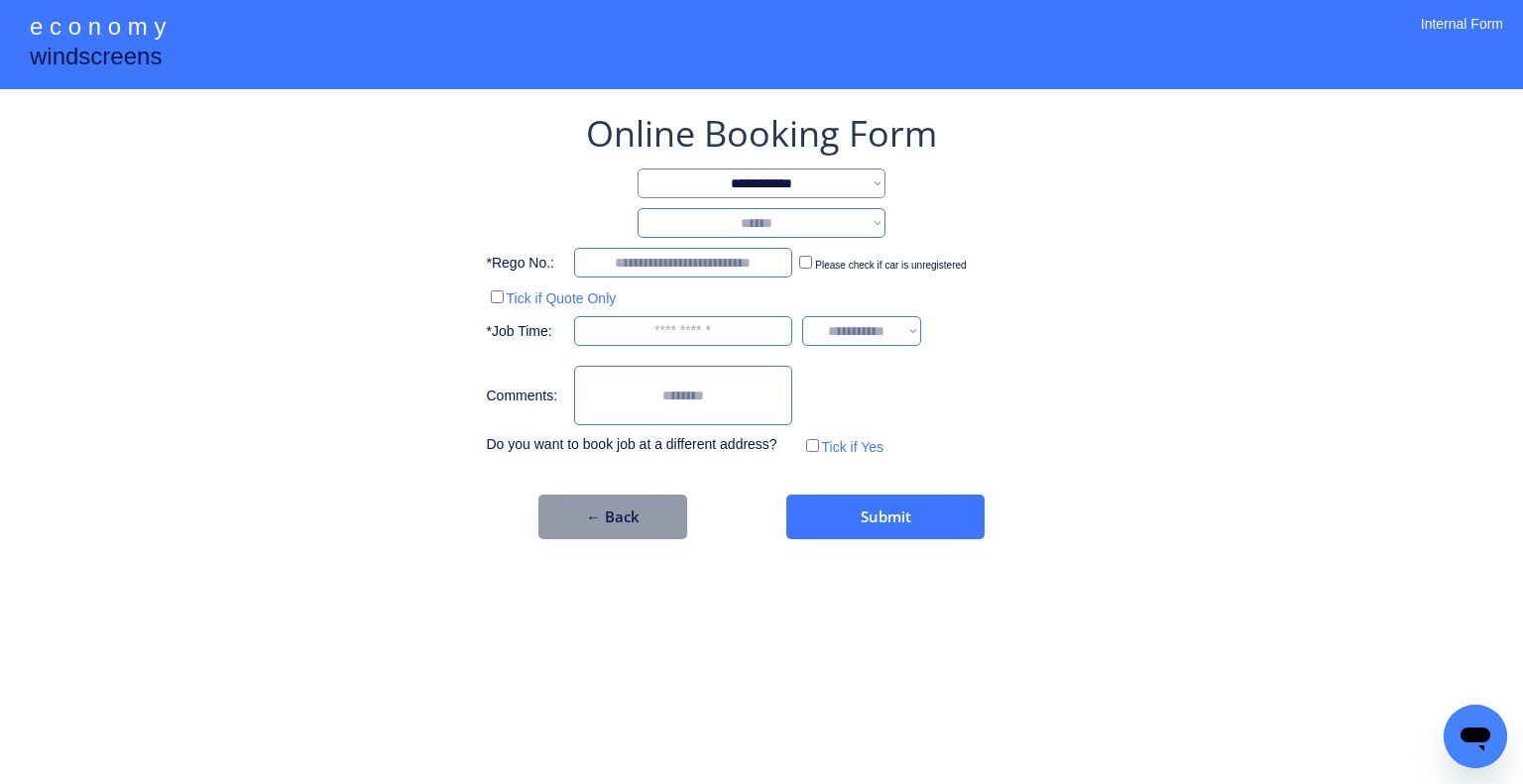 click on "**********" at bounding box center [762, 223] 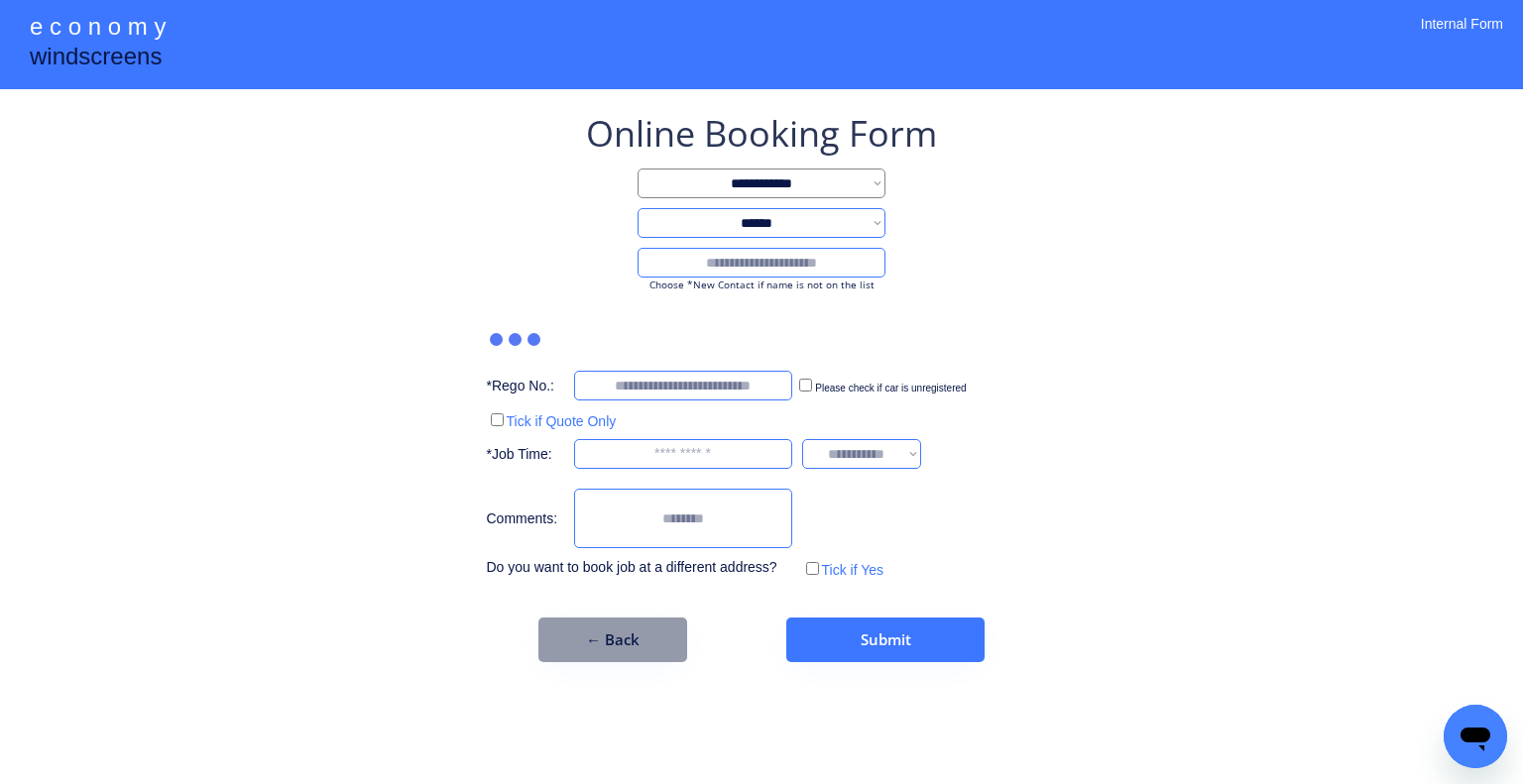 click at bounding box center (762, 263) 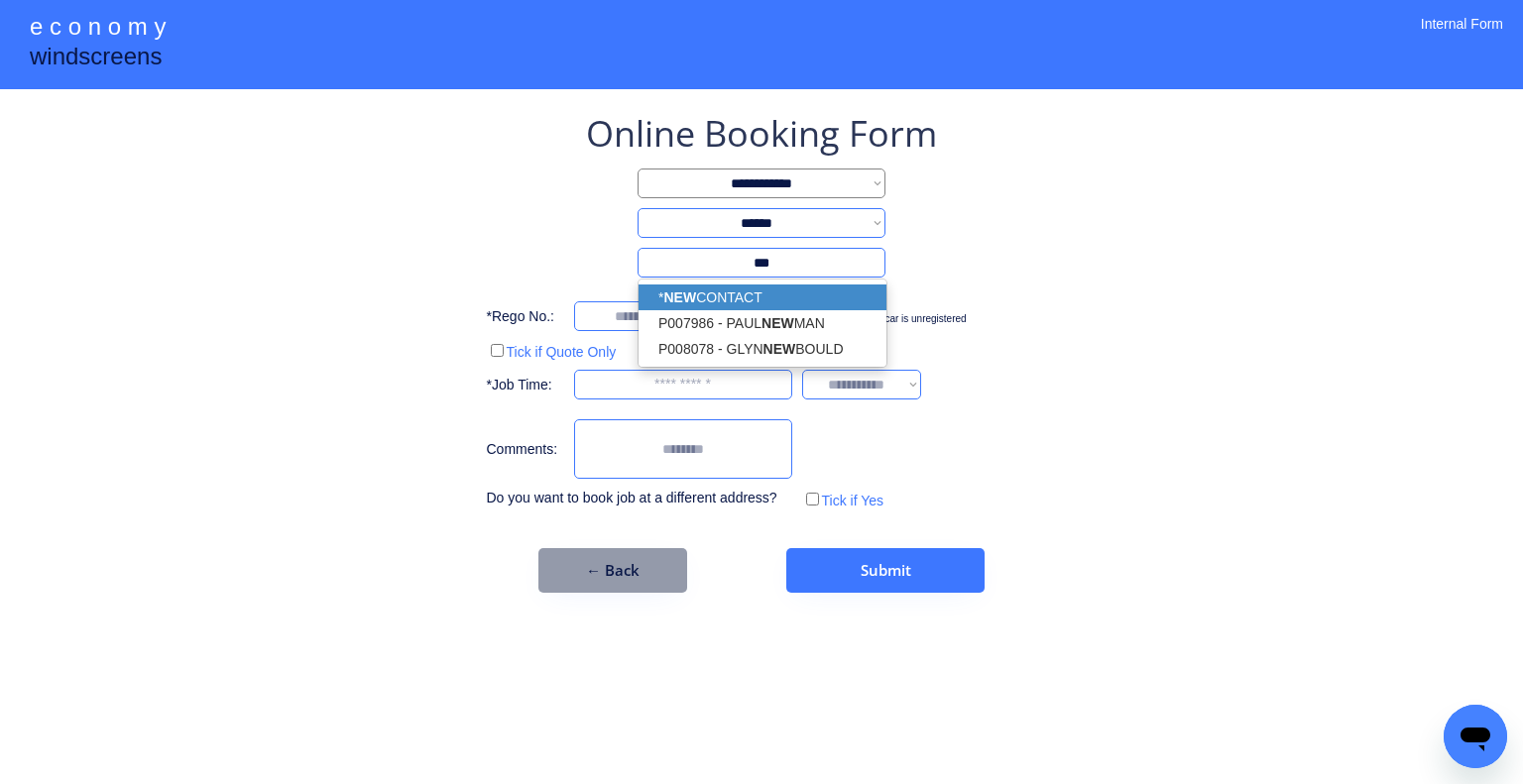 click on "* NEW  CONTACT" at bounding box center (762, 297) 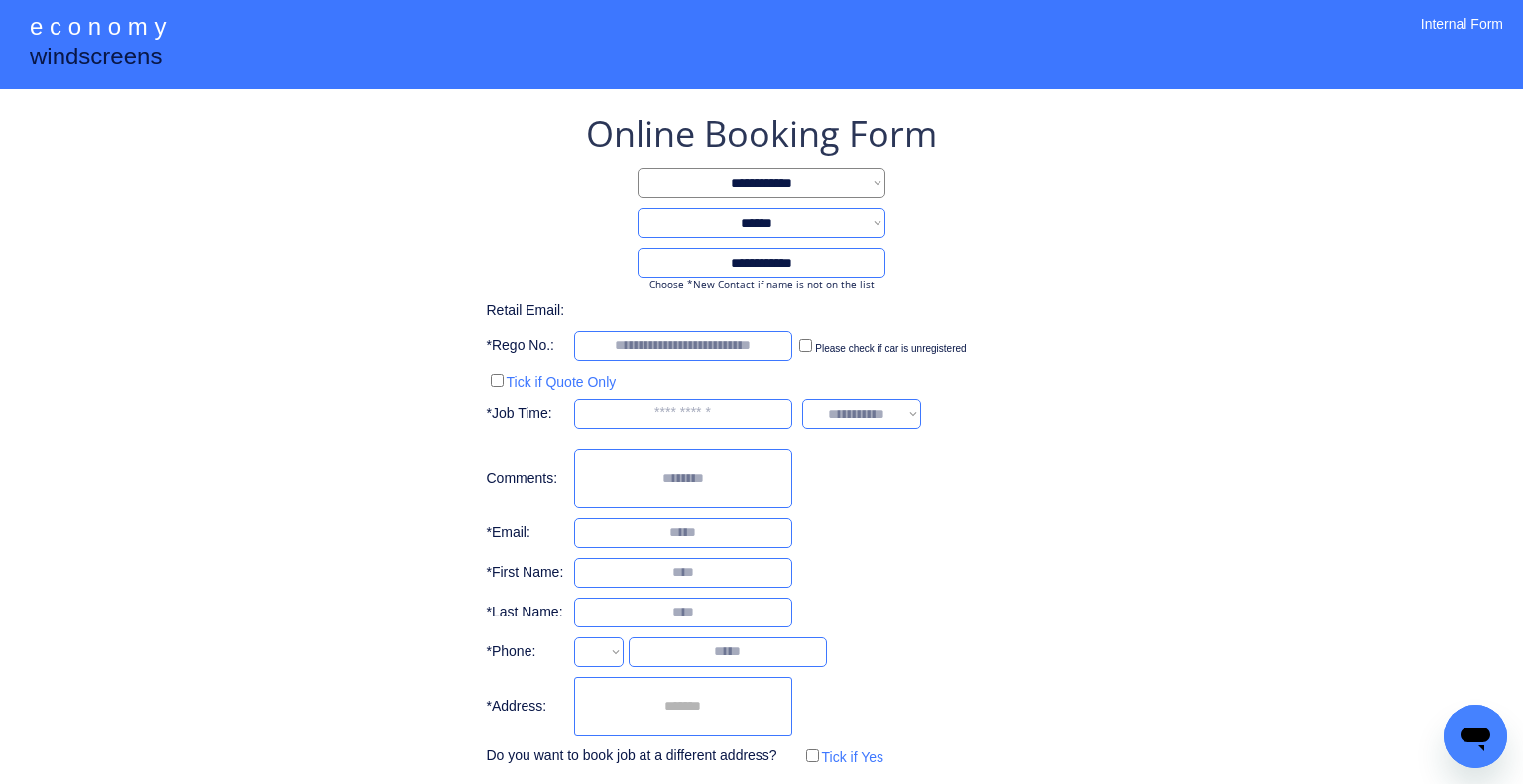 type on "**********" 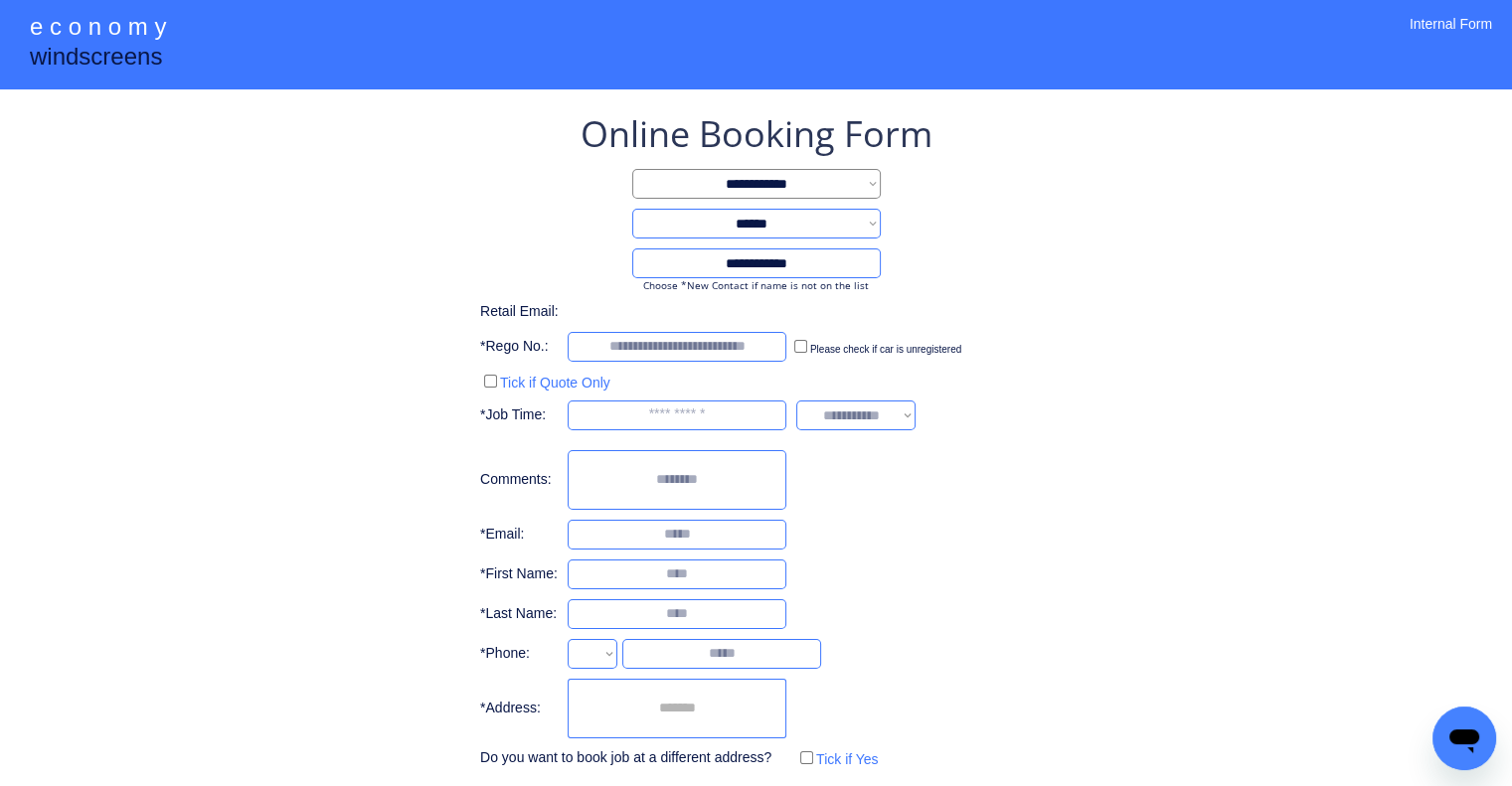 click on "**********" at bounding box center [756, 441] 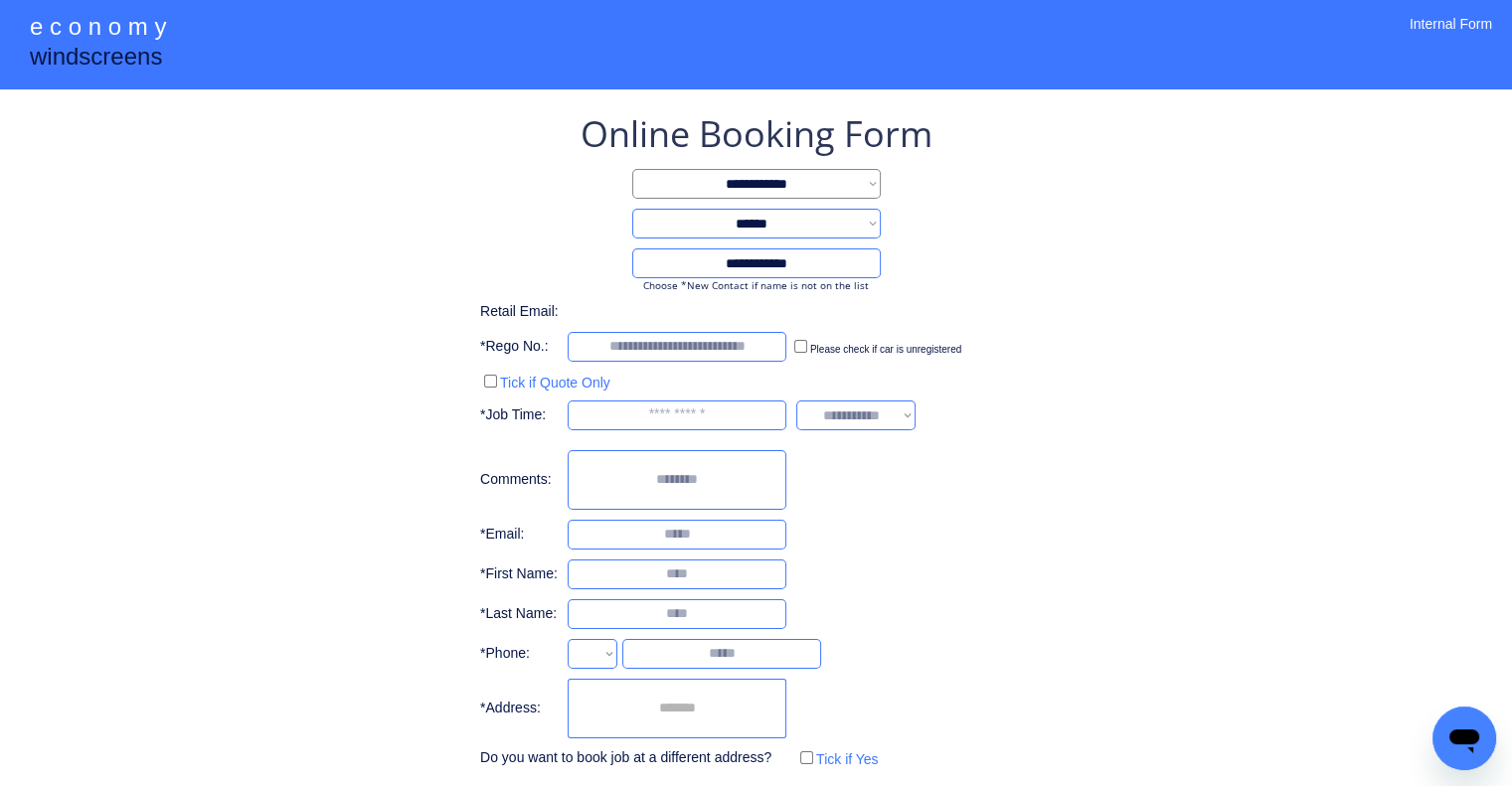 select on "**********" 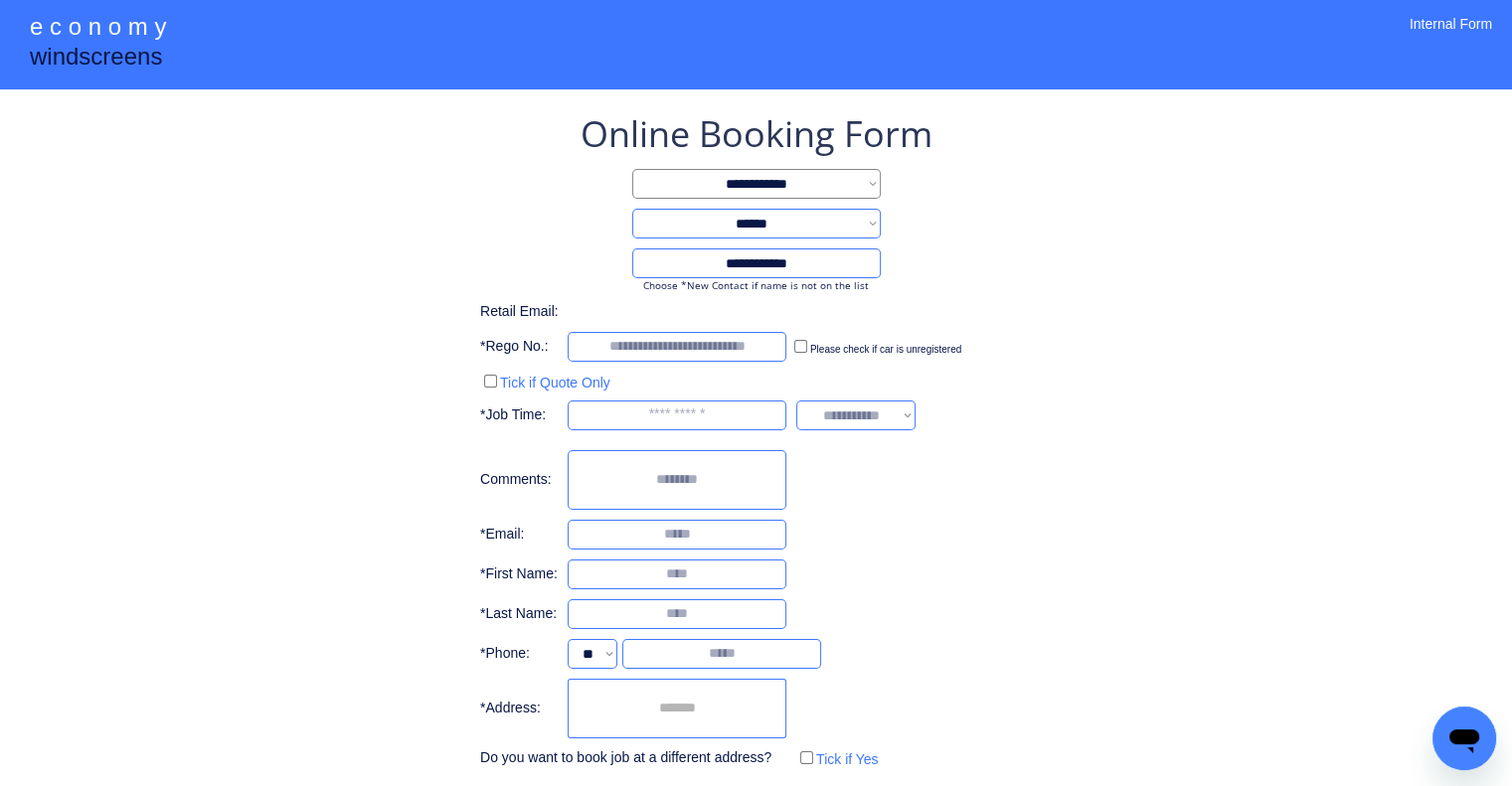 click at bounding box center (677, 708) 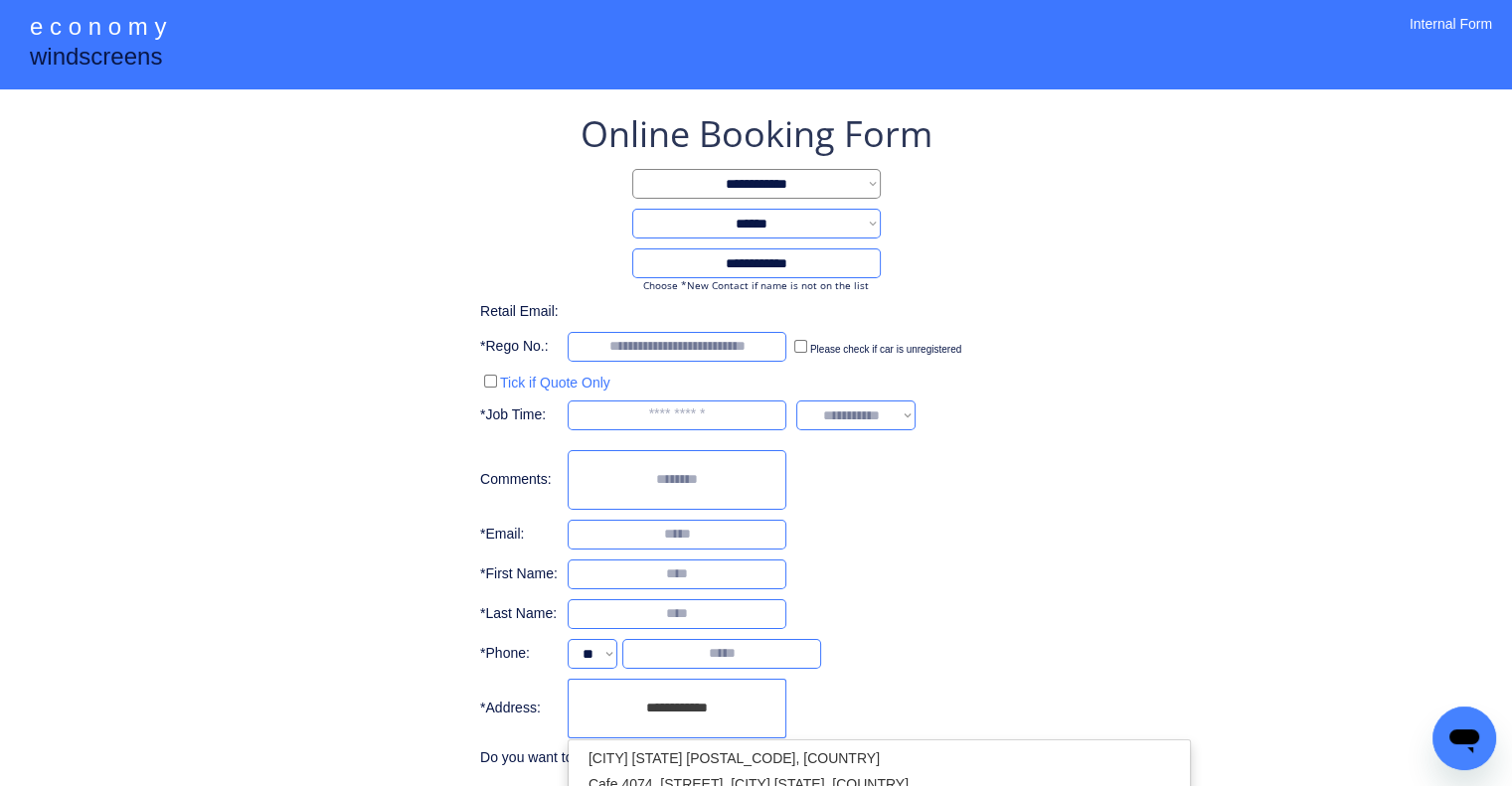 scroll, scrollTop: 95, scrollLeft: 0, axis: vertical 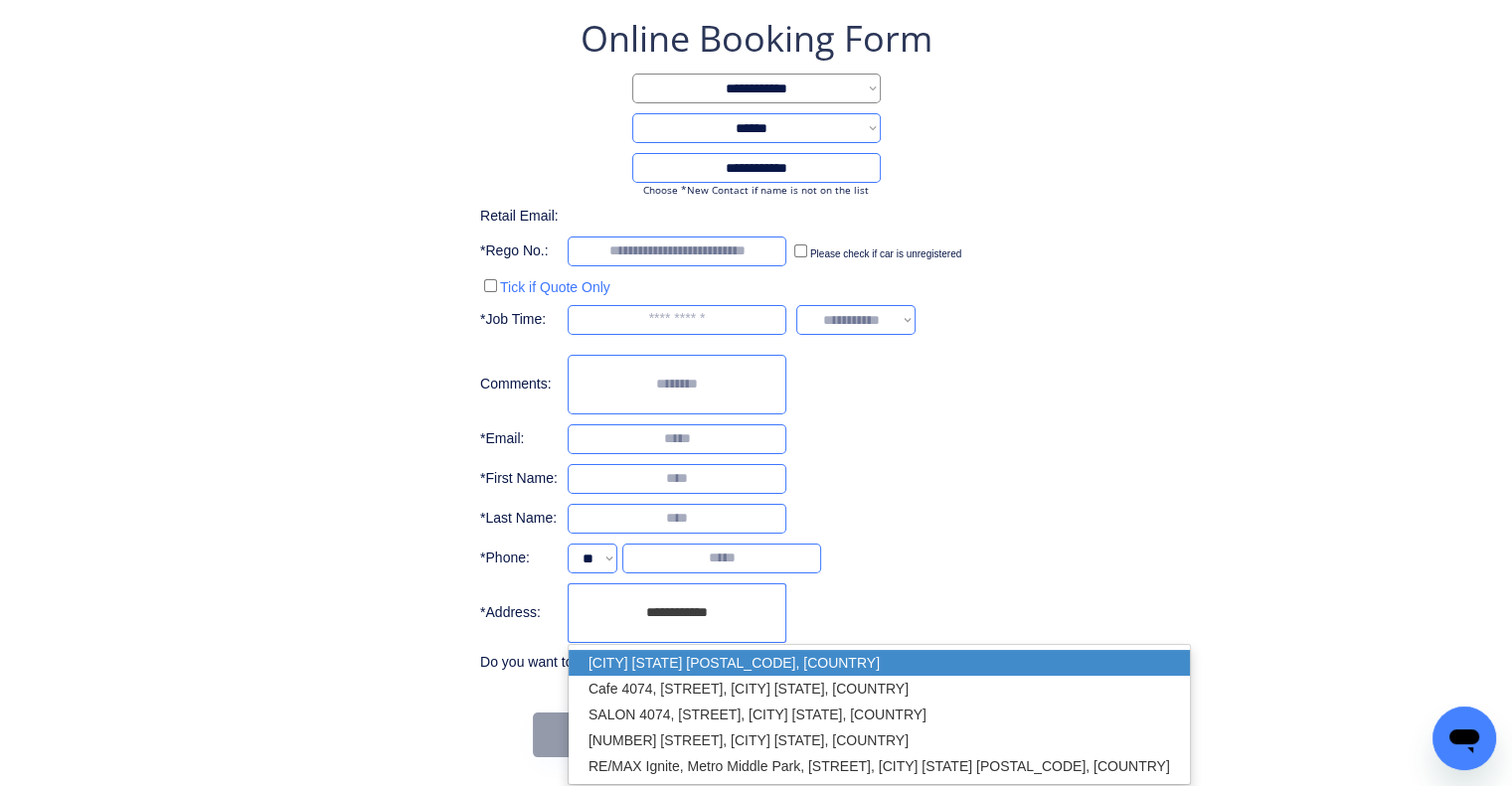 click on "[CITY] [STATE] [POSTAL_CODE], [COUNTRY]" at bounding box center [879, 663] 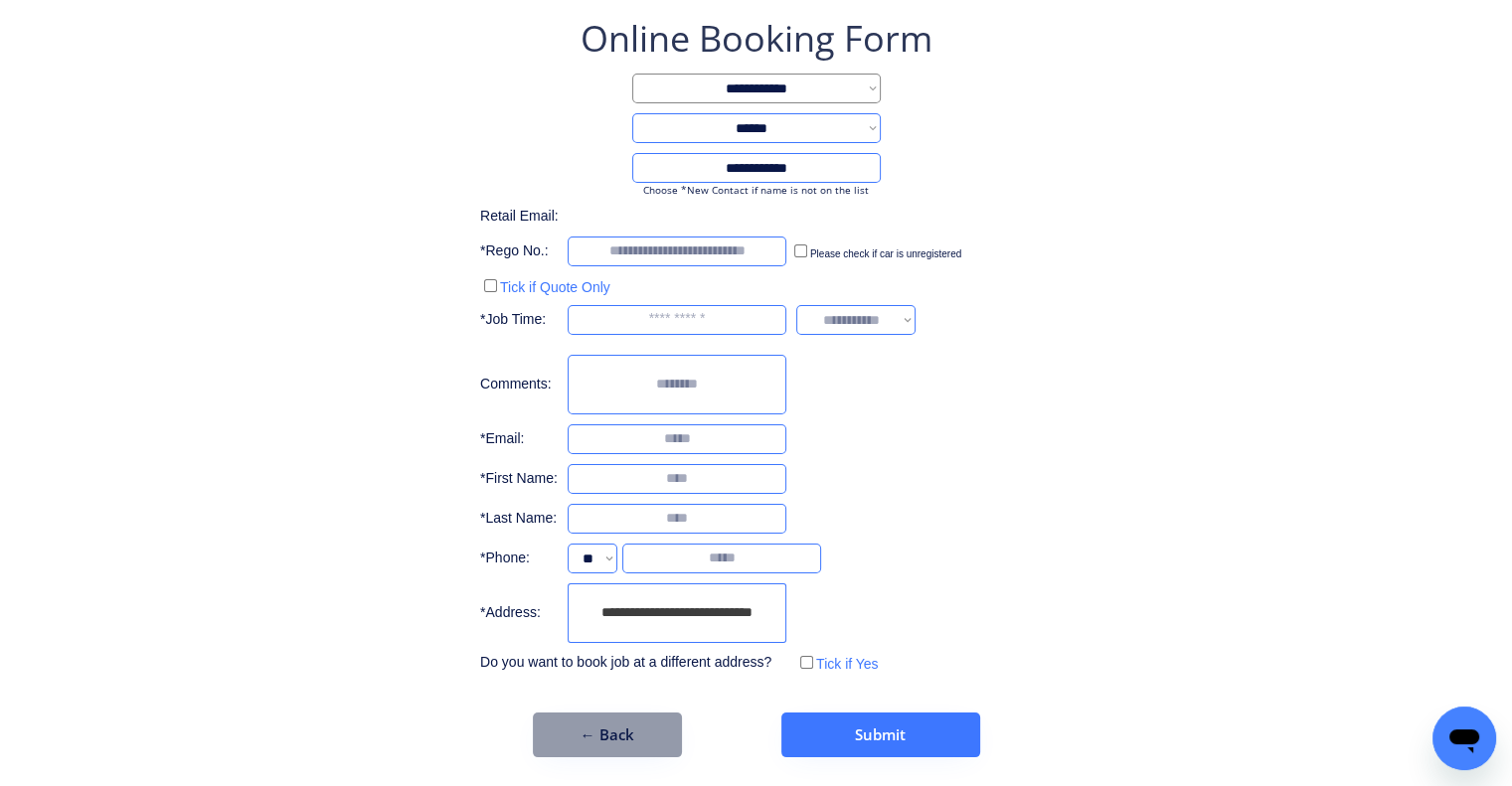 type on "**********" 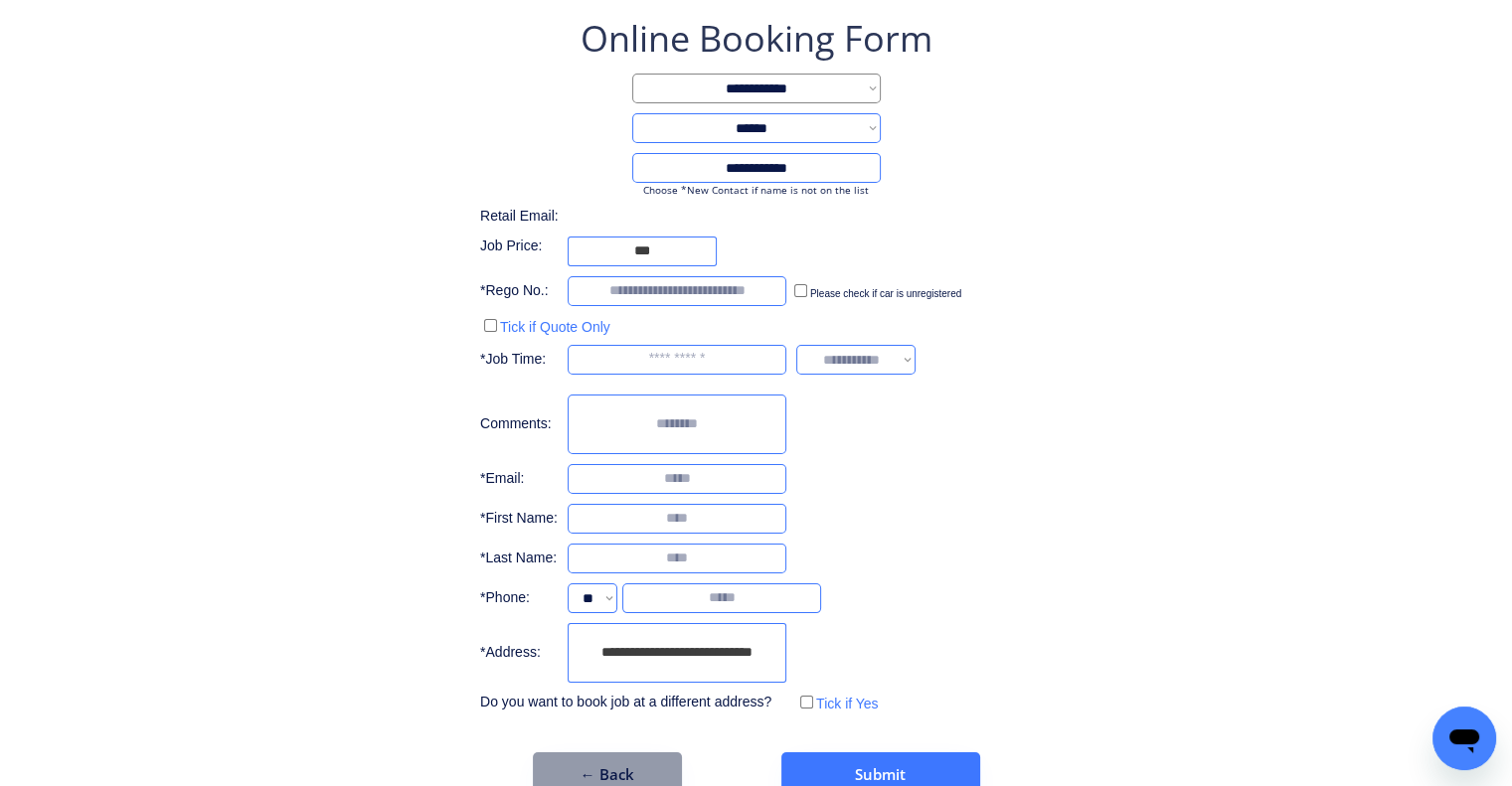 click on "**********" at bounding box center [756, 366] 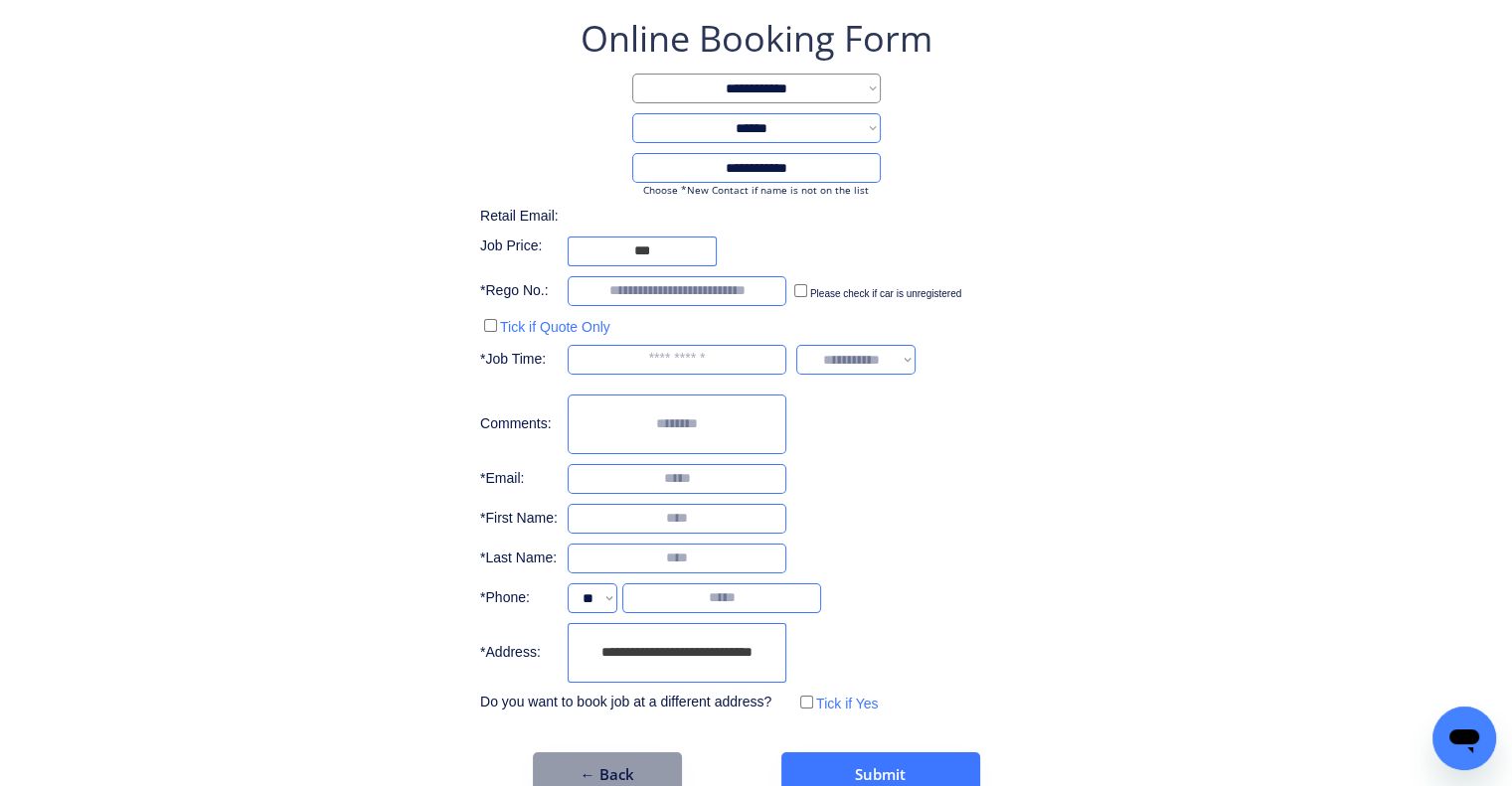 click on "**********" at bounding box center [756, 366] 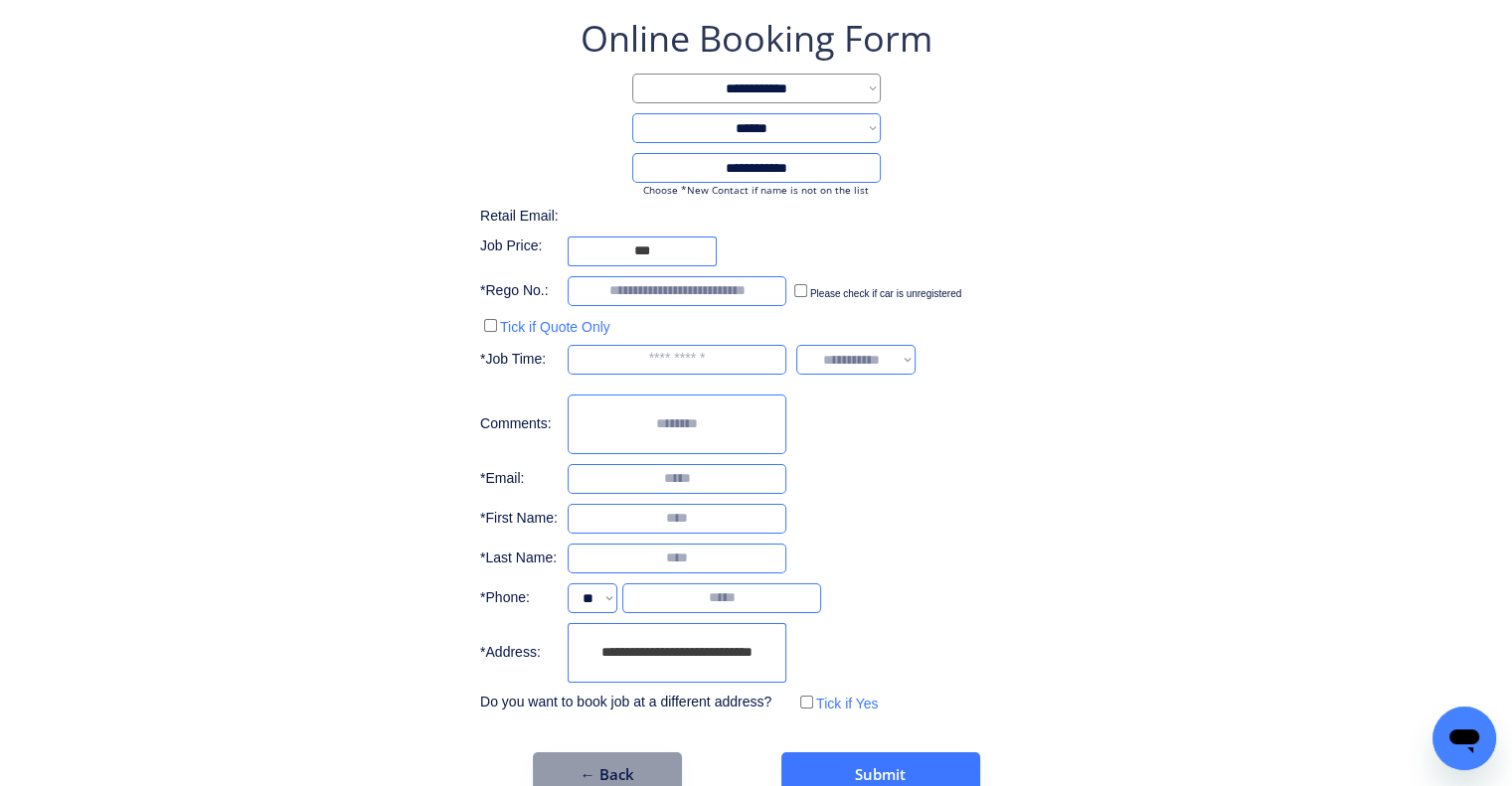 click on "**********" at bounding box center [756, 366] 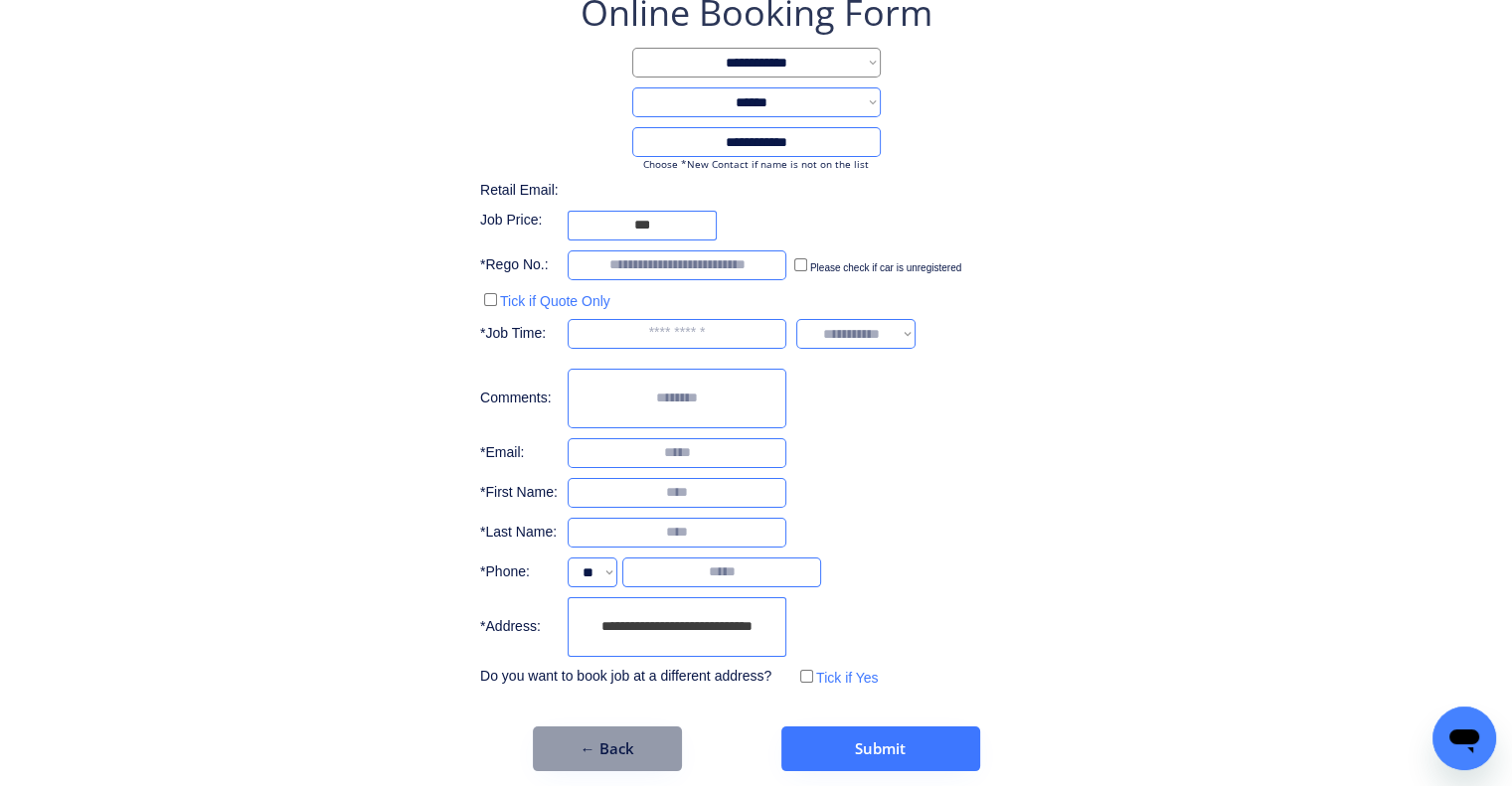 scroll, scrollTop: 135, scrollLeft: 0, axis: vertical 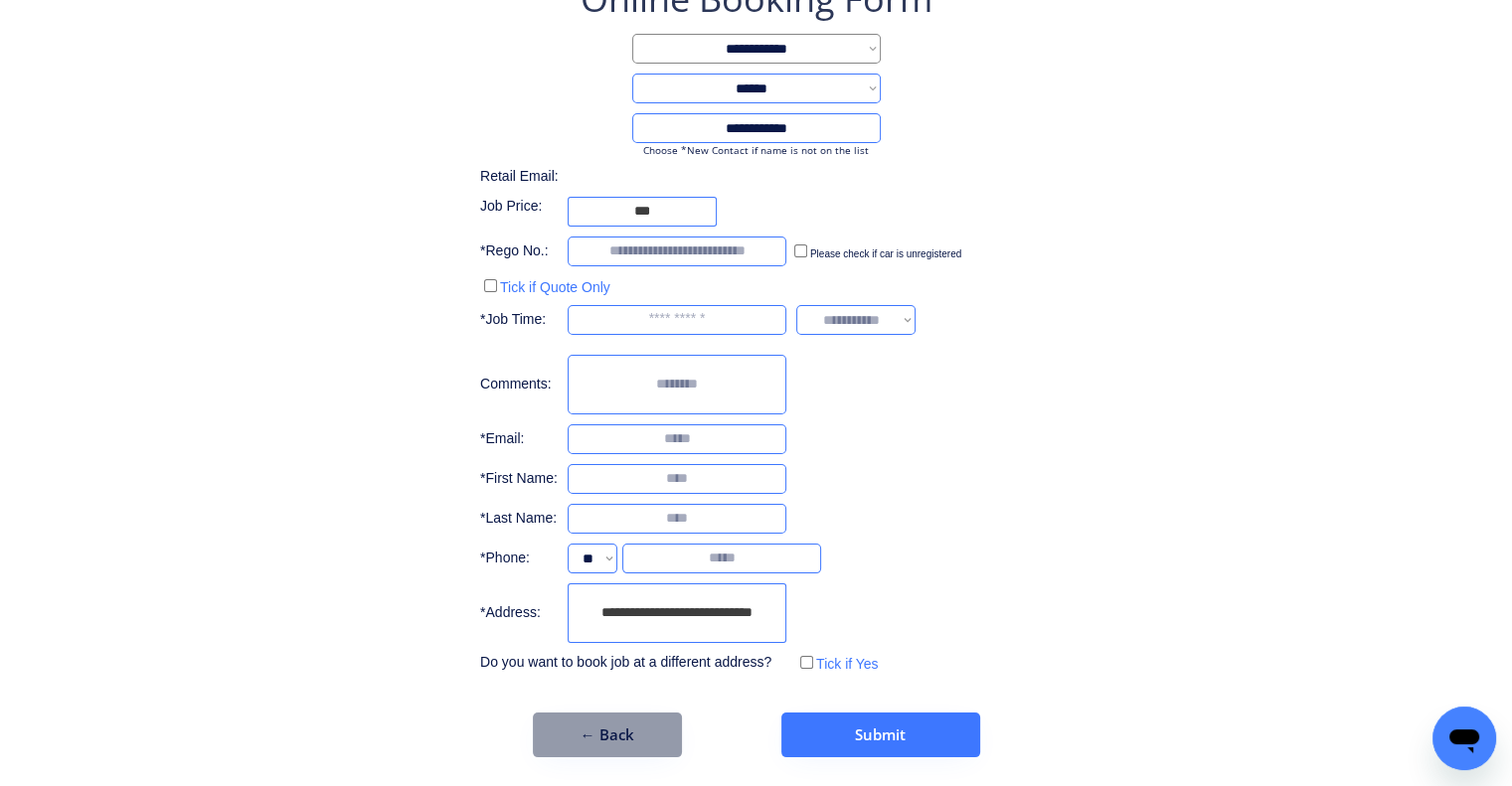 drag, startPoint x: 1020, startPoint y: 206, endPoint x: 1038, endPoint y: 127, distance: 81.02469 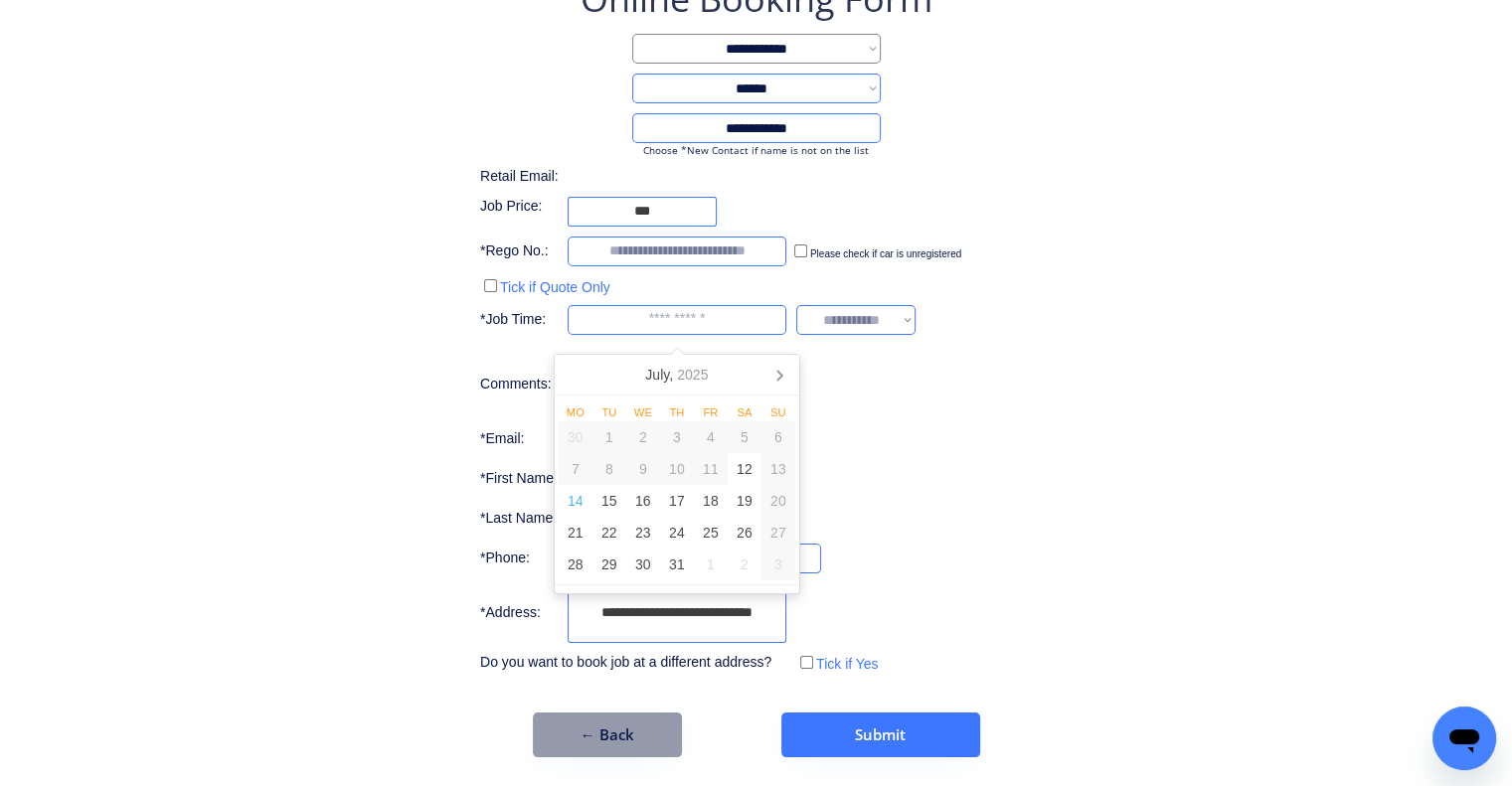 click at bounding box center (677, 320) 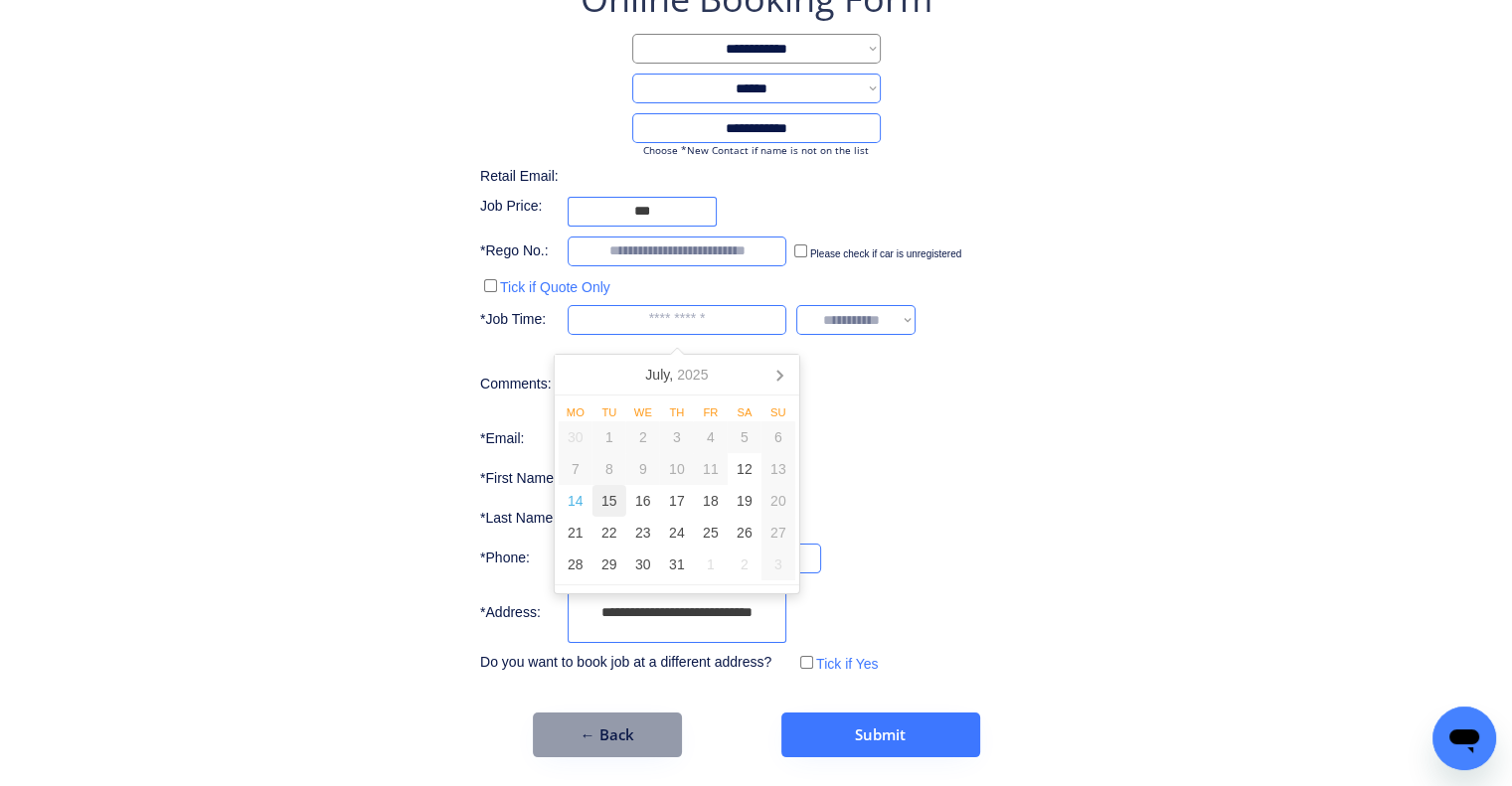 click on "15" at bounding box center [609, 501] 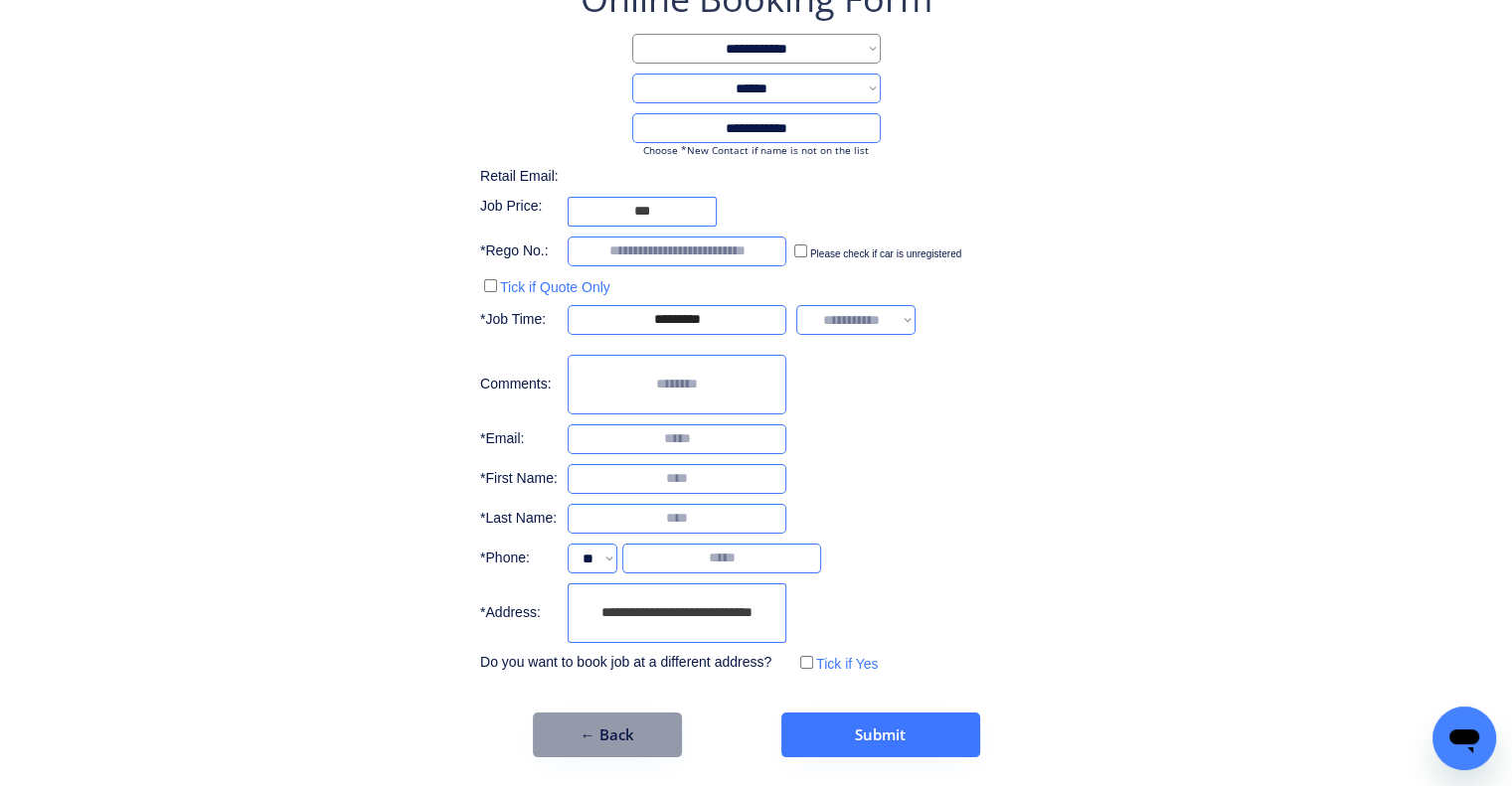 click on "**********" at bounding box center [756, 326] 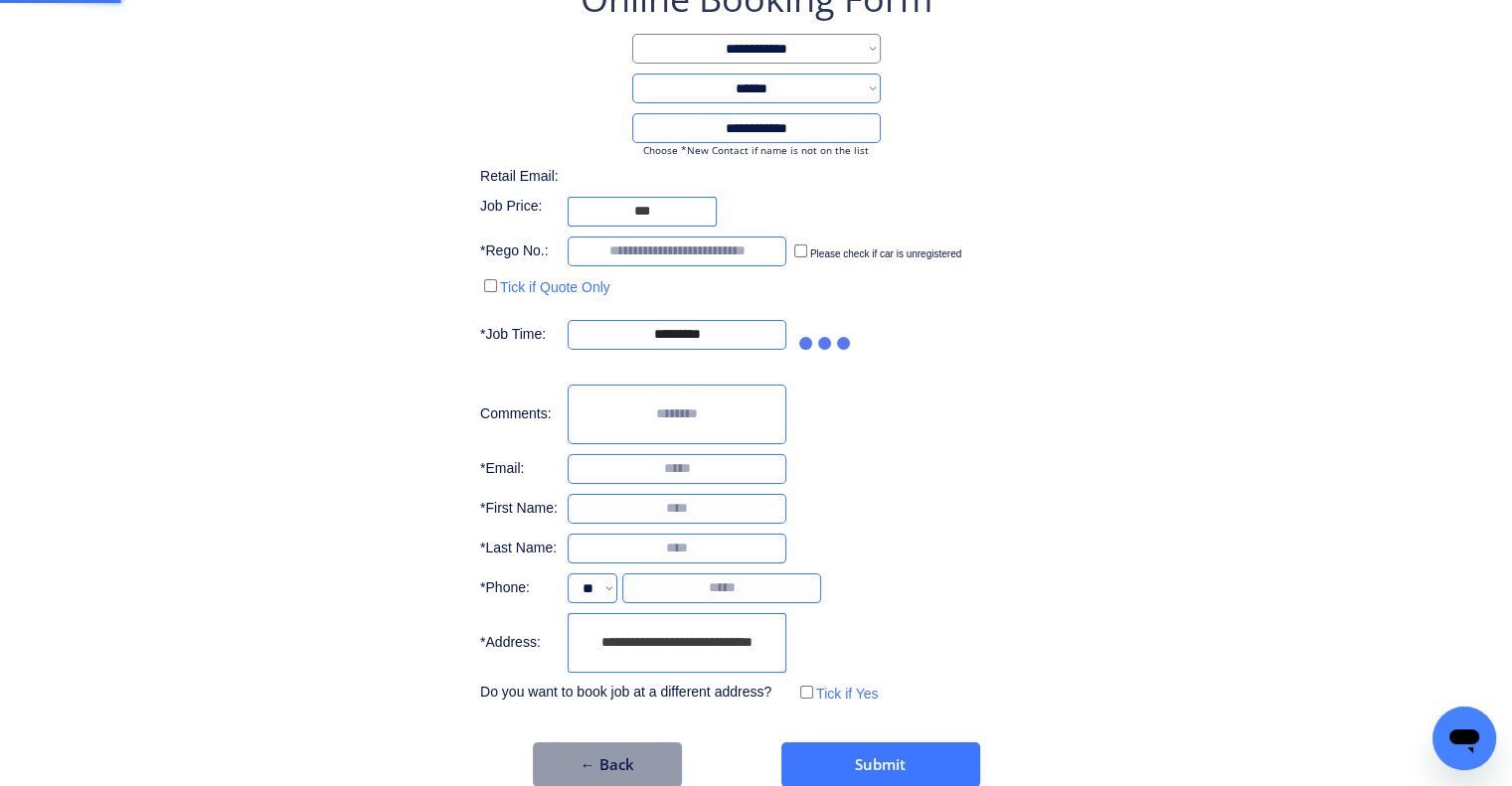 click on "**********" at bounding box center (756, 381) 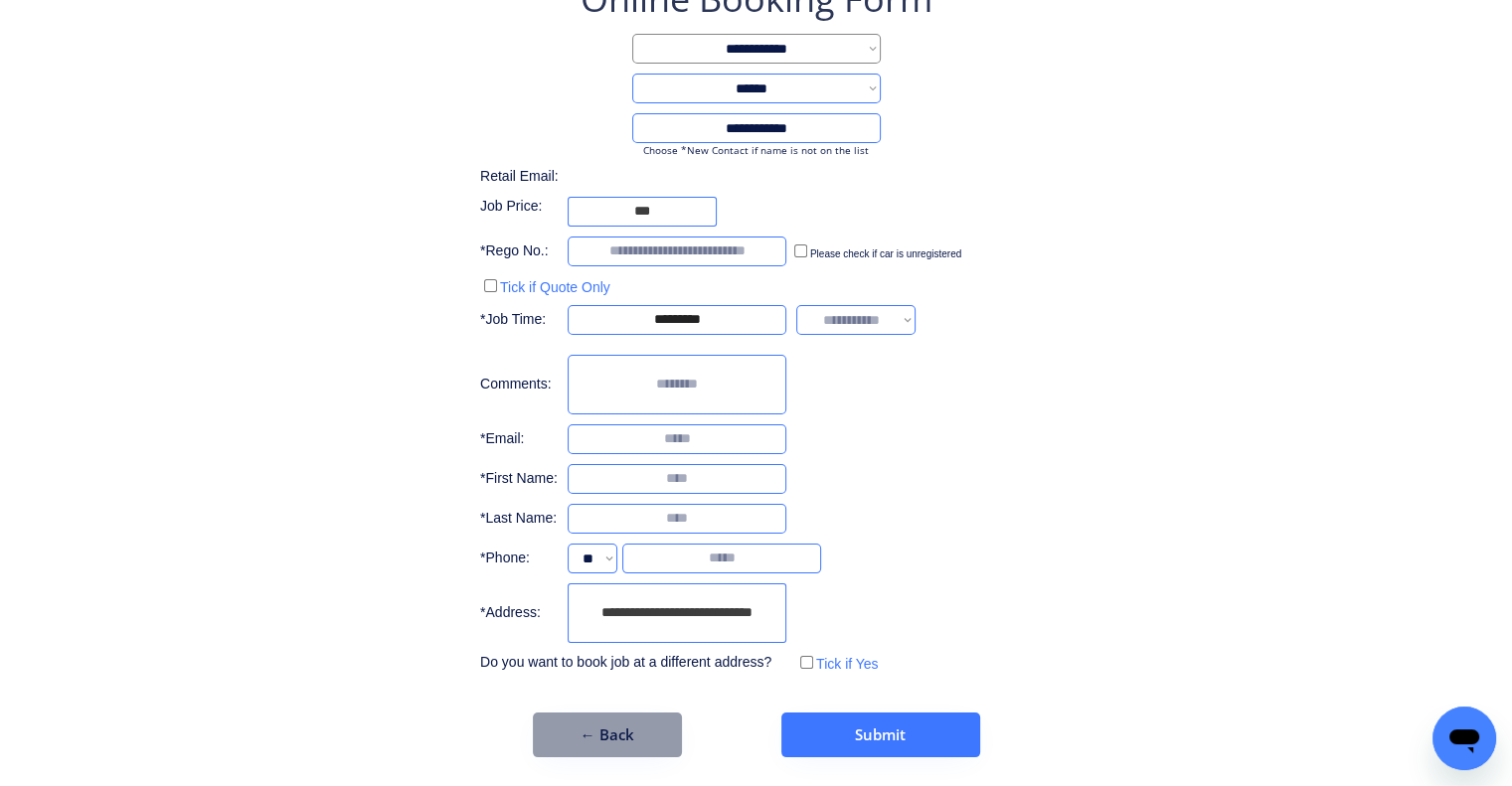 click on "Job Price:" at bounding box center [629, 212] 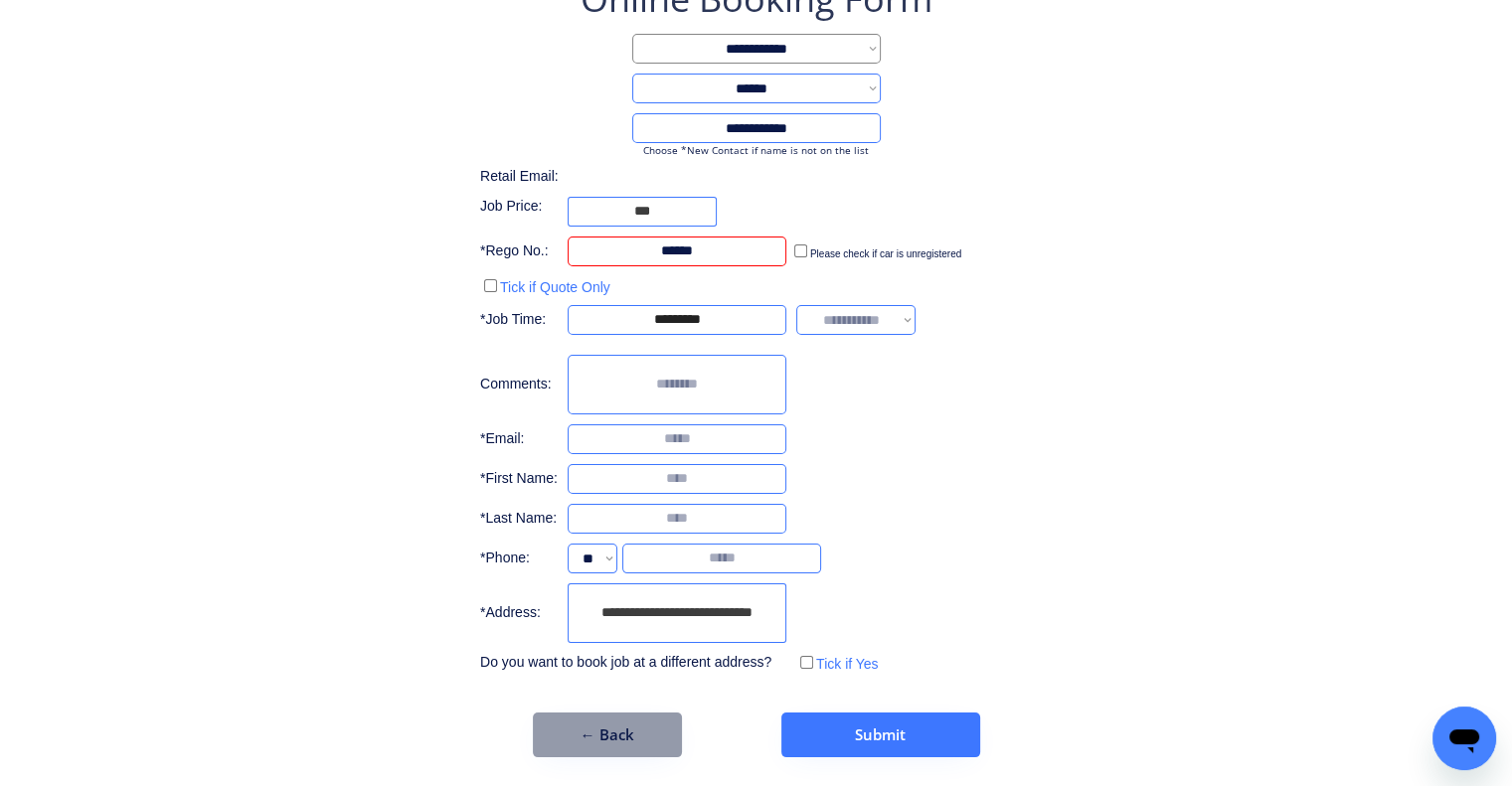 type on "******" 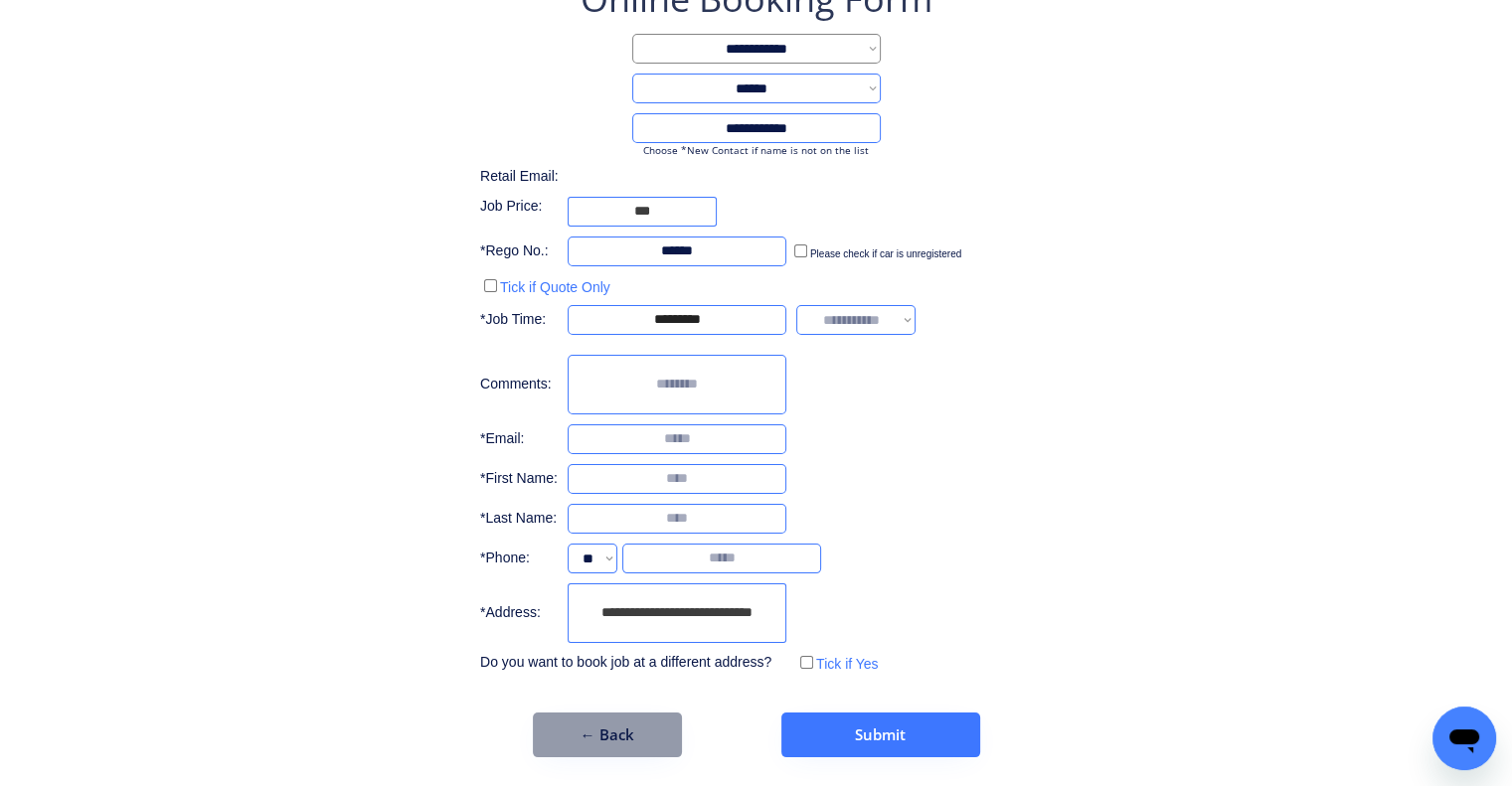 click on "**********" at bounding box center [756, 326] 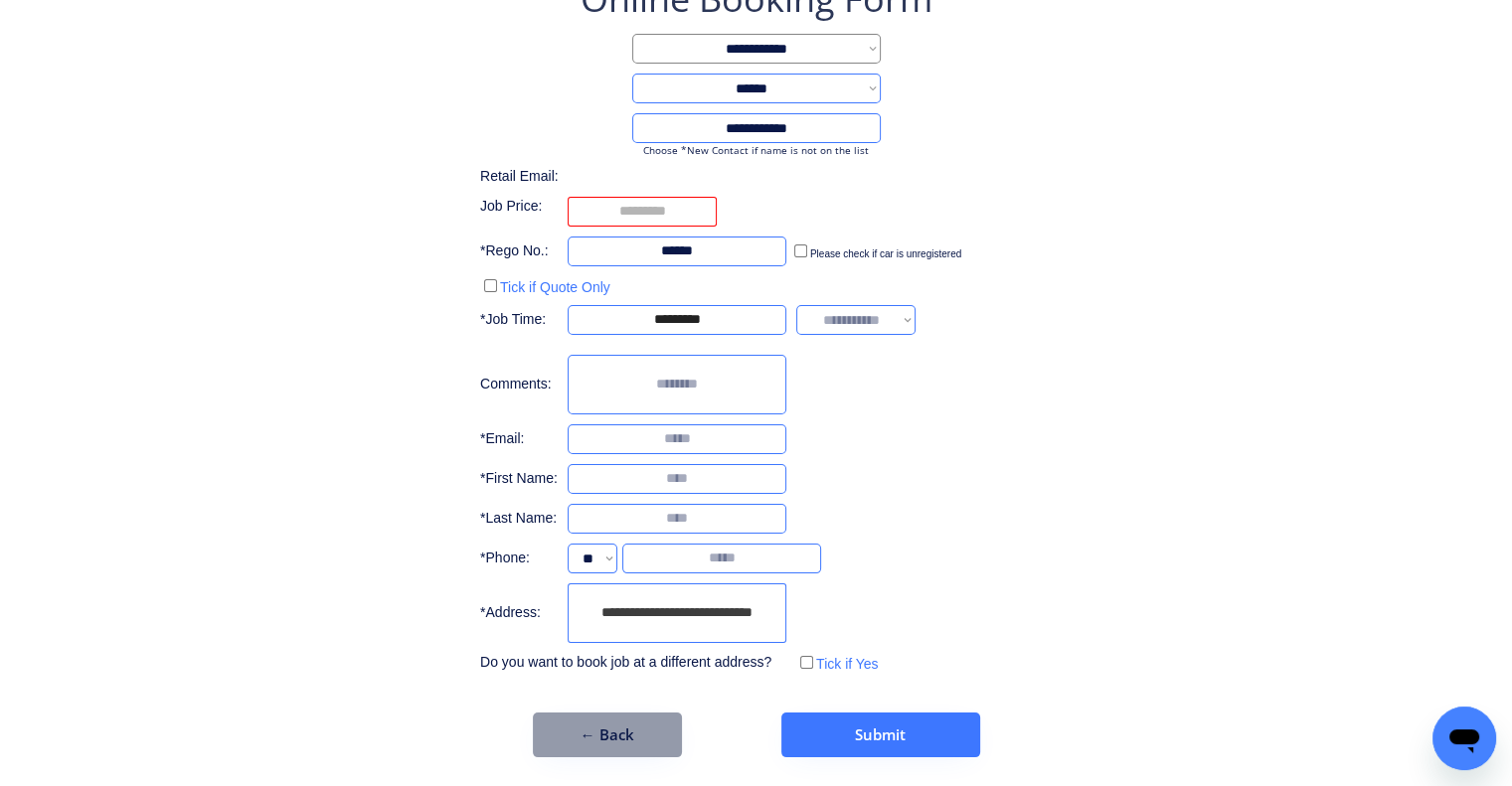 click at bounding box center (642, 212) 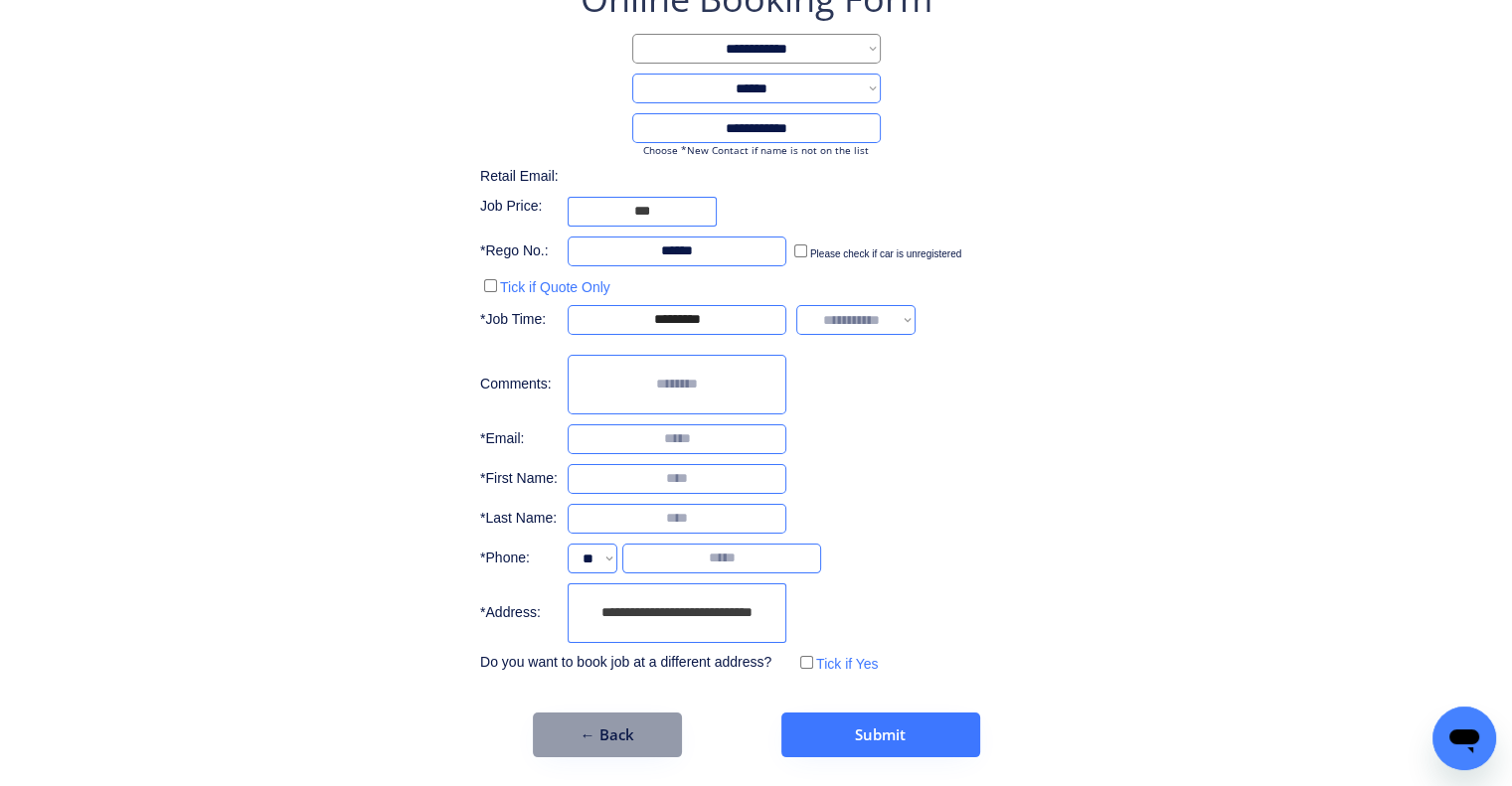 type on "***" 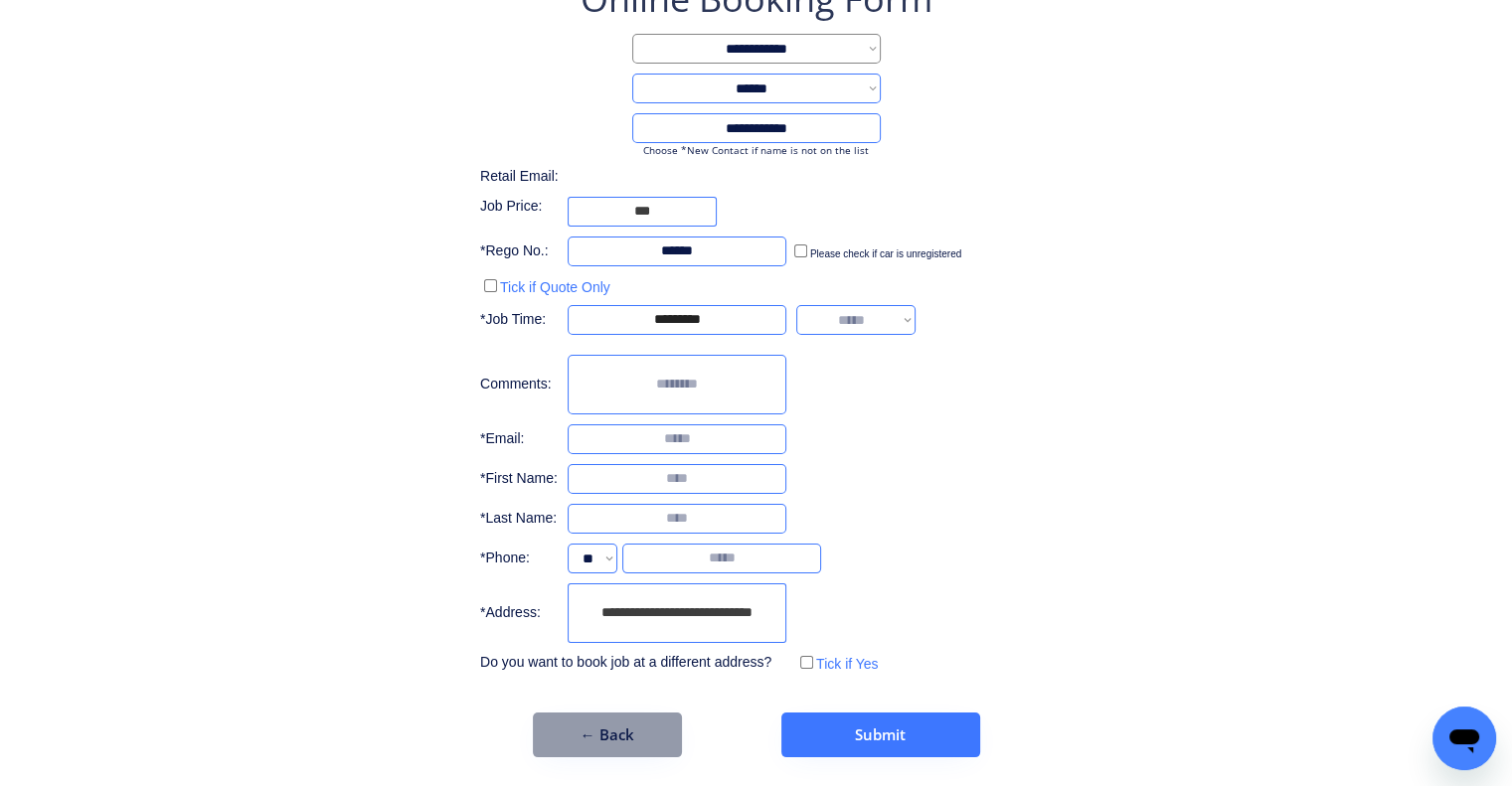 click on "**********" at bounding box center (856, 320) 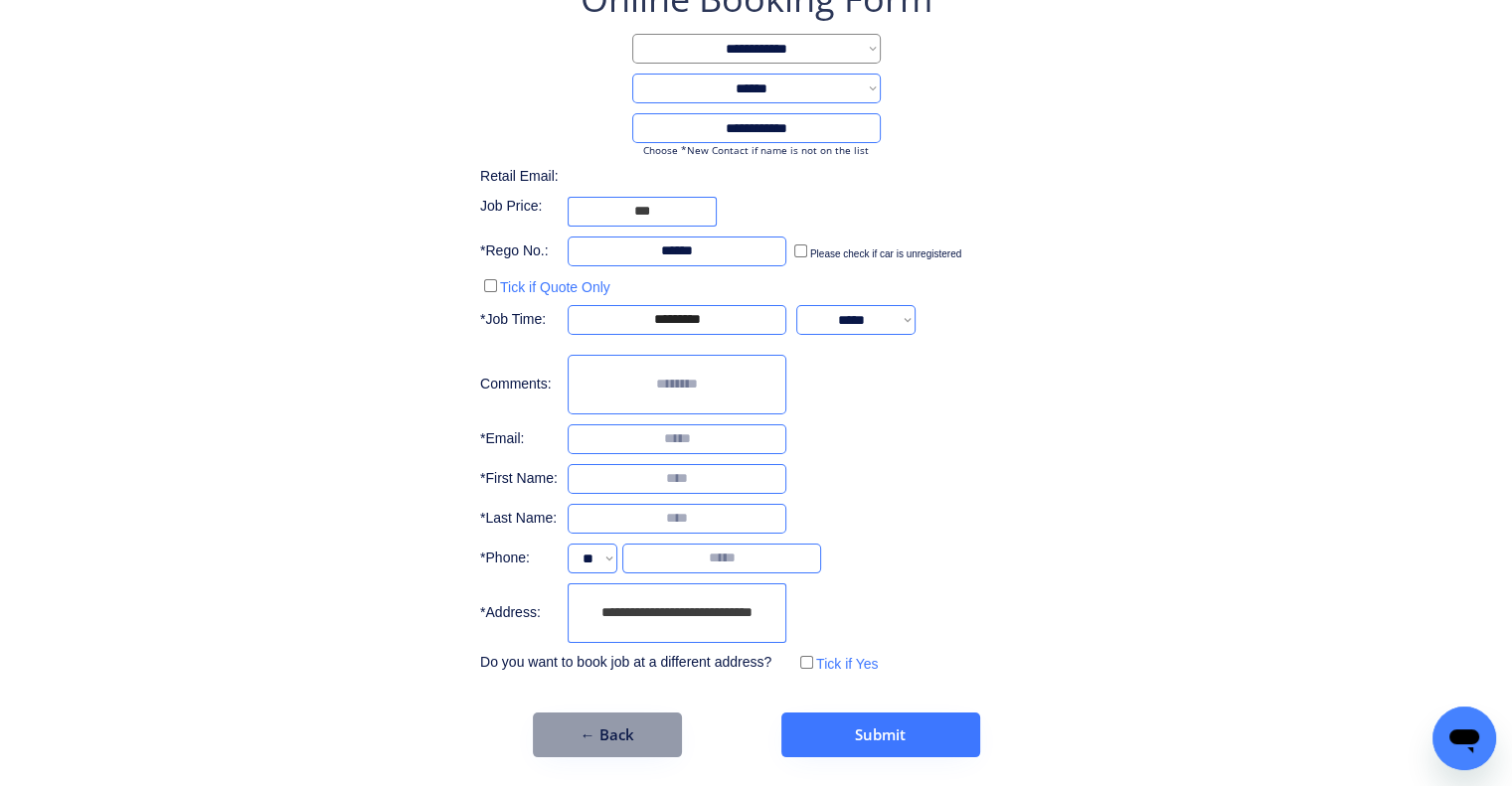 click on "**********" at bounding box center [756, 326] 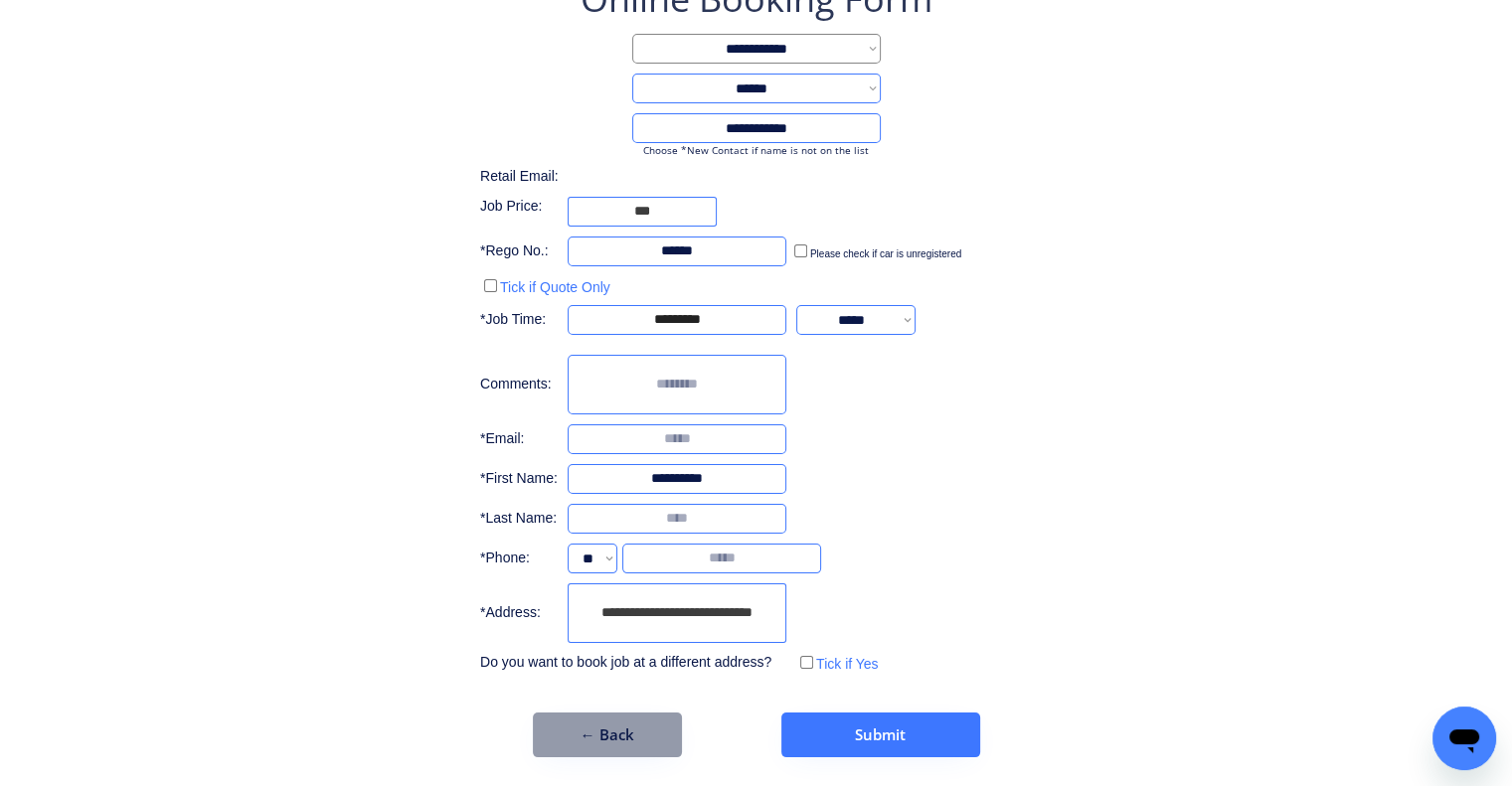 type on "**********" 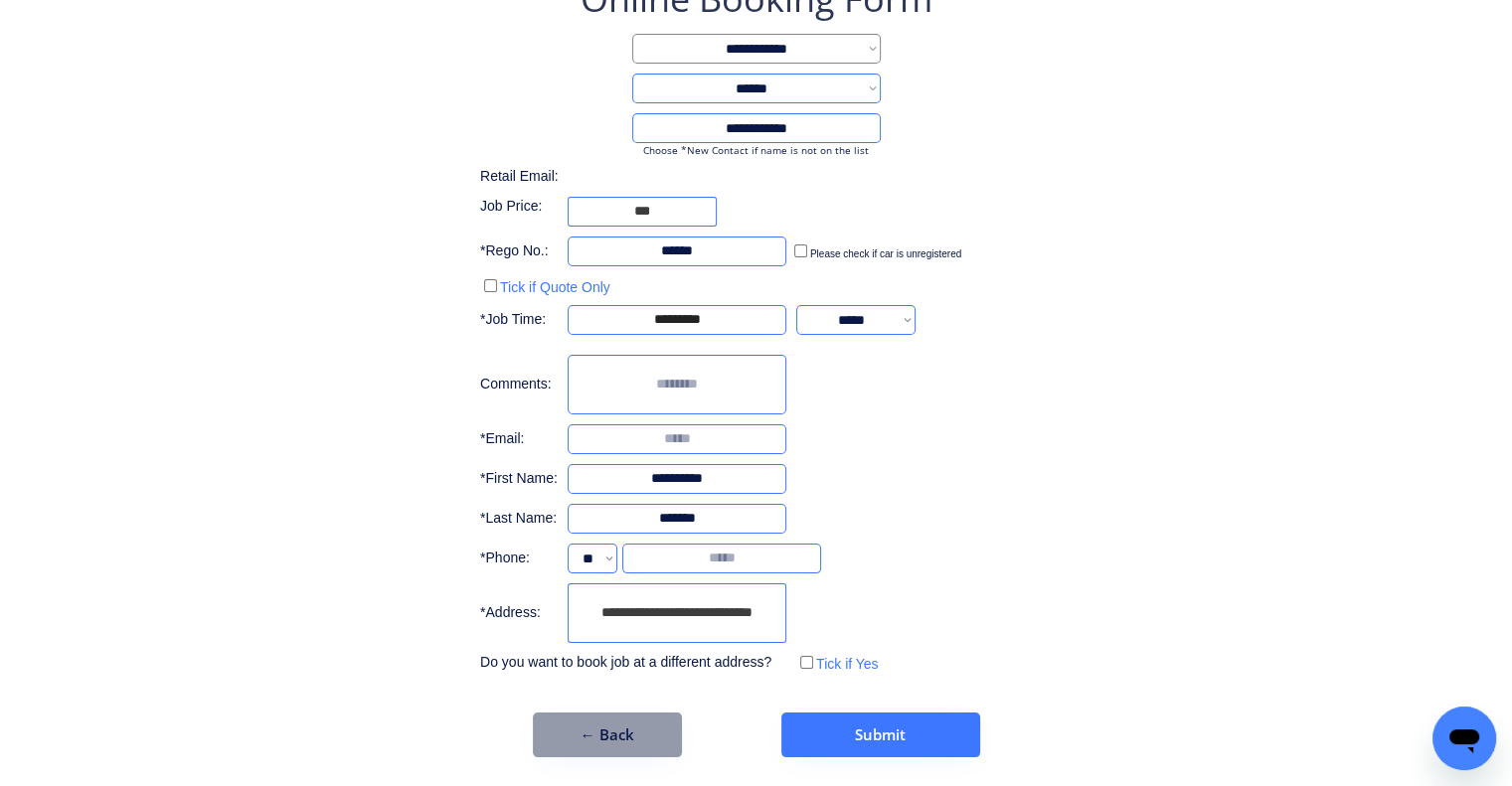 type on "*******" 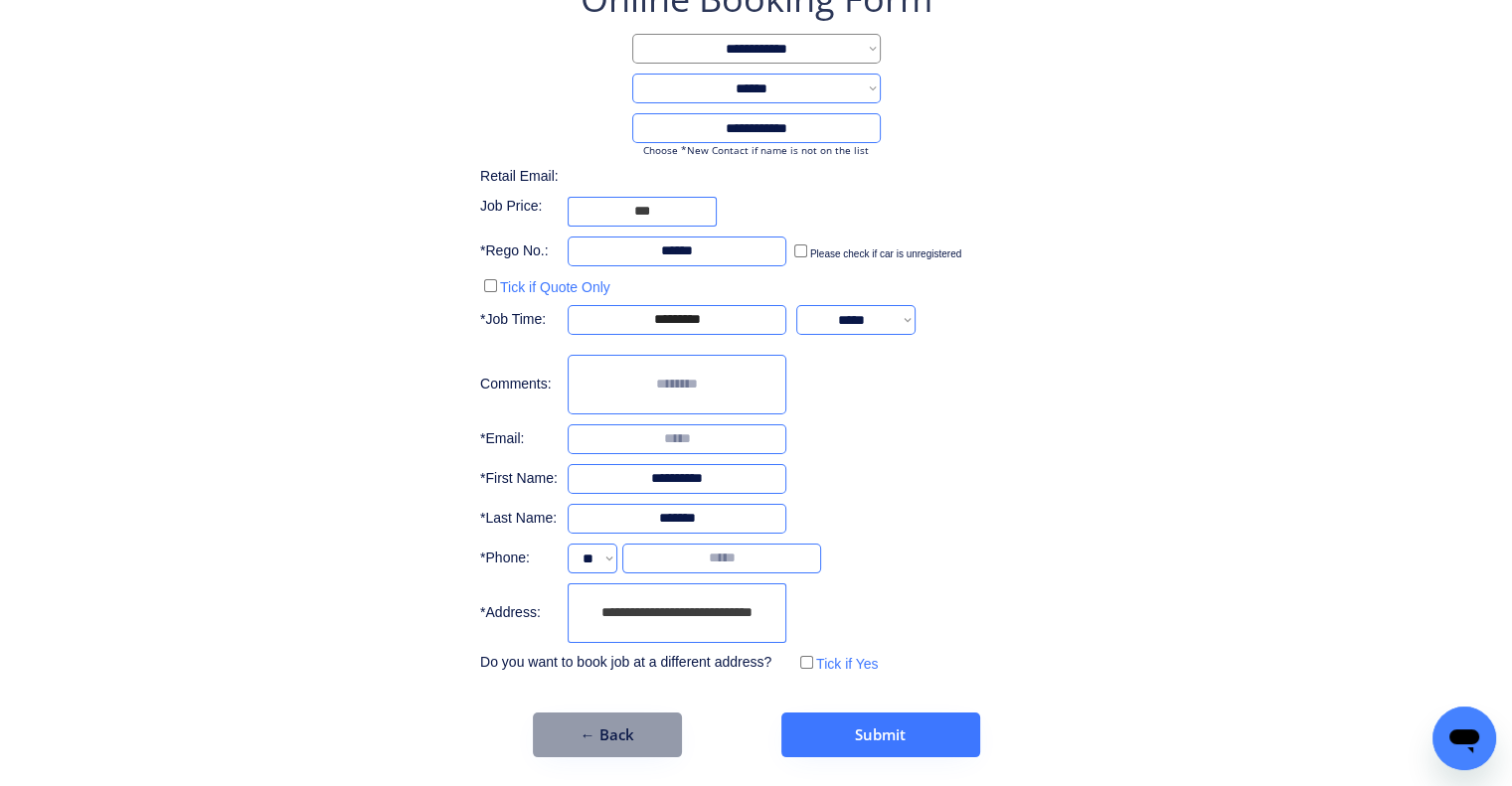 click at bounding box center [677, 439] 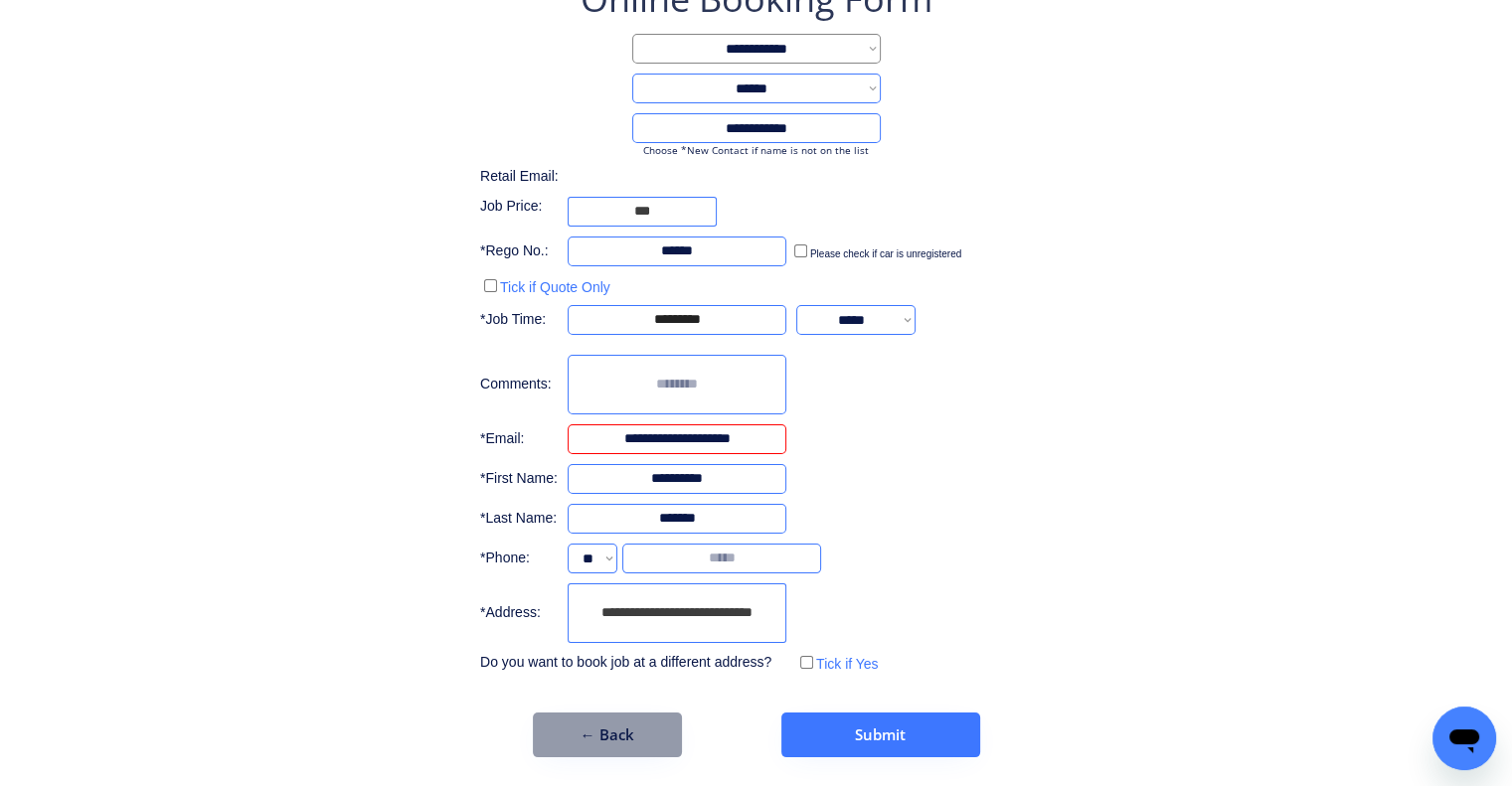 type on "**********" 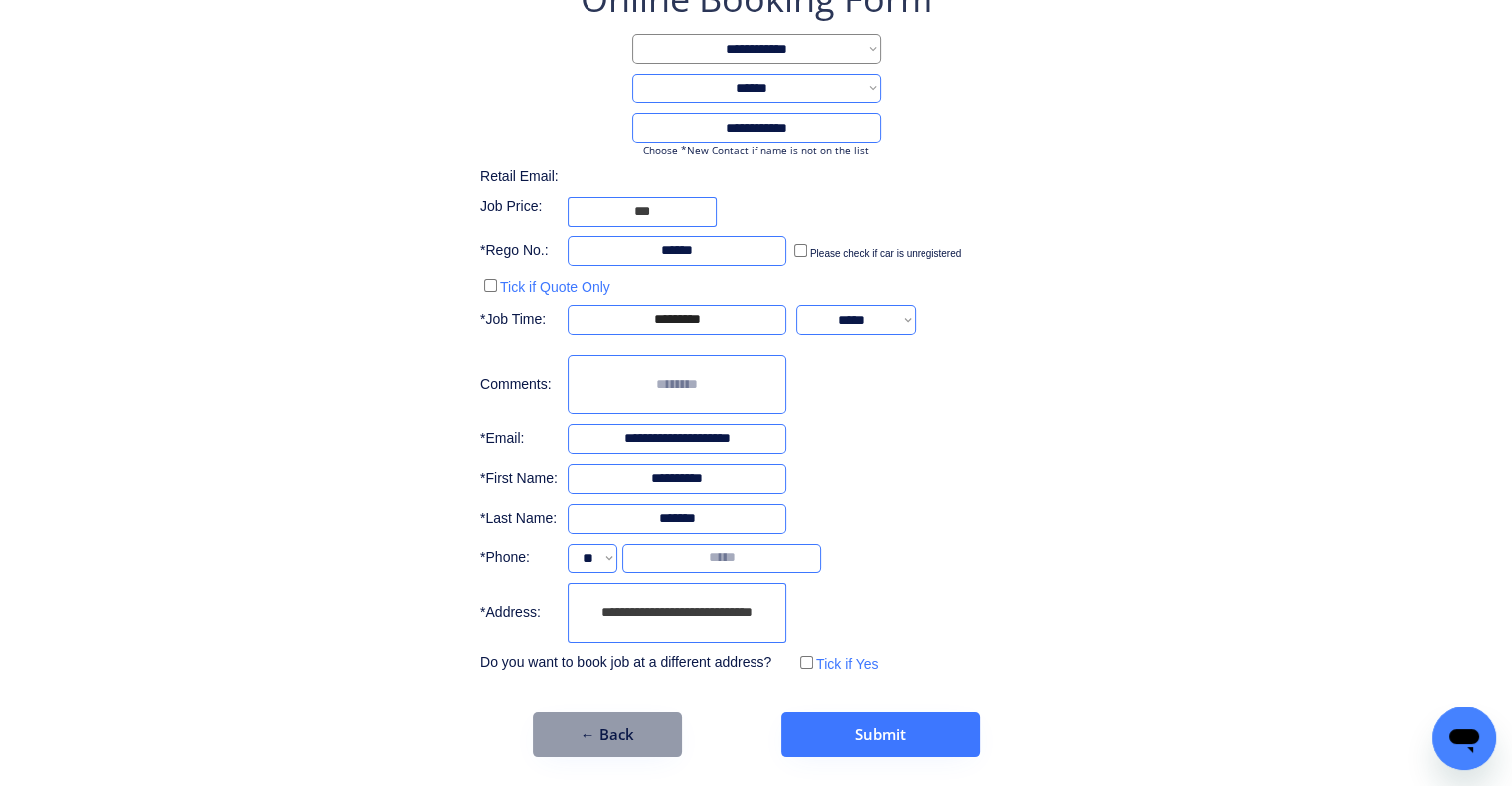 click at bounding box center (722, 558) 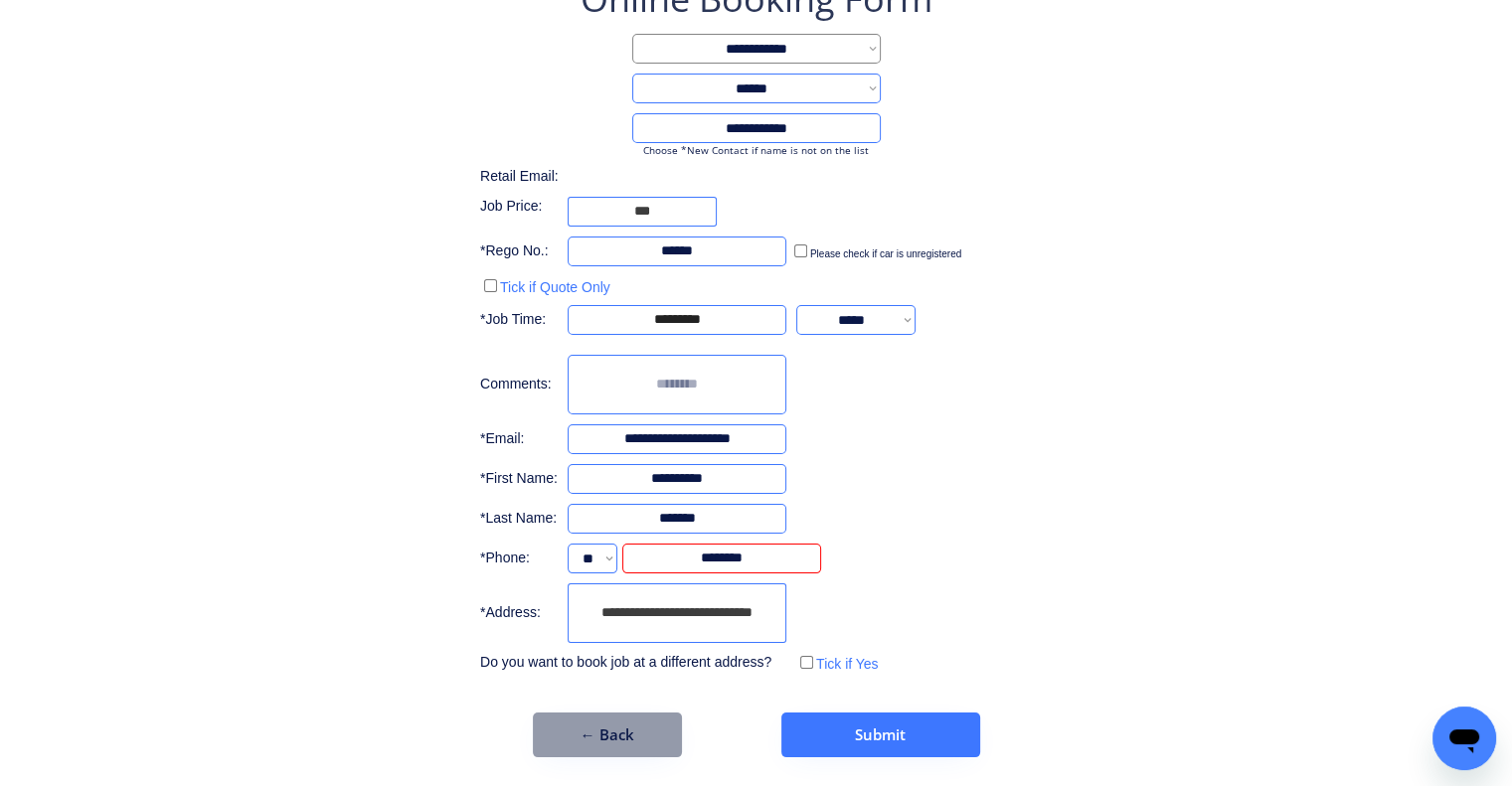 click on "**********" at bounding box center (756, 366) 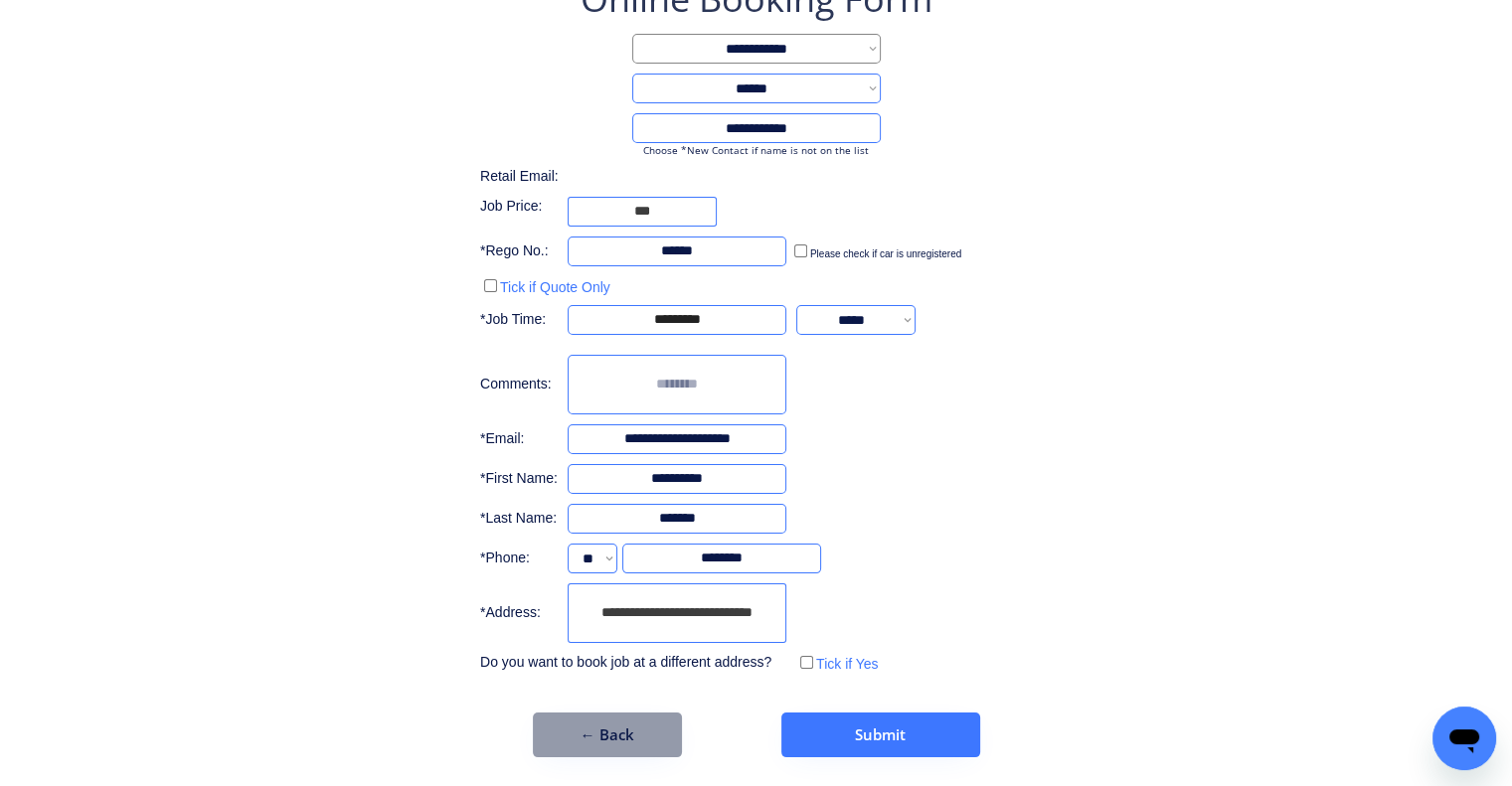 drag, startPoint x: 771, startPoint y: 611, endPoint x: 502, endPoint y: 625, distance: 269.3641 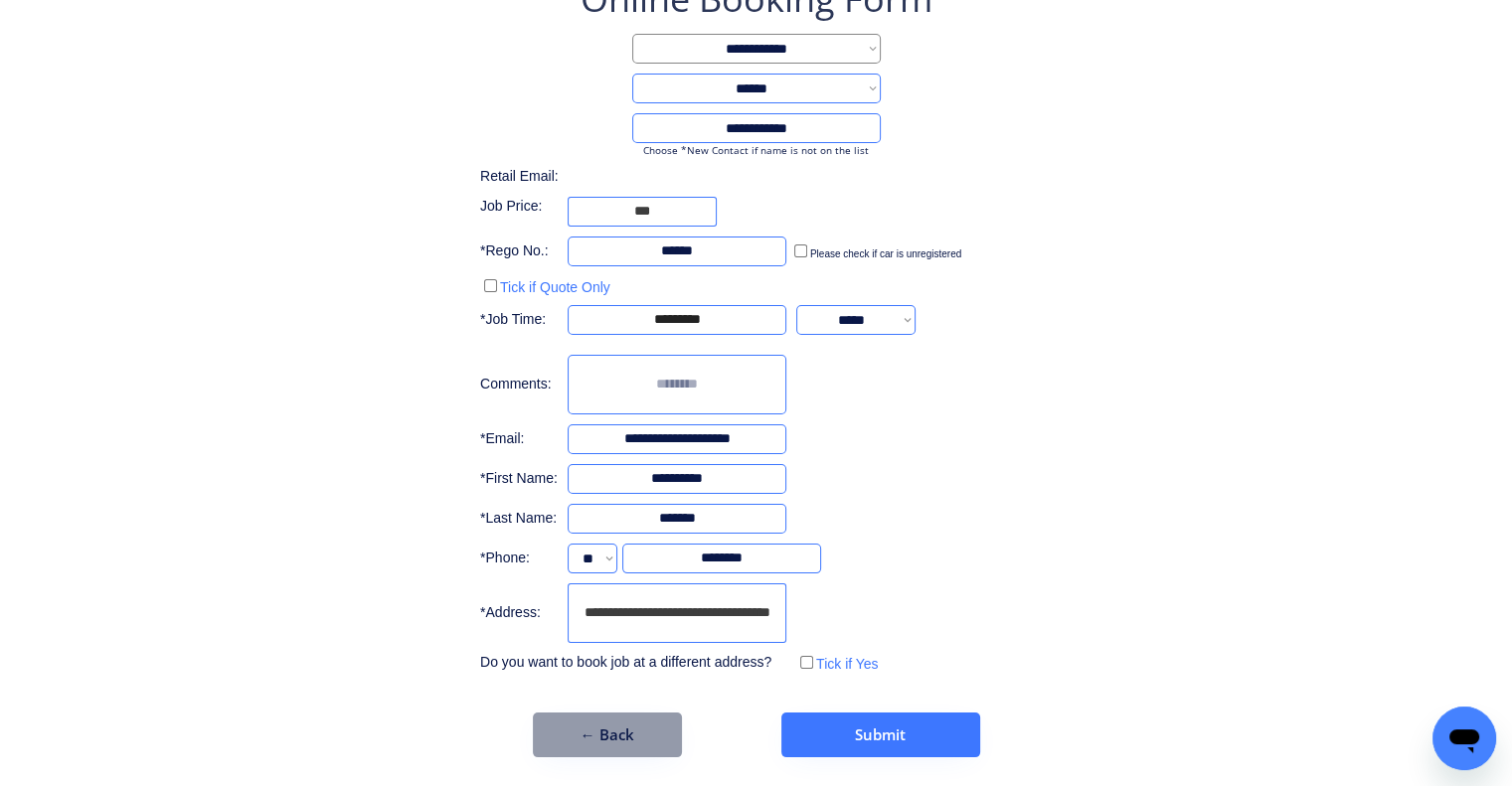 scroll, scrollTop: 0, scrollLeft: 0, axis: both 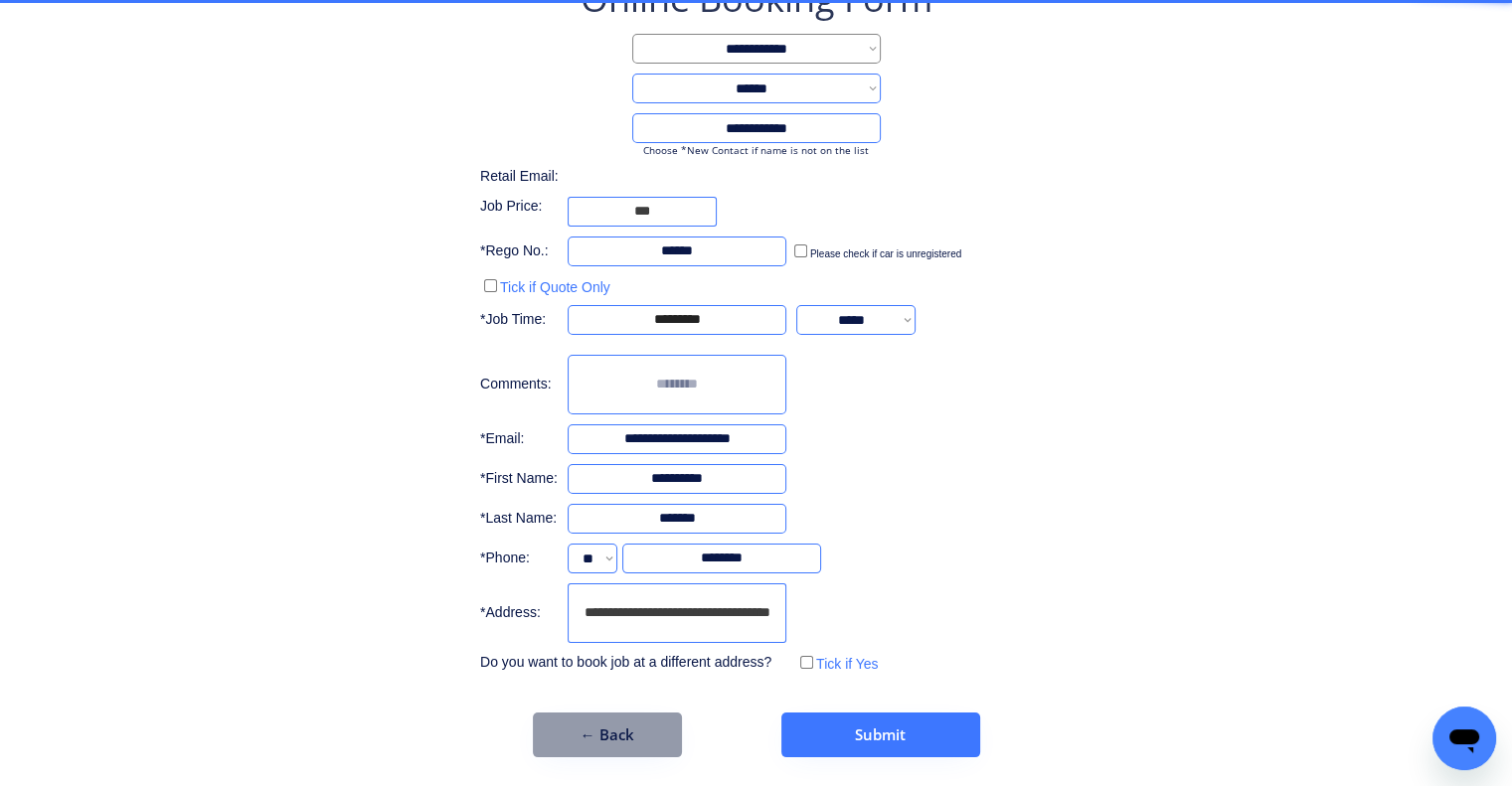 click on "**********" at bounding box center (677, 613) 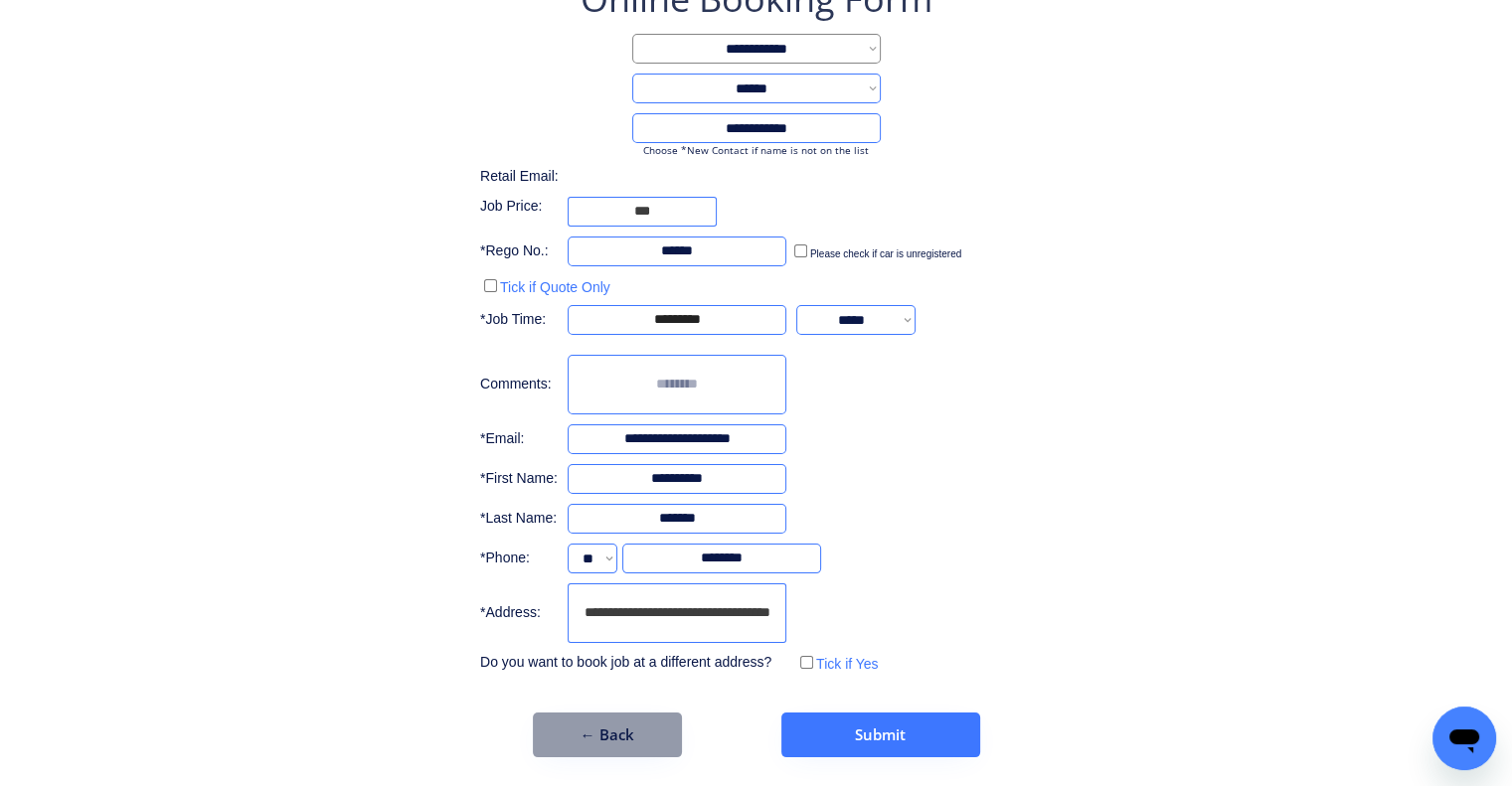 scroll, scrollTop: 0, scrollLeft: 9, axis: horizontal 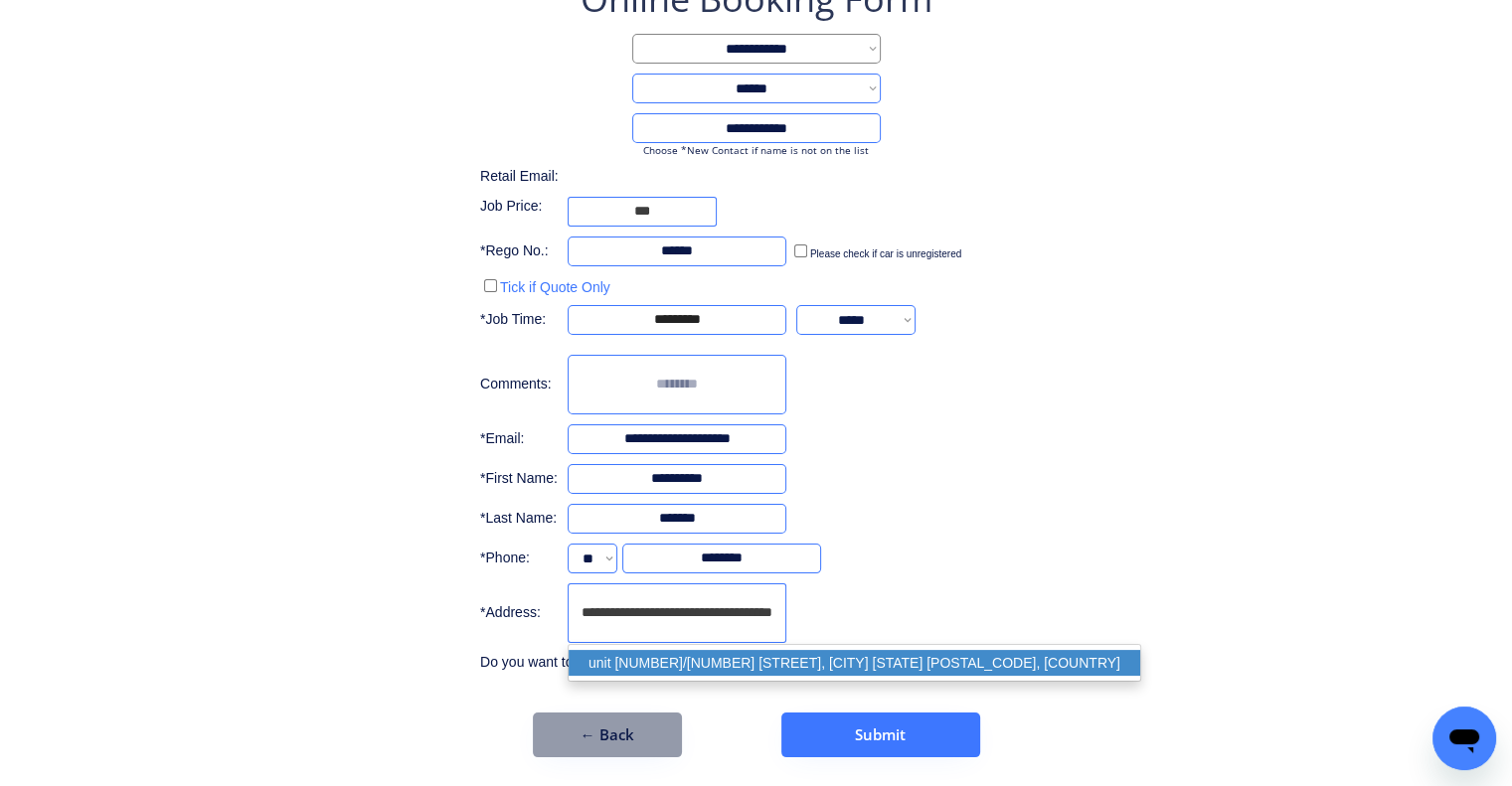 click on "unit 2/37 Ada Street, Coopers Plains QLD 4108, Australia" at bounding box center [854, 663] 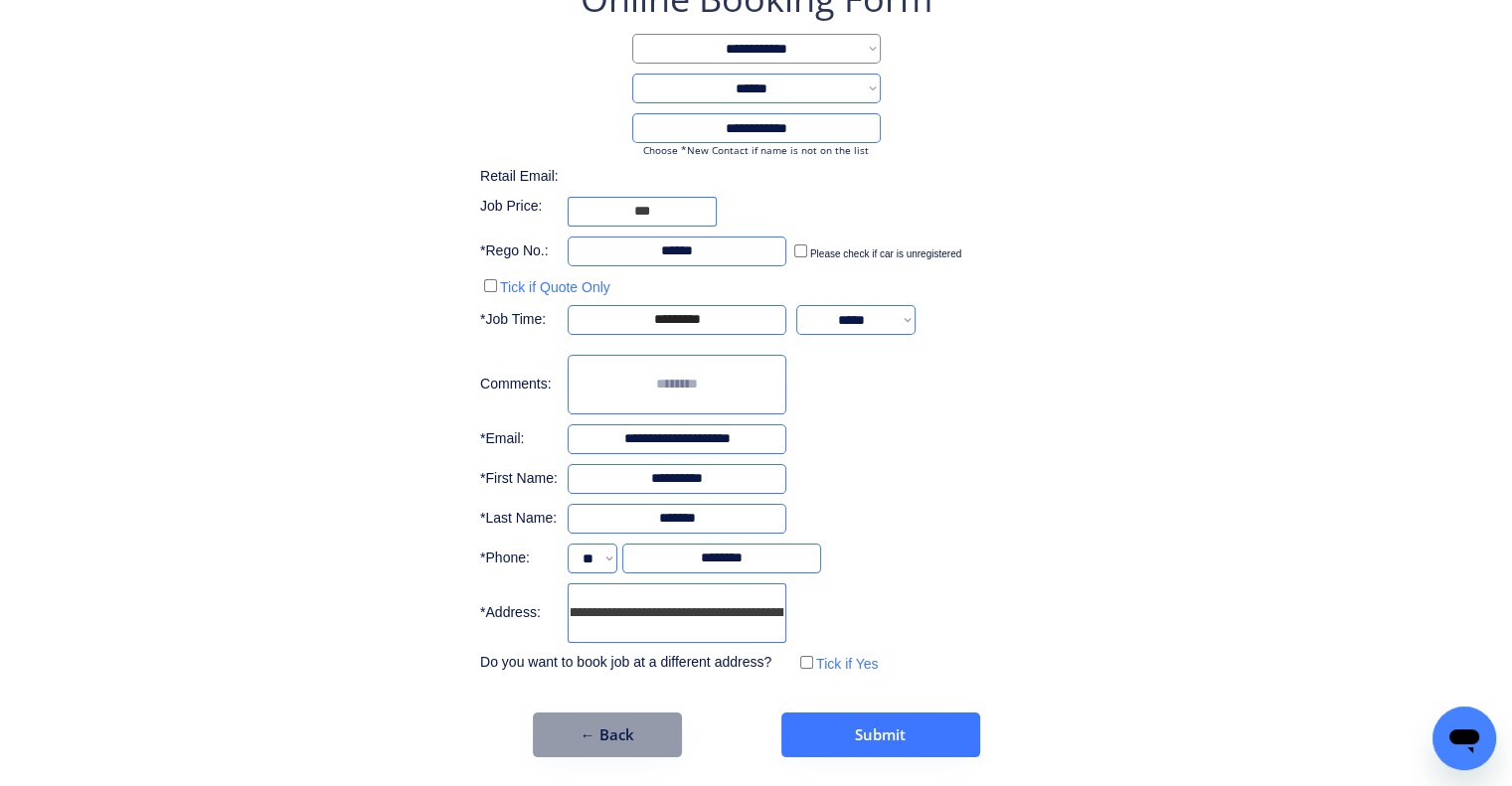 type on "**********" 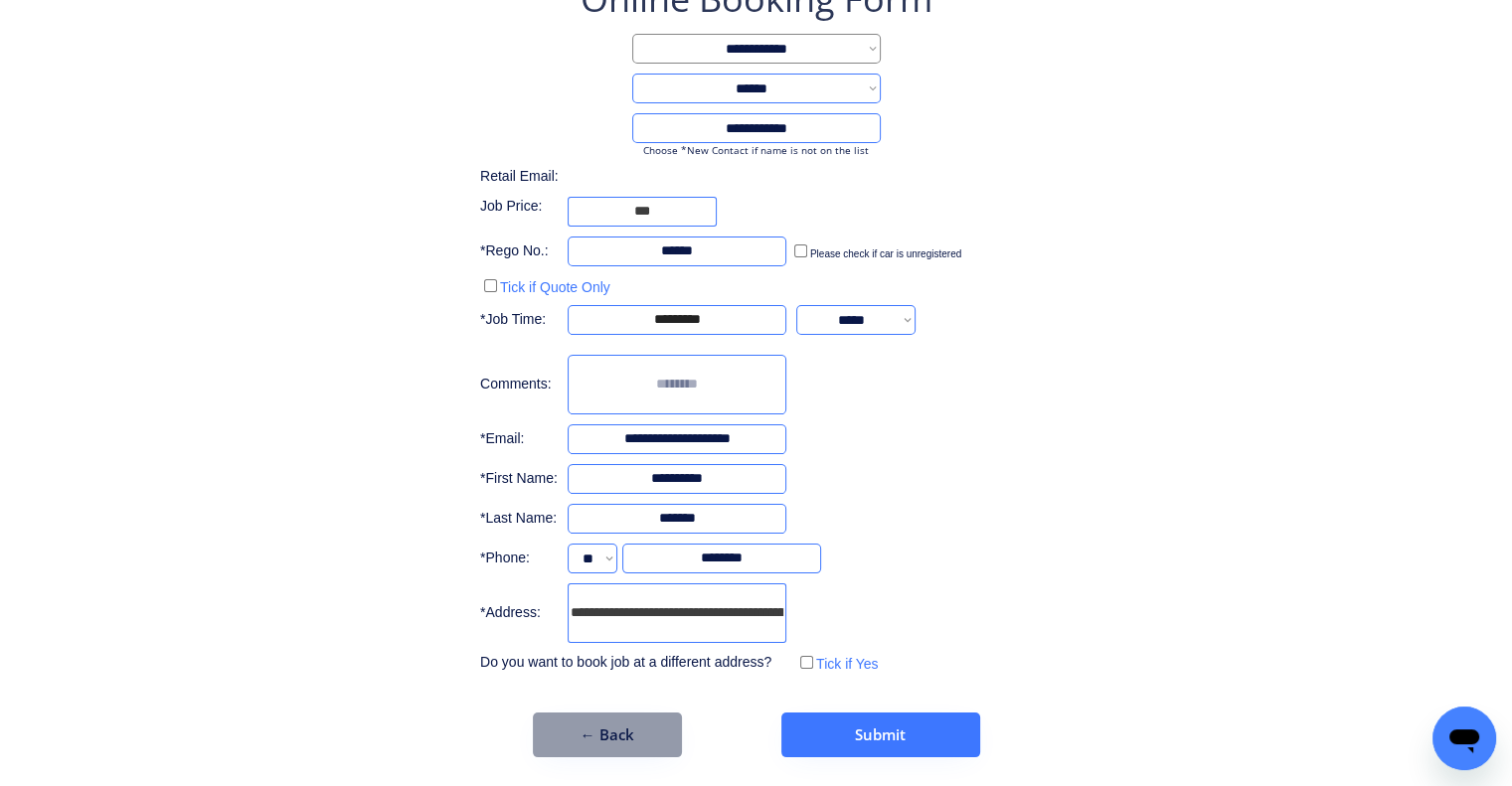 click at bounding box center [677, 385] 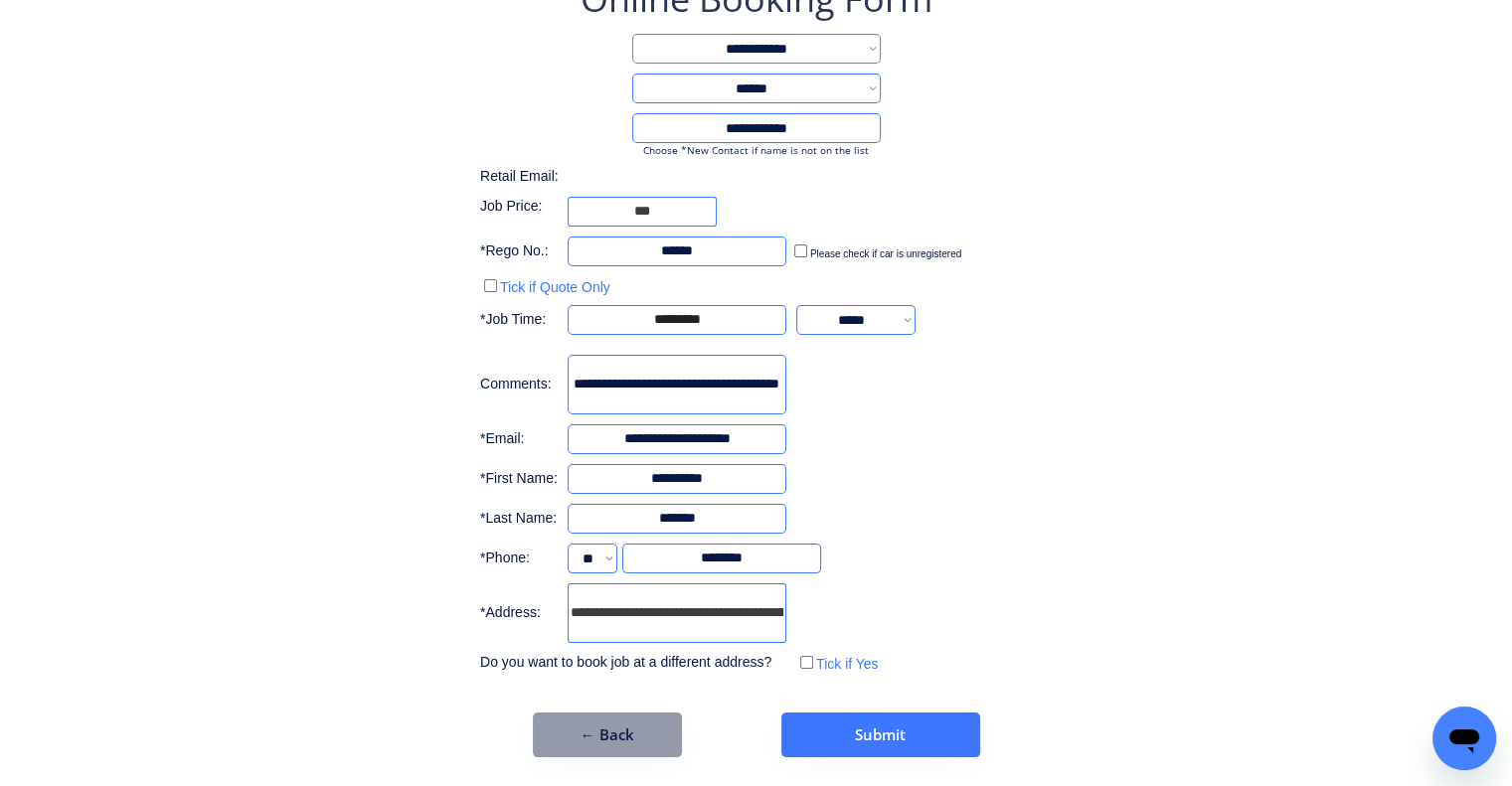 scroll, scrollTop: 0, scrollLeft: 51, axis: horizontal 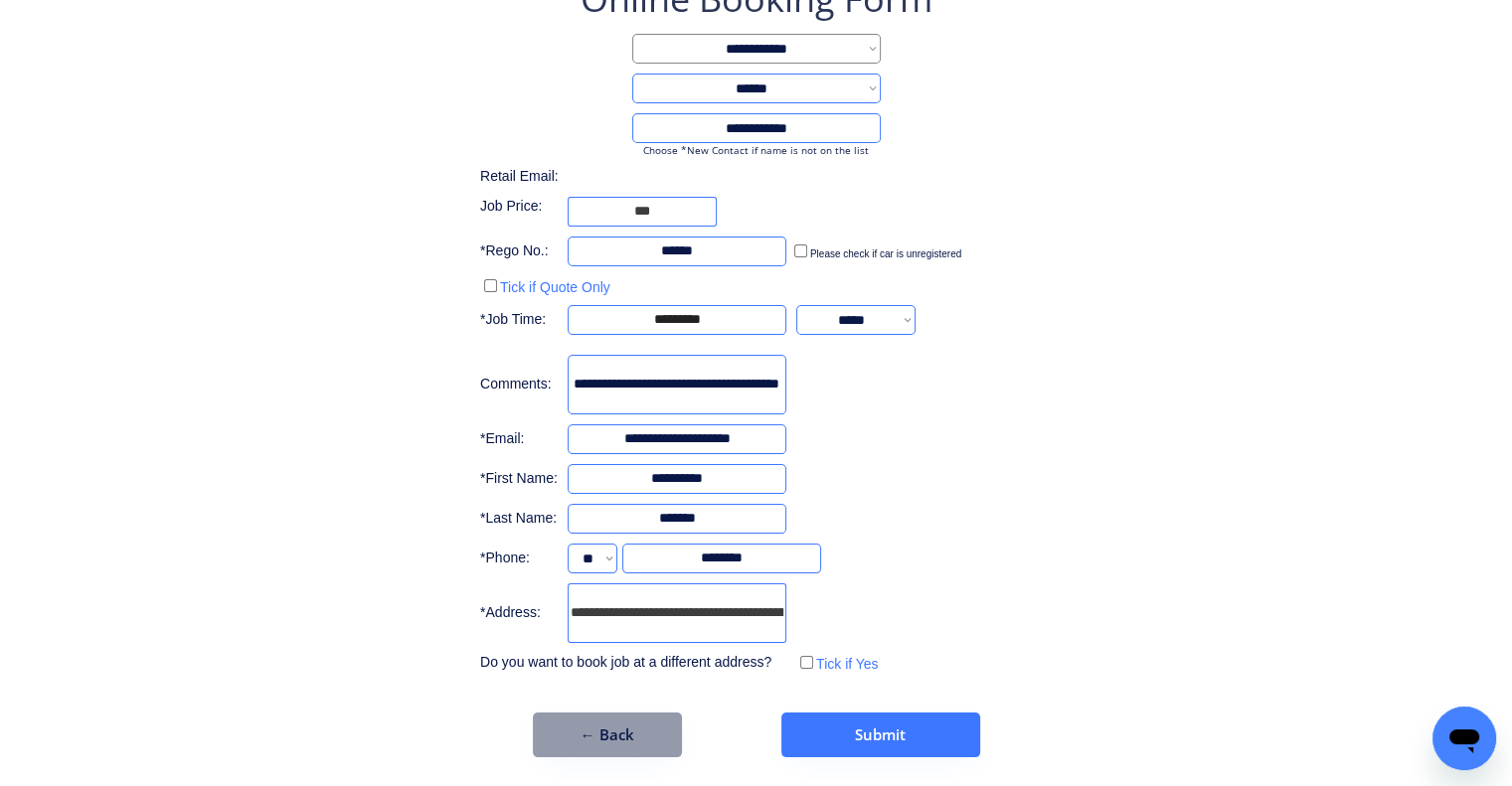 type on "**********" 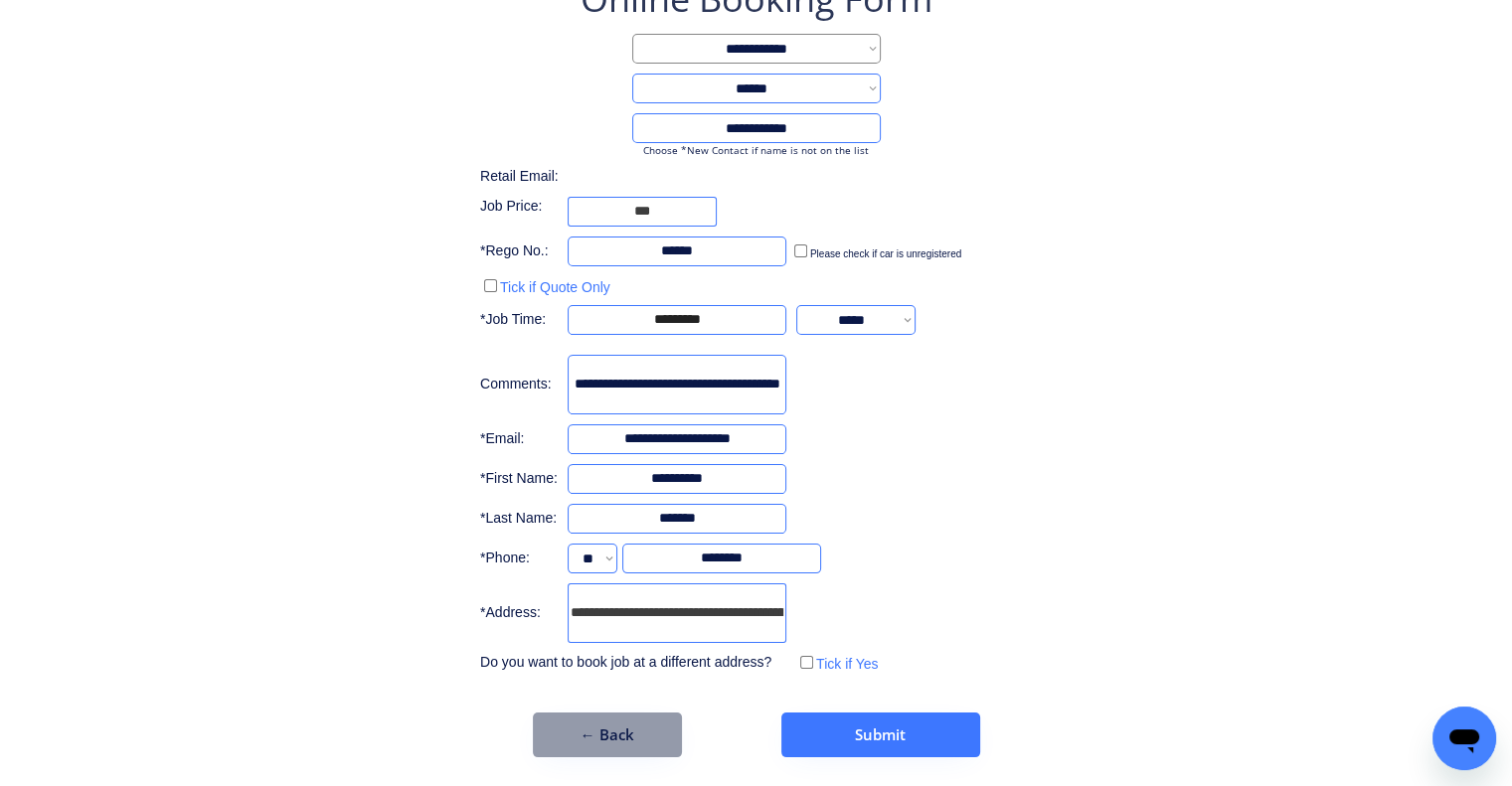 click on "**********" at bounding box center (756, 366) 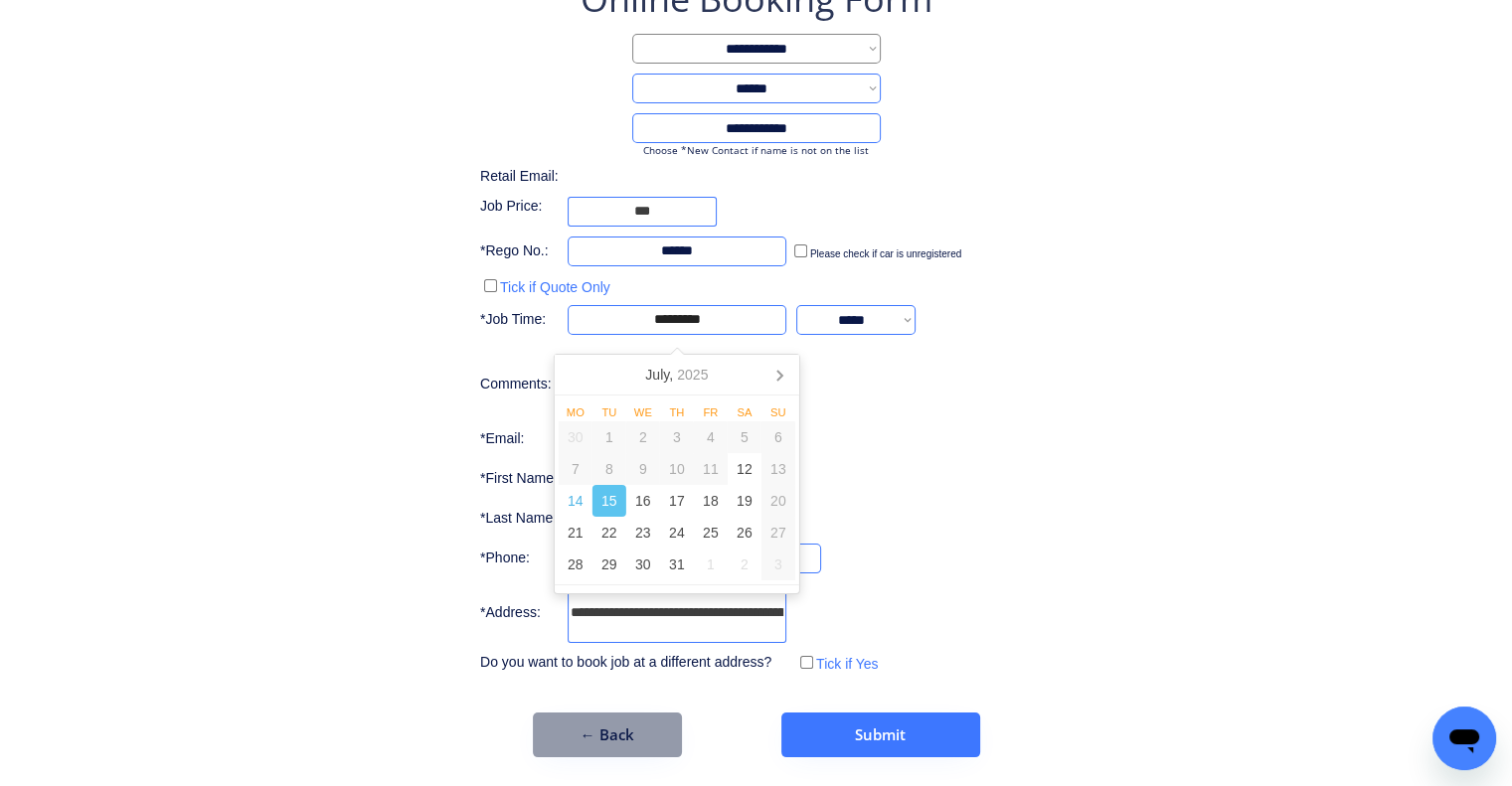 drag, startPoint x: 606, startPoint y: 492, endPoint x: 1031, endPoint y: 386, distance: 438.01941 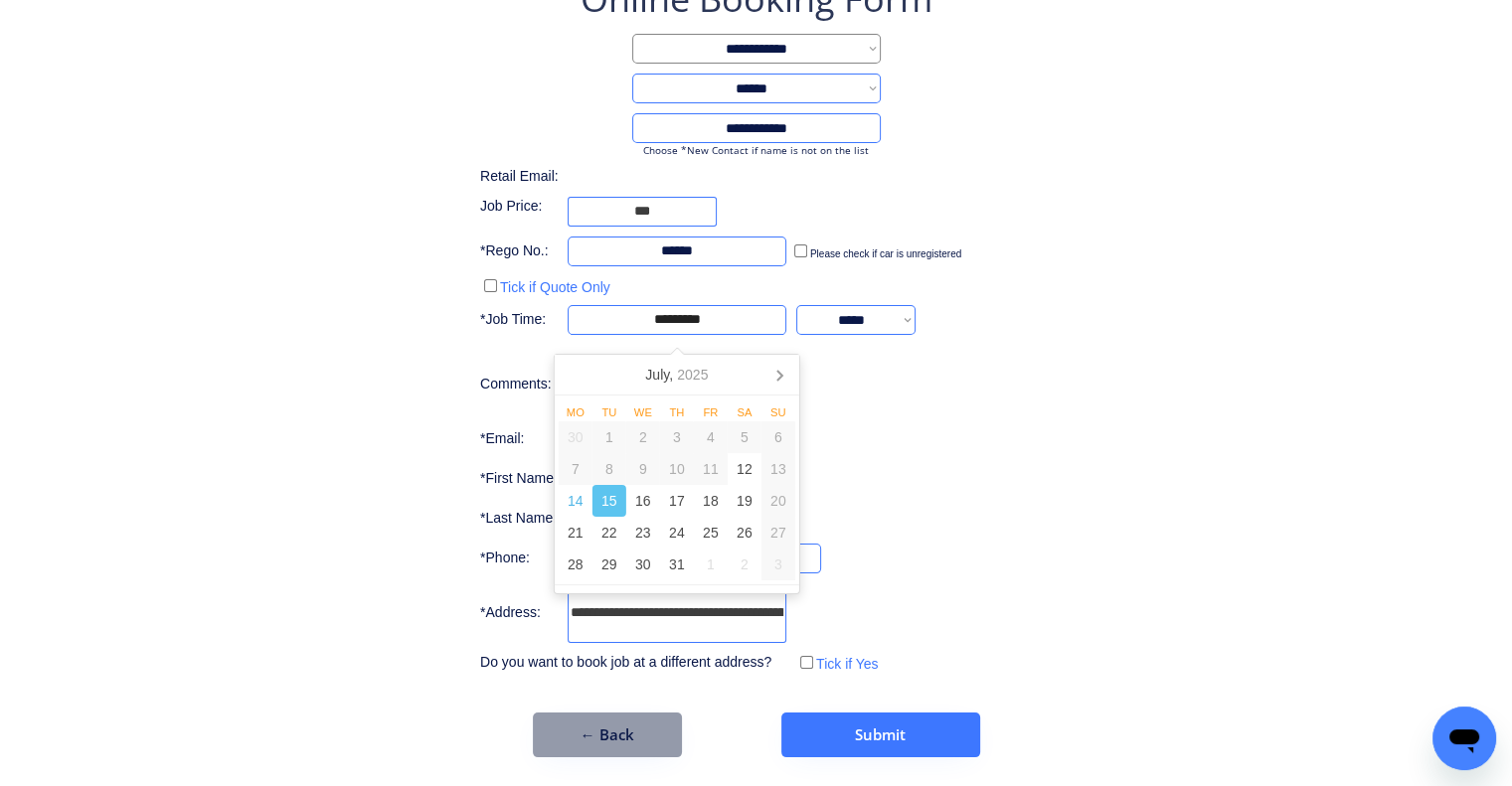 click on "15" at bounding box center [609, 501] 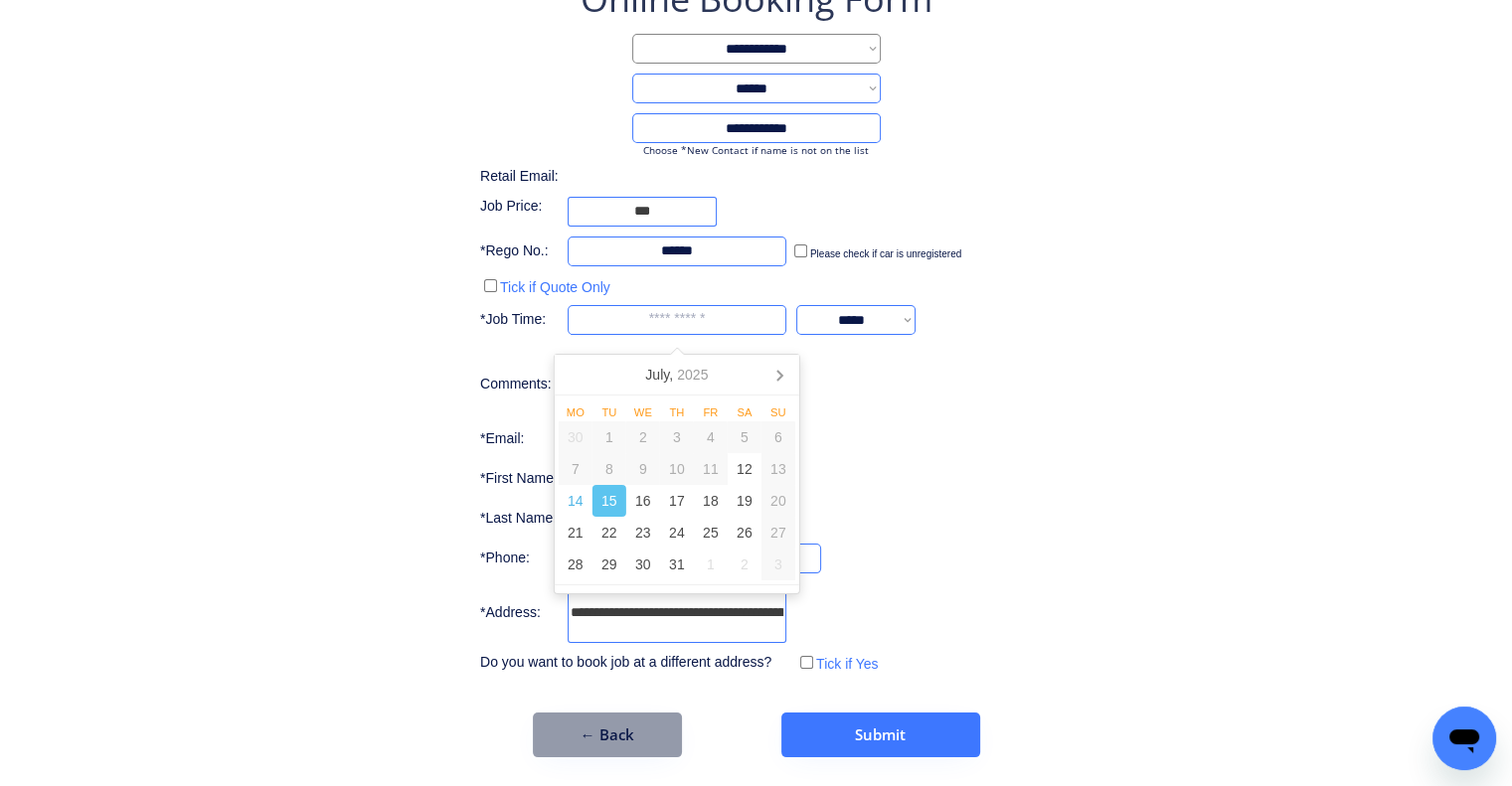 select on "**********" 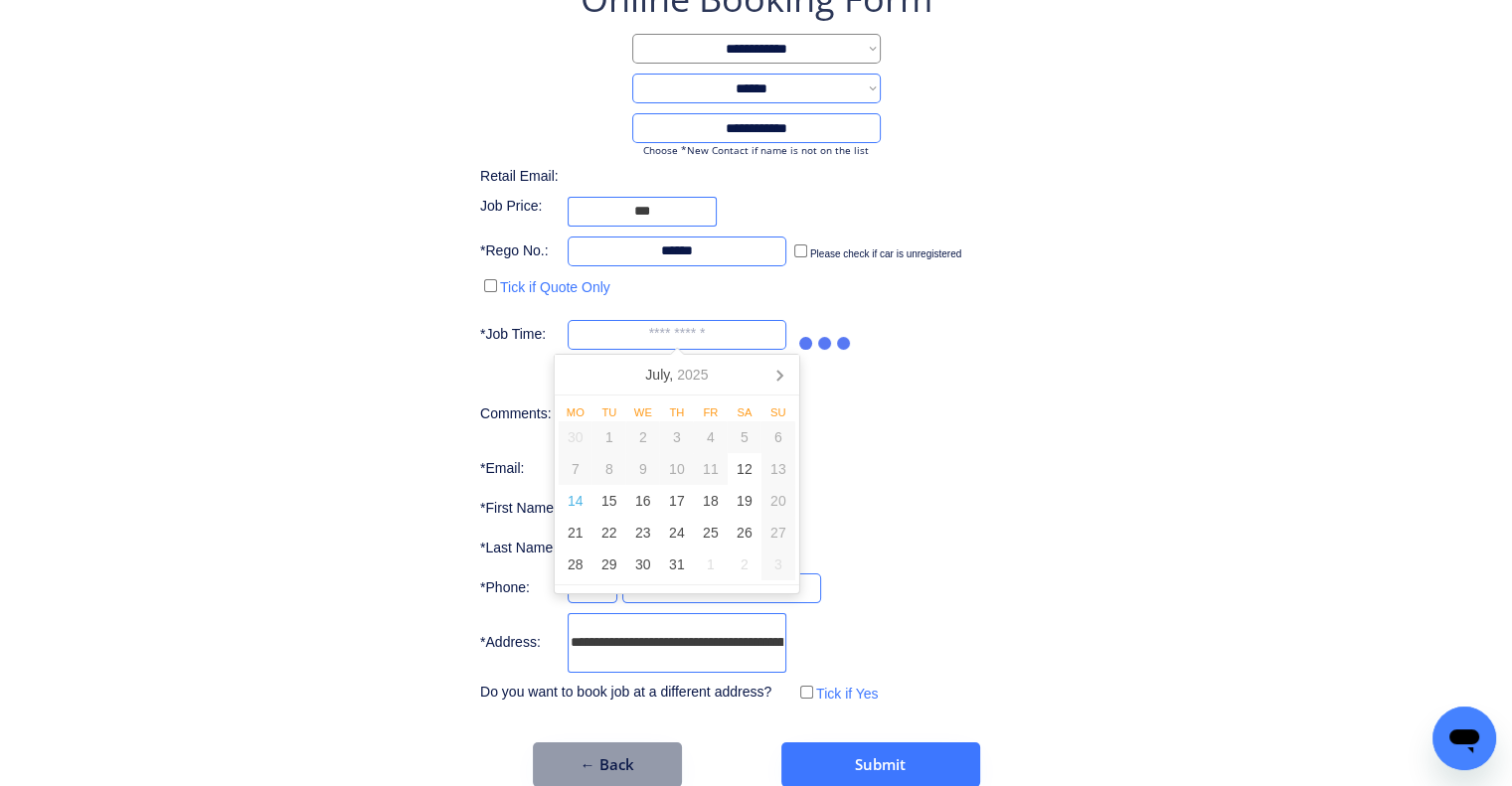 click on "**********" at bounding box center (756, 341) 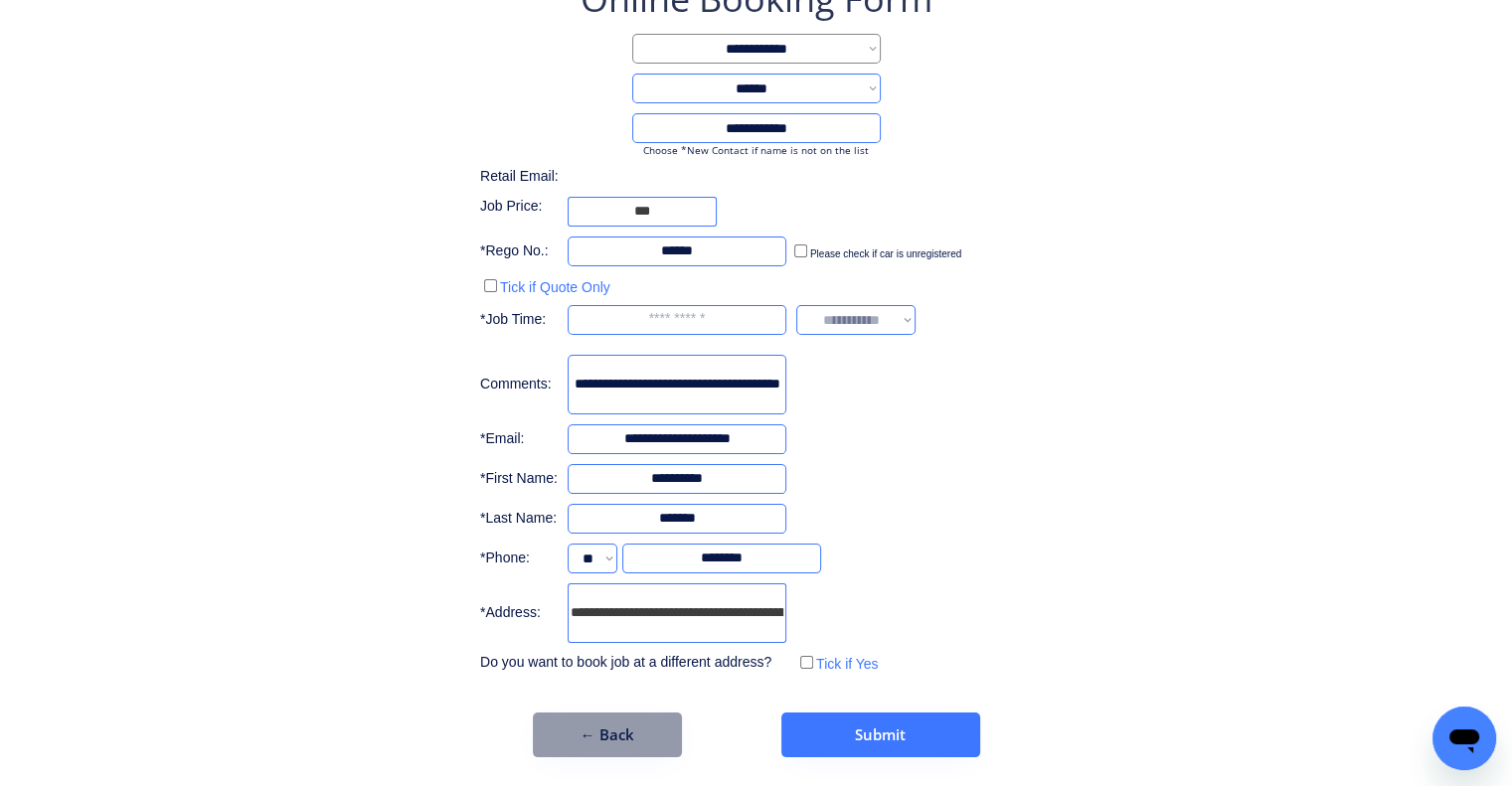 drag, startPoint x: 688, startPoint y: 318, endPoint x: 703, endPoint y: 349, distance: 34.43835 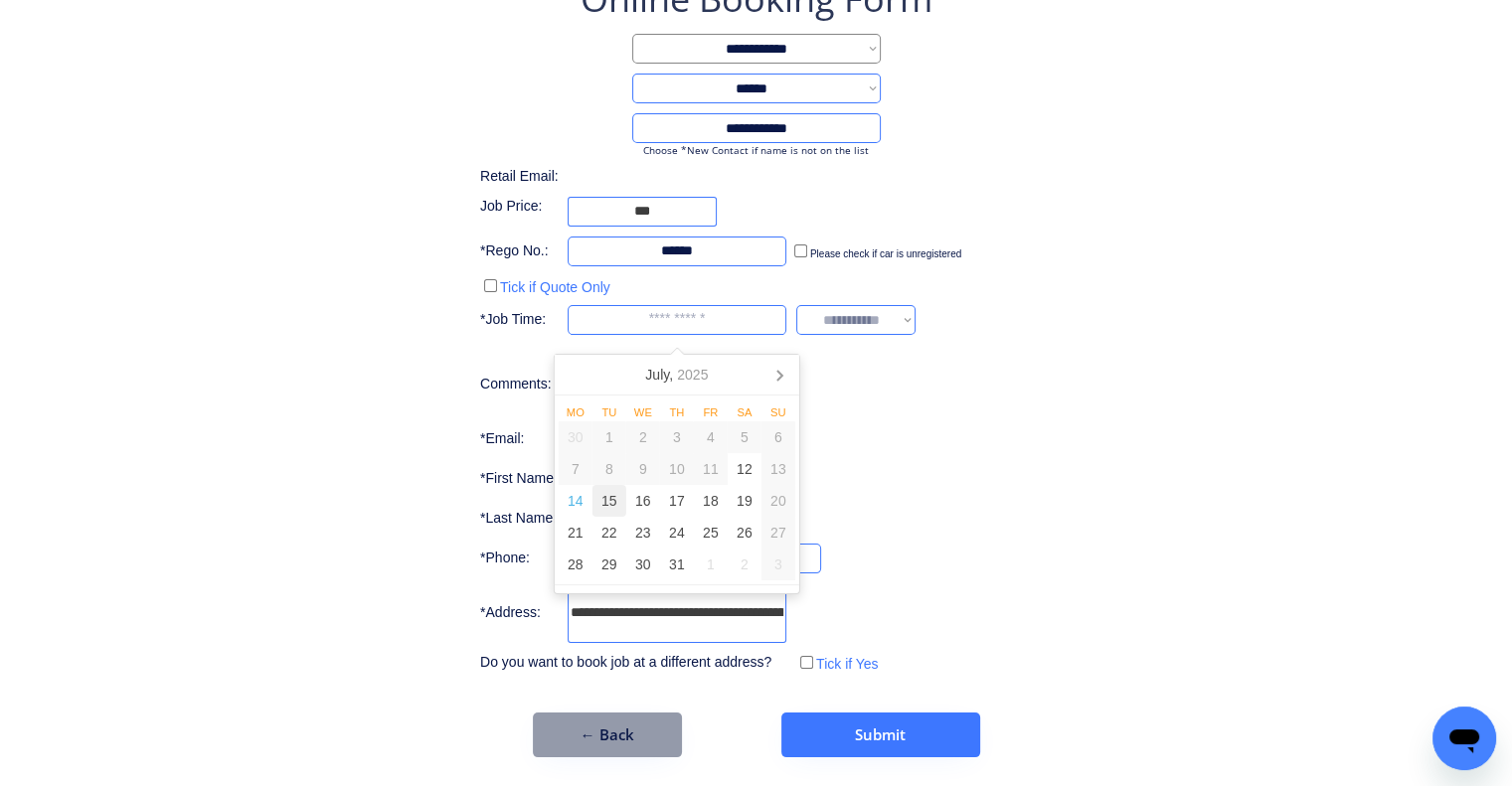 click on "15" at bounding box center [609, 501] 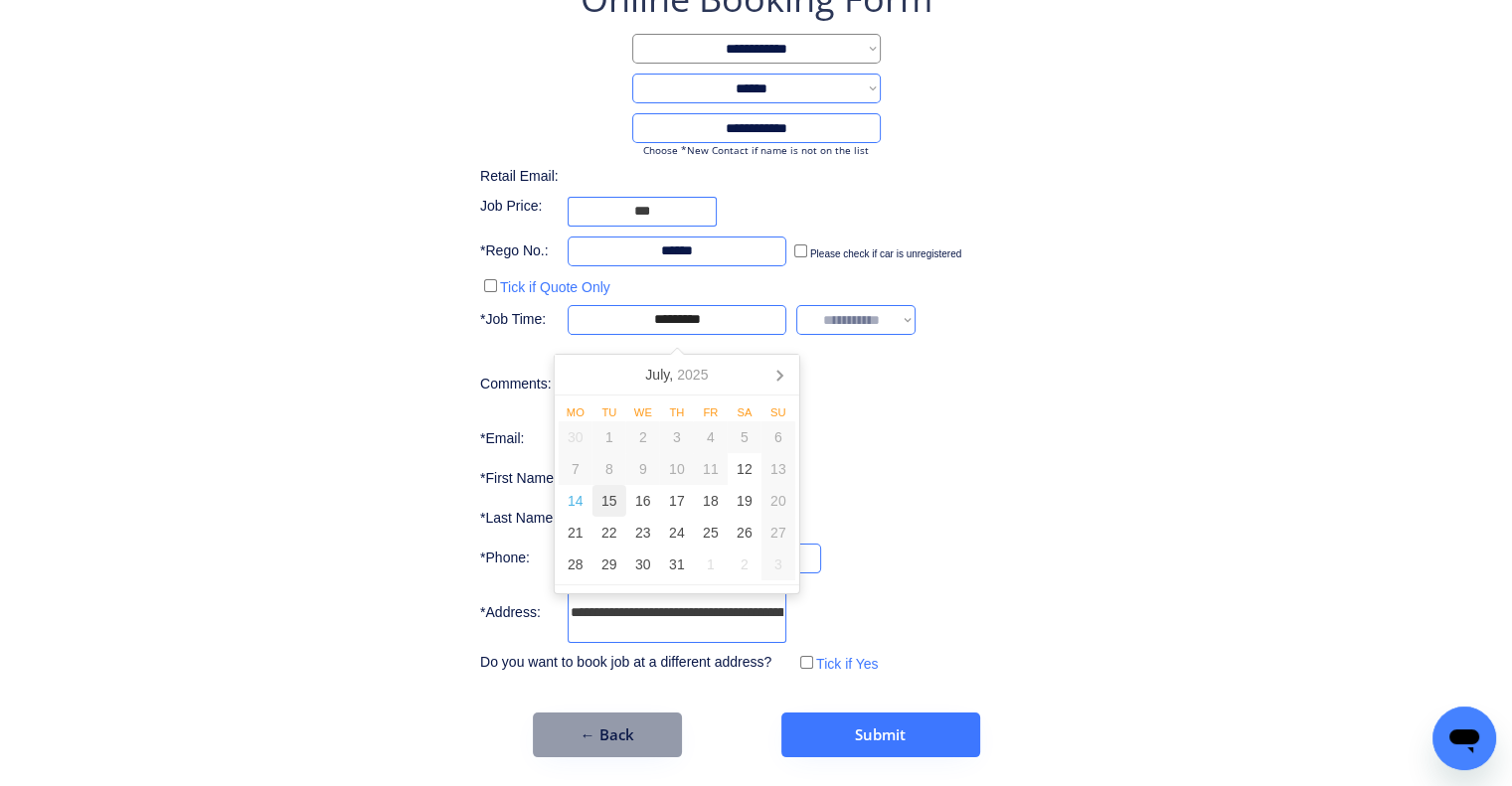 click on "**********" at bounding box center (756, 366) 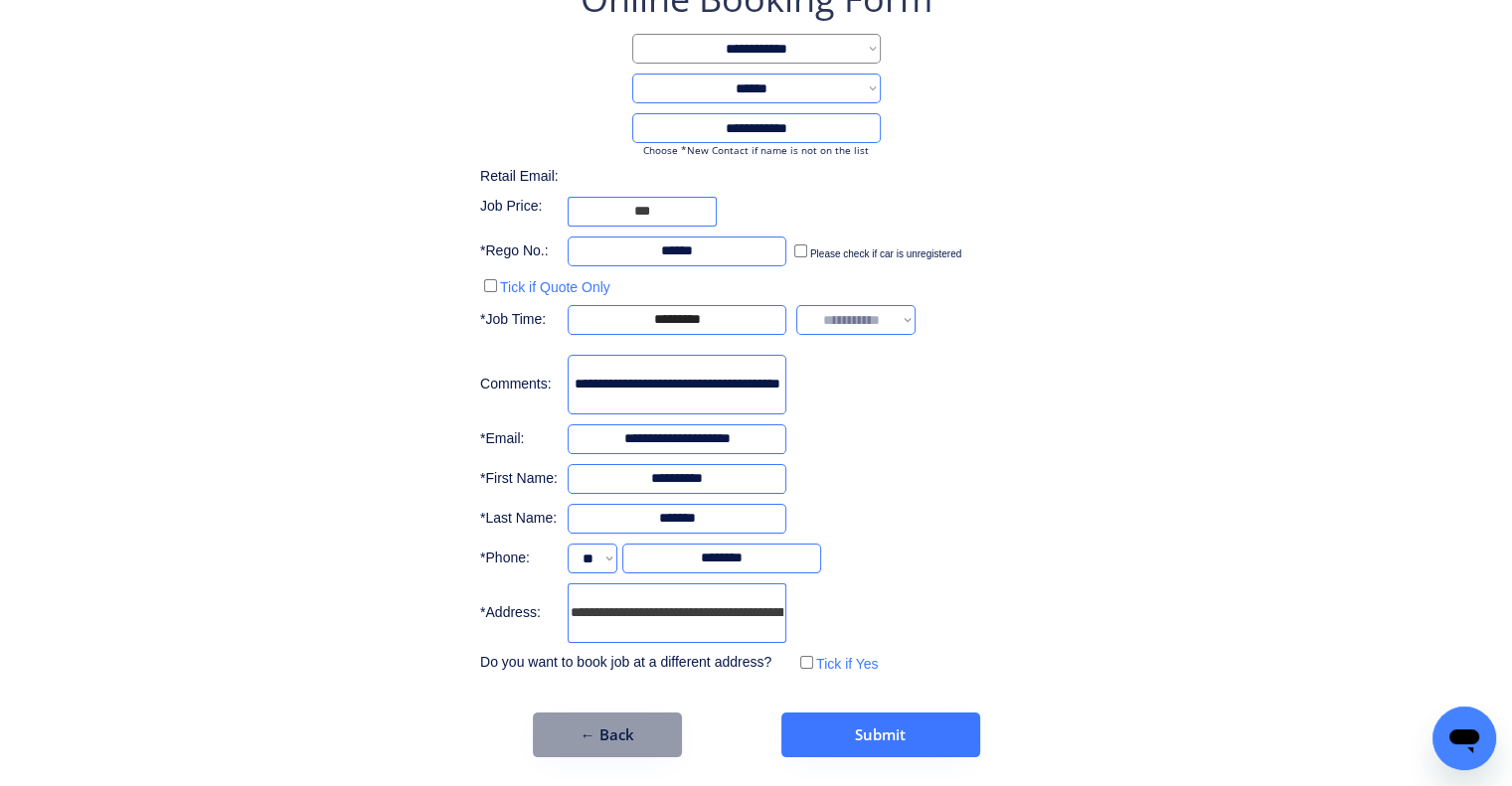 click at bounding box center [0, 0] 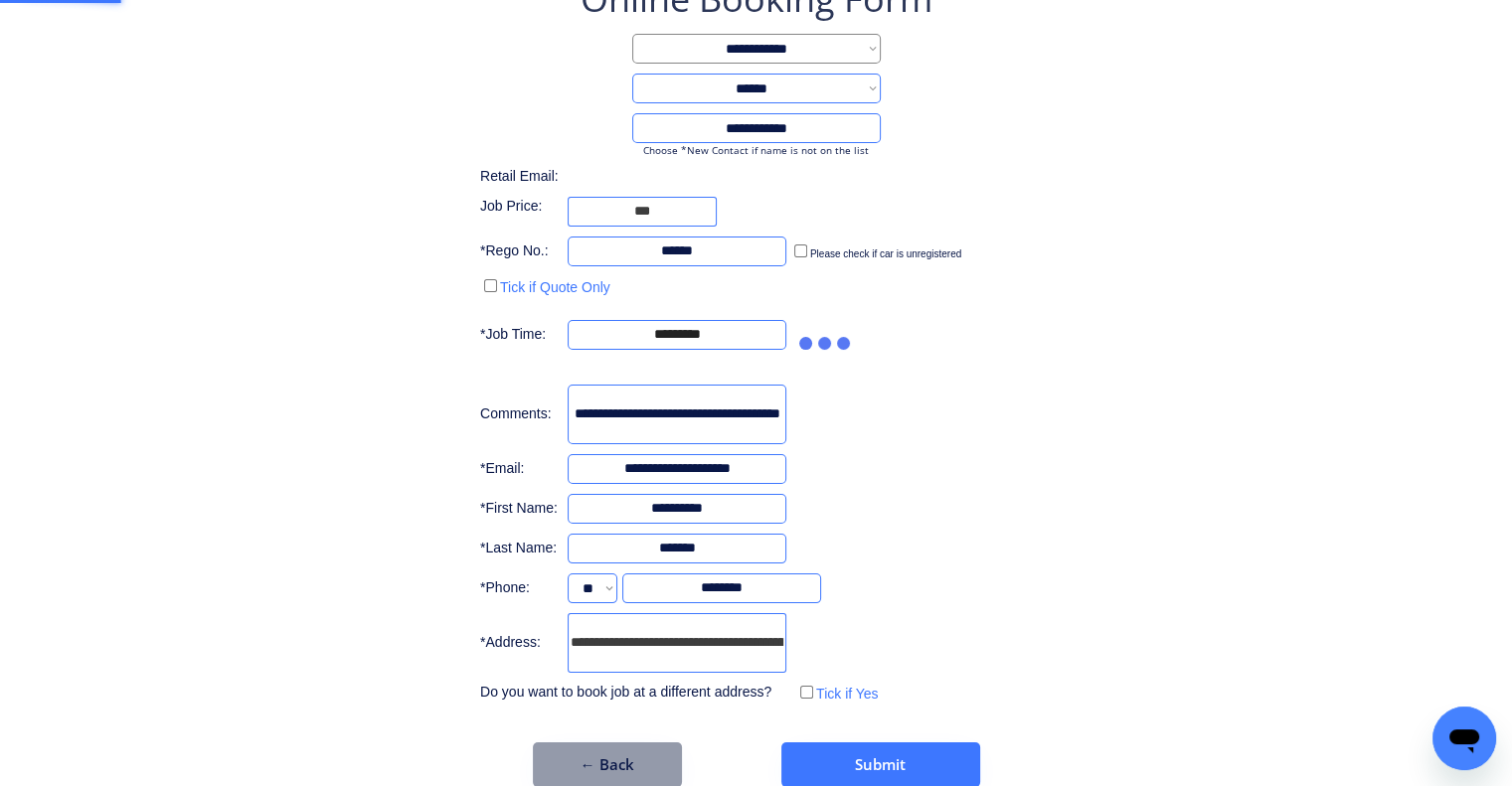 click on "**********" at bounding box center [756, 341] 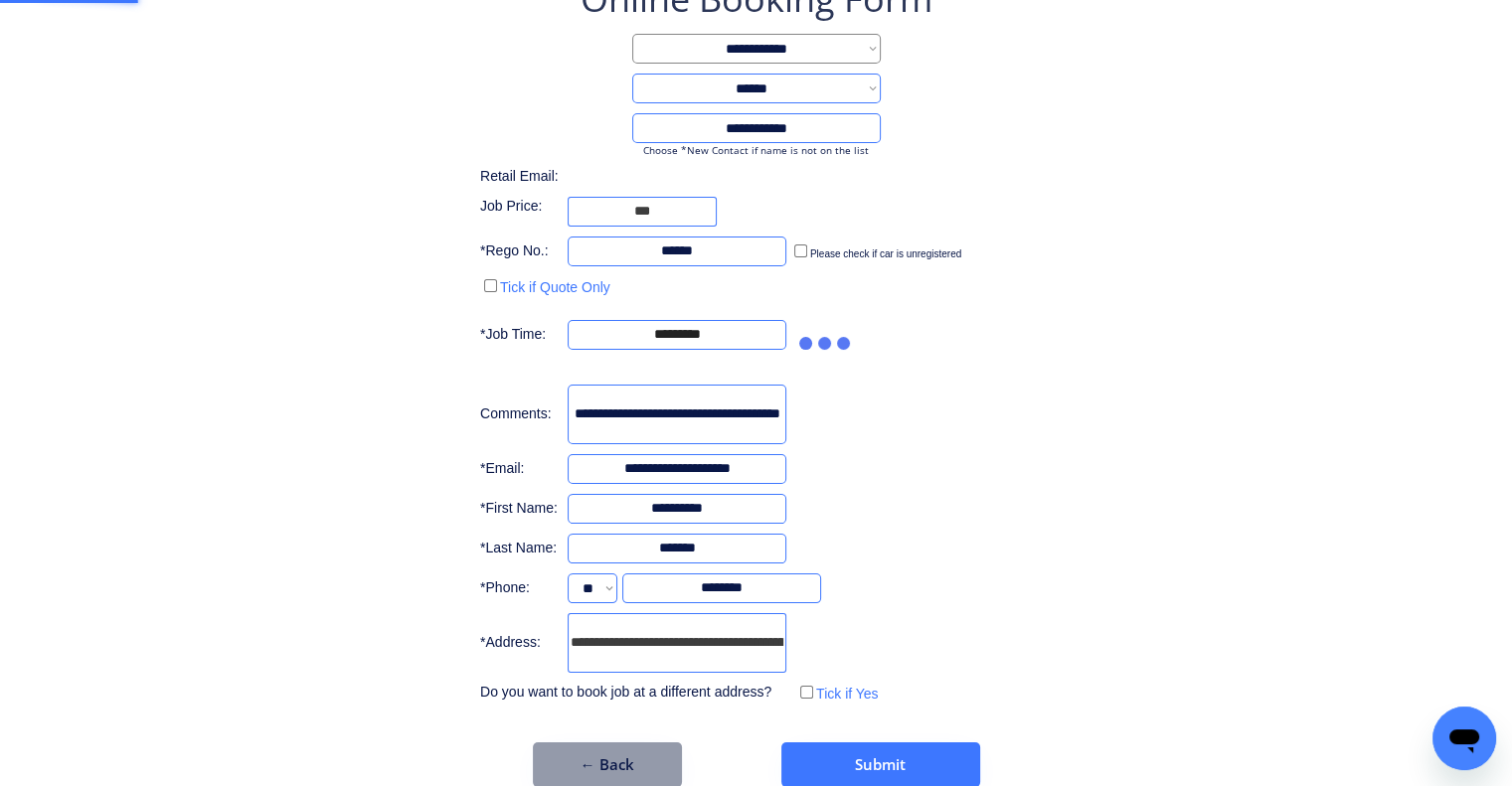 click on "**********" at bounding box center (668, 335) 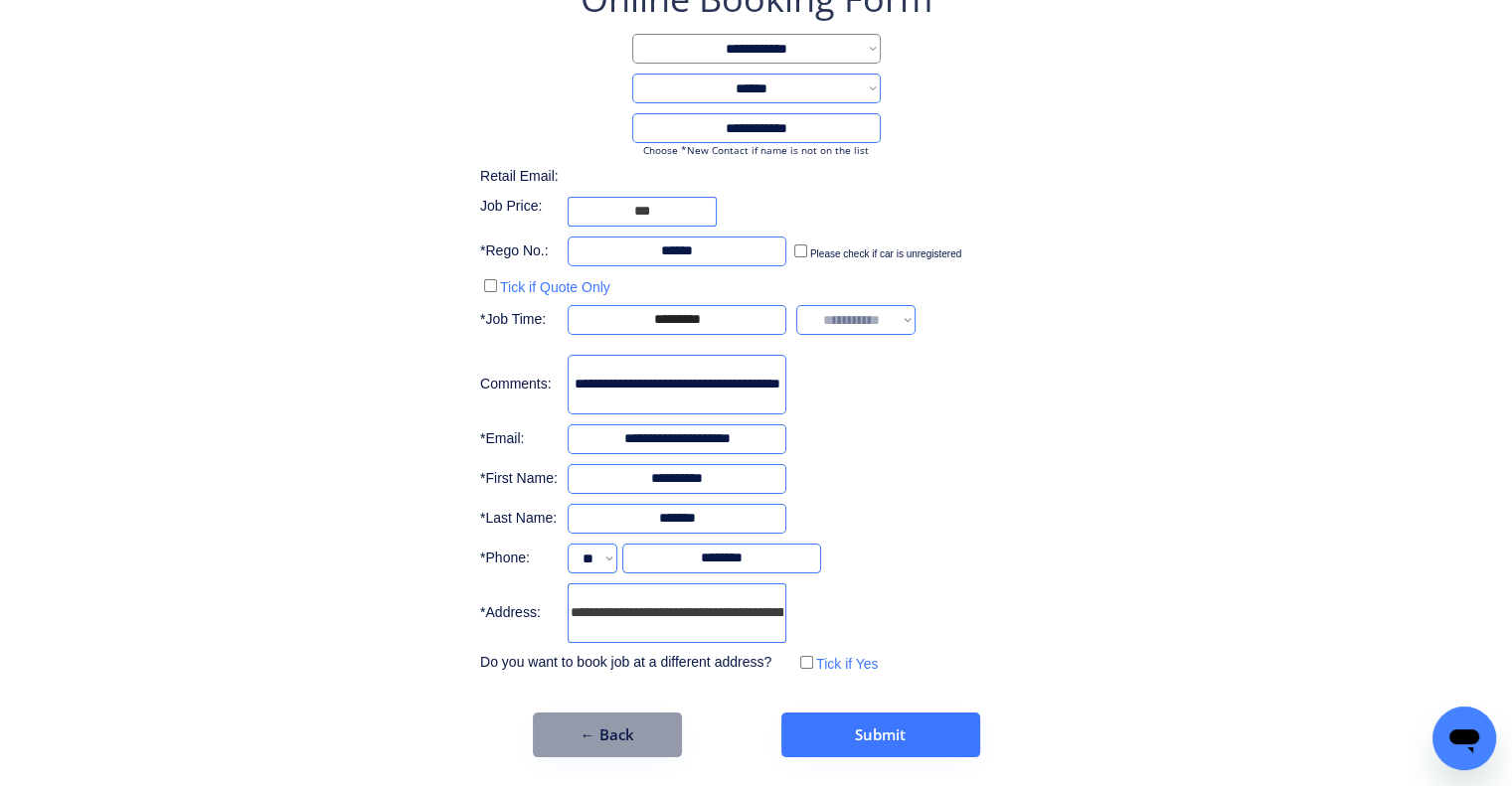 click on "**********" at bounding box center (856, 320) 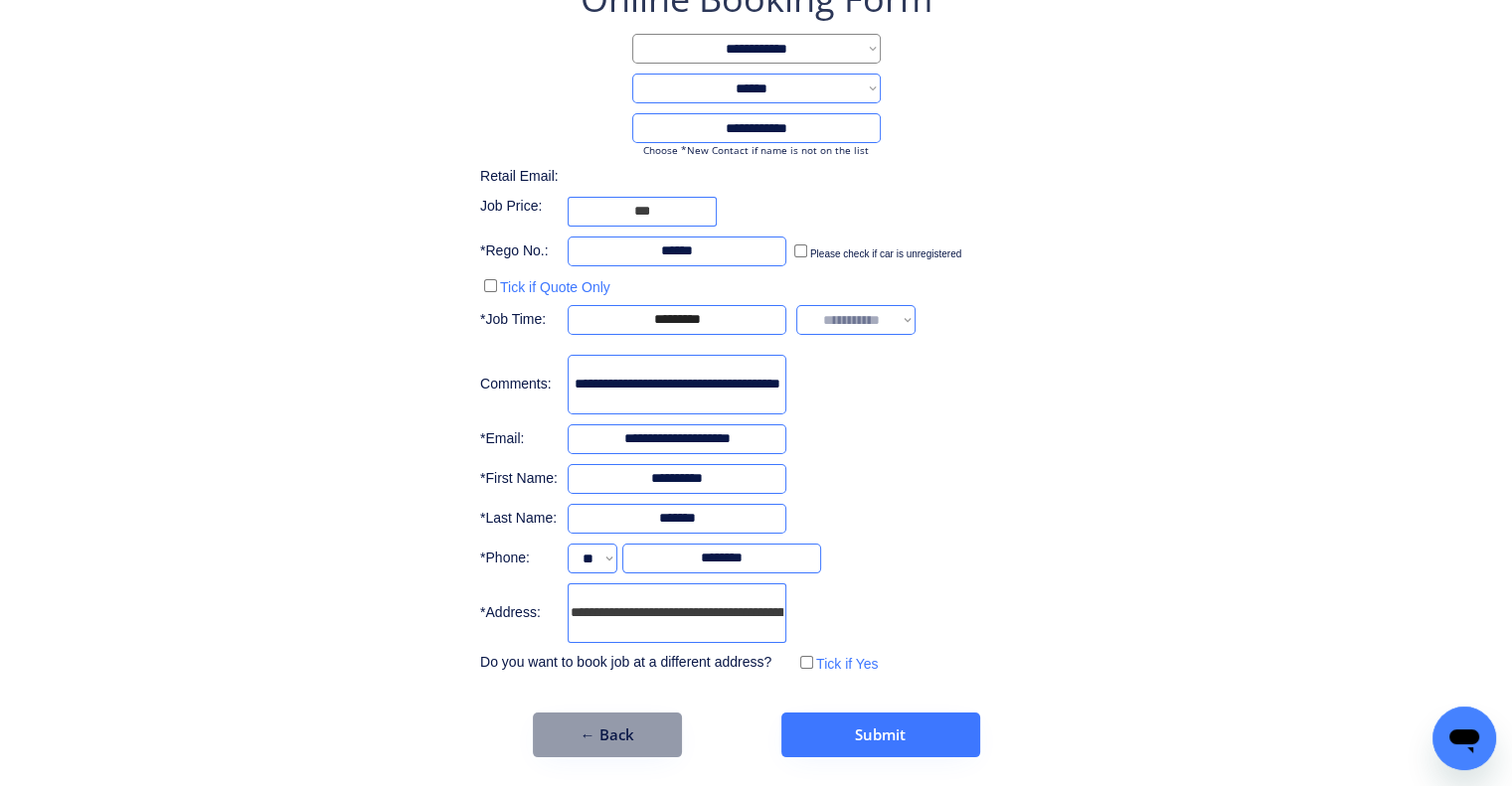 click on "**********" at bounding box center [756, 366] 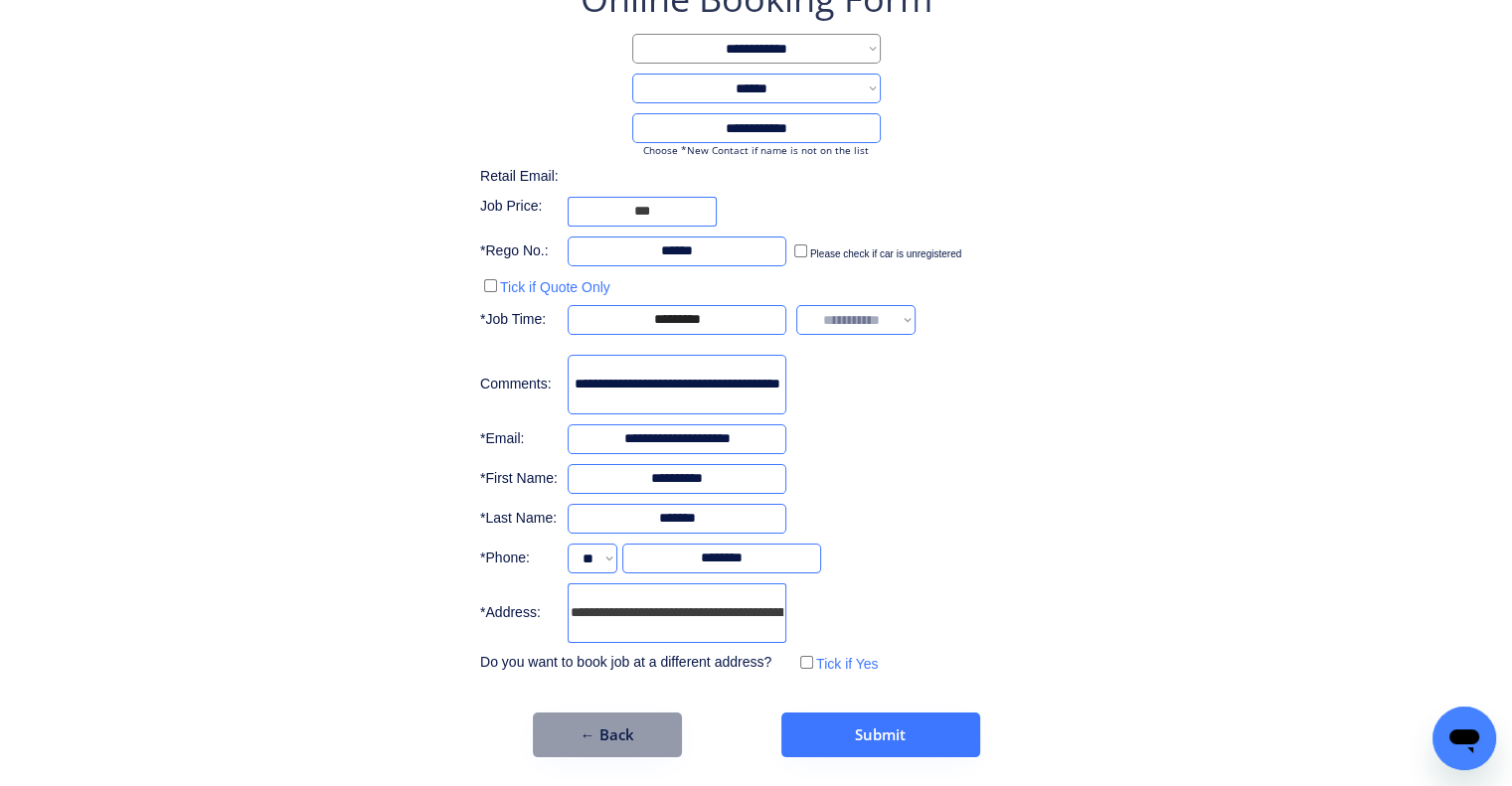 click on "**********" at bounding box center [856, 320] 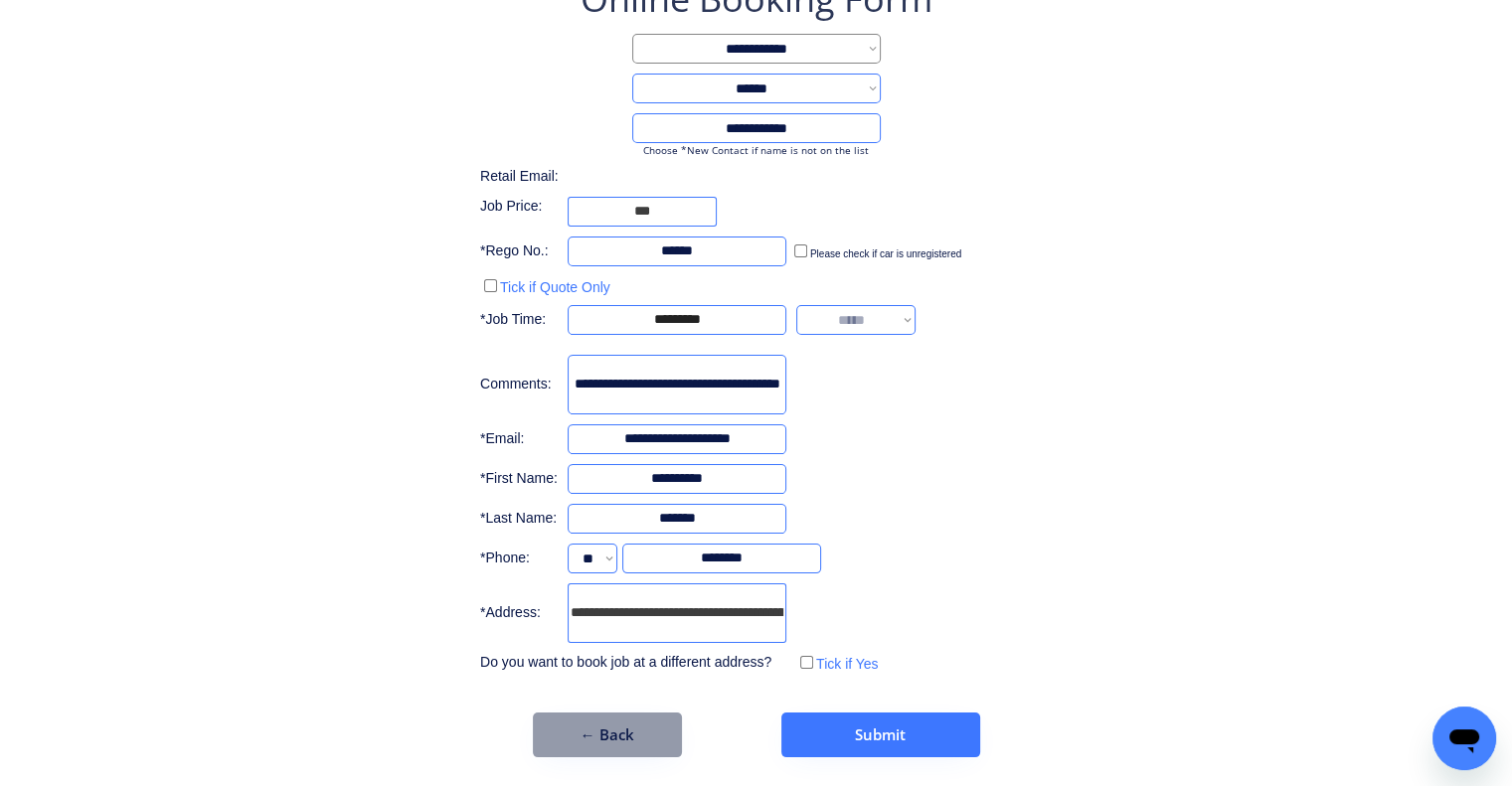 click on "**********" at bounding box center (856, 320) 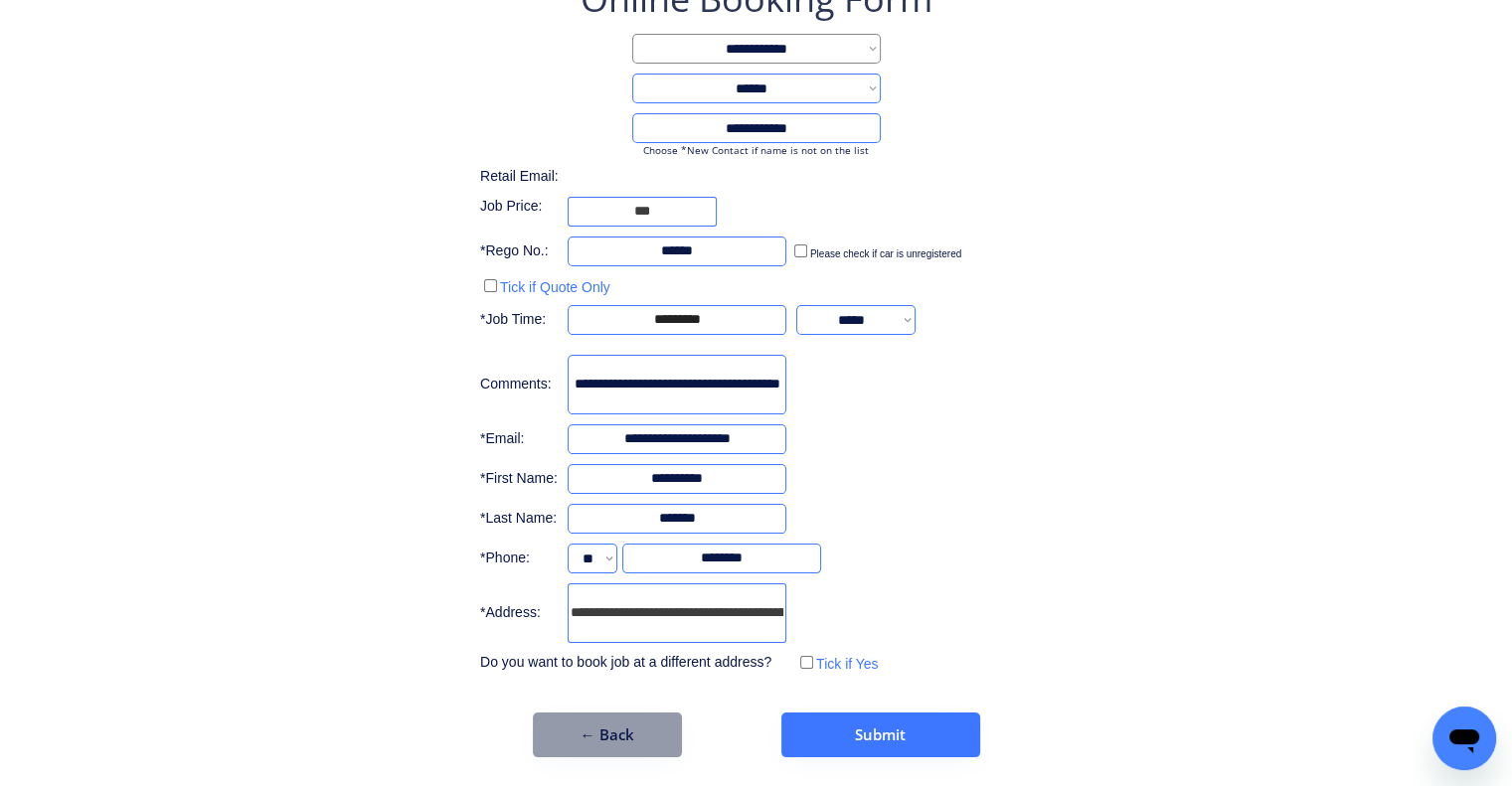 click on "**********" at bounding box center [756, 326] 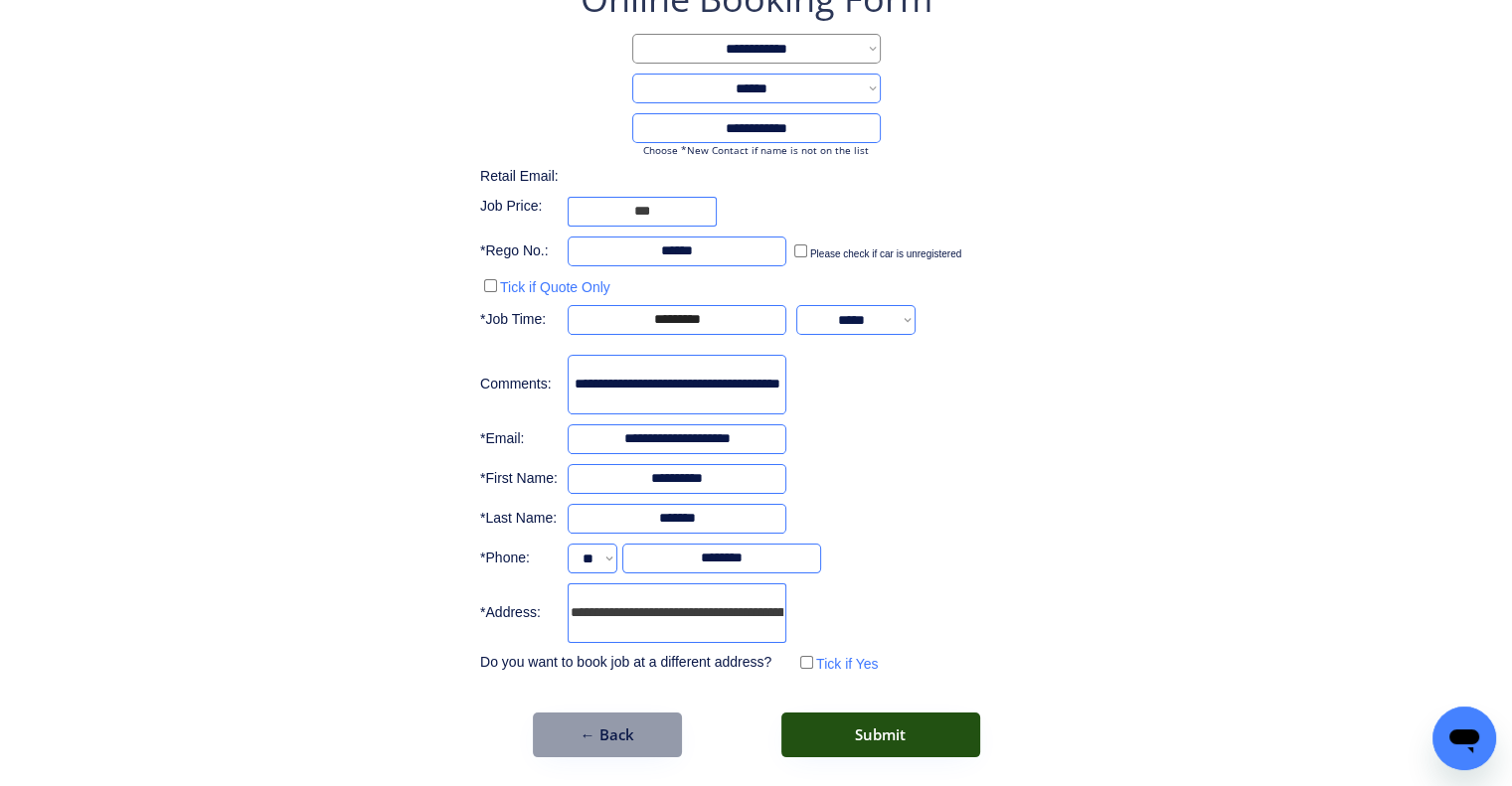 click on "Submit" at bounding box center (881, 734) 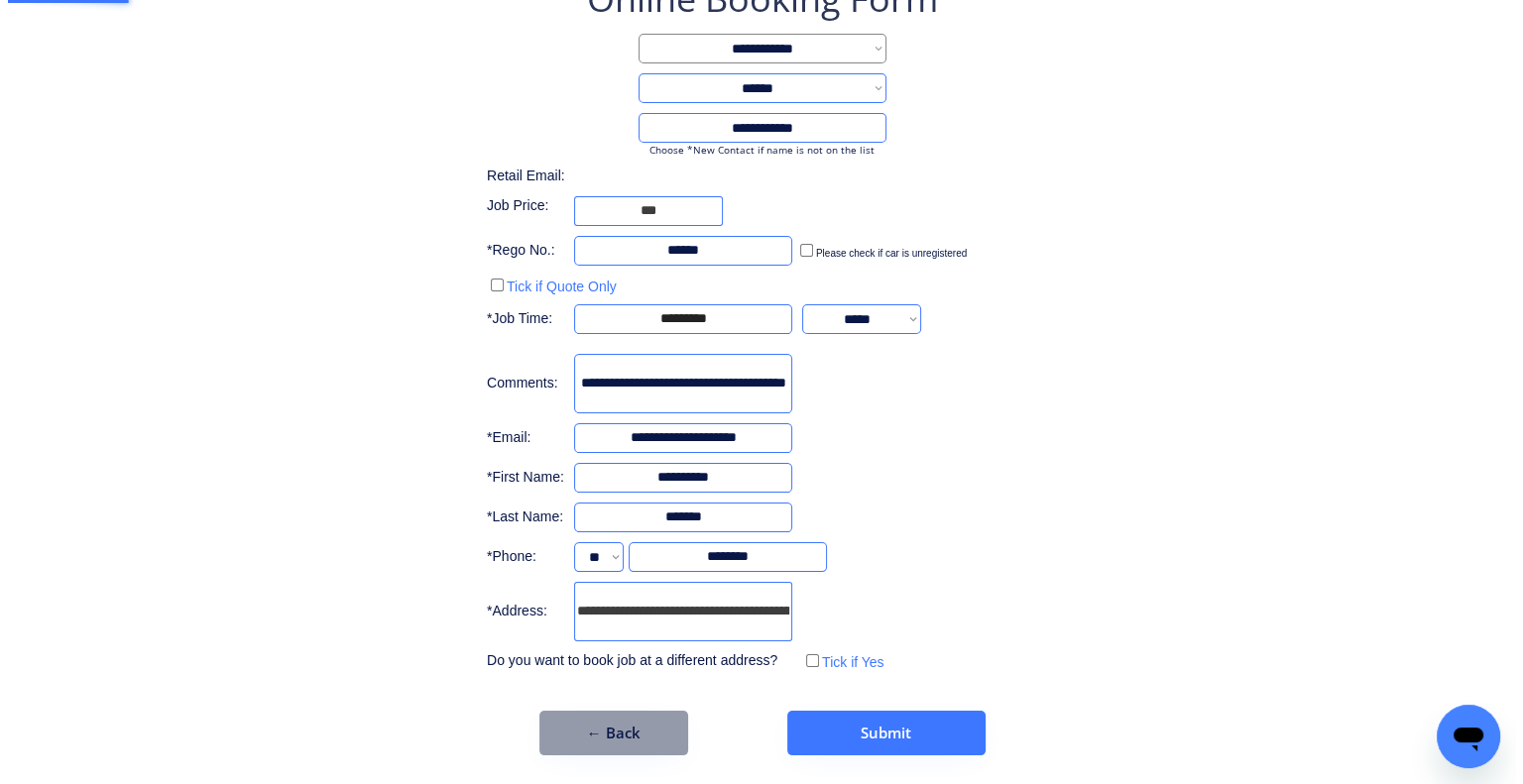 scroll, scrollTop: 0, scrollLeft: 0, axis: both 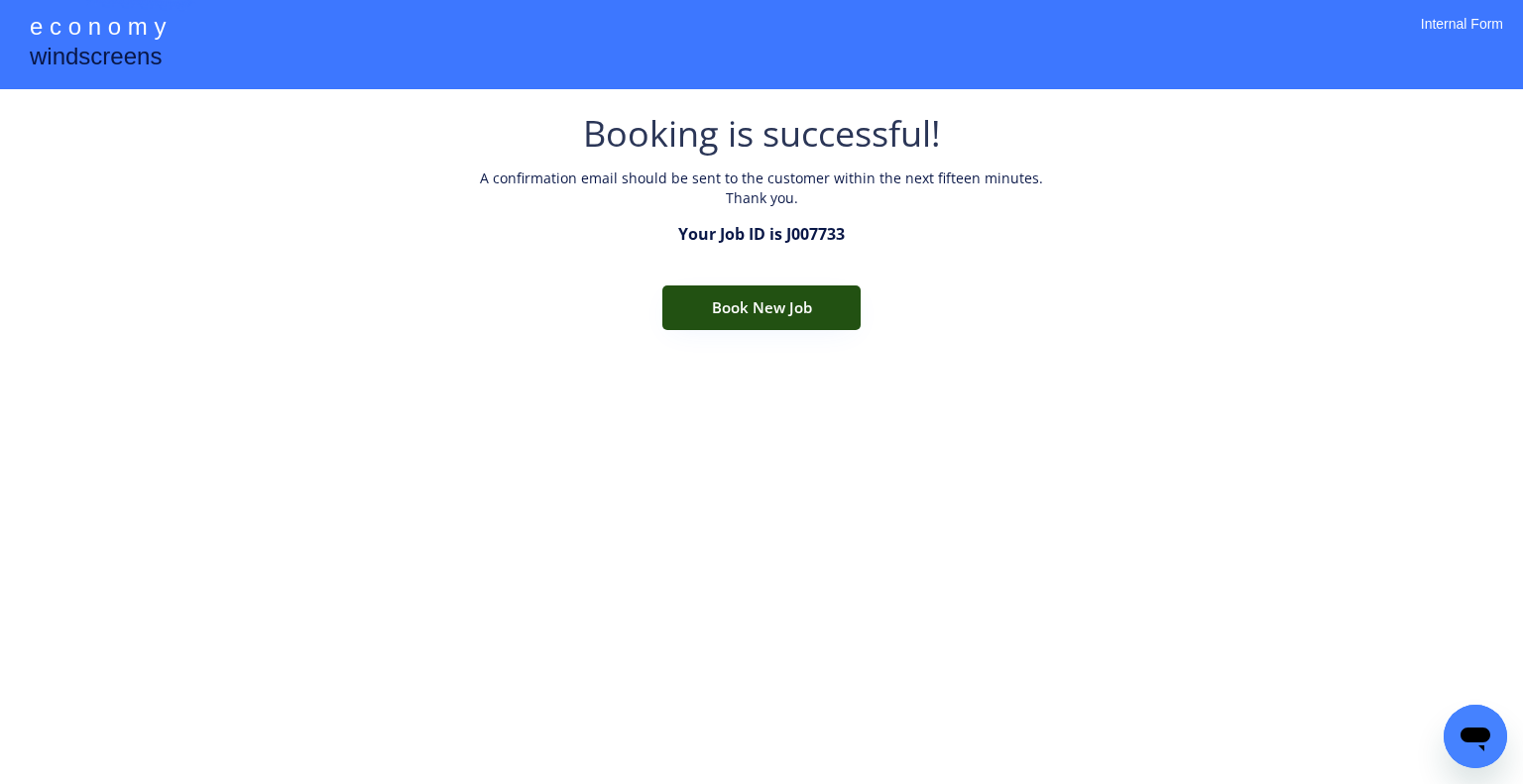 click on "Book New Job" at bounding box center (762, 307) 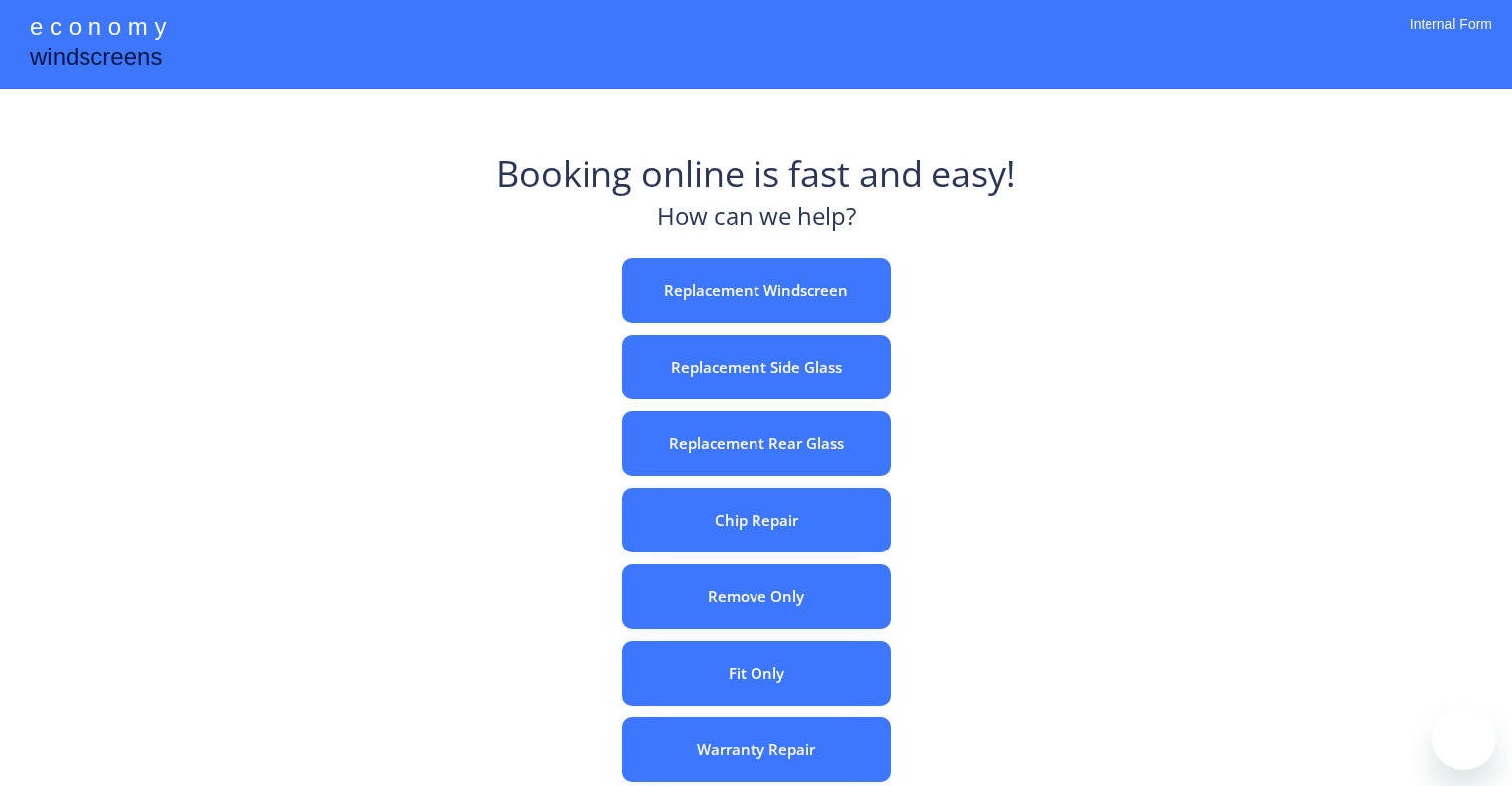 scroll, scrollTop: 0, scrollLeft: 0, axis: both 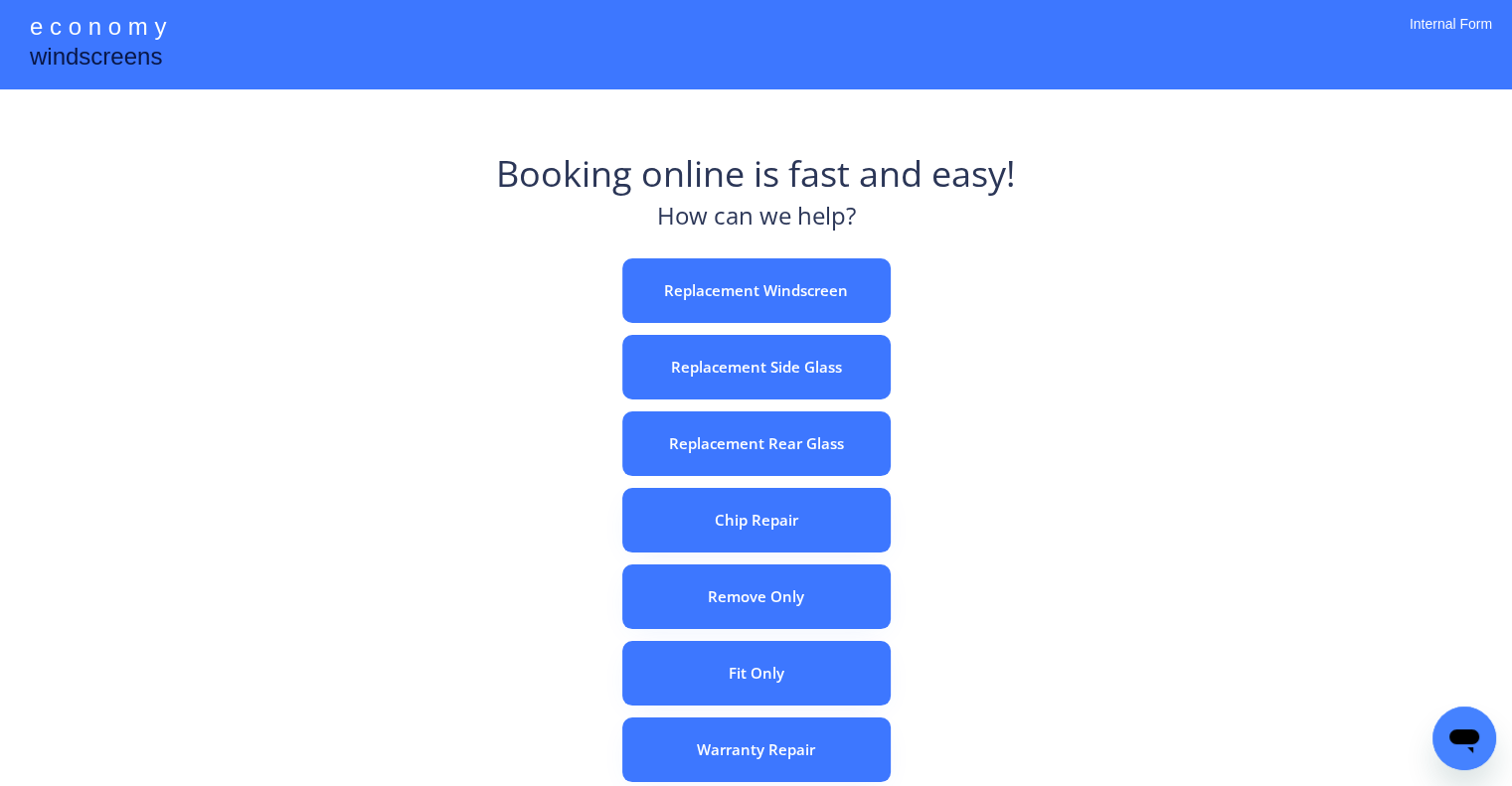 click on "Booking online is fast and easy! How can we help? Replacement Windscreen Replacement Side Glass Replacement Rear Glass Chip Repair Remove Only Fit Only Warranty Repair ADAS Recalibration Only Rebook a Job Confirm Quotes Manual Booking" at bounding box center [756, 618] 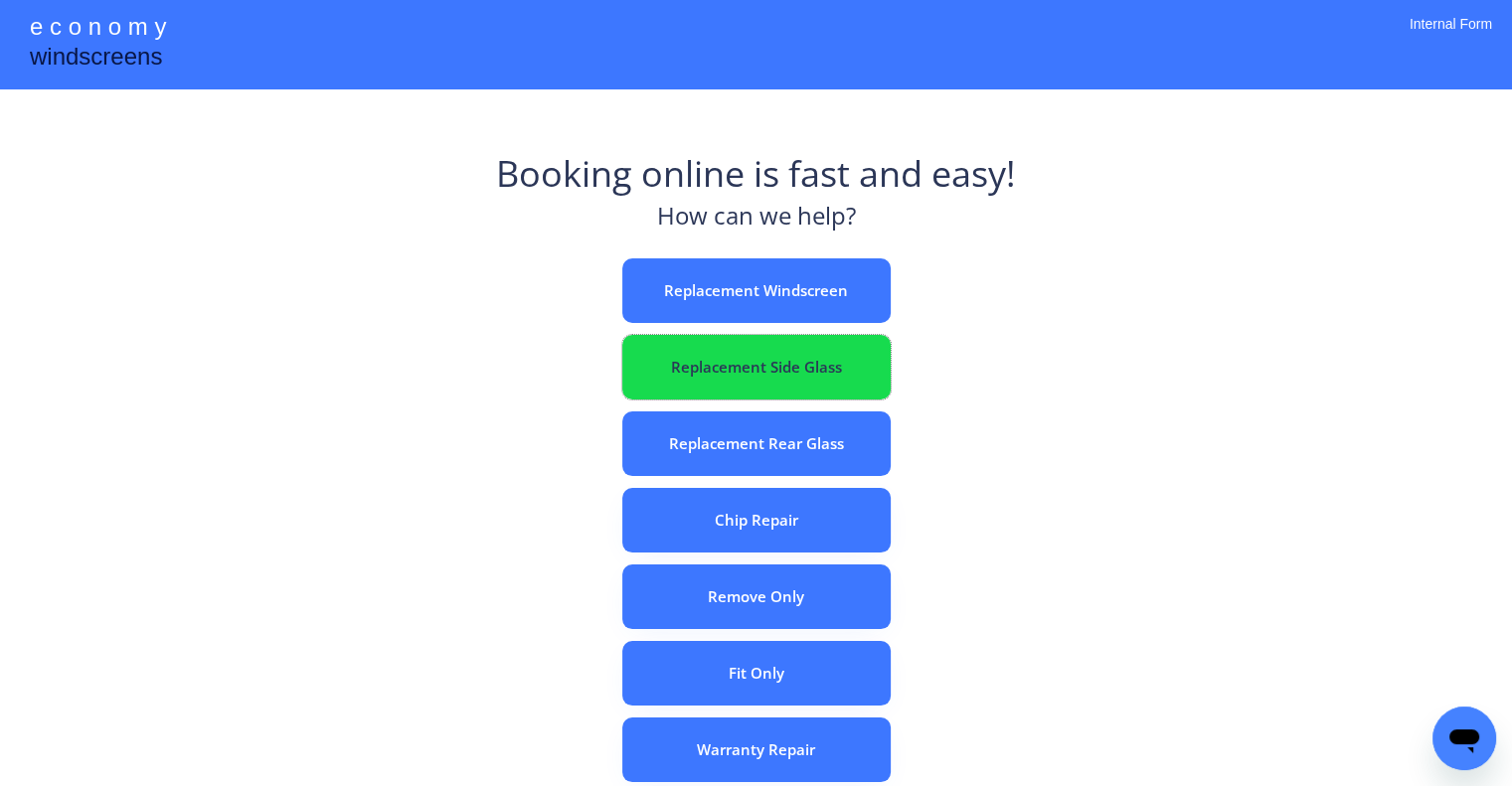 click on "Replacement Side Glass" at bounding box center [756, 367] 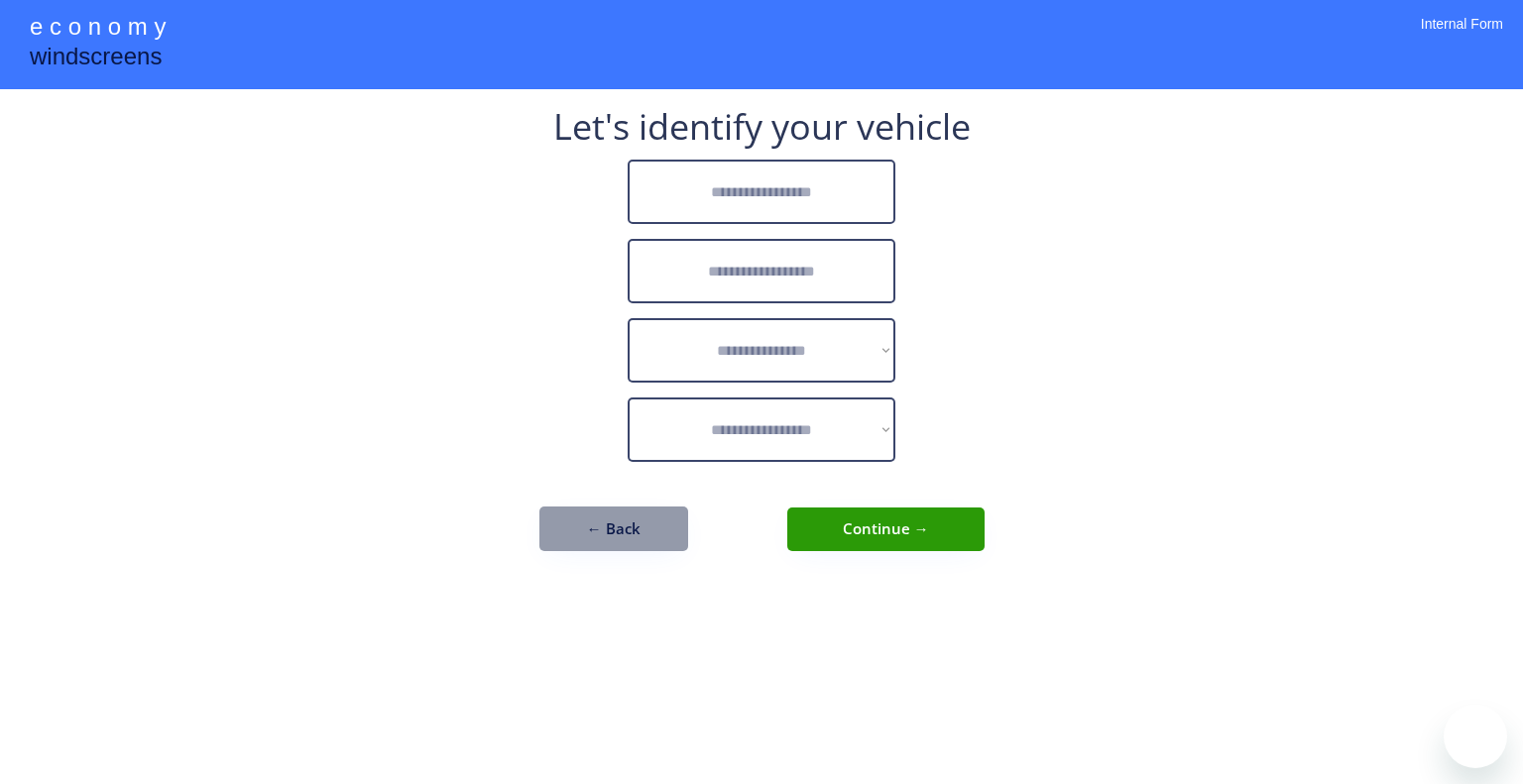 scroll, scrollTop: 0, scrollLeft: 0, axis: both 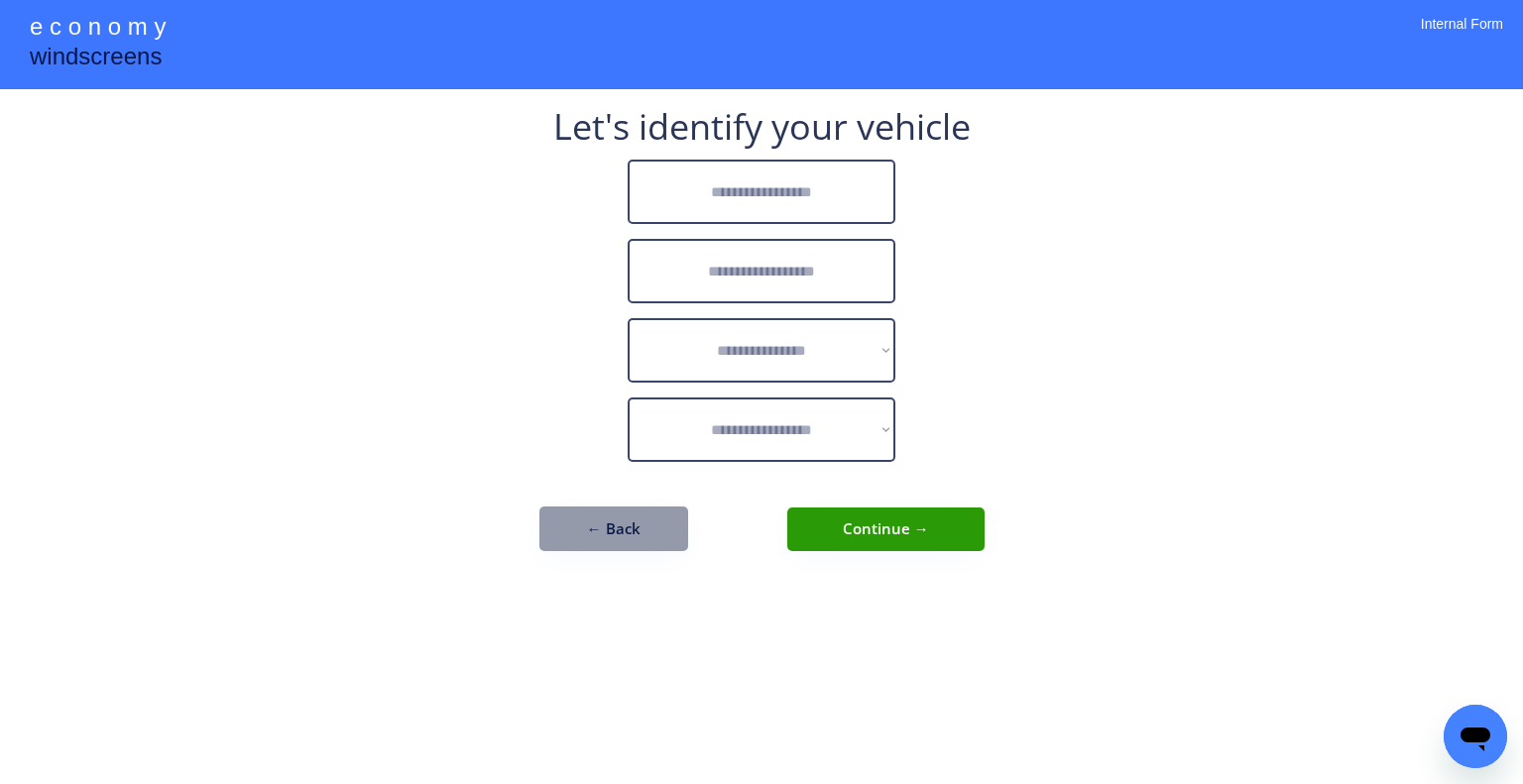 click at bounding box center [762, 191] 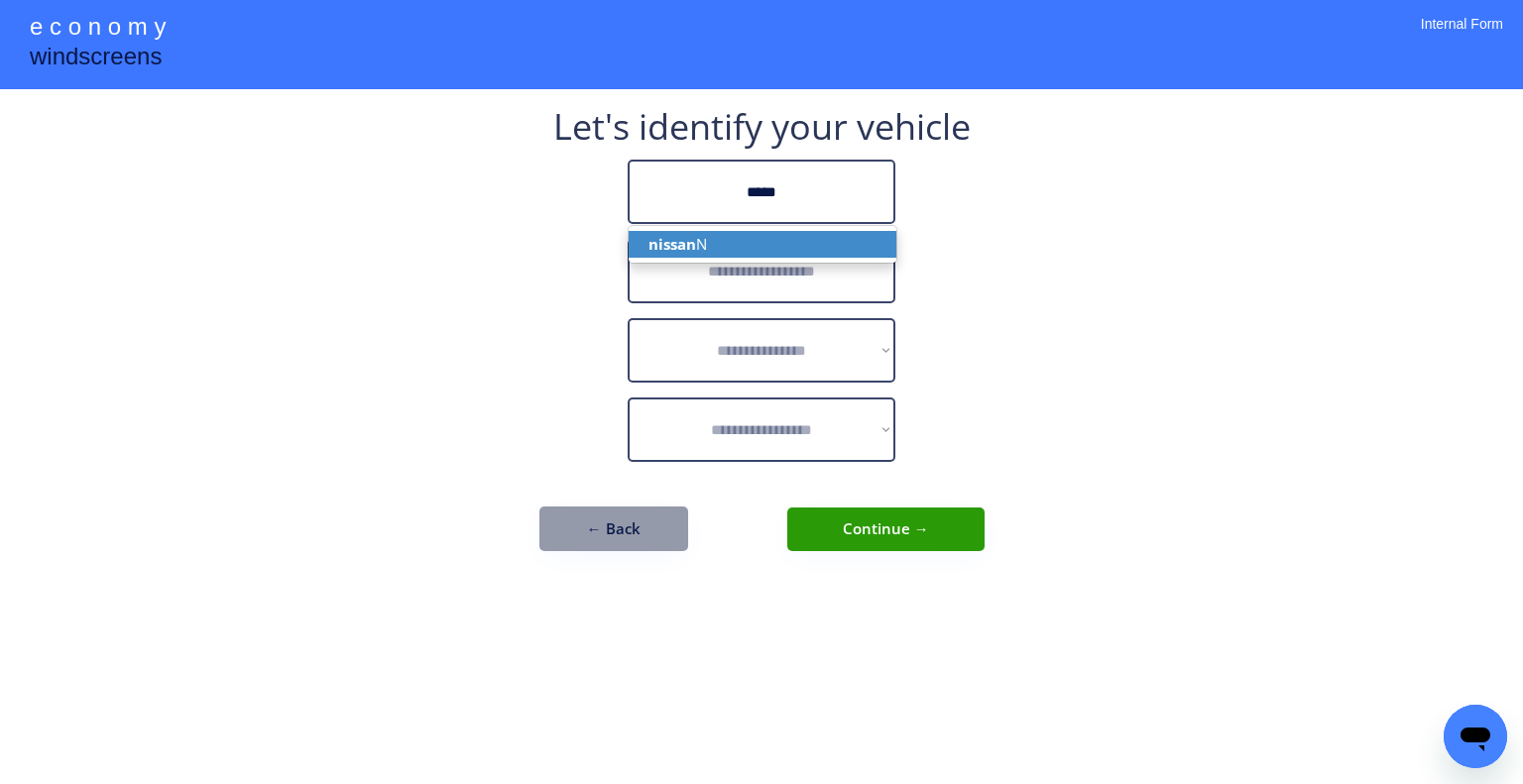 drag, startPoint x: 788, startPoint y: 240, endPoint x: 751, endPoint y: 25, distance: 218.16049 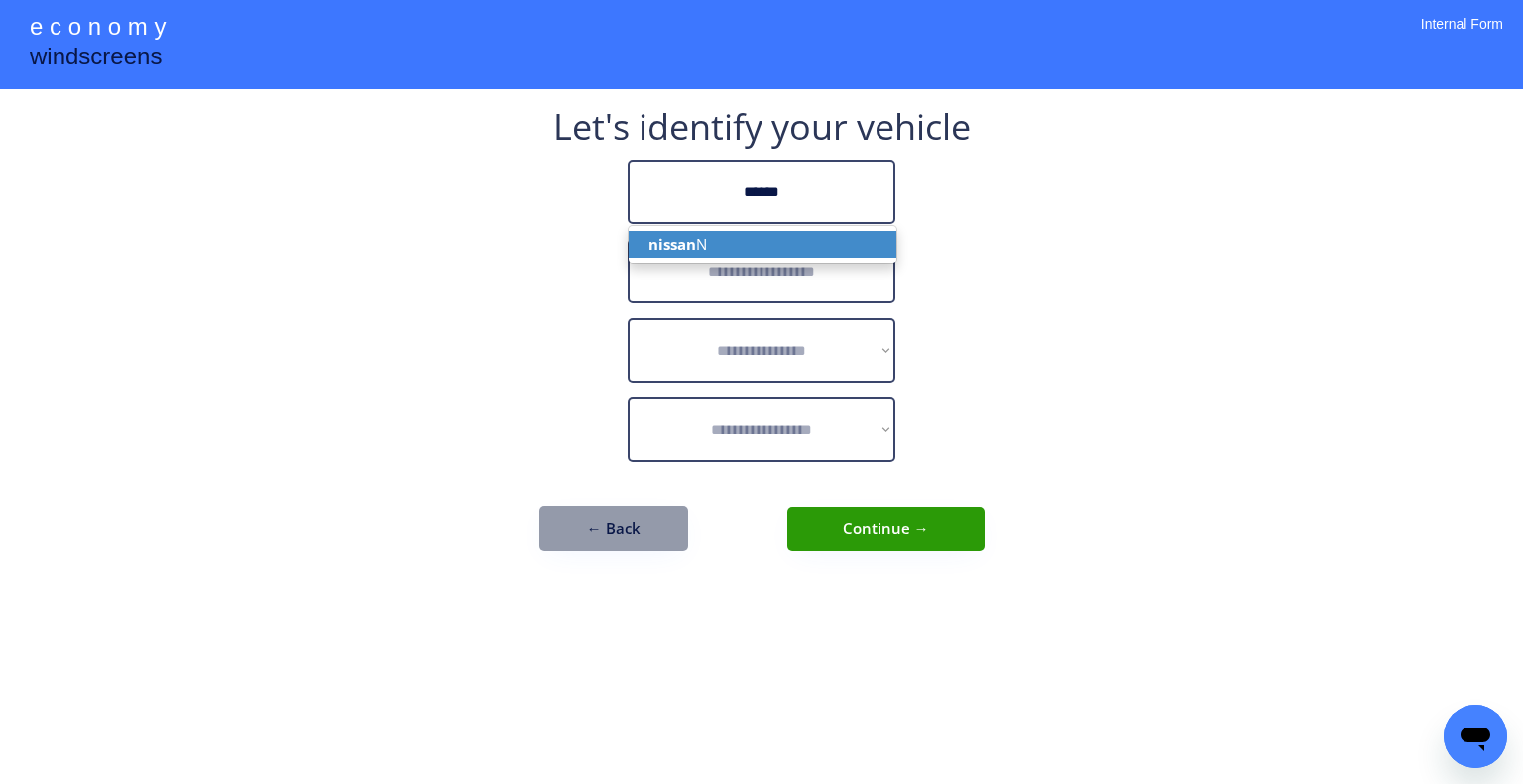 type on "******" 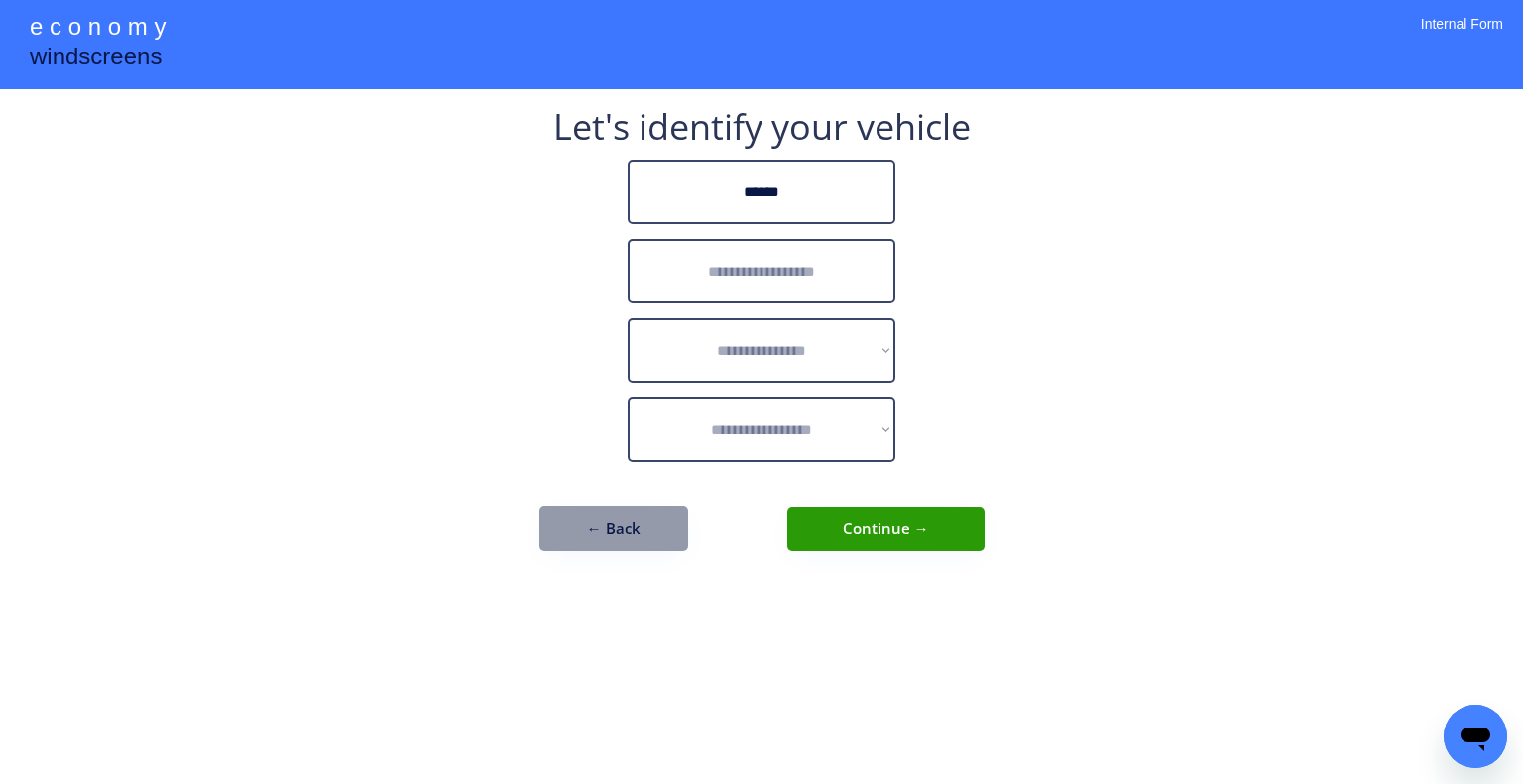 drag, startPoint x: 1043, startPoint y: 332, endPoint x: 730, endPoint y: 151, distance: 361.56604 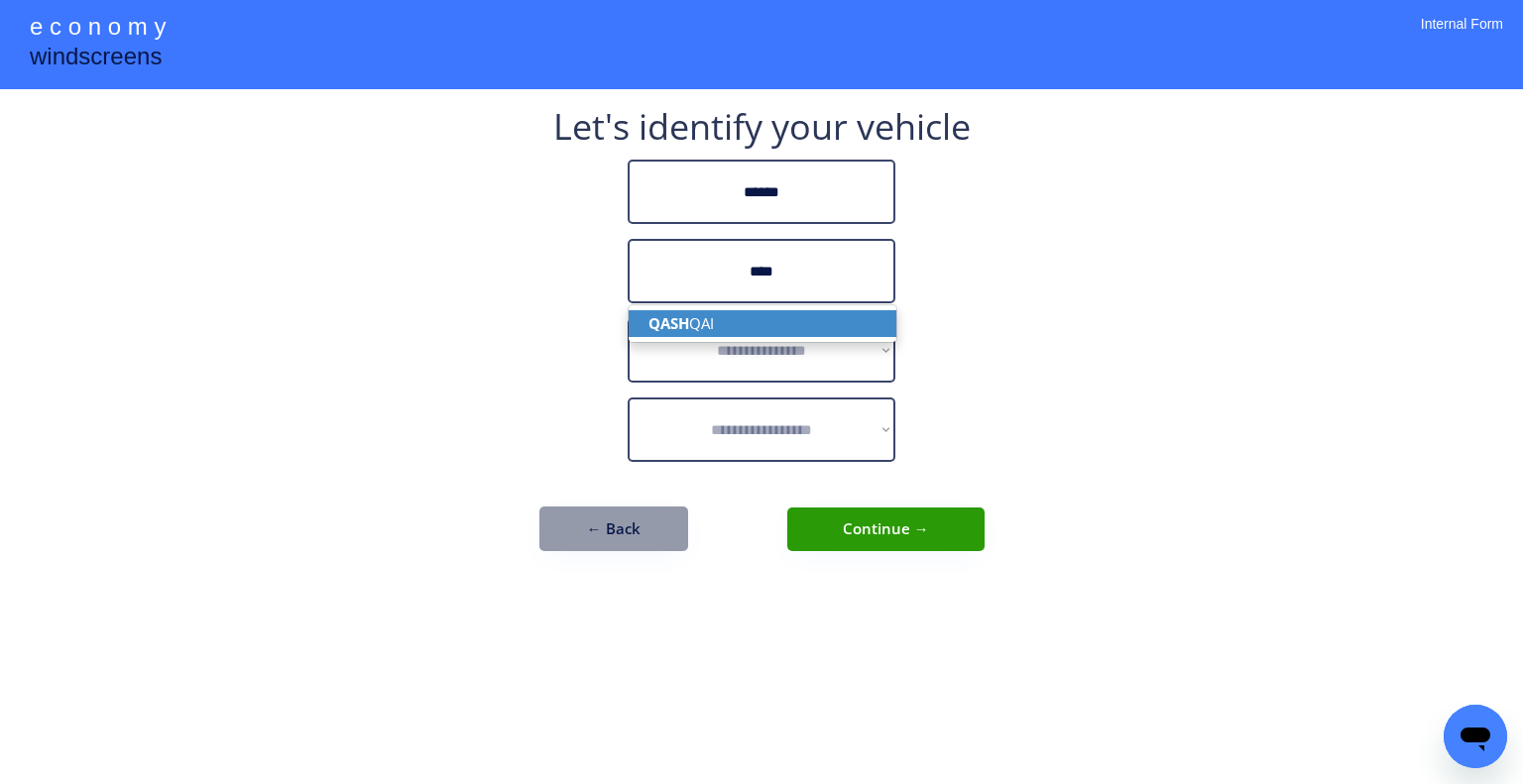 drag, startPoint x: 758, startPoint y: 316, endPoint x: 750, endPoint y: 9, distance: 307.1042 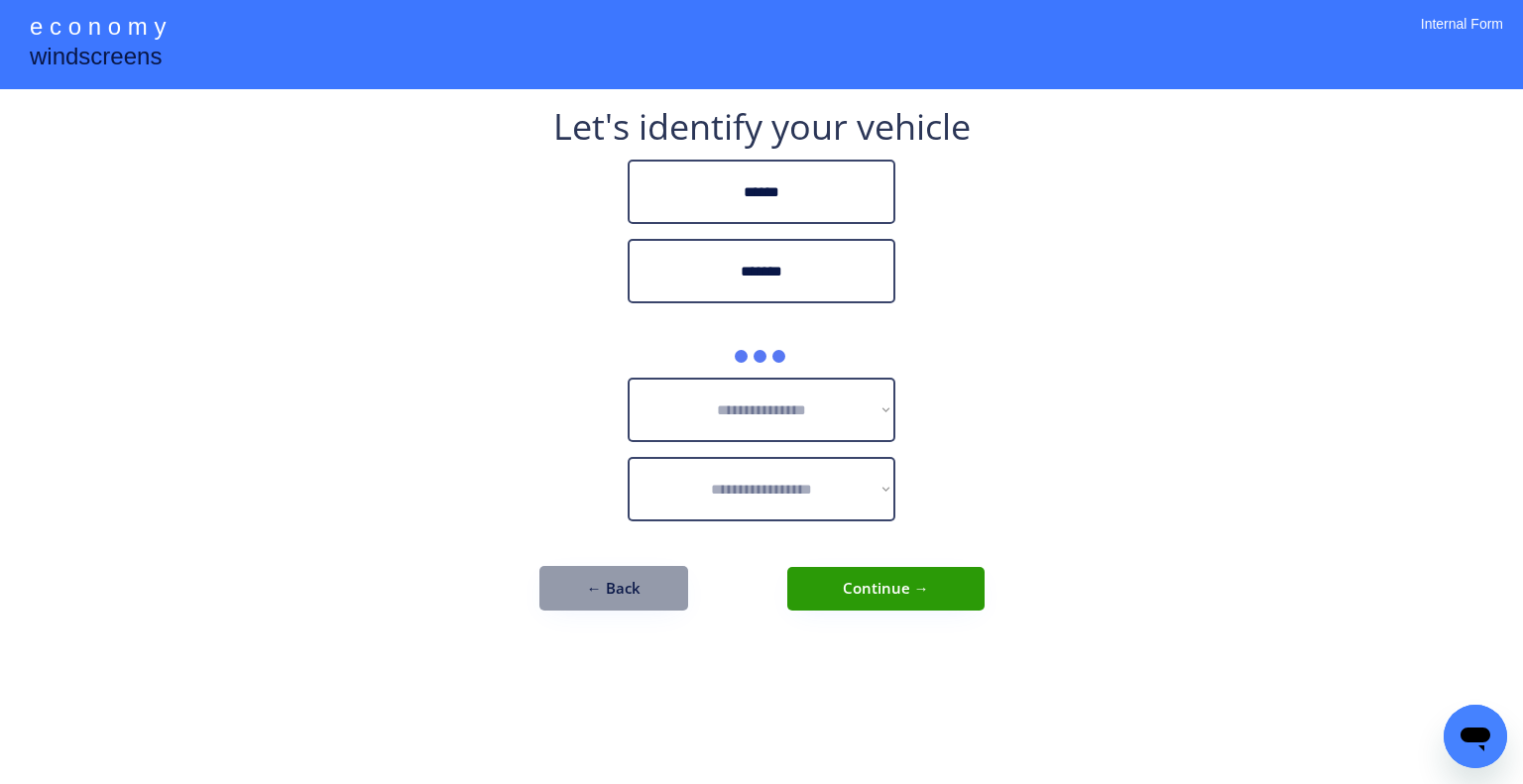 type on "*******" 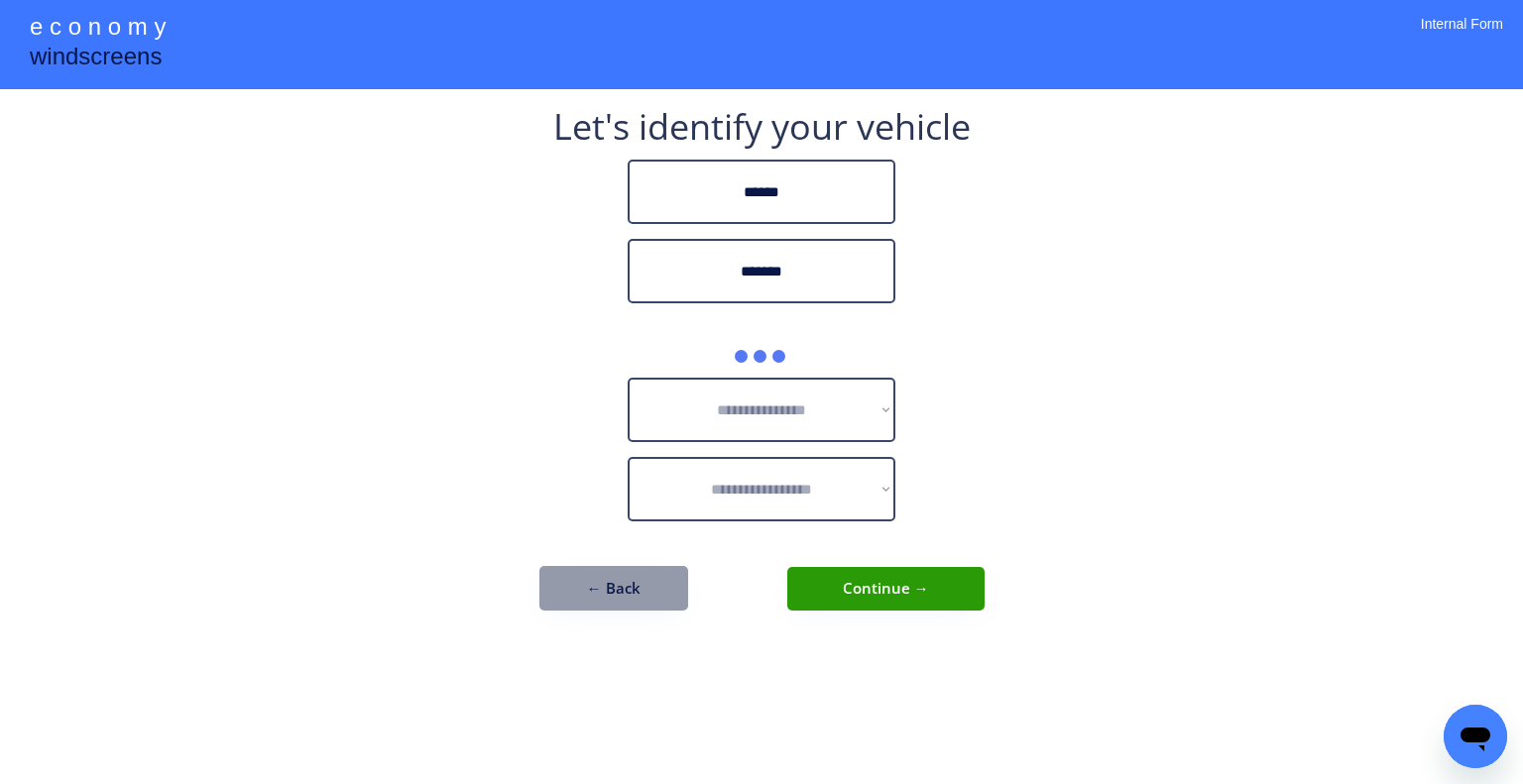 click on "**********" at bounding box center [762, 392] 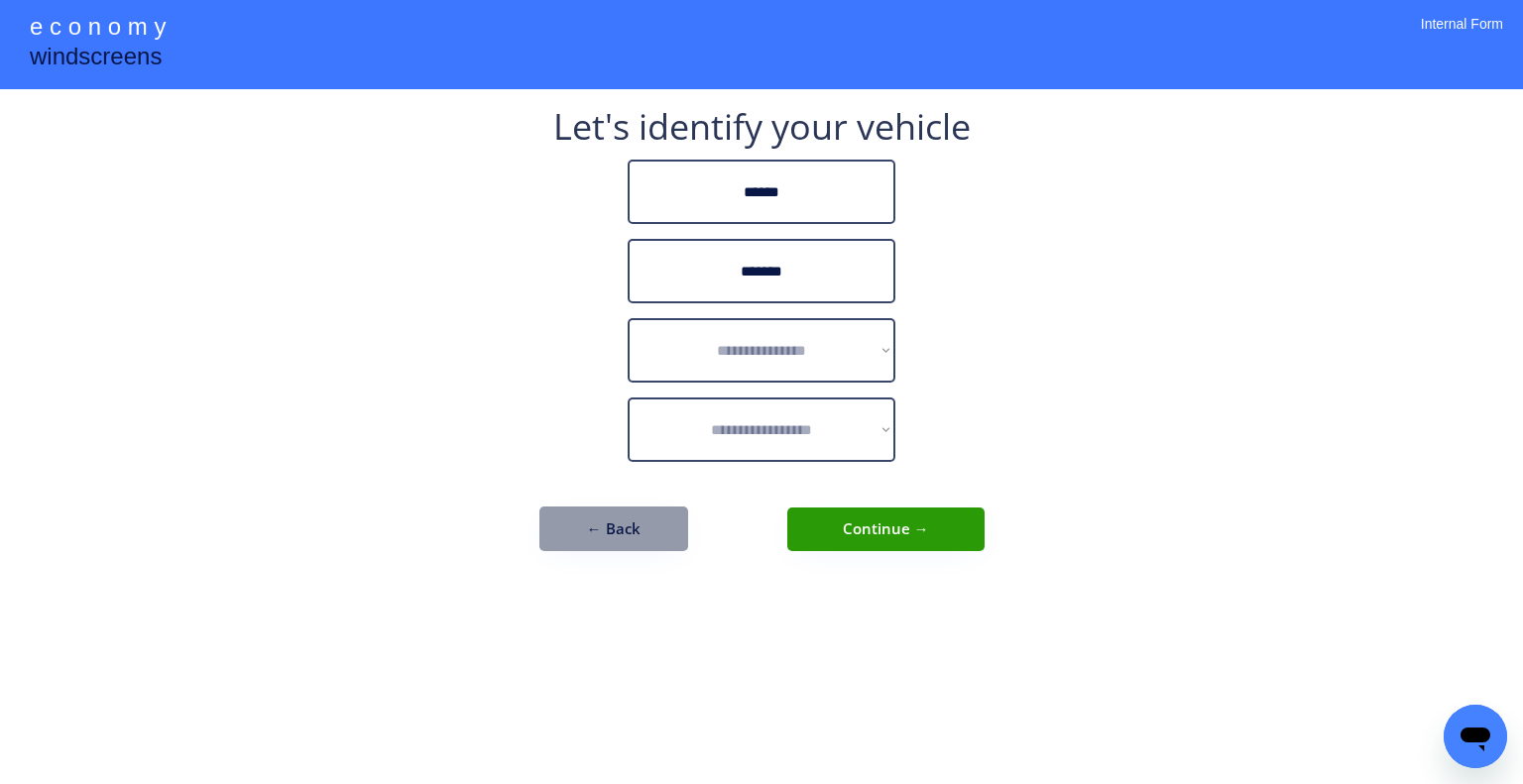 click on "**********" at bounding box center (762, 392) 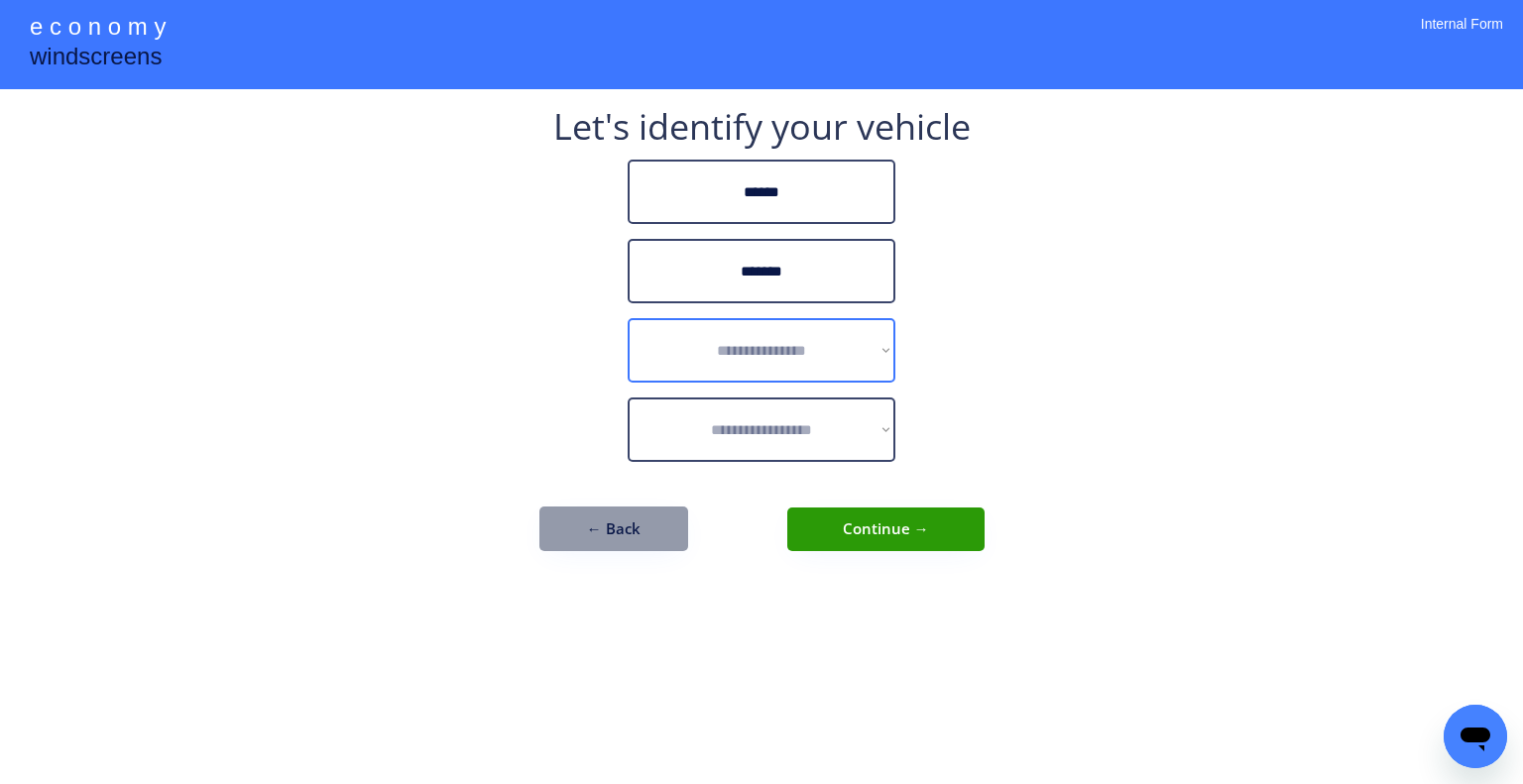 click on "**********" at bounding box center (762, 350) 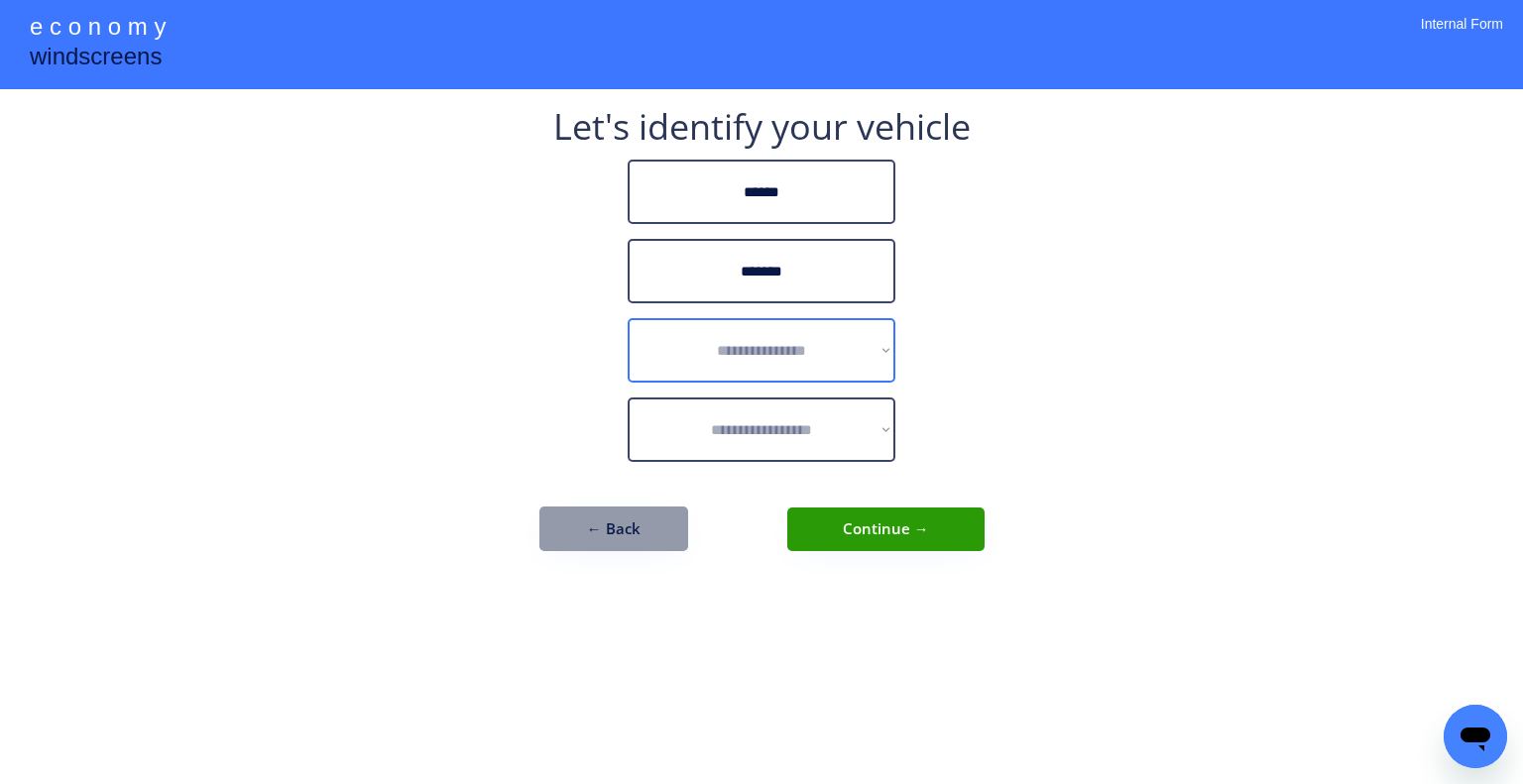 select on "******" 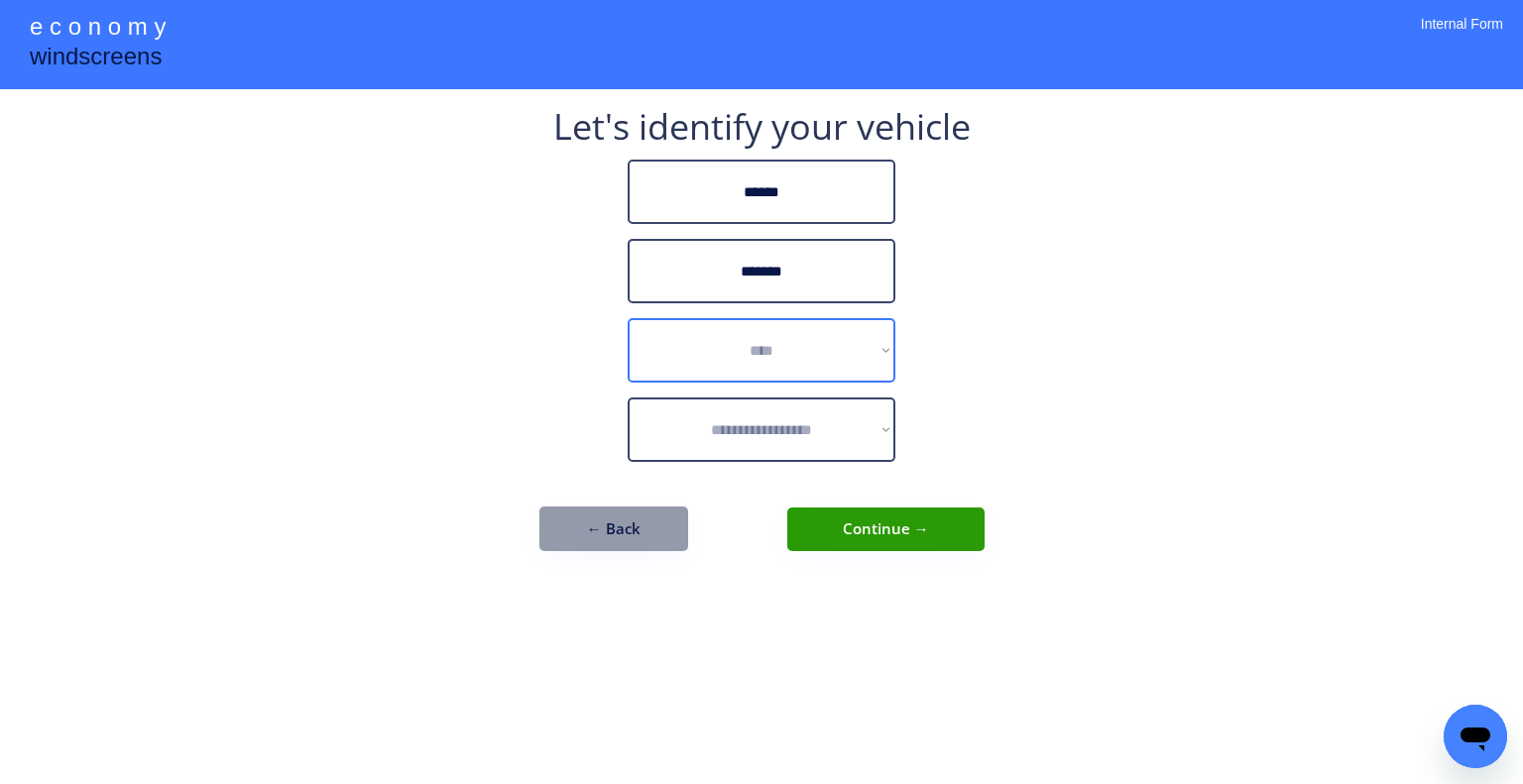 click on "**********" at bounding box center [762, 350] 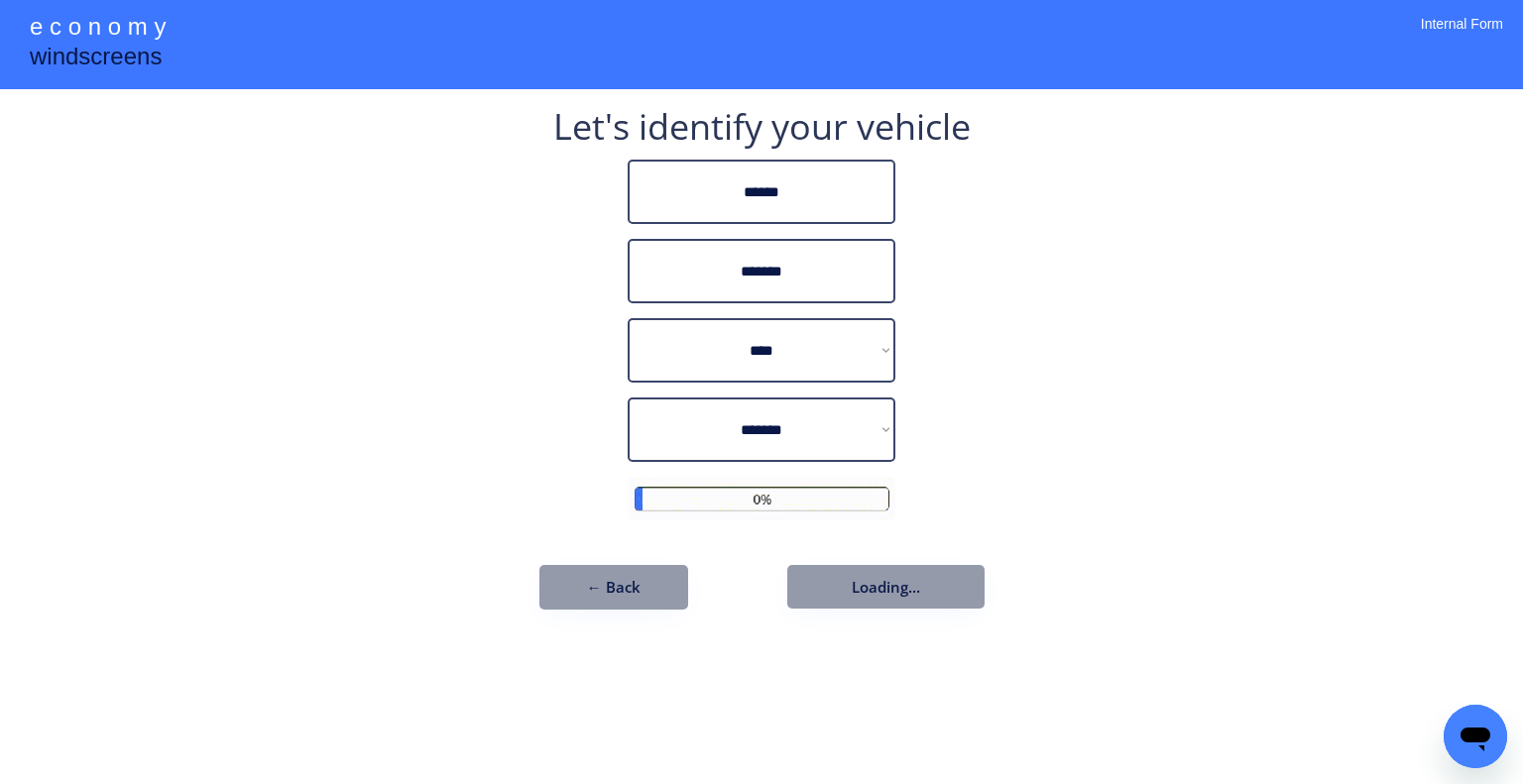 click on "**********" at bounding box center [762, 392] 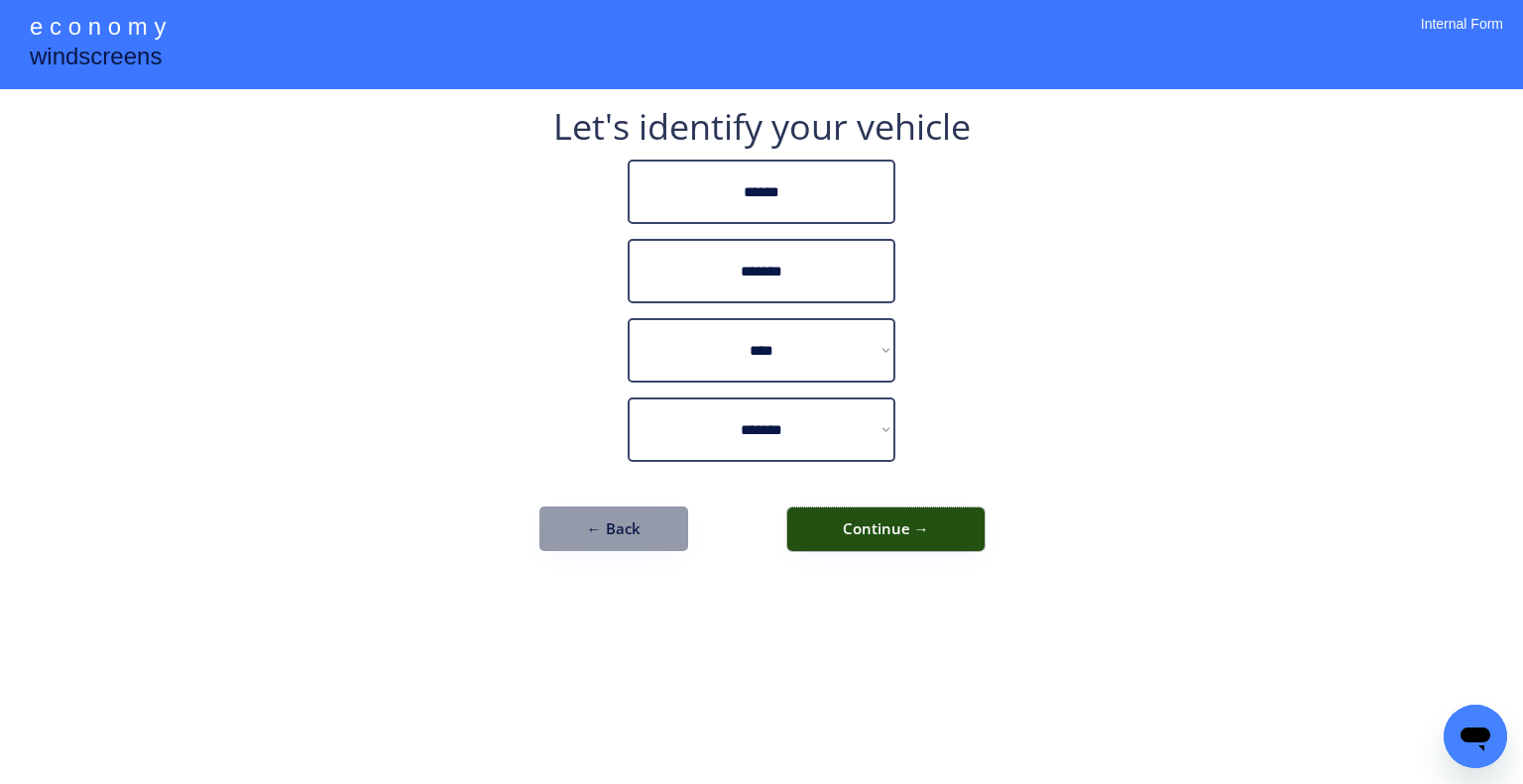 click on "Continue    →" at bounding box center (885, 529) 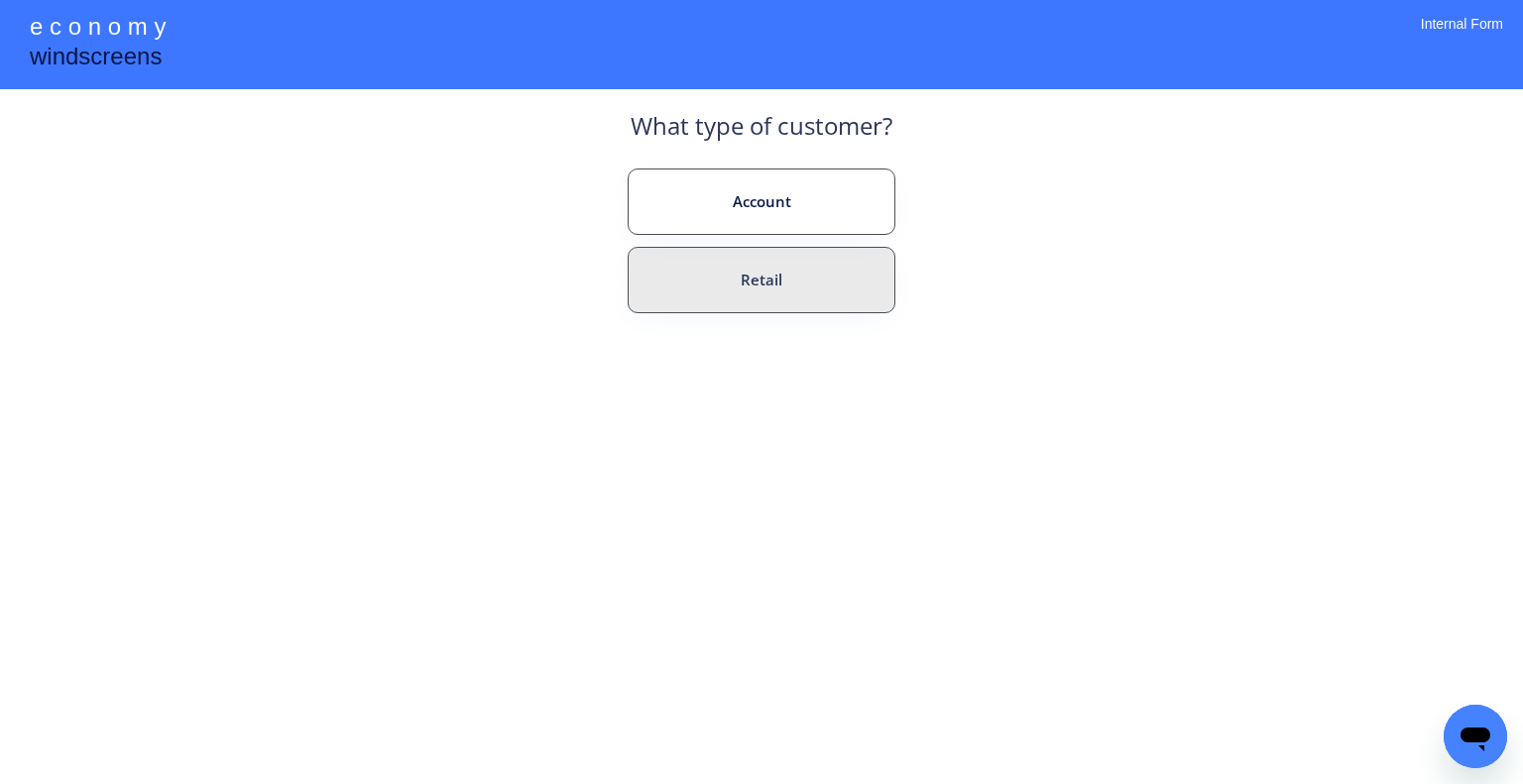 click on "Retail" at bounding box center (762, 280) 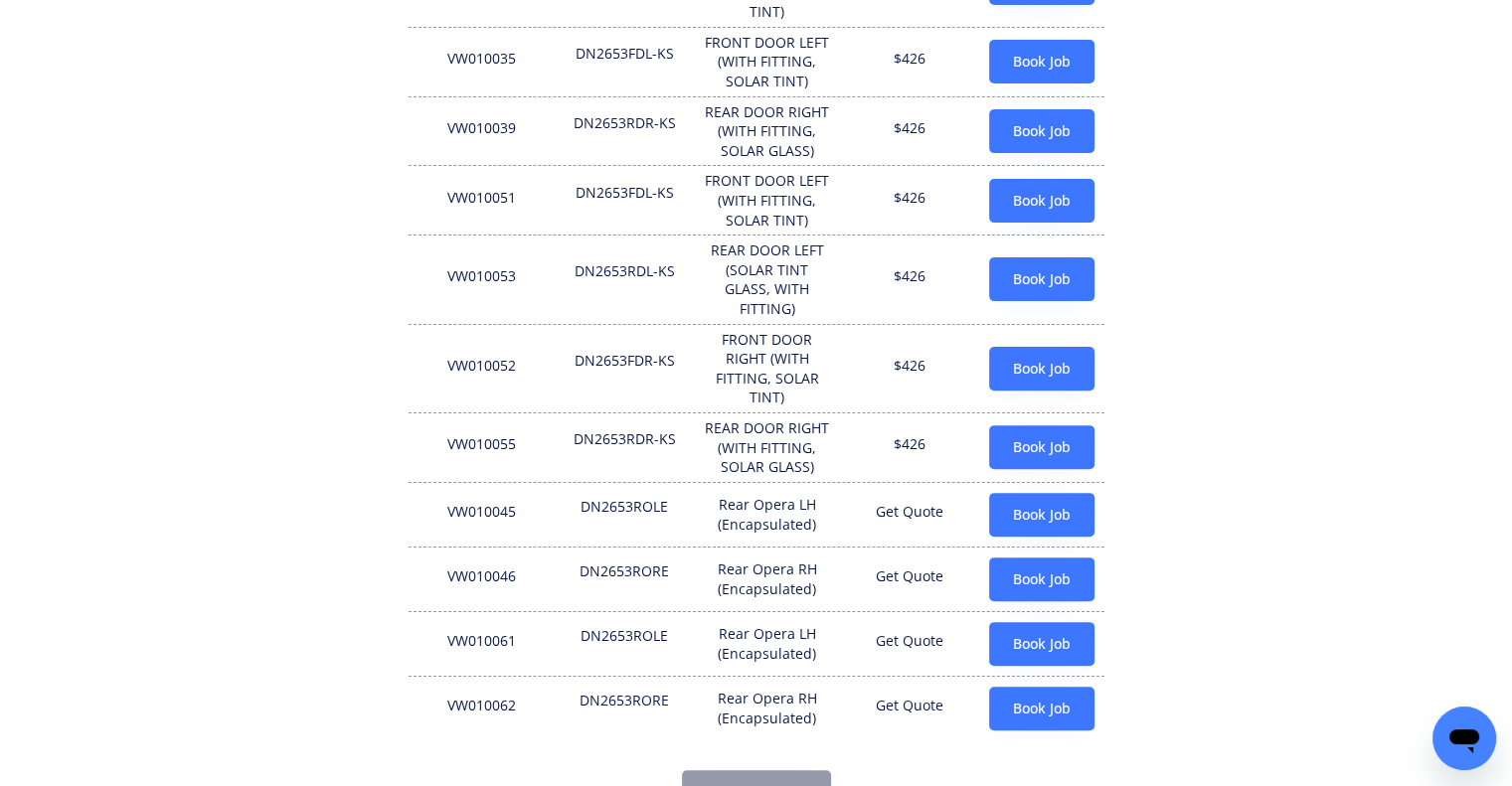 scroll, scrollTop: 548, scrollLeft: 0, axis: vertical 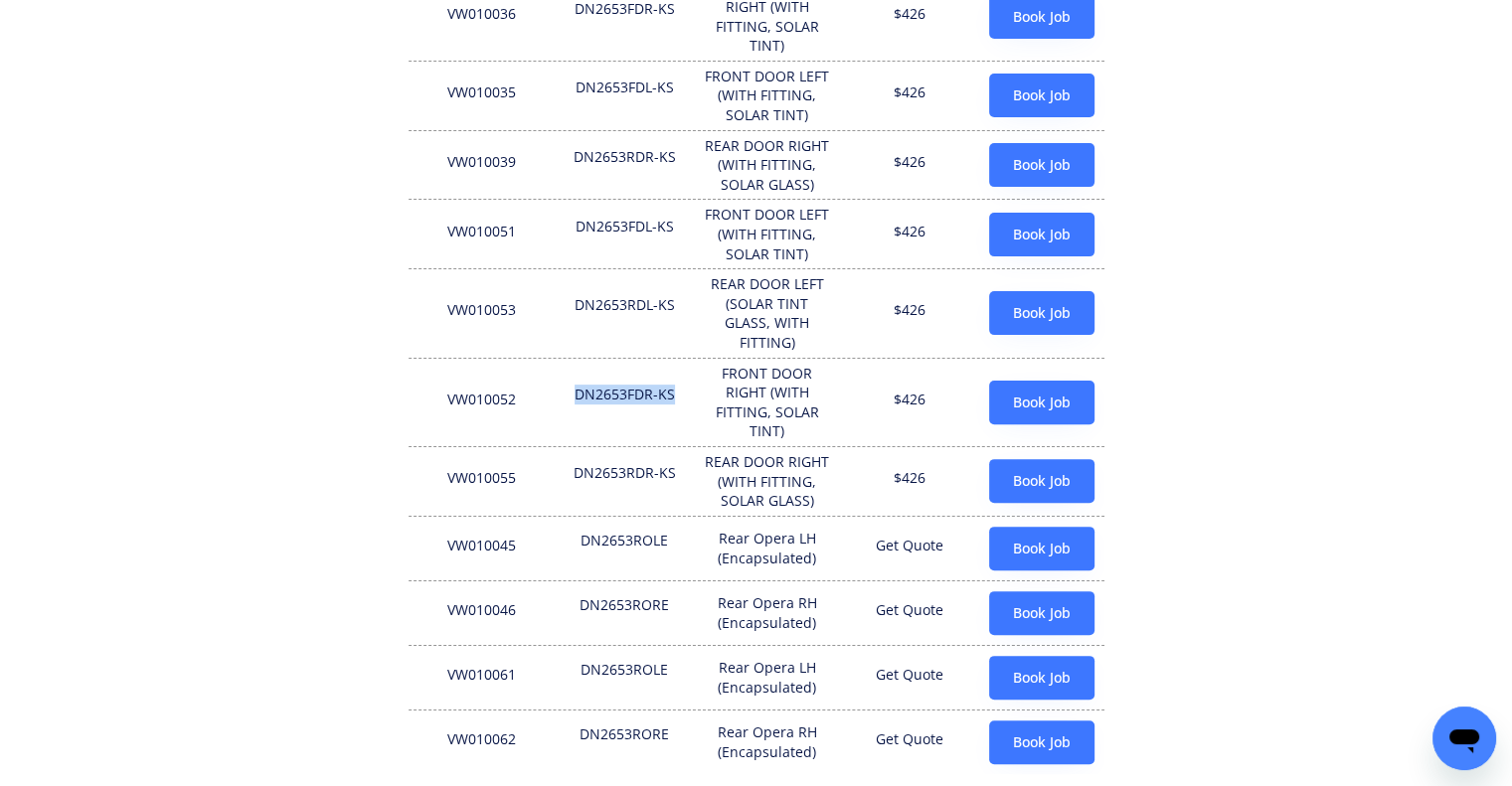 drag, startPoint x: 681, startPoint y: 391, endPoint x: 573, endPoint y: 395, distance: 108.07405 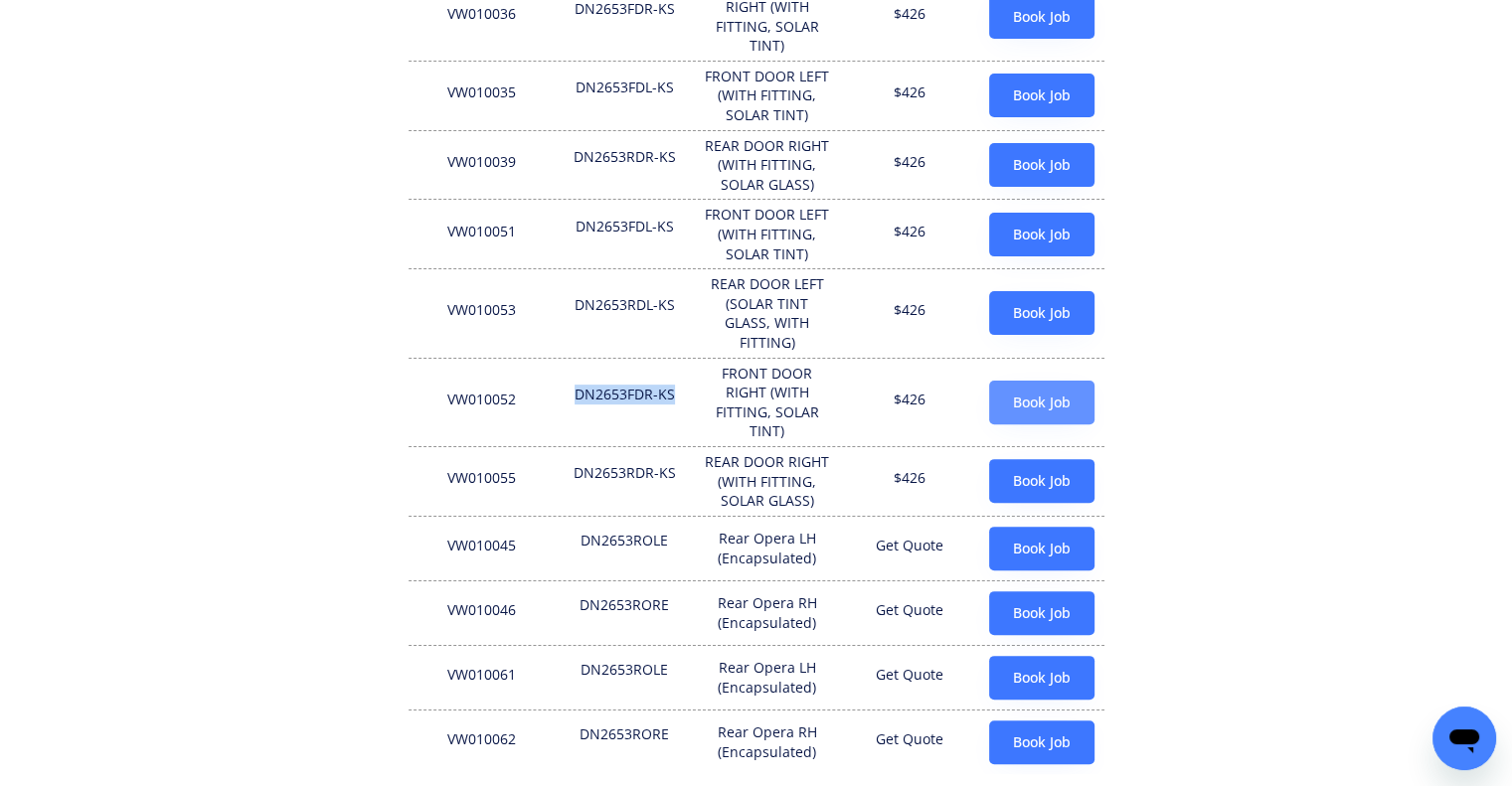 click on "Book Job" at bounding box center [1042, 402] 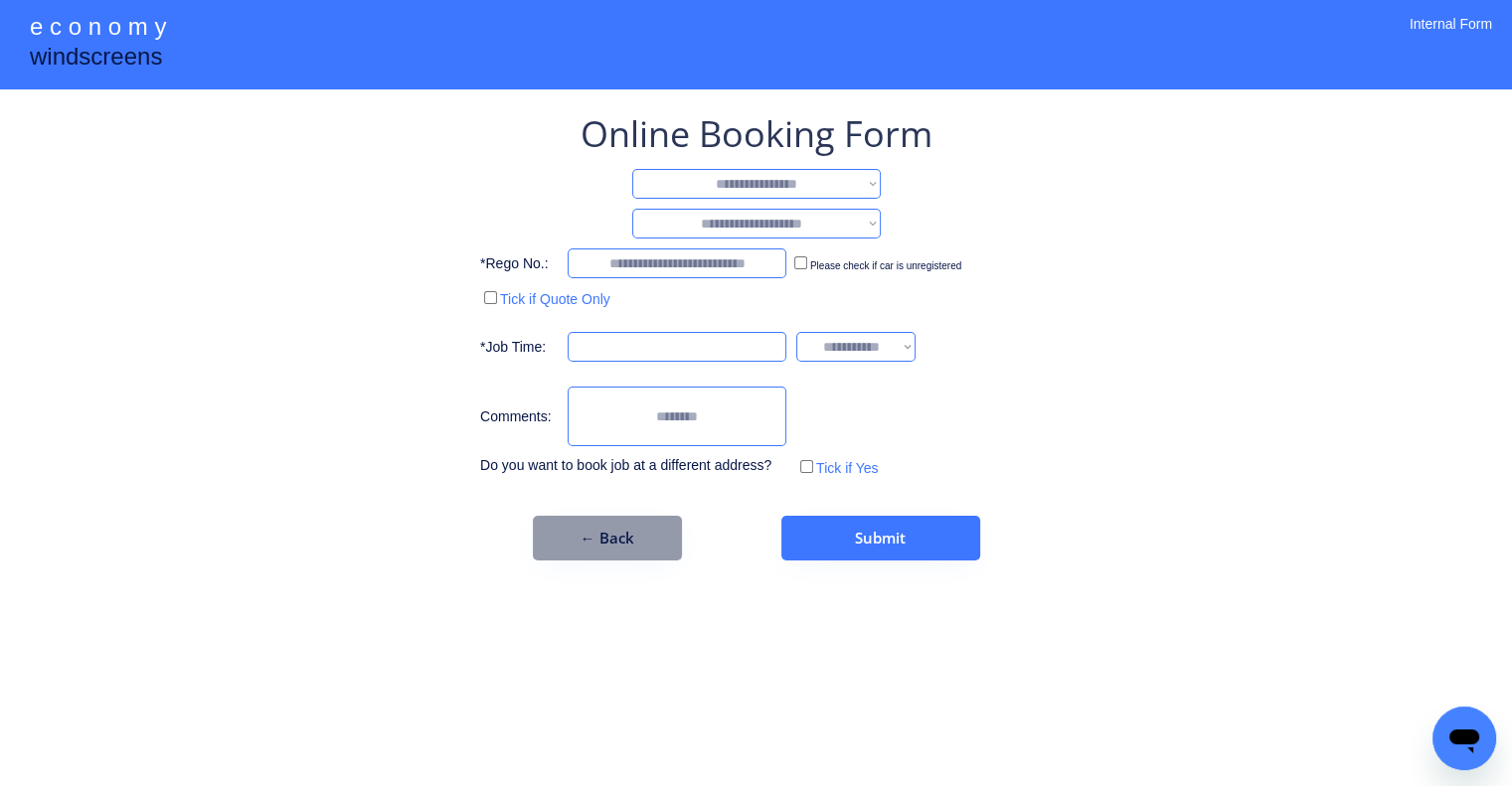 scroll, scrollTop: 0, scrollLeft: 0, axis: both 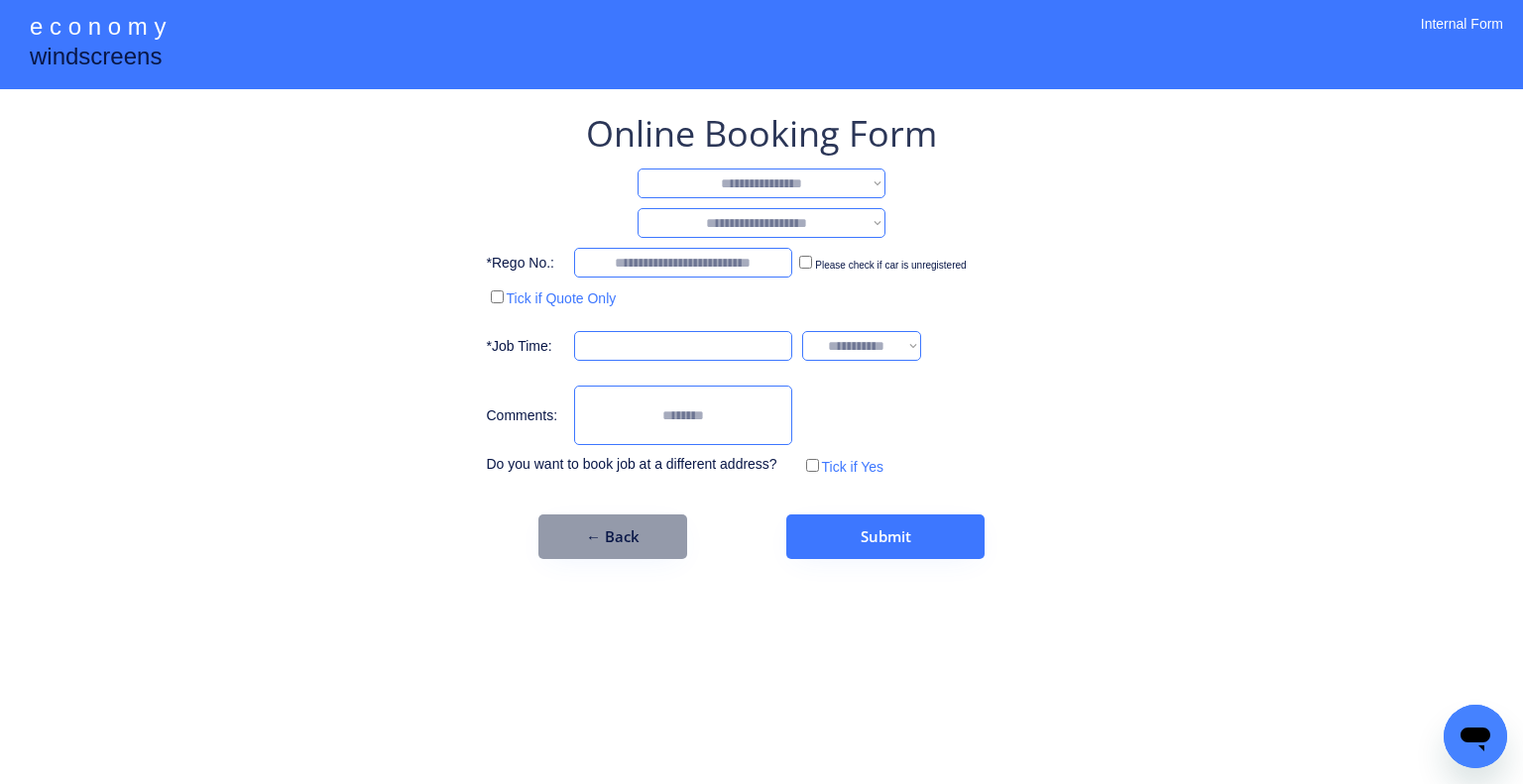 click on "**********" at bounding box center (762, 392) 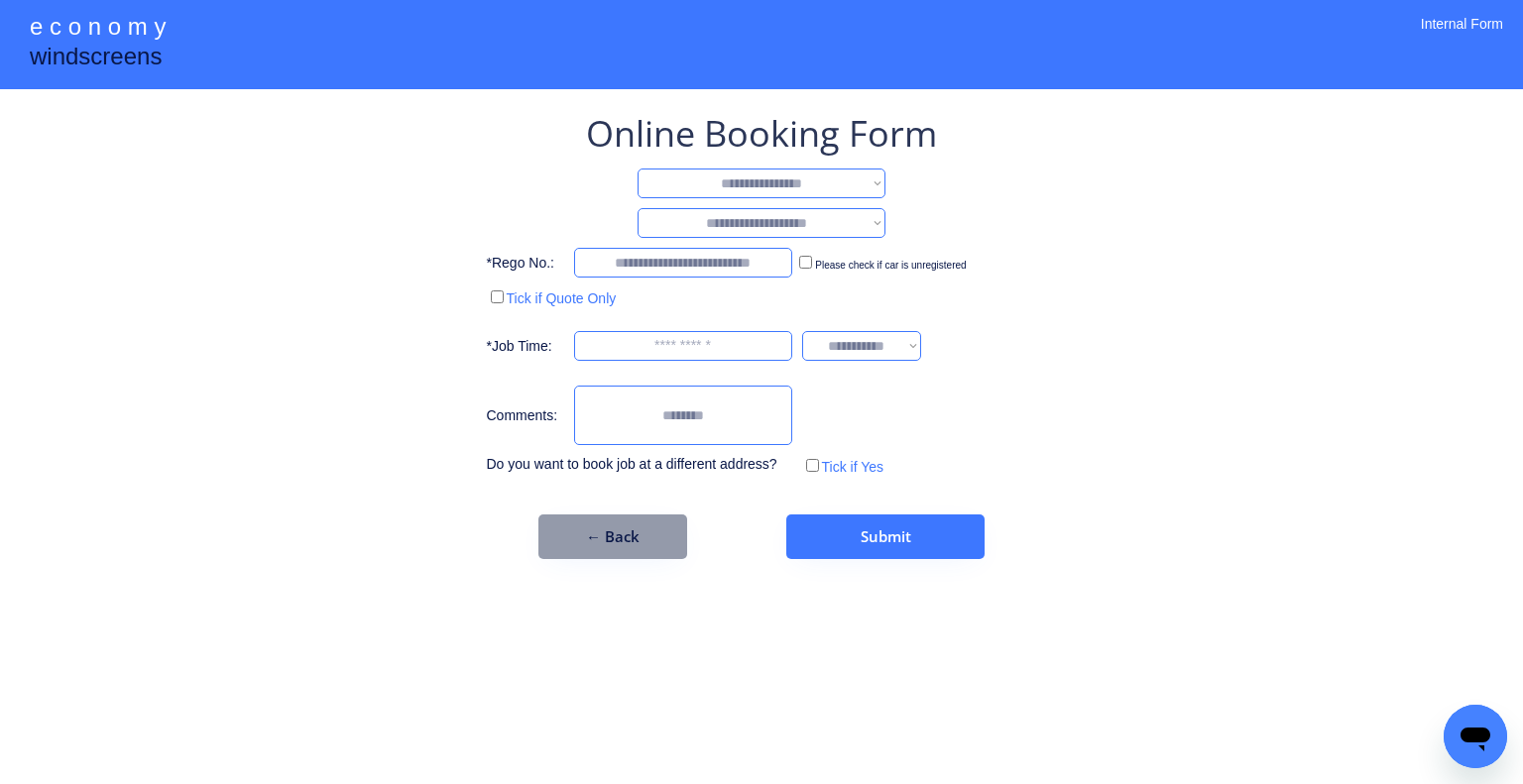 click on "**********" at bounding box center [762, 183] 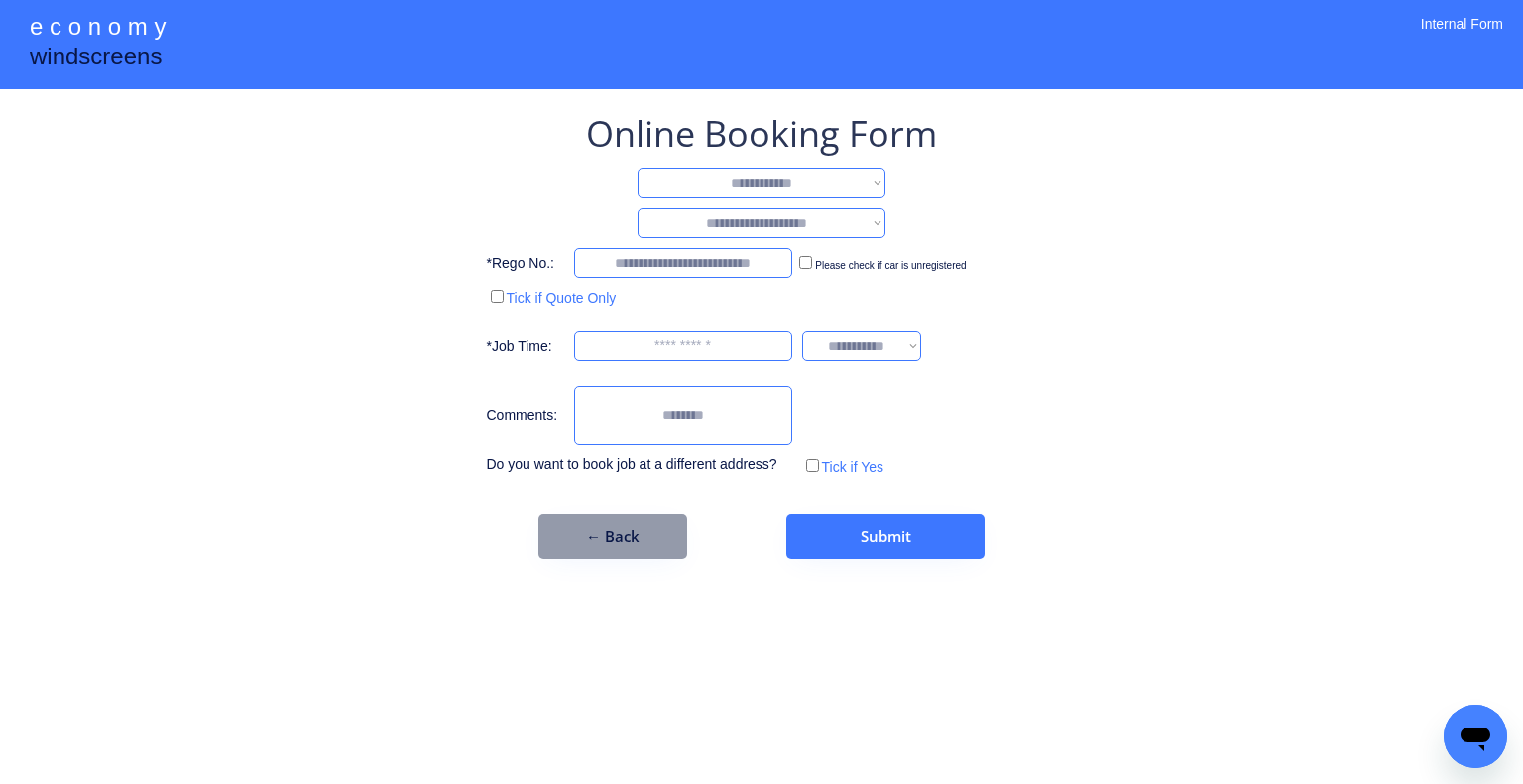 click on "**********" at bounding box center (762, 183) 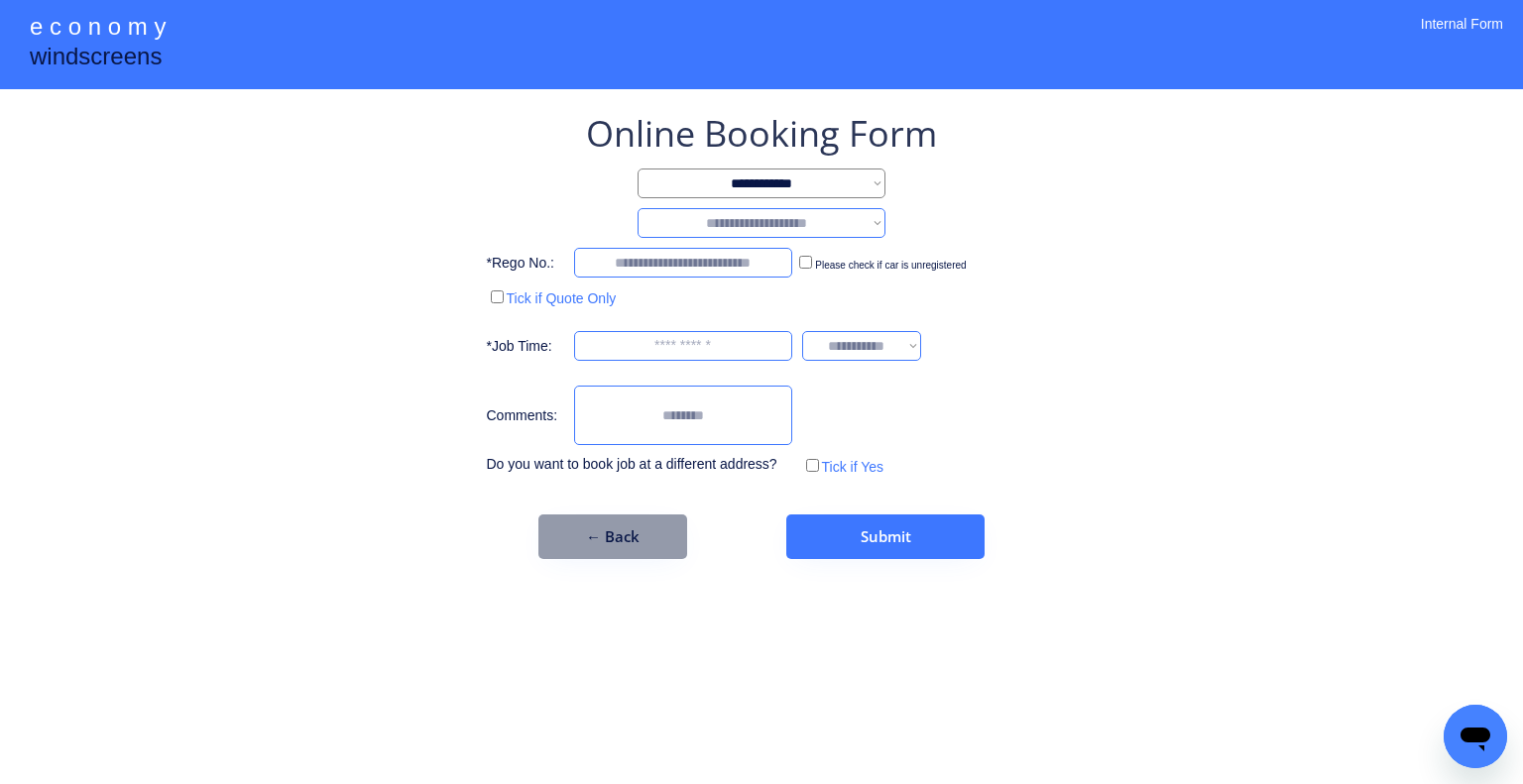 click on "**********" at bounding box center (762, 223) 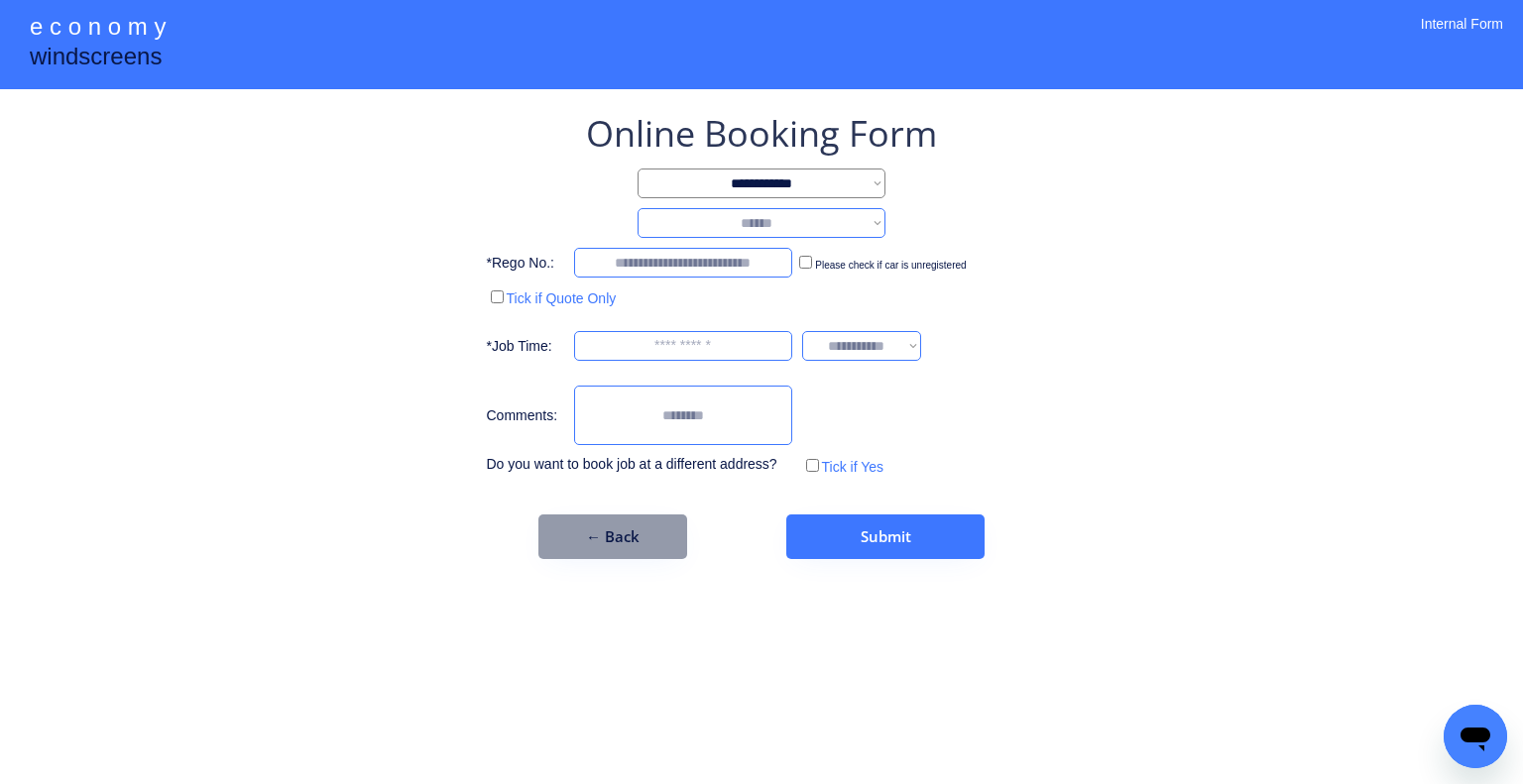 click on "**********" at bounding box center (762, 223) 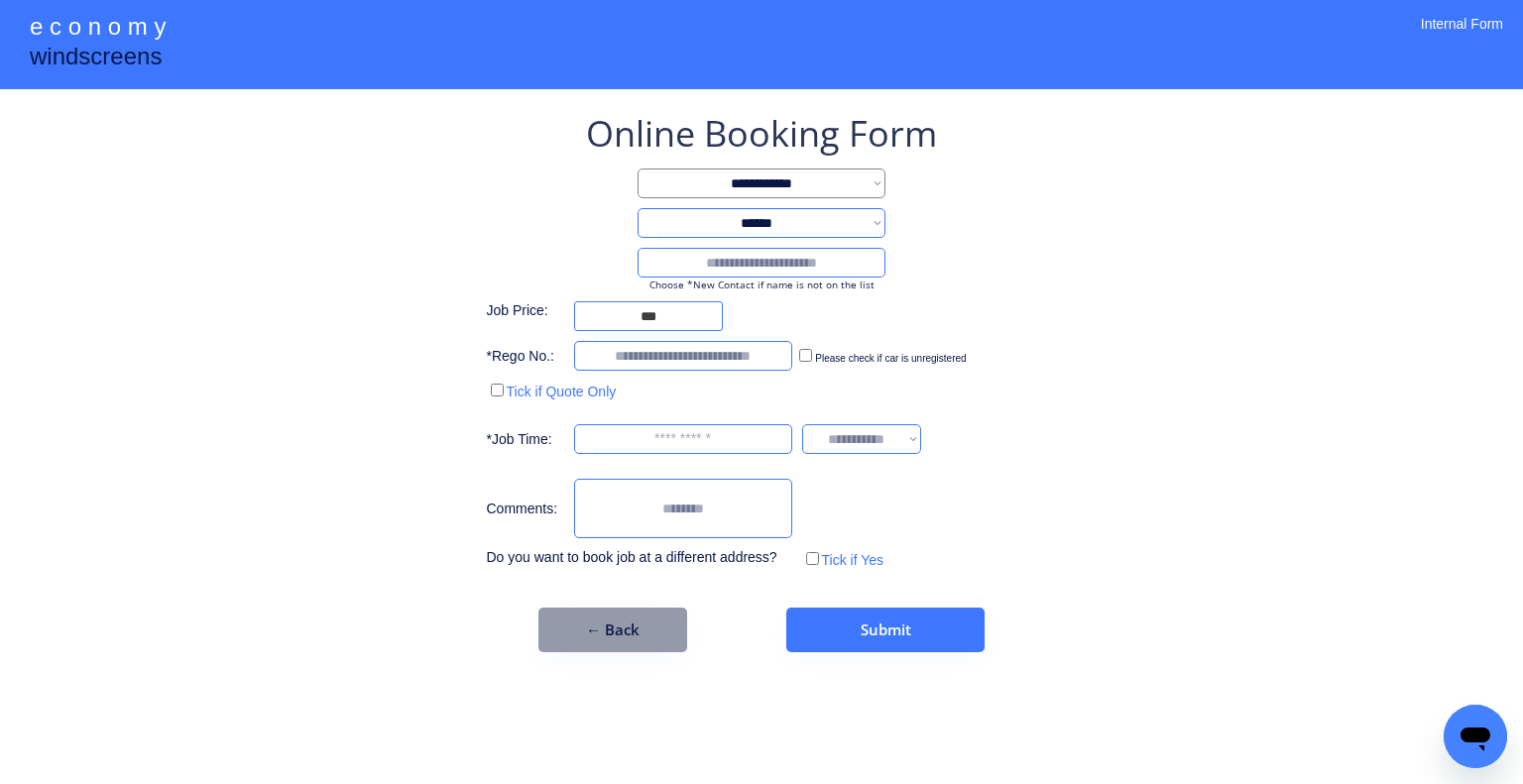 click at bounding box center [762, 263] 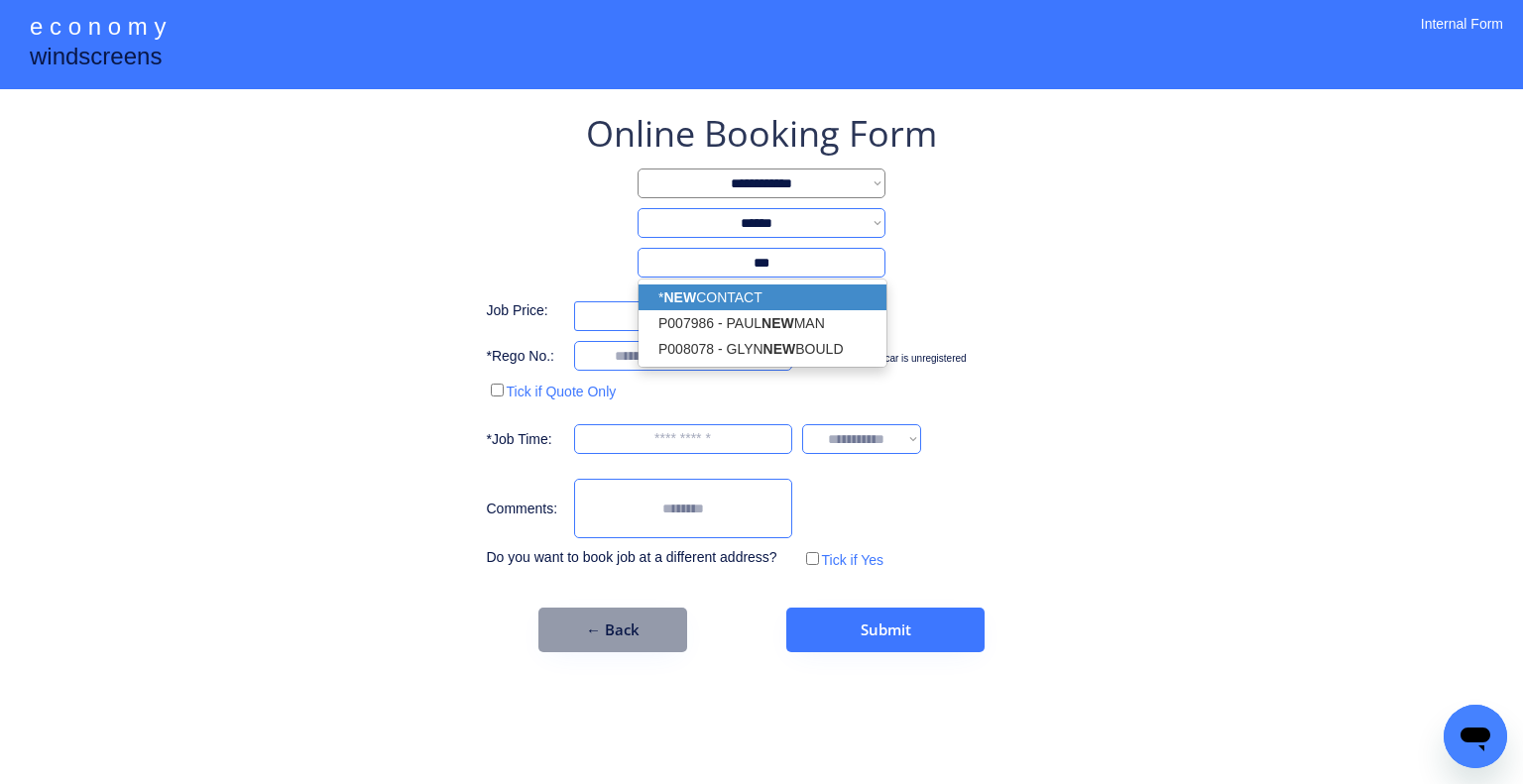 drag, startPoint x: 799, startPoint y: 288, endPoint x: 828, endPoint y: 291, distance: 29.15476 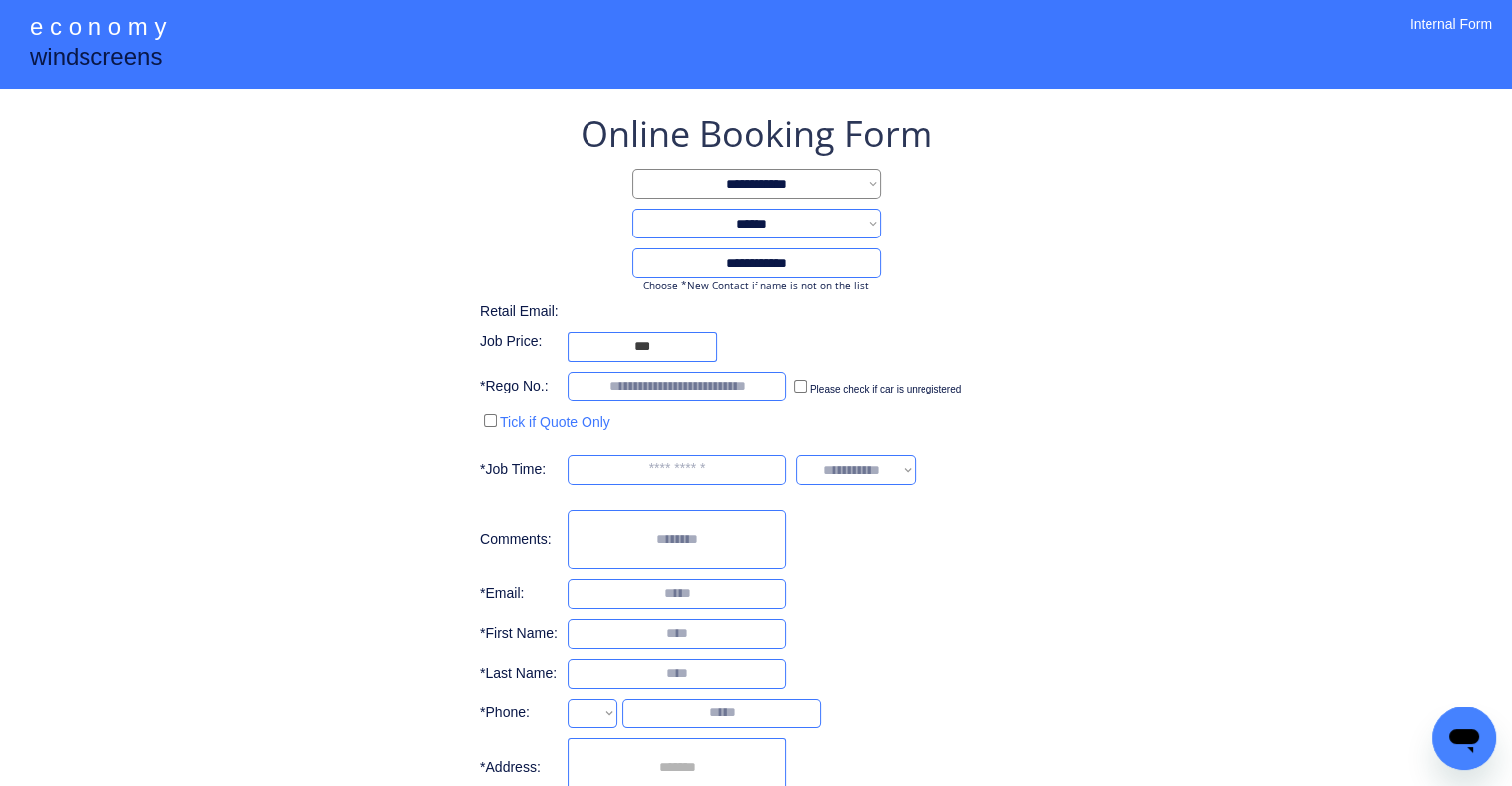 type on "**********" 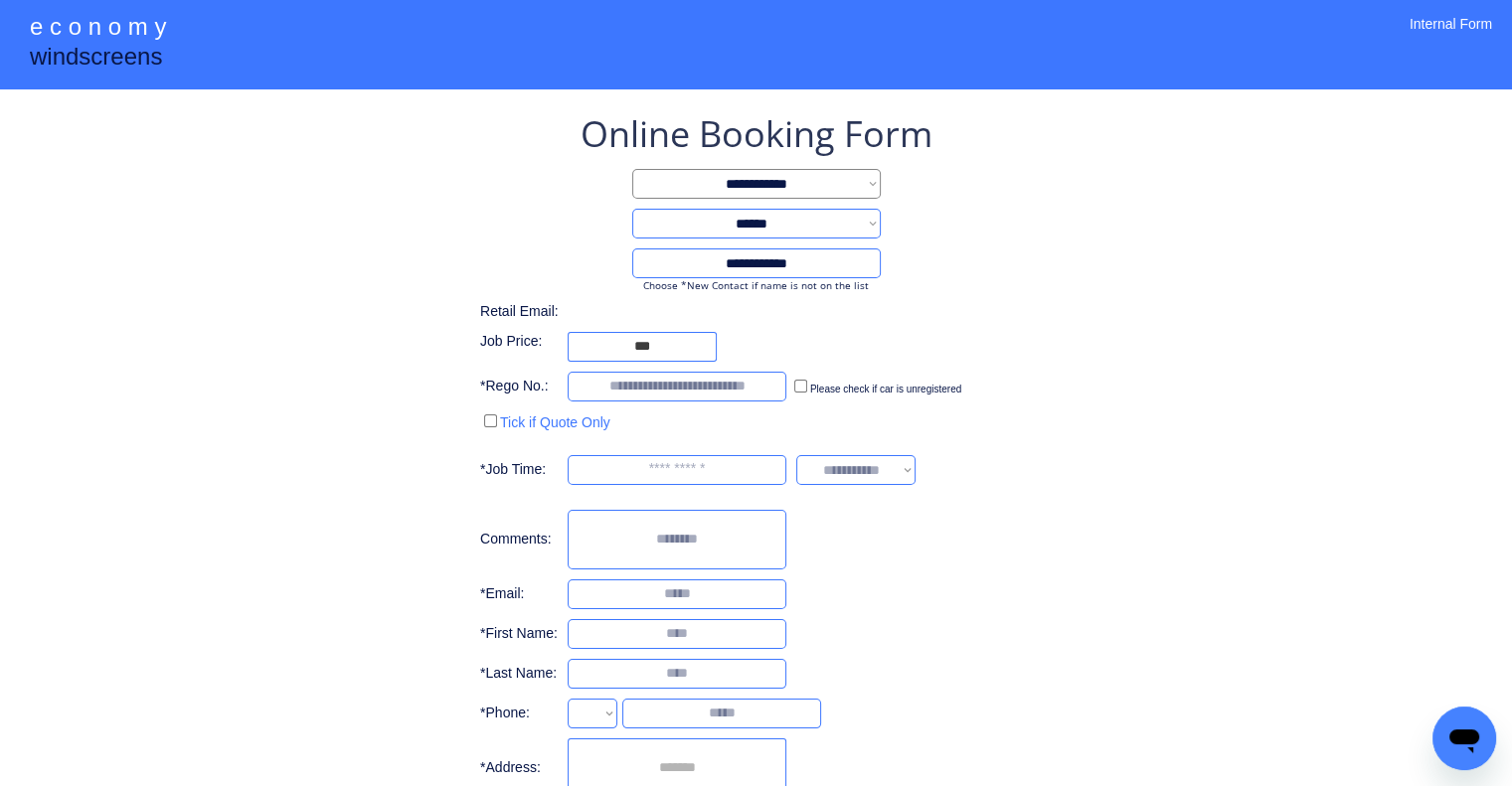click on "**********" at bounding box center (756, 511) 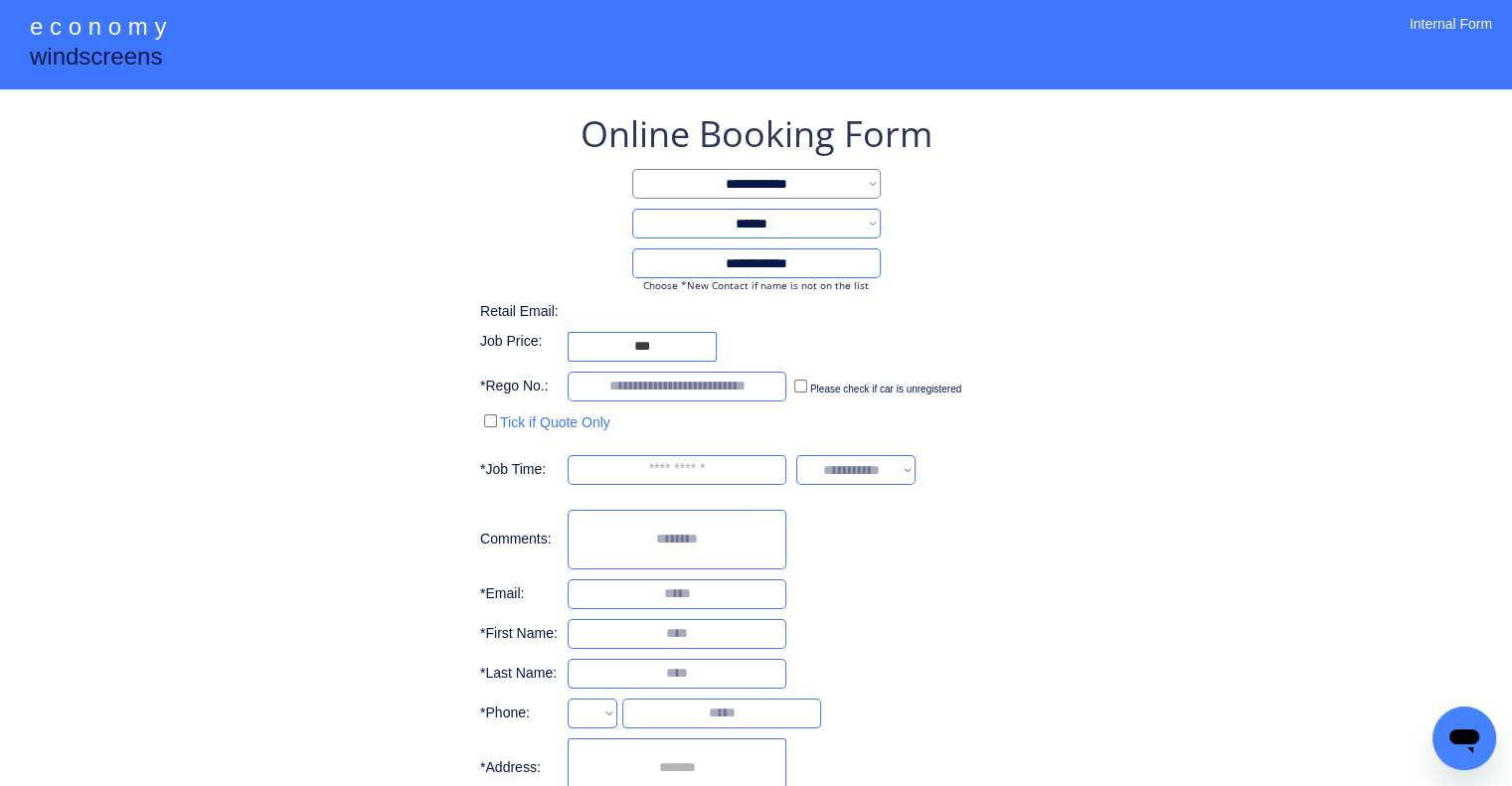 select on "**********" 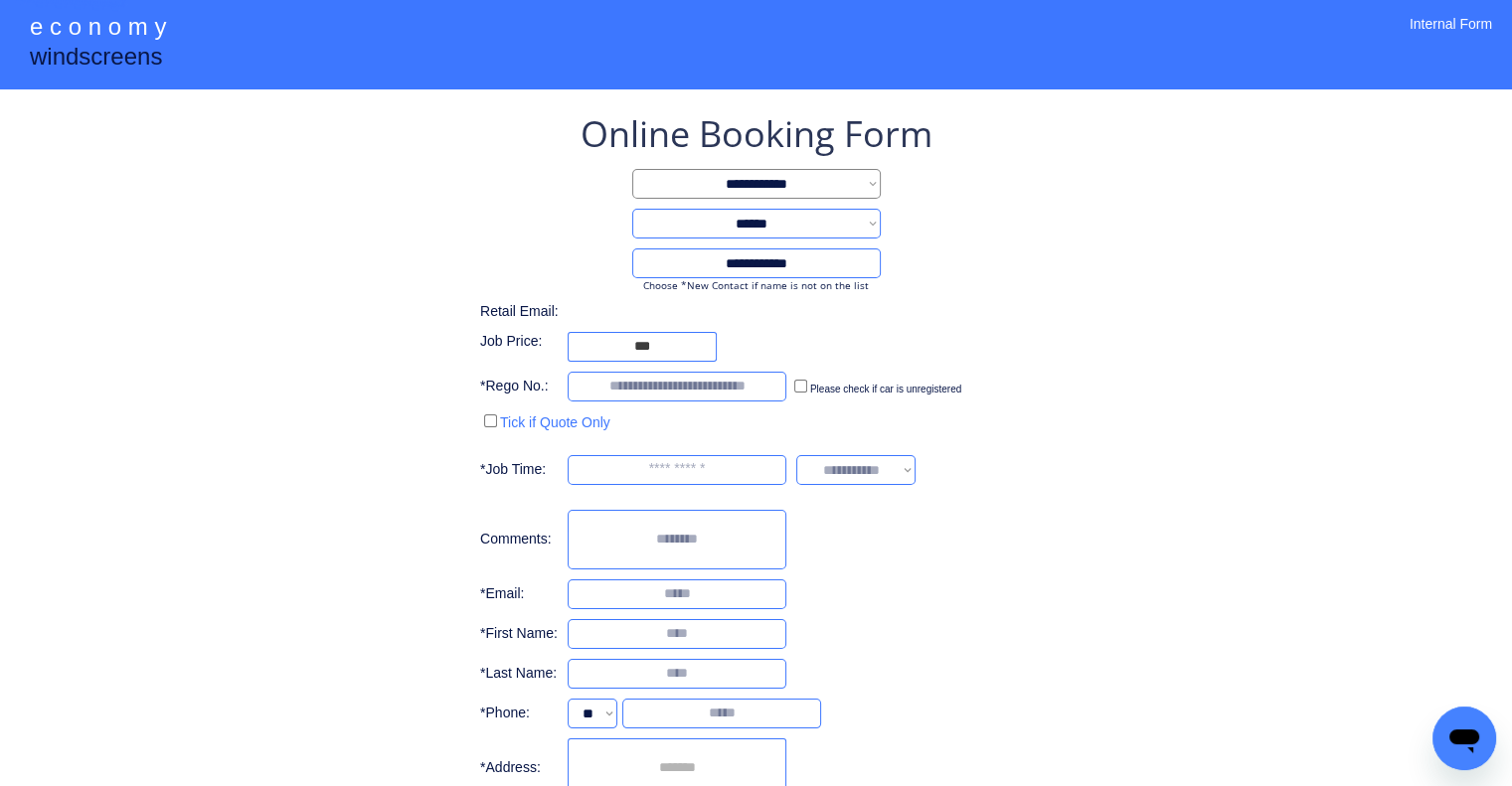 click at bounding box center [677, 768] 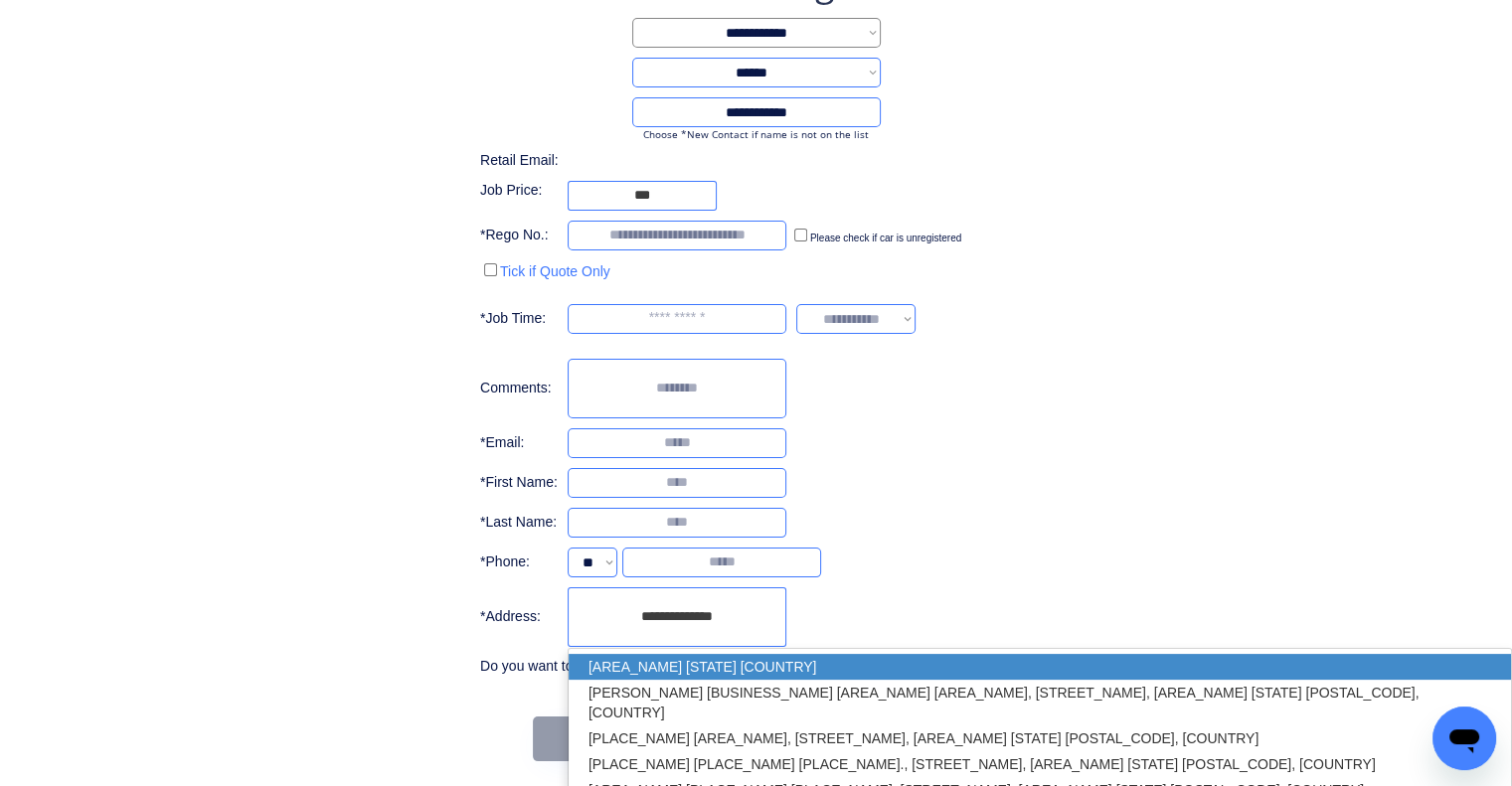 scroll, scrollTop: 155, scrollLeft: 0, axis: vertical 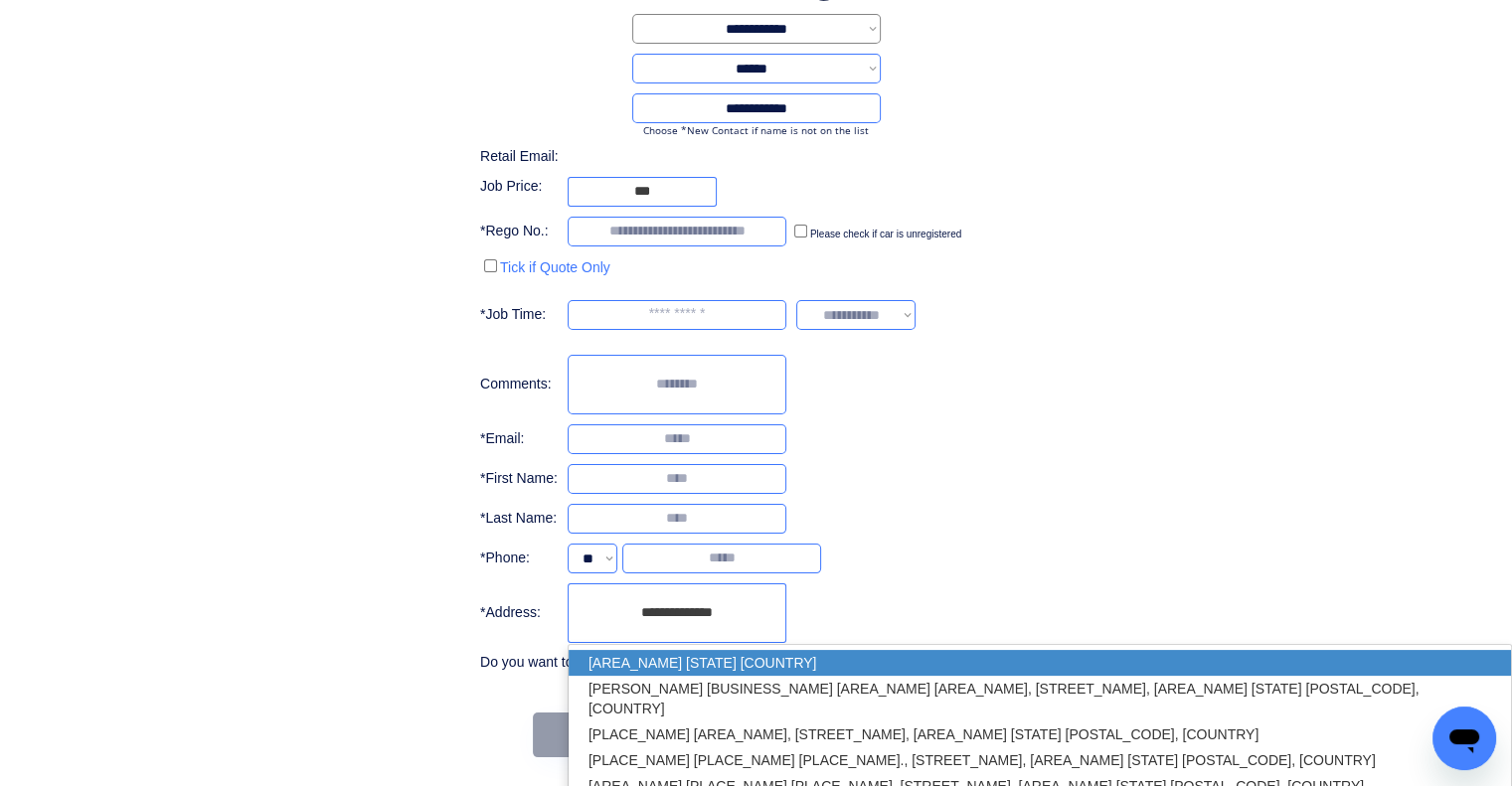 click on "Holland Park QLD 4121, Australia" at bounding box center [1040, 663] 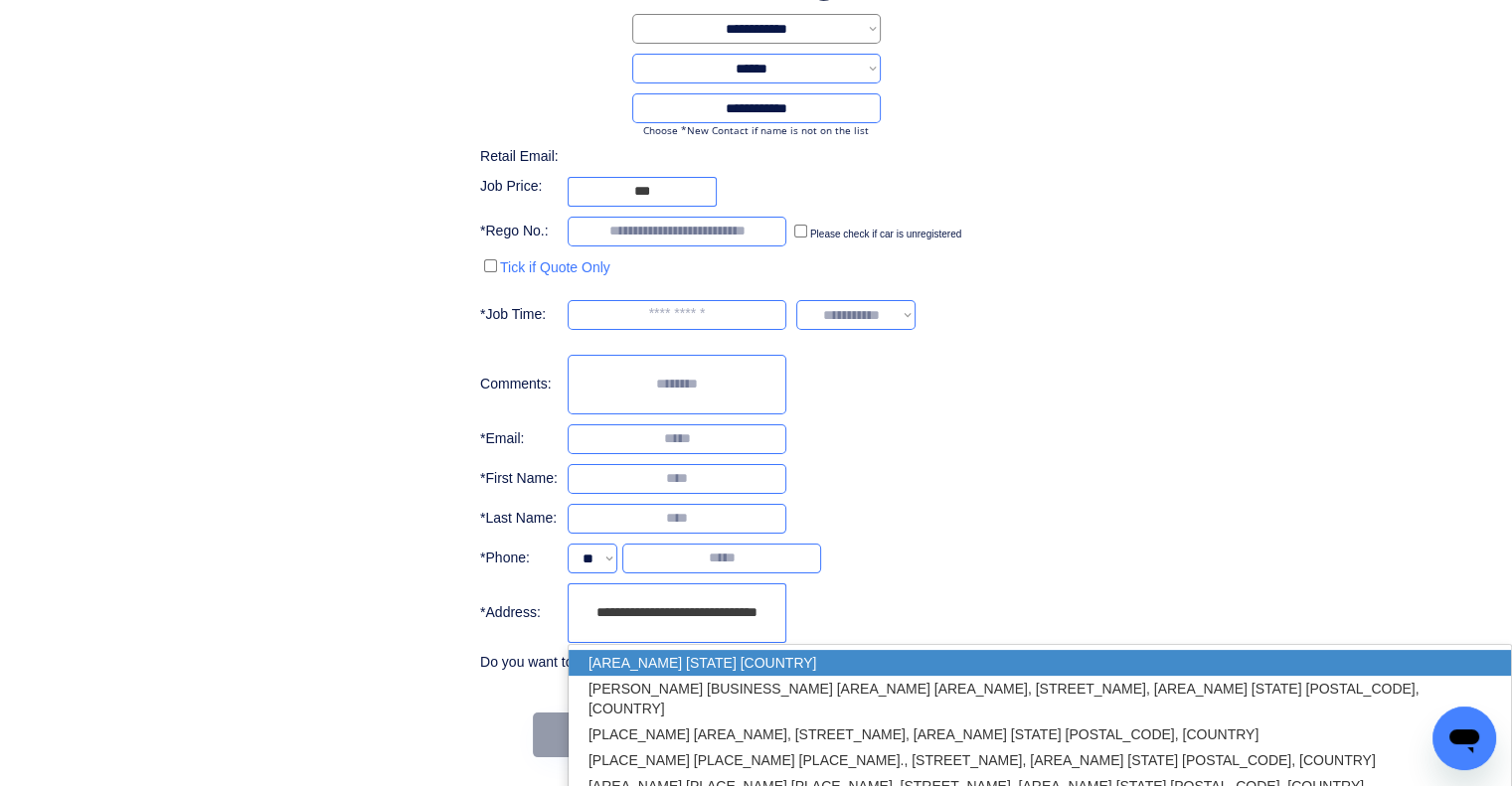 type on "**********" 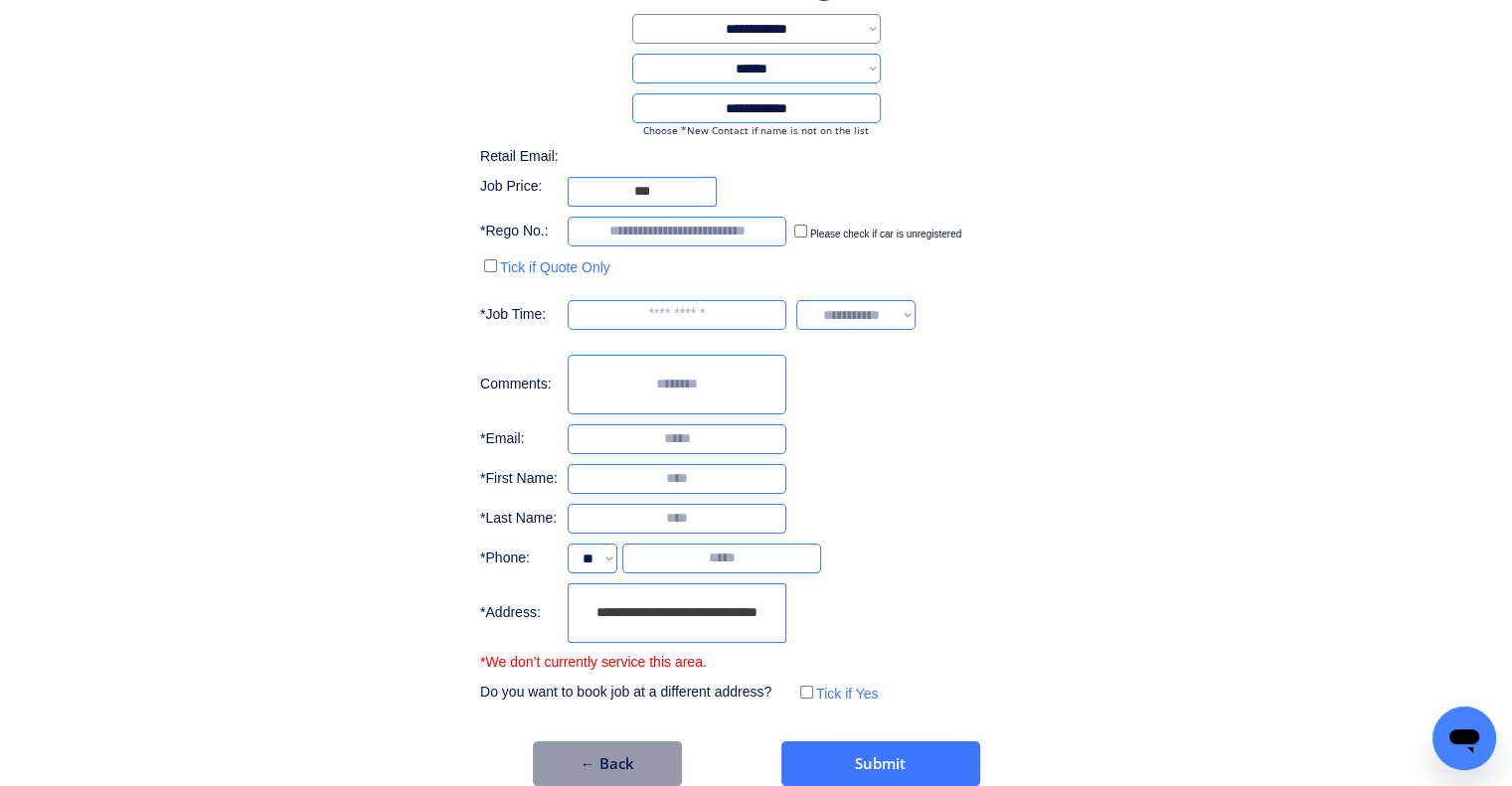 click on "**********" at bounding box center [756, 330] 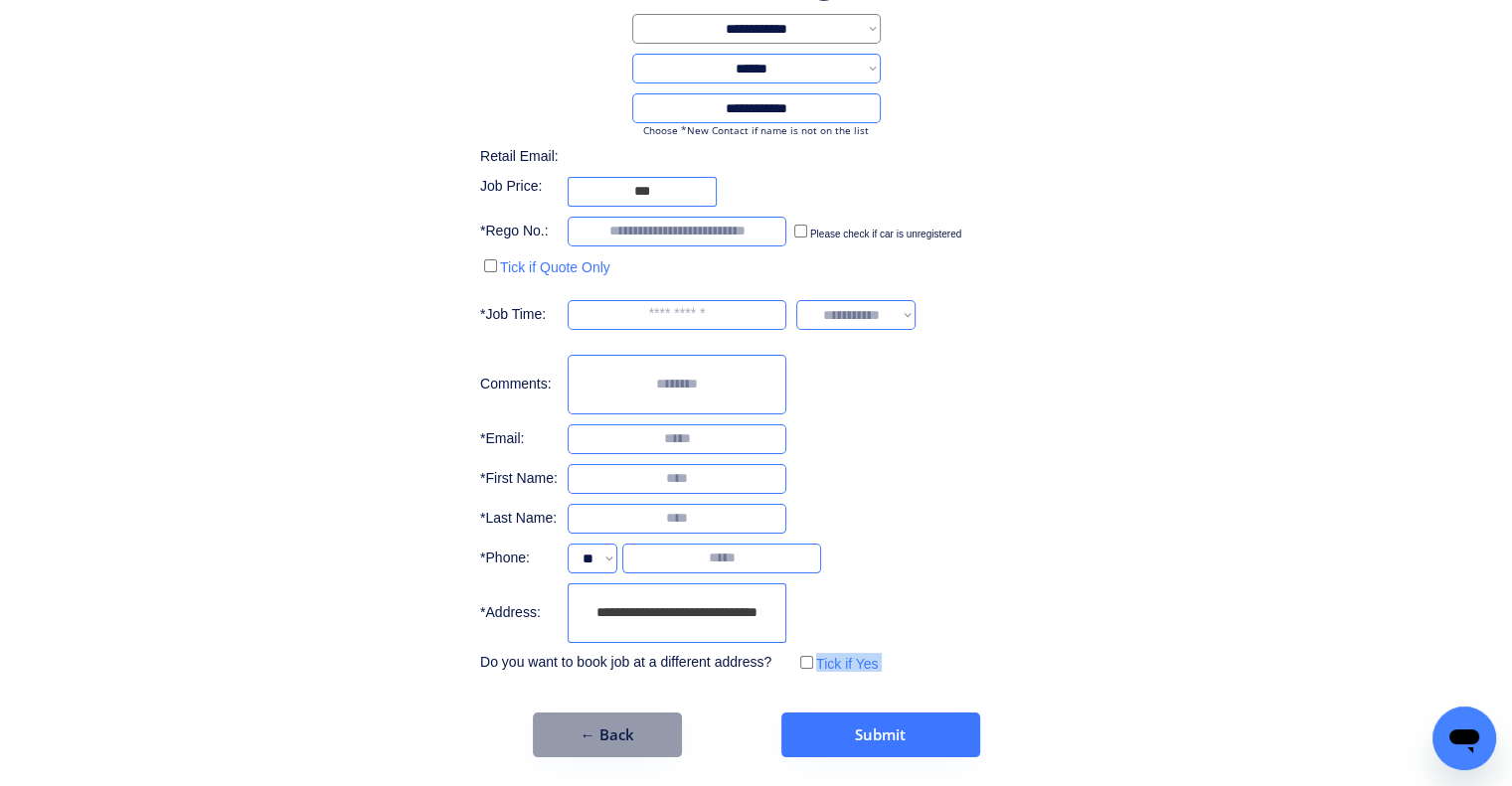 click on "**********" at bounding box center [756, 316] 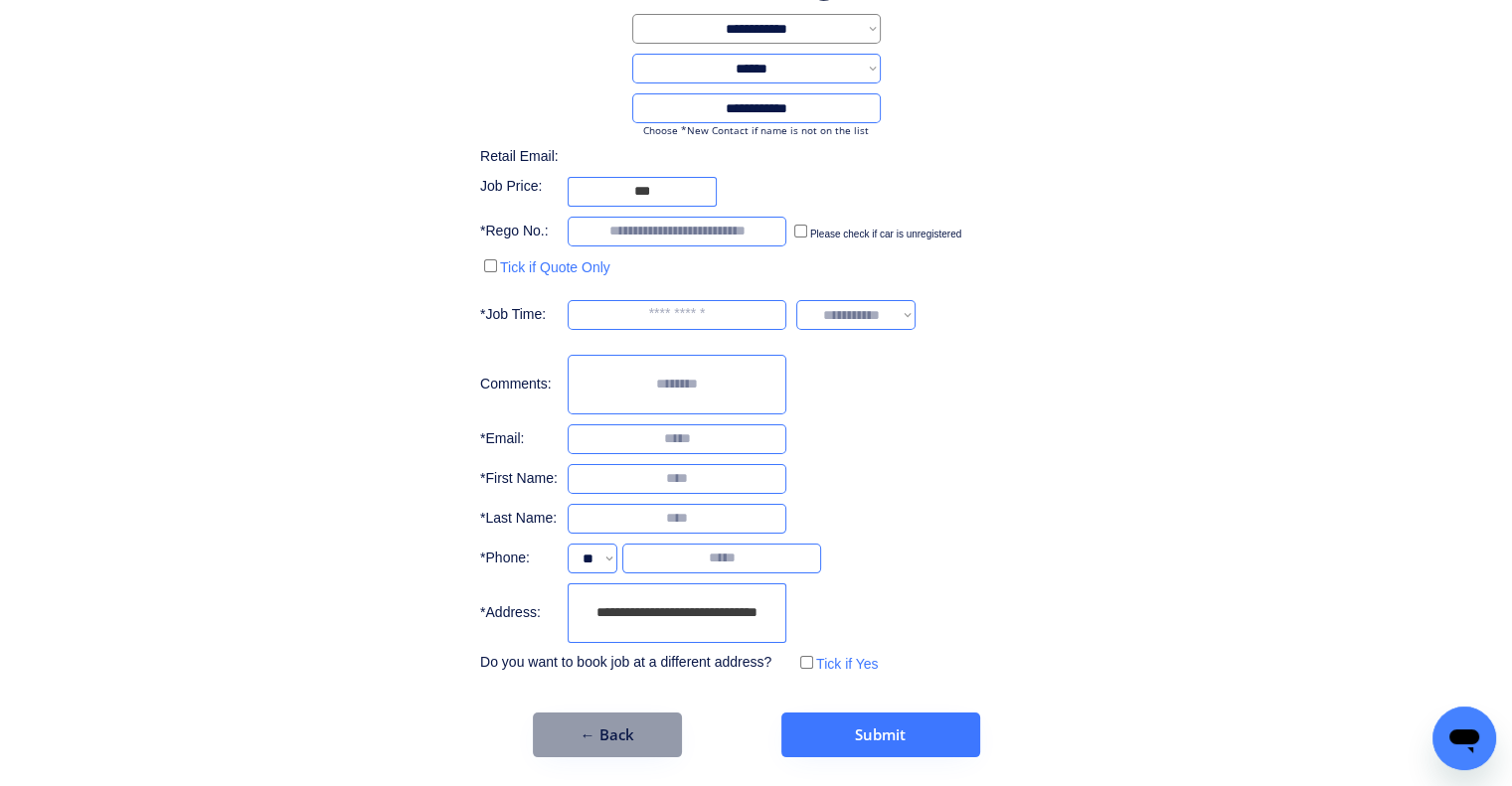 click on "**********" at bounding box center [677, 613] 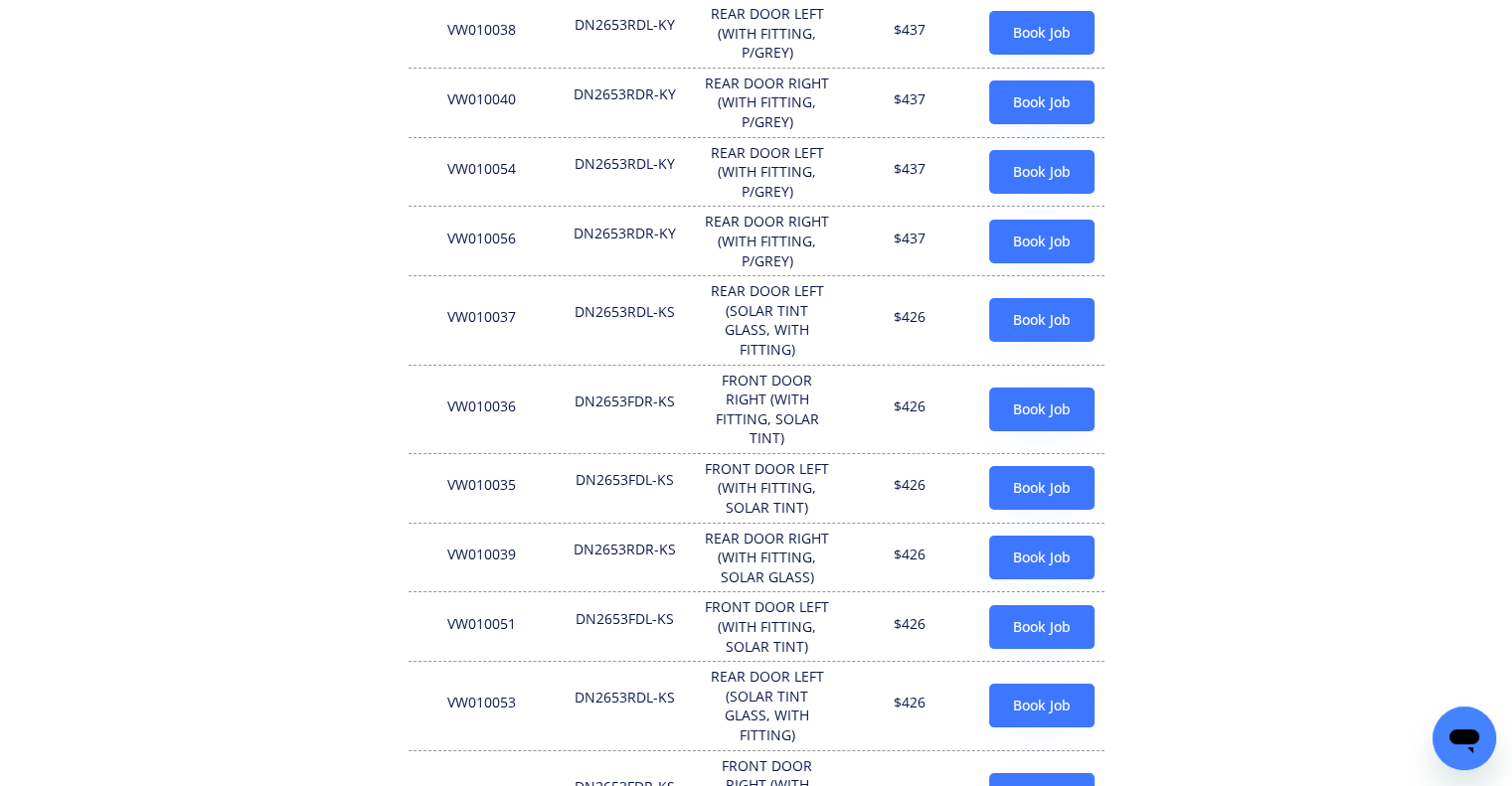 scroll, scrollTop: 647, scrollLeft: 0, axis: vertical 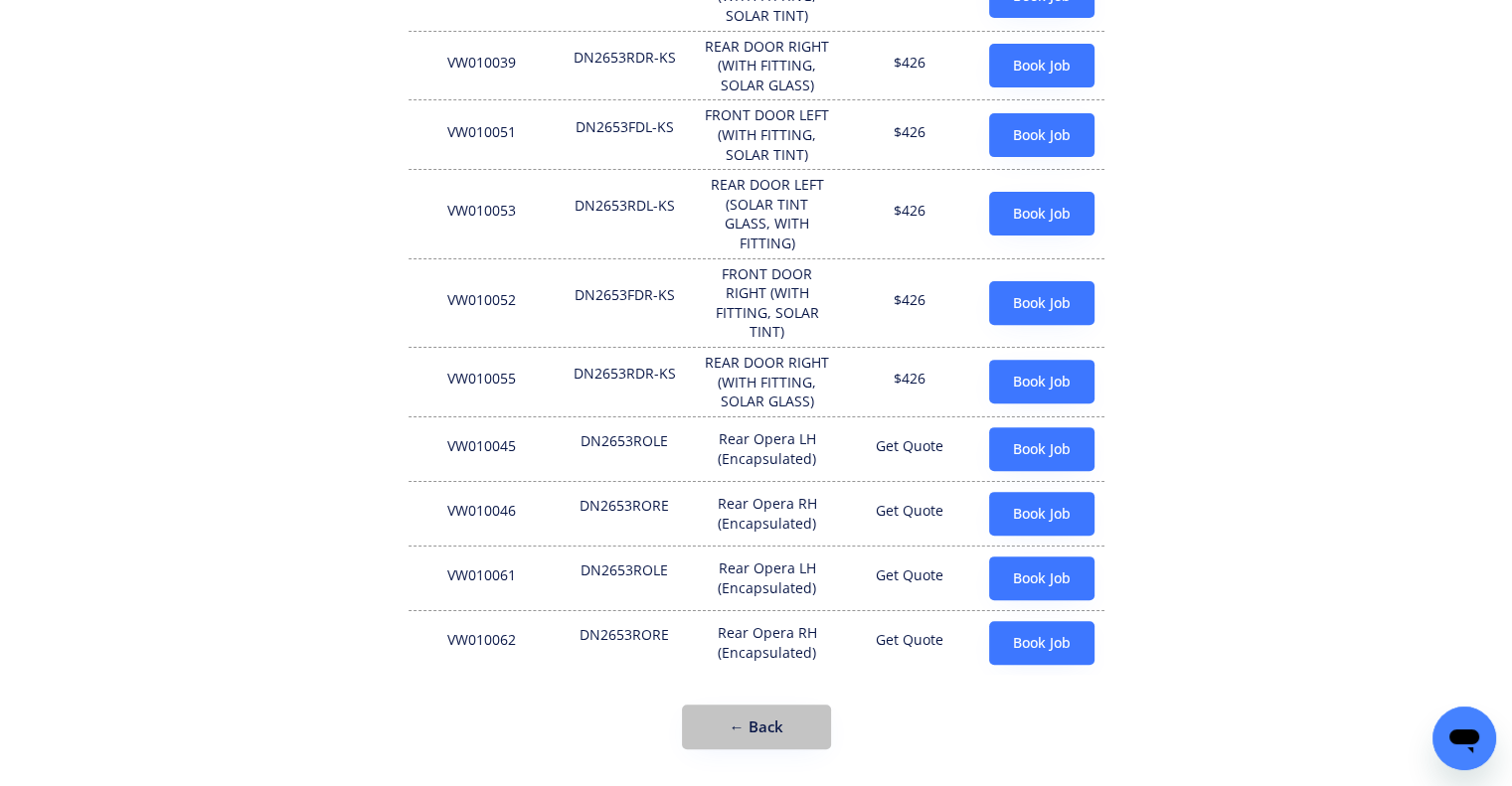 click on "←   Back" at bounding box center [756, 726] 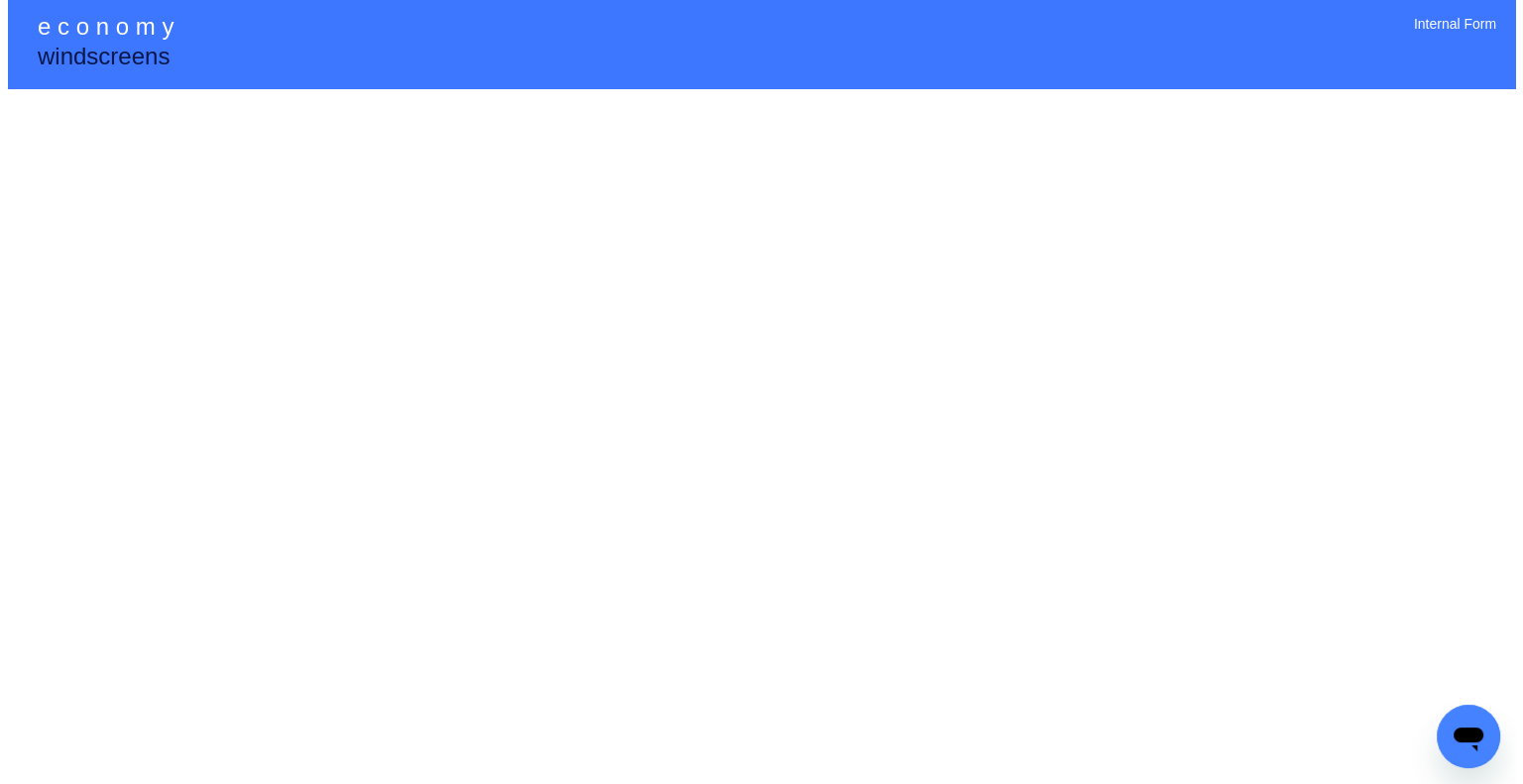 scroll, scrollTop: 0, scrollLeft: 0, axis: both 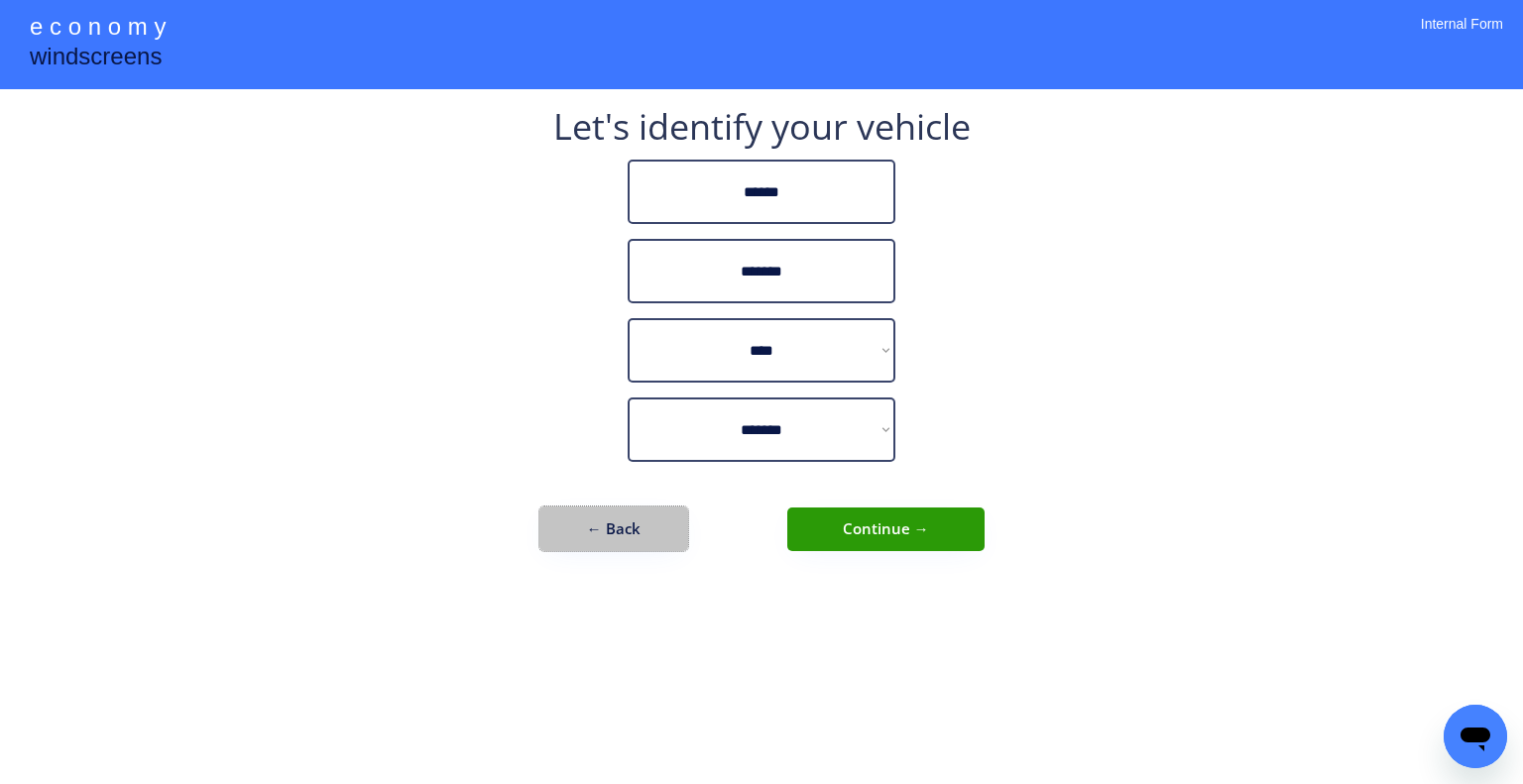 drag, startPoint x: 641, startPoint y: 518, endPoint x: 674, endPoint y: 14, distance: 505.0792 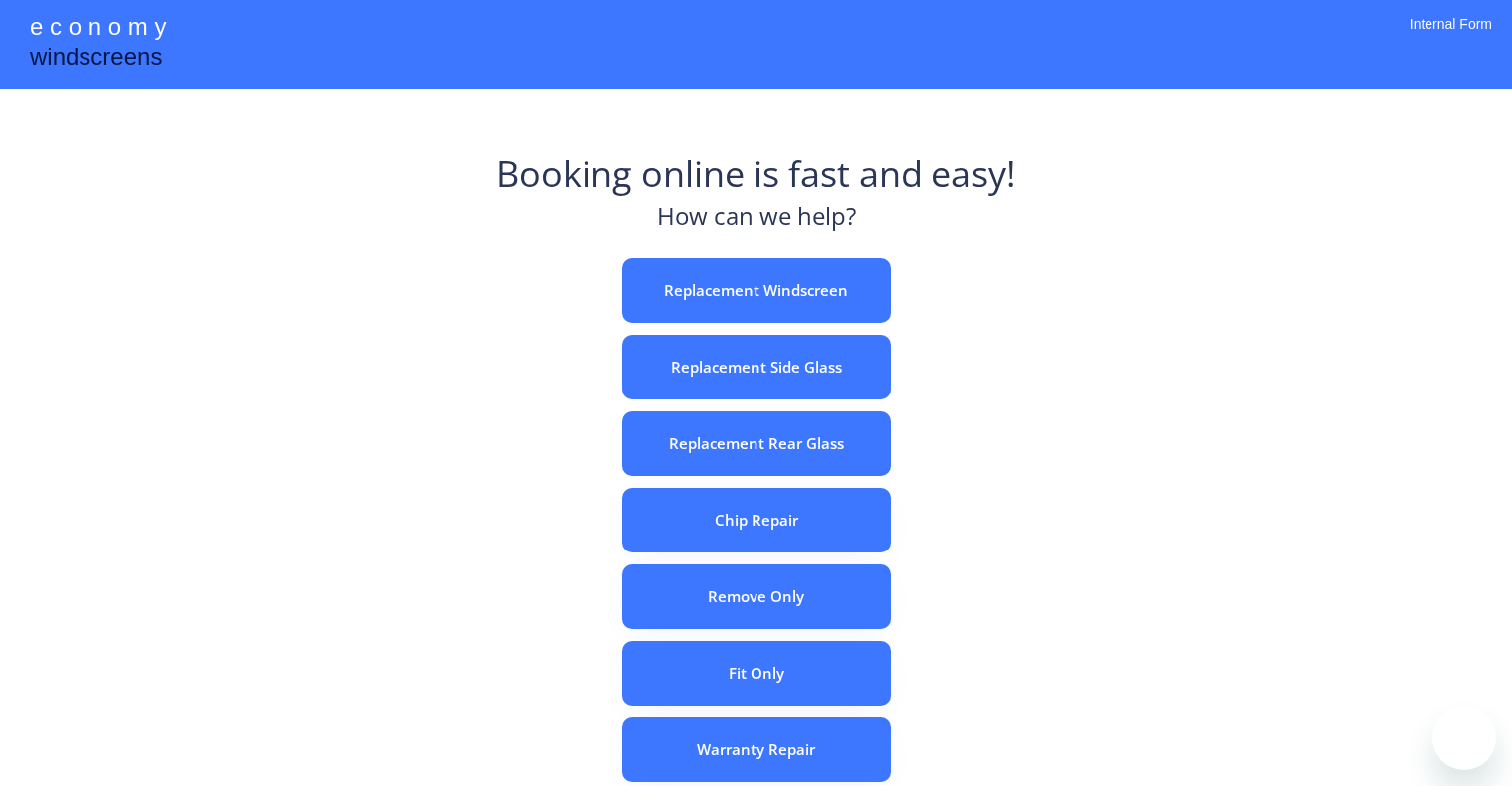 scroll, scrollTop: 0, scrollLeft: 0, axis: both 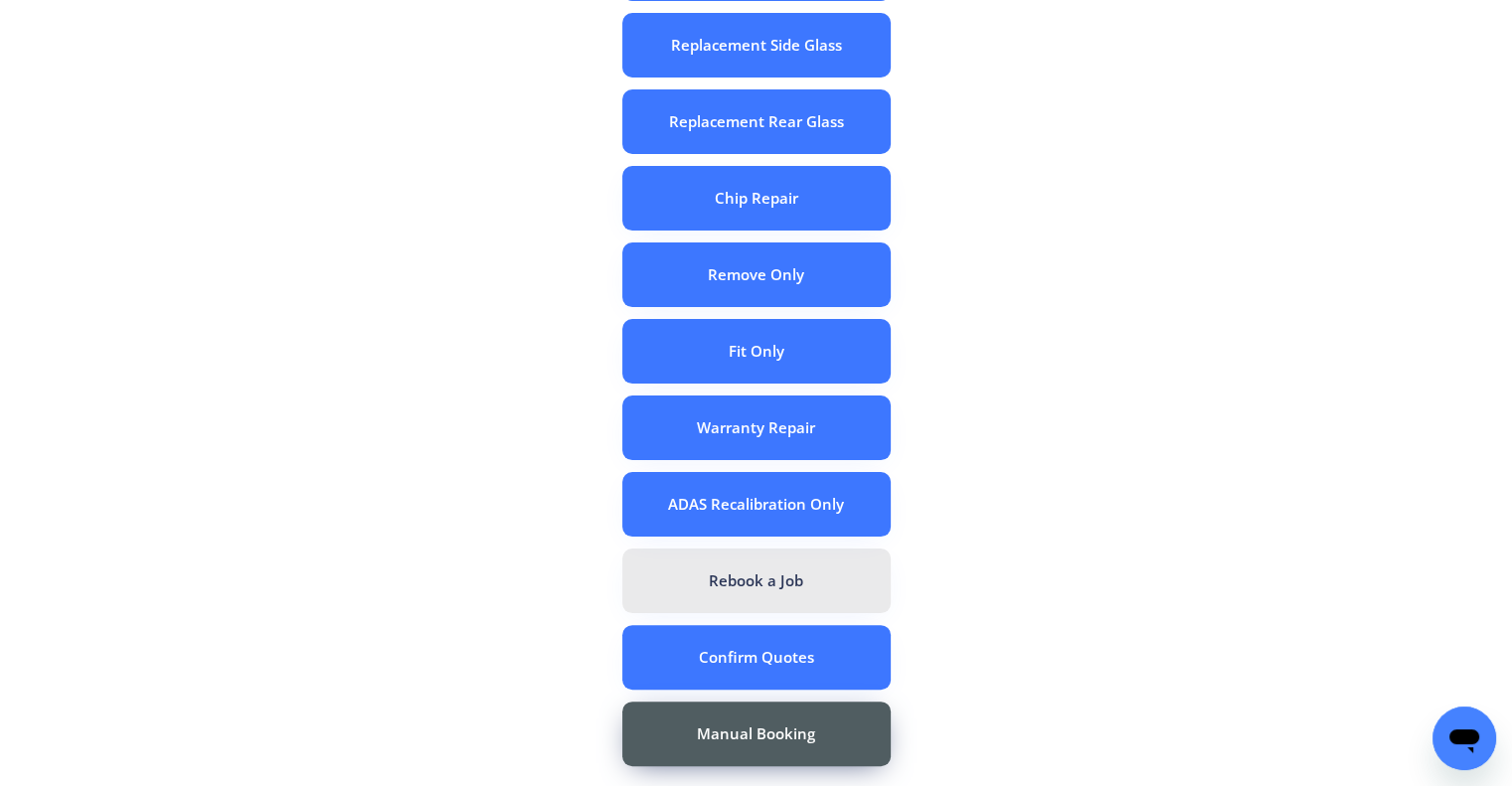 click on "Rebook a Job" at bounding box center (756, 580) 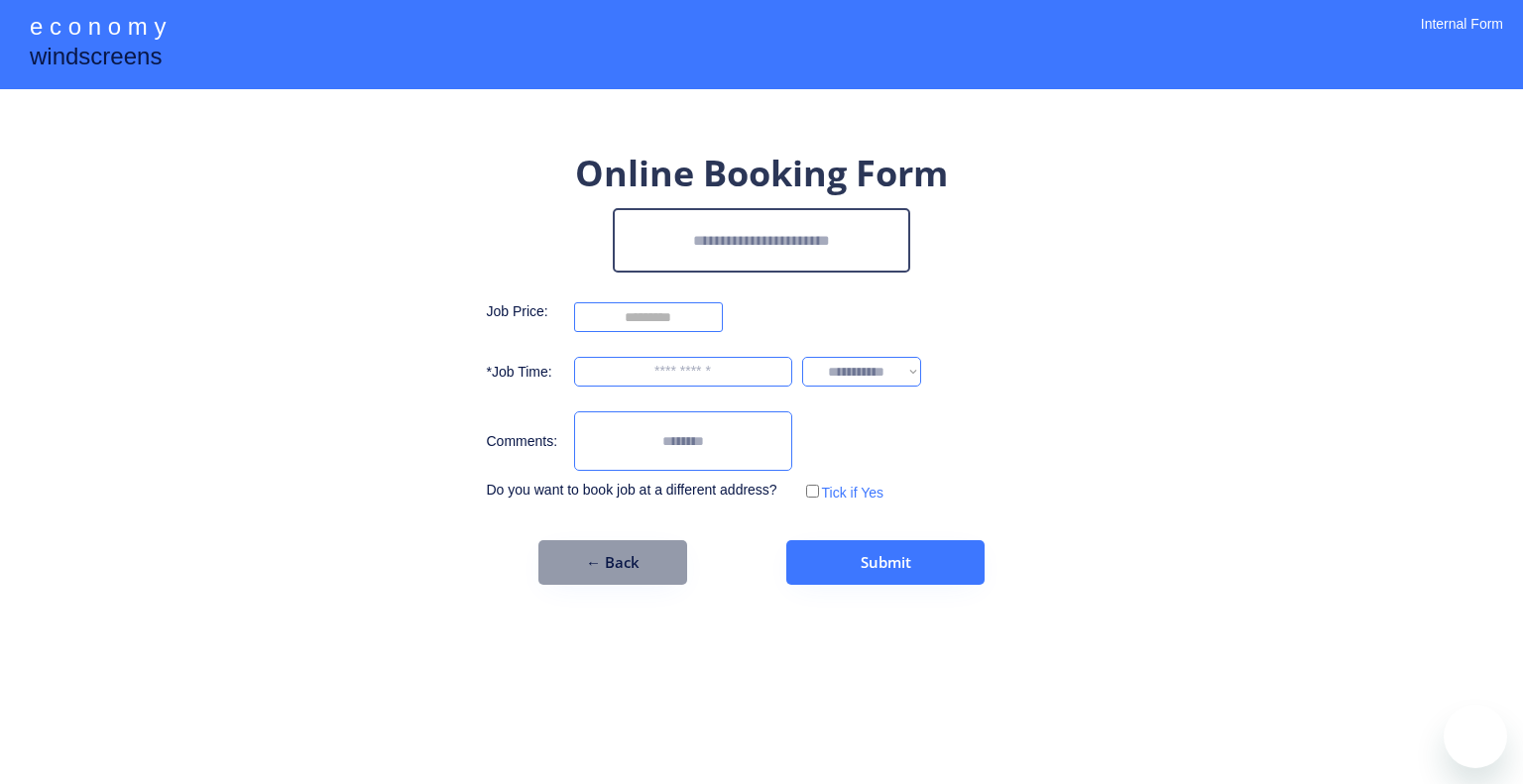 scroll, scrollTop: 0, scrollLeft: 0, axis: both 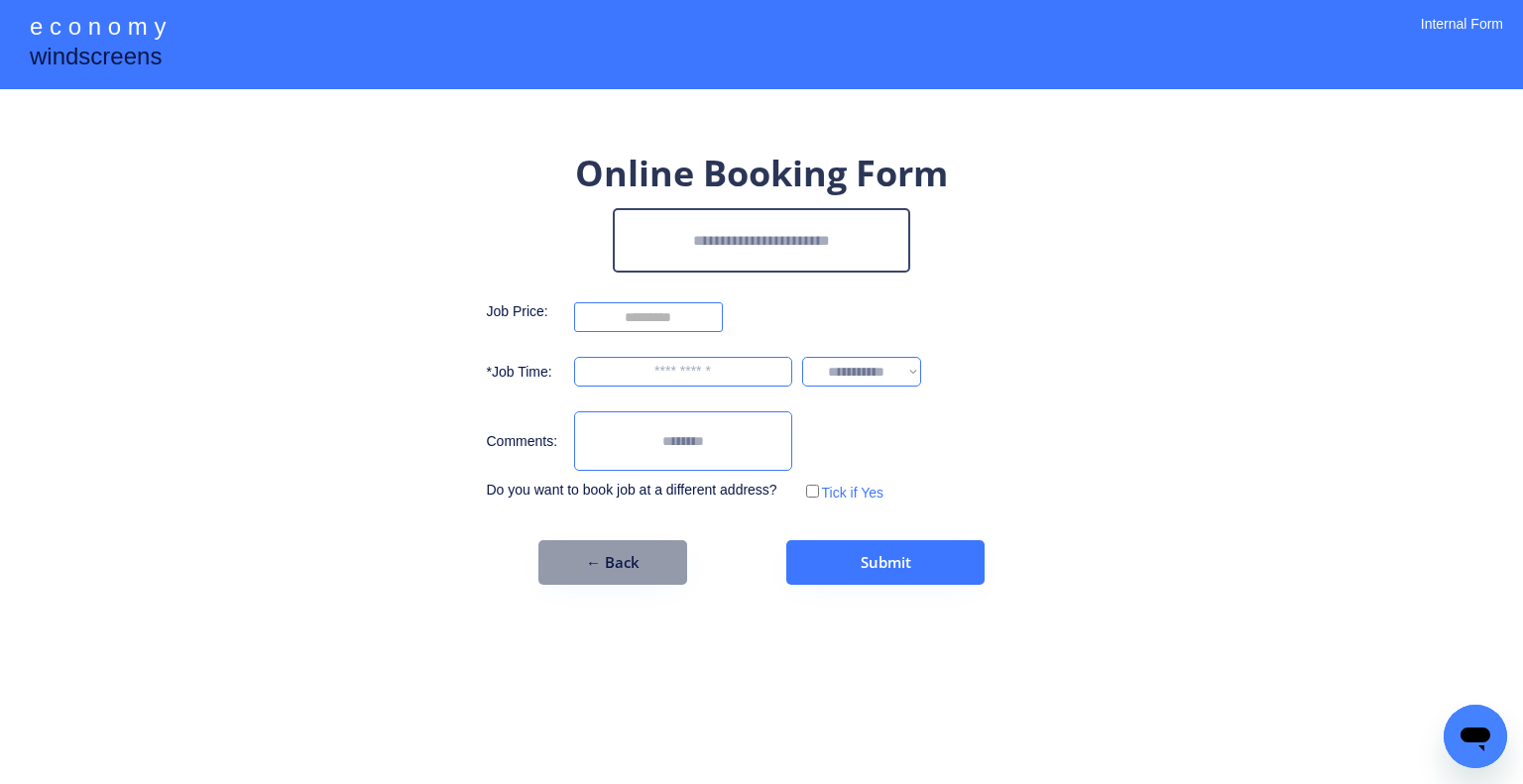 click at bounding box center (762, 240) 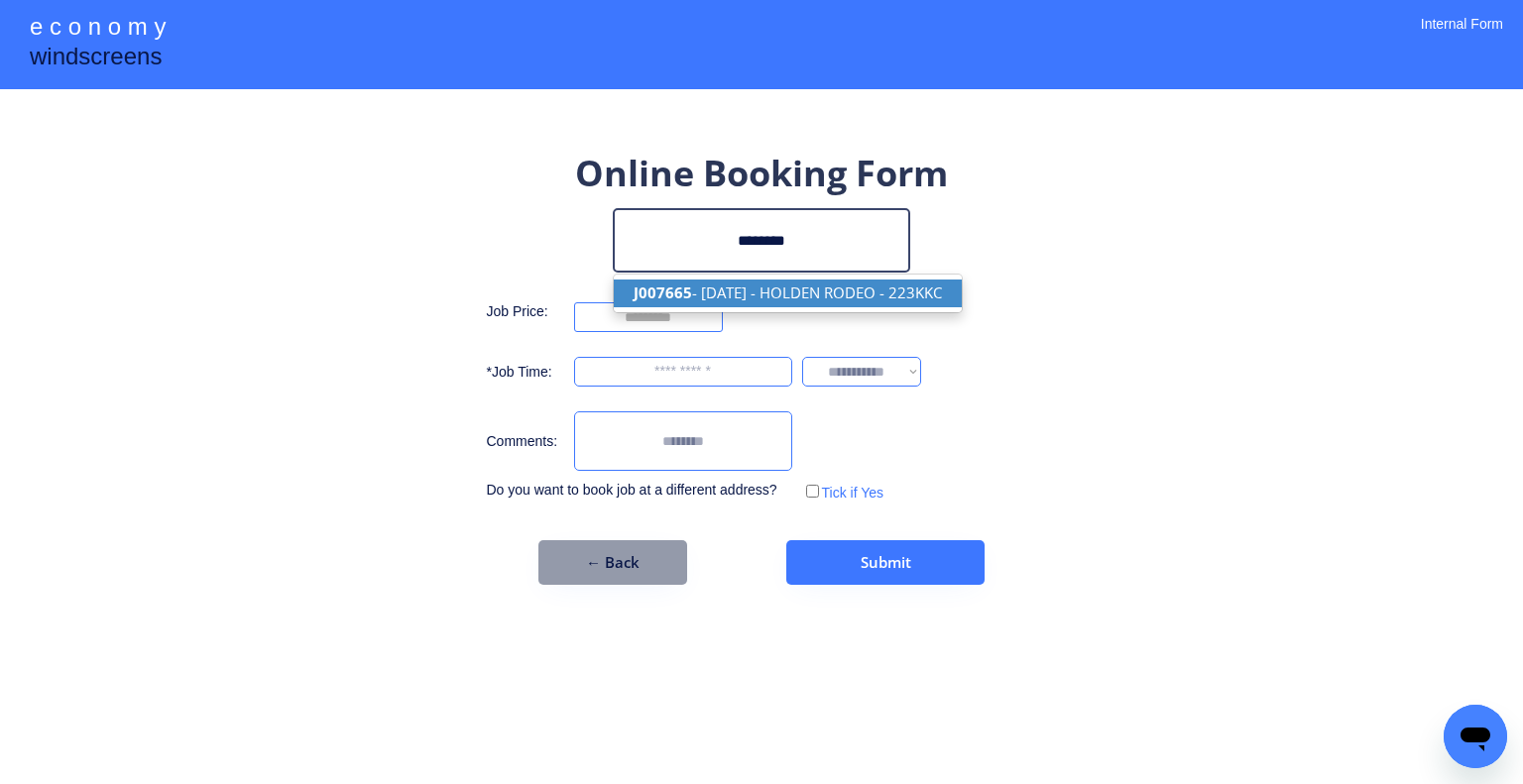 click on "J007665  - 14/07/2025 - HOLDEN RODEO - 223KKC" at bounding box center (787, 292) 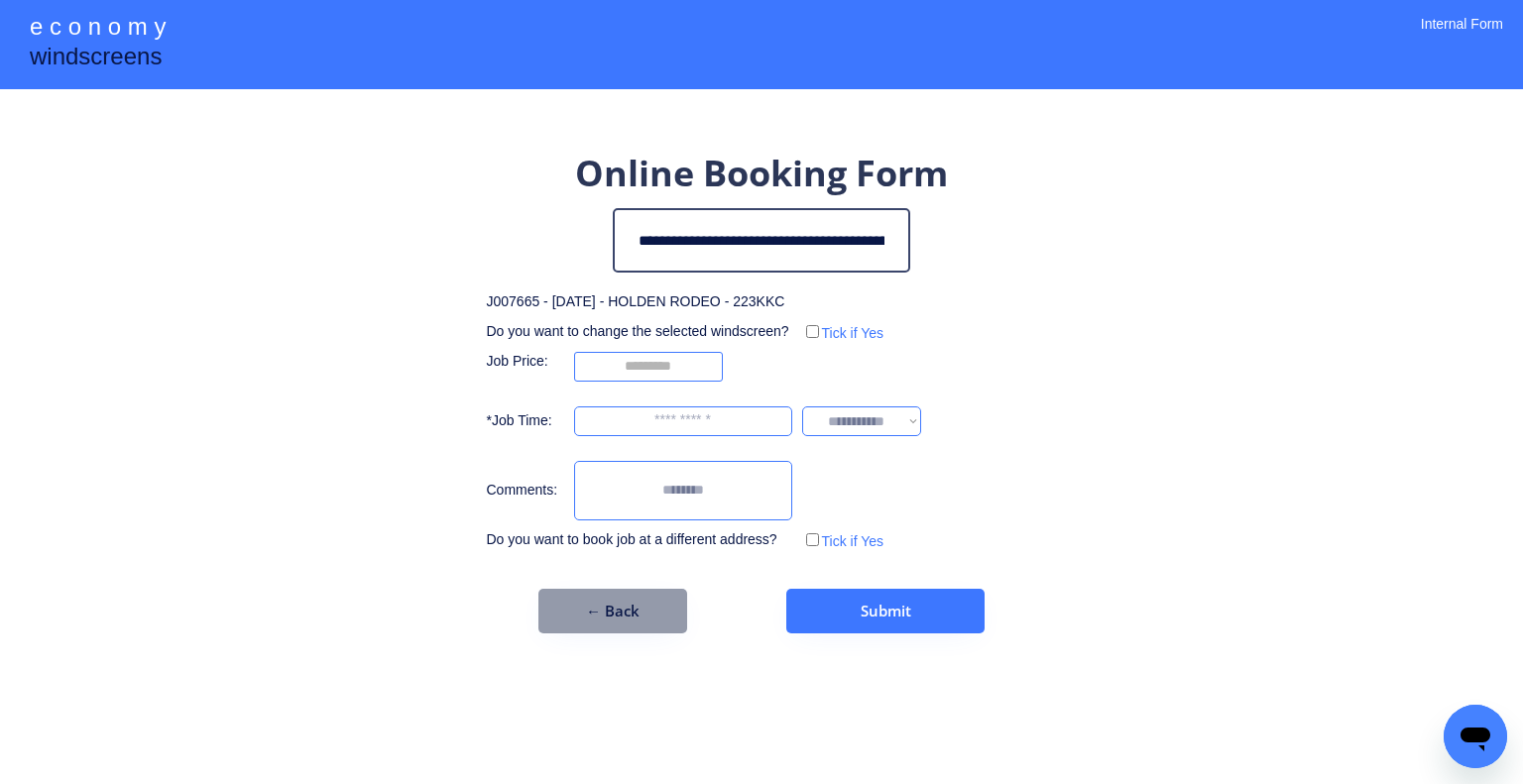 type on "**********" 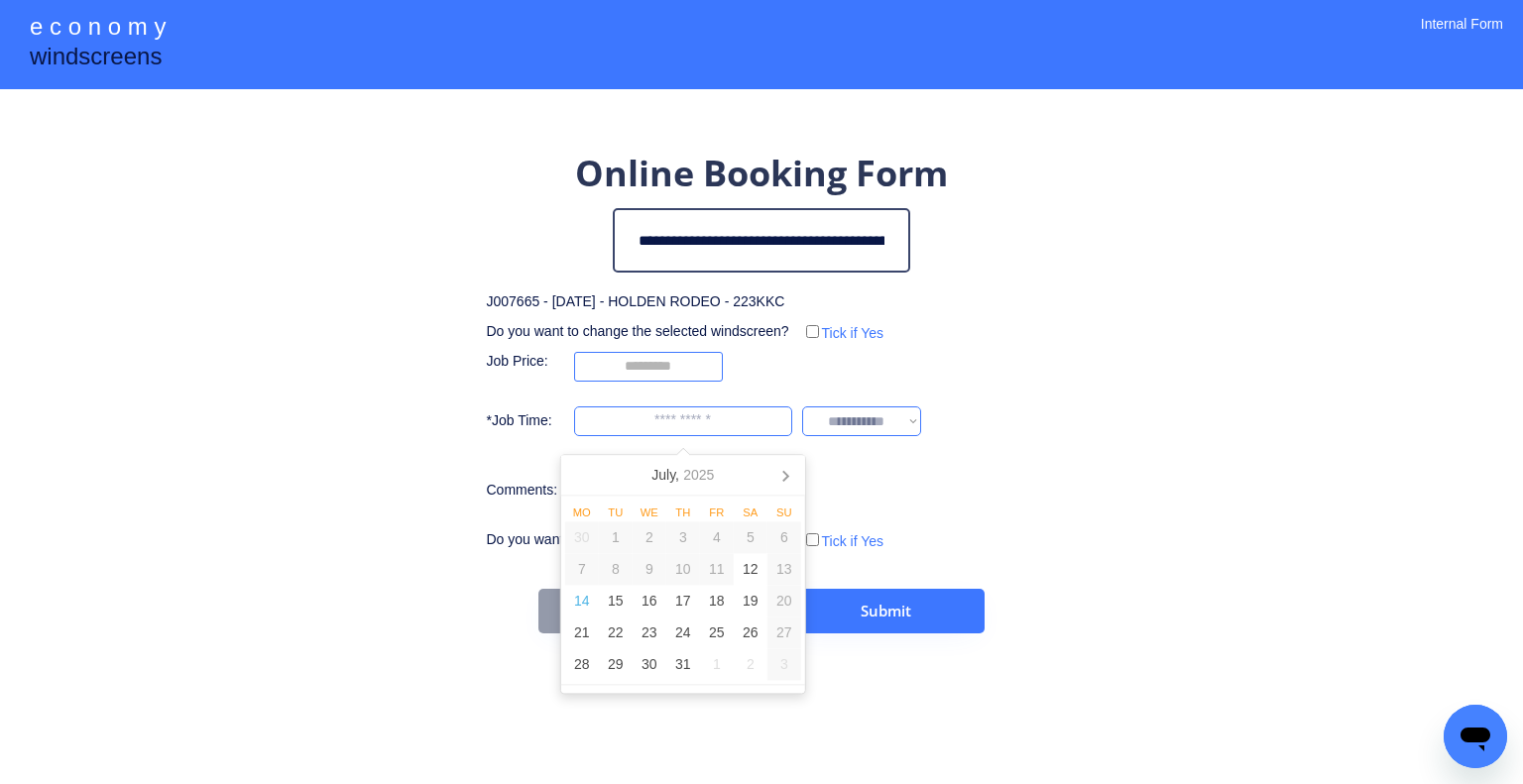 click at bounding box center [683, 421] 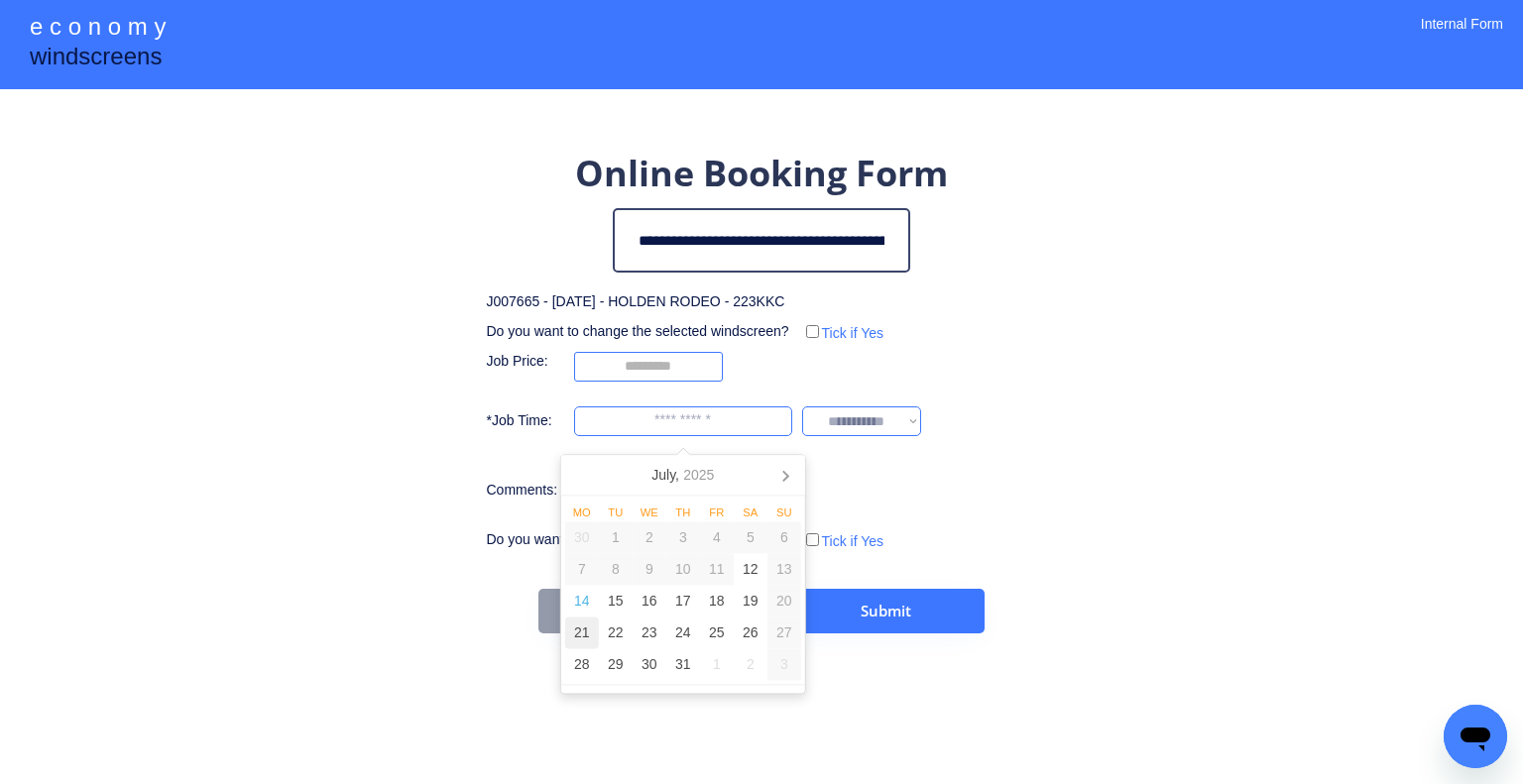 click on "21" at bounding box center (582, 633) 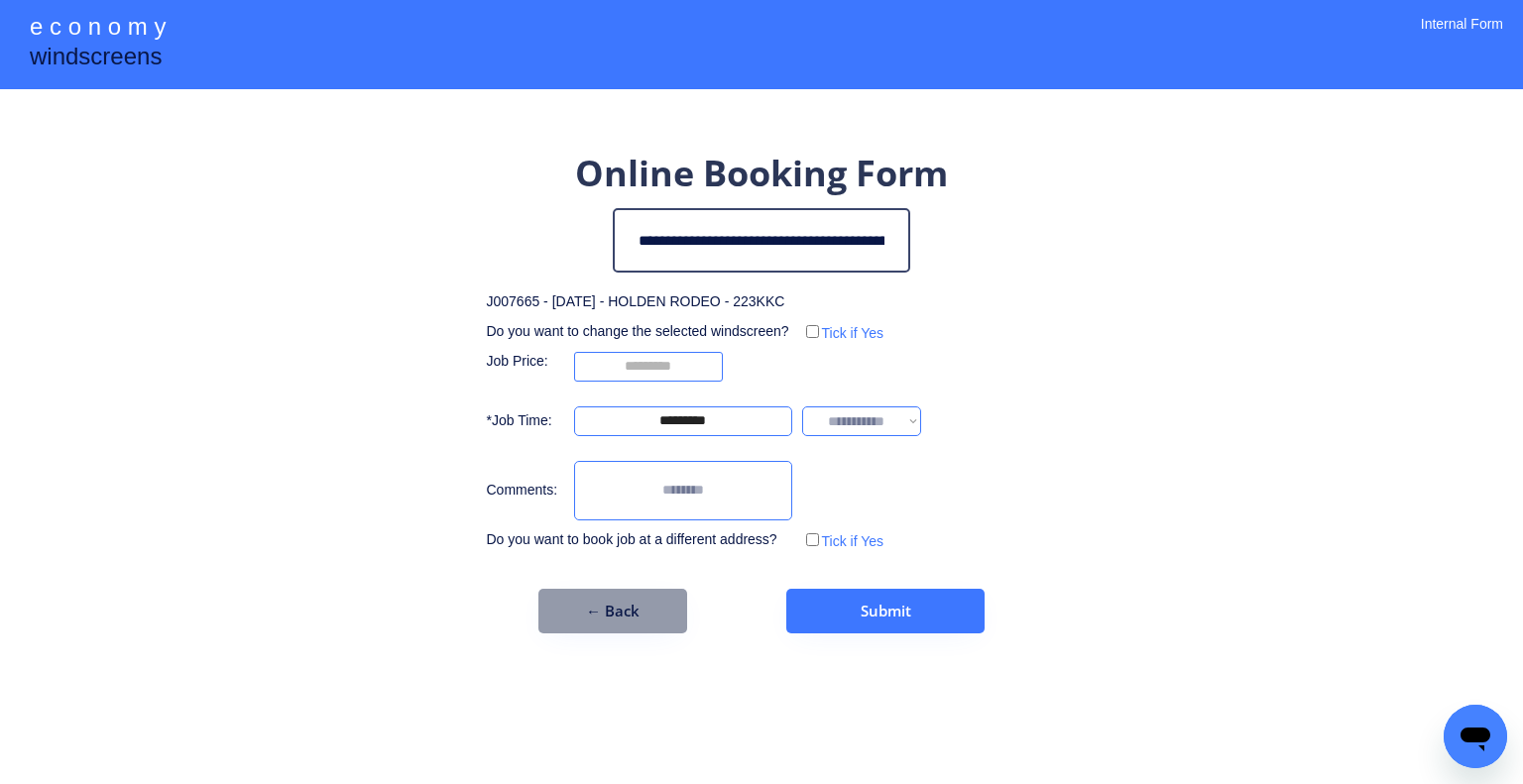 click on "**********" at bounding box center (762, 392) 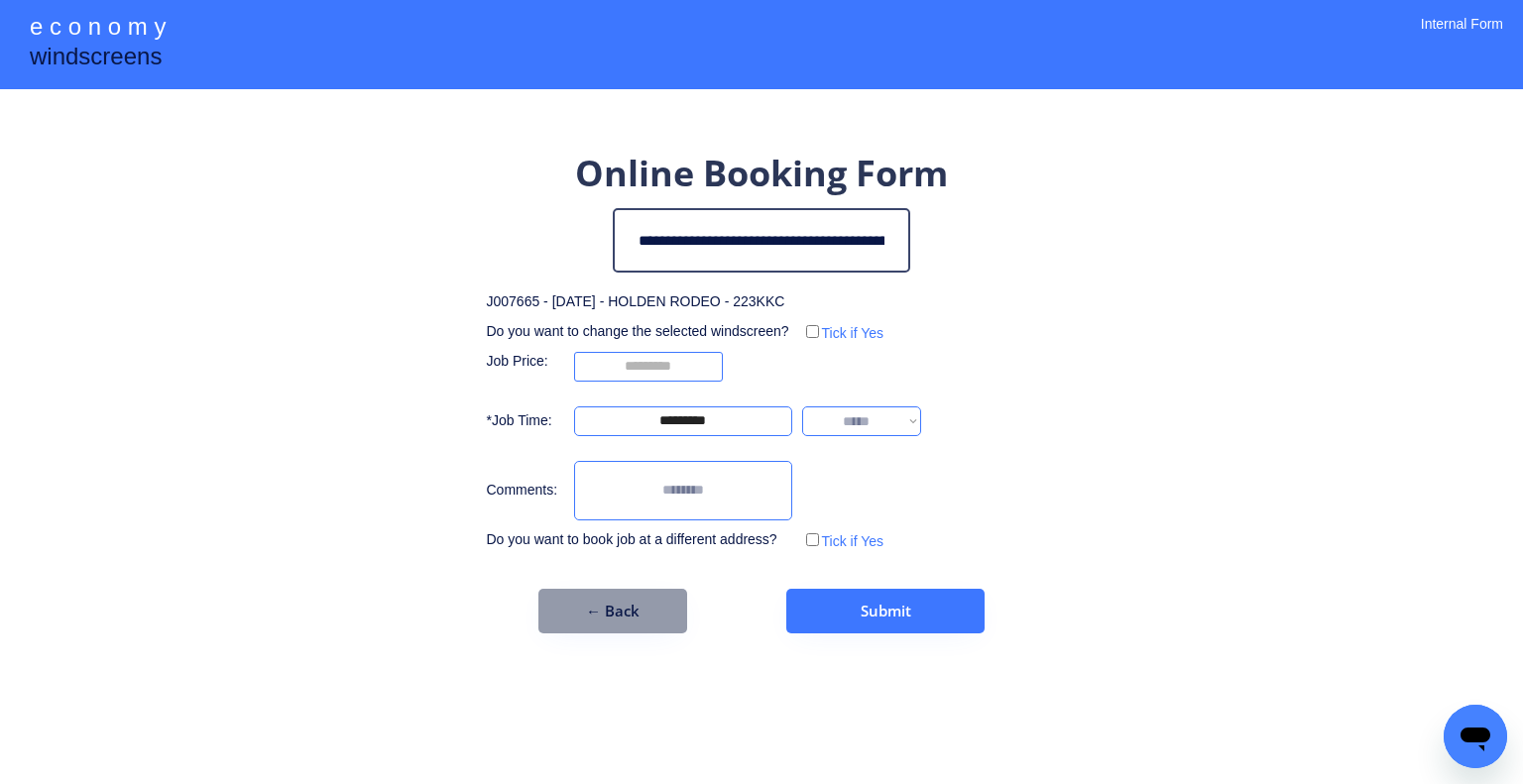 click on "**********" at bounding box center [862, 421] 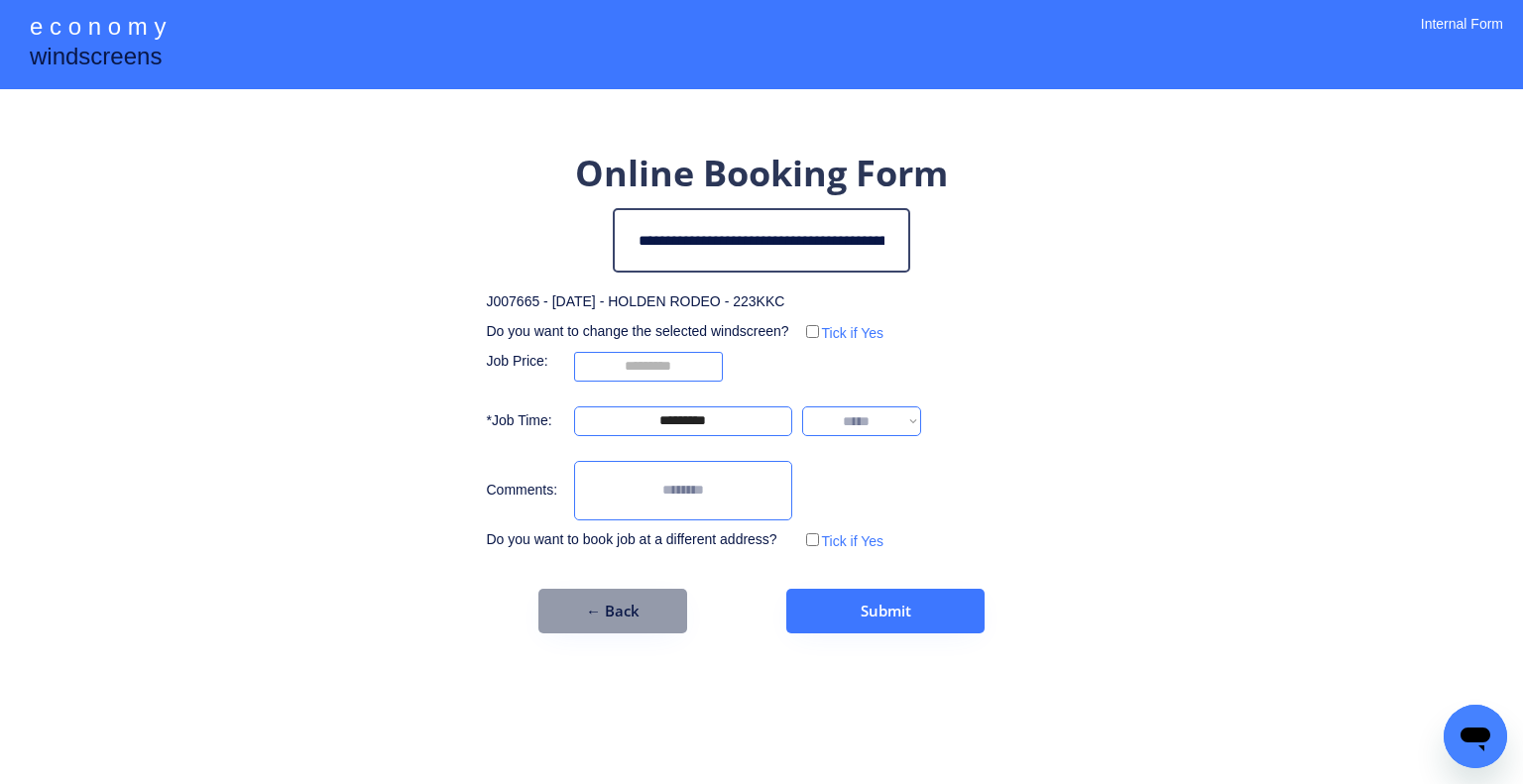 click on "**********" at bounding box center (762, 392) 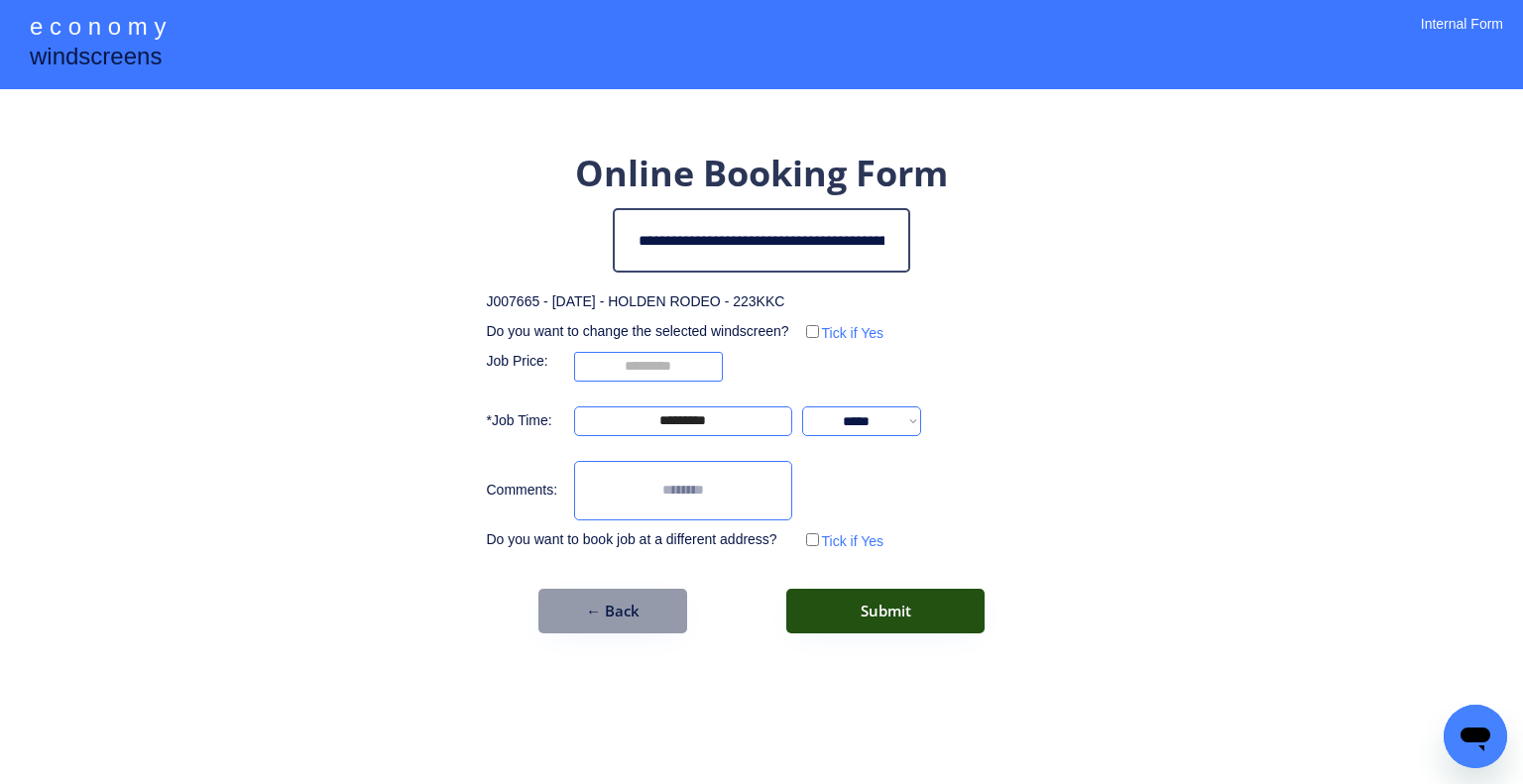 click on "Submit" at bounding box center (885, 611) 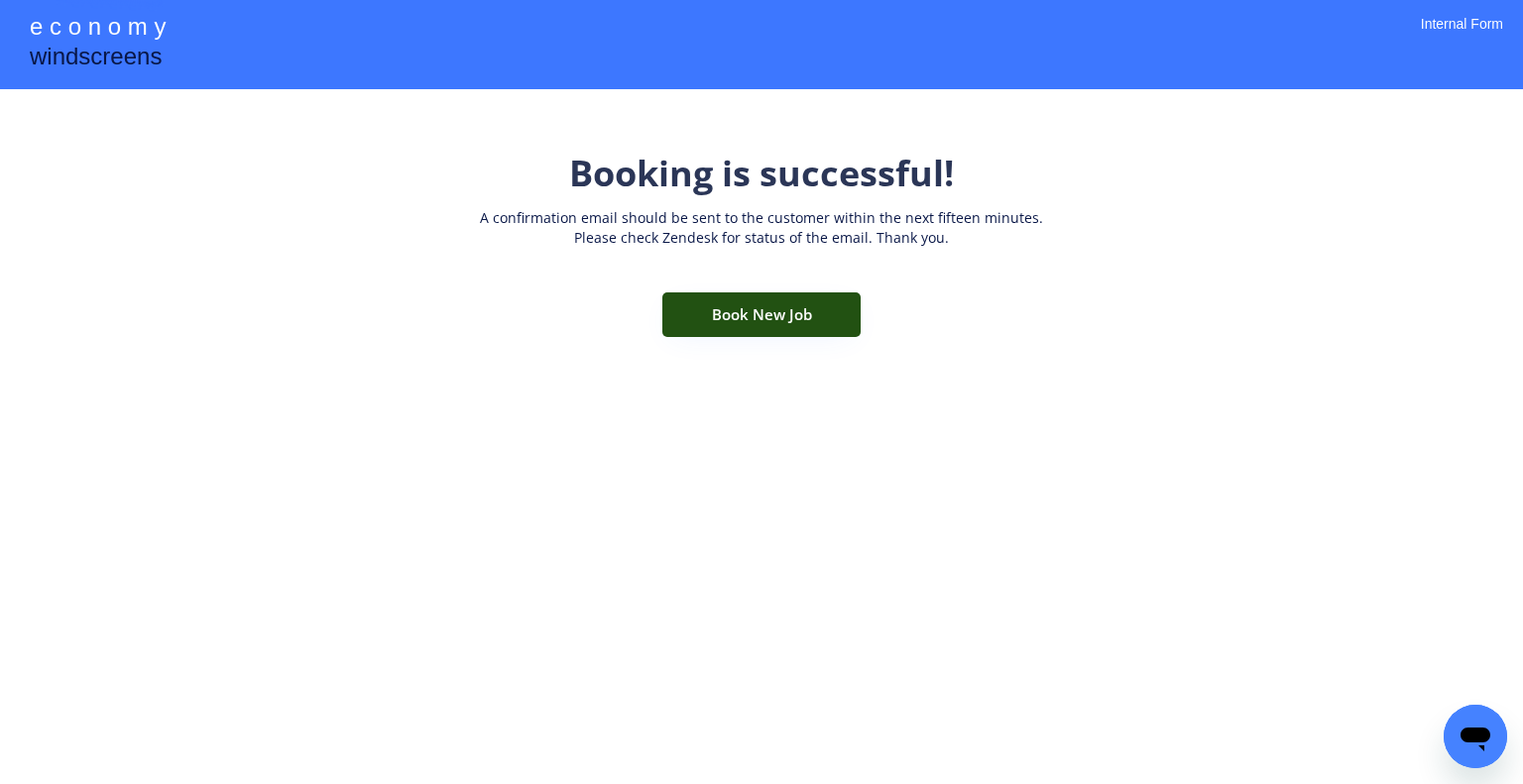 click on "Book New Job" at bounding box center (762, 314) 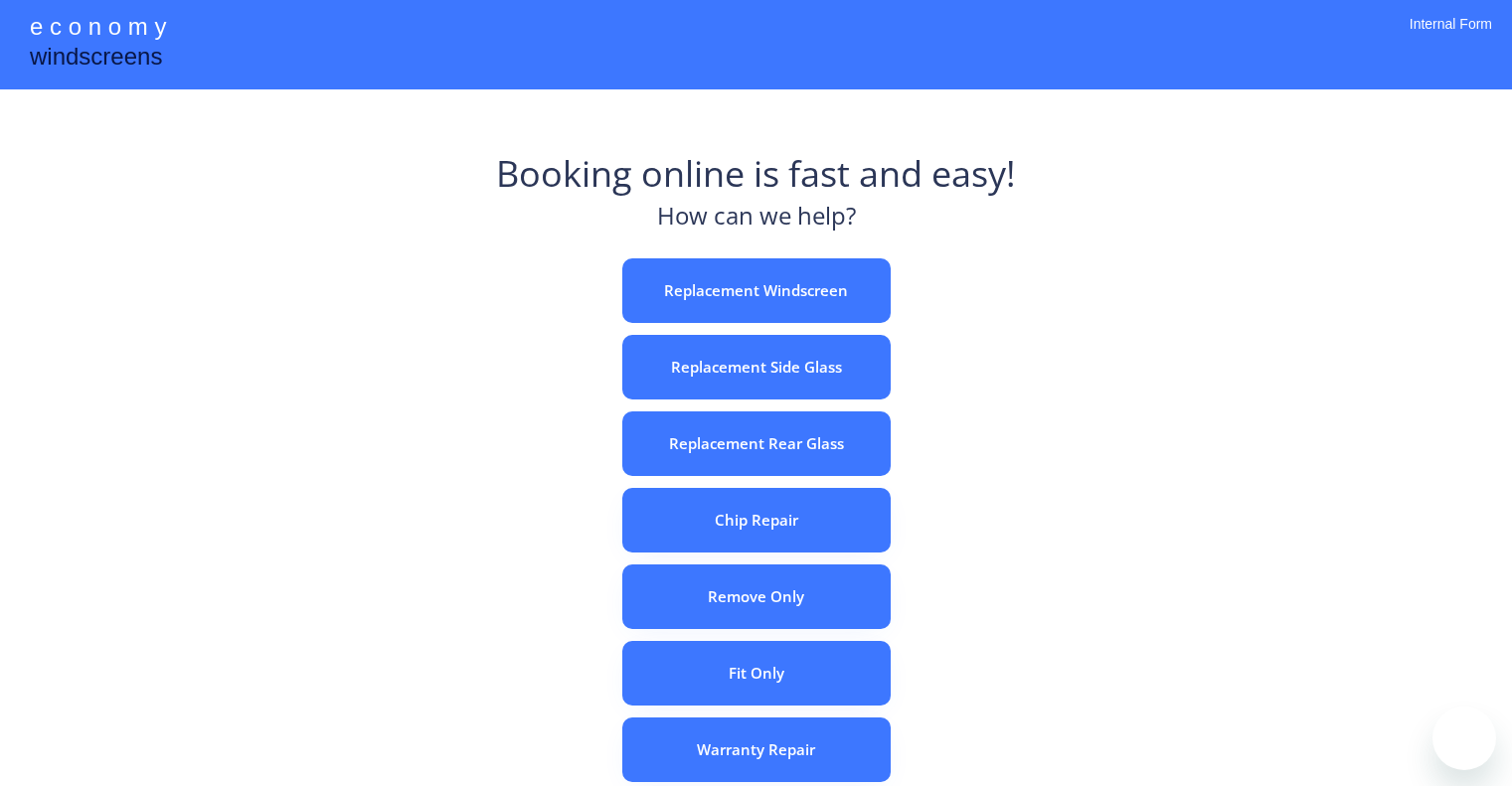 scroll, scrollTop: 0, scrollLeft: 0, axis: both 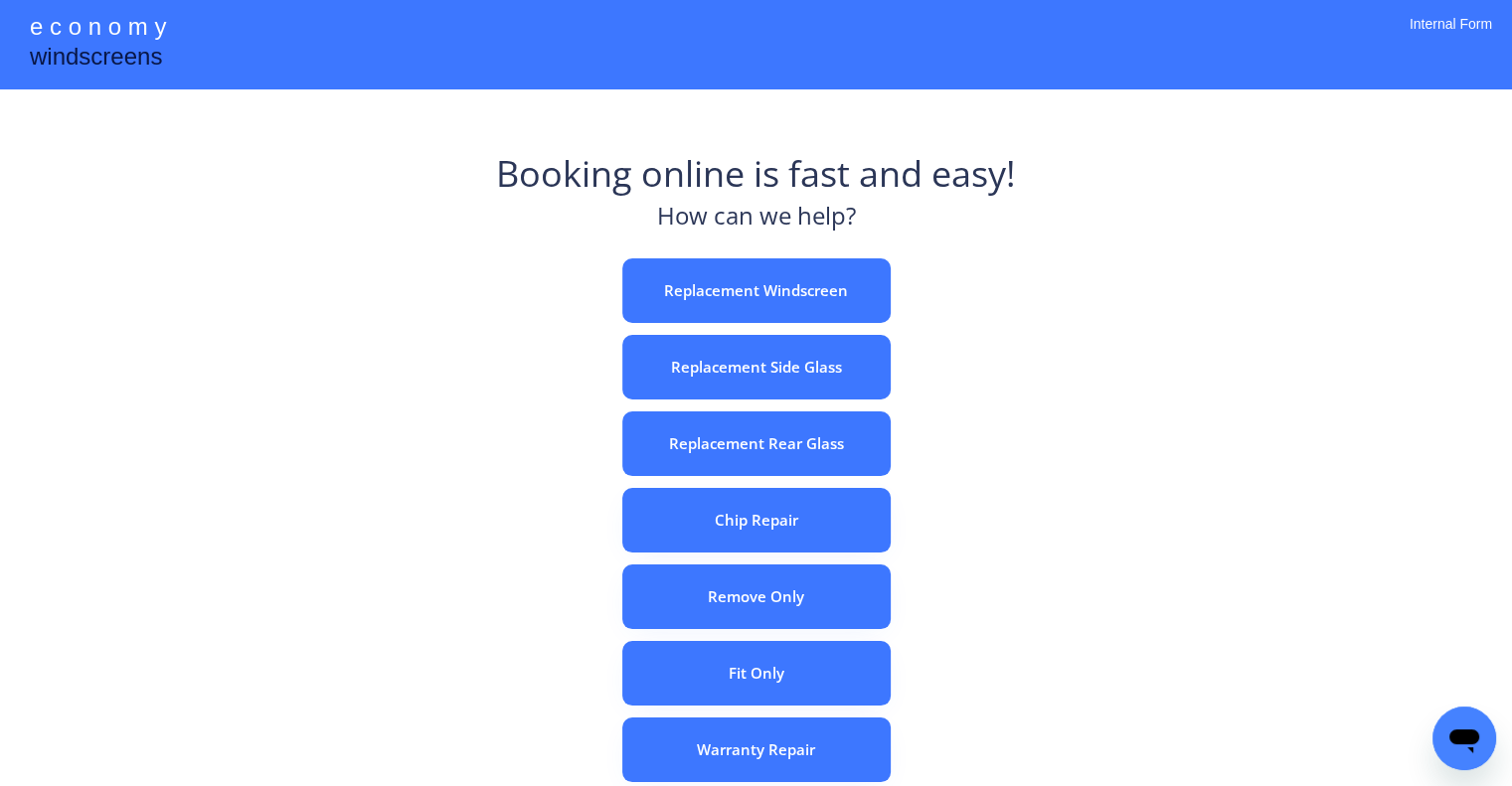 click on "e c o n o m y windscreens Booking online is fast and easy! How can we help? Replacement Windscreen Replacement Side Glass Replacement Rear Glass Chip Repair Remove Only Fit Only Warranty Repair ADAS Recalibration Only Rebook a Job Confirm Quotes Manual Booking Internal Form" at bounding box center (756, 553) 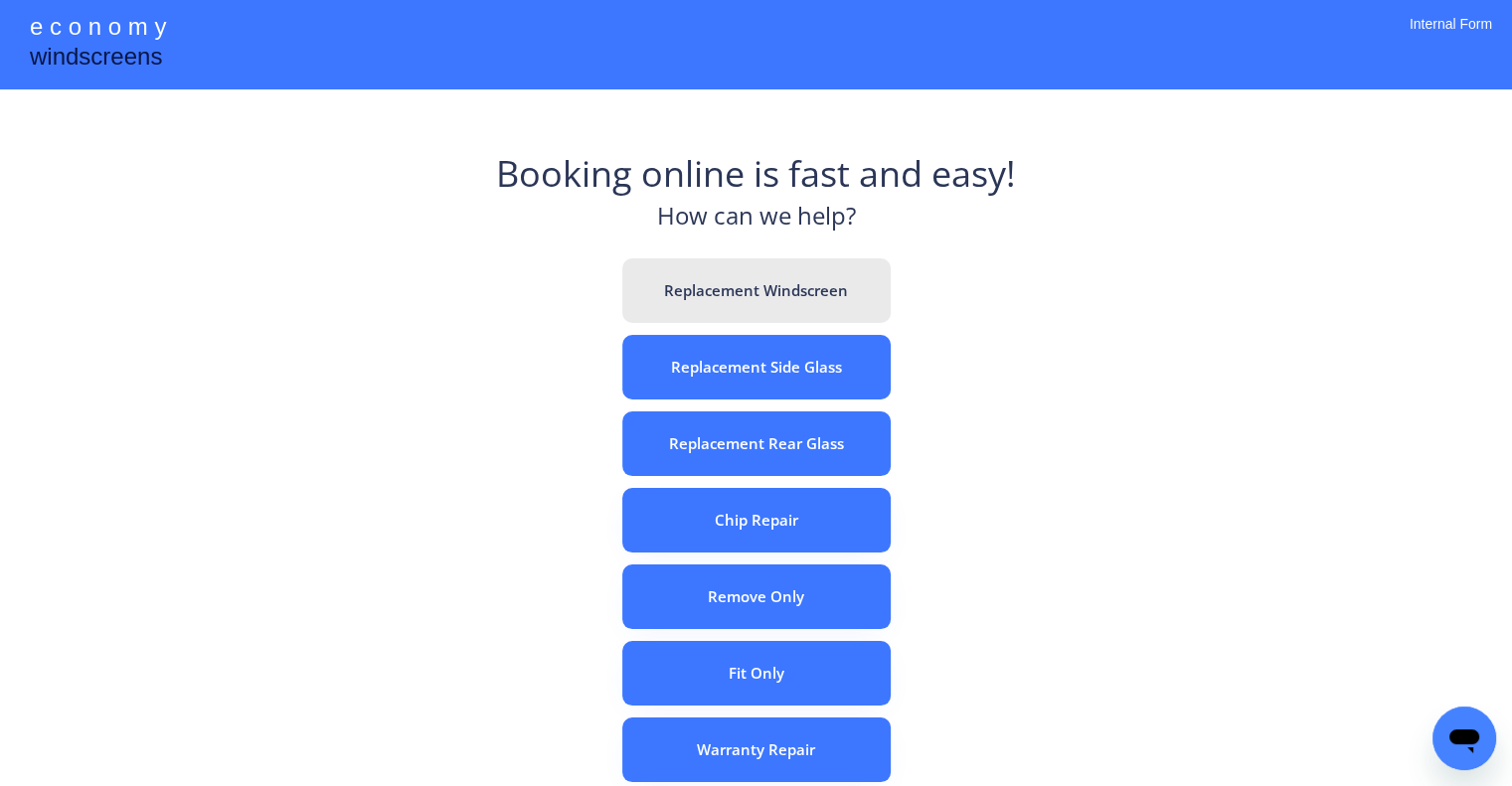 click on "Replacement Windscreen" at bounding box center (756, 290) 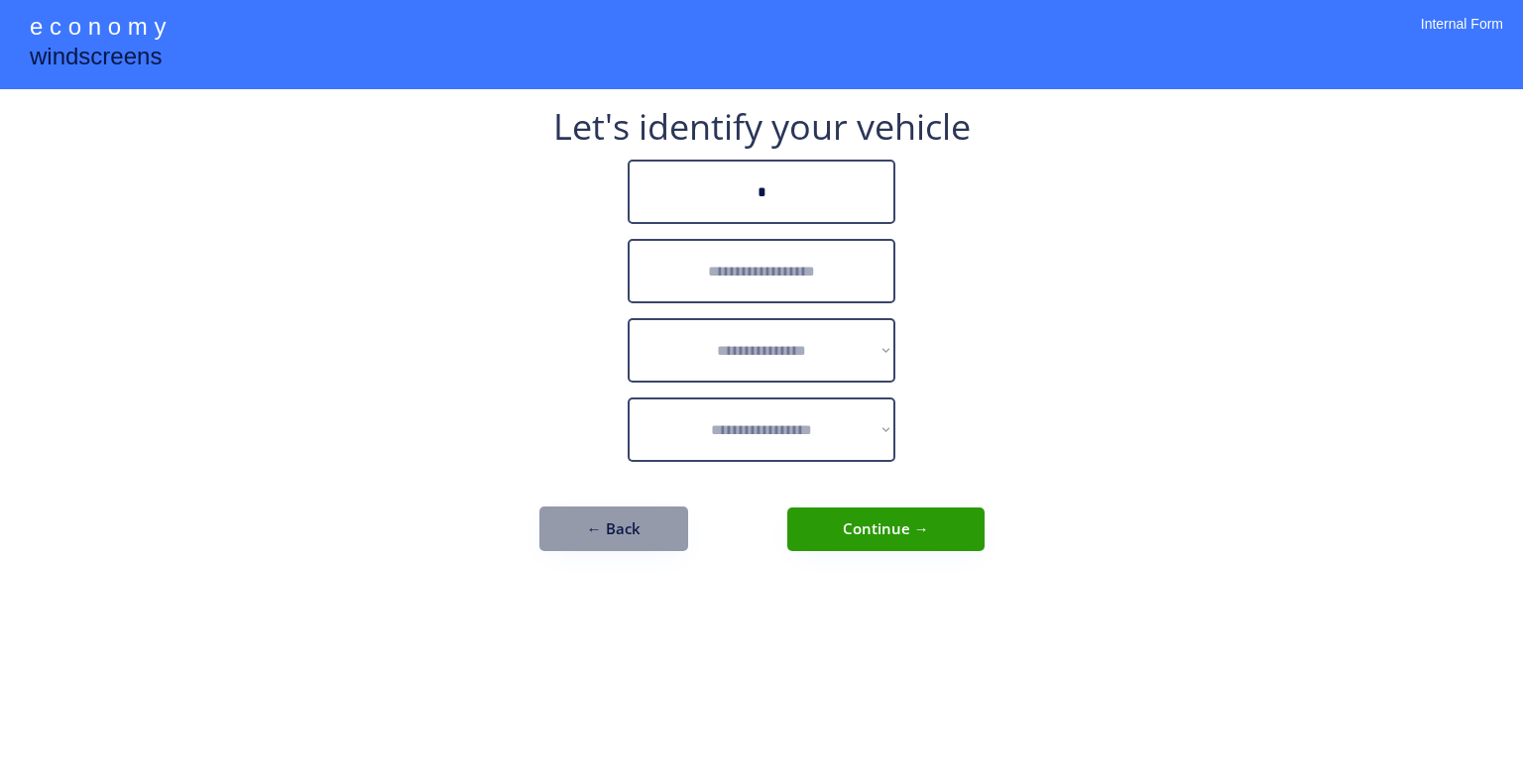 scroll, scrollTop: 0, scrollLeft: 0, axis: both 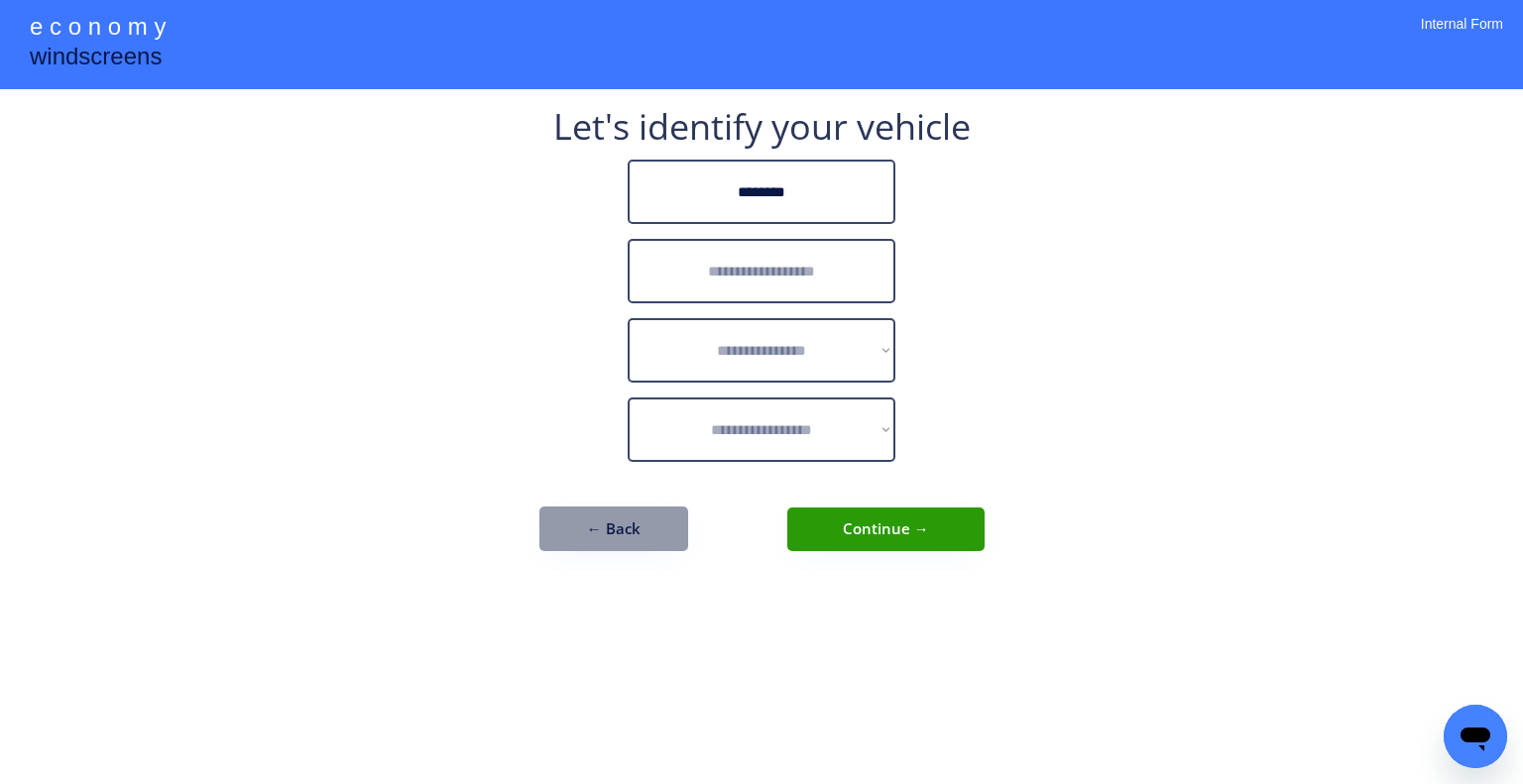 type on "********" 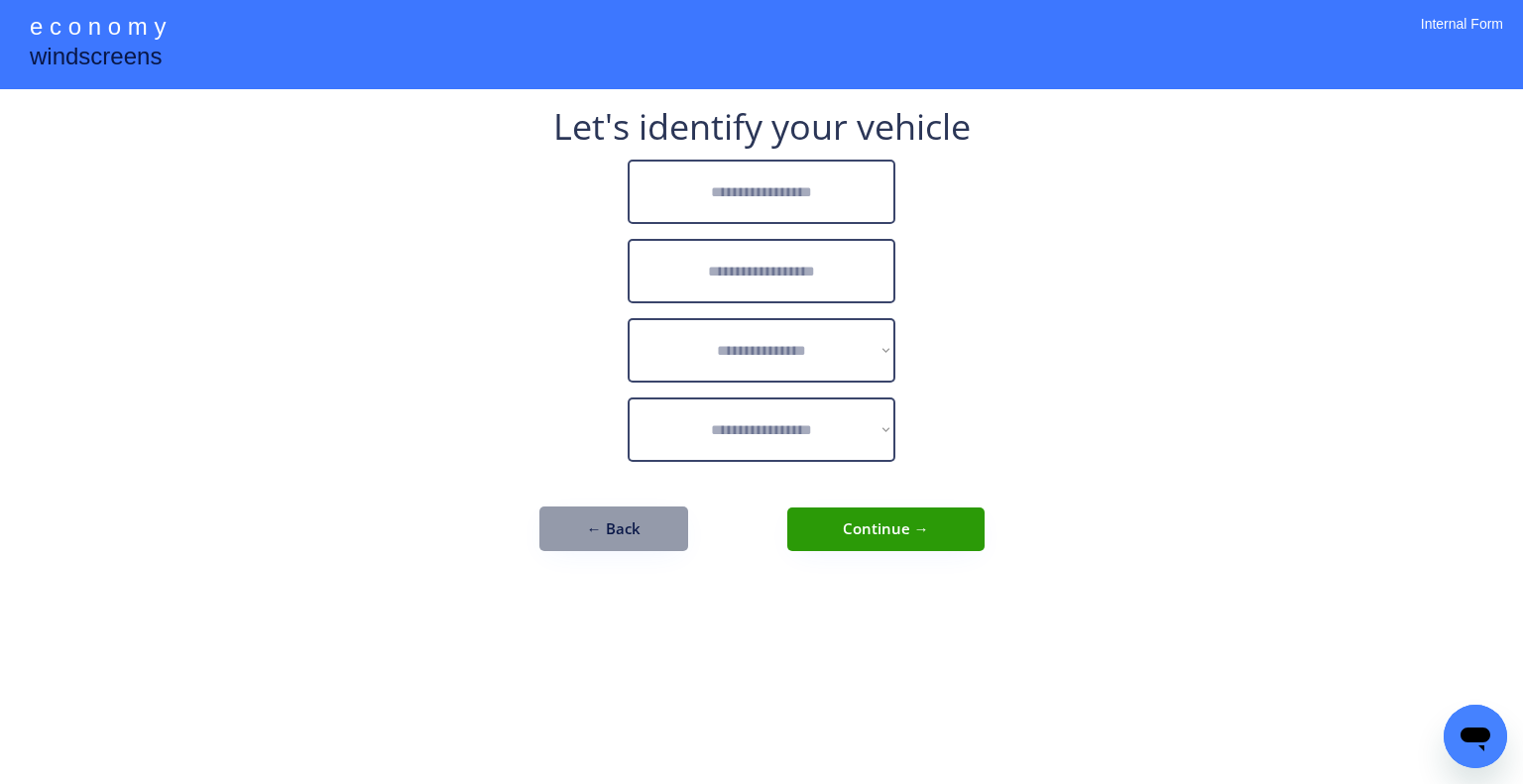 drag, startPoint x: 1085, startPoint y: 272, endPoint x: 1090, endPoint y: 200, distance: 72.1734 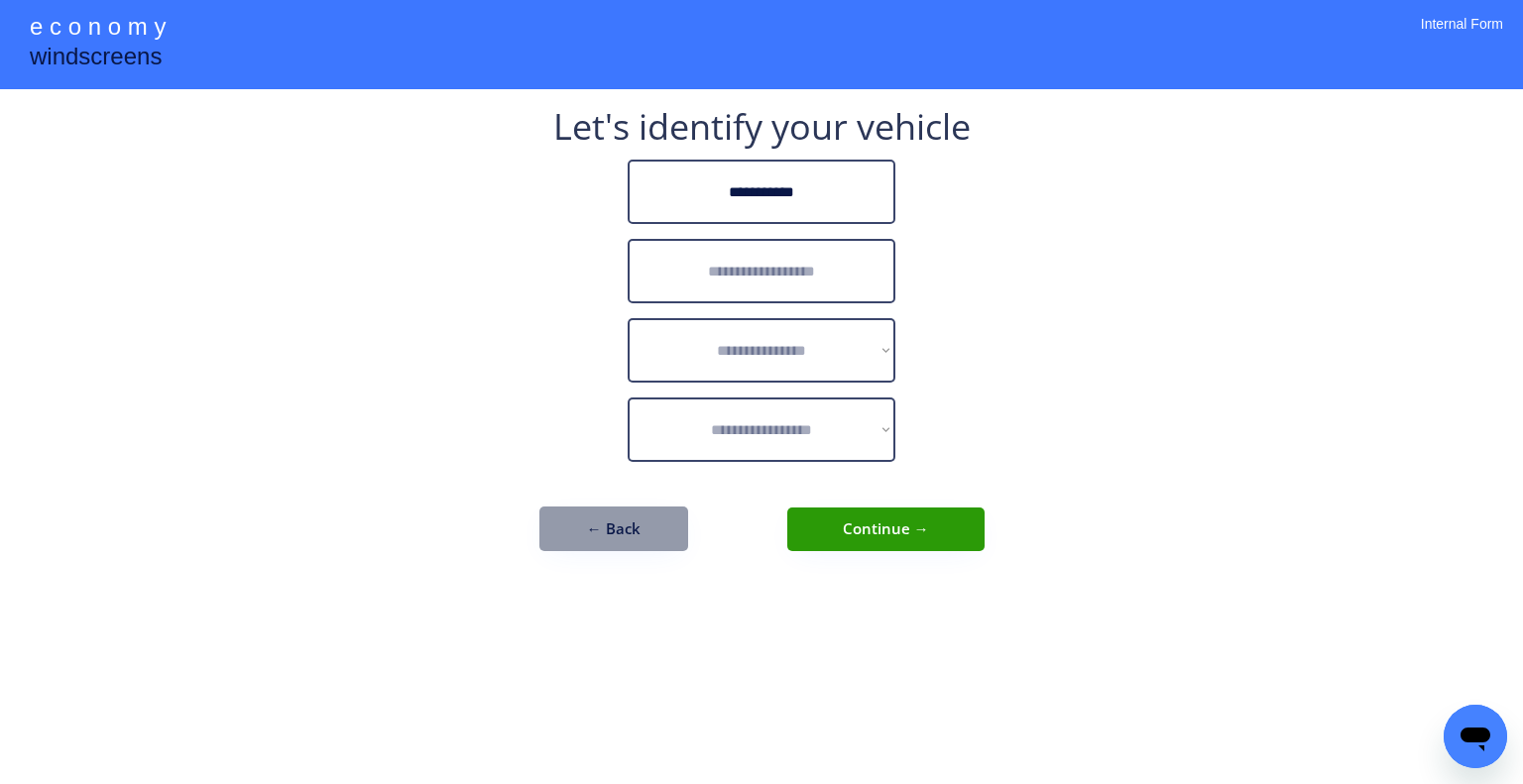 type on "**********" 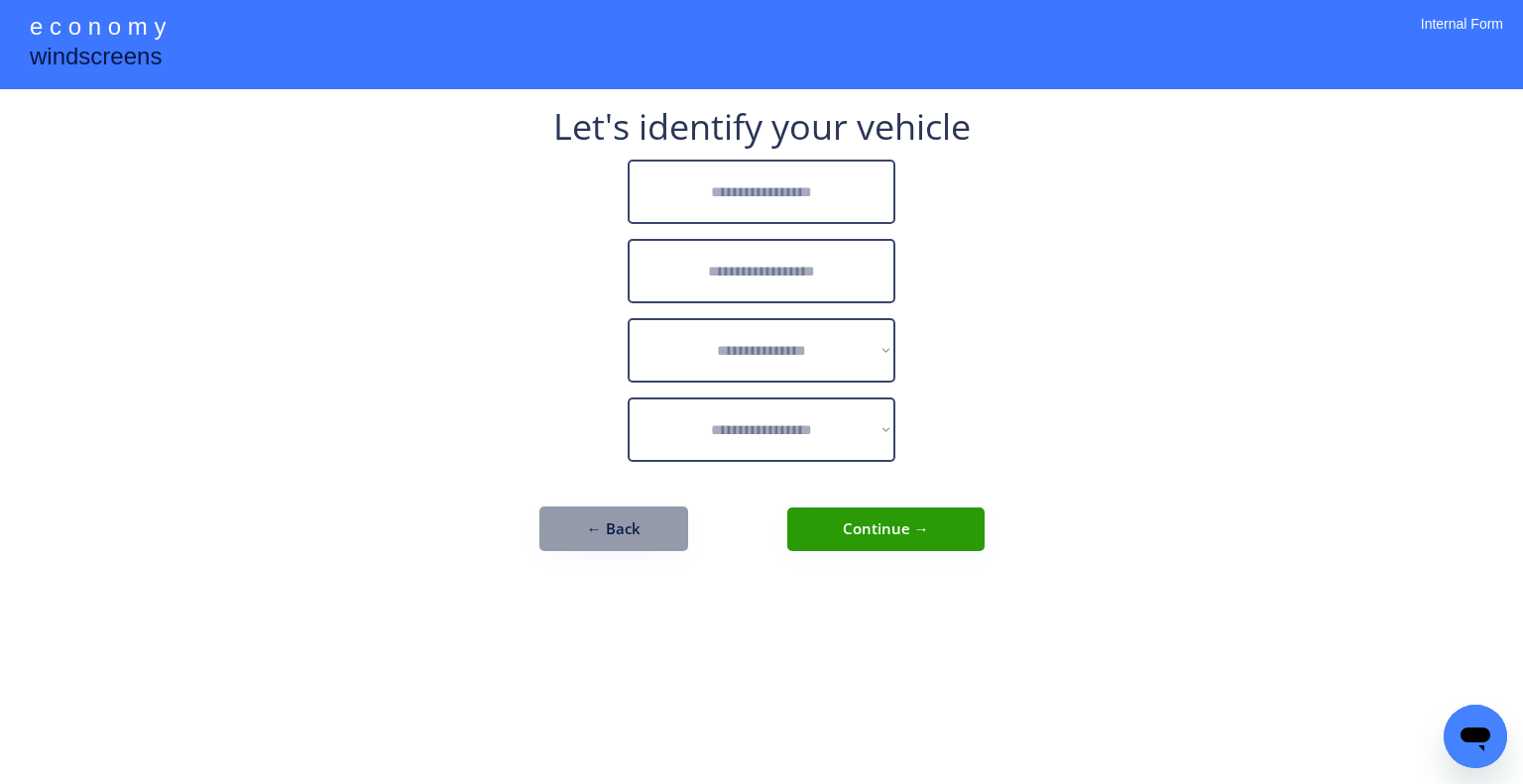 click at bounding box center (762, 191) 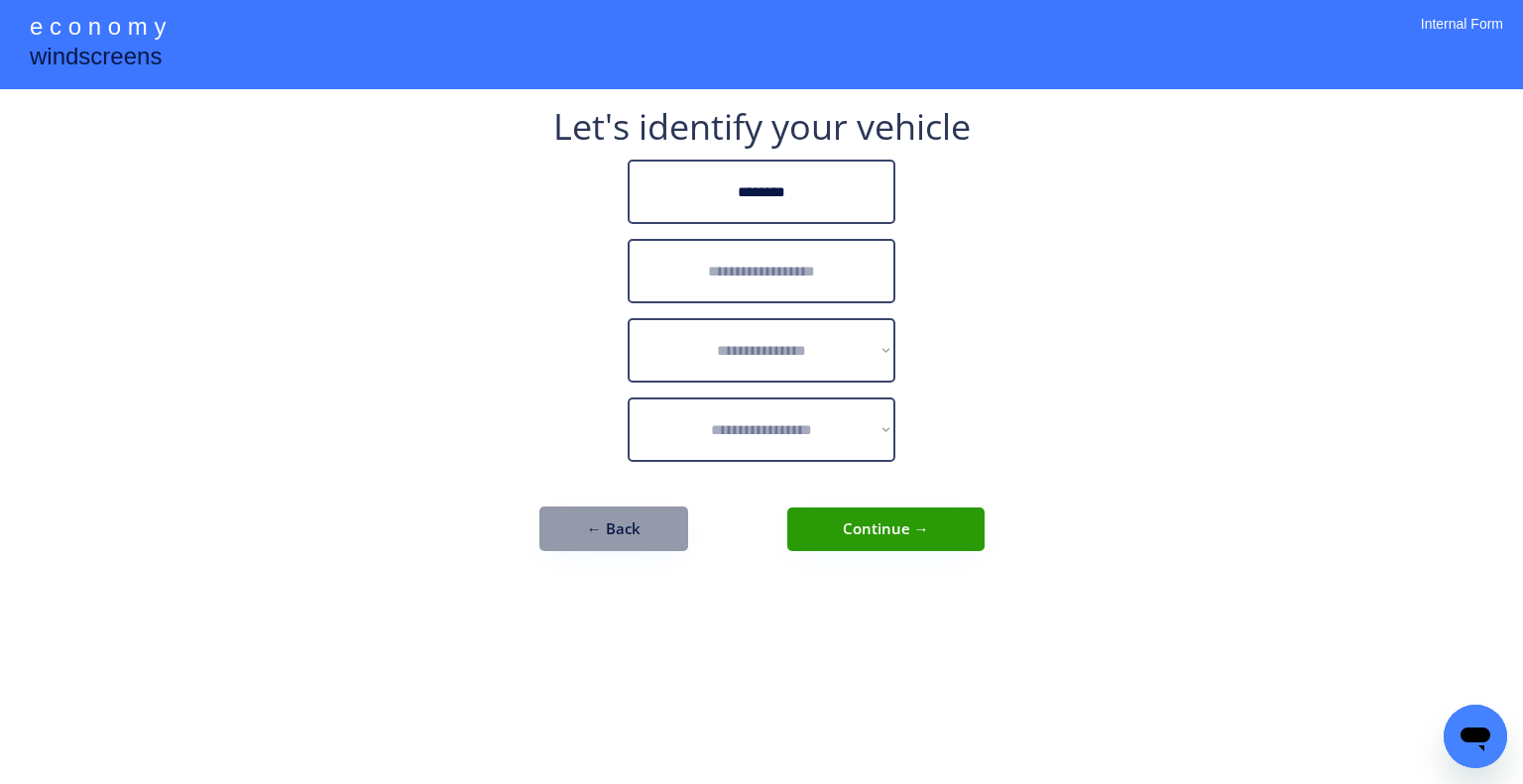 type on "********" 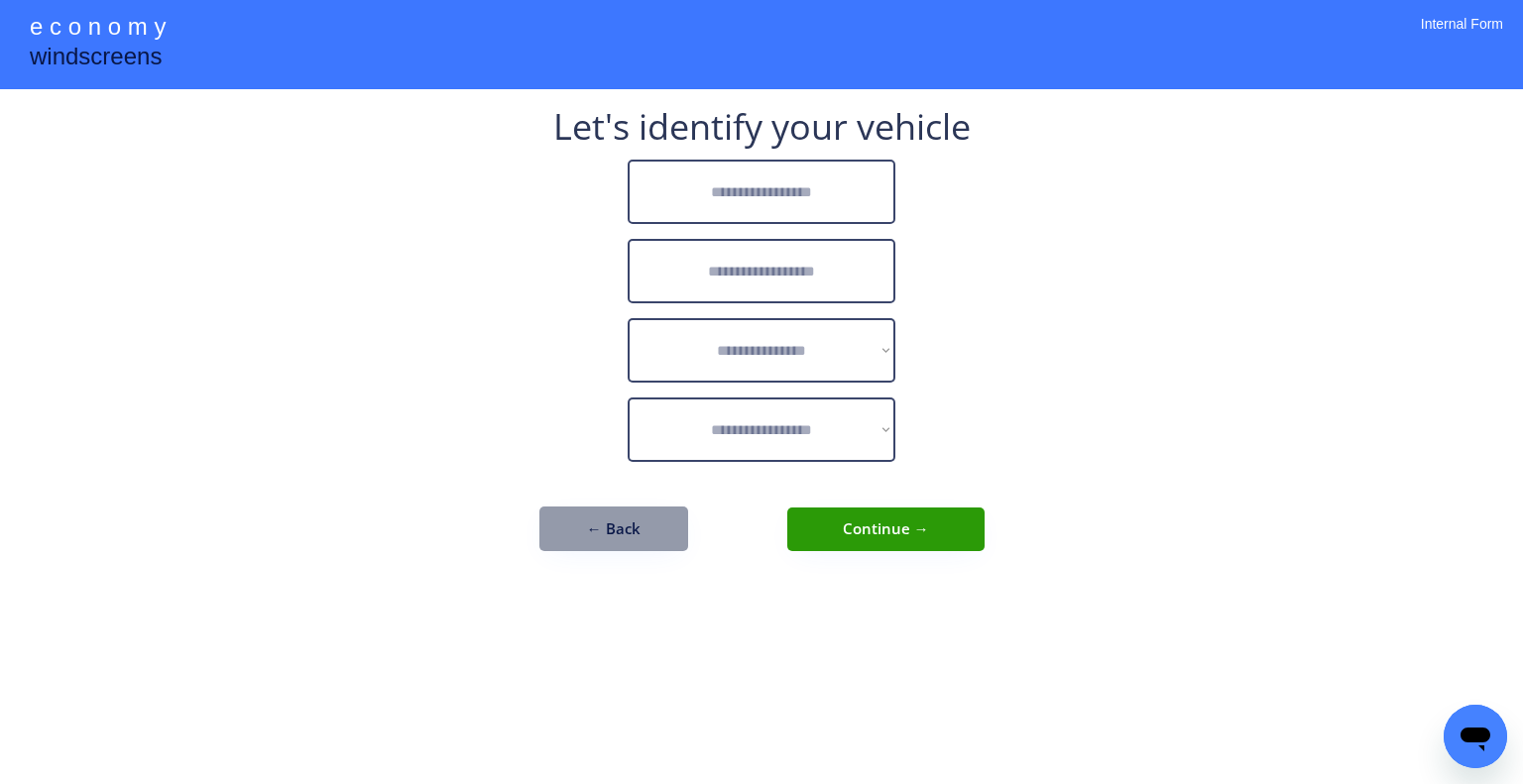 click on "←   Back" at bounding box center (614, 528) 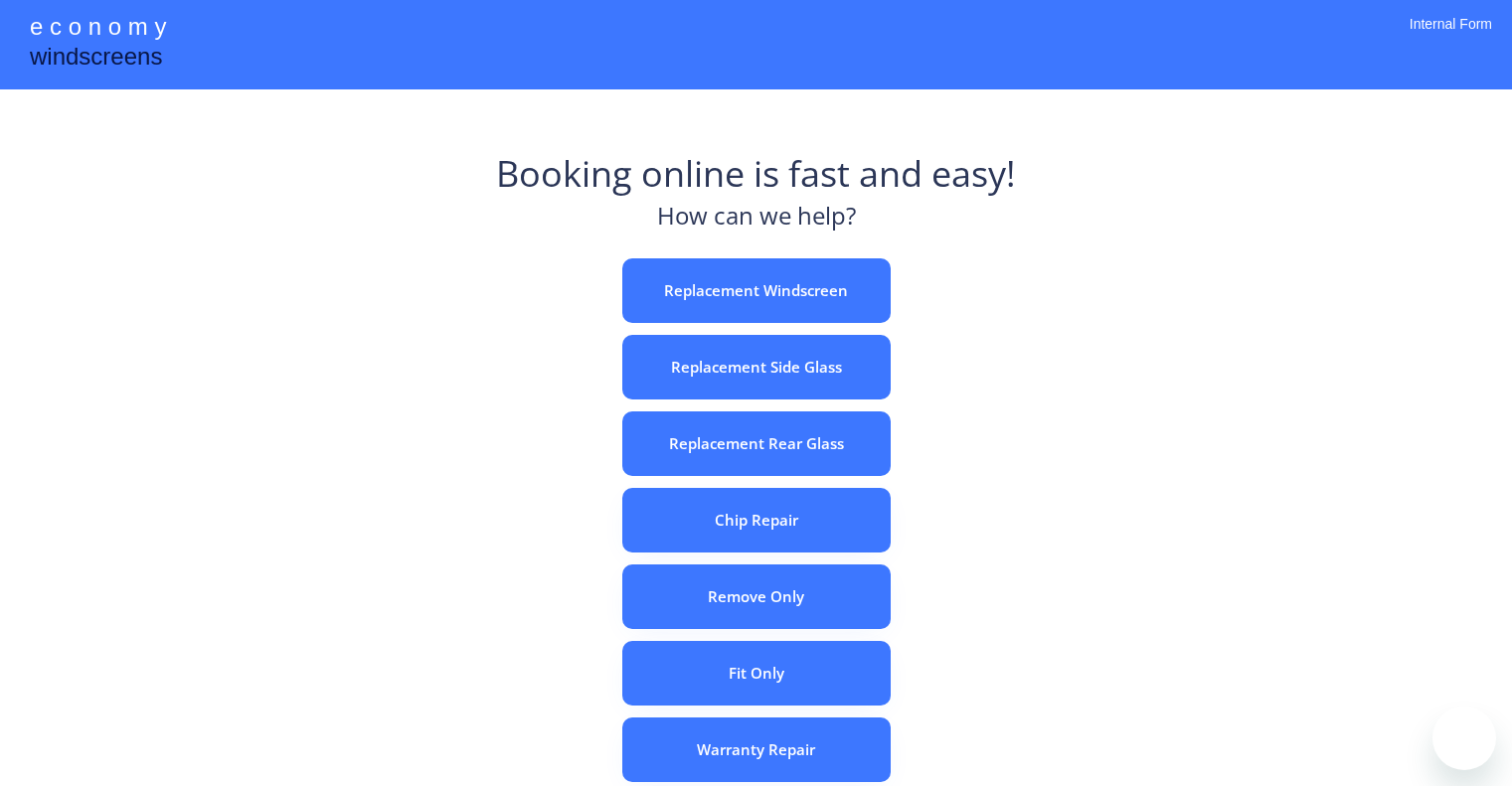 scroll, scrollTop: 0, scrollLeft: 0, axis: both 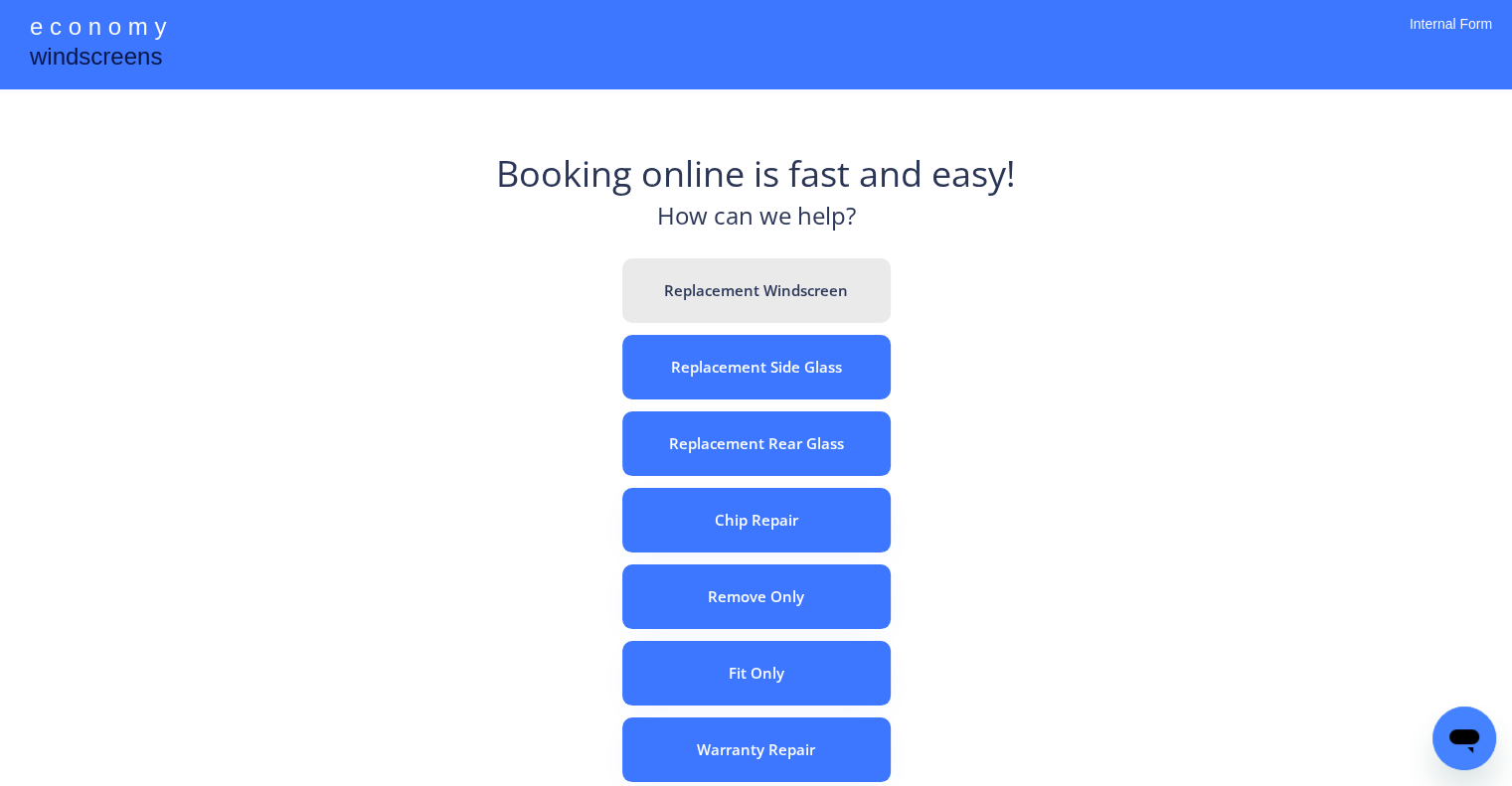 click on "Replacement Windscreen" at bounding box center [756, 290] 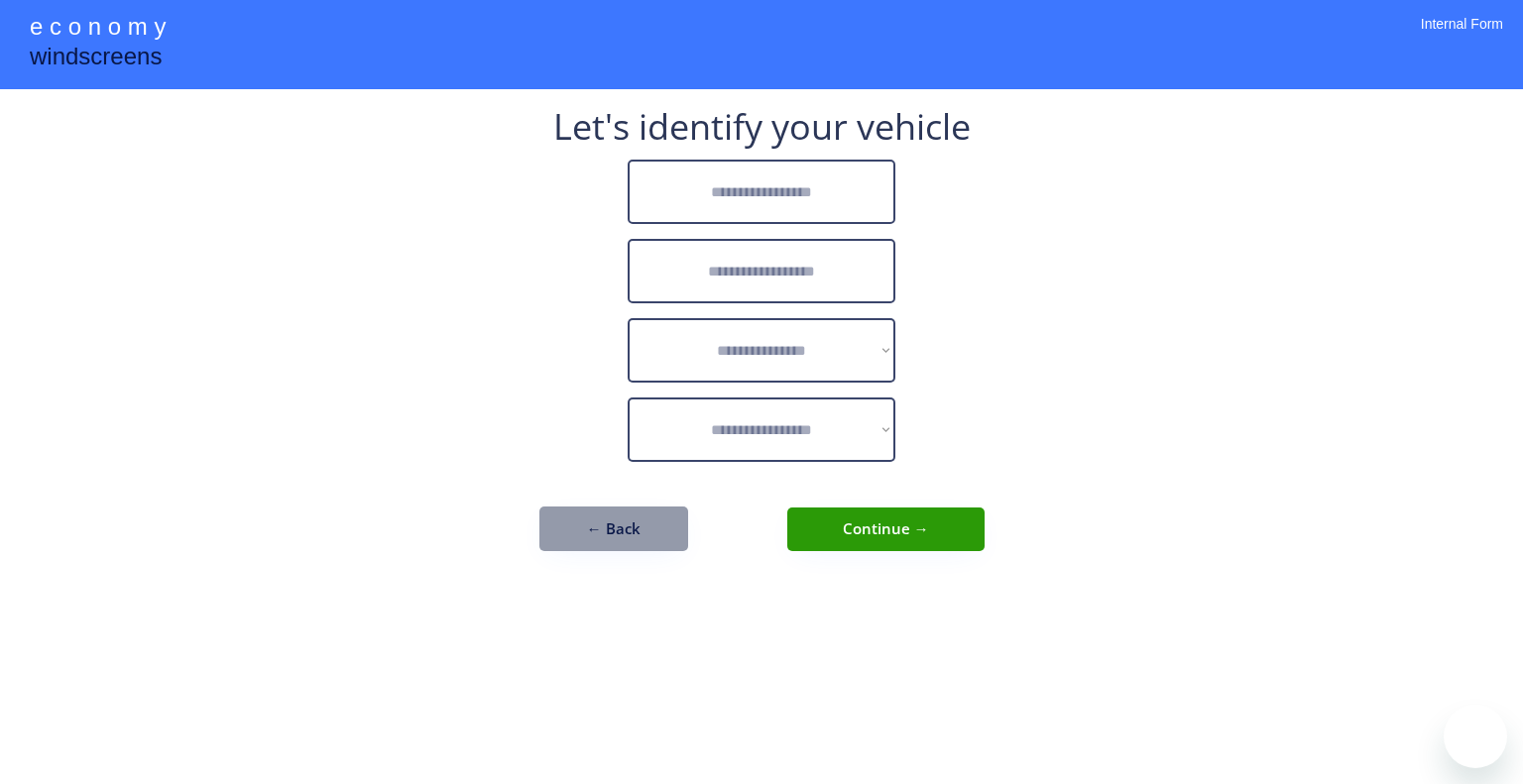 scroll, scrollTop: 0, scrollLeft: 0, axis: both 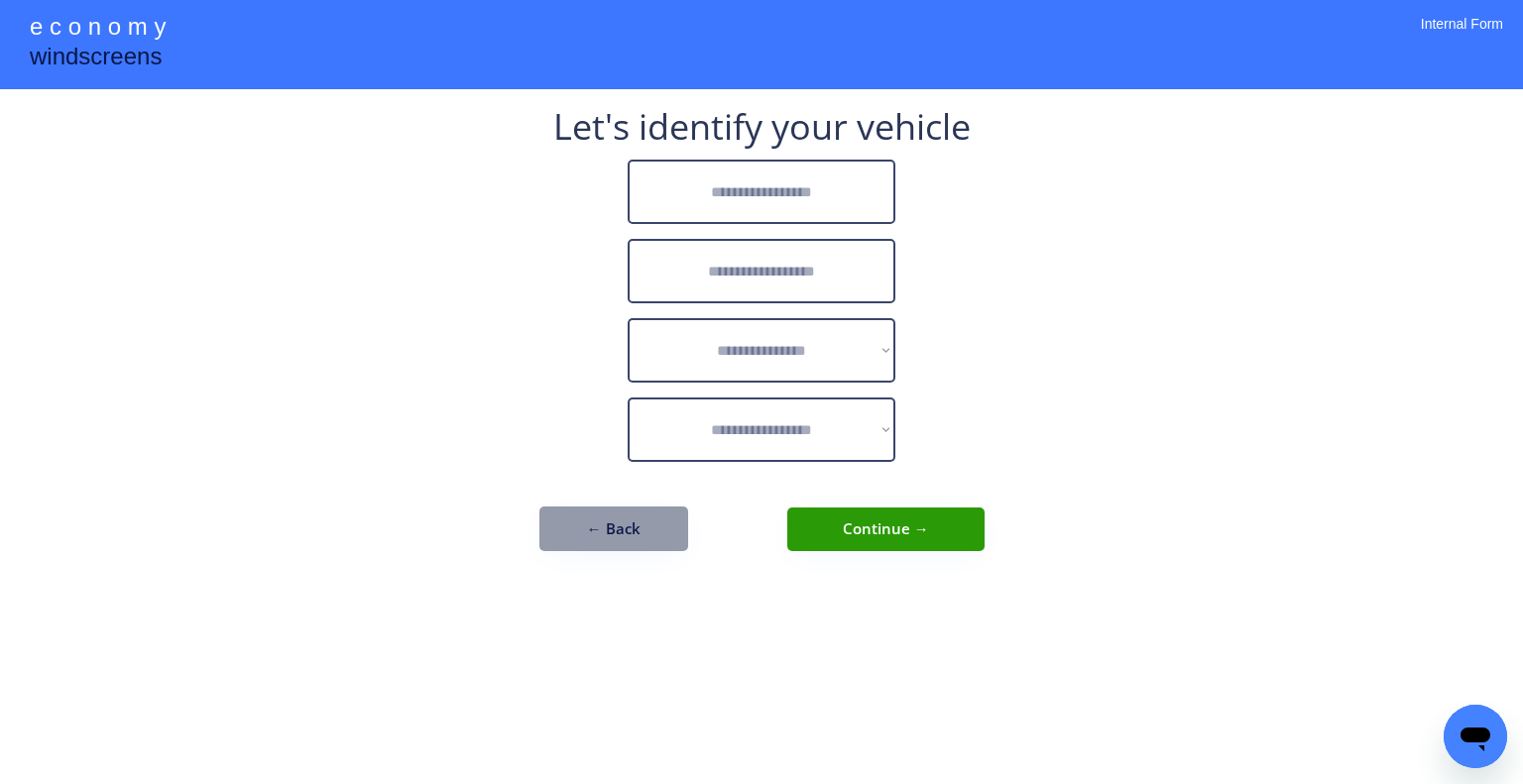 click at bounding box center (762, 191) 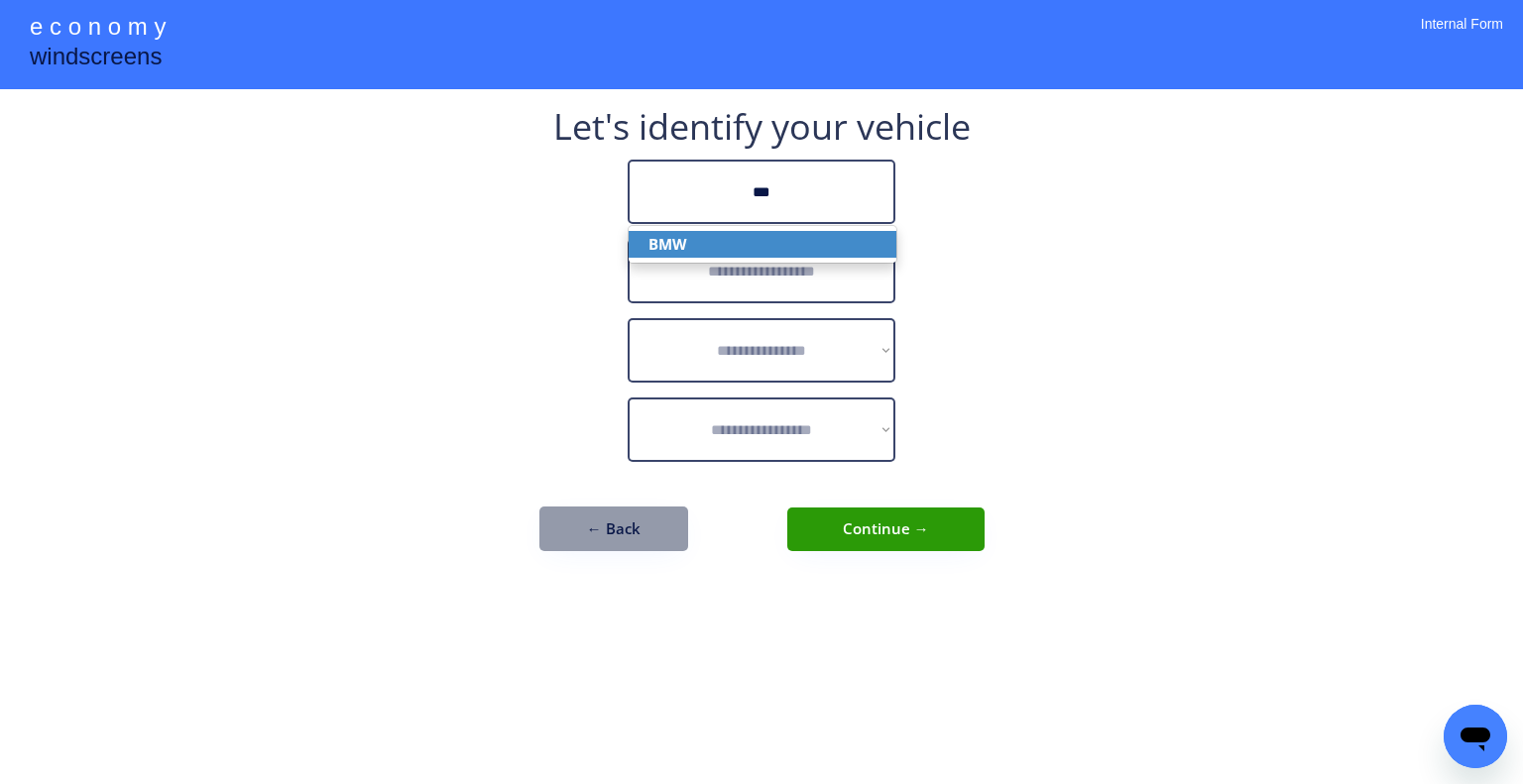 click on "BMW" at bounding box center (762, 244) 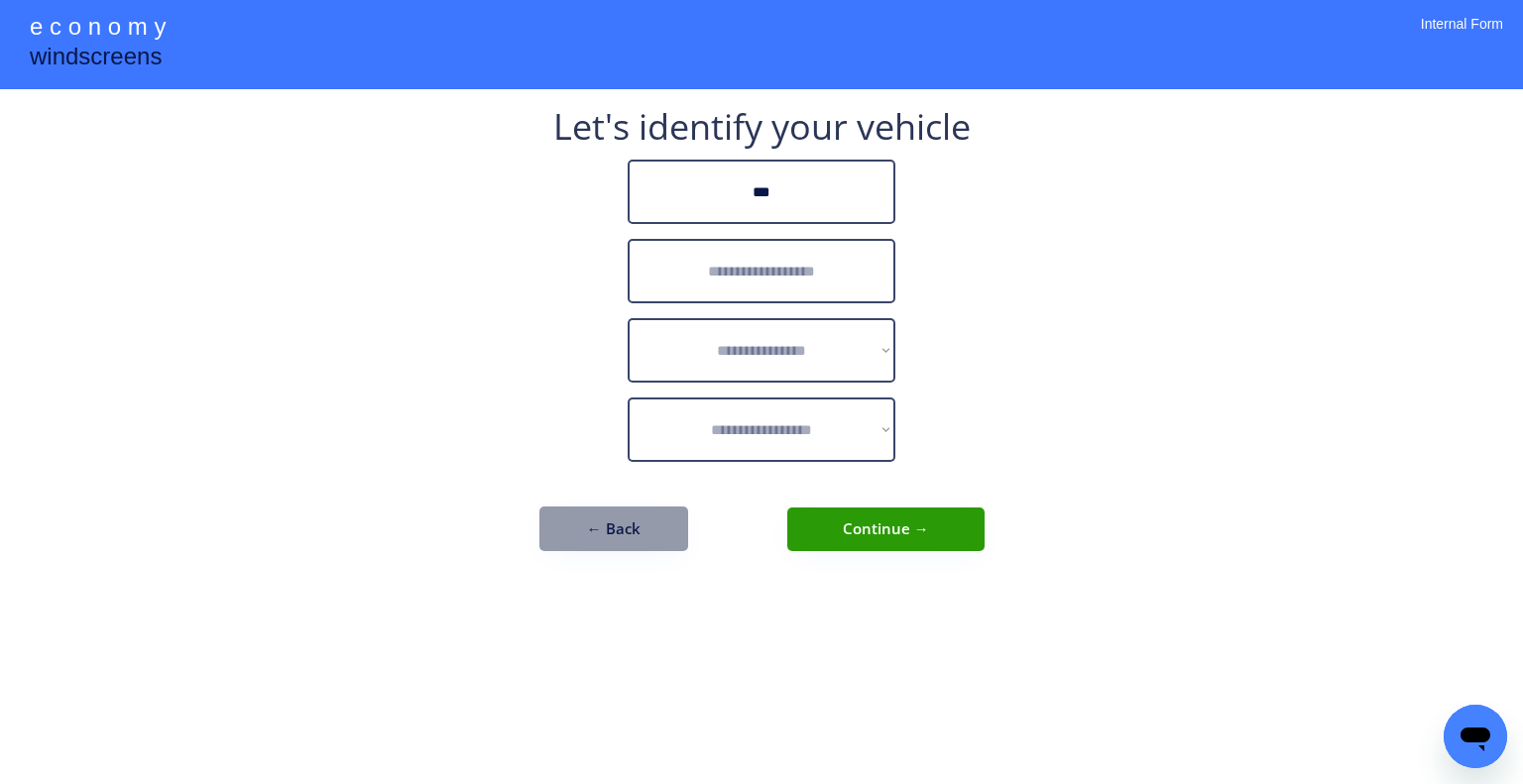 click at bounding box center [762, 271] 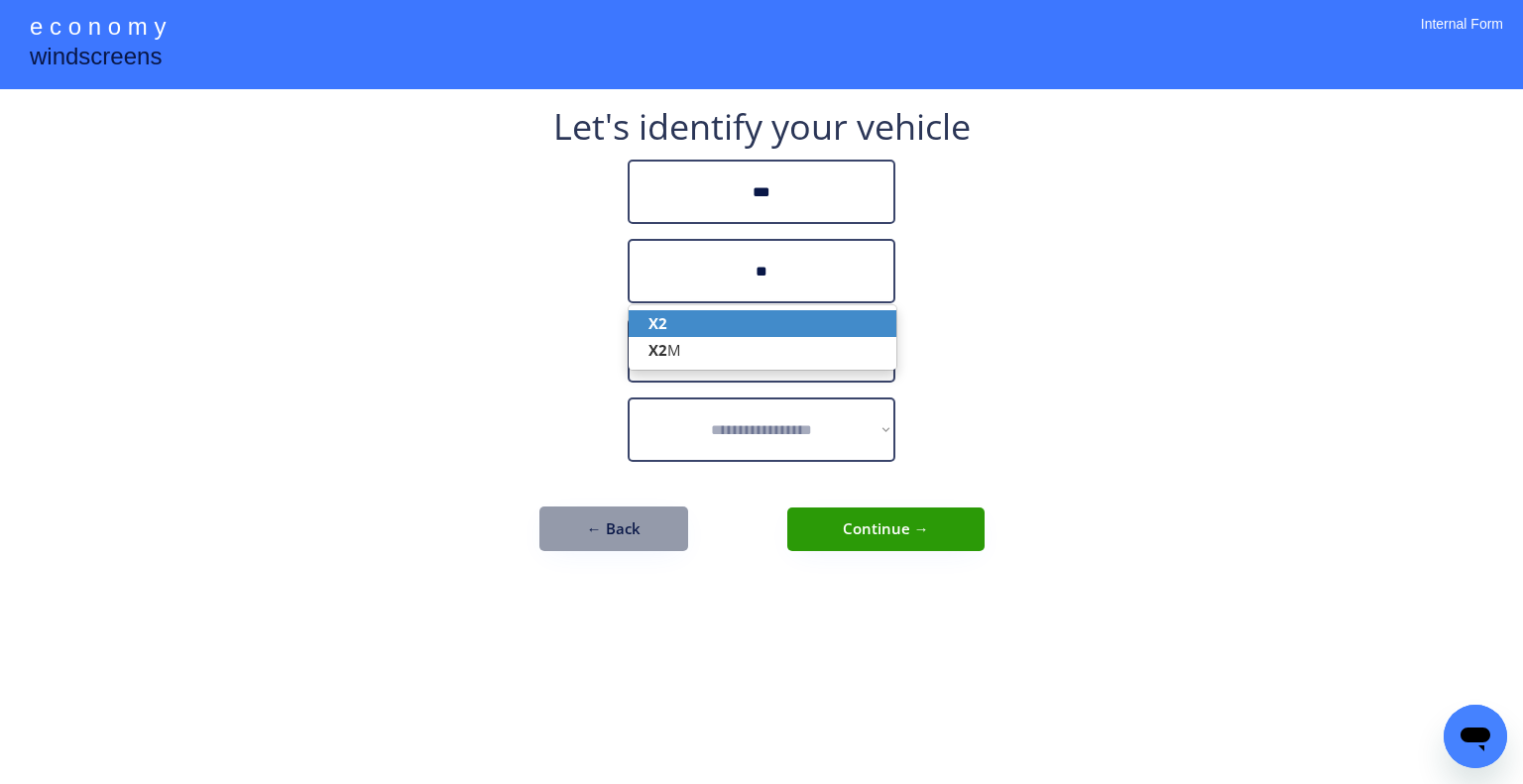 click on "X2" at bounding box center (762, 323) 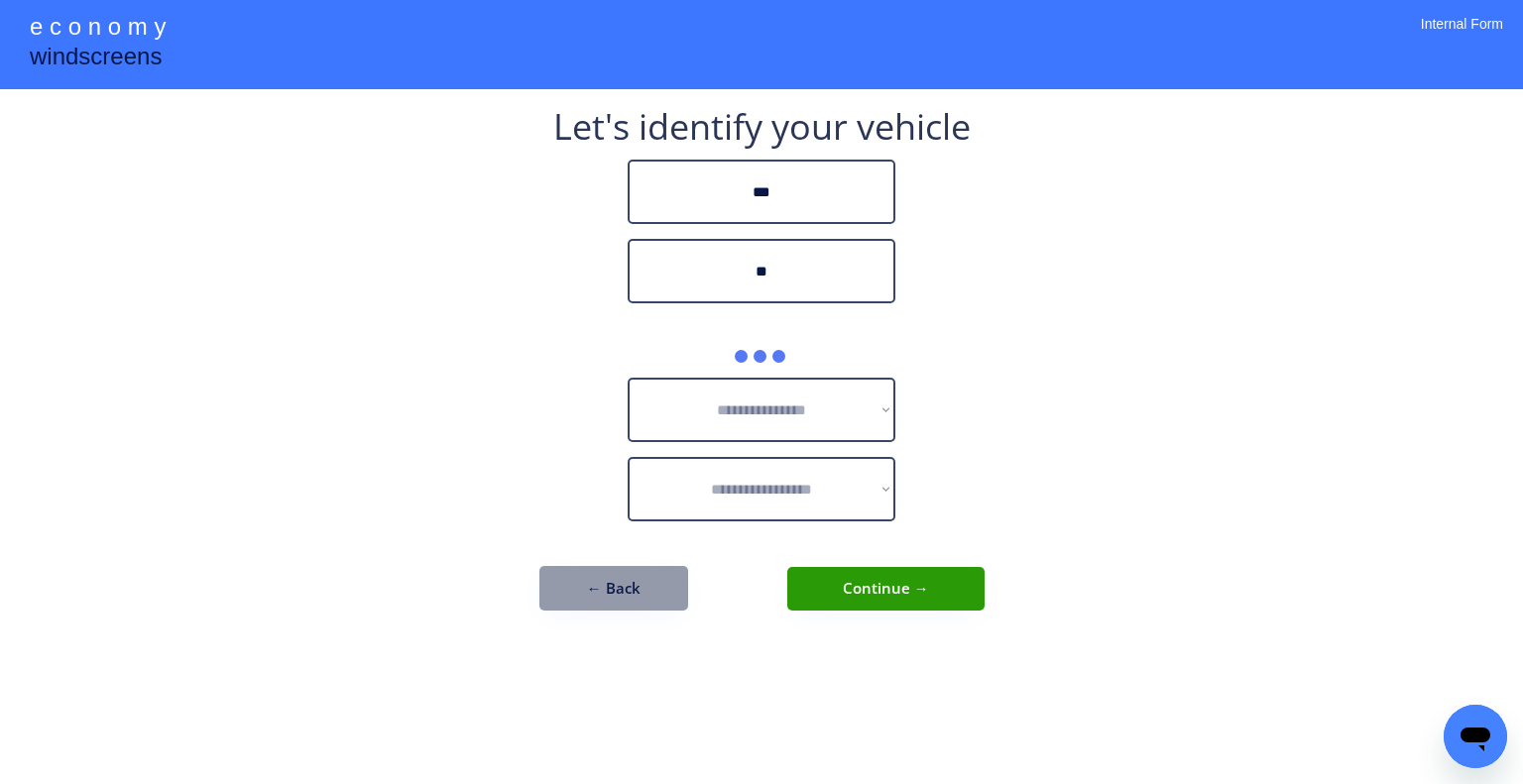 click on "**********" at bounding box center [762, 392] 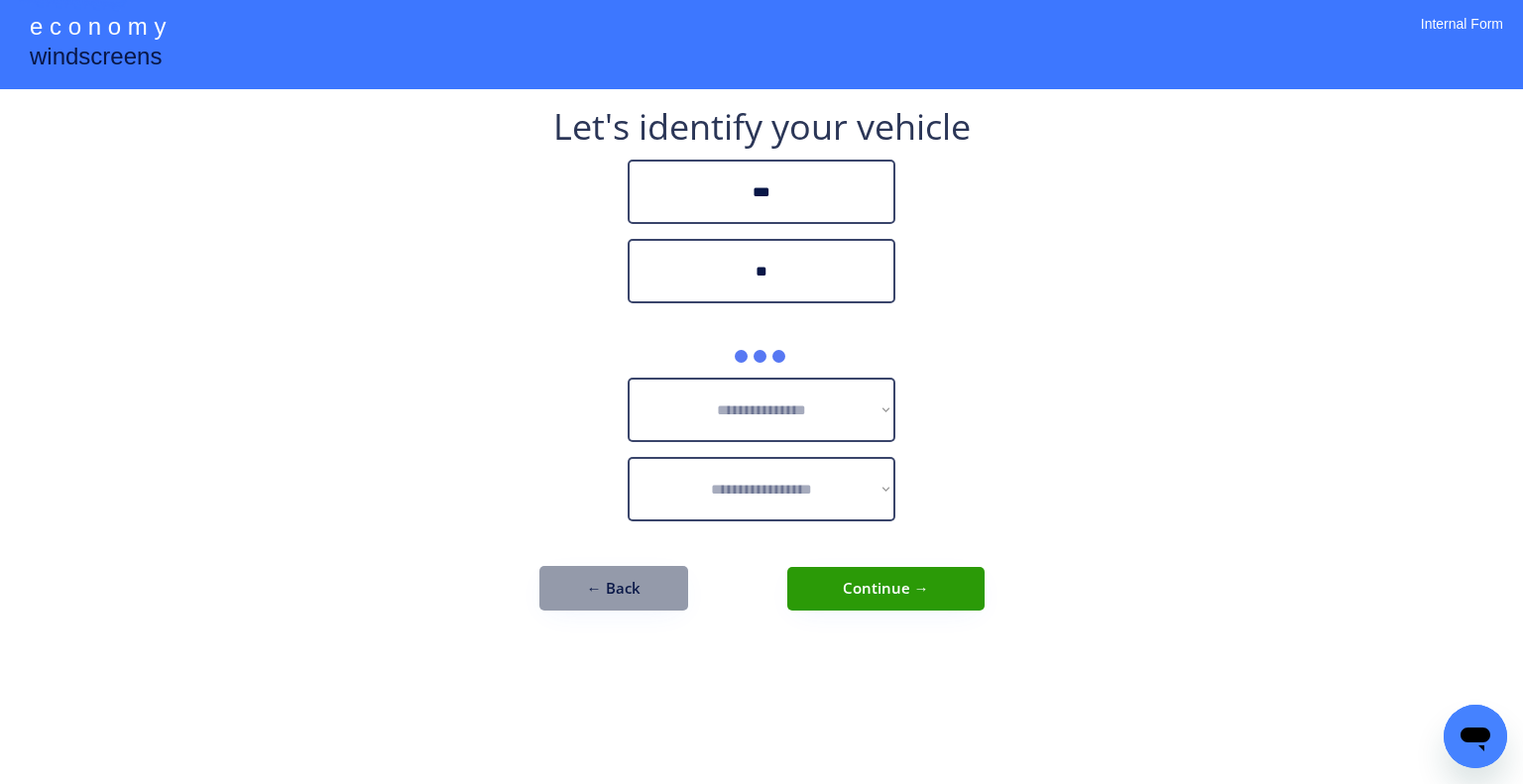 click on "**********" at bounding box center (762, 392) 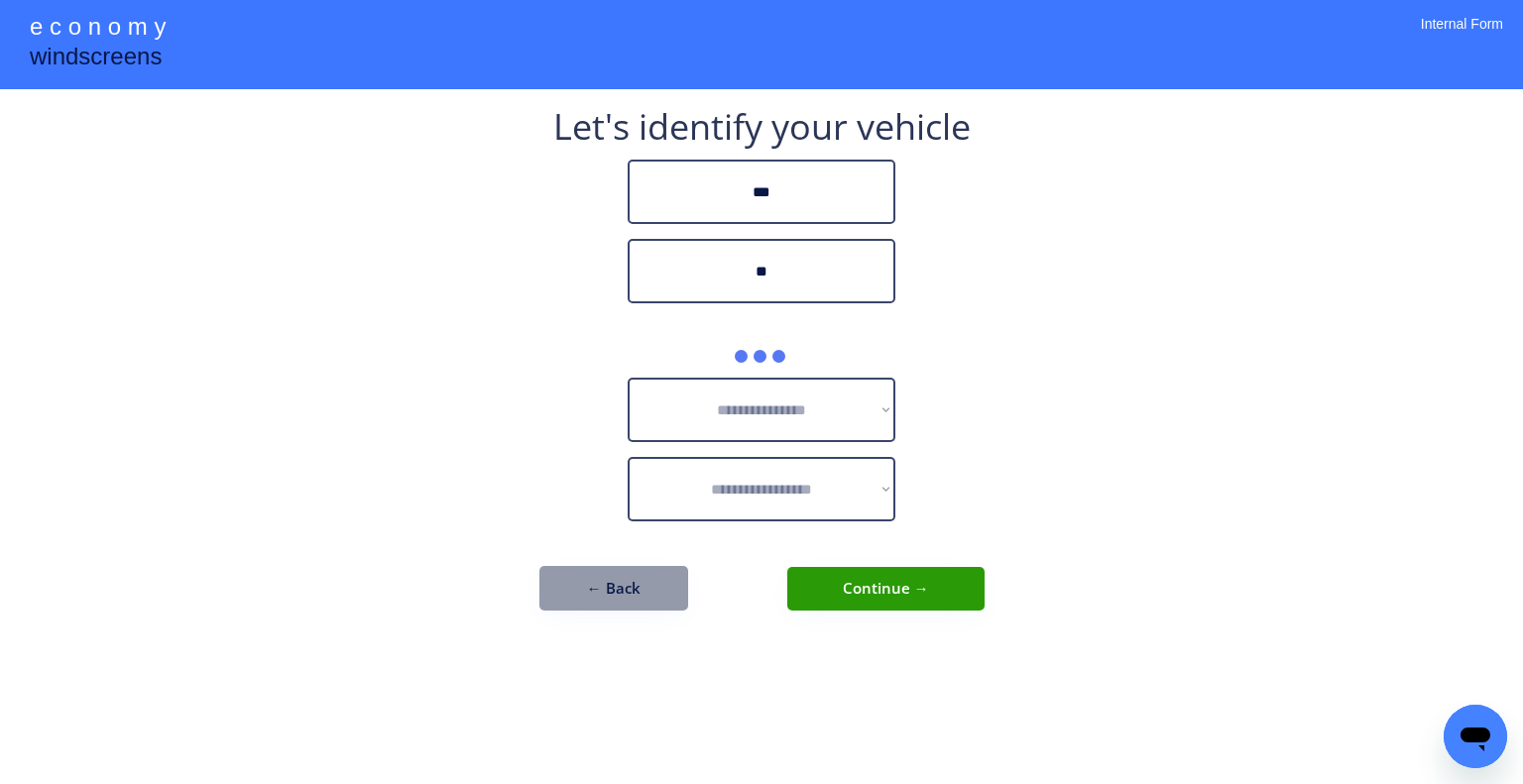 click on "**********" at bounding box center (762, 392) 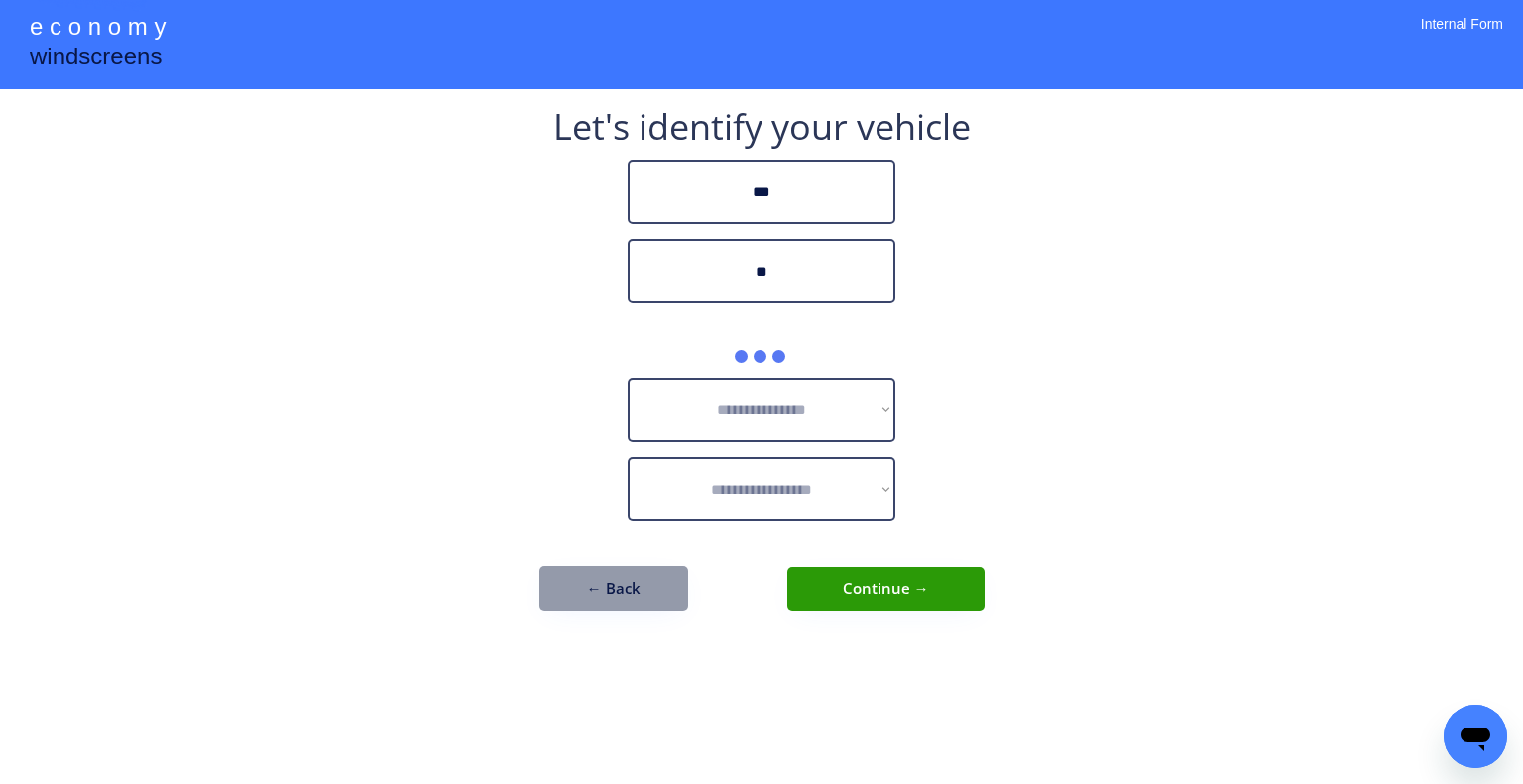 click on "**********" at bounding box center (762, 380) 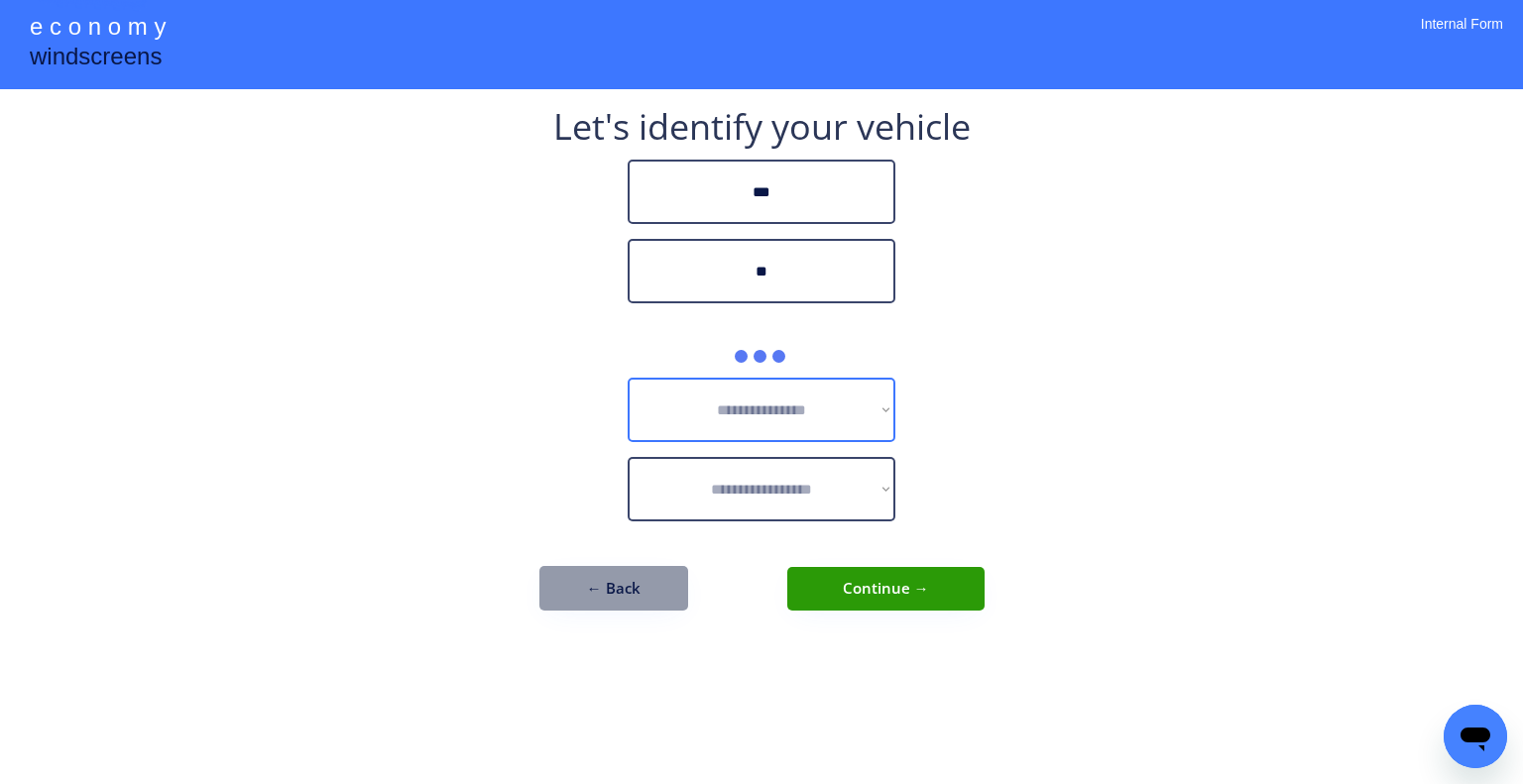 click on "**********" at bounding box center [762, 370] 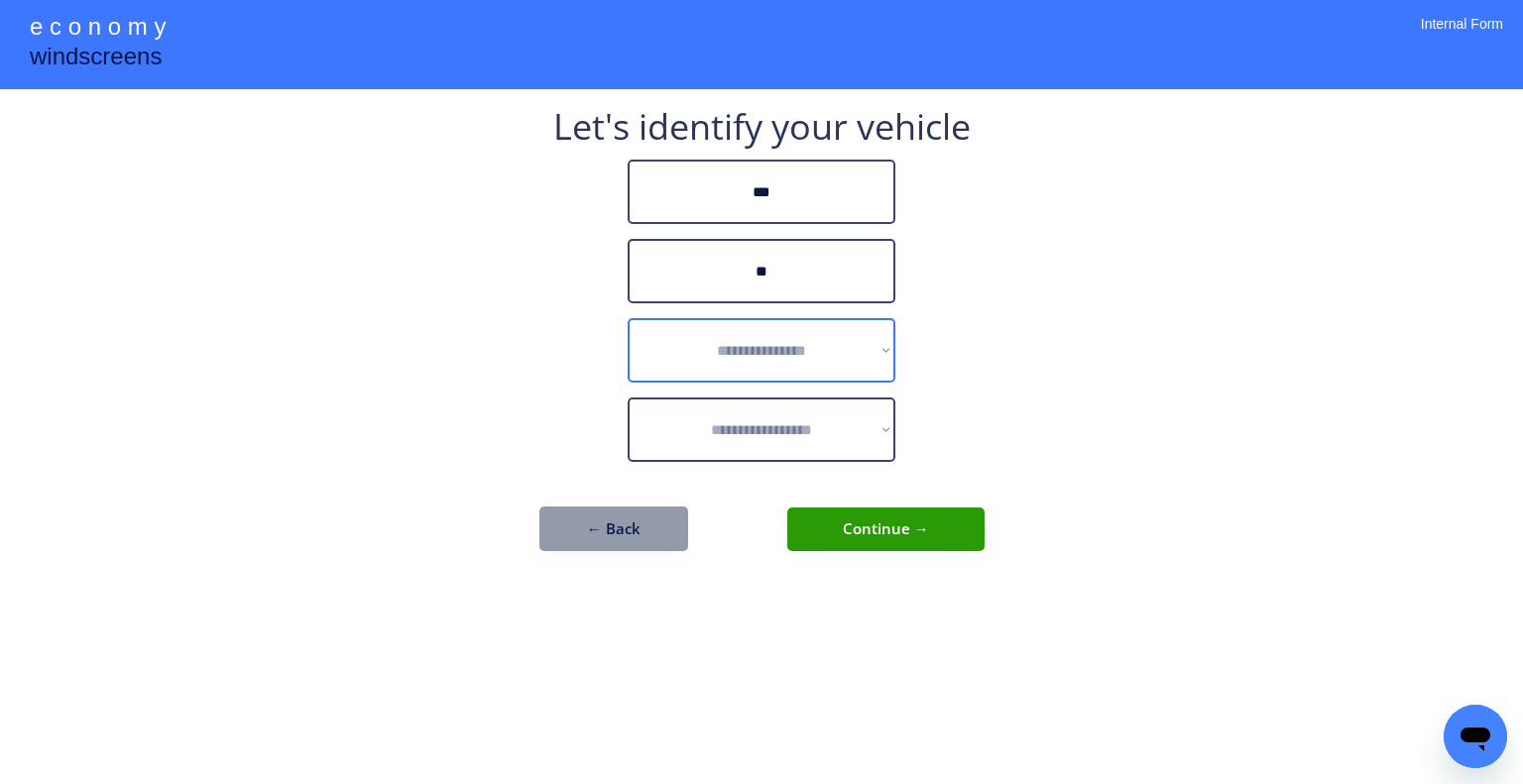 click on "**********" at bounding box center [762, 340] 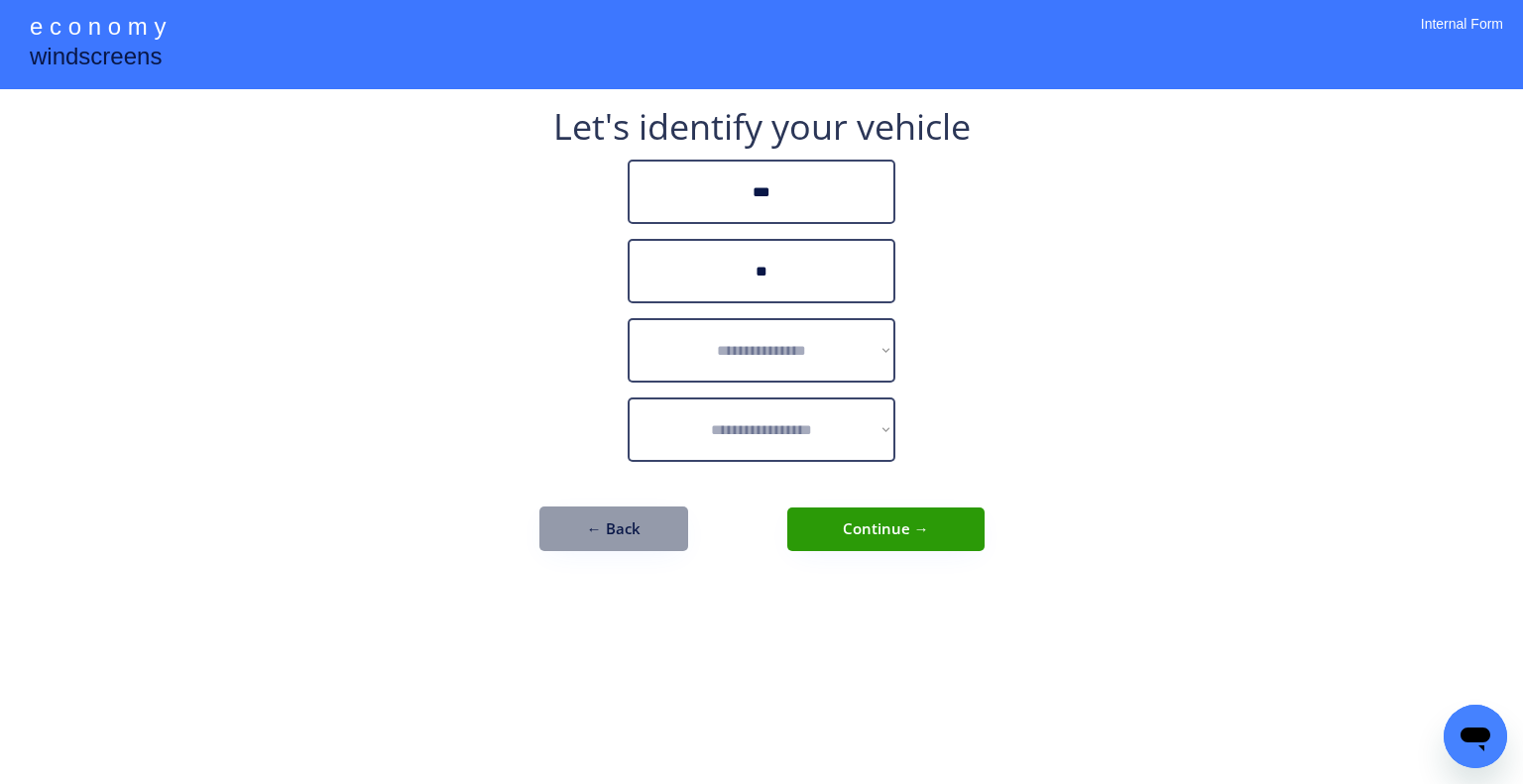 click on "**********" at bounding box center (762, 350) 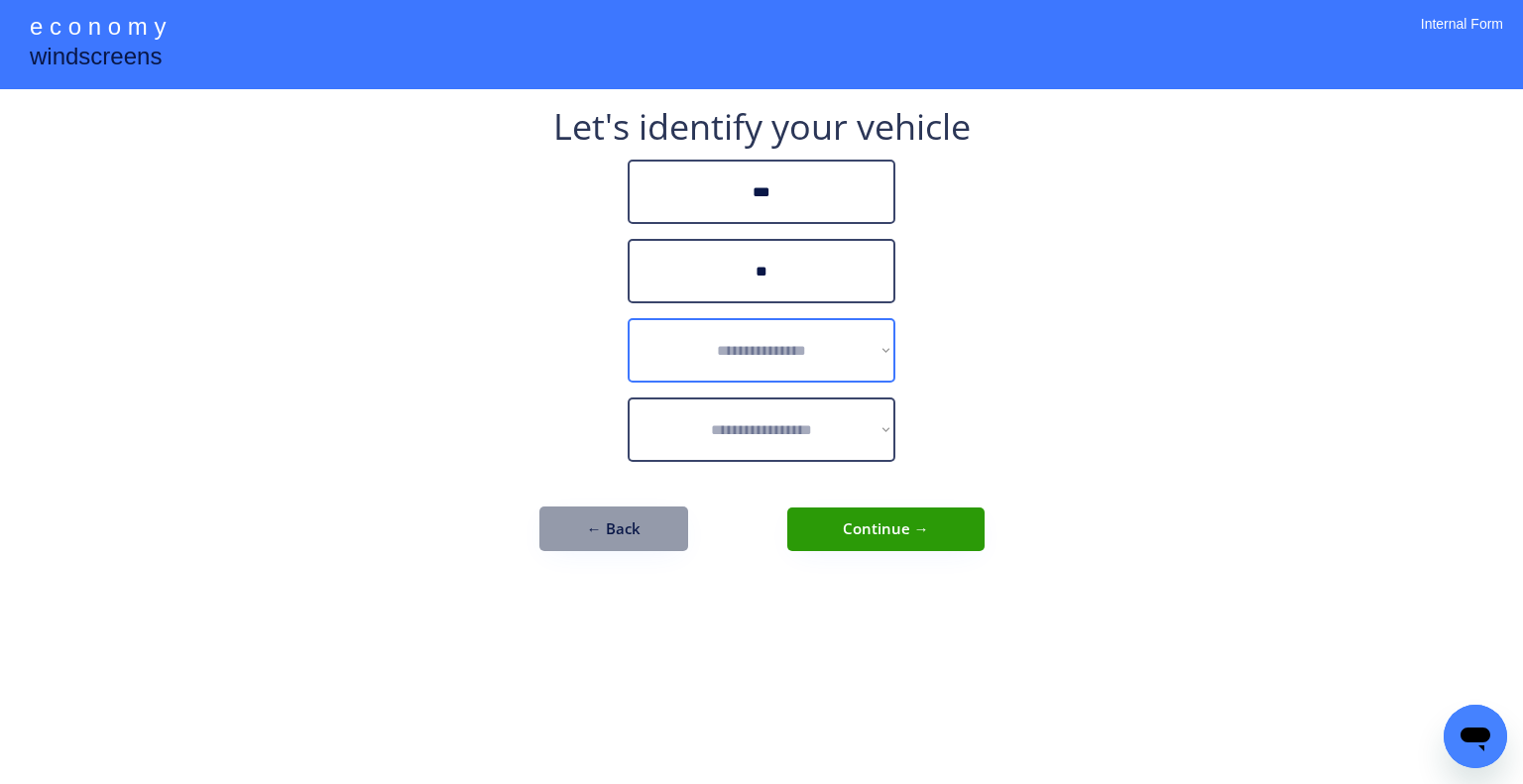 select on "******" 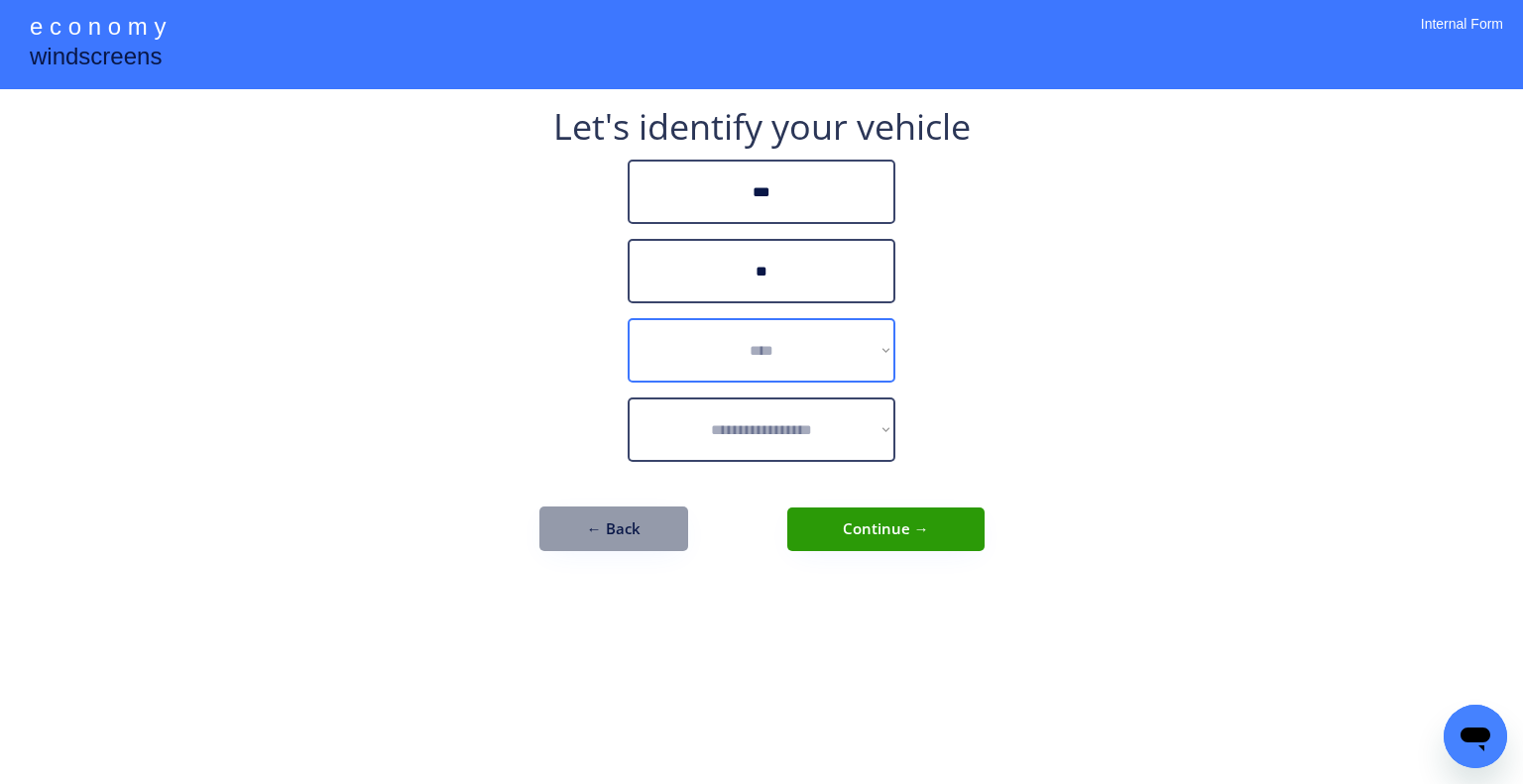 click on "**********" at bounding box center (762, 350) 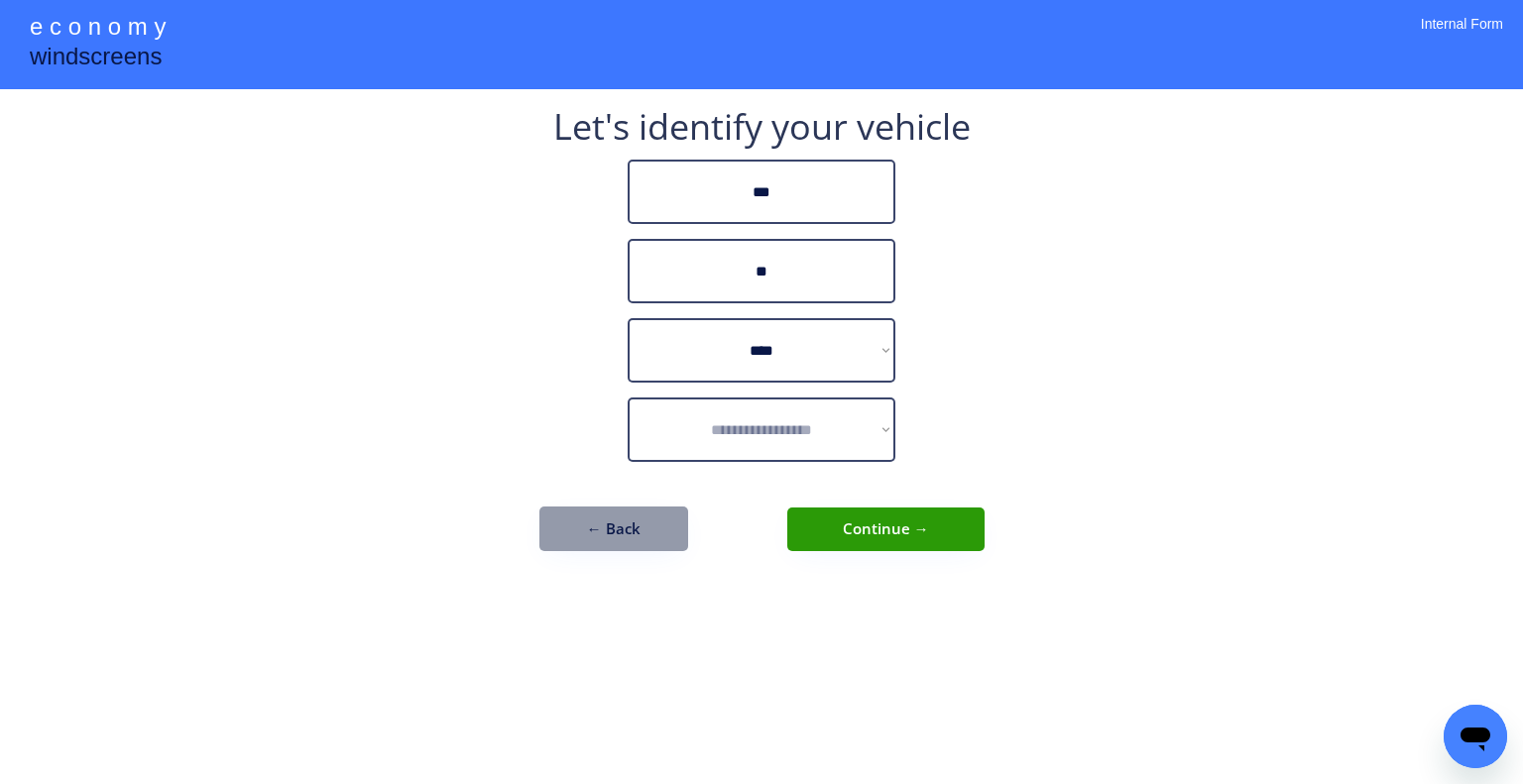 click on "**********" at bounding box center (762, 392) 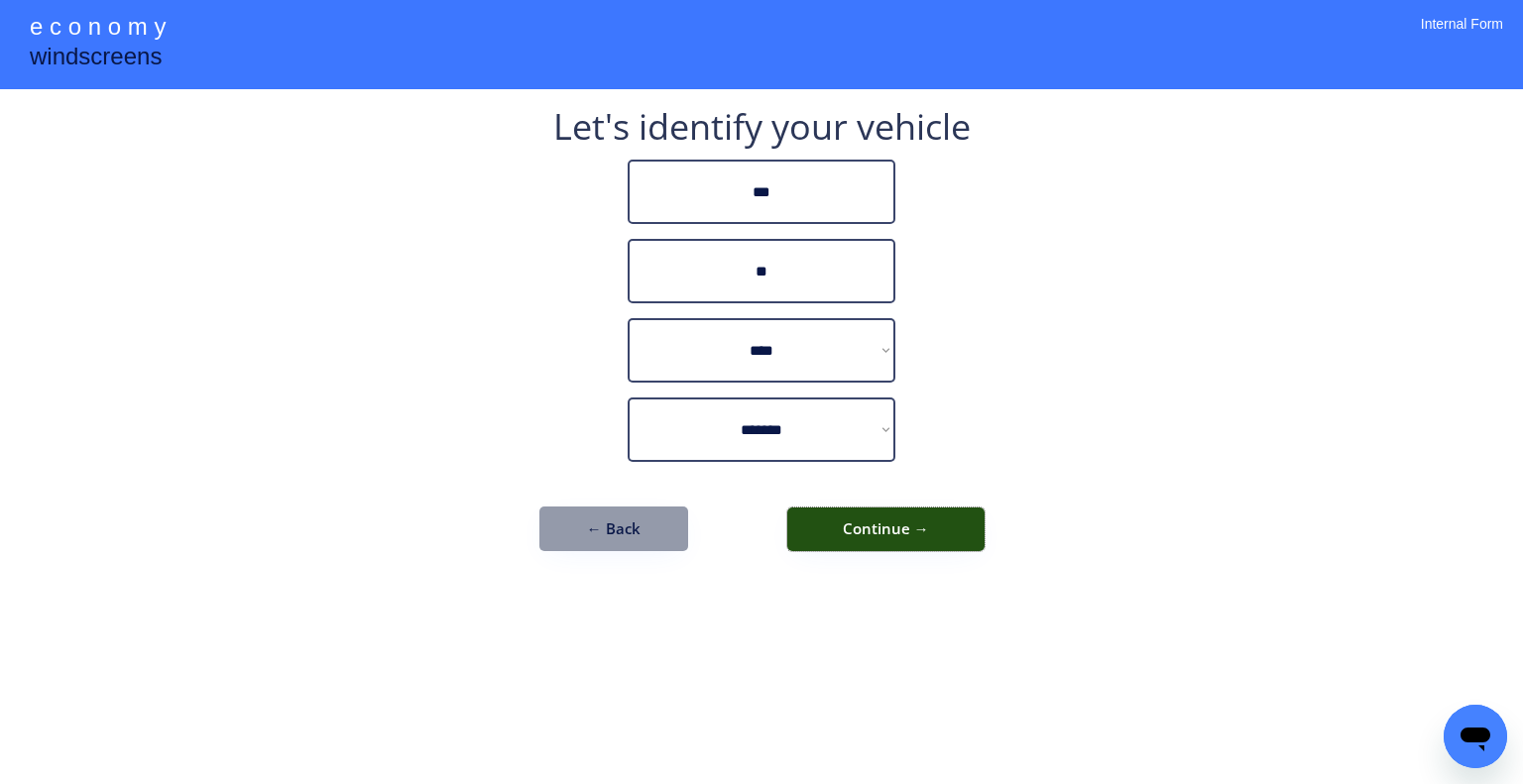 drag, startPoint x: 899, startPoint y: 525, endPoint x: 956, endPoint y: 538, distance: 58.463664 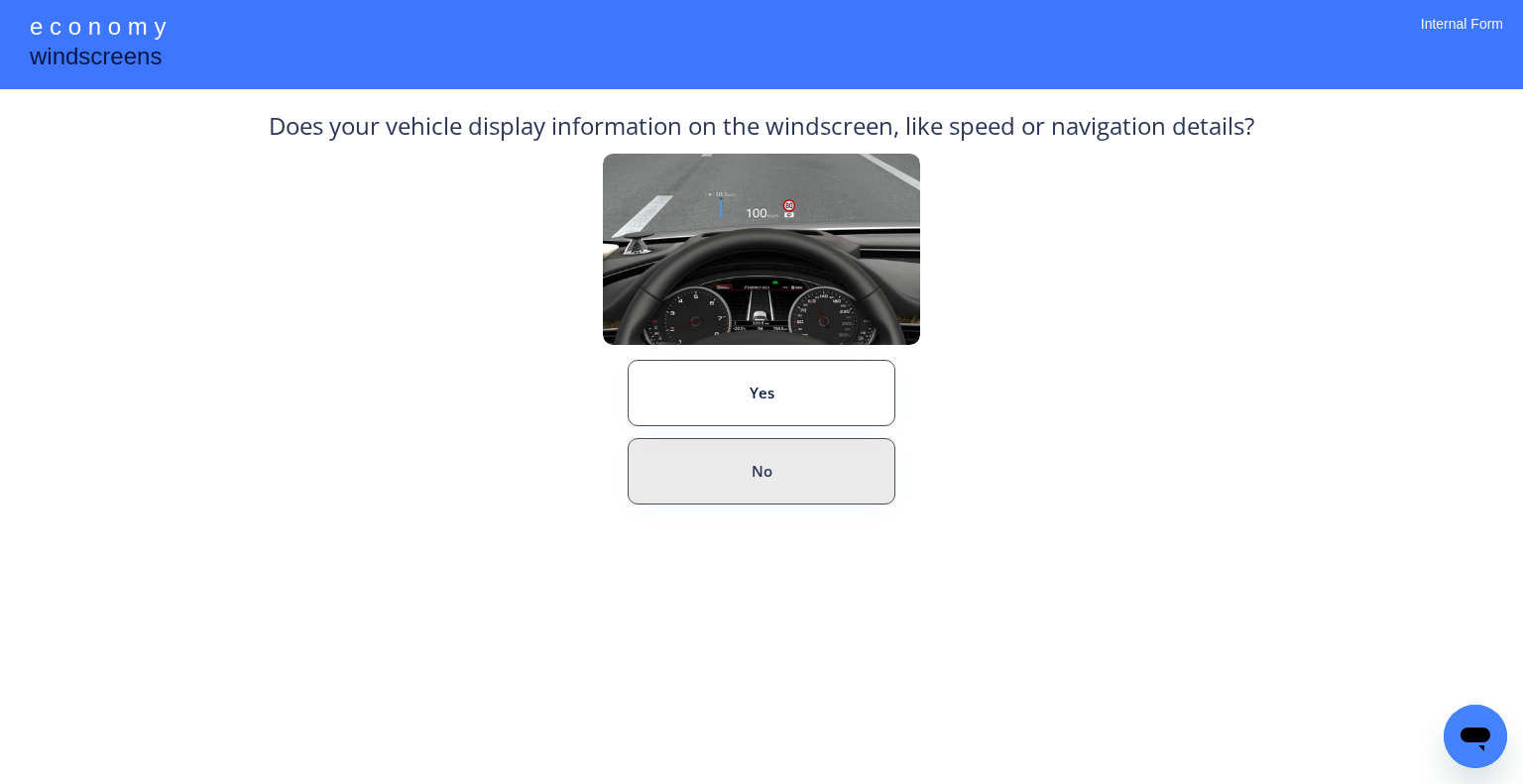 click on "Yes" at bounding box center [762, 392] 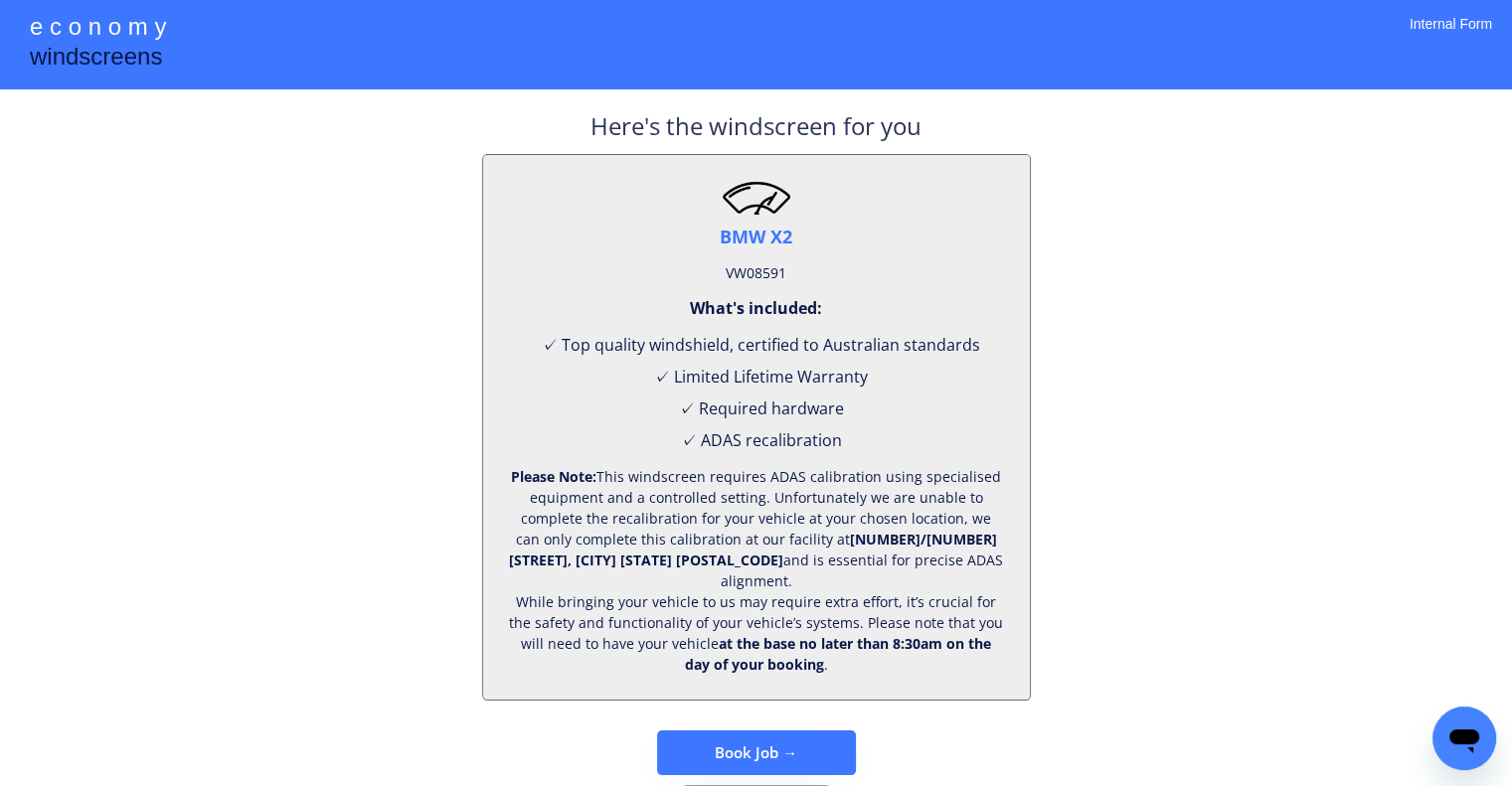 click on "**********" at bounding box center (756, 434) 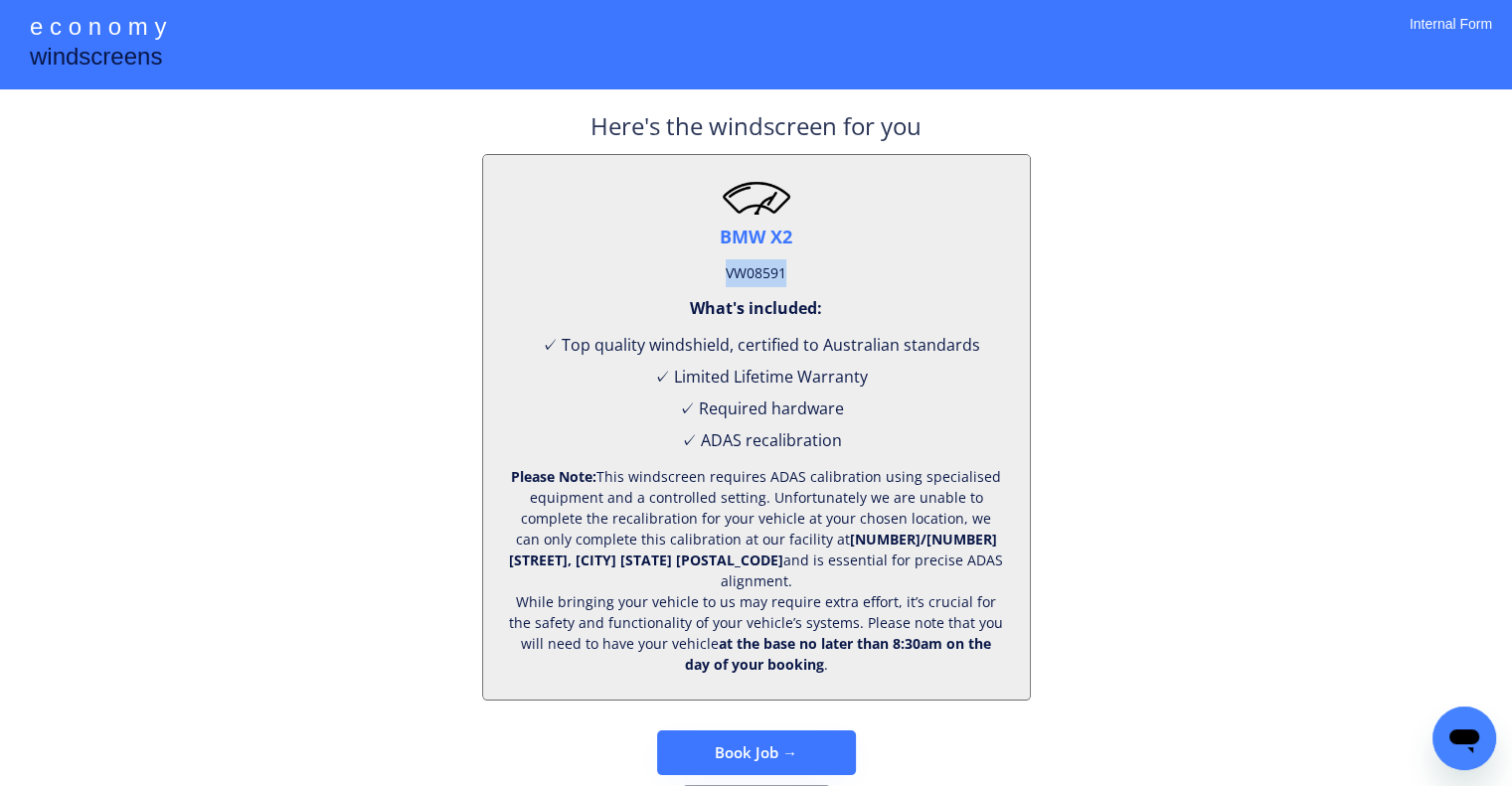click on "VW08591" at bounding box center [756, 273] 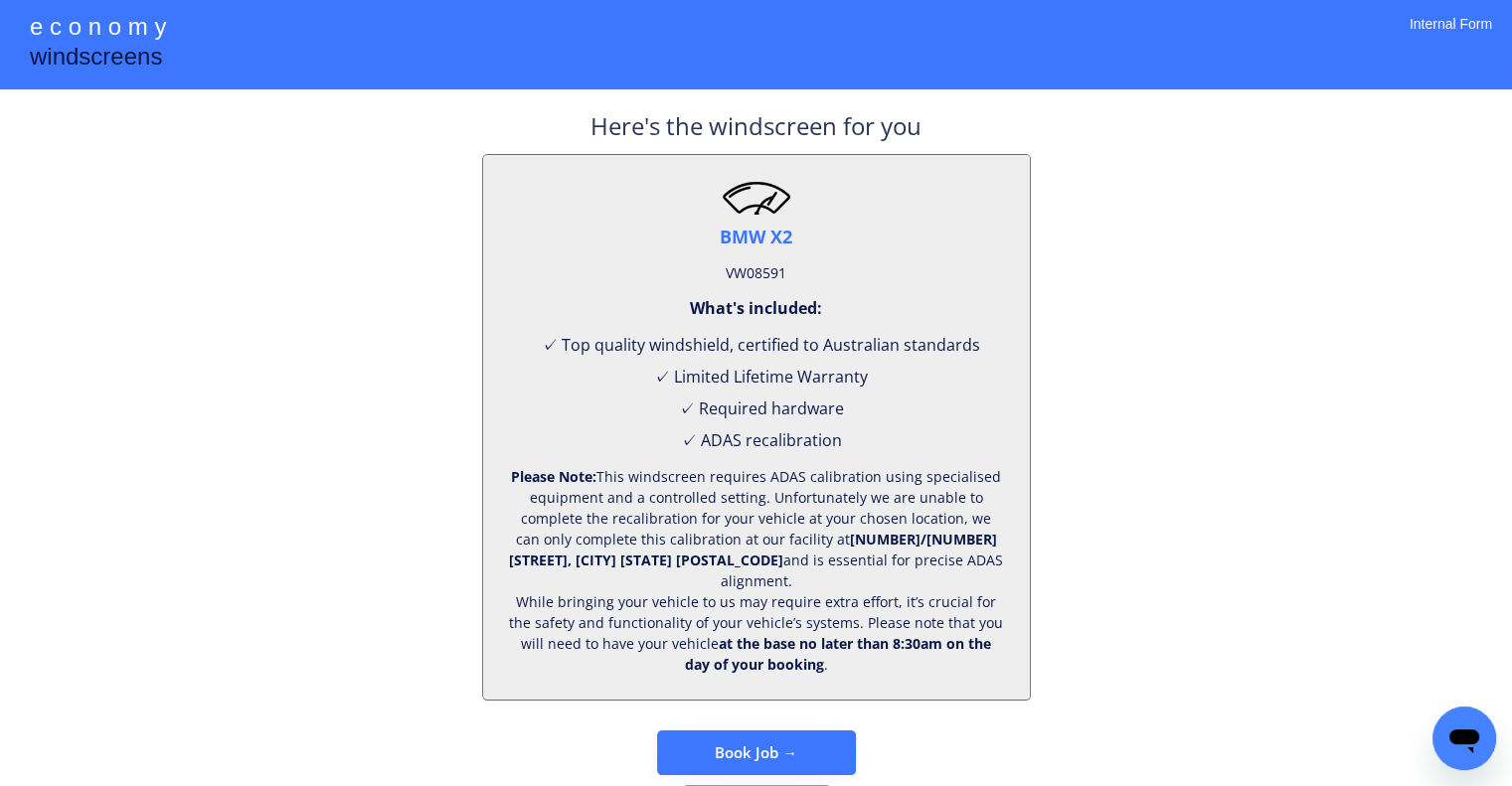 click on "**********" at bounding box center (756, 434) 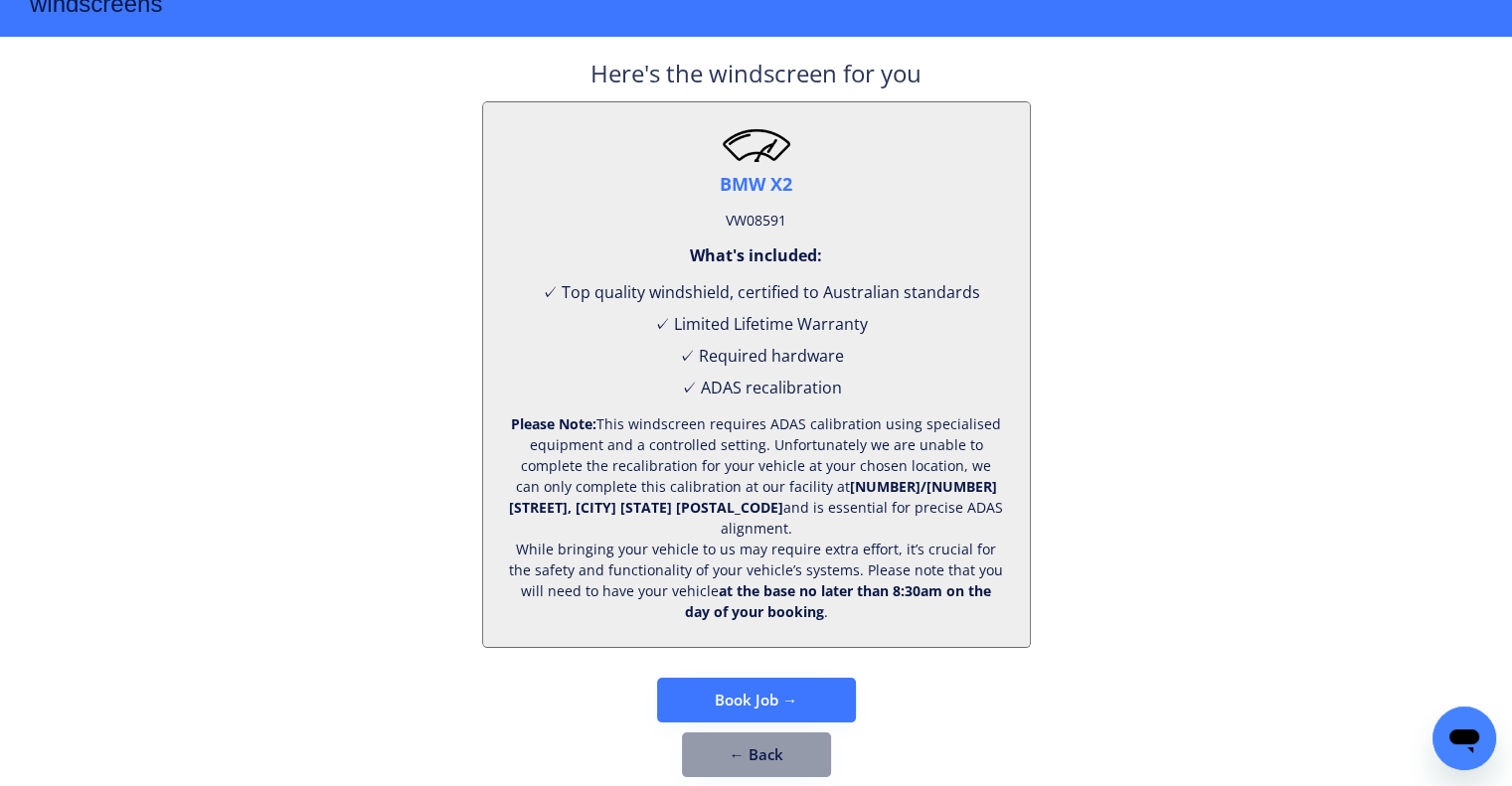 scroll, scrollTop: 82, scrollLeft: 0, axis: vertical 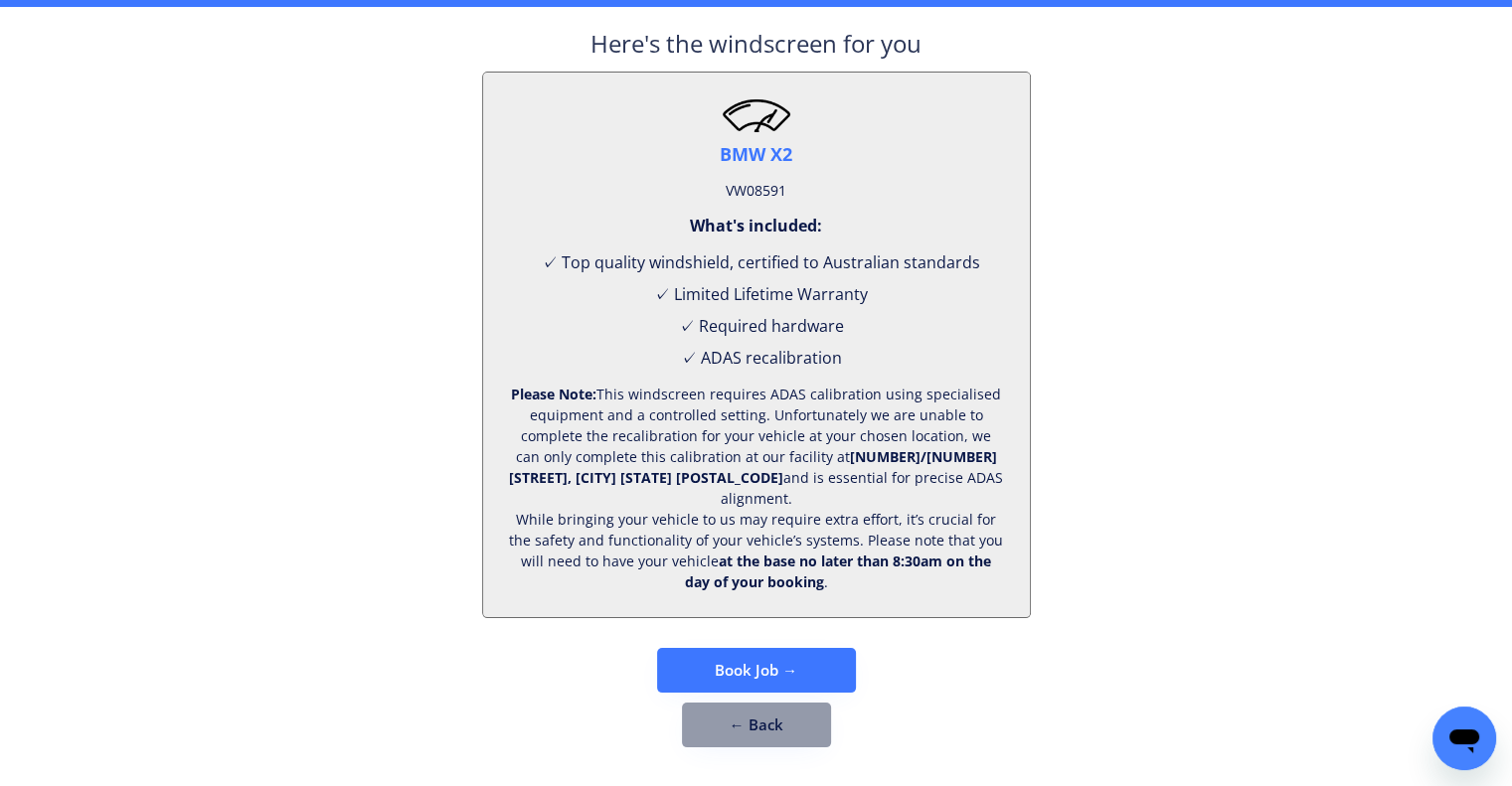 click on "VW08591" at bounding box center (756, 191) 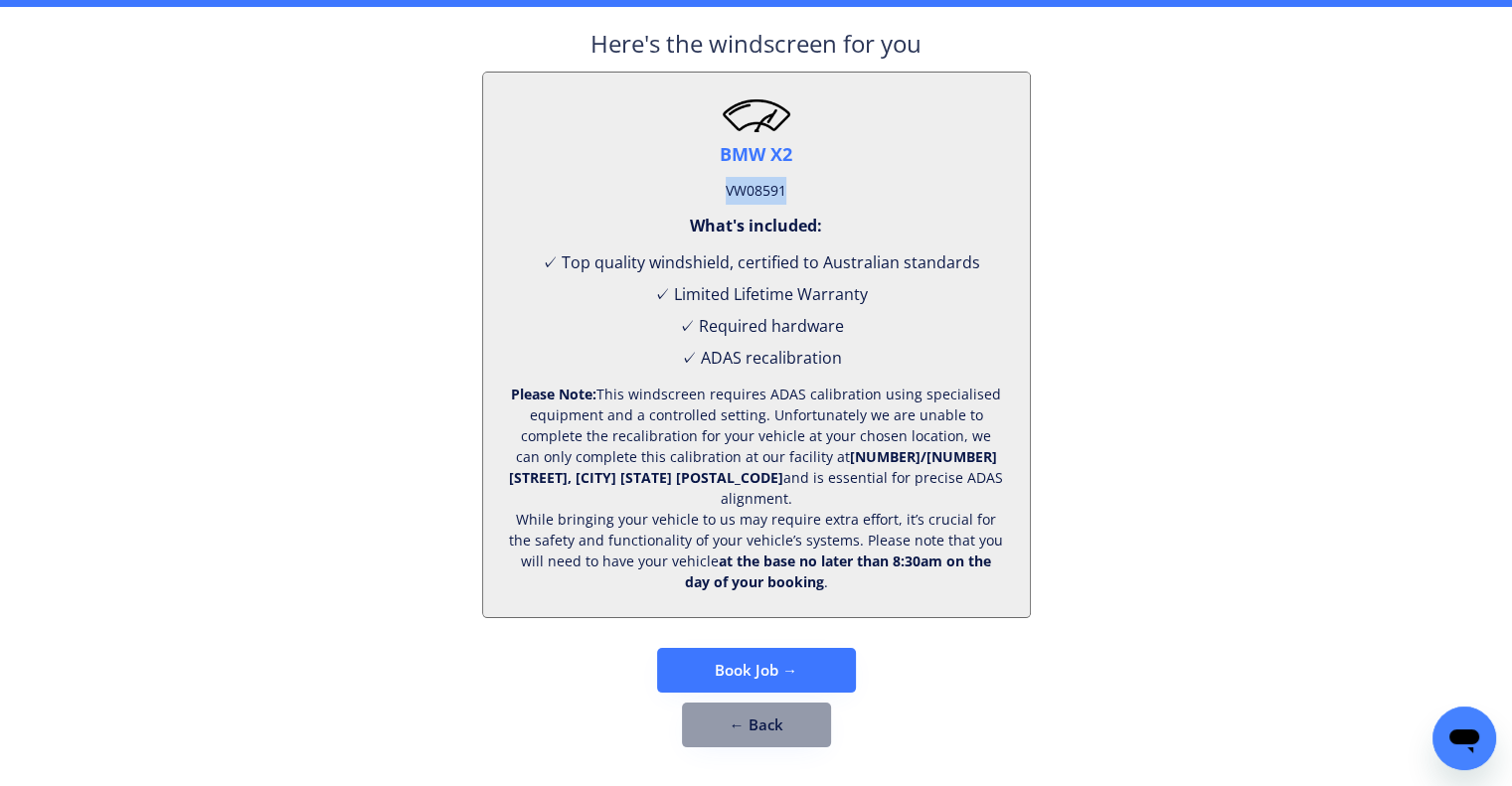 click on "VW08591" at bounding box center [756, 191] 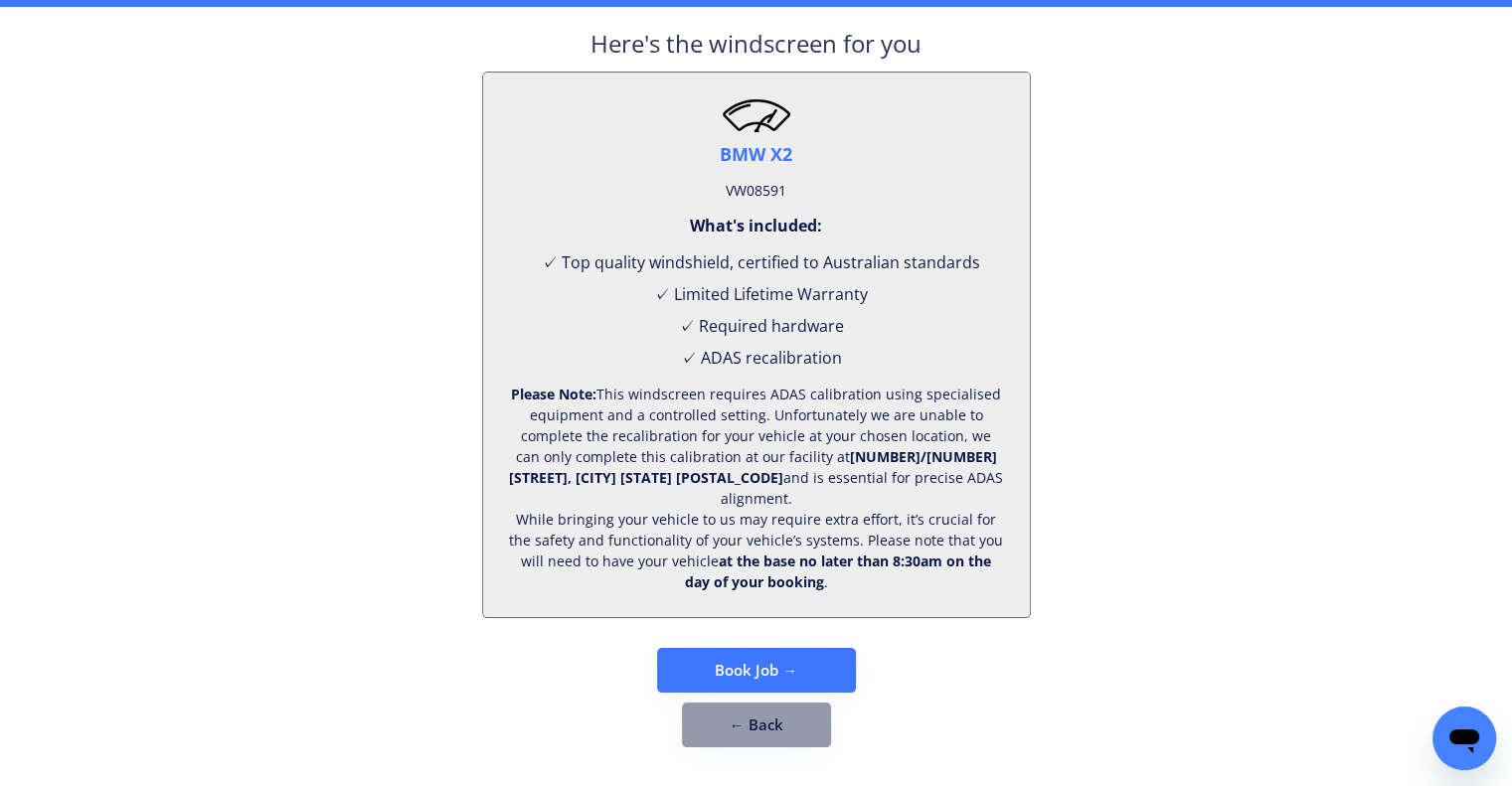 drag, startPoint x: 1220, startPoint y: 190, endPoint x: 1147, endPoint y: 49, distance: 158.77657 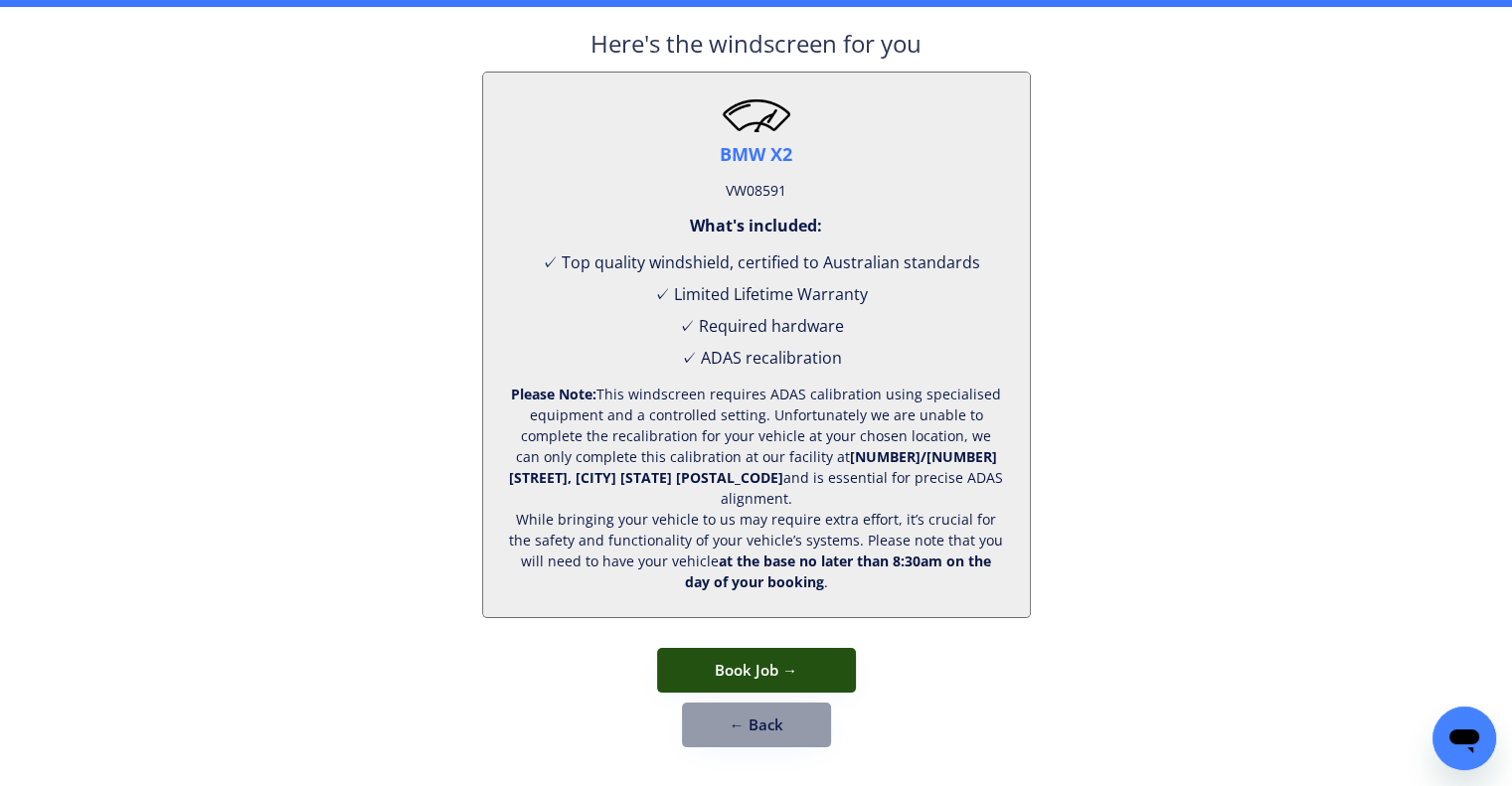 drag, startPoint x: 808, startPoint y: 667, endPoint x: 894, endPoint y: 392, distance: 288.1336 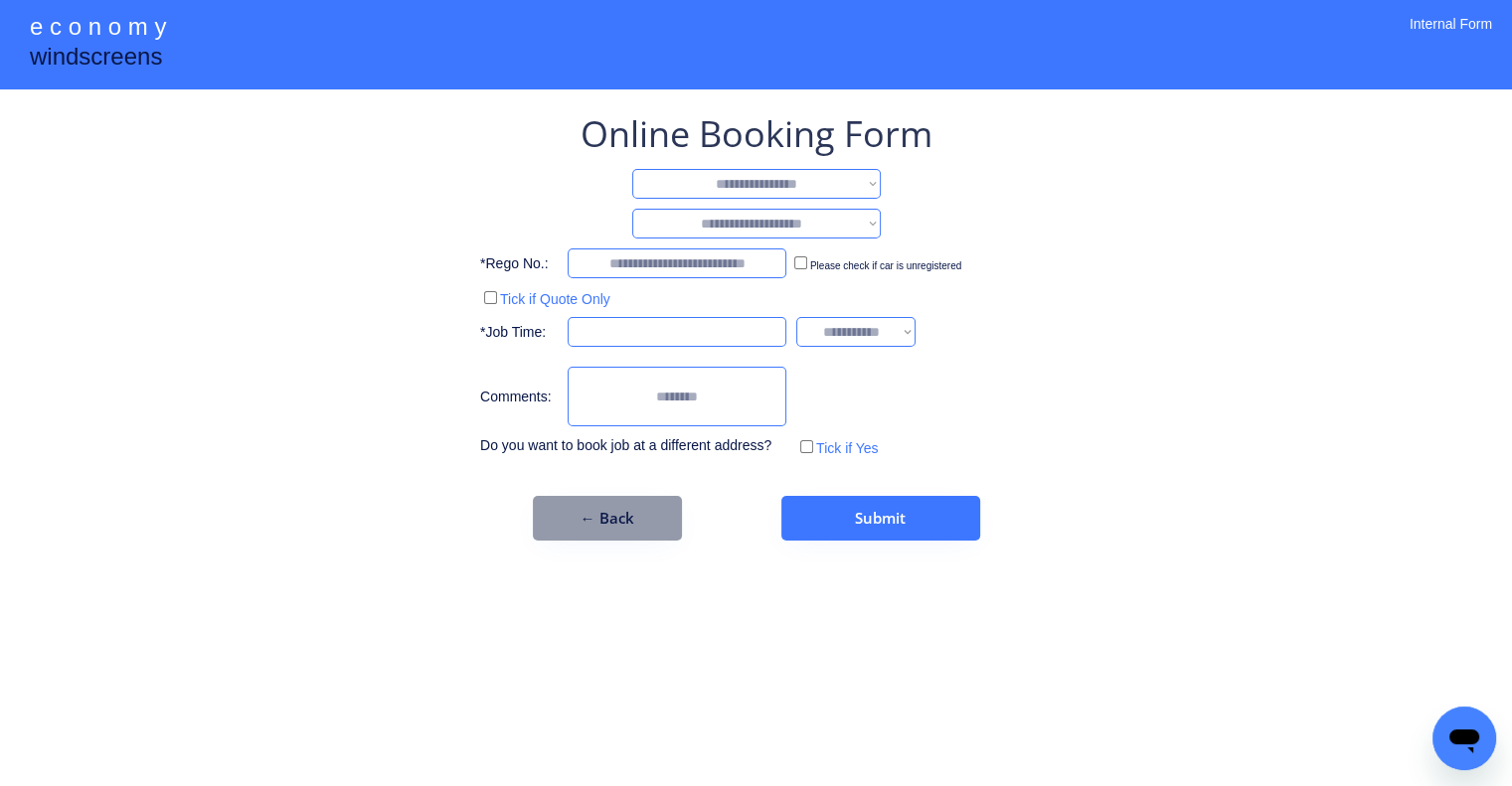 scroll, scrollTop: 0, scrollLeft: 0, axis: both 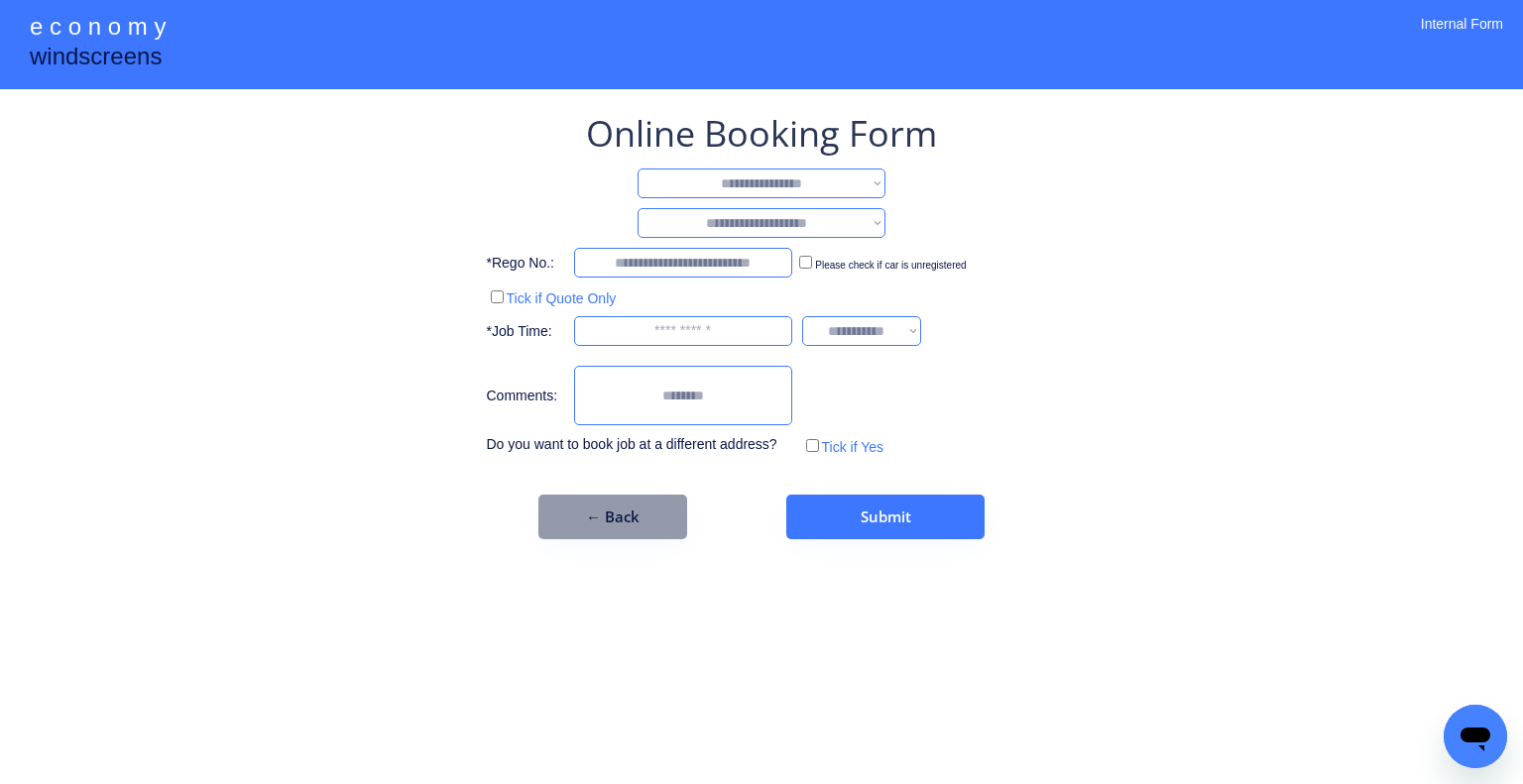 click on "**********" at bounding box center (762, 183) 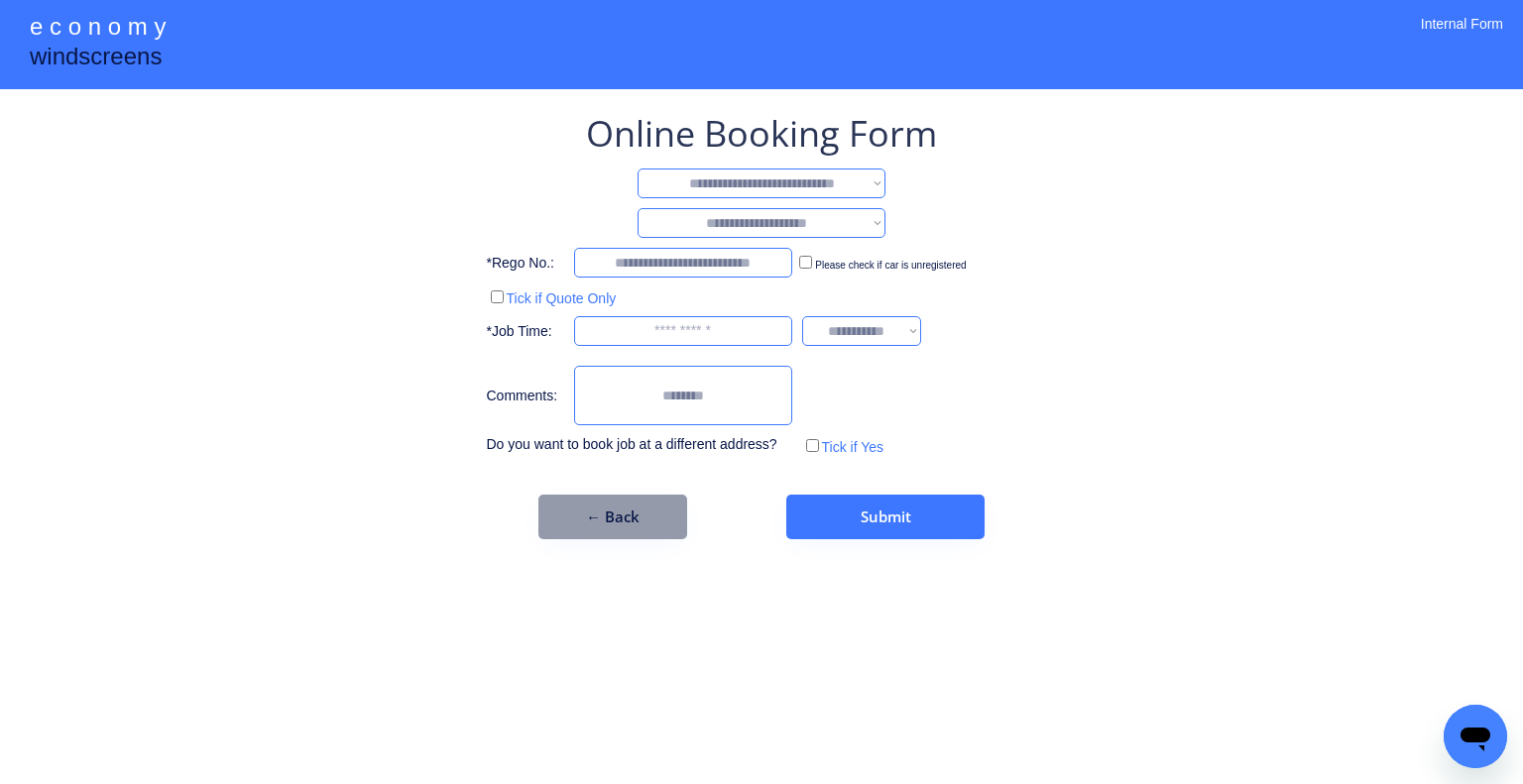 click on "**********" at bounding box center [762, 183] 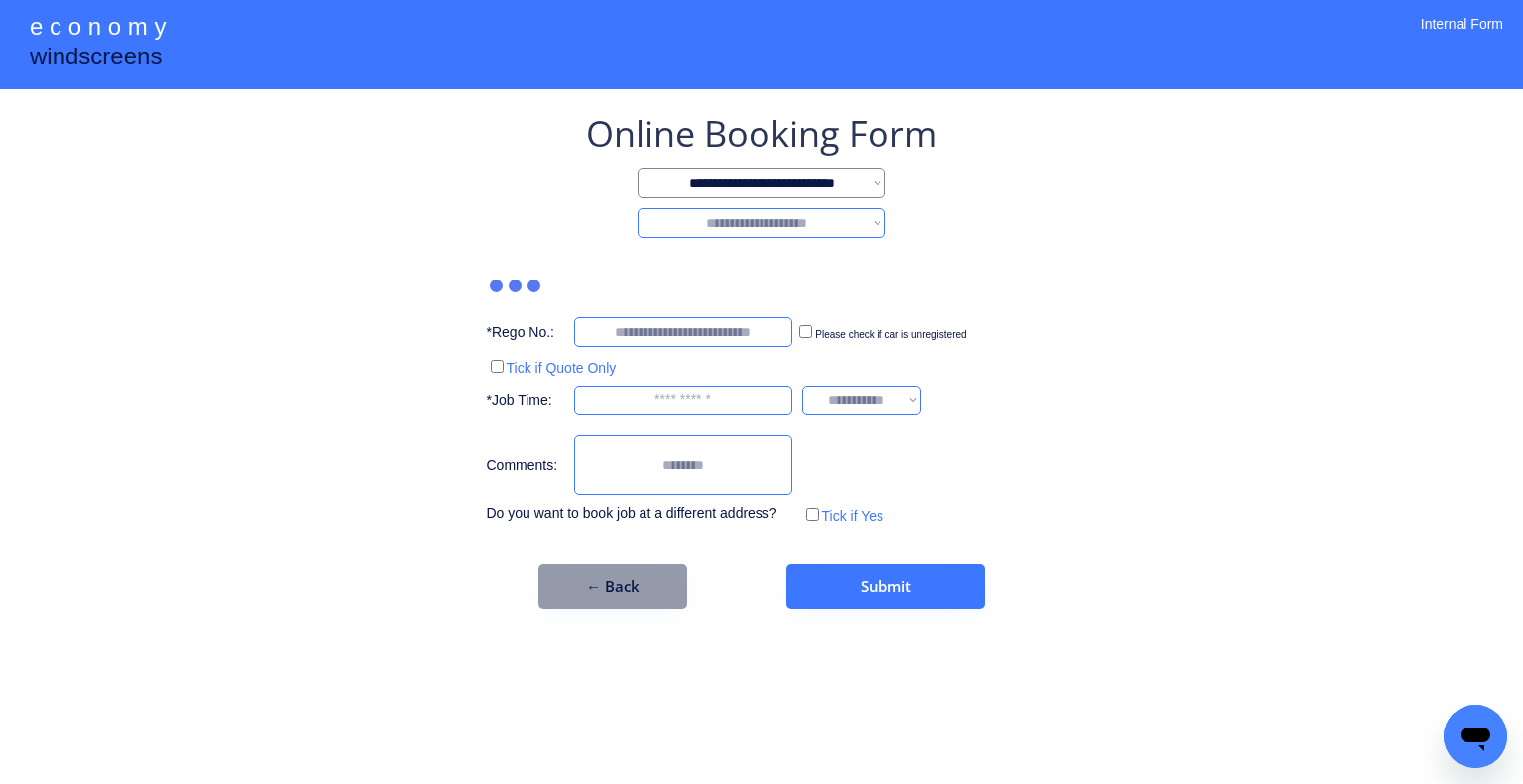 click on "**********" at bounding box center [762, 223] 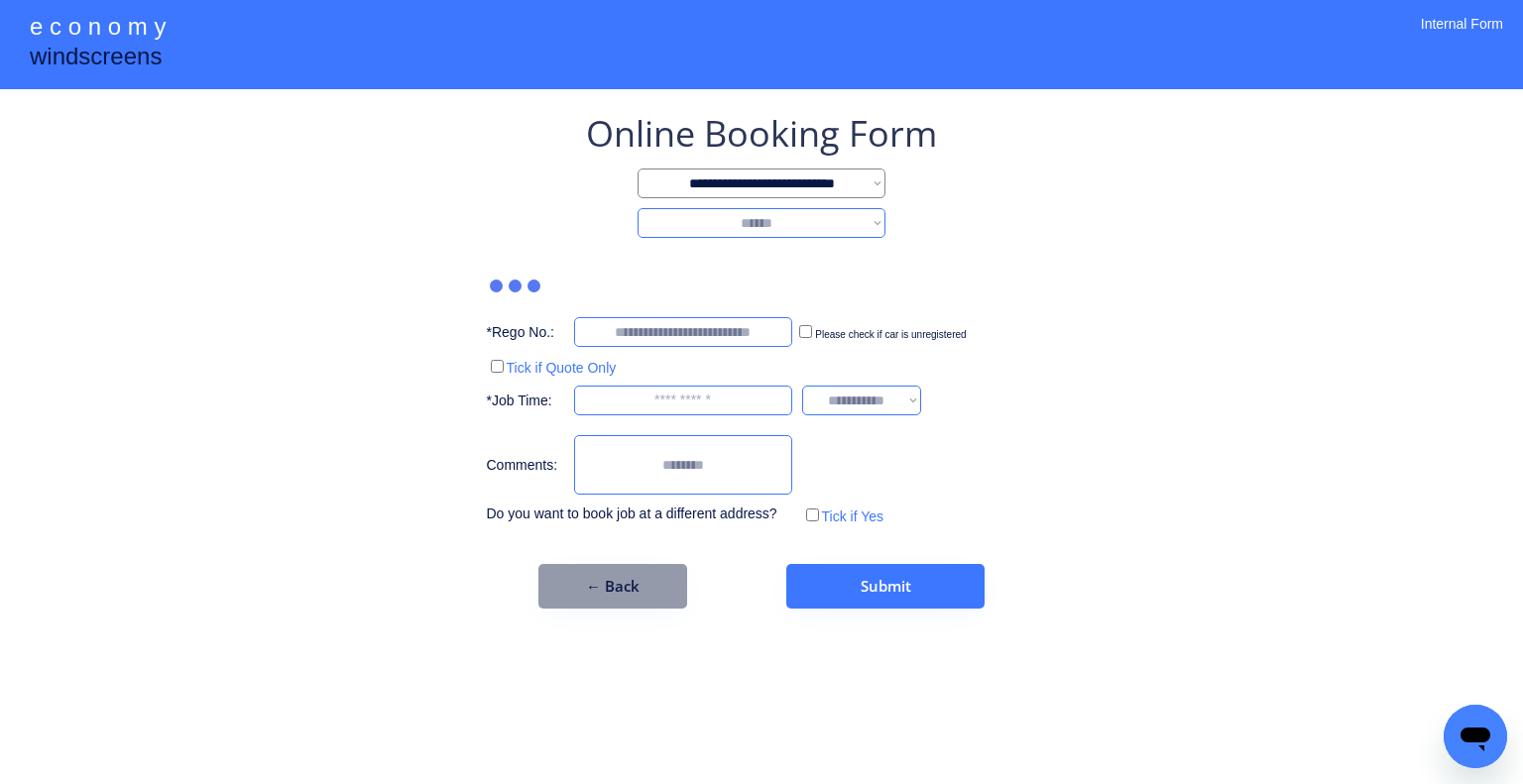 click on "**********" at bounding box center [762, 223] 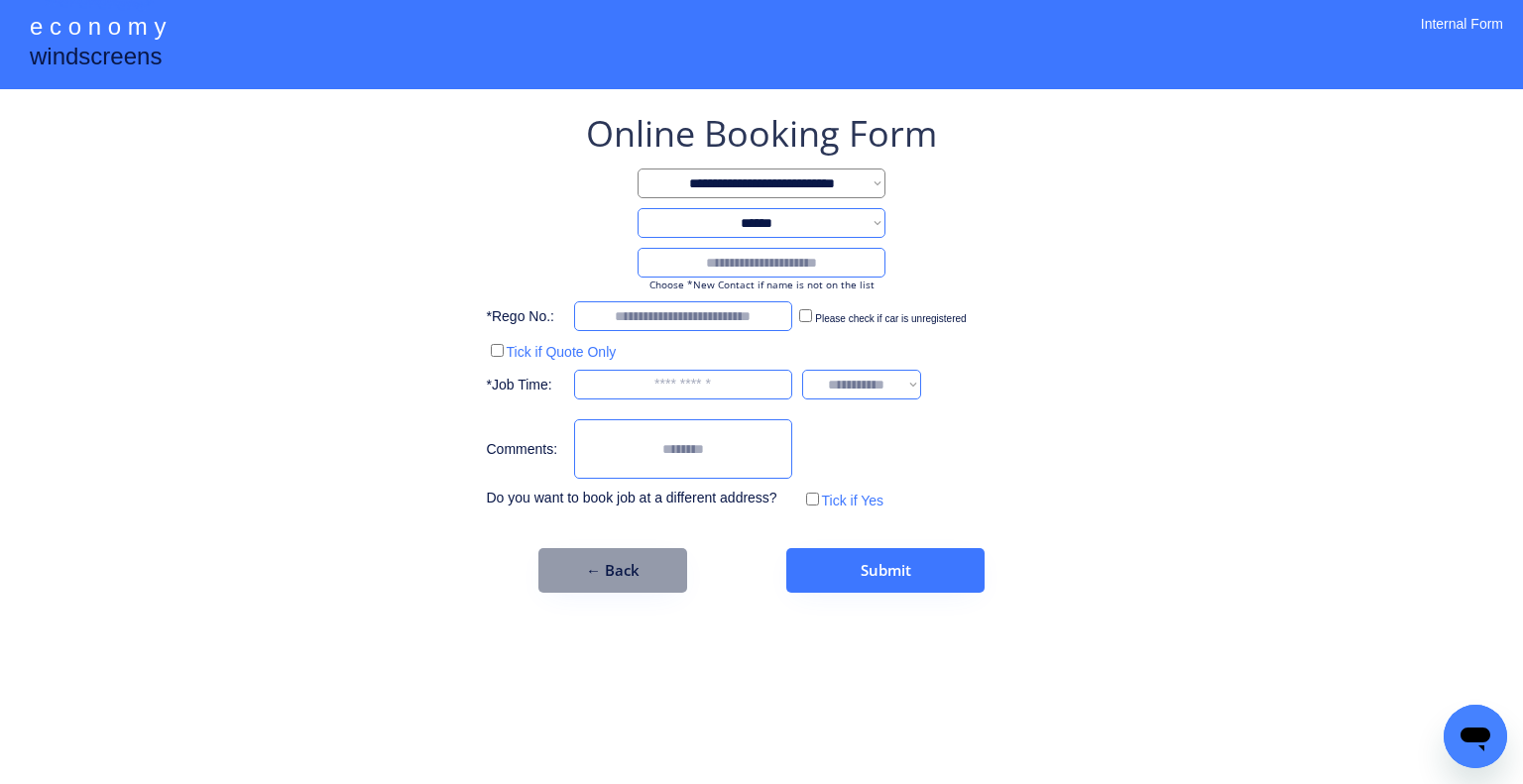 click at bounding box center (762, 263) 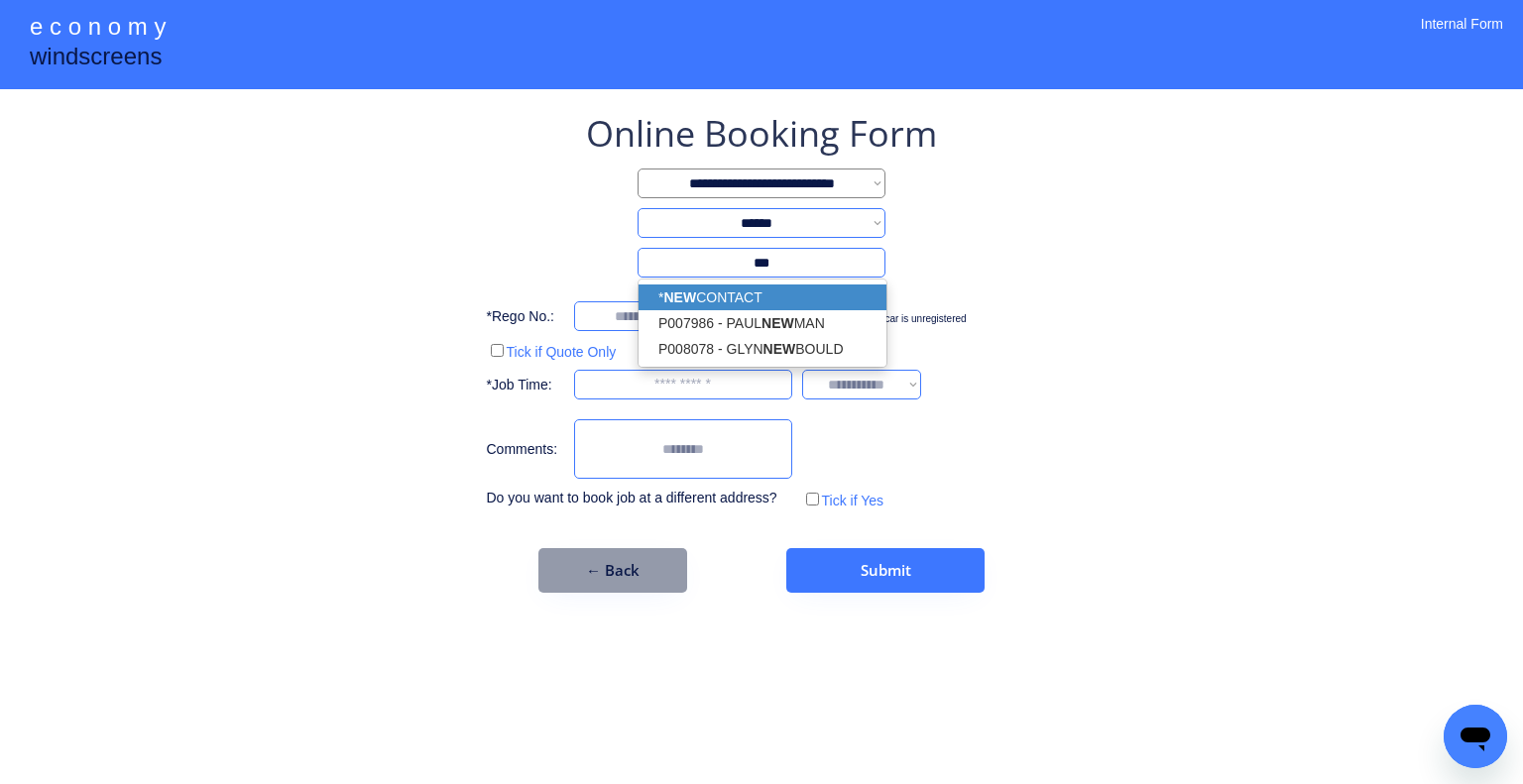 drag, startPoint x: 777, startPoint y: 293, endPoint x: 1171, endPoint y: 413, distance: 411.86891 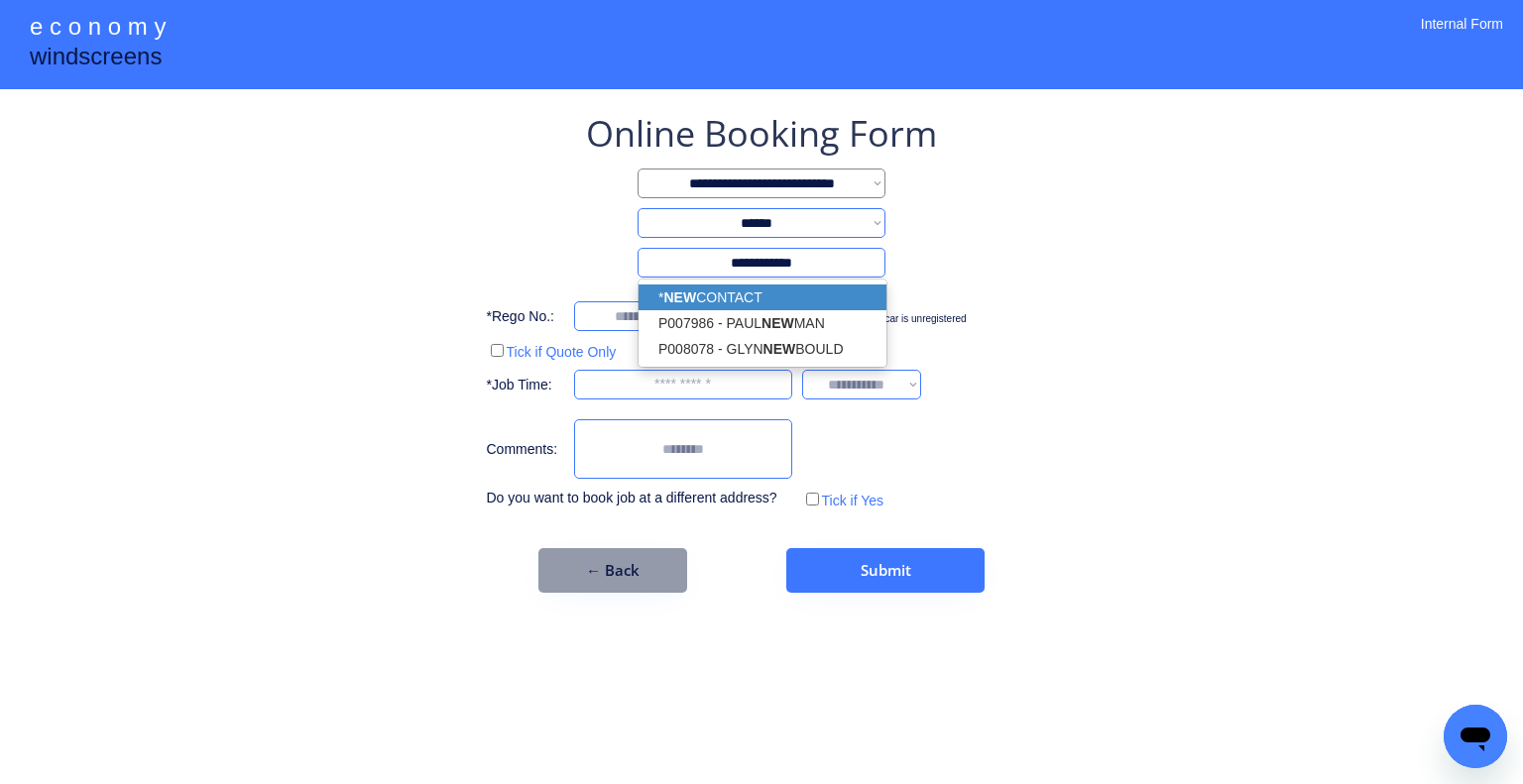 type on "**********" 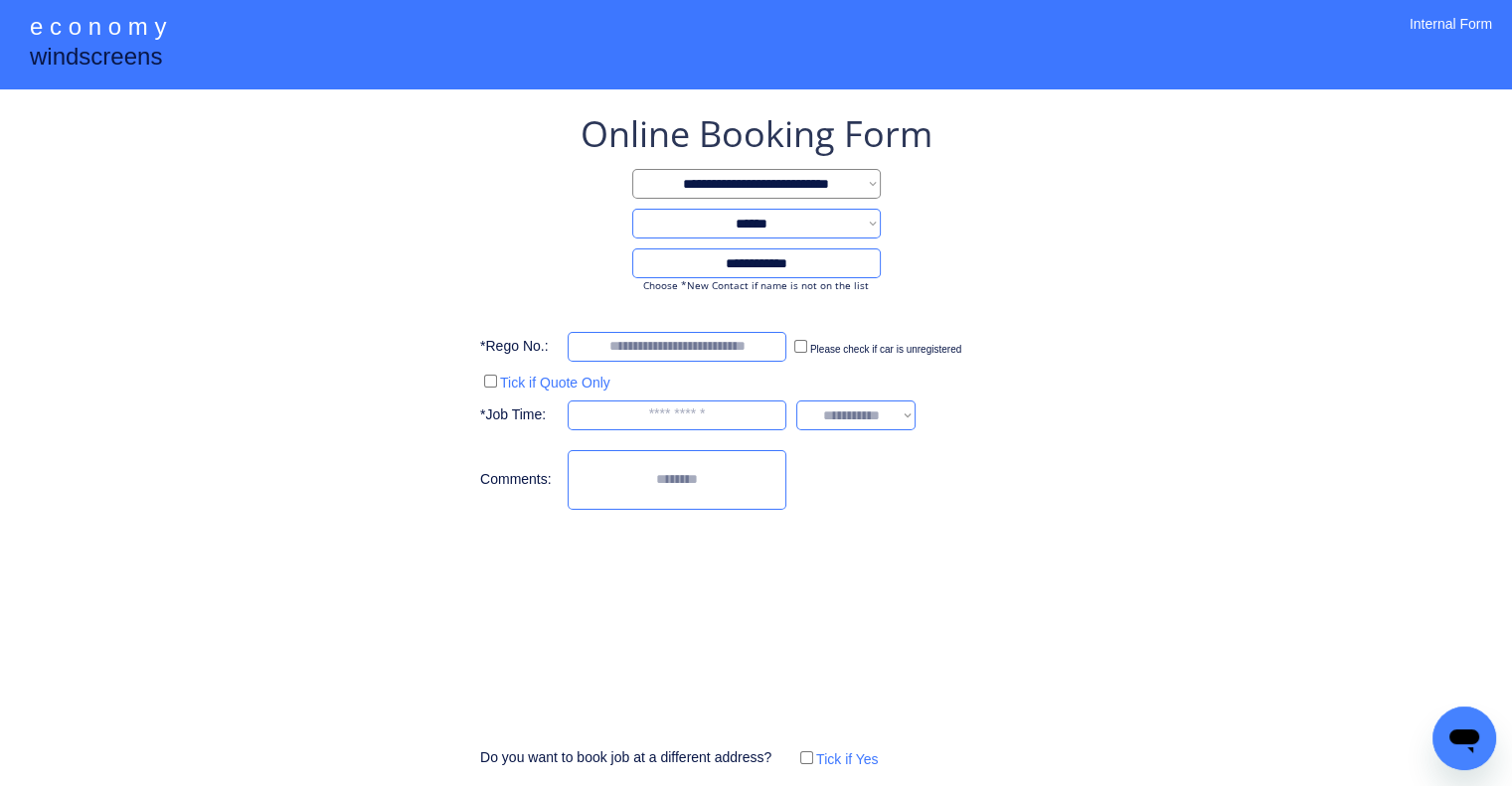 click on "**********" at bounding box center [756, 441] 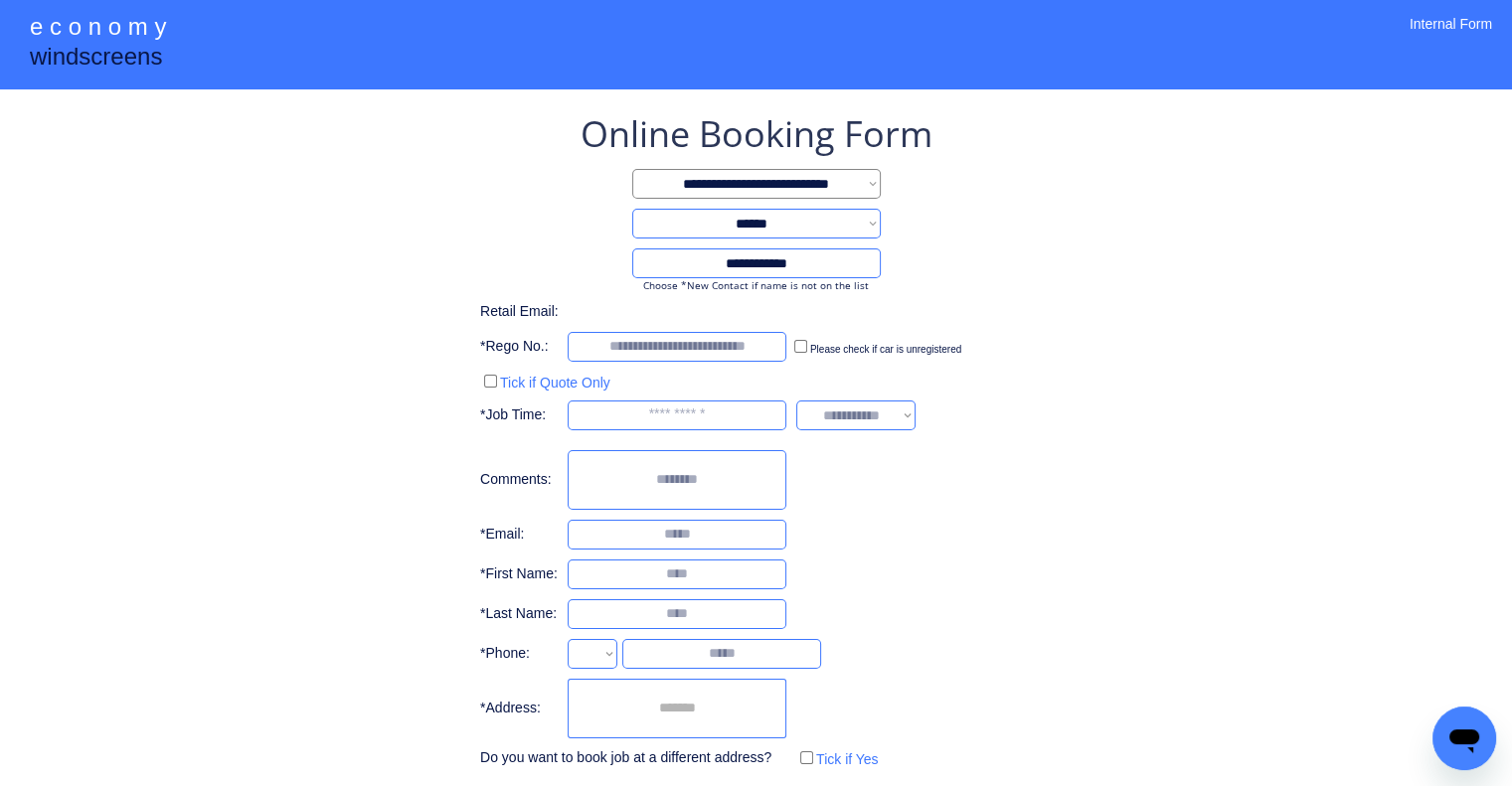 select on "**********" 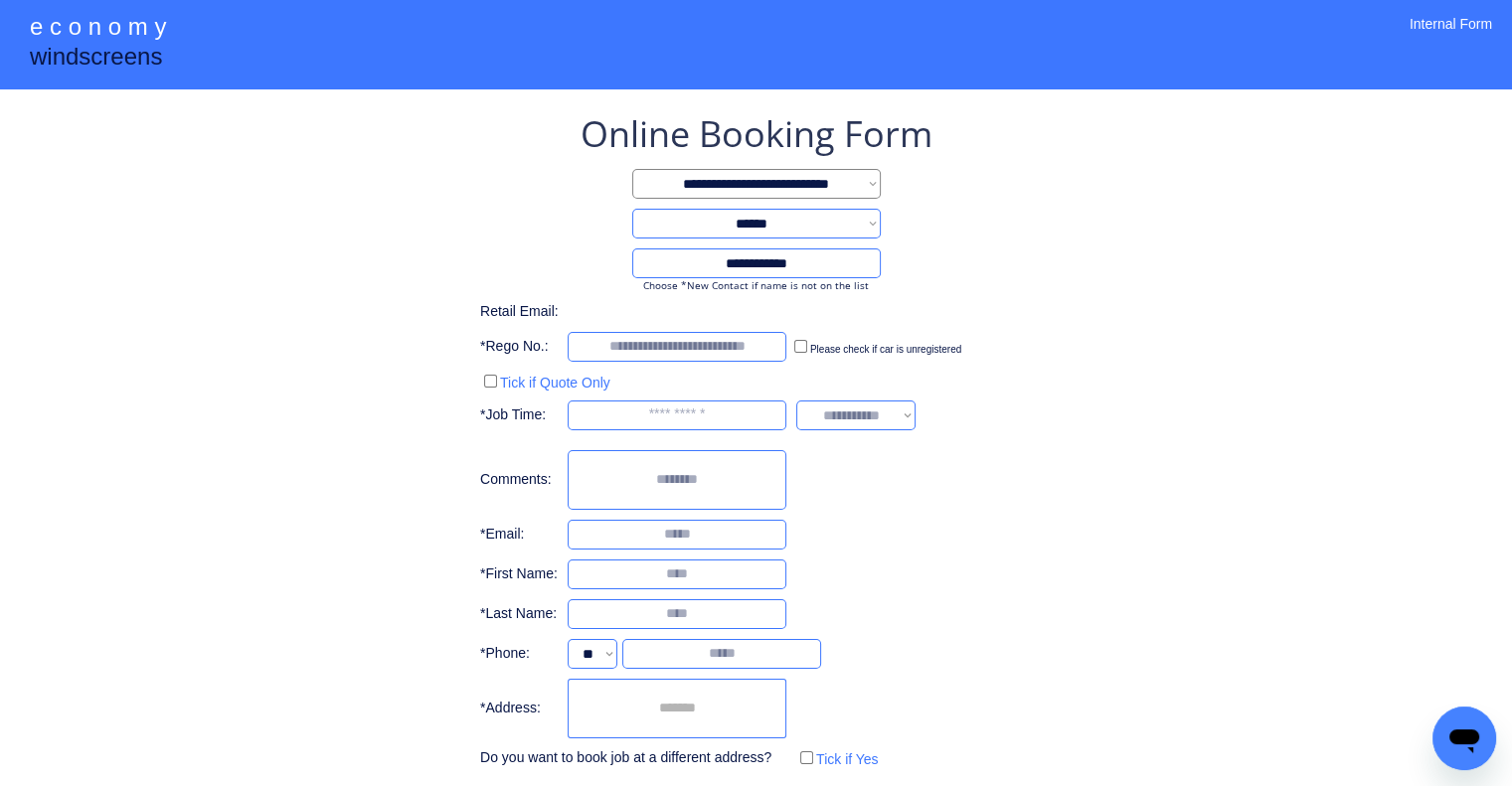 click at bounding box center (677, 708) 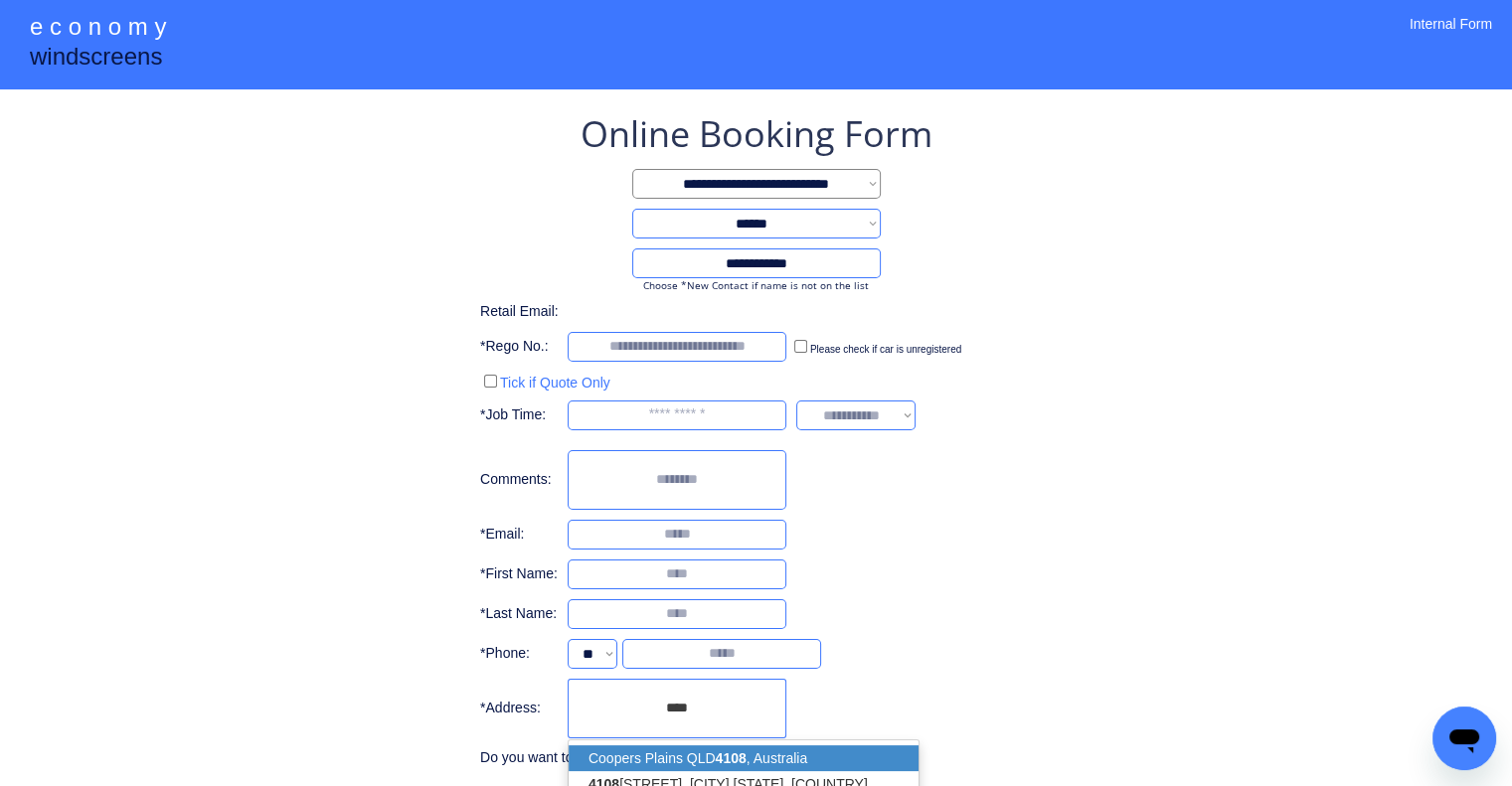 drag, startPoint x: 752, startPoint y: 754, endPoint x: 860, endPoint y: 646, distance: 152.73506 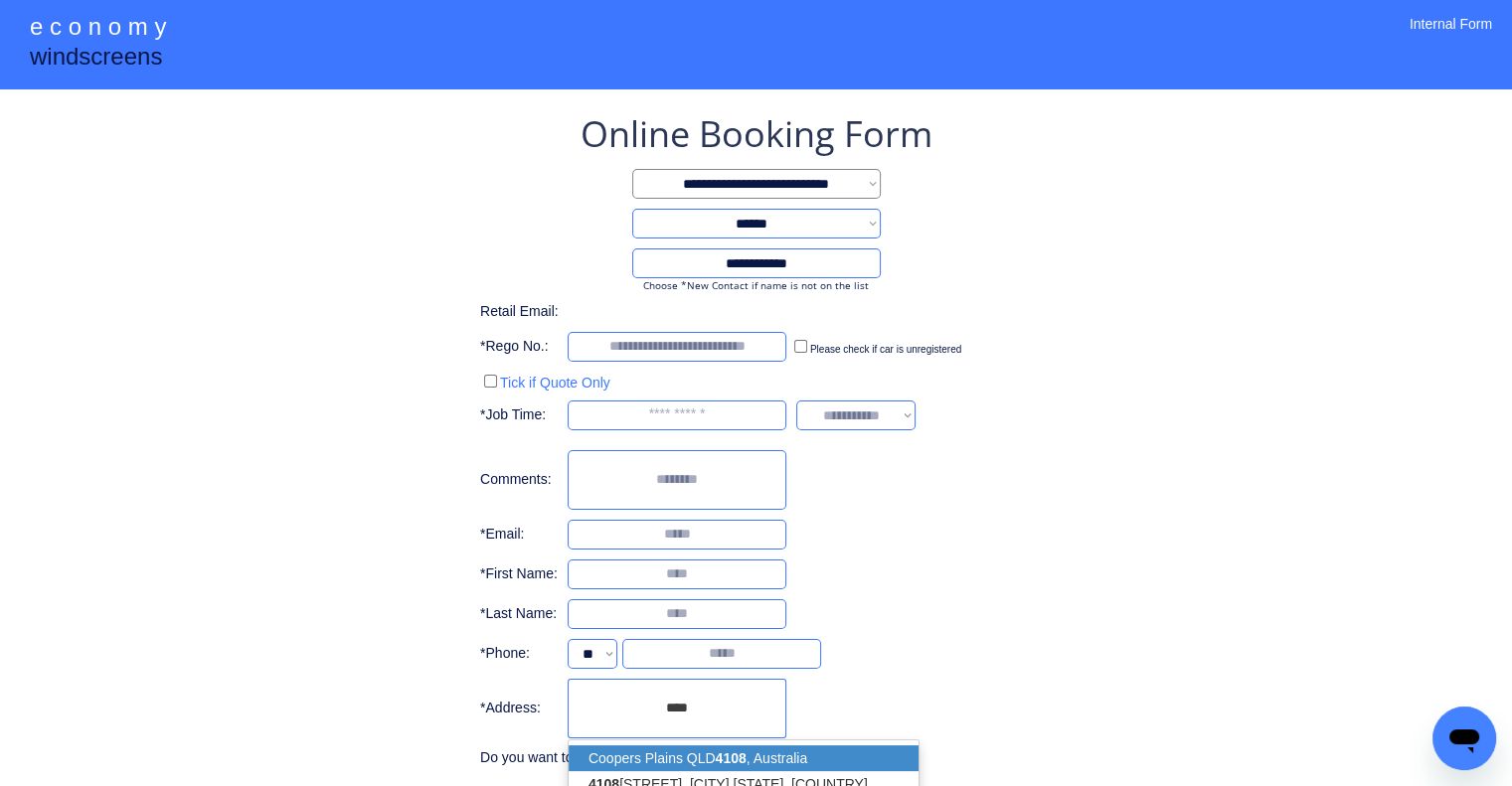 click on "Coopers Plains QLD  4108 , Australia" at bounding box center (744, 758) 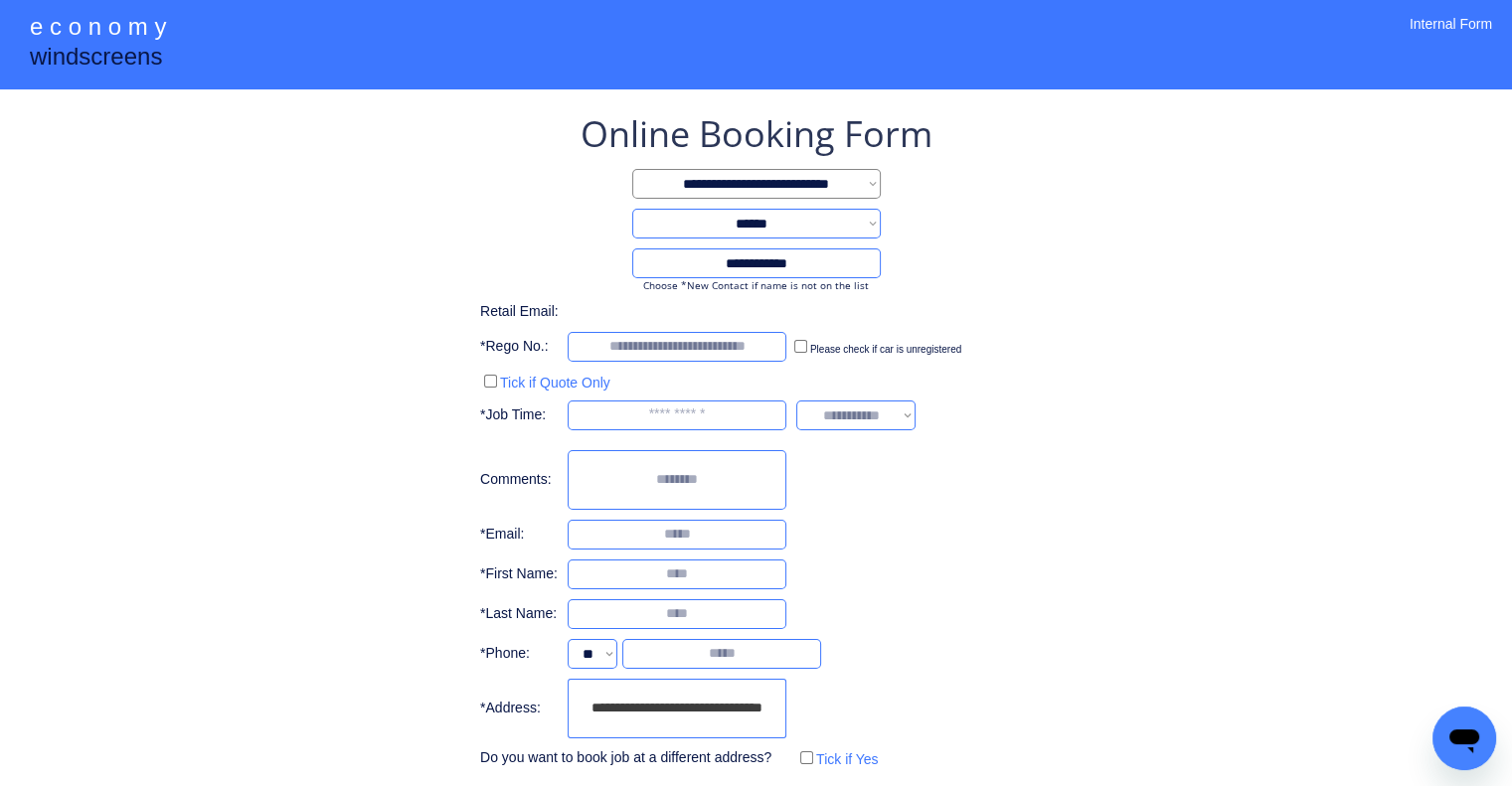 type on "**********" 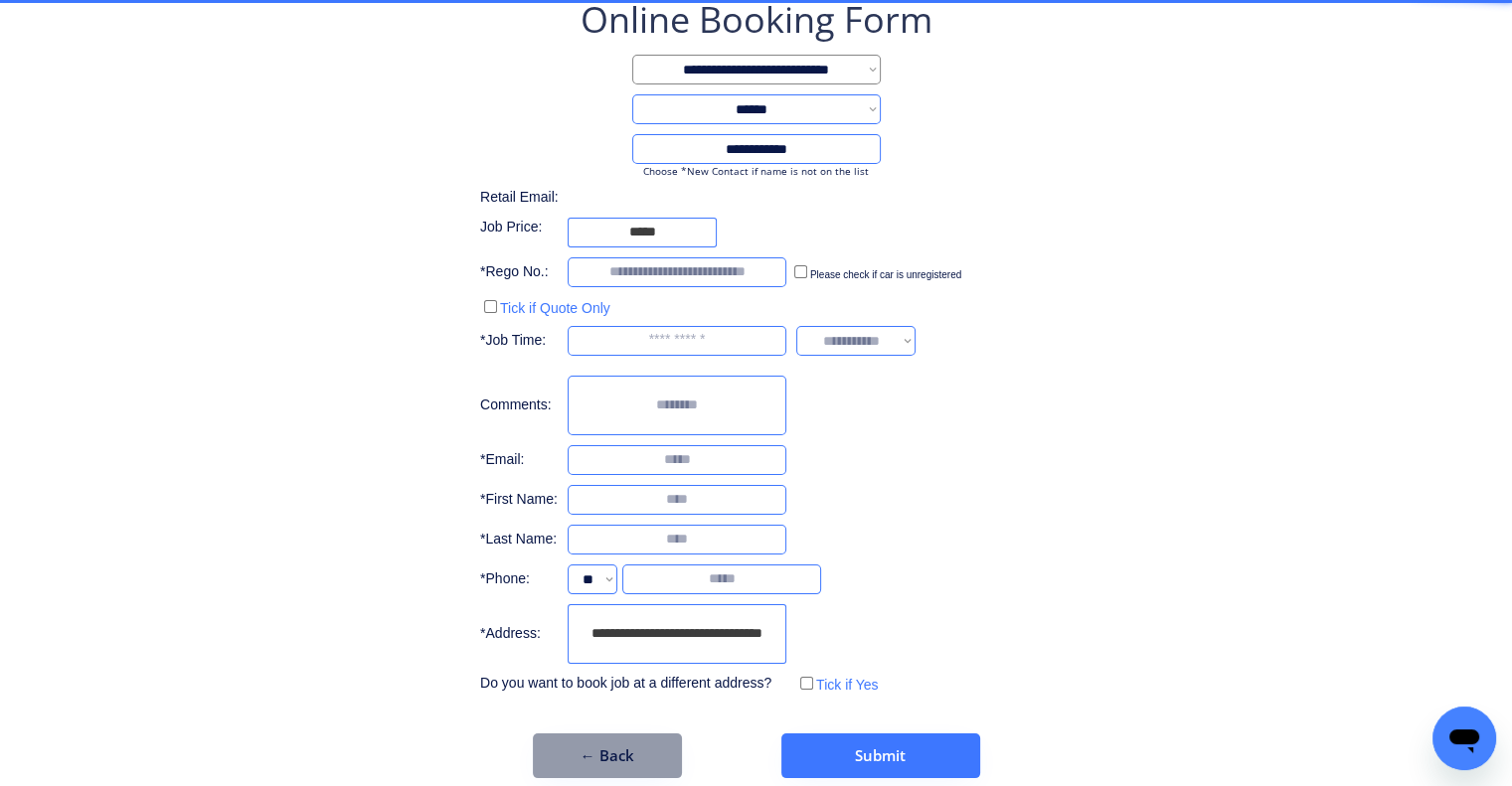 scroll, scrollTop: 135, scrollLeft: 0, axis: vertical 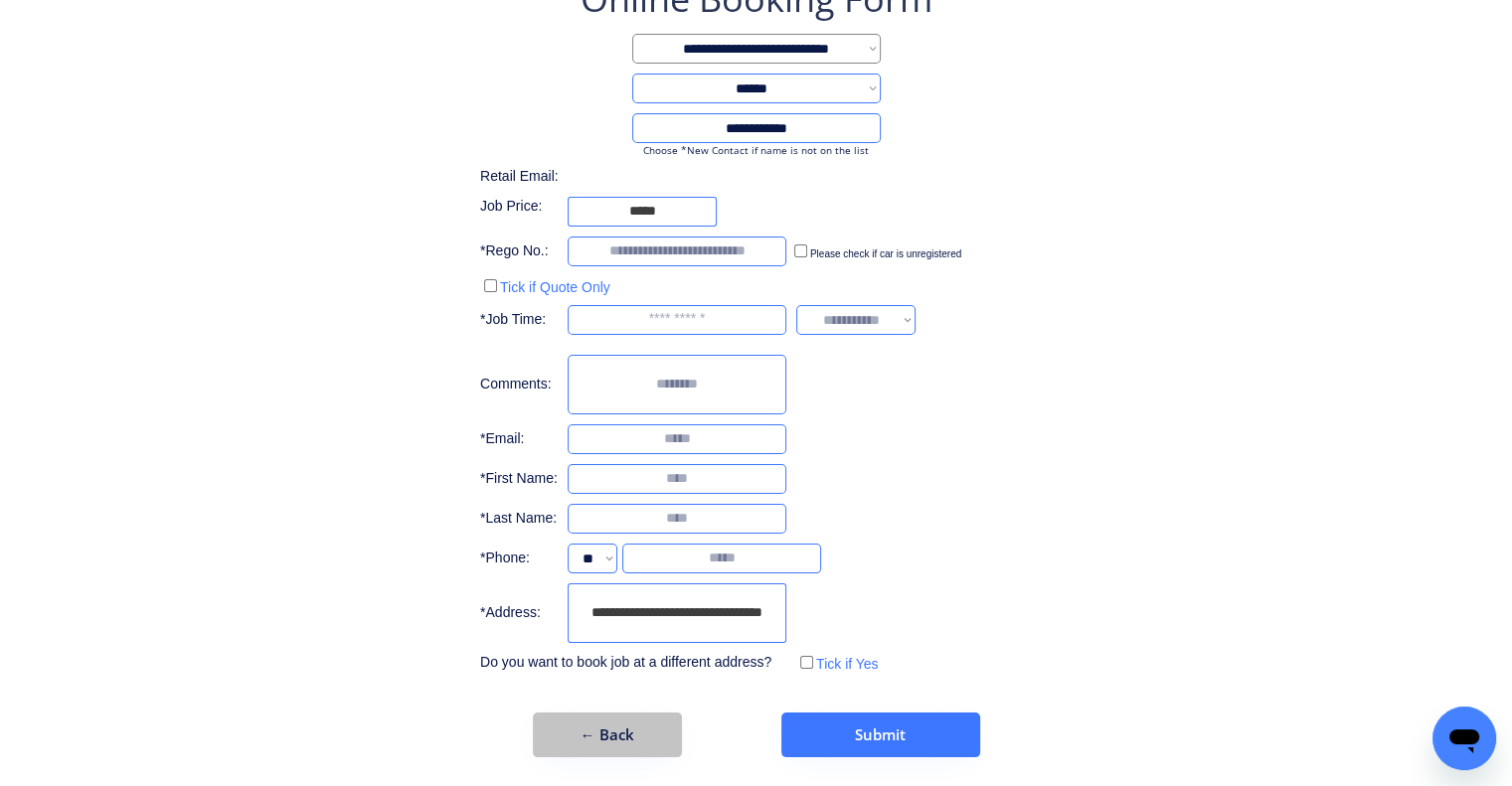 click on "←   Back" at bounding box center (607, 734) 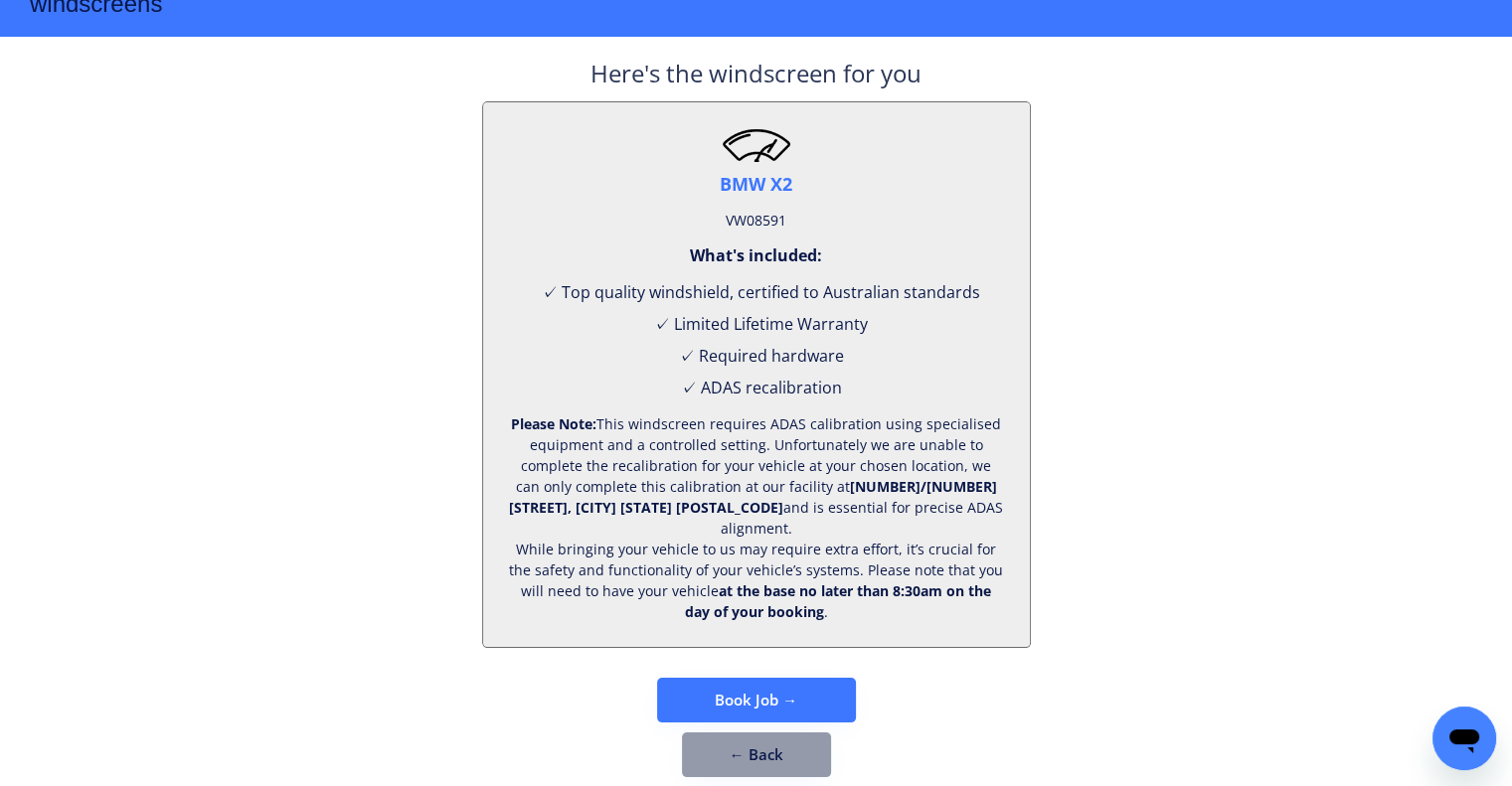 scroll, scrollTop: 82, scrollLeft: 0, axis: vertical 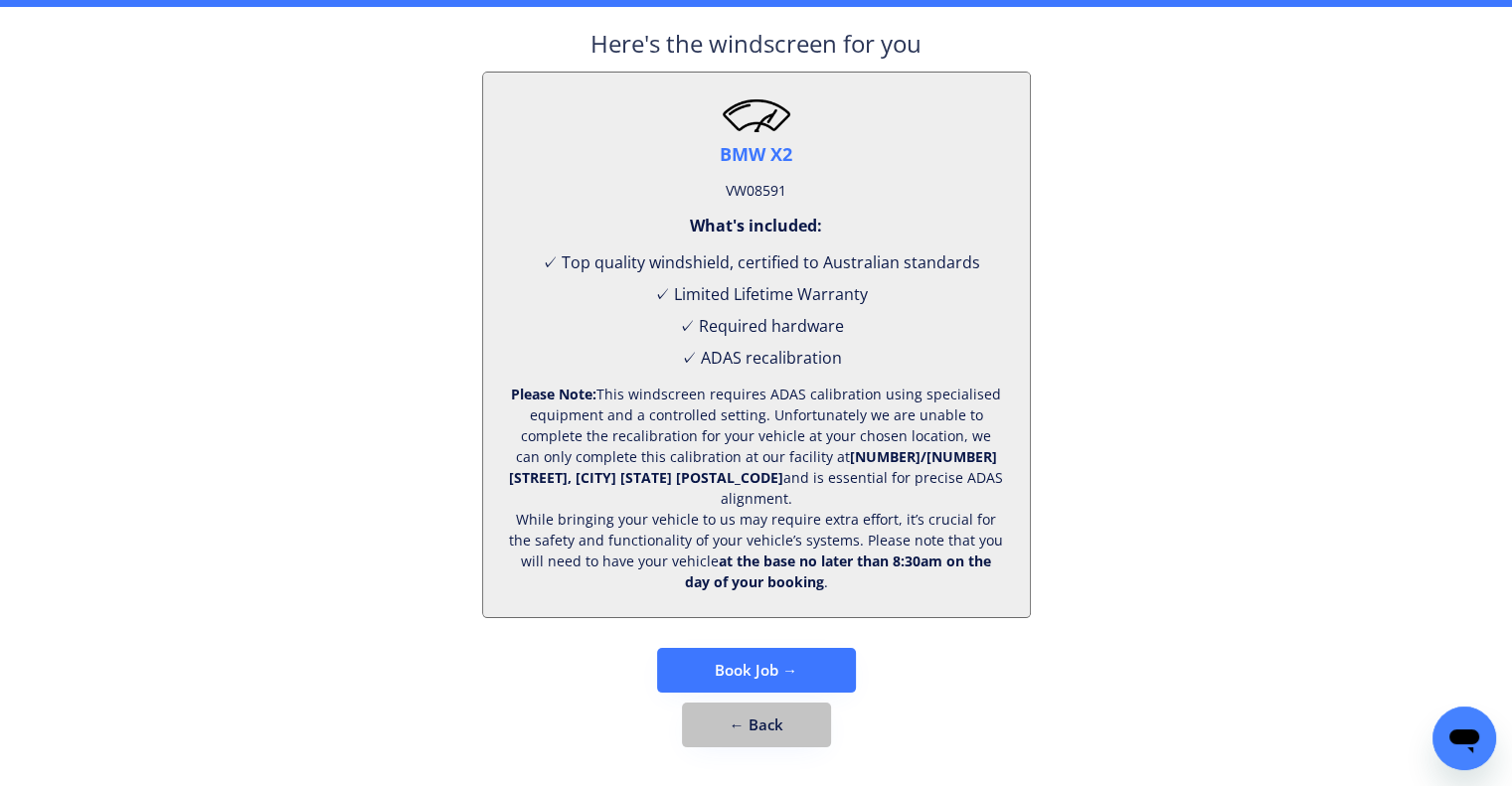 click on "←   Back" at bounding box center [756, 724] 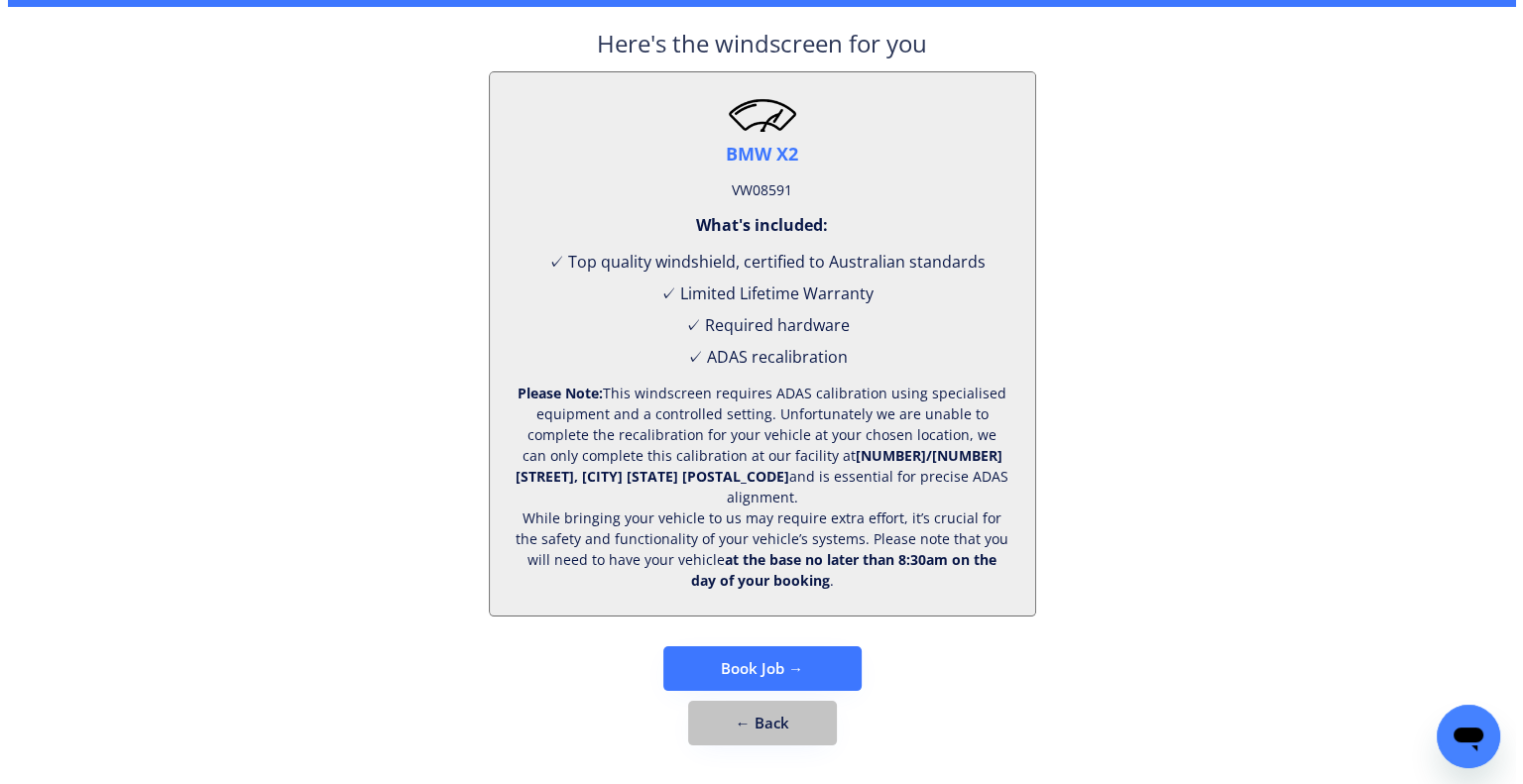 scroll, scrollTop: 0, scrollLeft: 0, axis: both 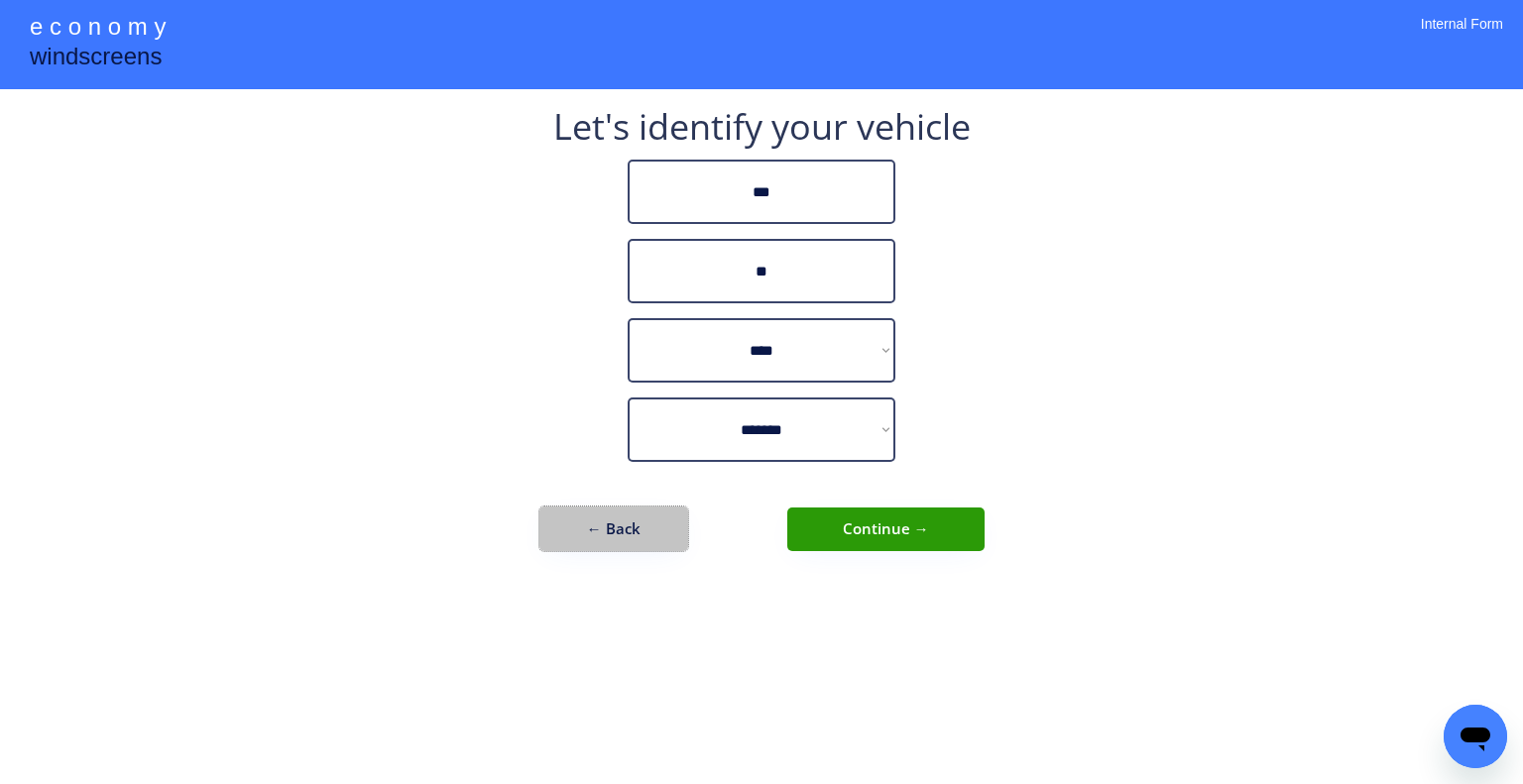 click on "←   Back" at bounding box center (614, 528) 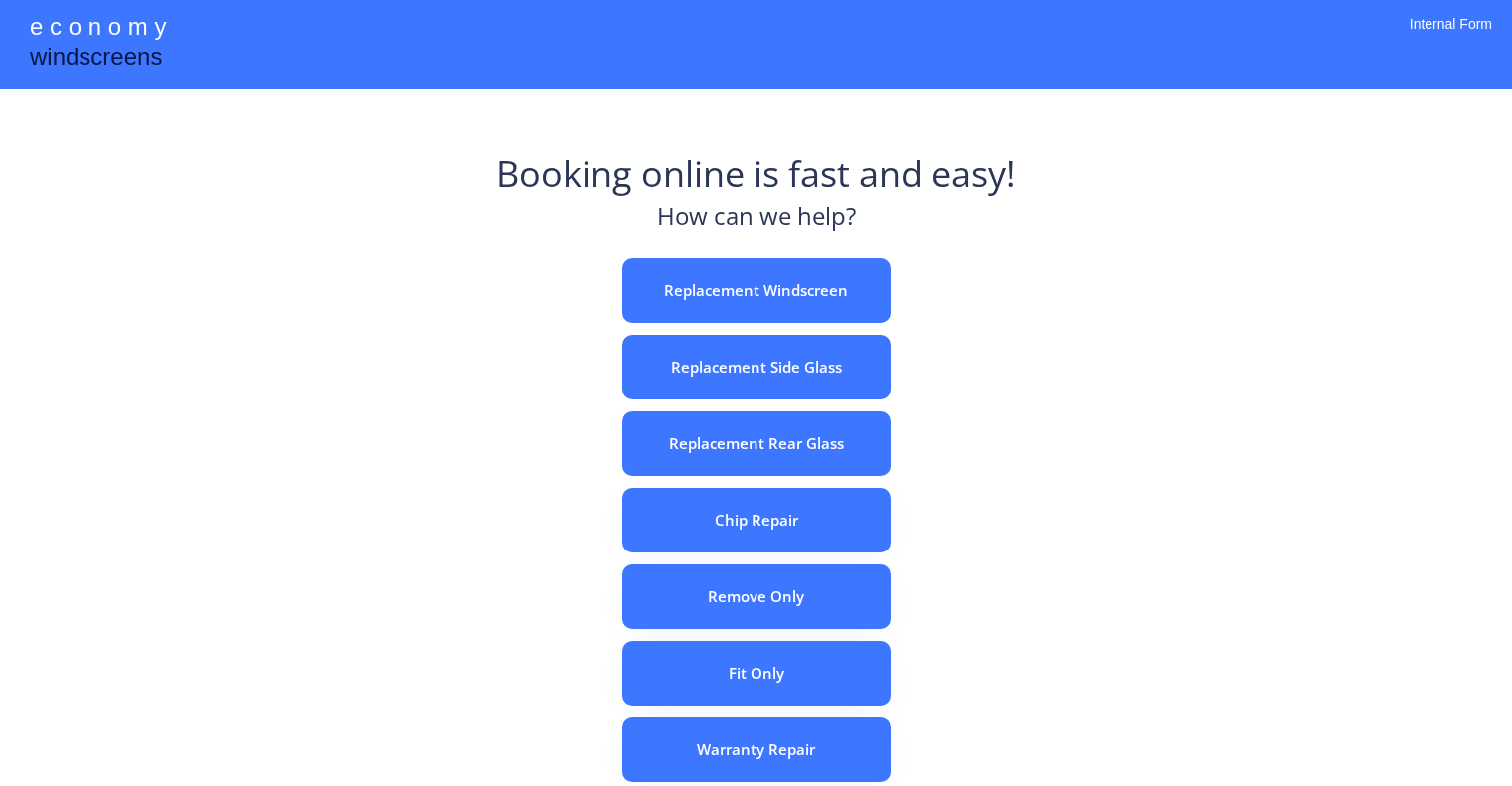 scroll, scrollTop: 0, scrollLeft: 0, axis: both 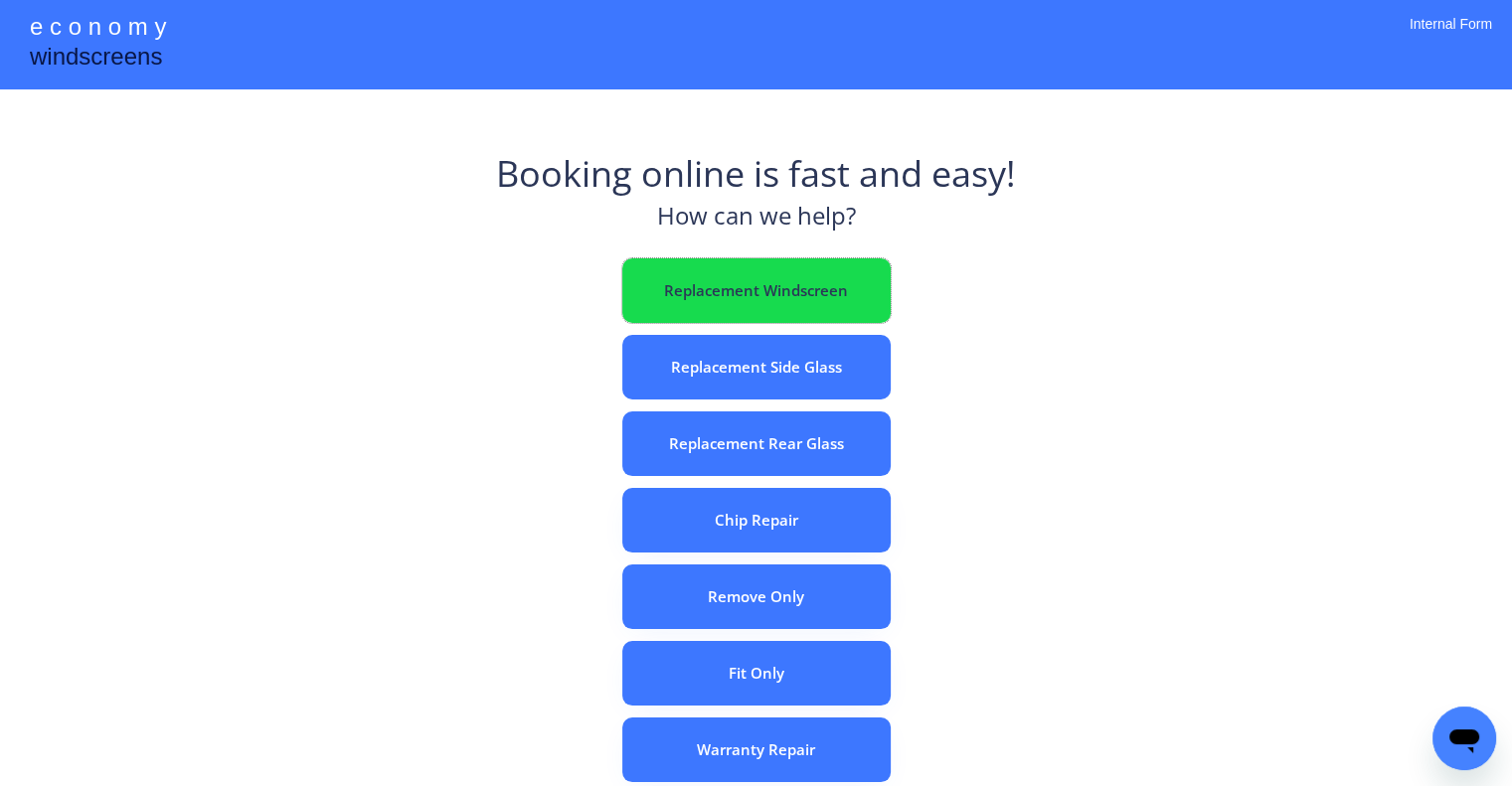 click on "Replacement Windscreen" at bounding box center (756, 290) 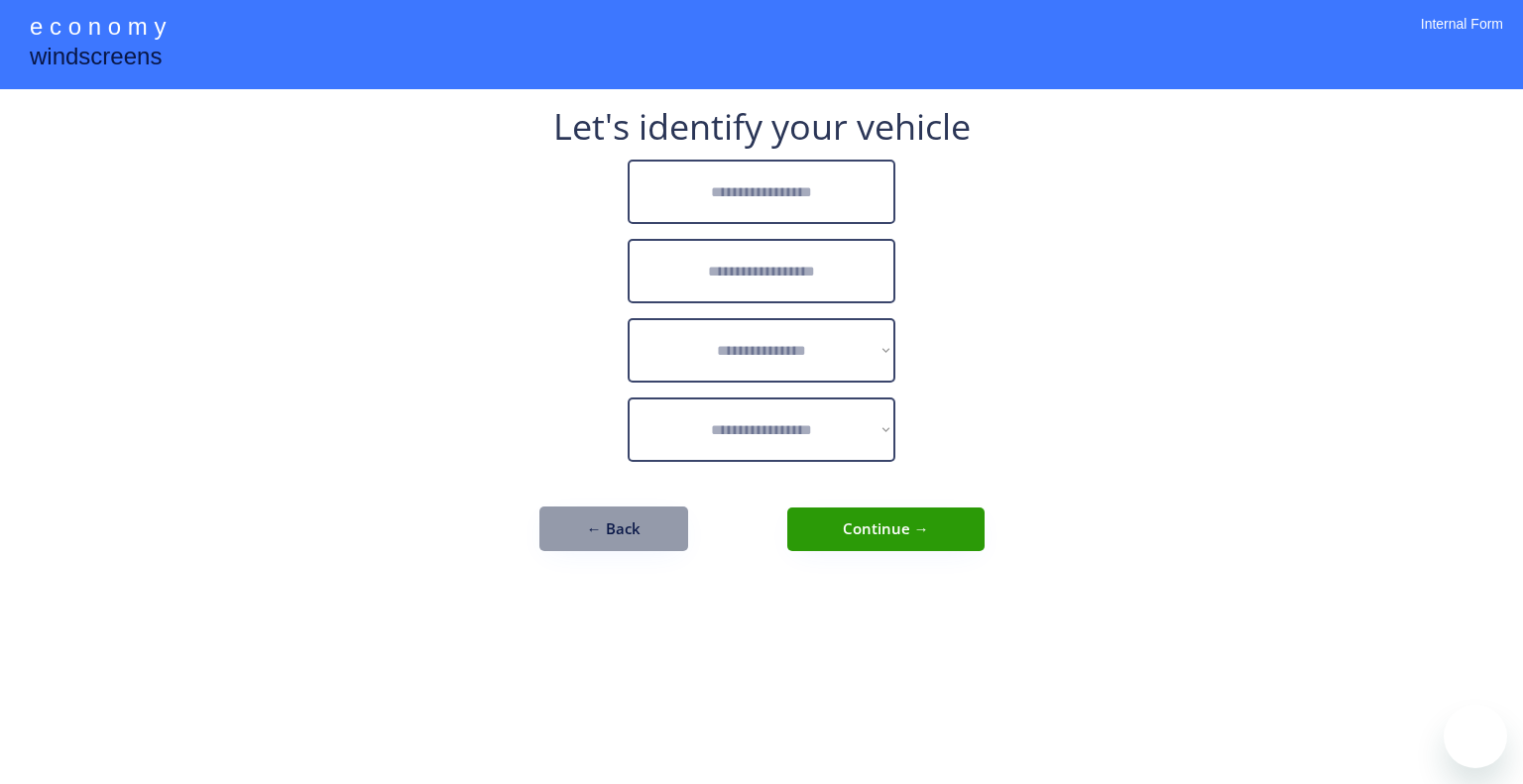 scroll, scrollTop: 0, scrollLeft: 0, axis: both 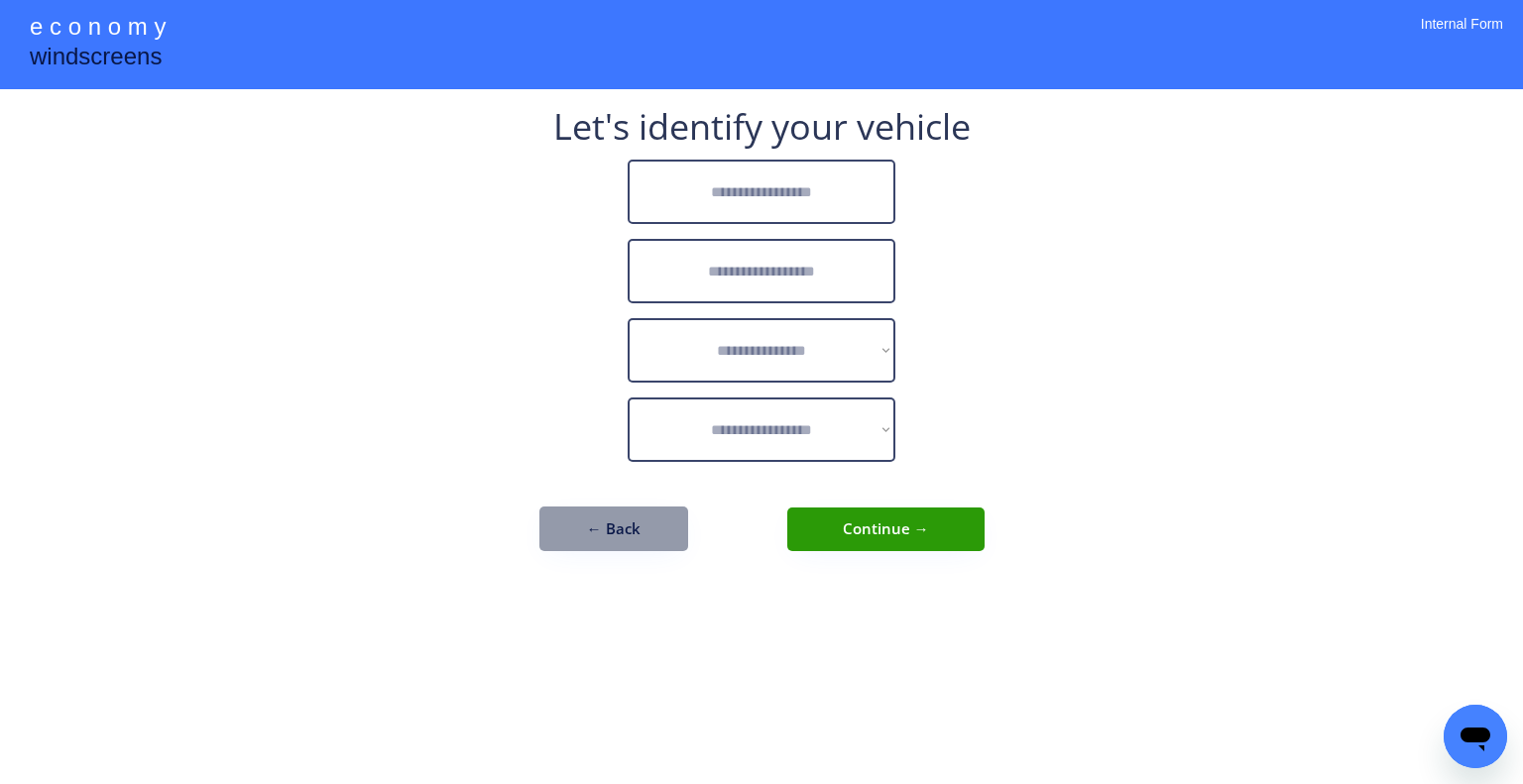 click at bounding box center [762, 191] 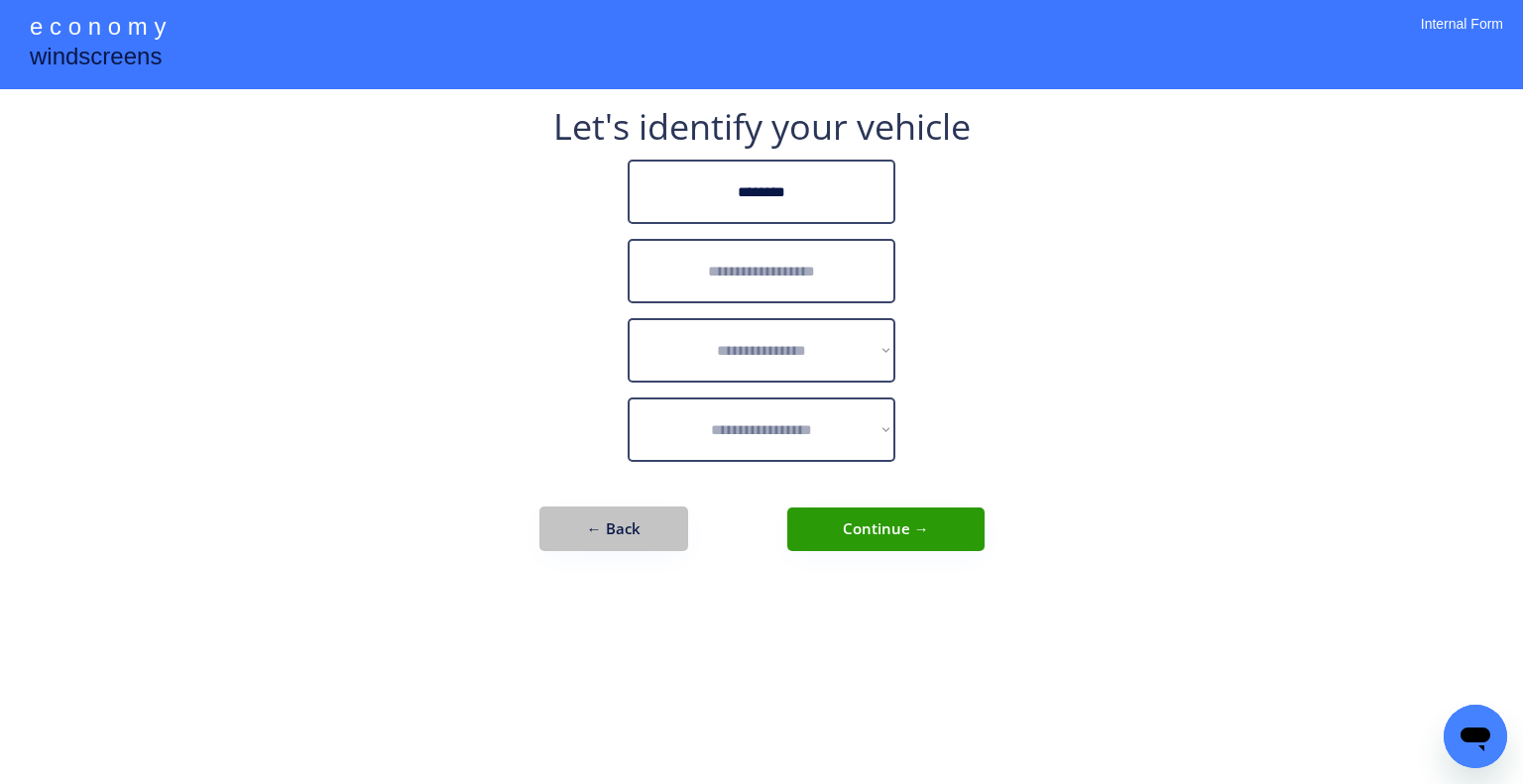 type on "********" 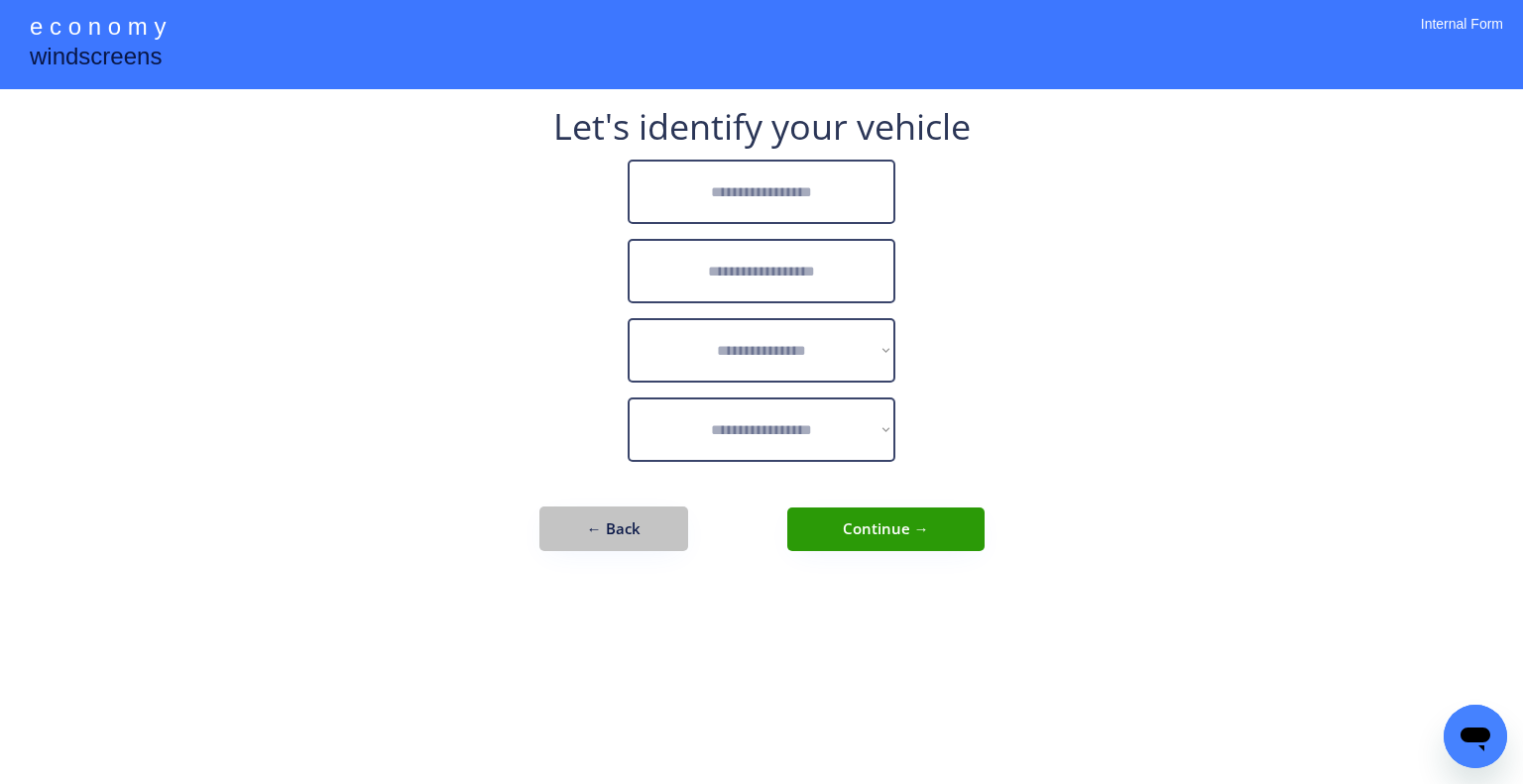 drag, startPoint x: 643, startPoint y: 522, endPoint x: 660, endPoint y: 23, distance: 499.2895 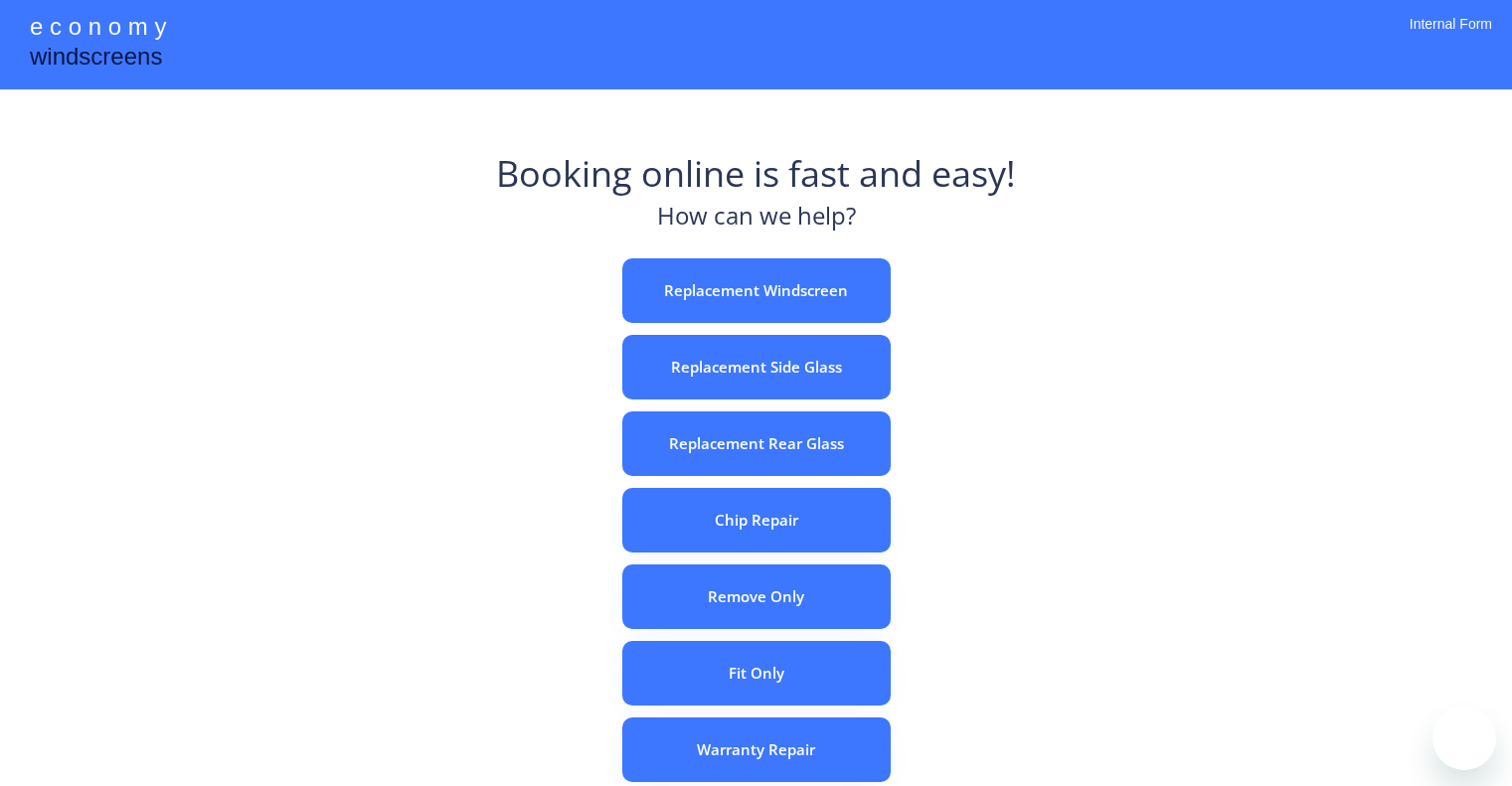 scroll, scrollTop: 0, scrollLeft: 0, axis: both 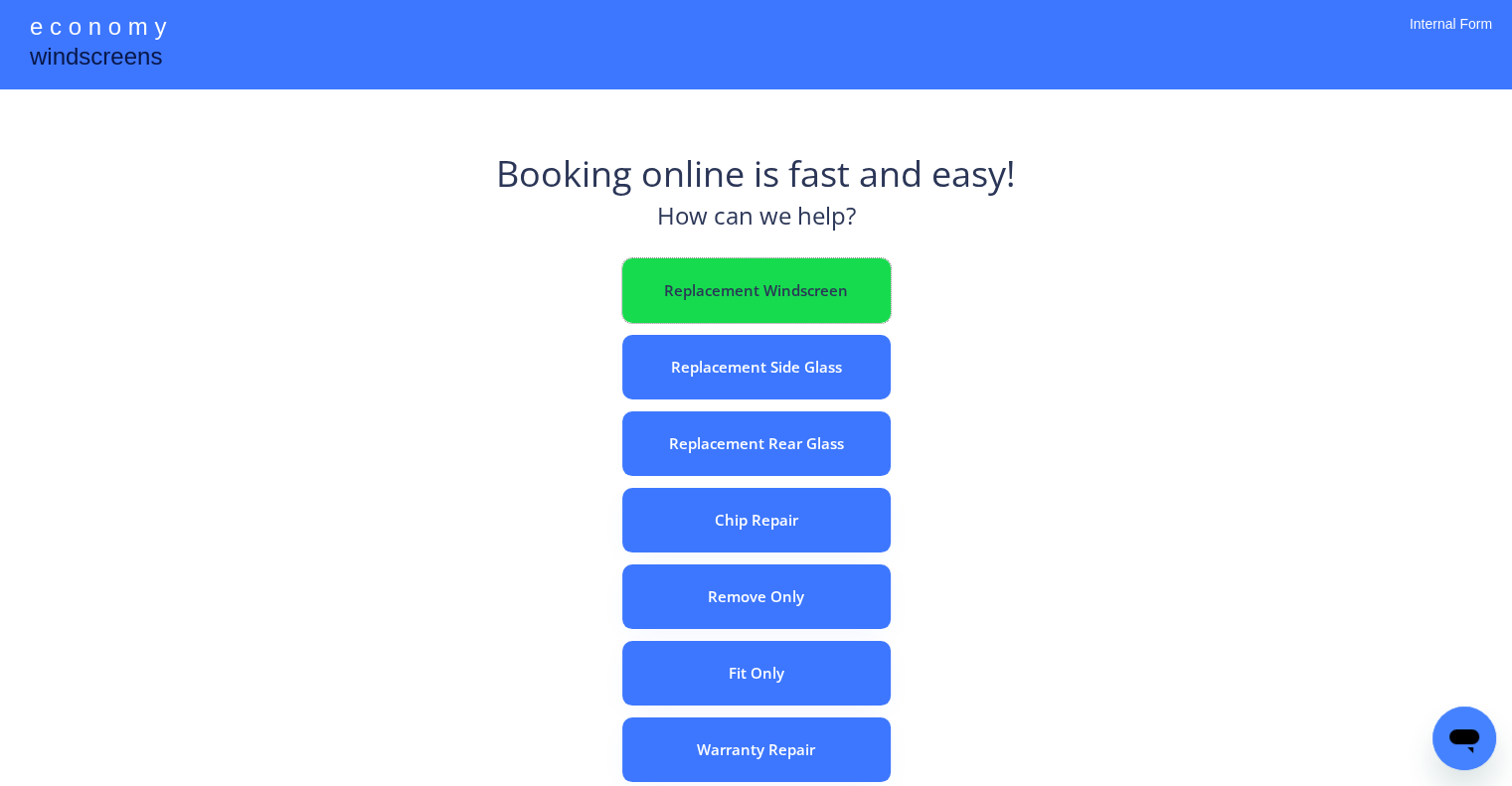 click on "Replacement Windscreen" at bounding box center [756, 290] 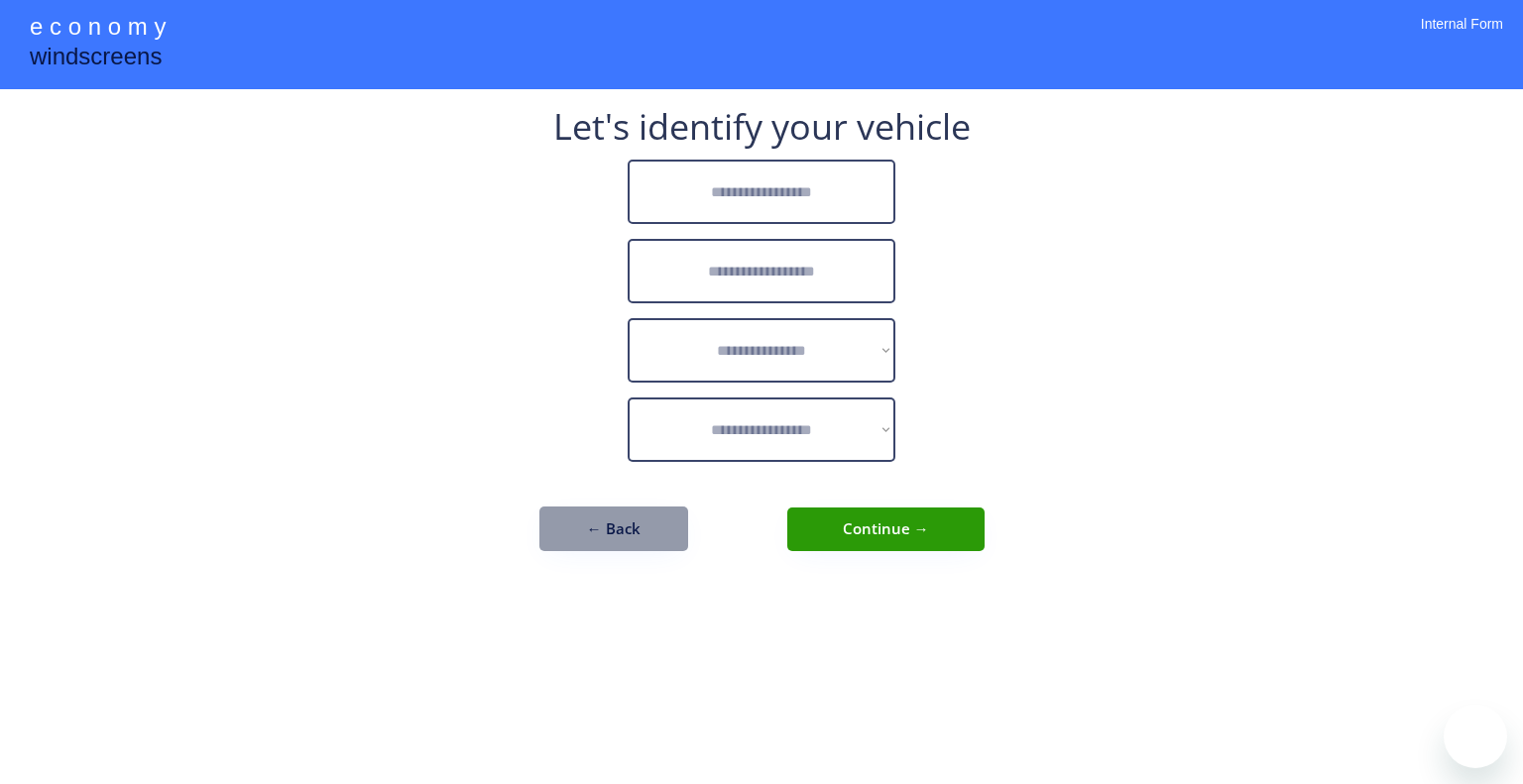 scroll, scrollTop: 0, scrollLeft: 0, axis: both 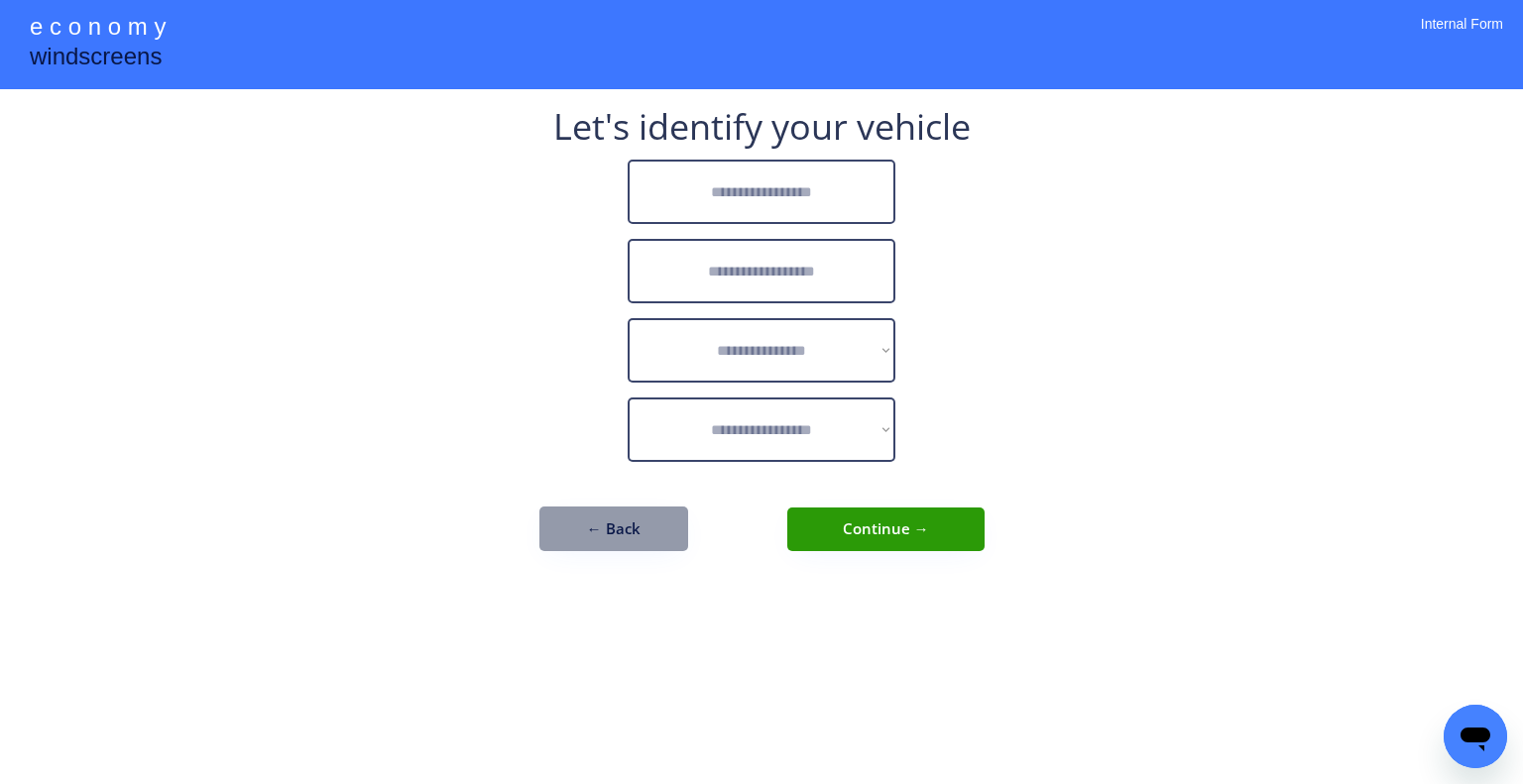 click at bounding box center (762, 191) 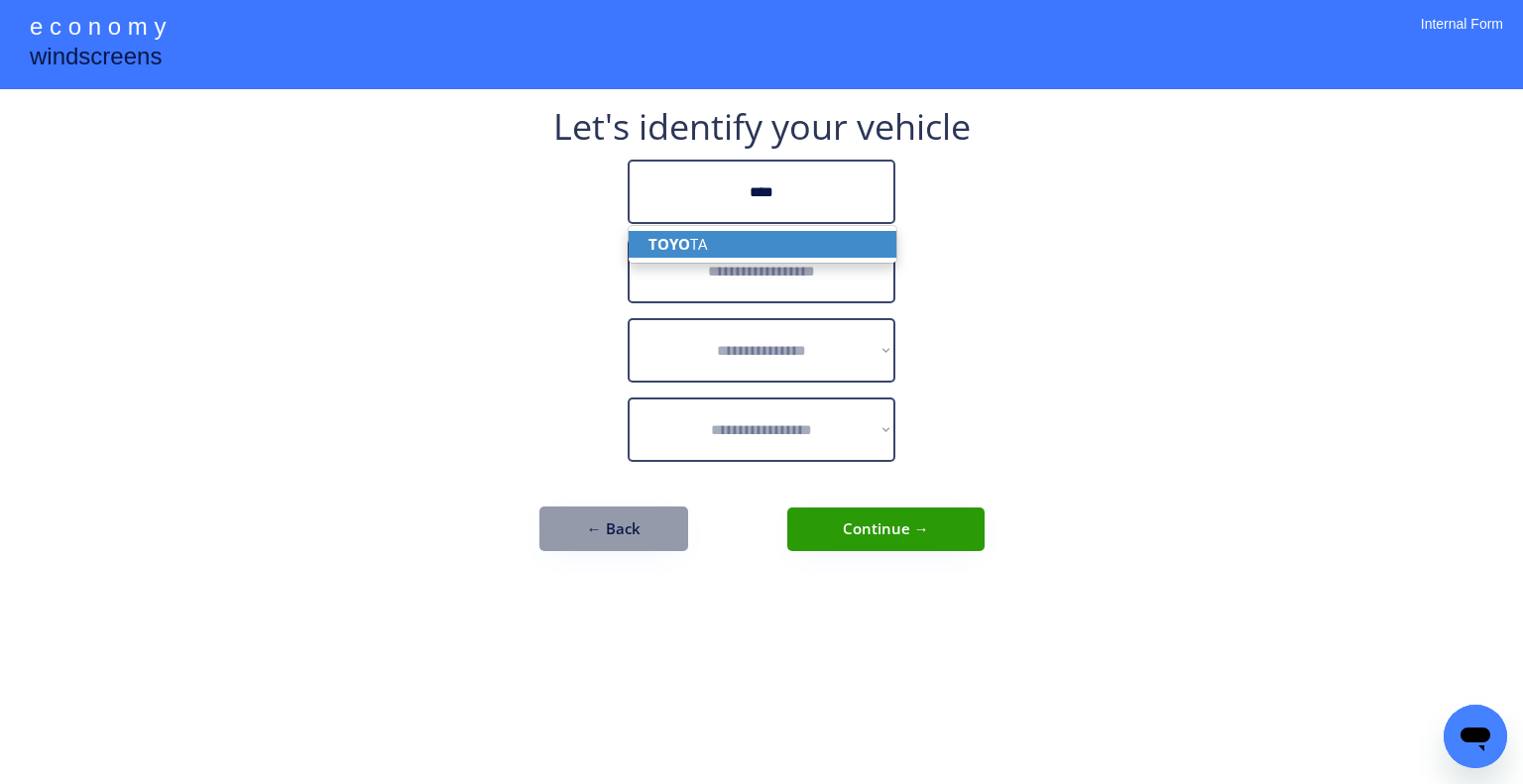 click on "TOYO TA" at bounding box center [762, 244] 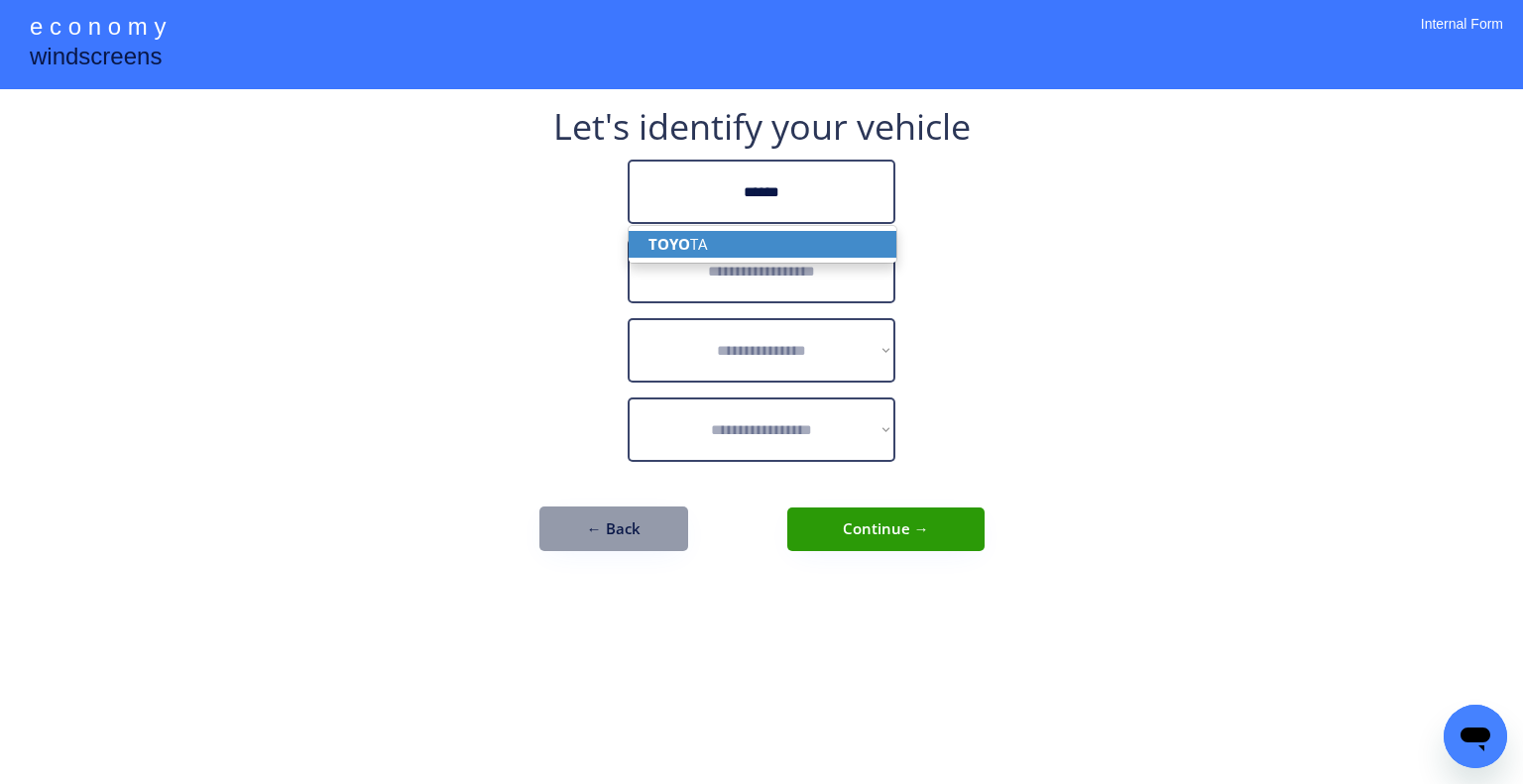 type on "******" 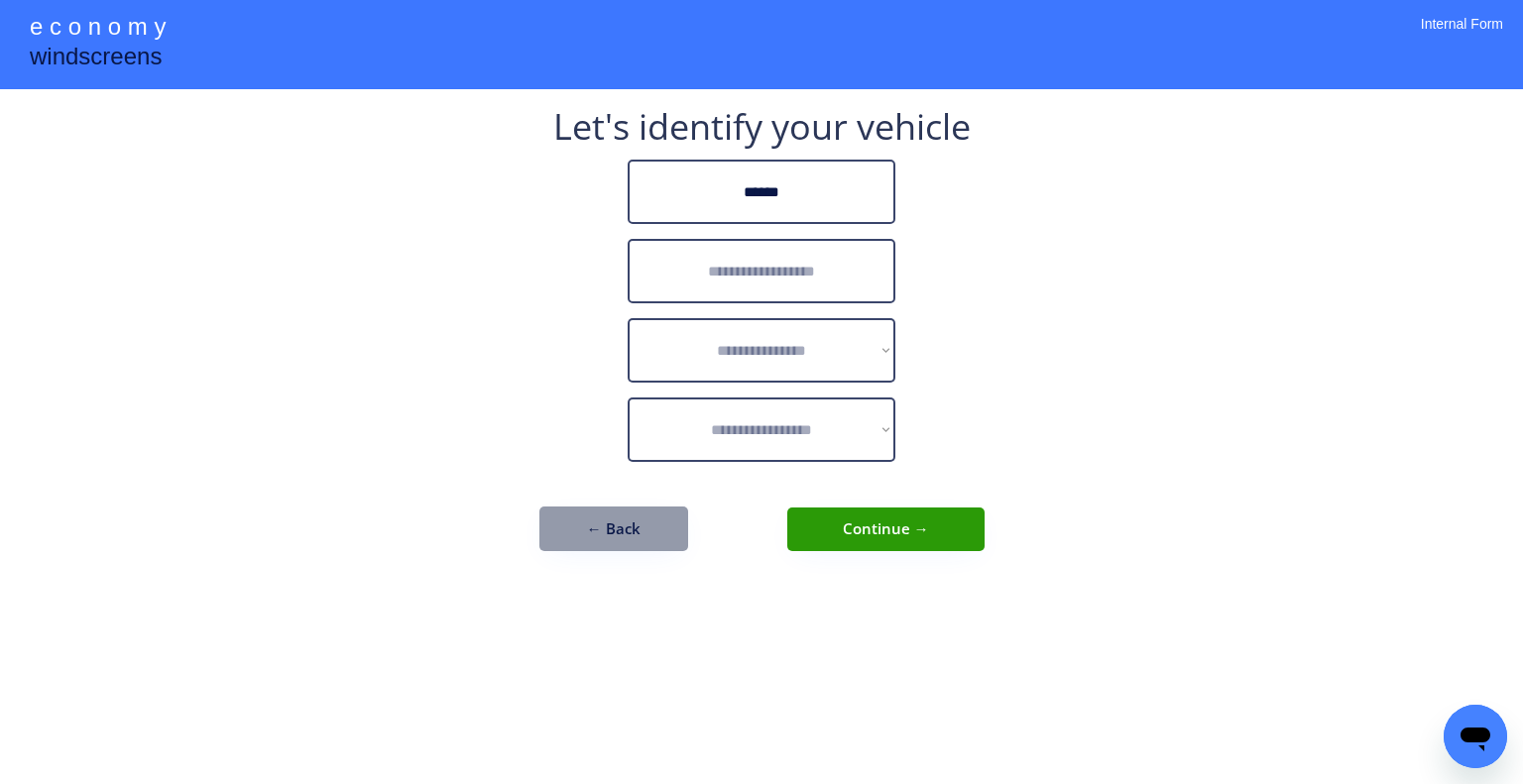 click at bounding box center [762, 271] 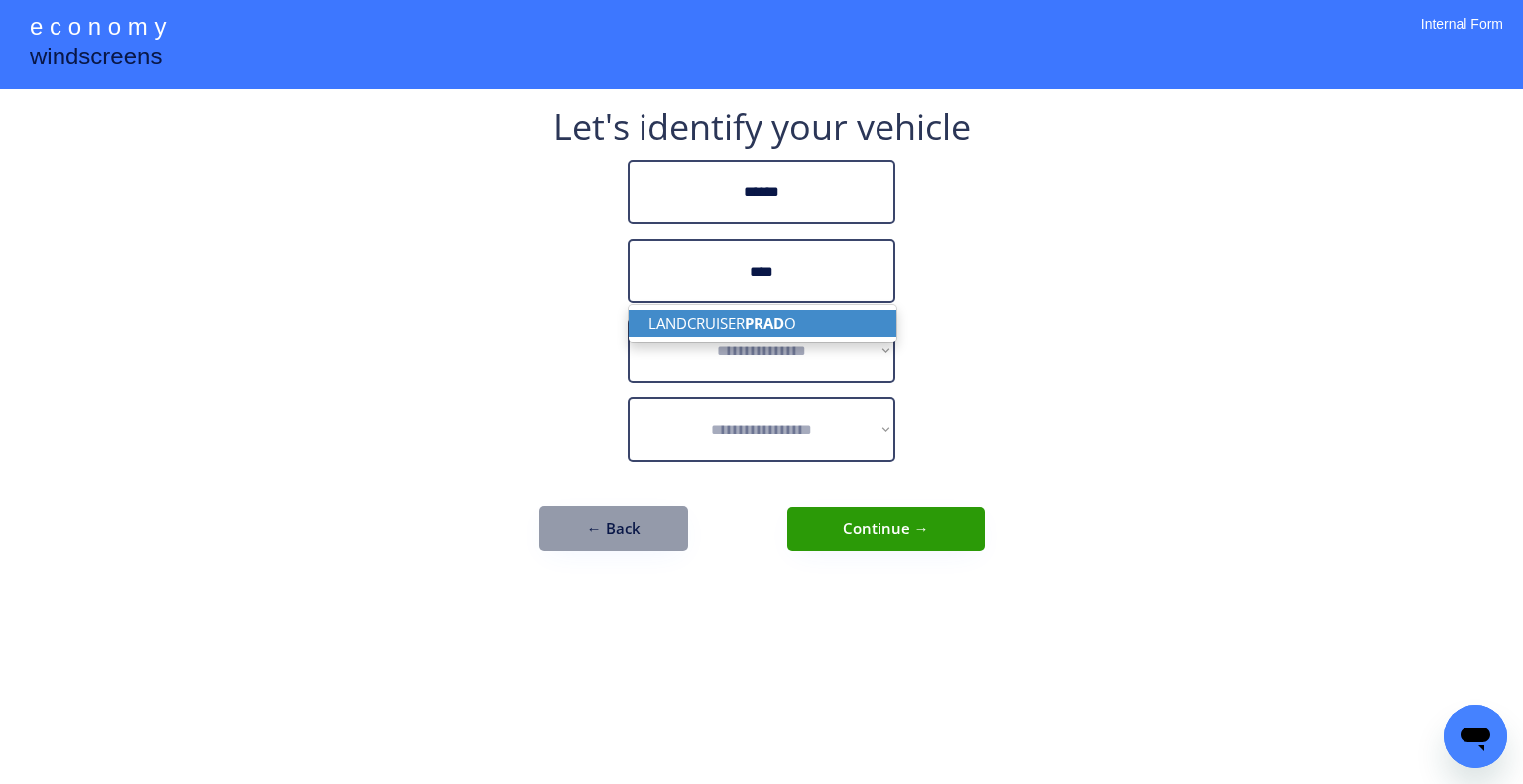 click on "LANDCRUISER  PRAD O" at bounding box center (762, 323) 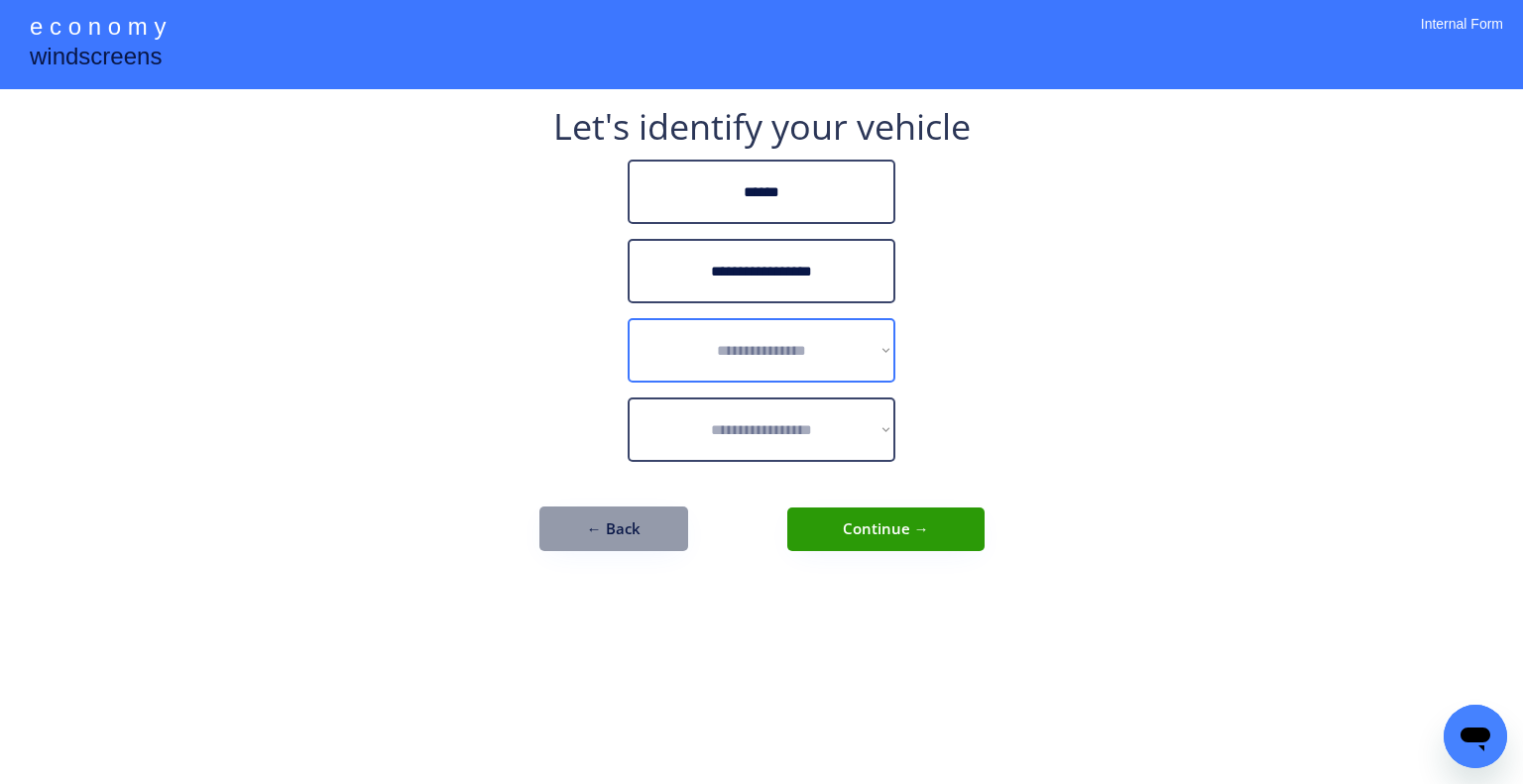 type on "**********" 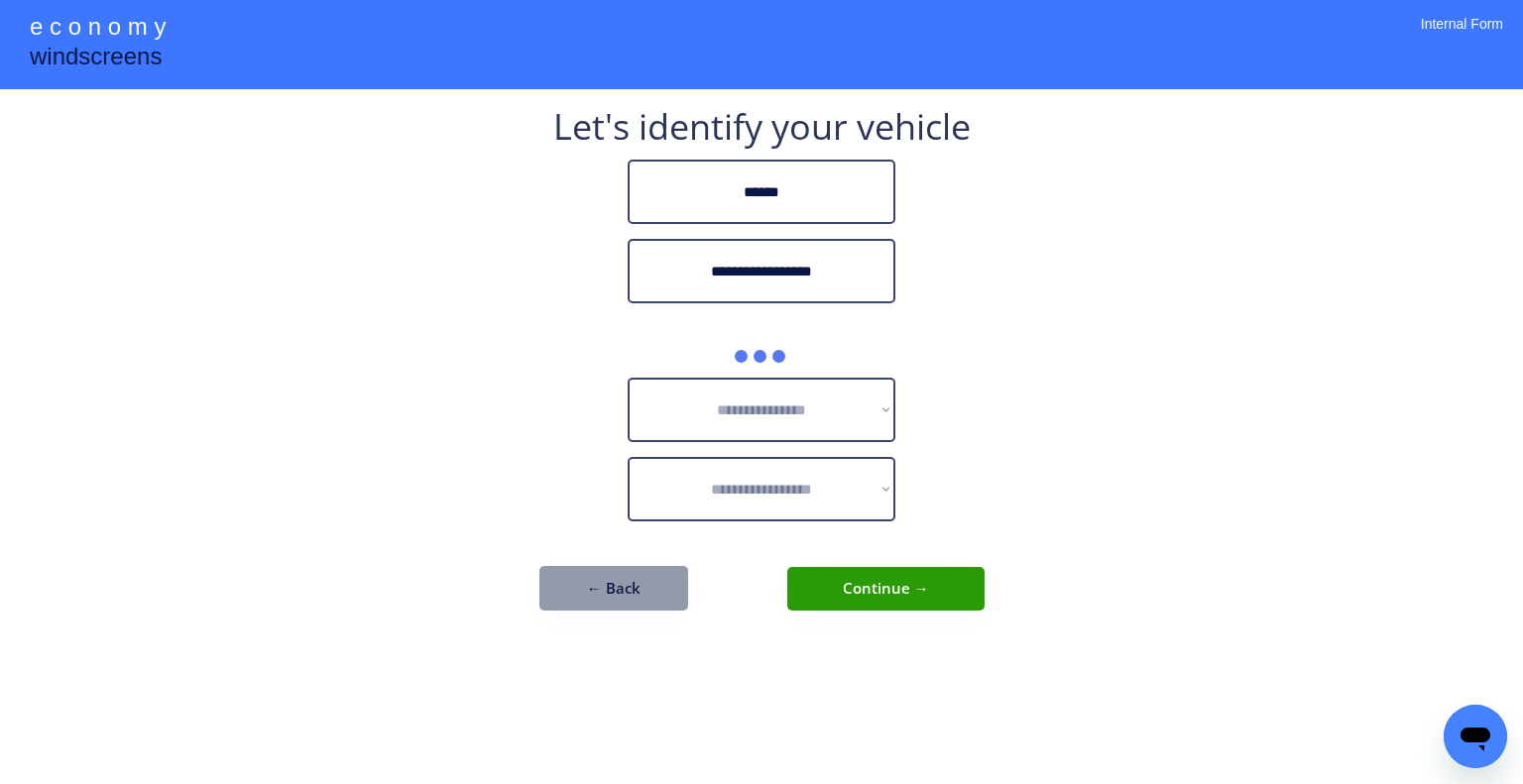 click on "**********" at bounding box center [762, 392] 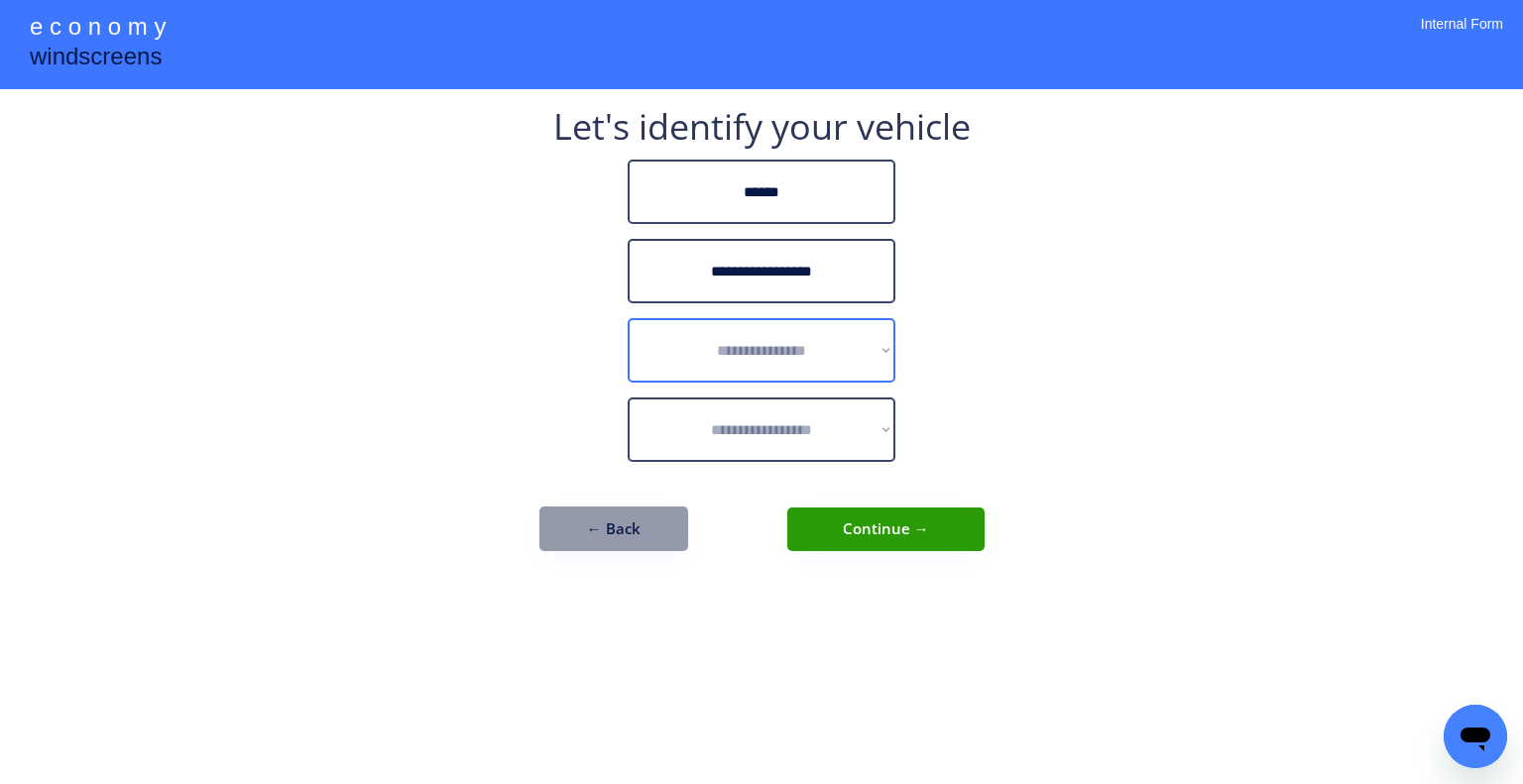 click on "**********" at bounding box center (762, 350) 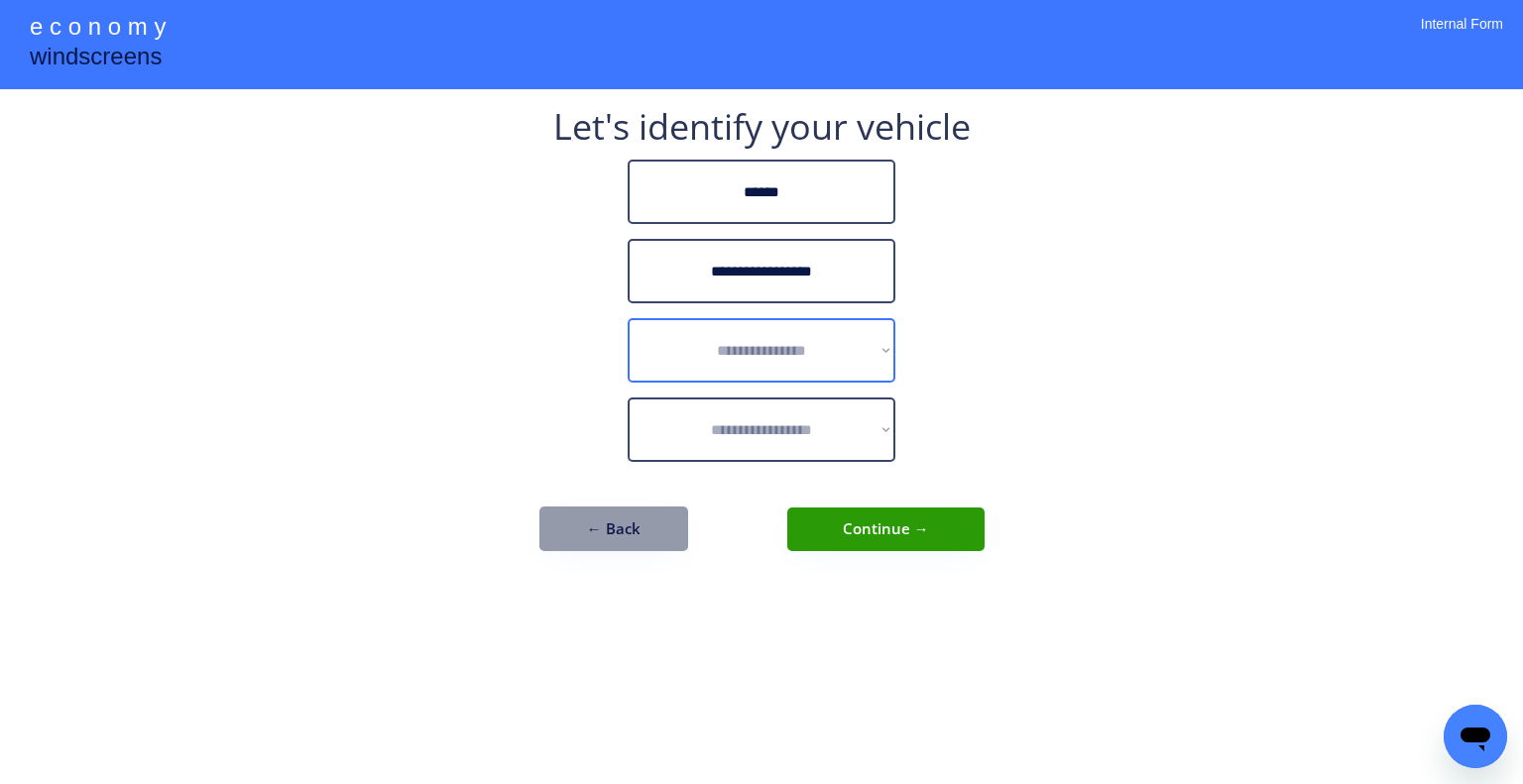 select on "******" 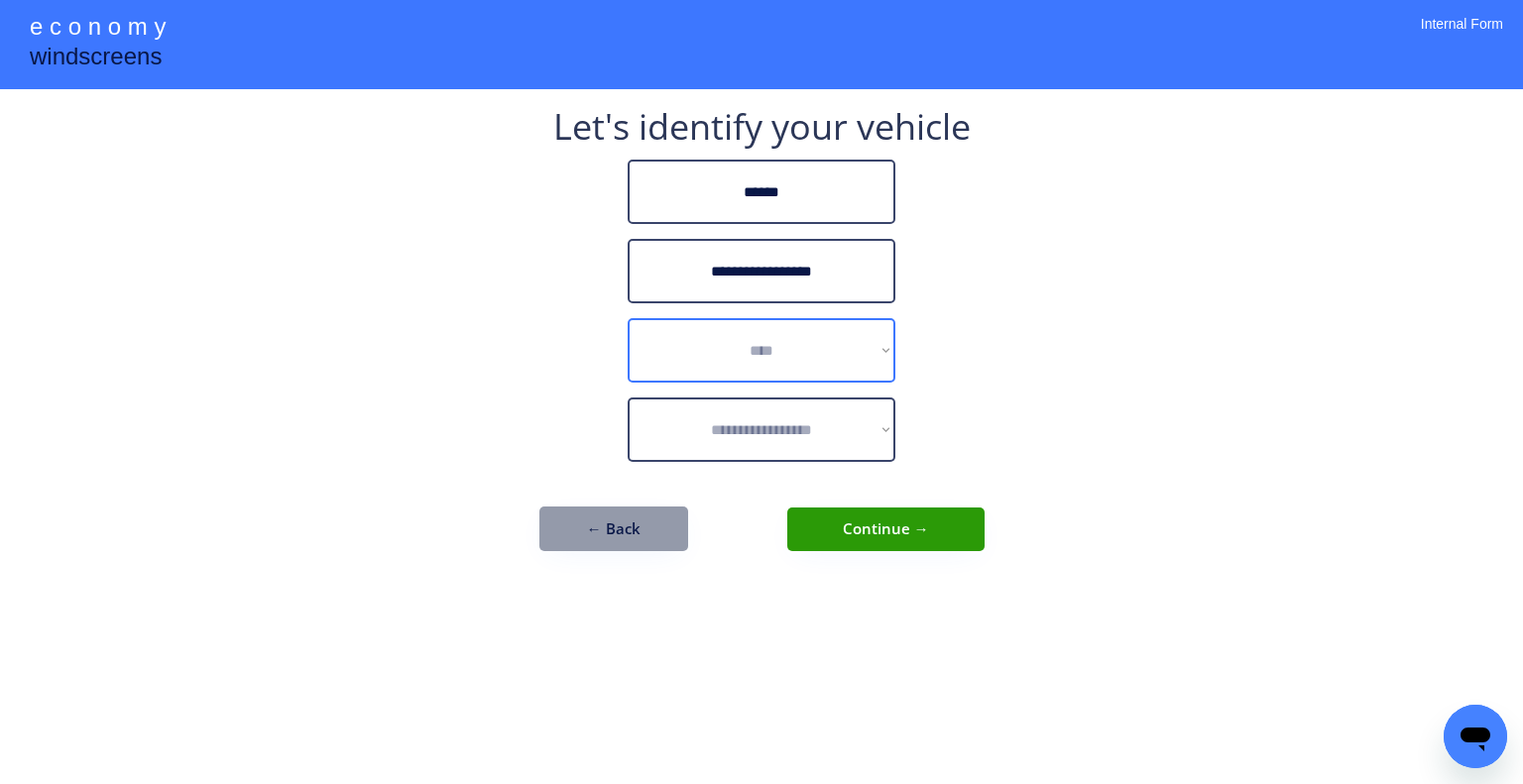 click on "**********" at bounding box center [762, 350] 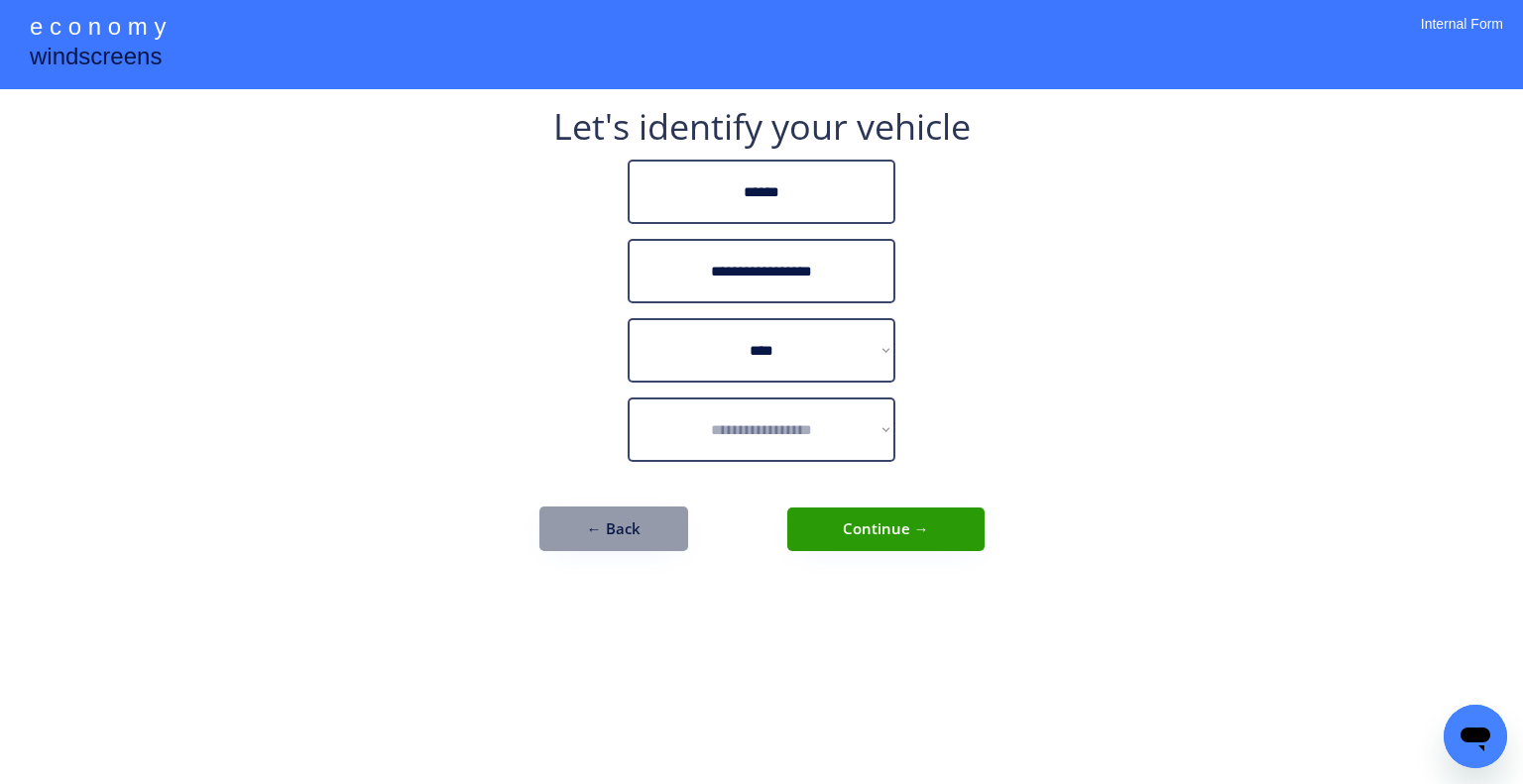 drag, startPoint x: 1071, startPoint y: 260, endPoint x: 881, endPoint y: 9, distance: 314.8031 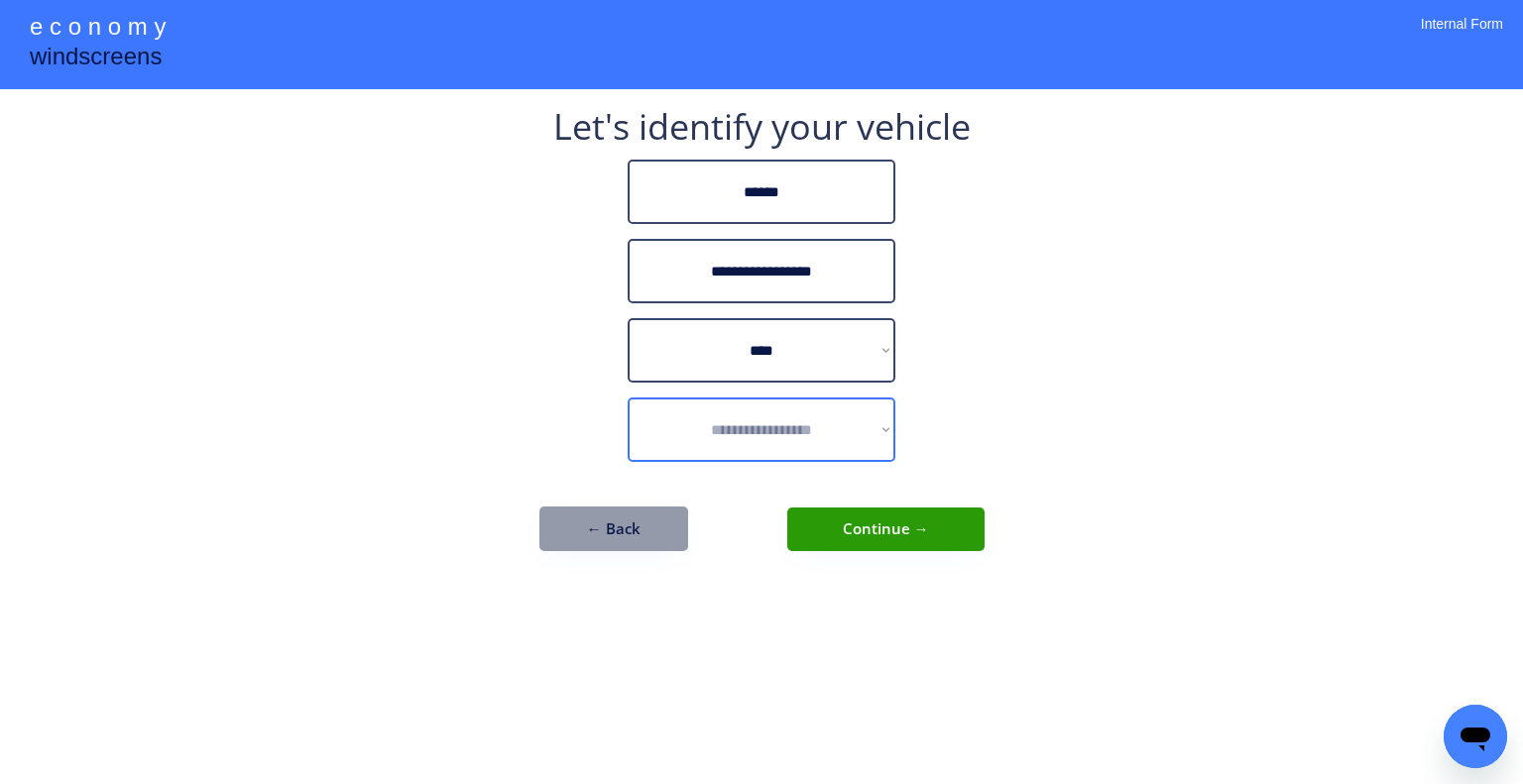 click on "**********" at bounding box center [762, 429] 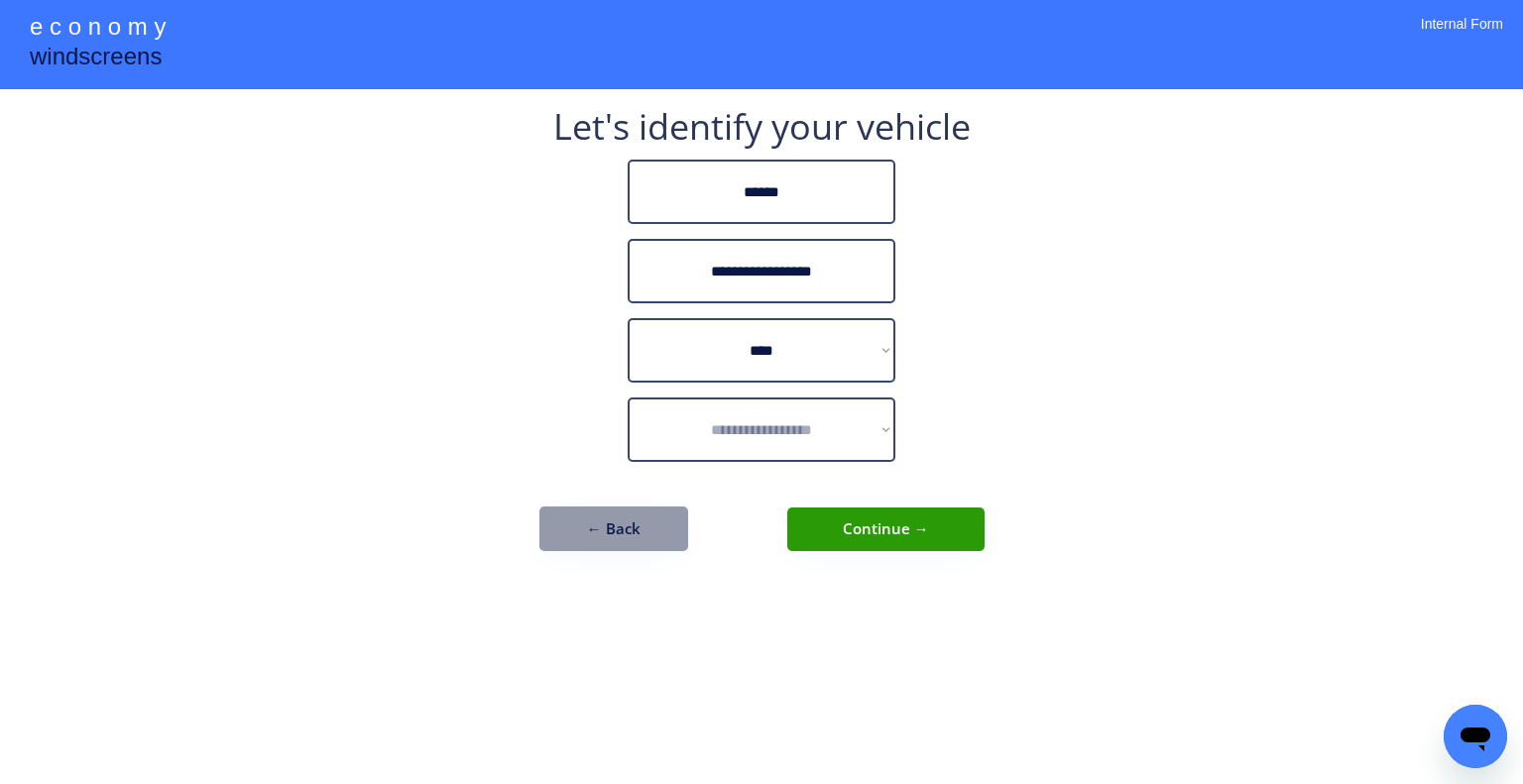 click on "**********" at bounding box center (762, 392) 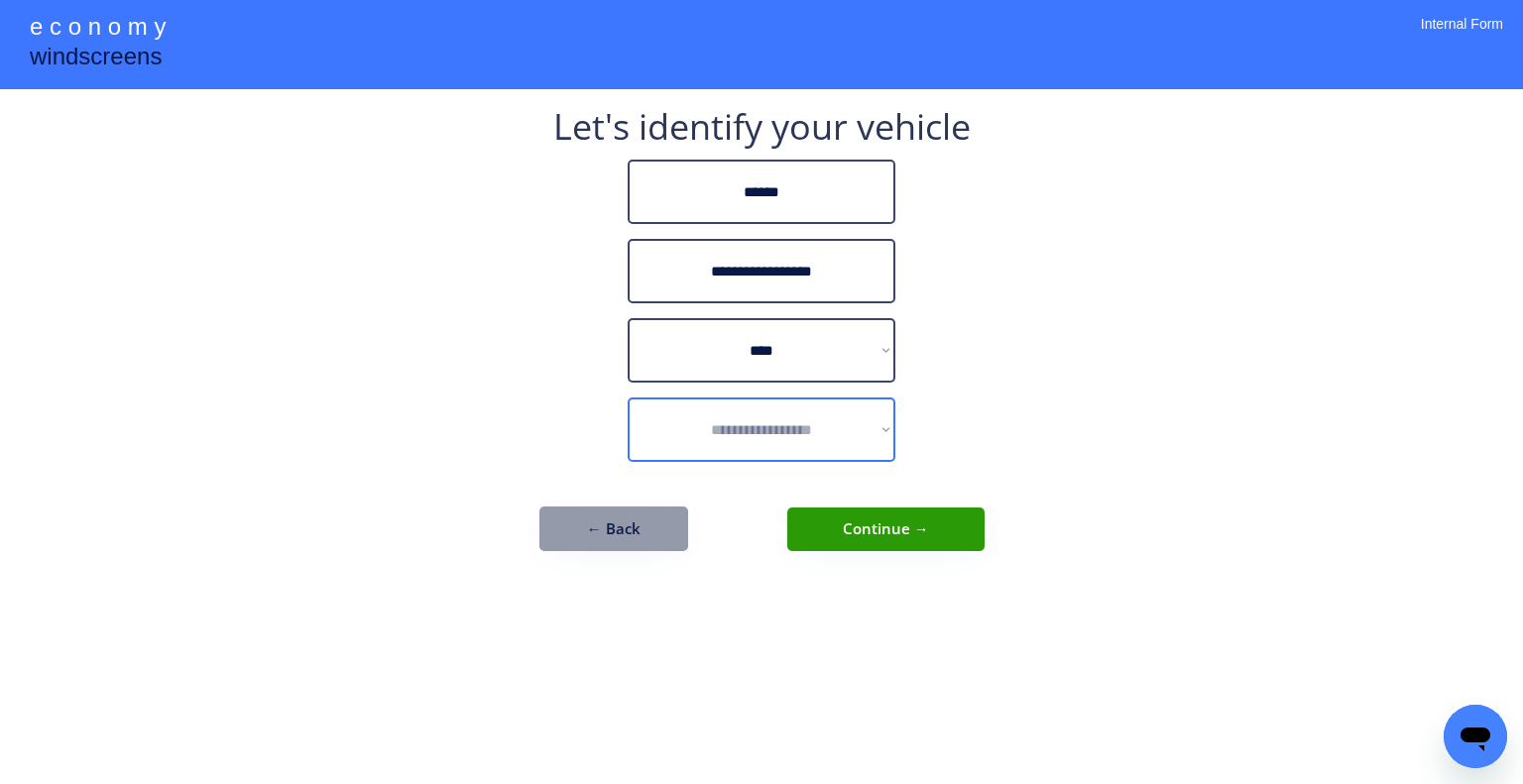 drag, startPoint x: 800, startPoint y: 411, endPoint x: 814, endPoint y: 438, distance: 30.413813 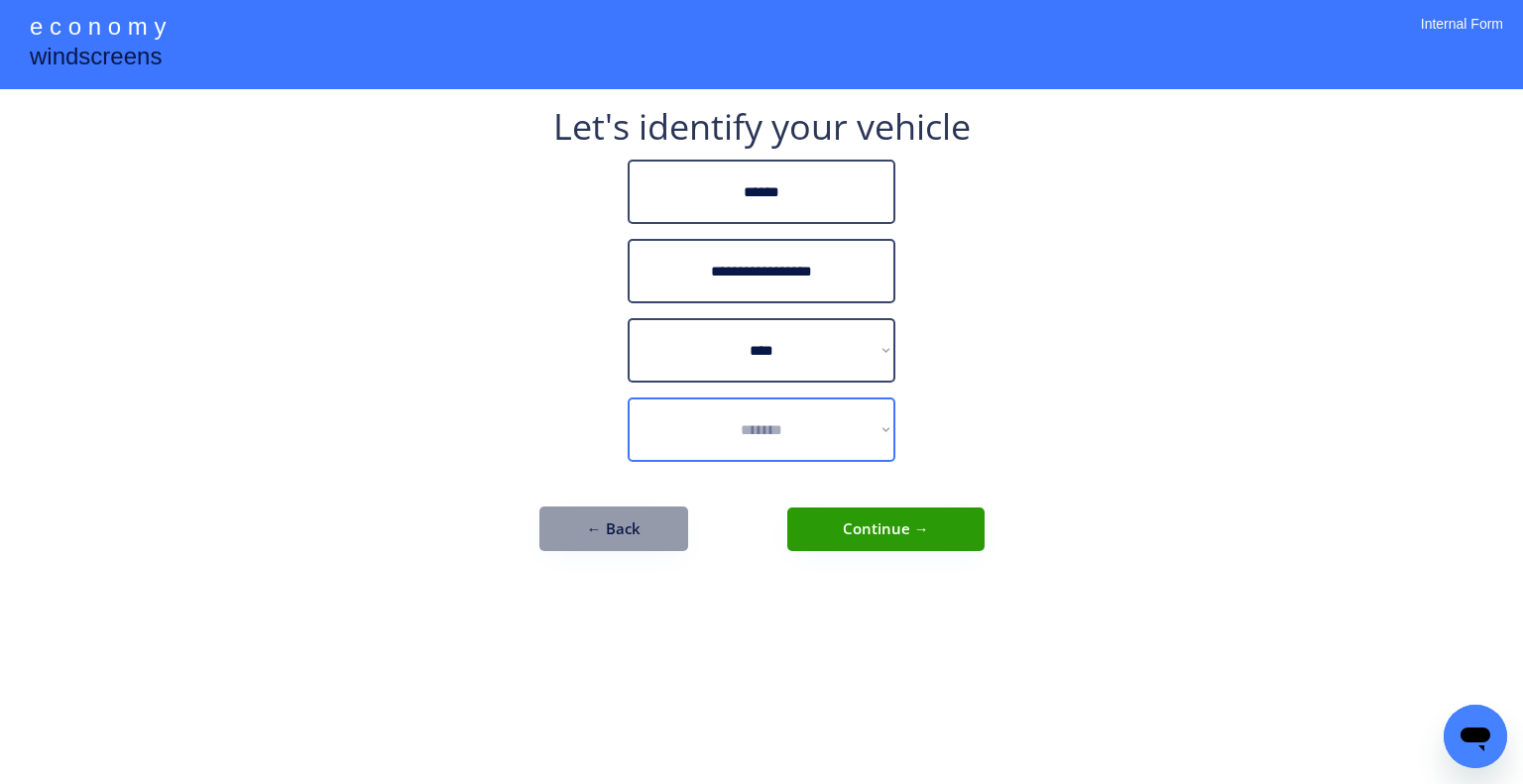click on "**********" at bounding box center (762, 429) 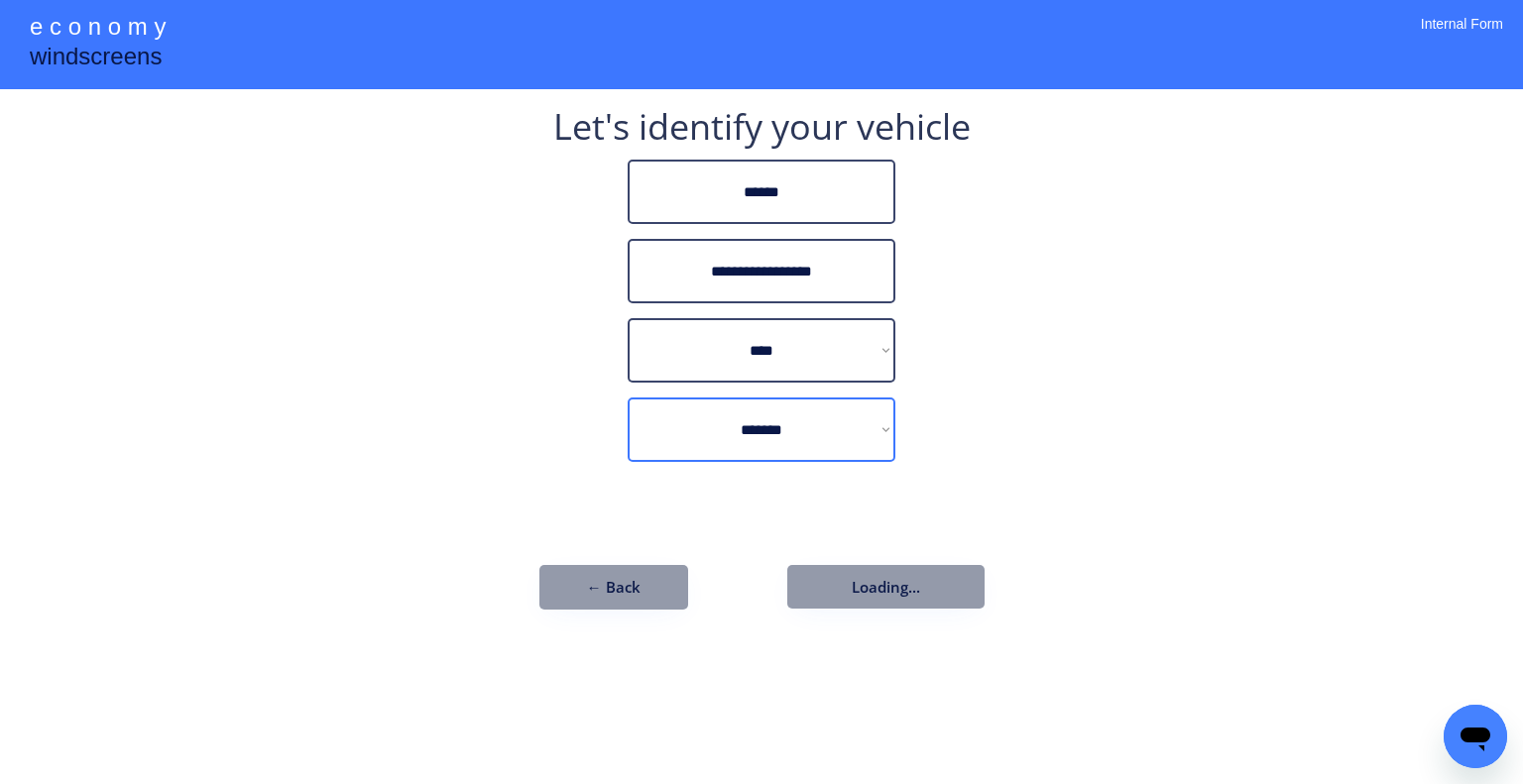 click on "**********" at bounding box center (762, 392) 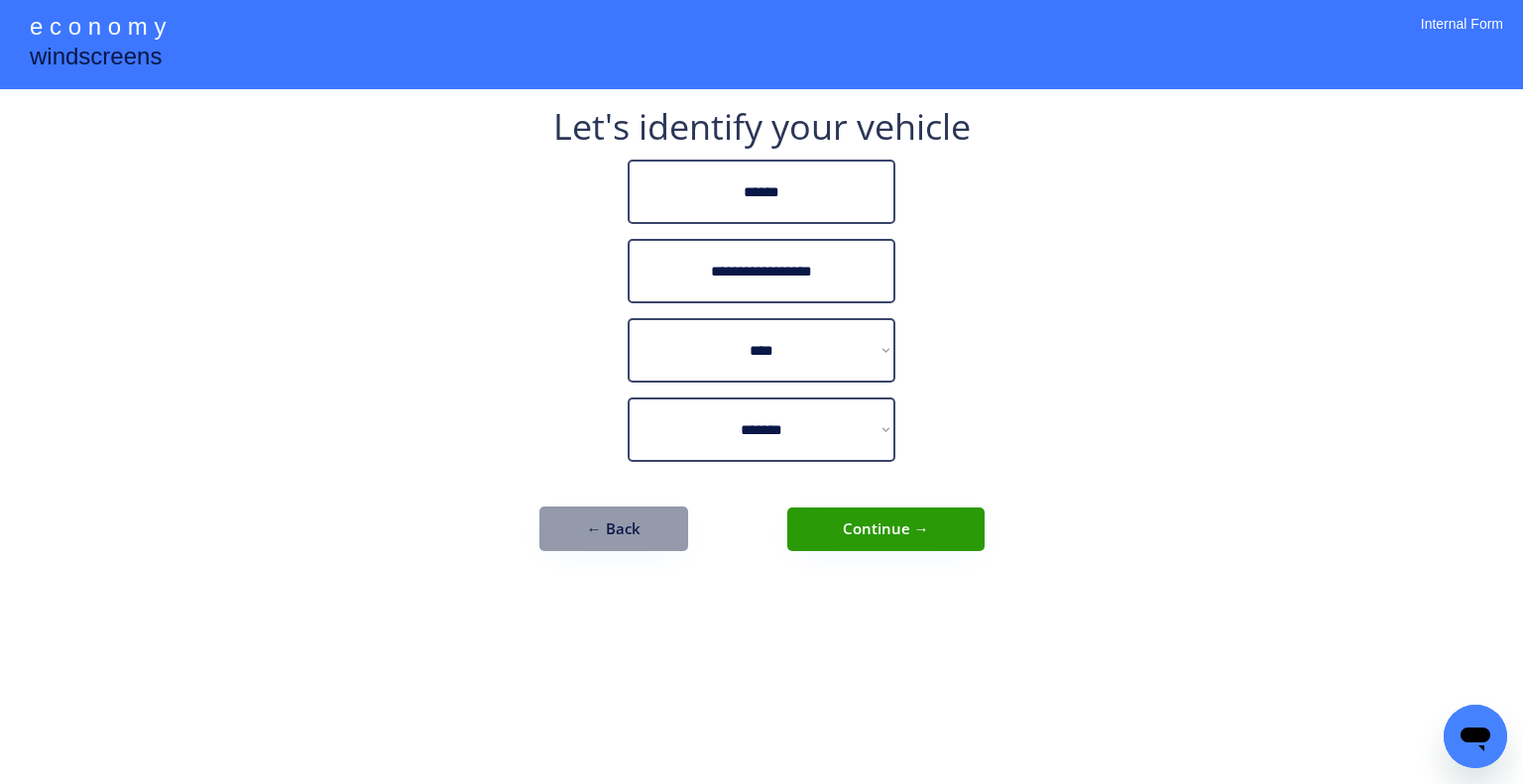 click on "**********" at bounding box center [762, 392] 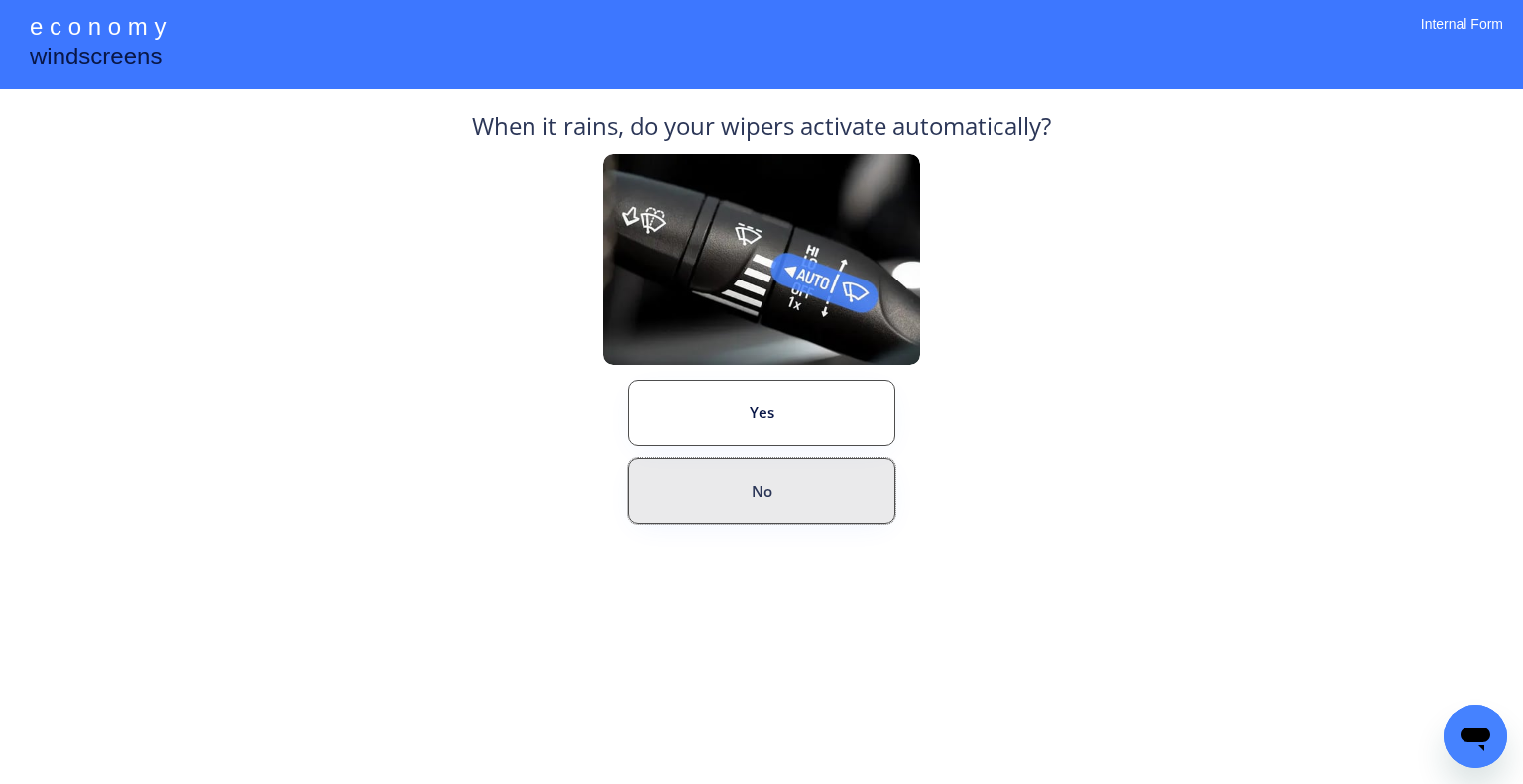 click on "No" at bounding box center [762, 491] 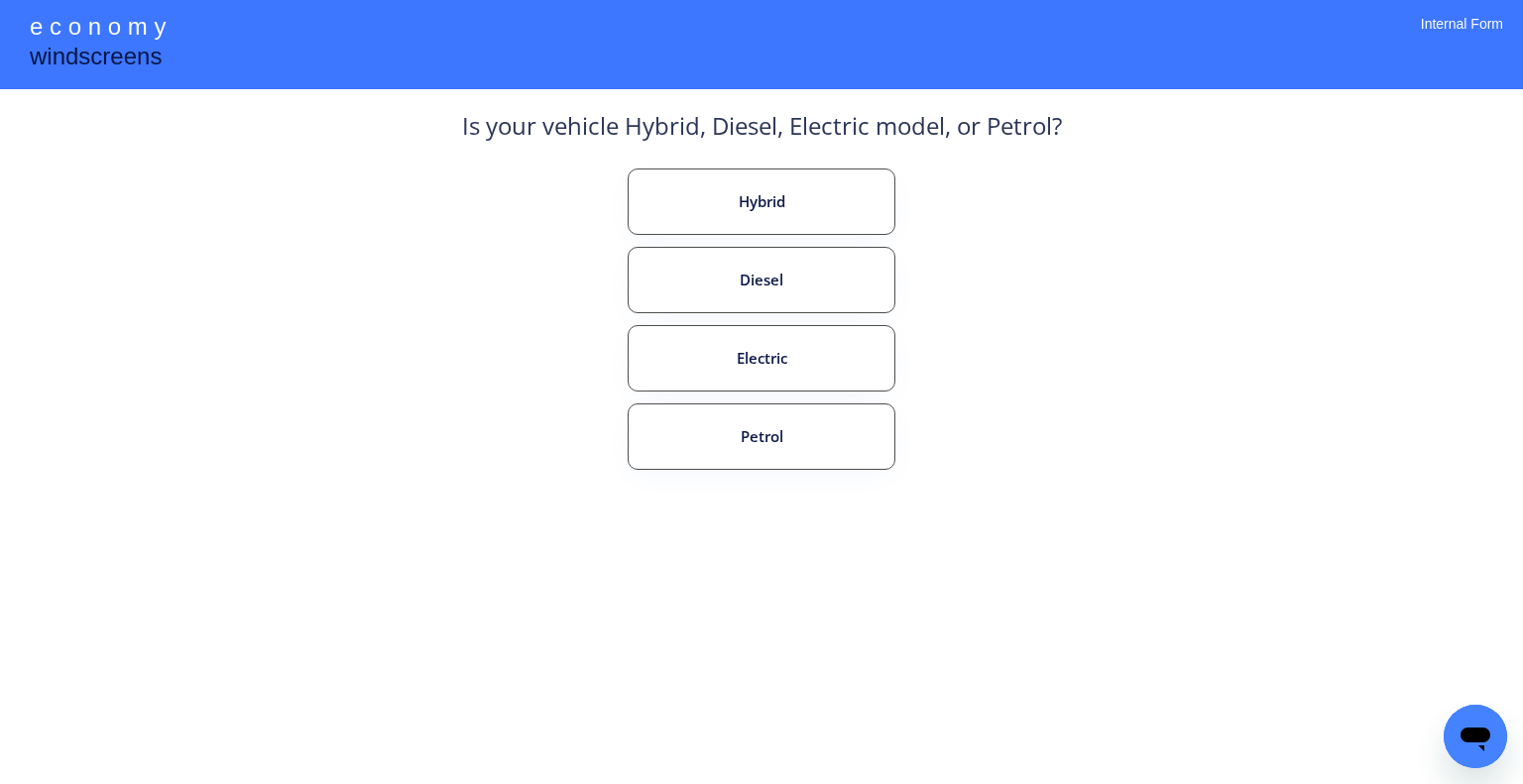 click on "**********" at bounding box center (762, 392) 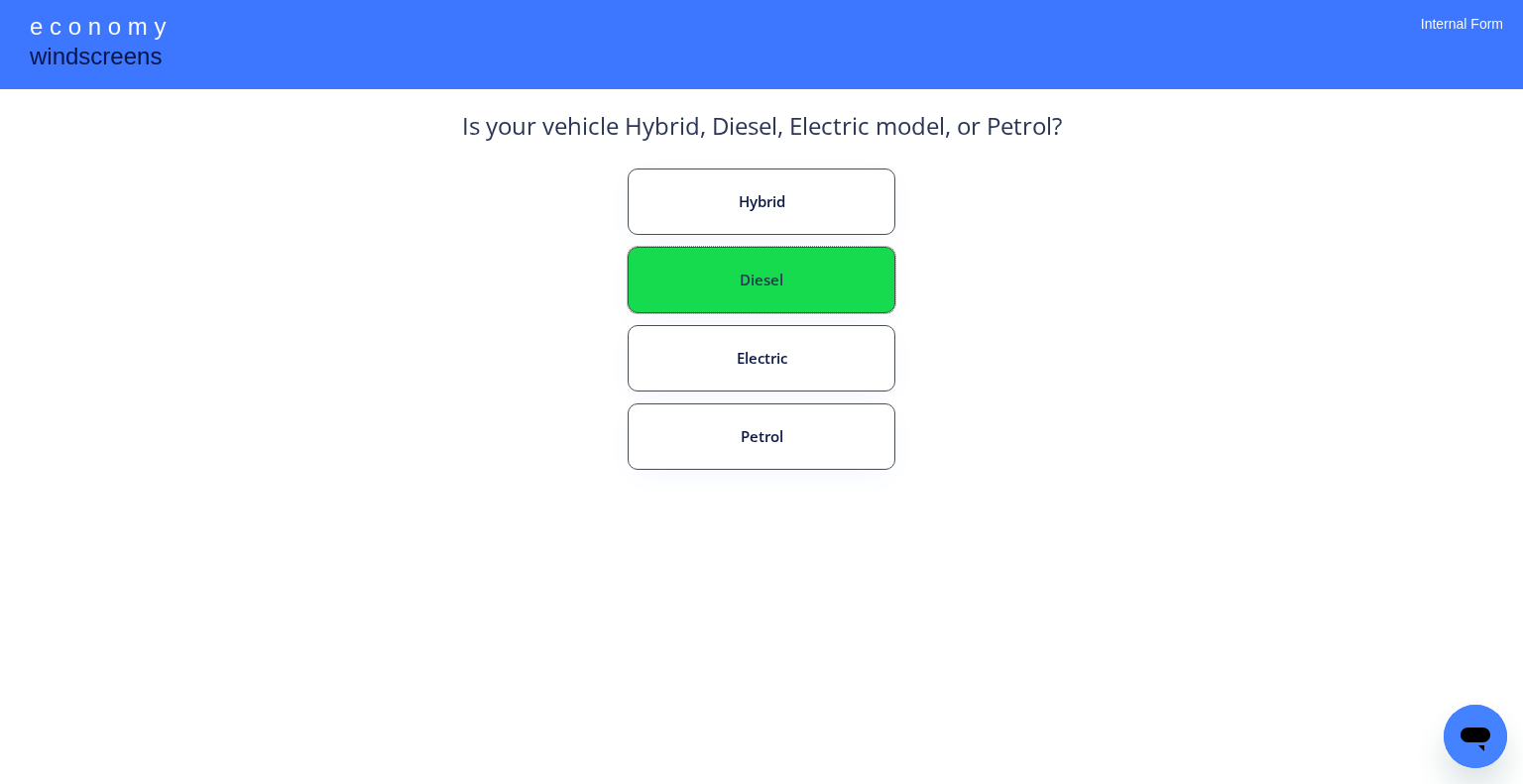click on "Diesel" at bounding box center (762, 280) 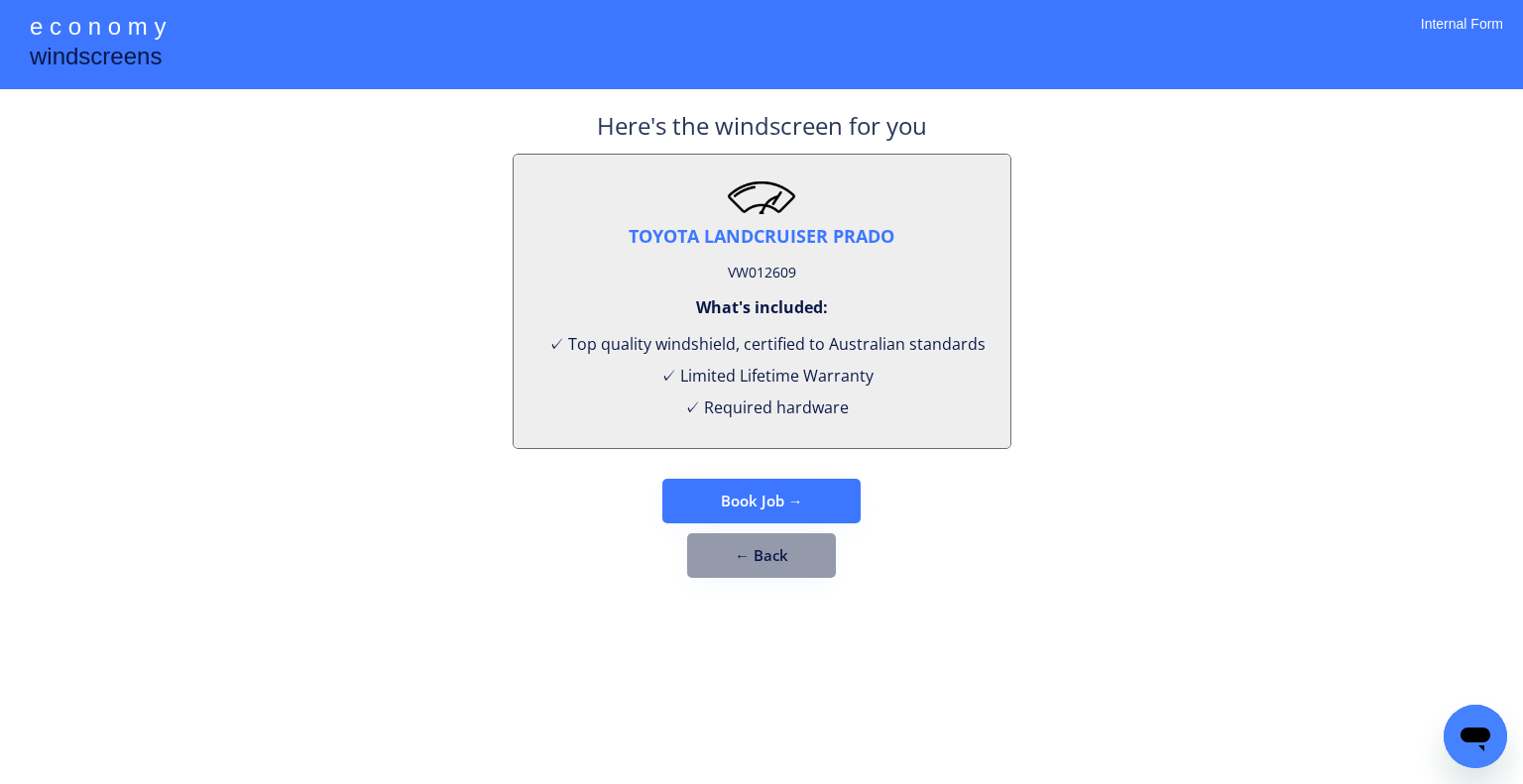 click on "**********" at bounding box center [762, 392] 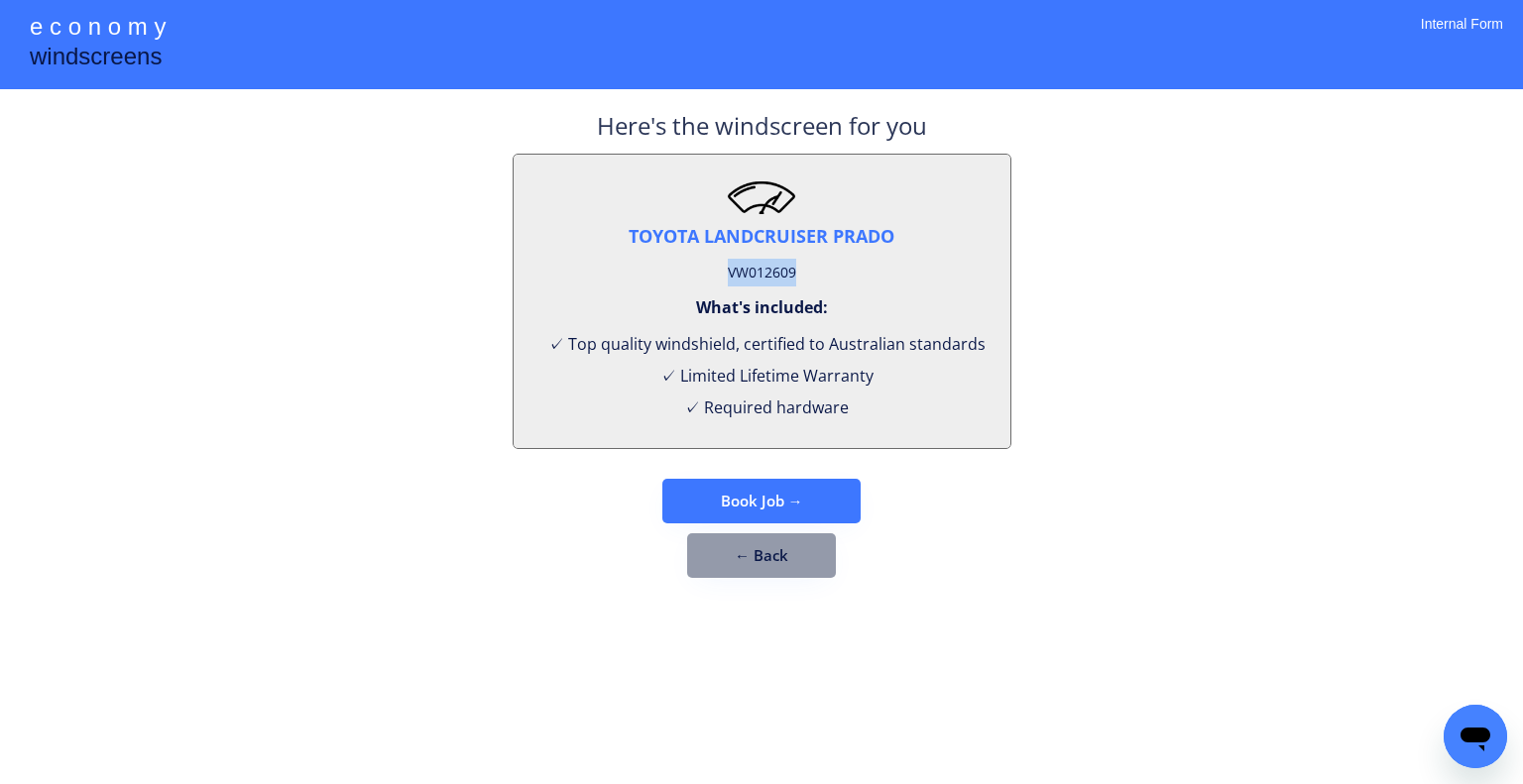 click on "VW012609" at bounding box center (762, 273) 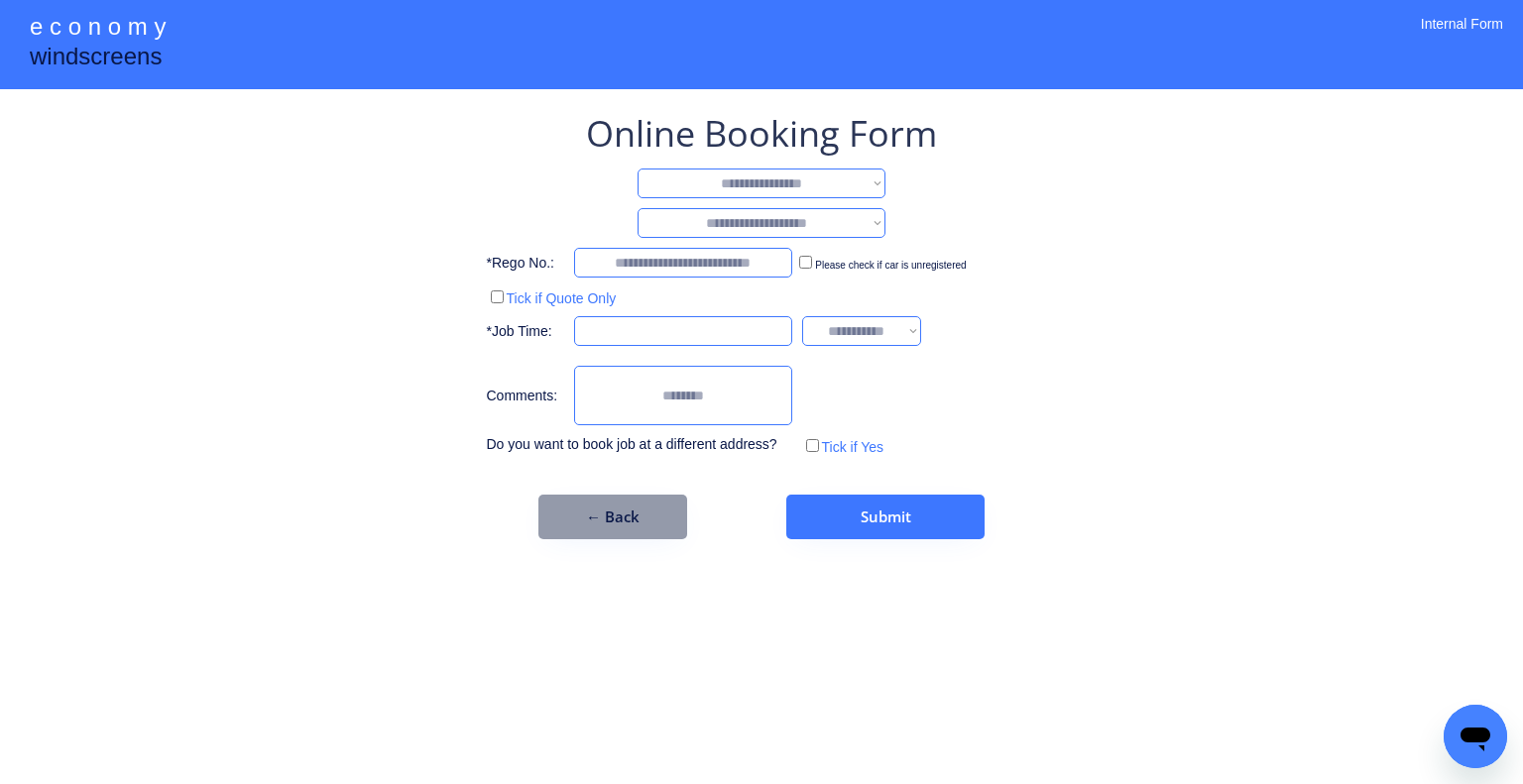 click on "**********" at bounding box center (762, 183) 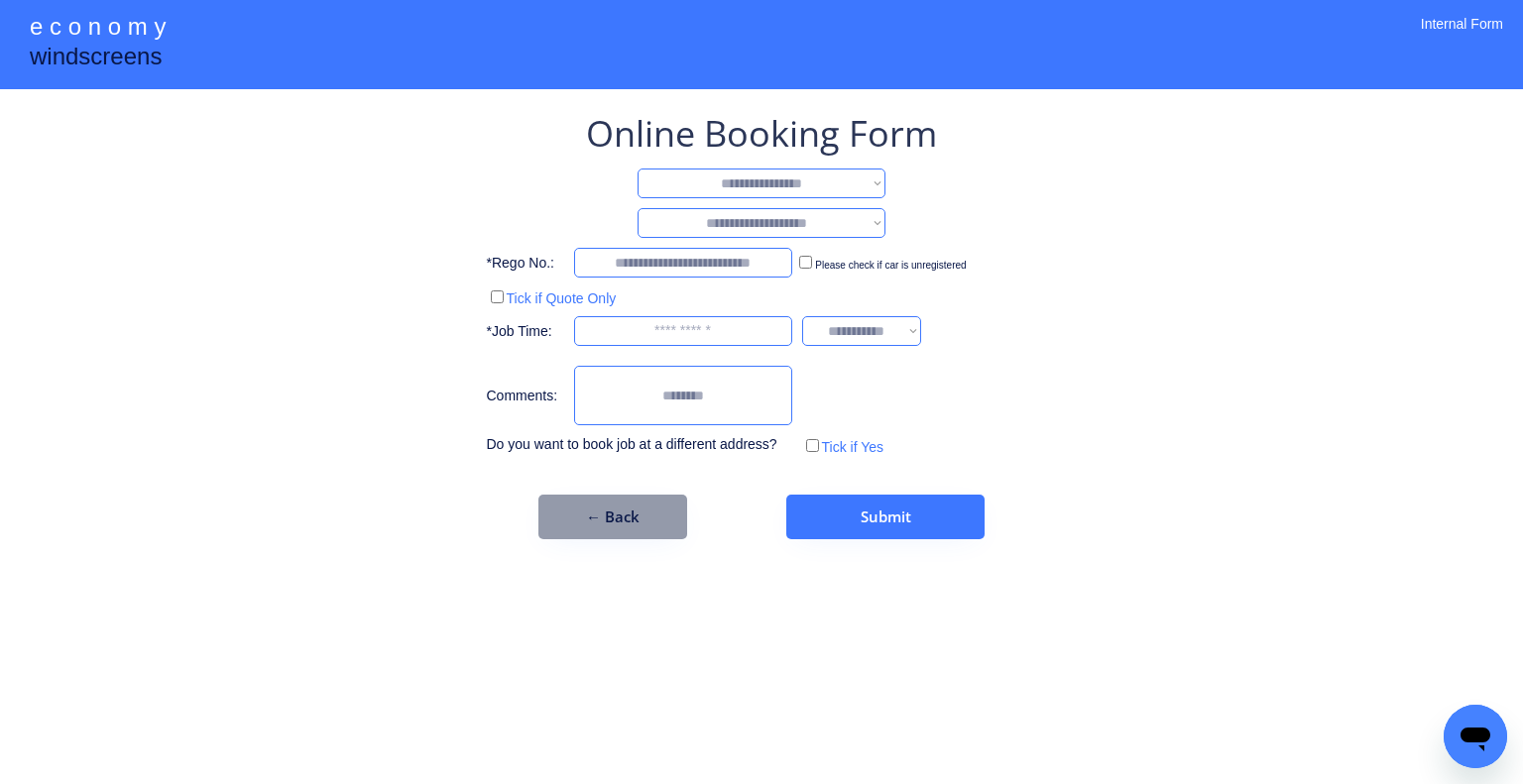 select on "**********" 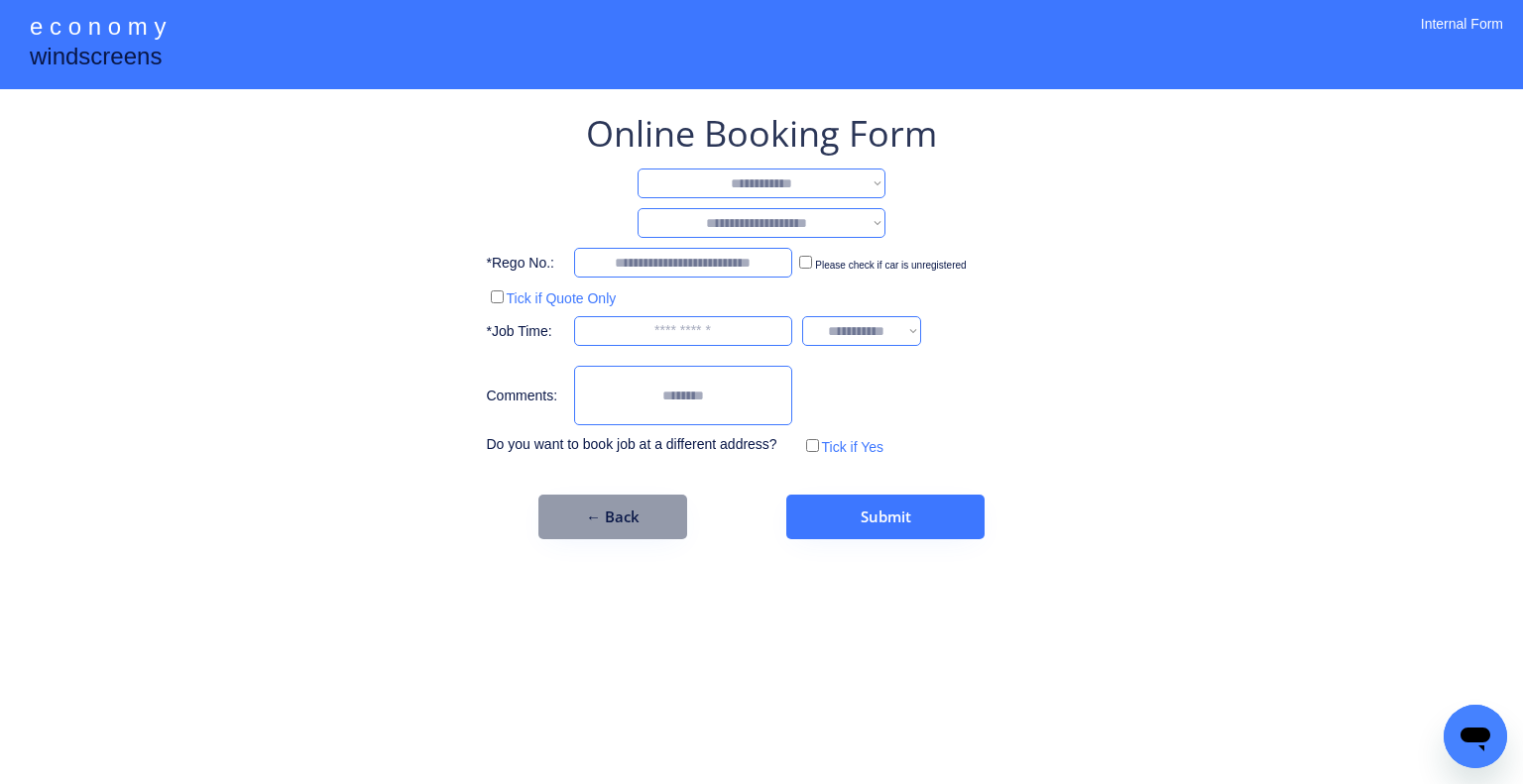 click on "**********" at bounding box center (762, 183) 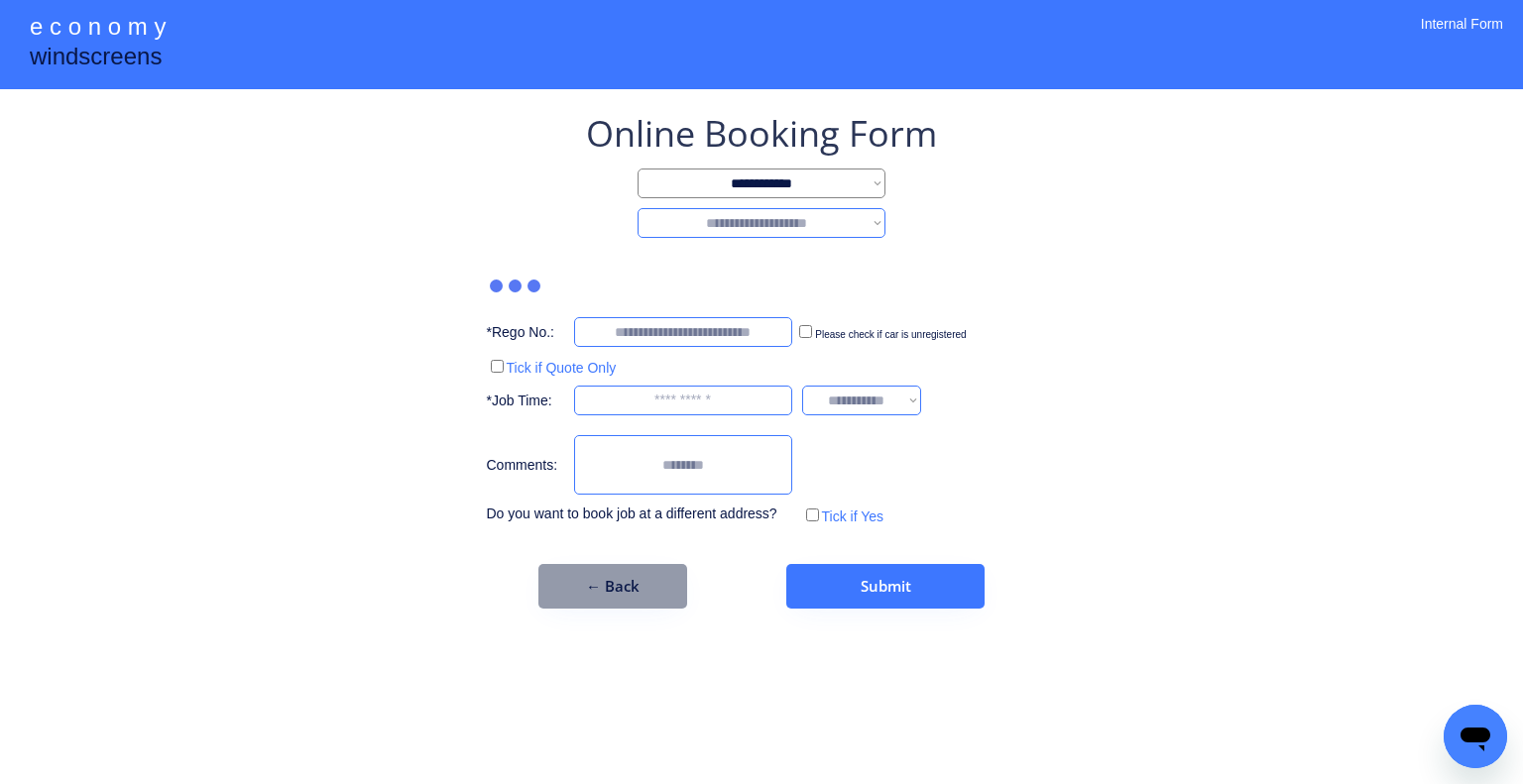 click on "**********" at bounding box center (762, 223) 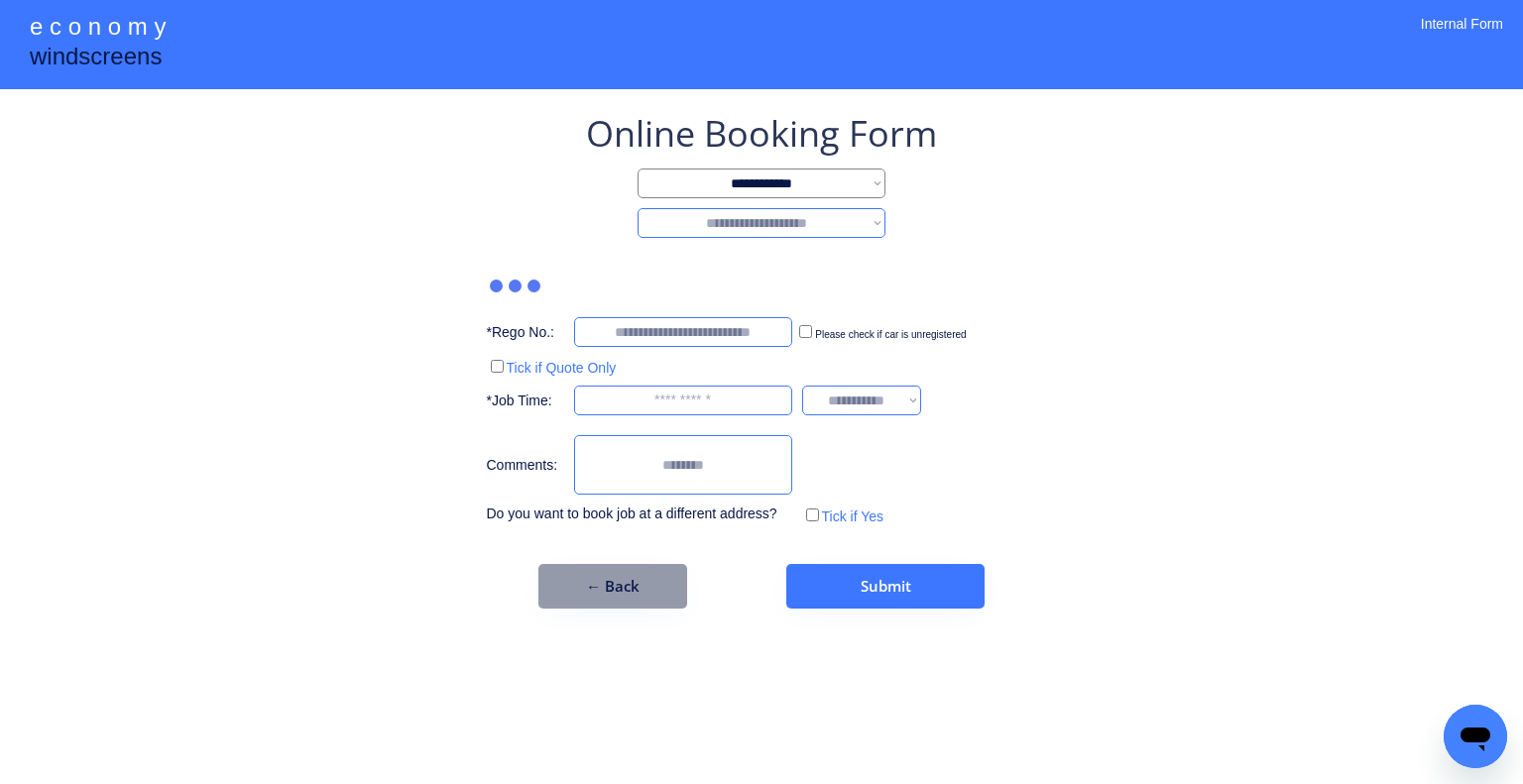 select on "*******" 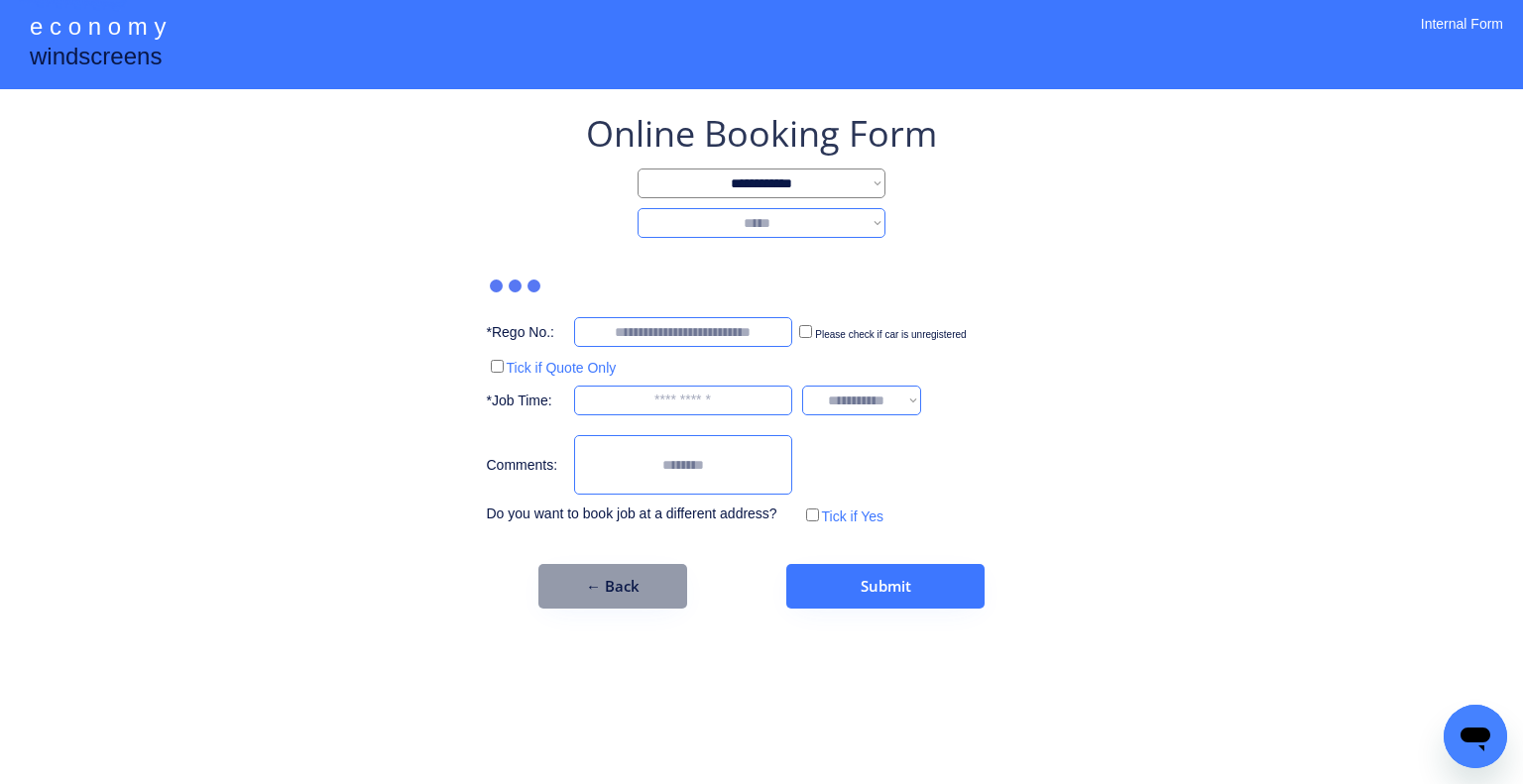 click on "**********" at bounding box center [762, 223] 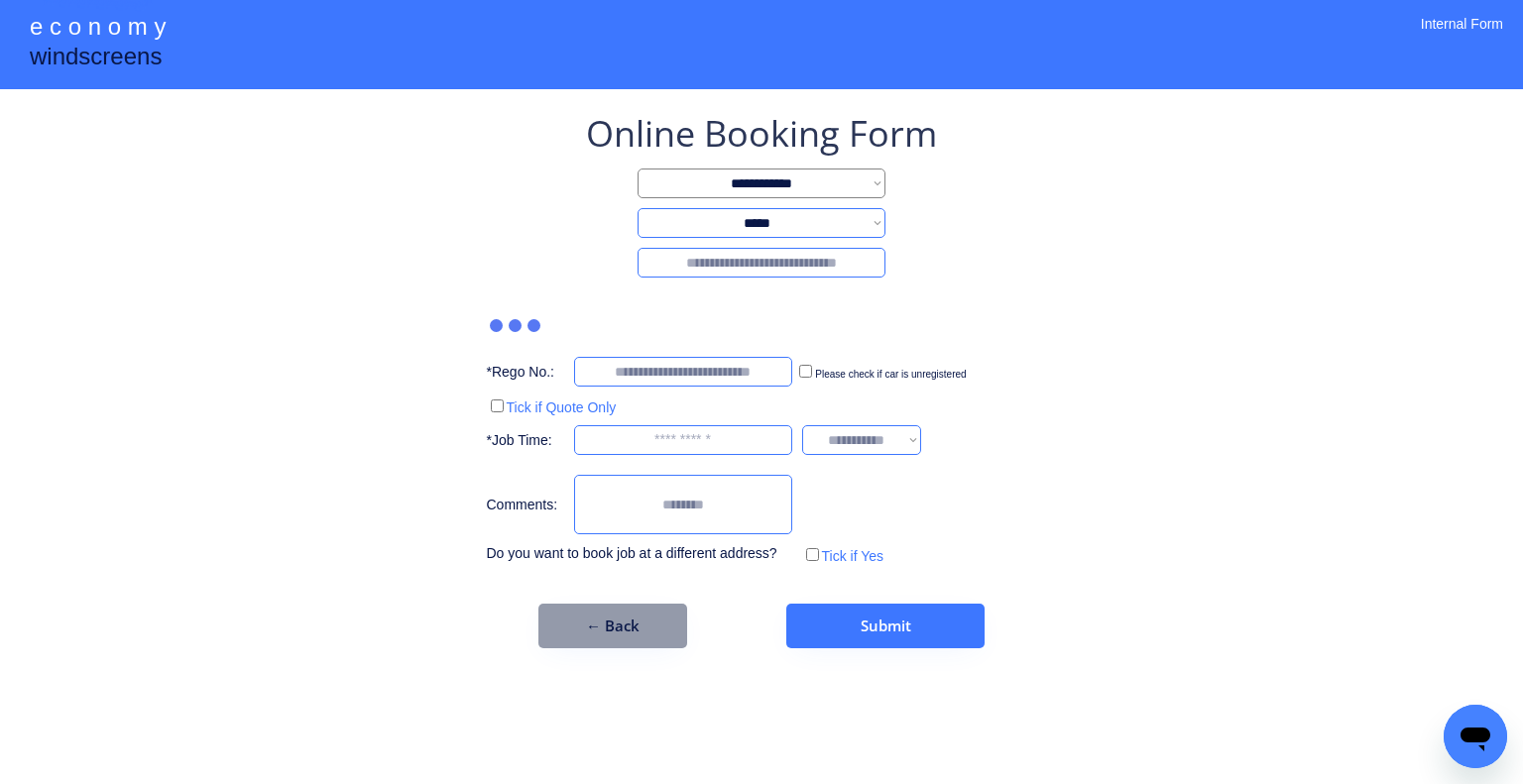 click at bounding box center (762, 263) 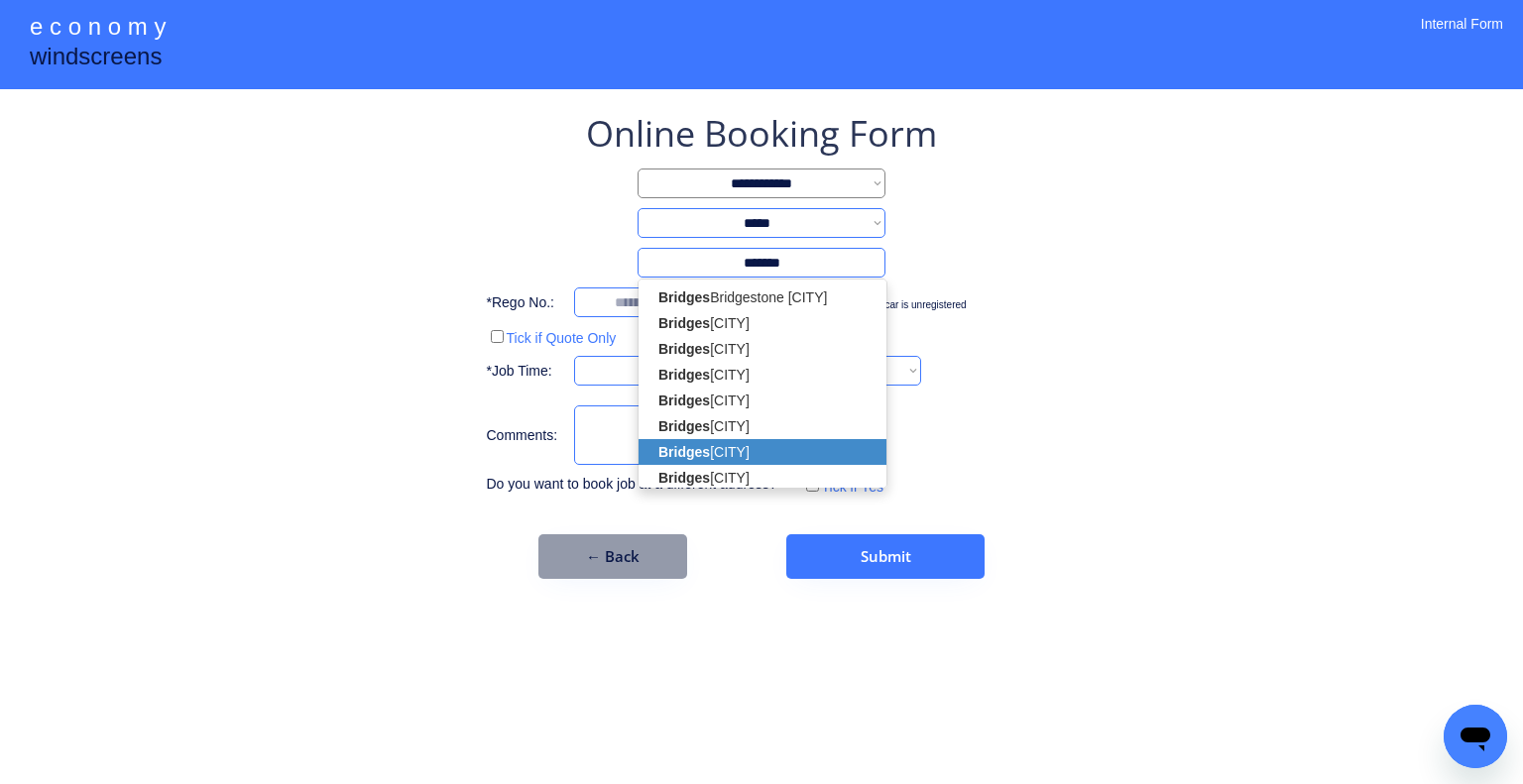 click on "Bridges tone Jimboomba" at bounding box center (762, 452) 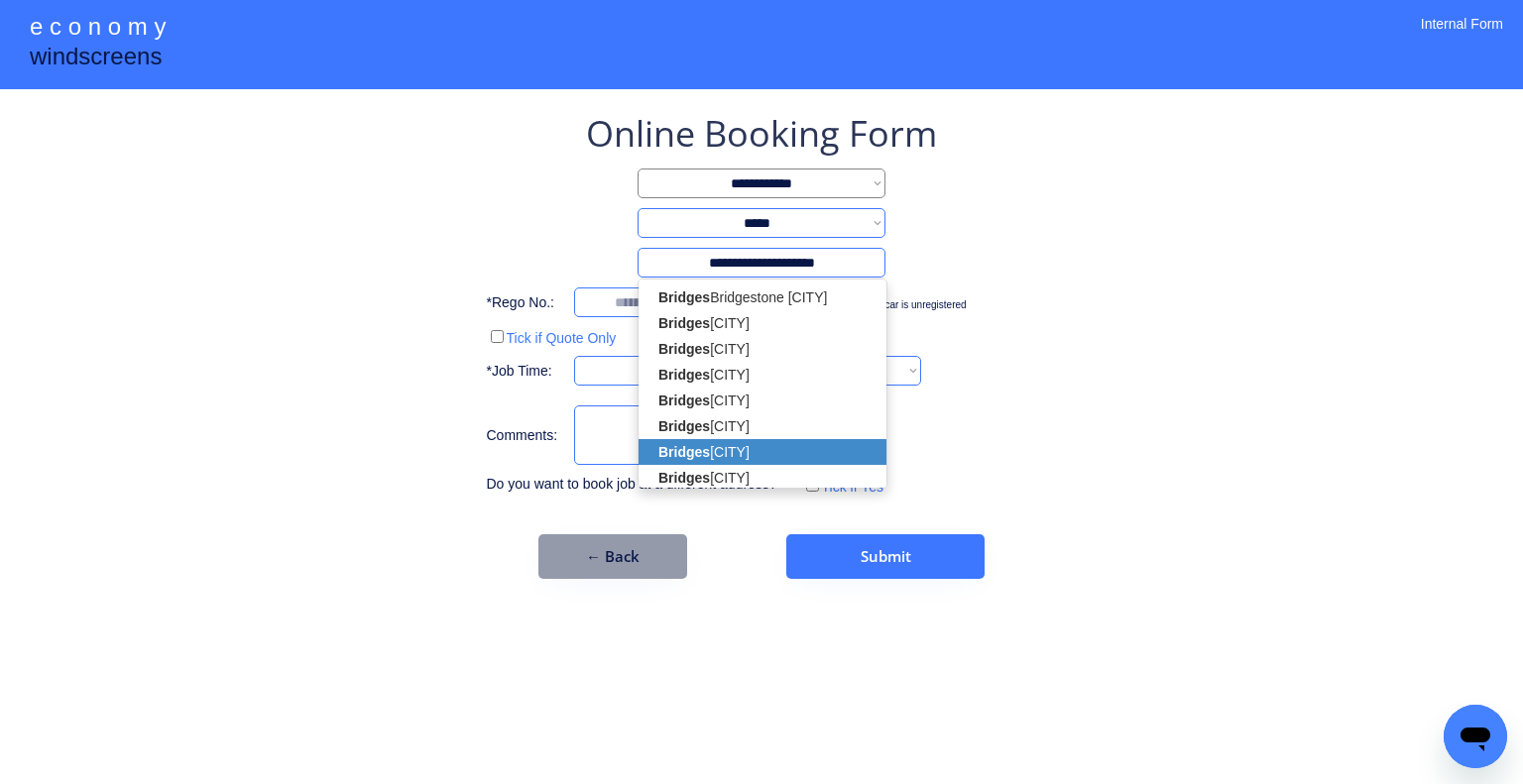 select on "*********" 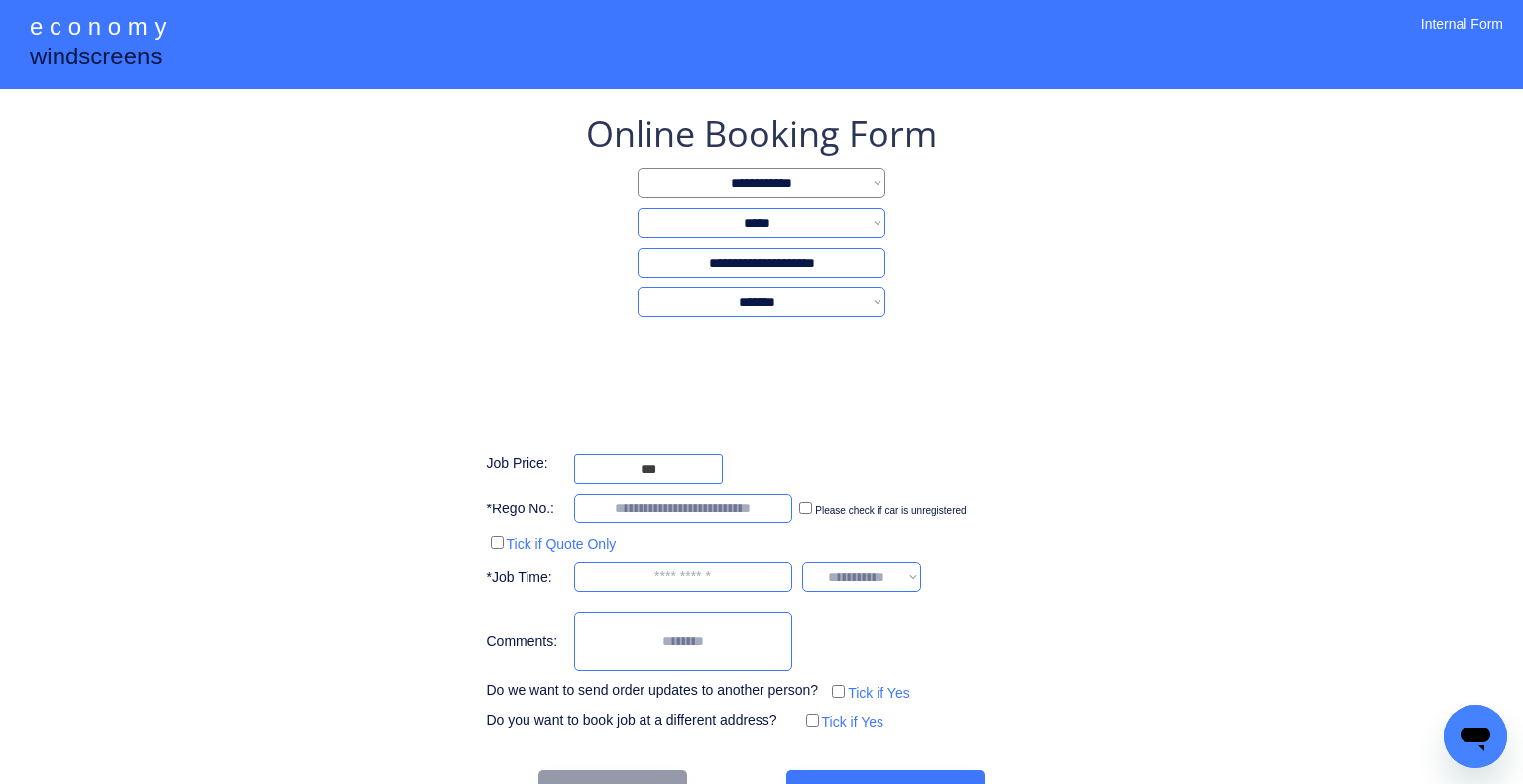 type on "**********" 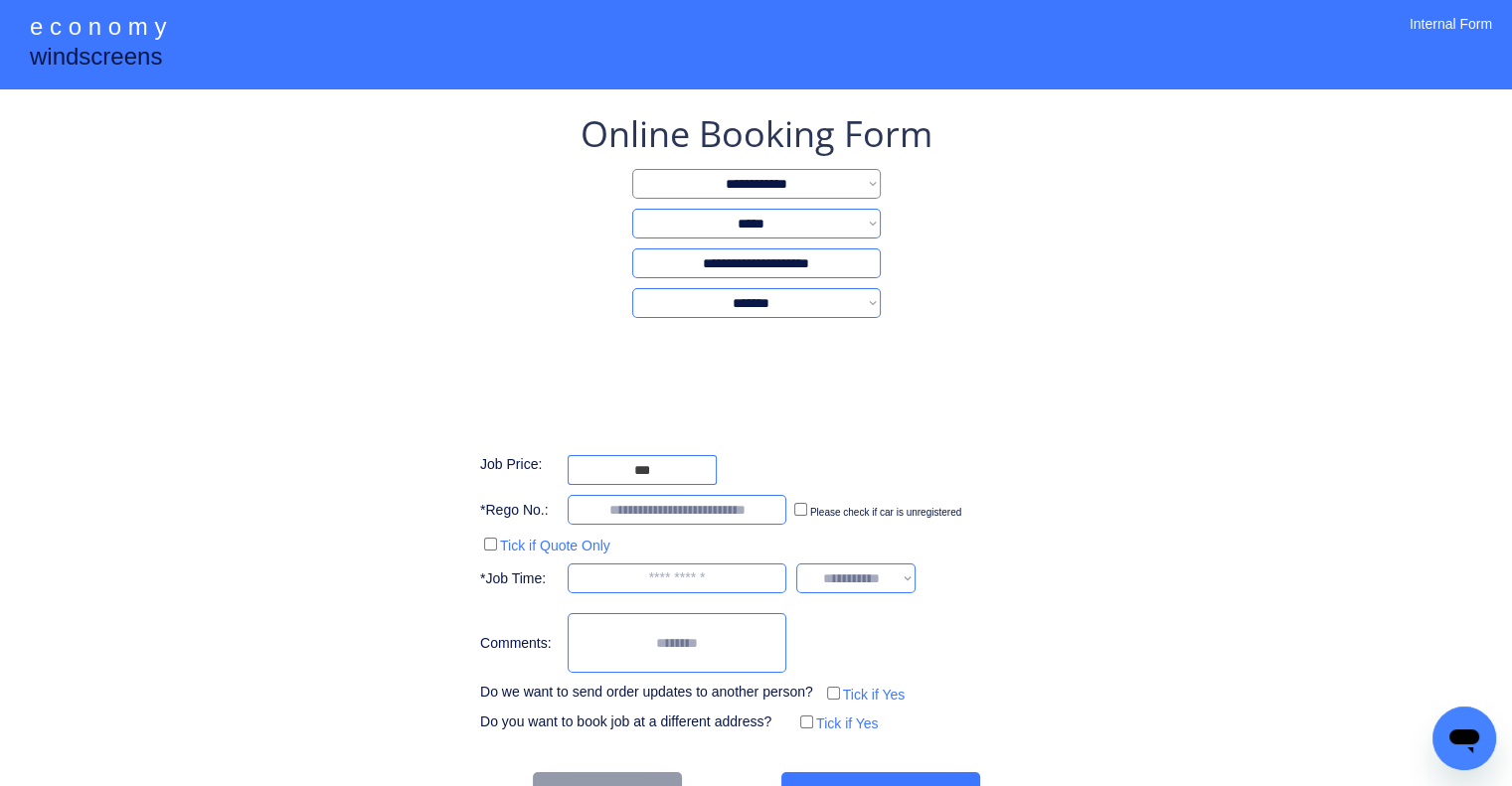 click on "**********" at bounding box center (756, 463) 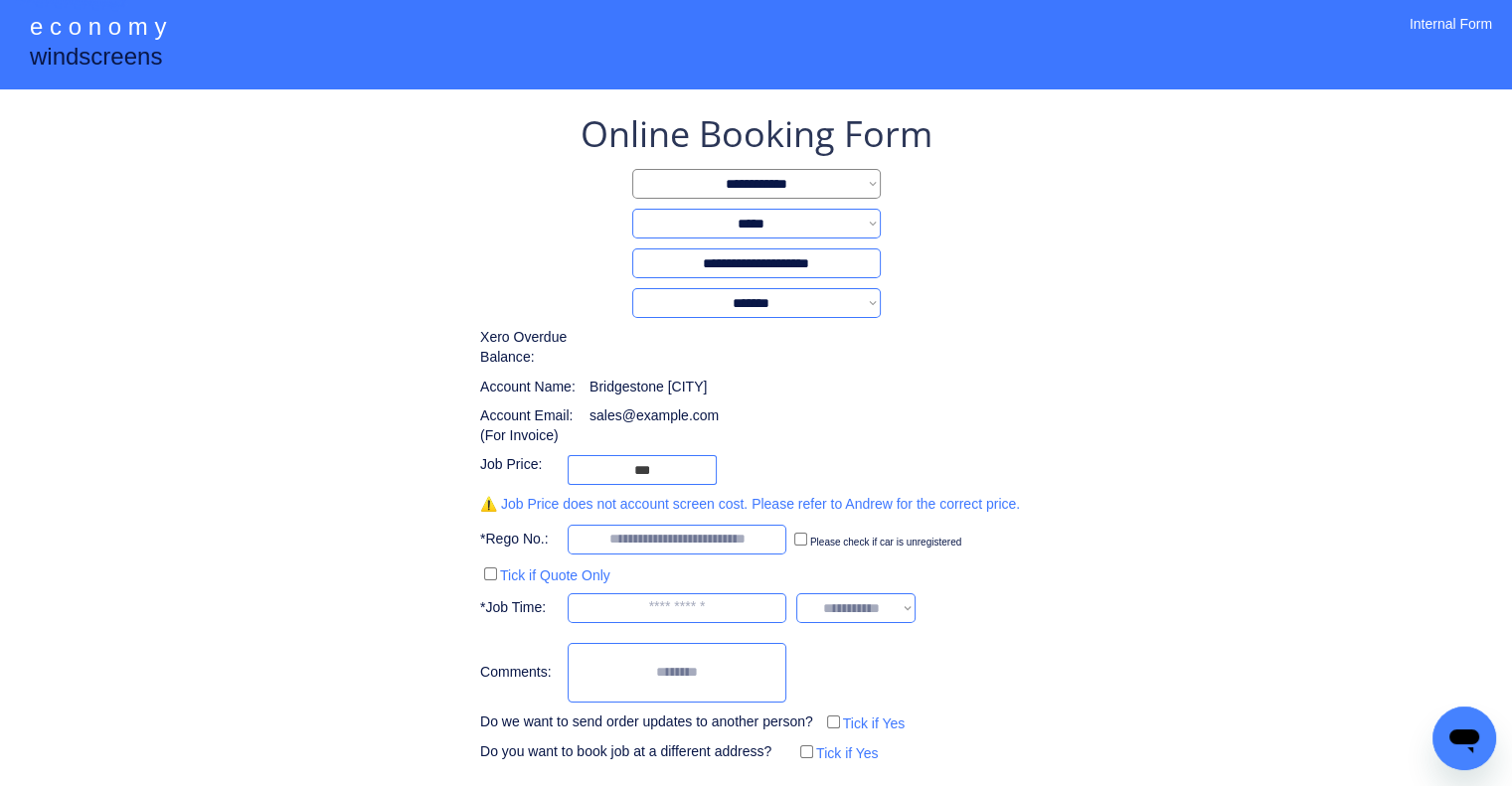 click on "**********" at bounding box center [756, 477] 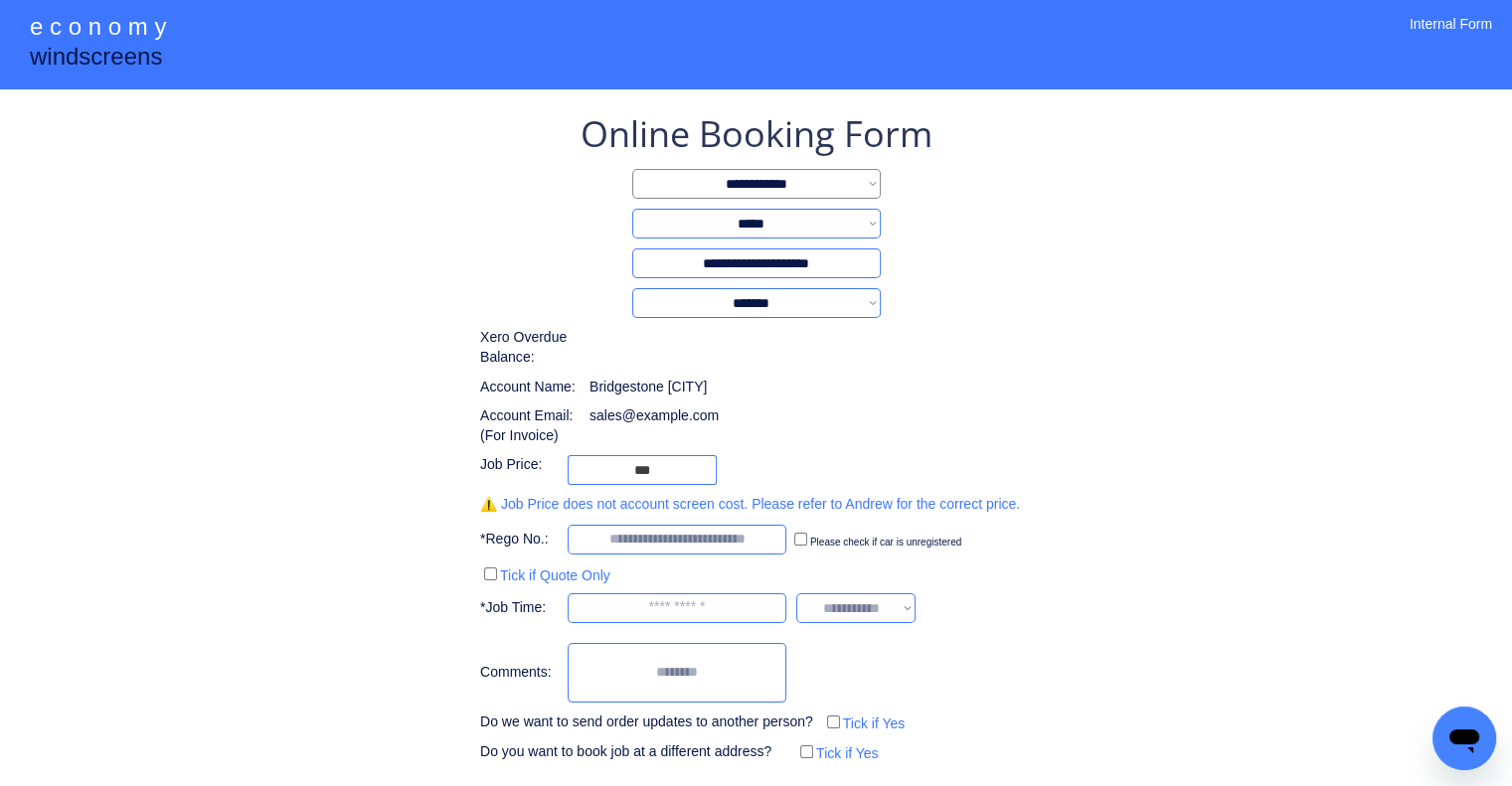 click on "**********" at bounding box center (756, 437) 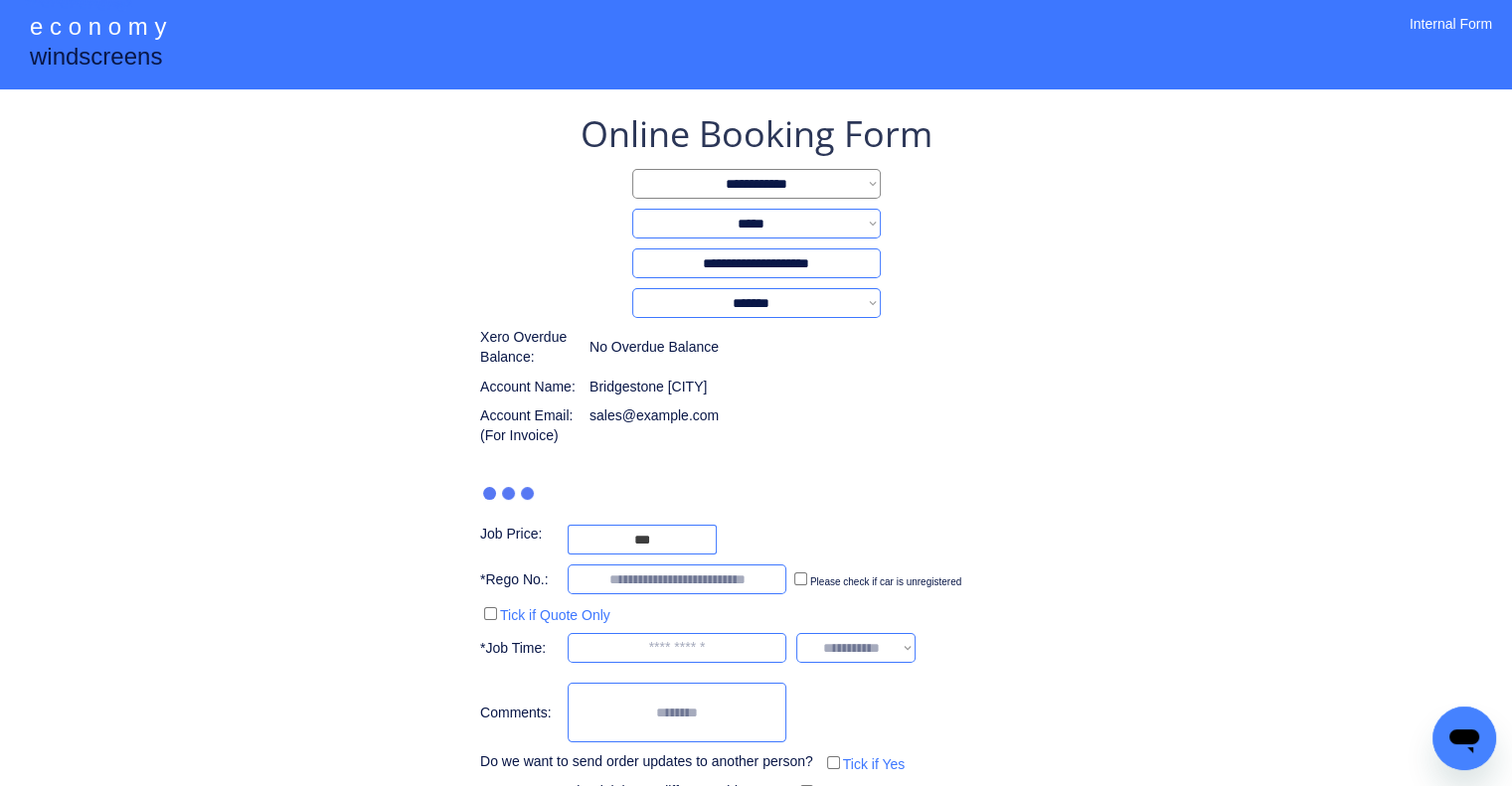type on "***" 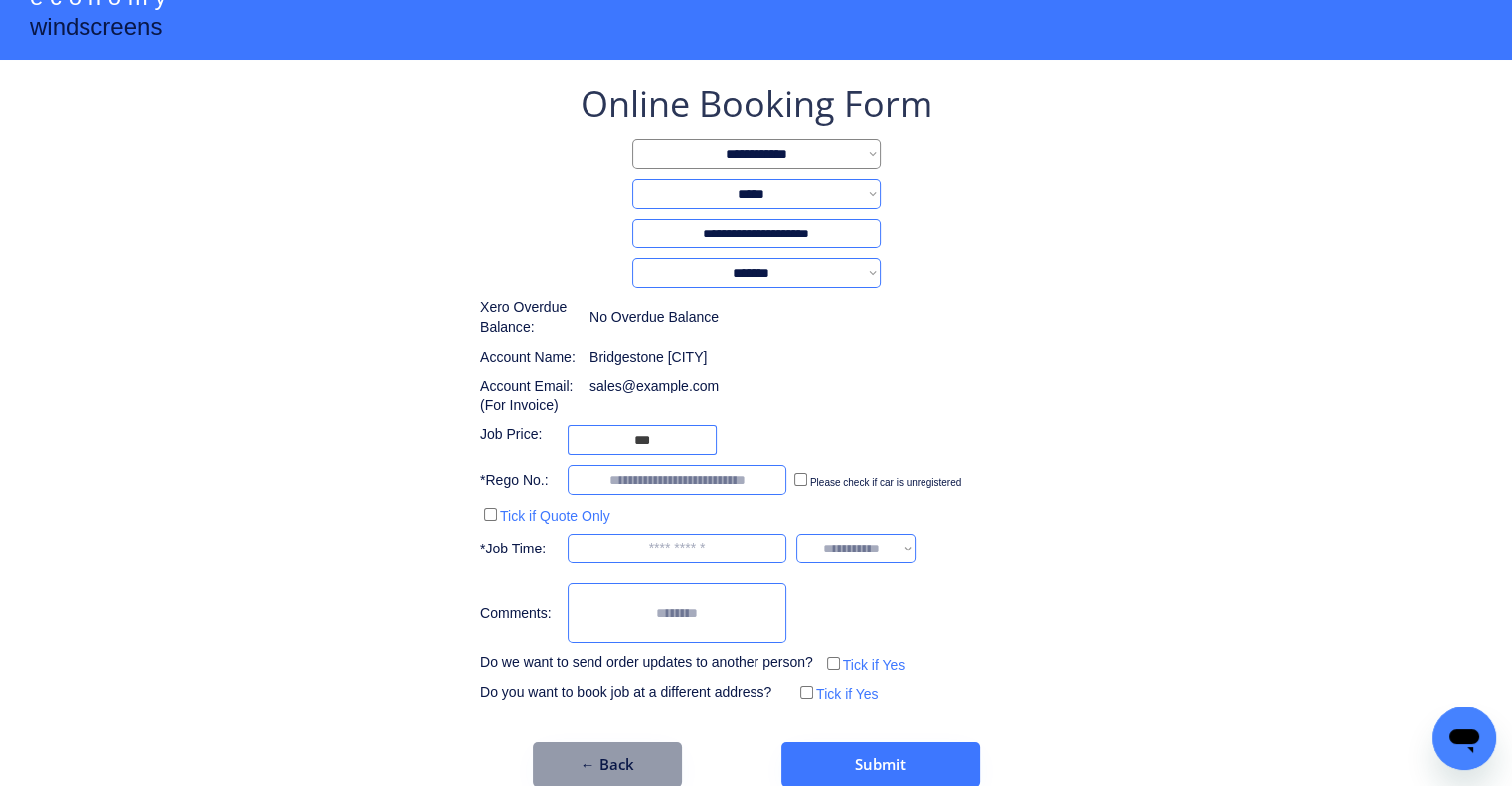 scroll, scrollTop: 60, scrollLeft: 0, axis: vertical 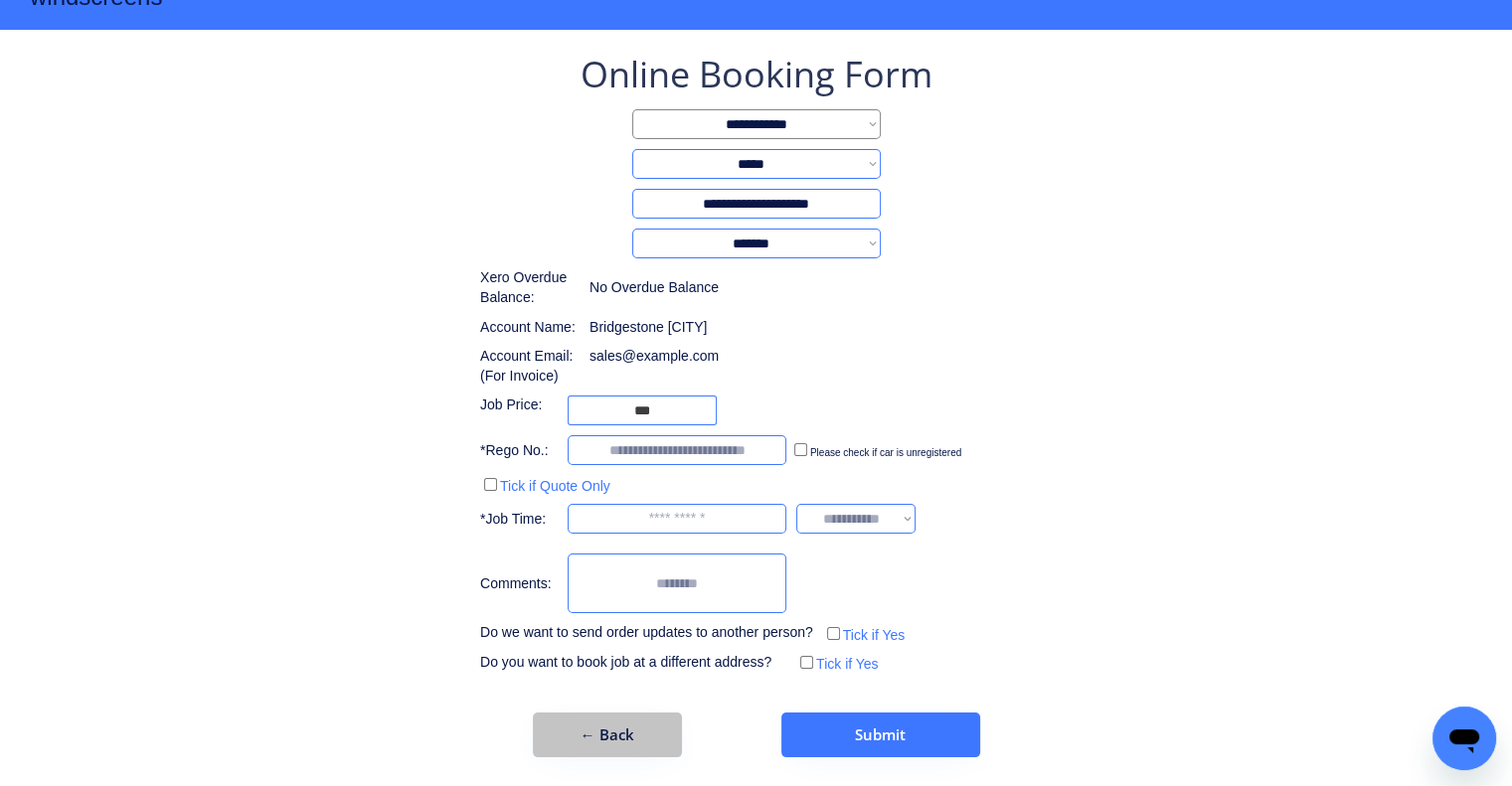 click on "←   Back" at bounding box center [607, 734] 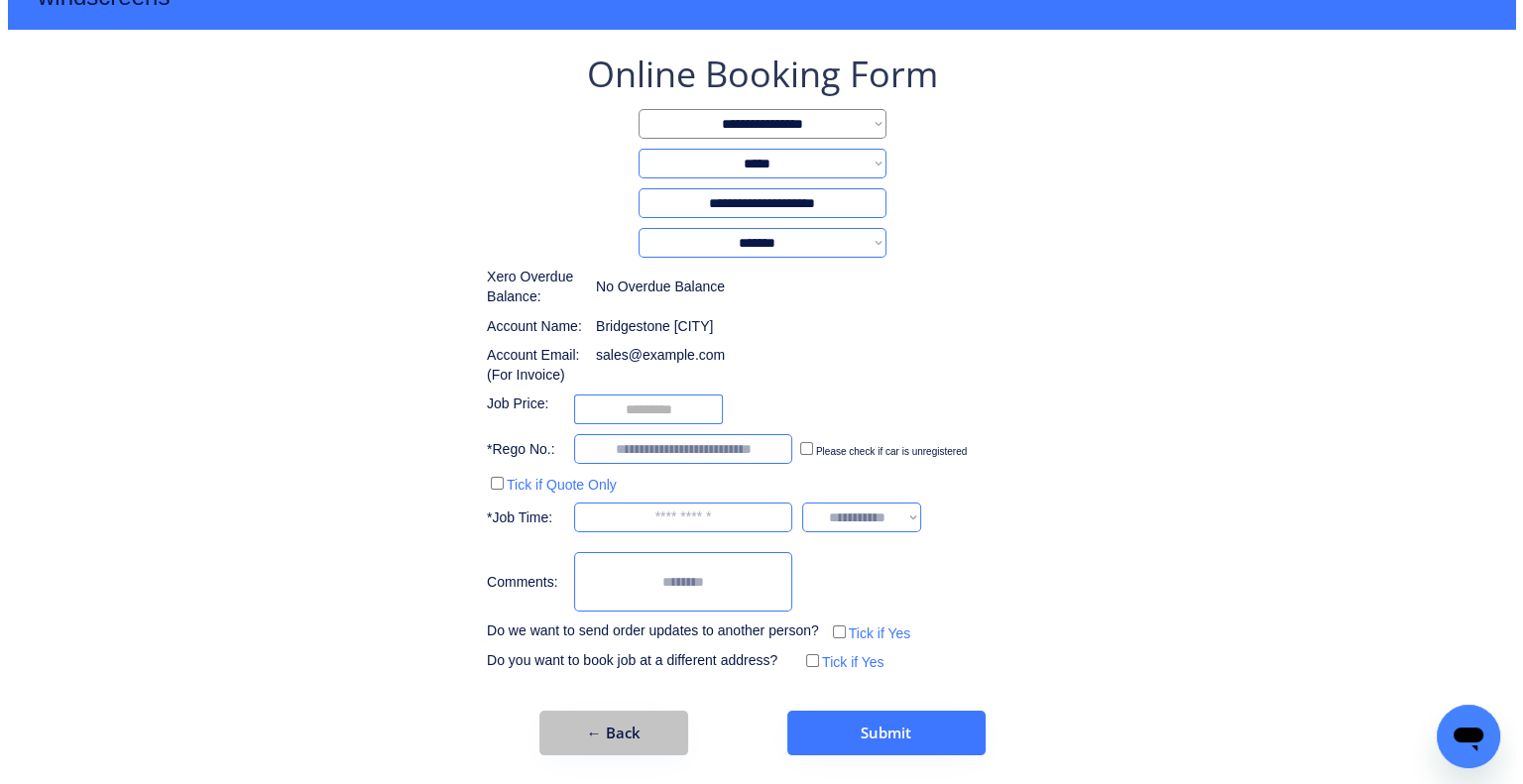 scroll, scrollTop: 0, scrollLeft: 0, axis: both 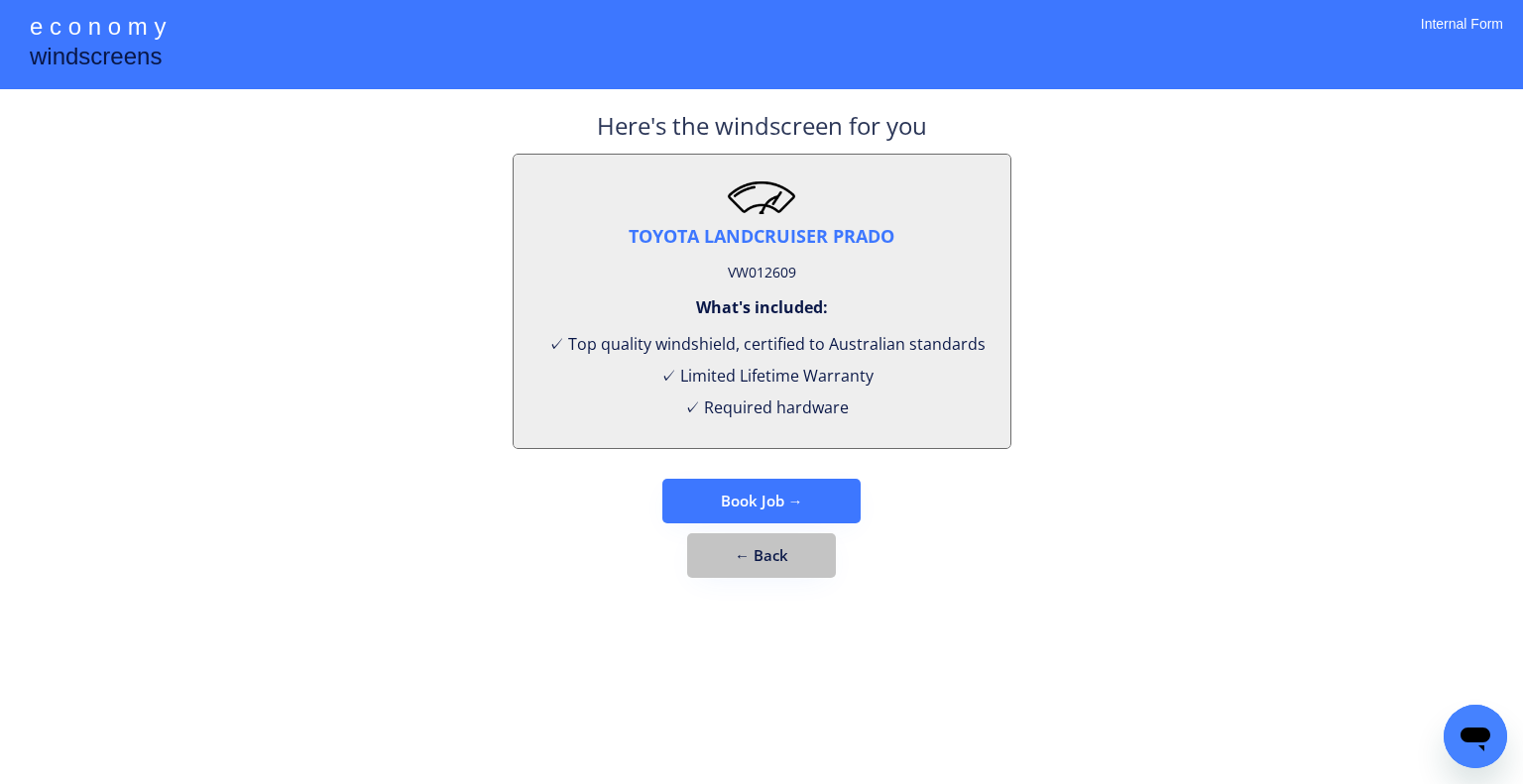 click on "←   Back" at bounding box center [762, 555] 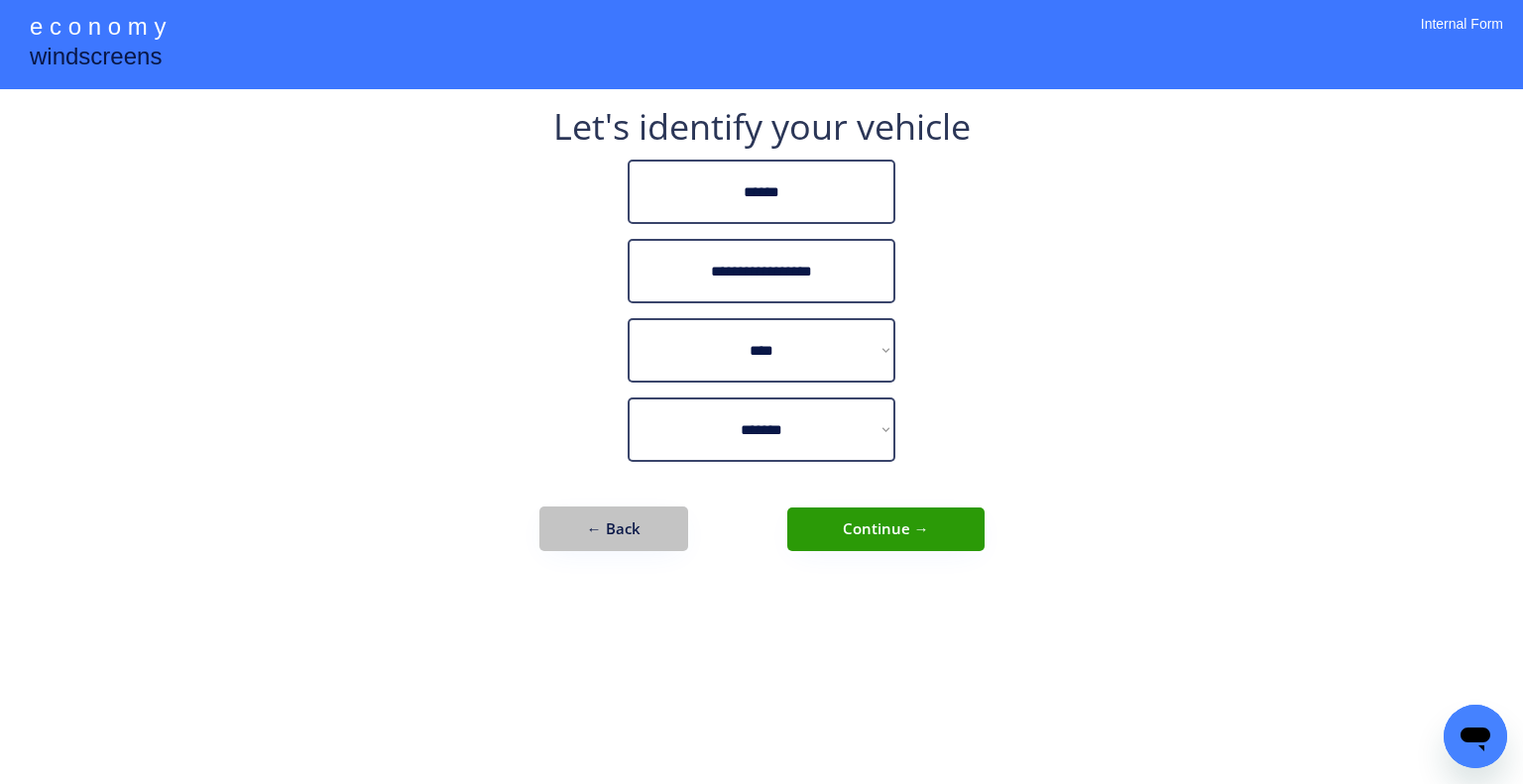 click on "←   Back" at bounding box center [614, 528] 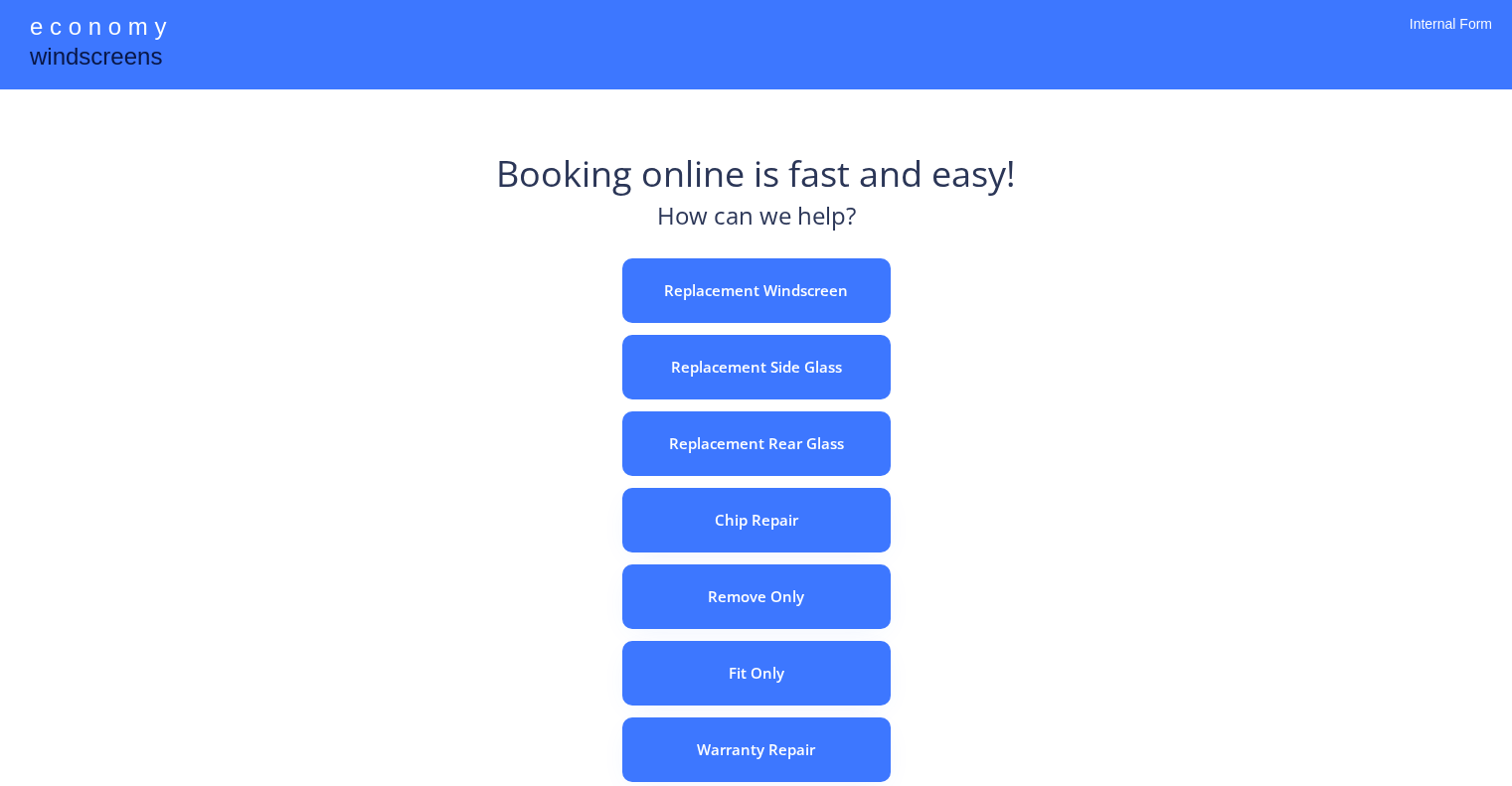 scroll, scrollTop: 0, scrollLeft: 0, axis: both 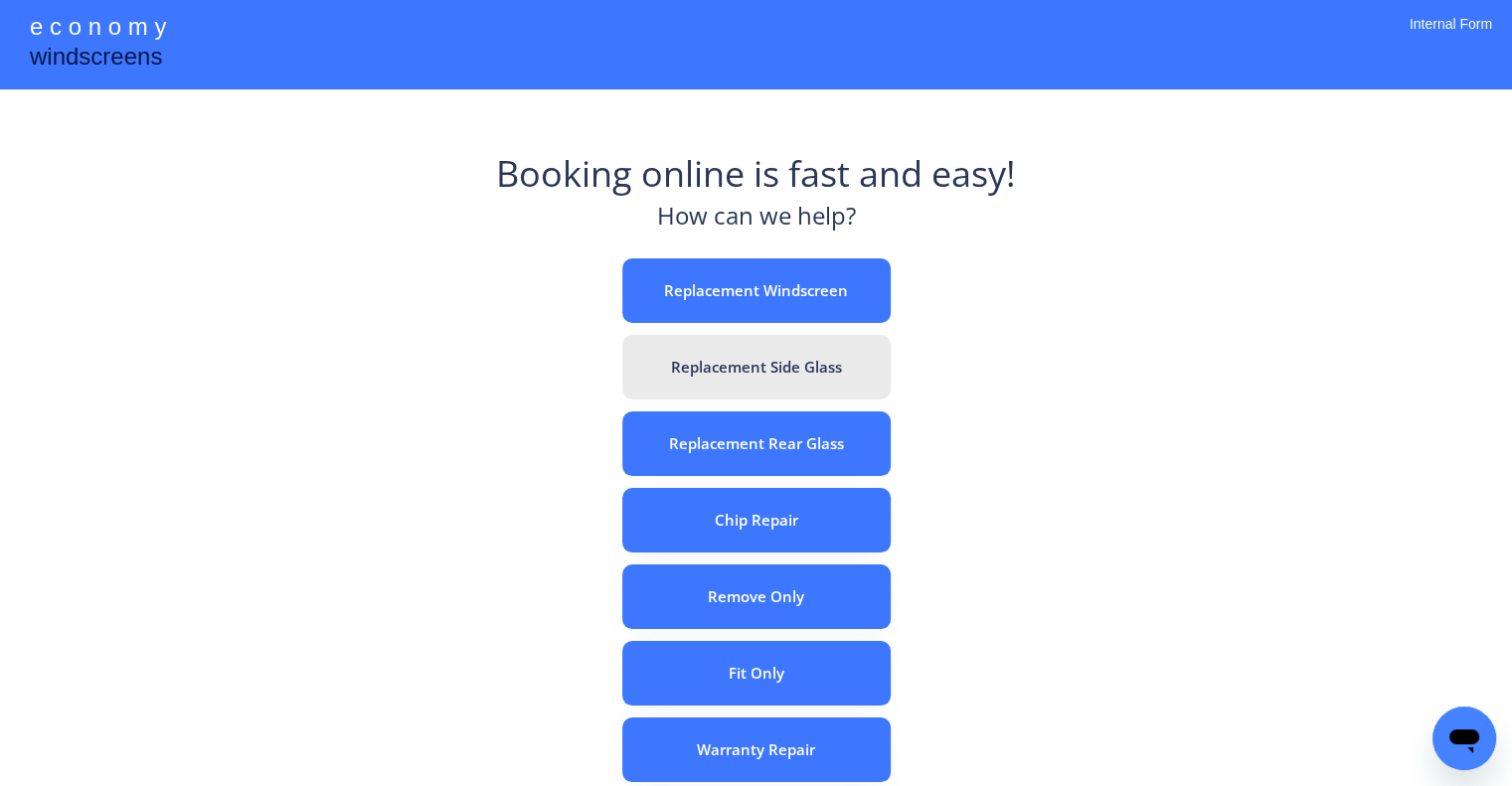 click on "Replacement Side Glass" at bounding box center [756, 367] 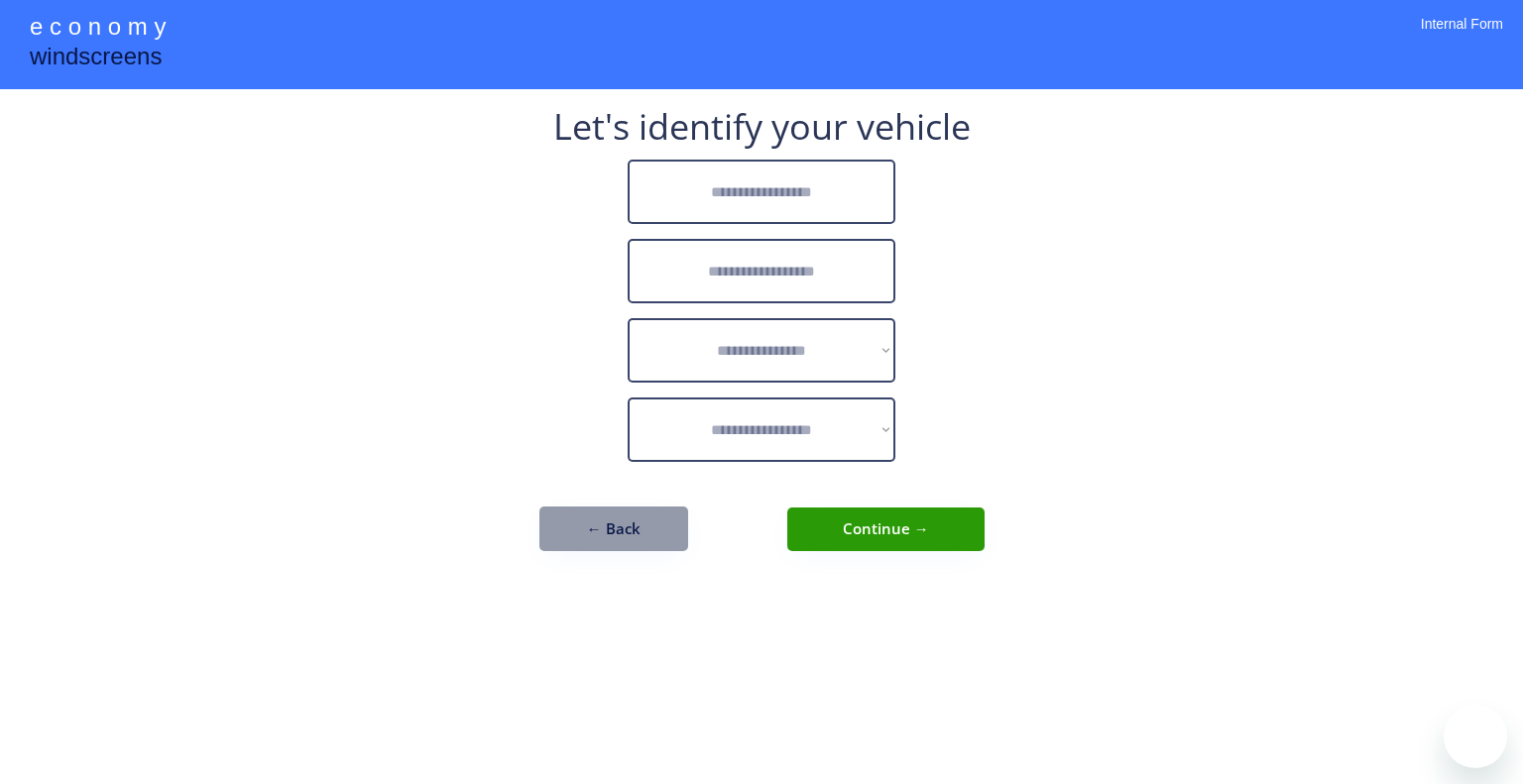 scroll, scrollTop: 0, scrollLeft: 0, axis: both 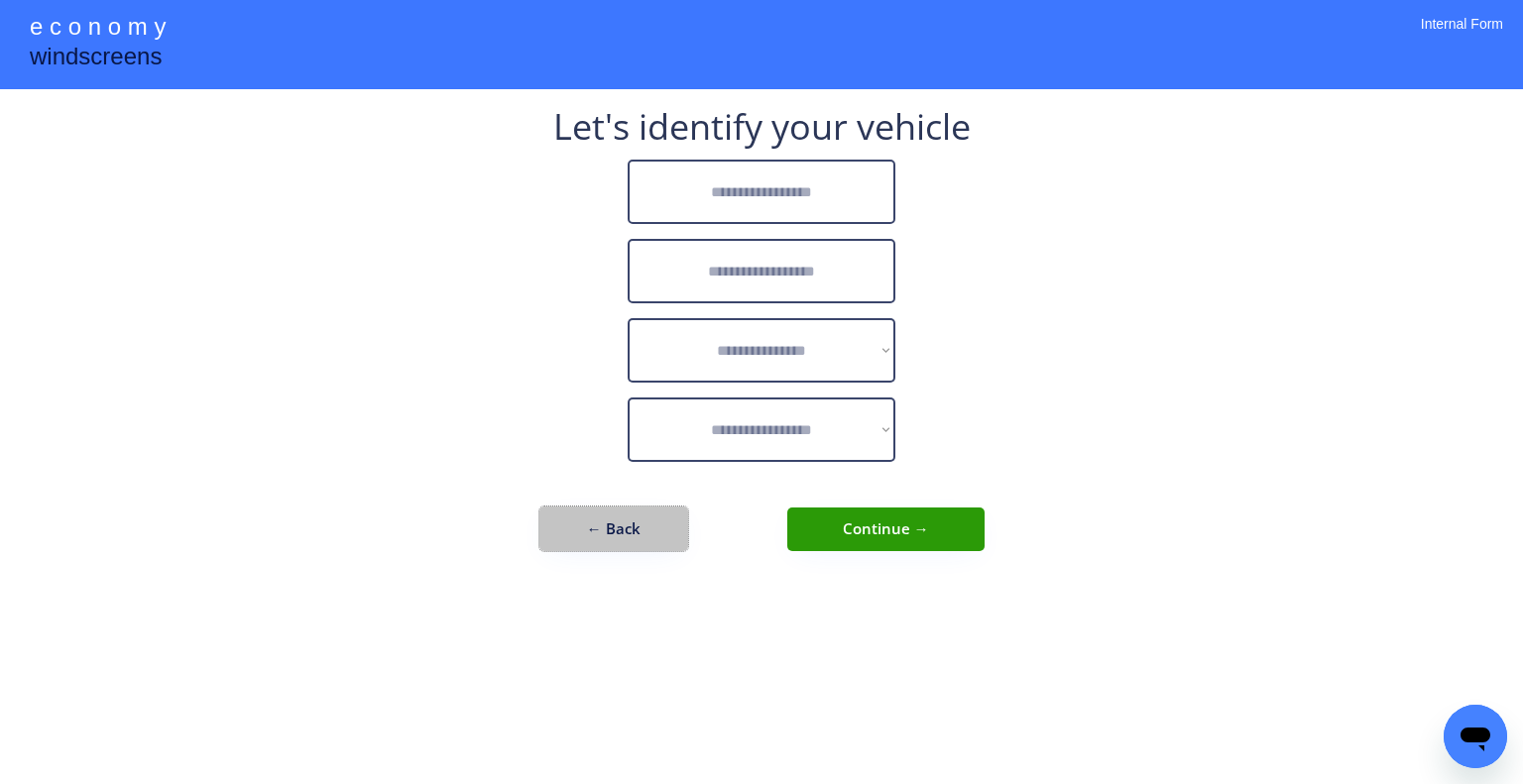 drag, startPoint x: 643, startPoint y: 517, endPoint x: 1007, endPoint y: 52, distance: 590.52604 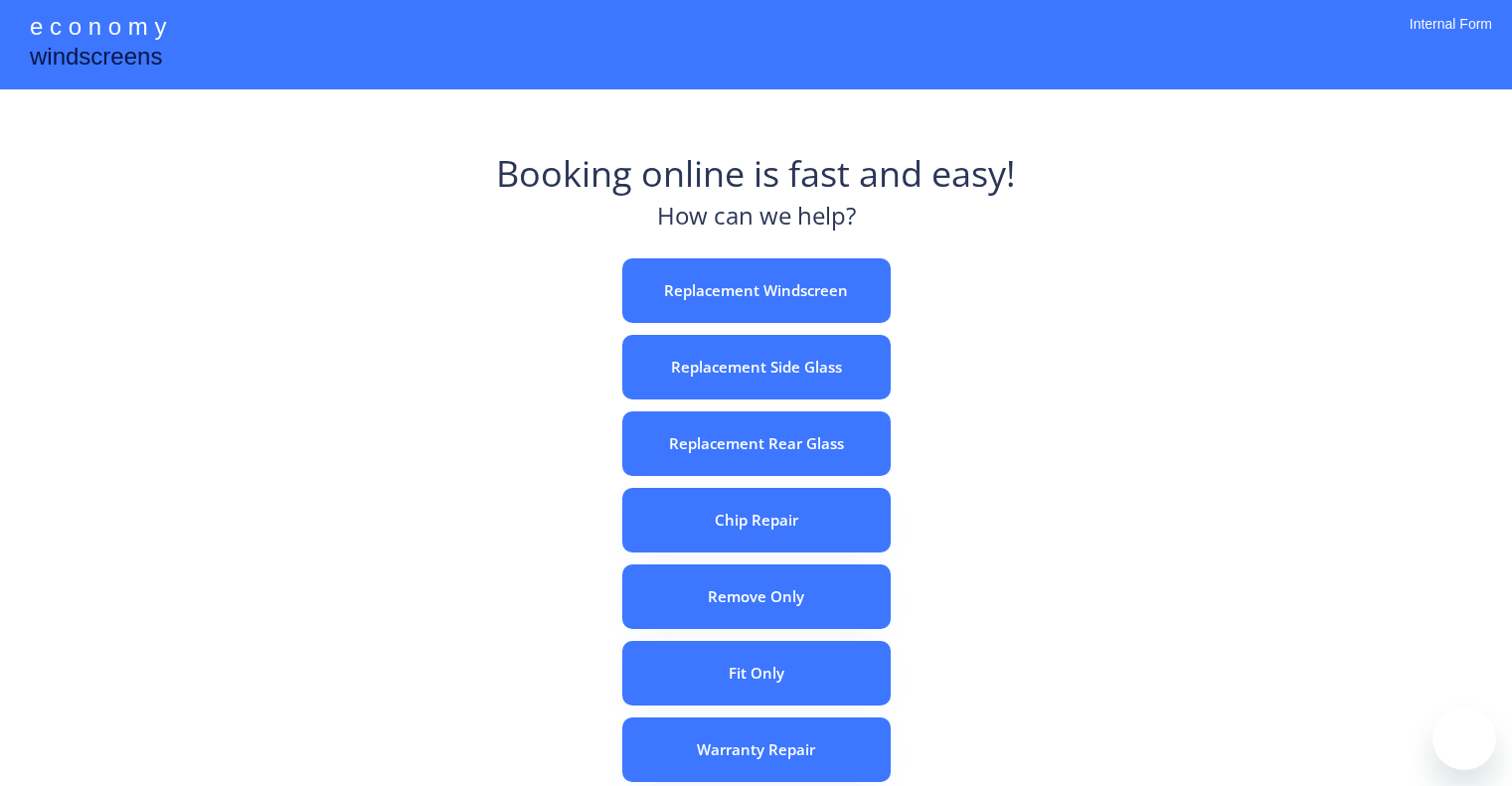 scroll, scrollTop: 0, scrollLeft: 0, axis: both 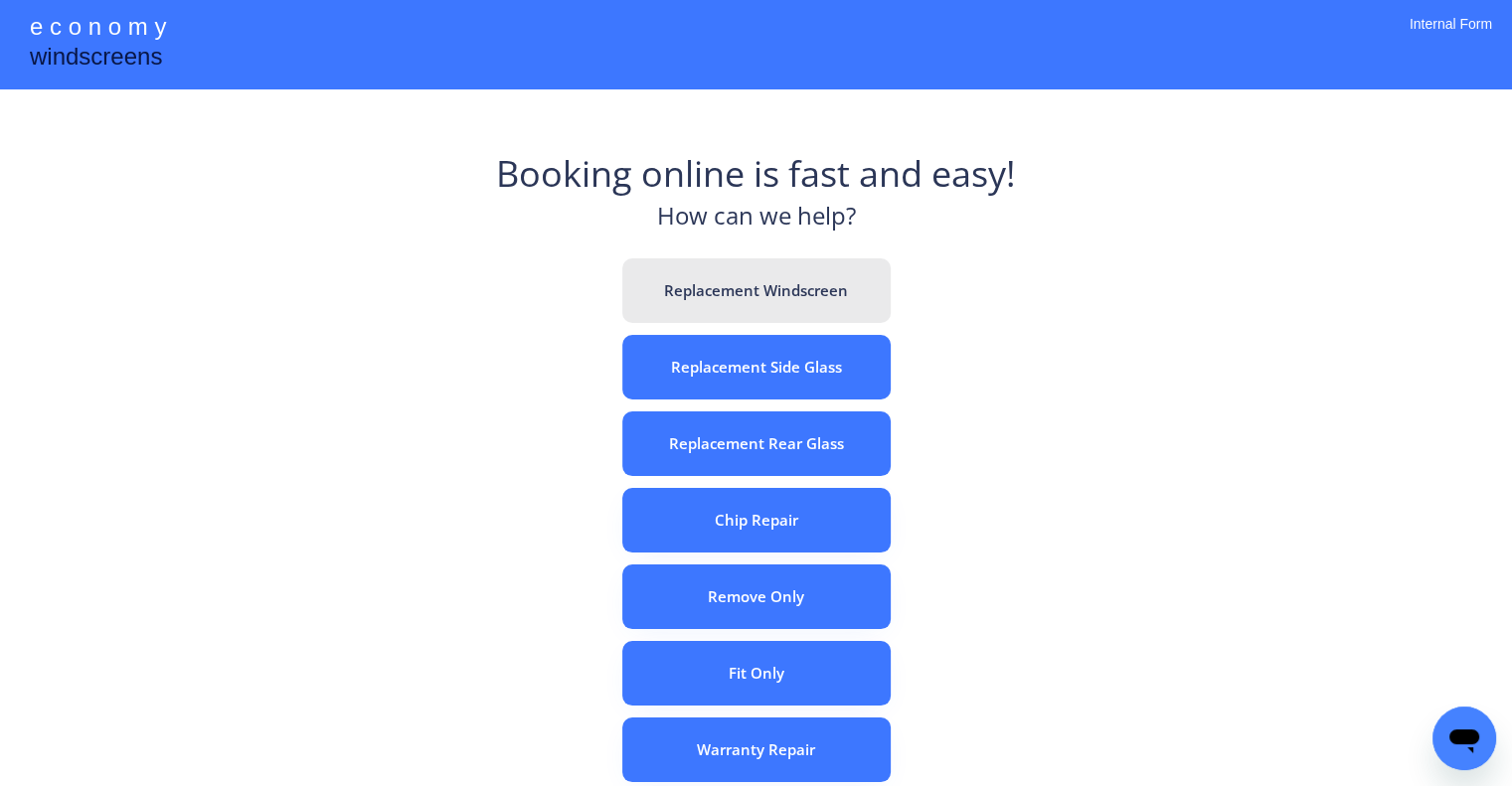 drag, startPoint x: 838, startPoint y: 283, endPoint x: 857, endPoint y: 353, distance: 72.53275 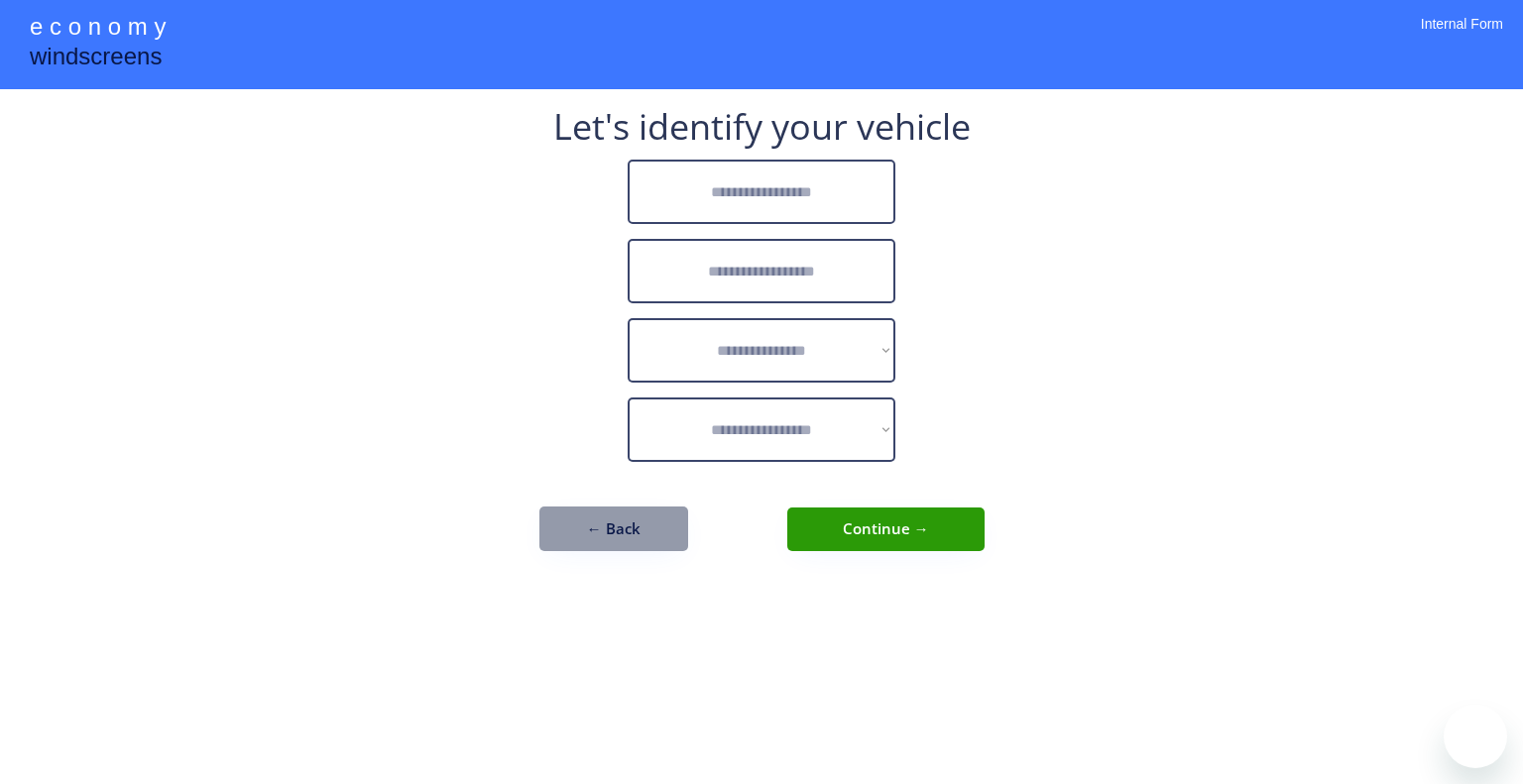 scroll, scrollTop: 0, scrollLeft: 0, axis: both 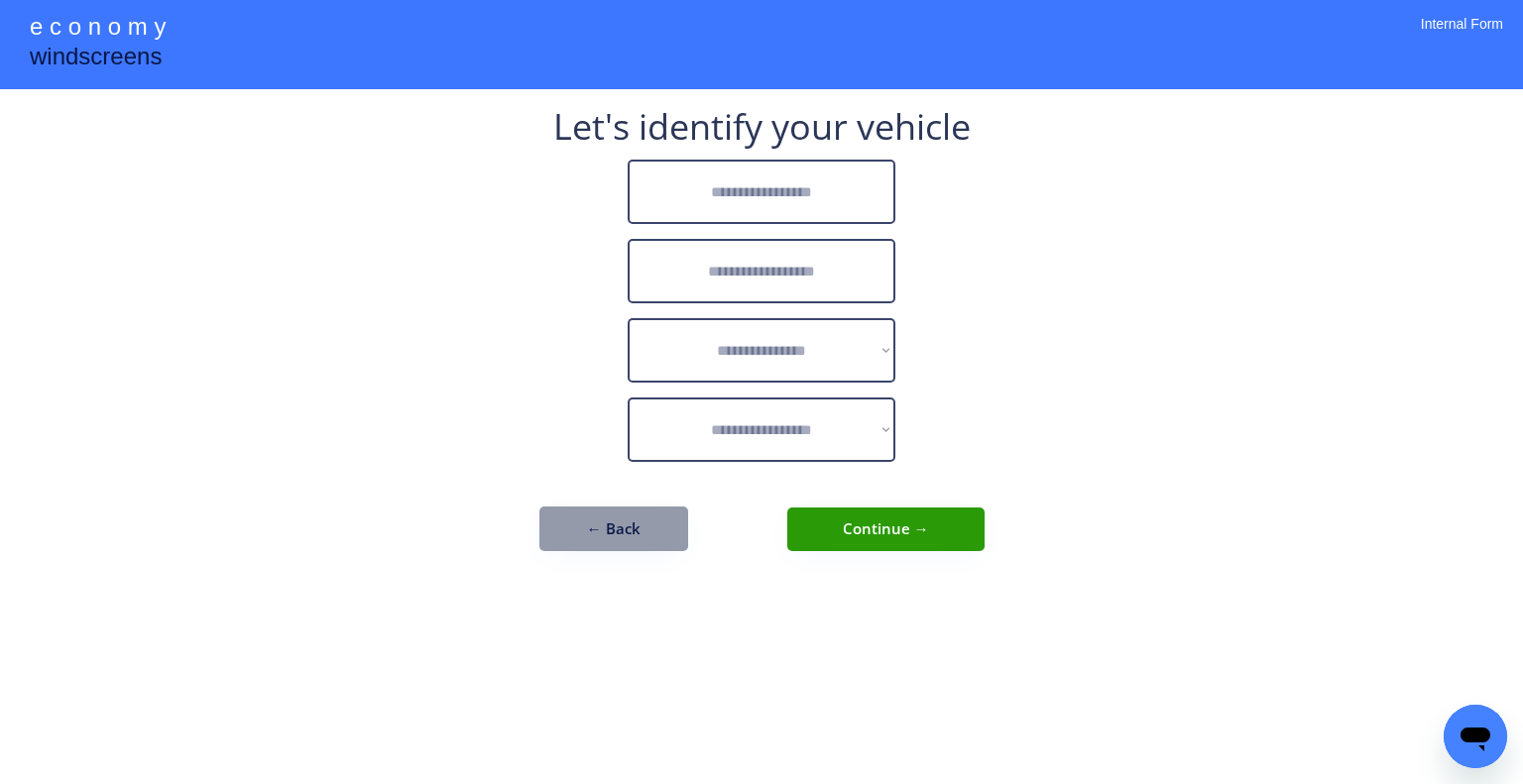 click at bounding box center [762, 191] 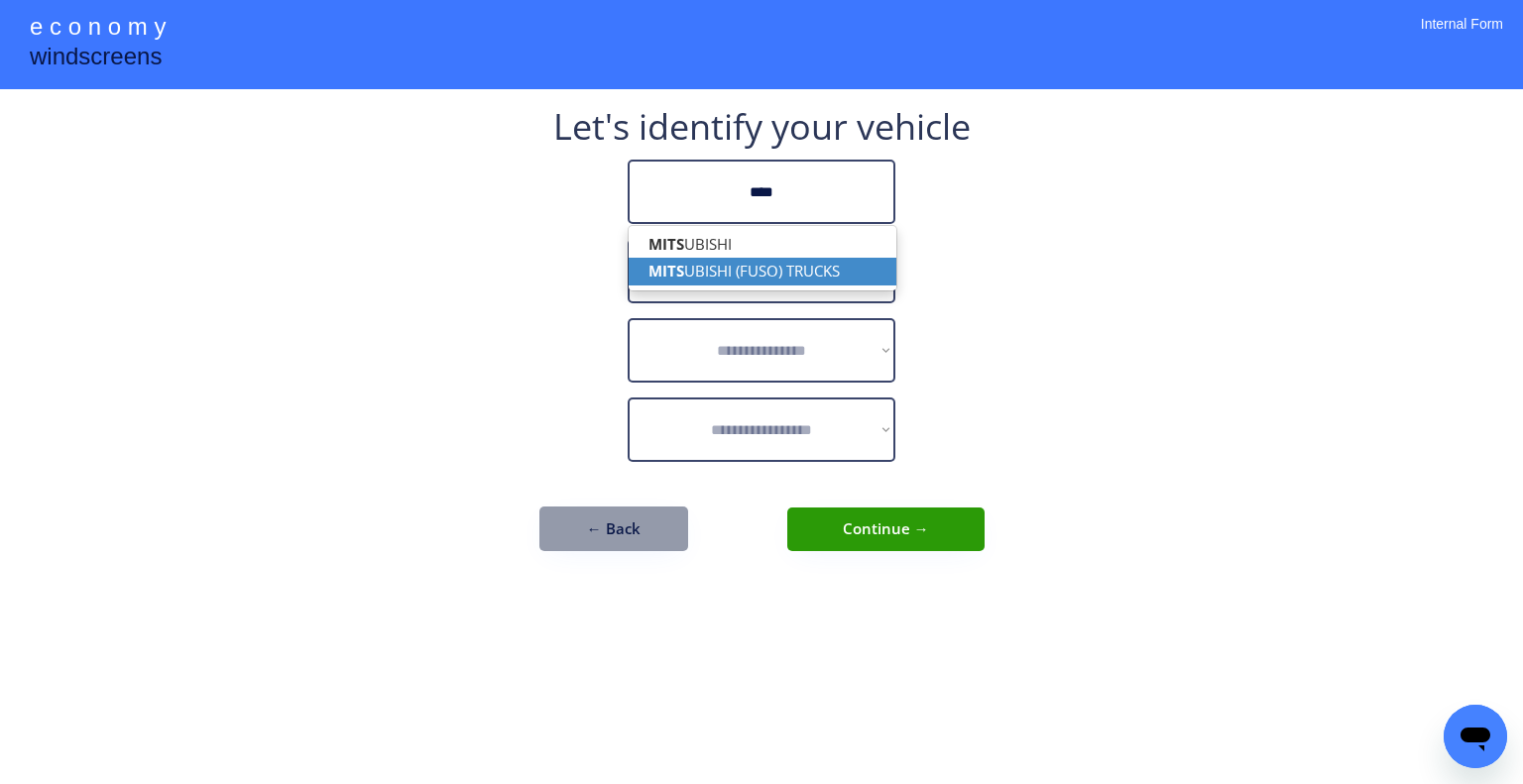 click on "MITS UBISHI (FUSO) TRUCKS" at bounding box center (762, 271) 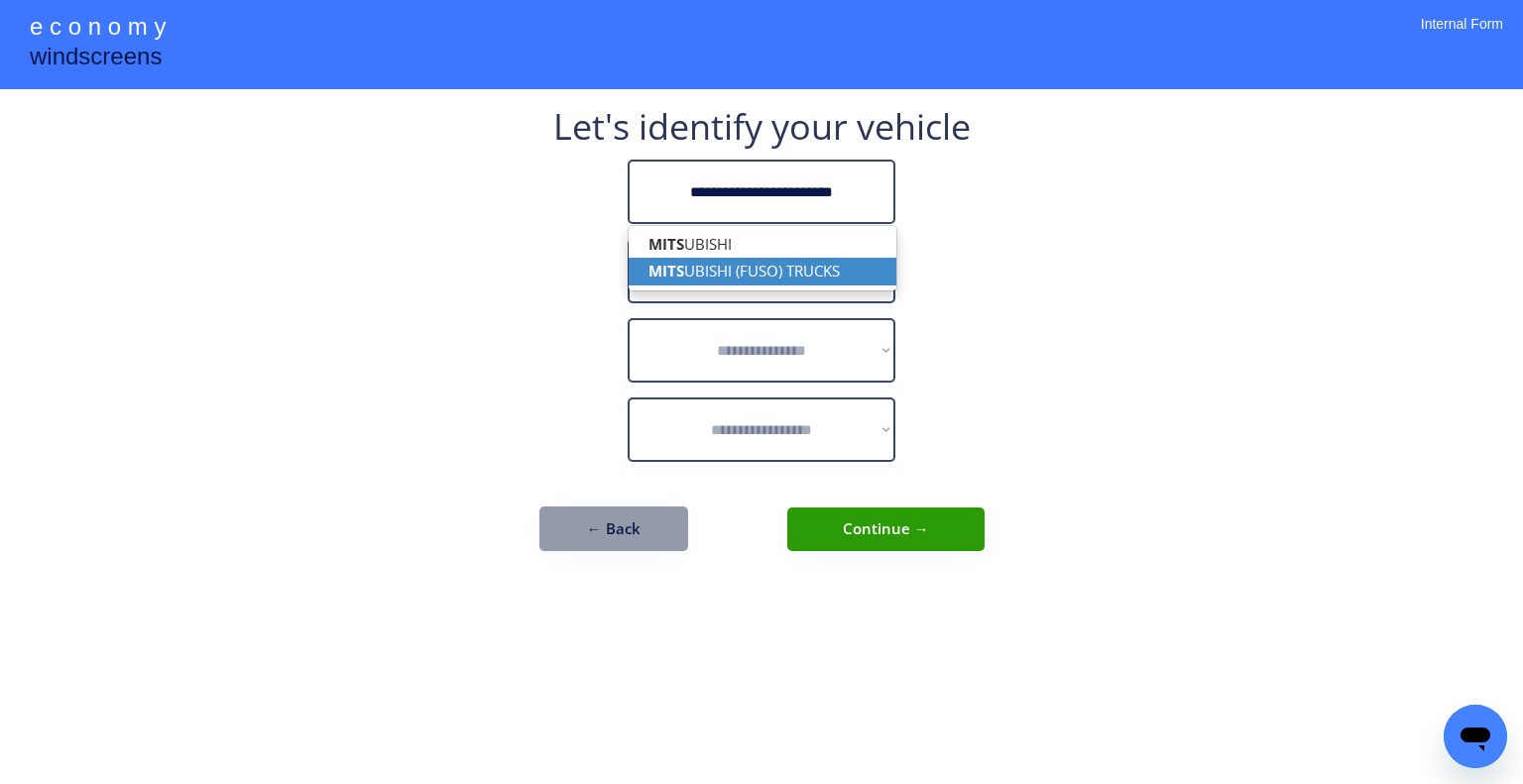 type on "**********" 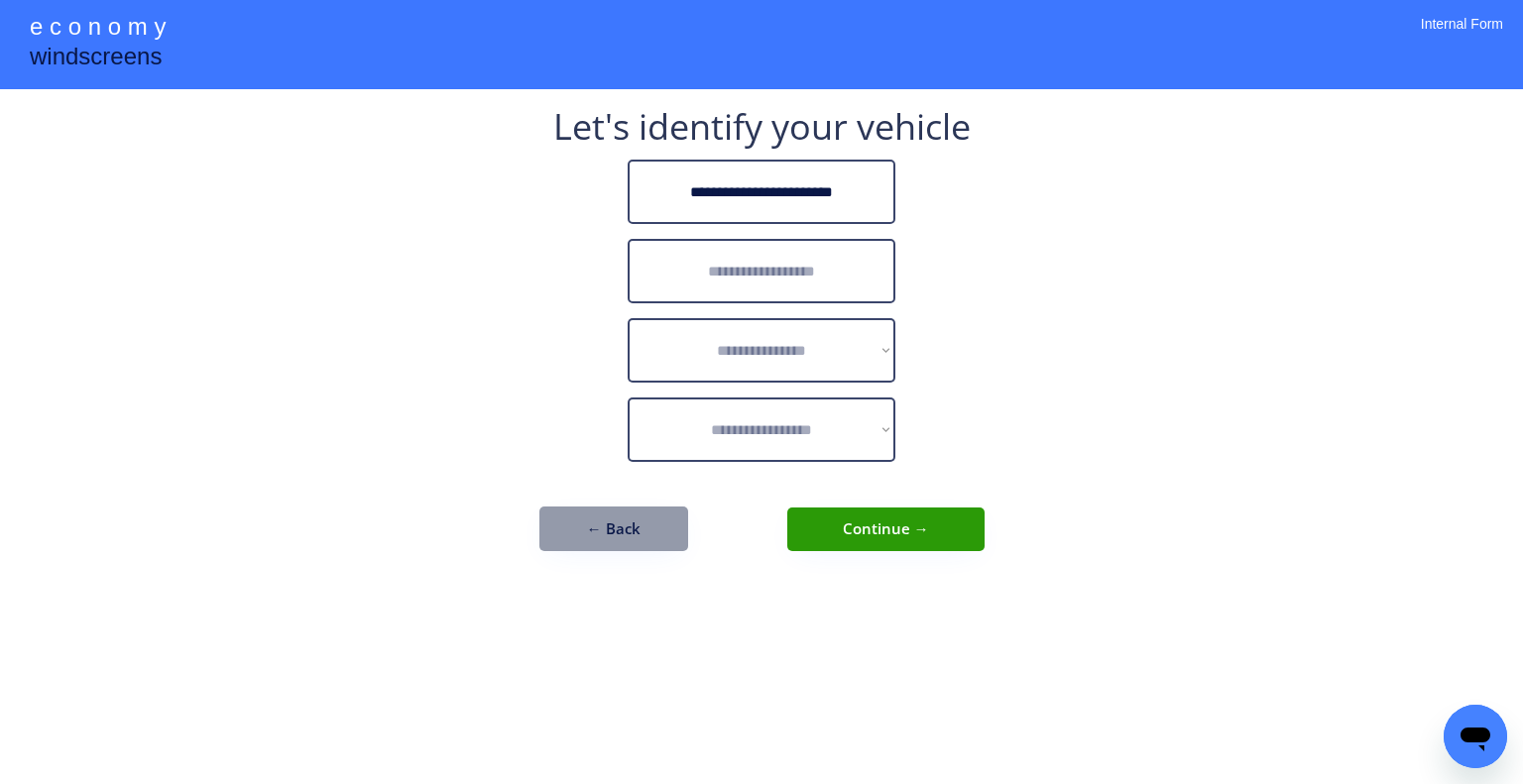 click at bounding box center (762, 271) 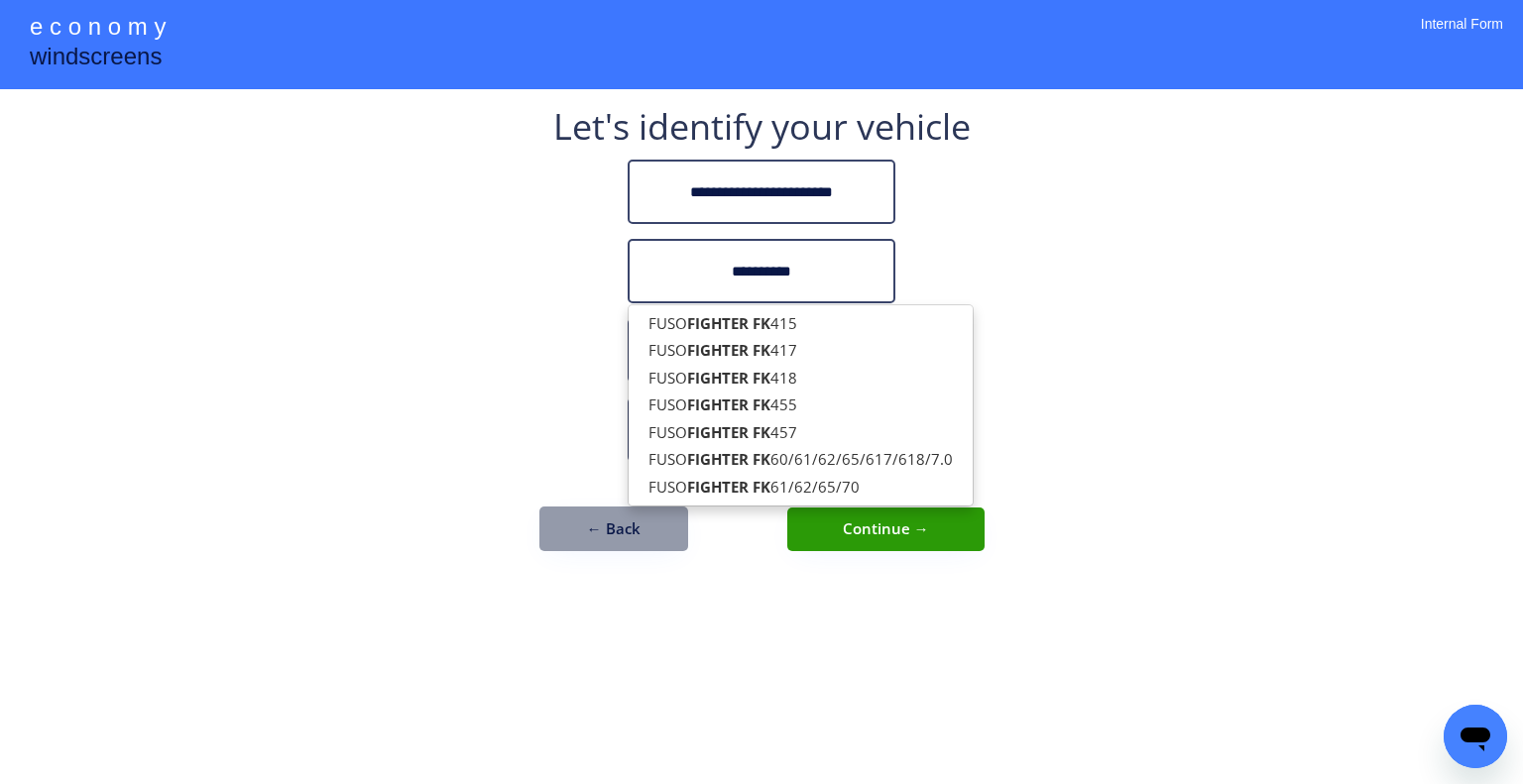 type on "**********" 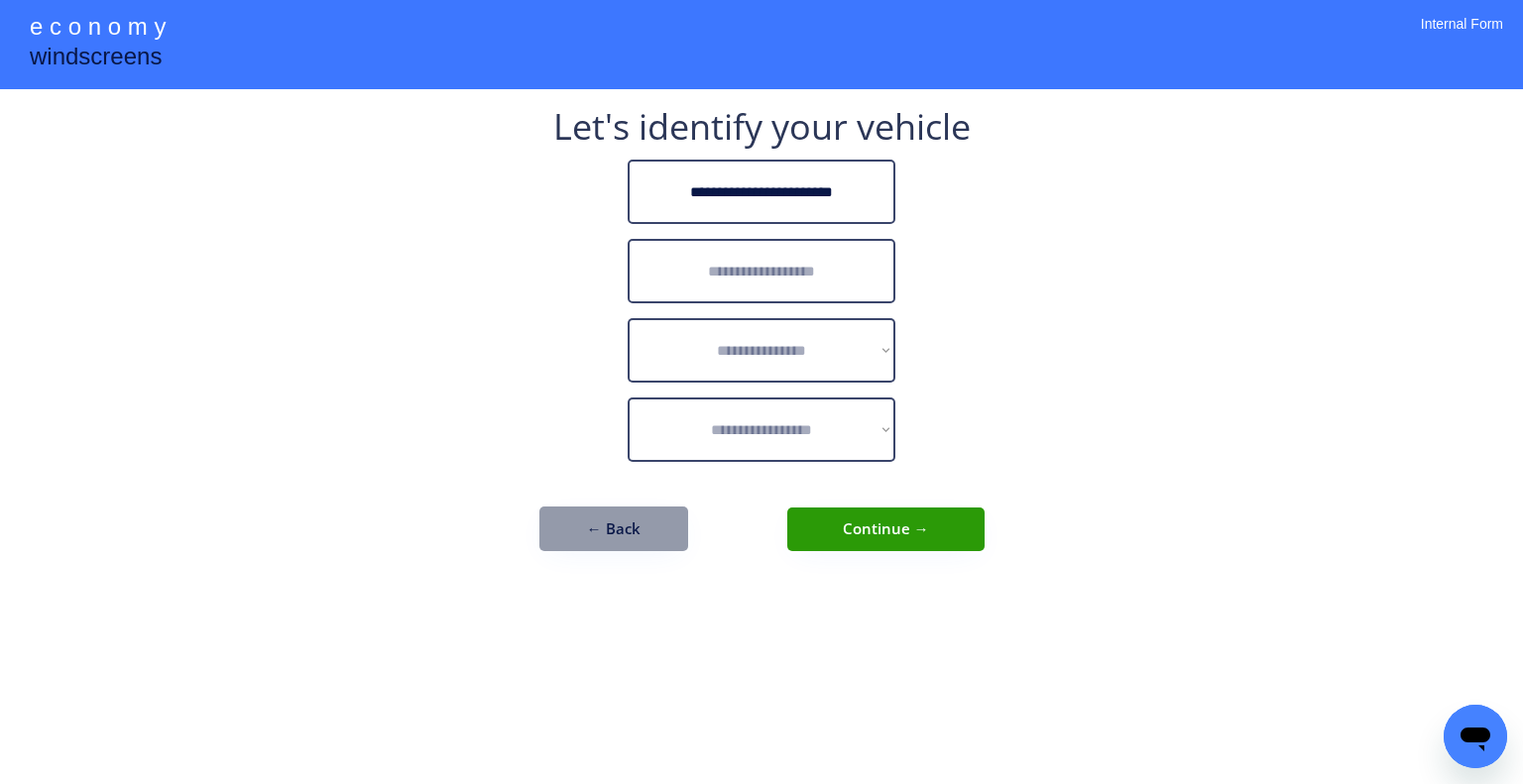 click at bounding box center (762, 271) 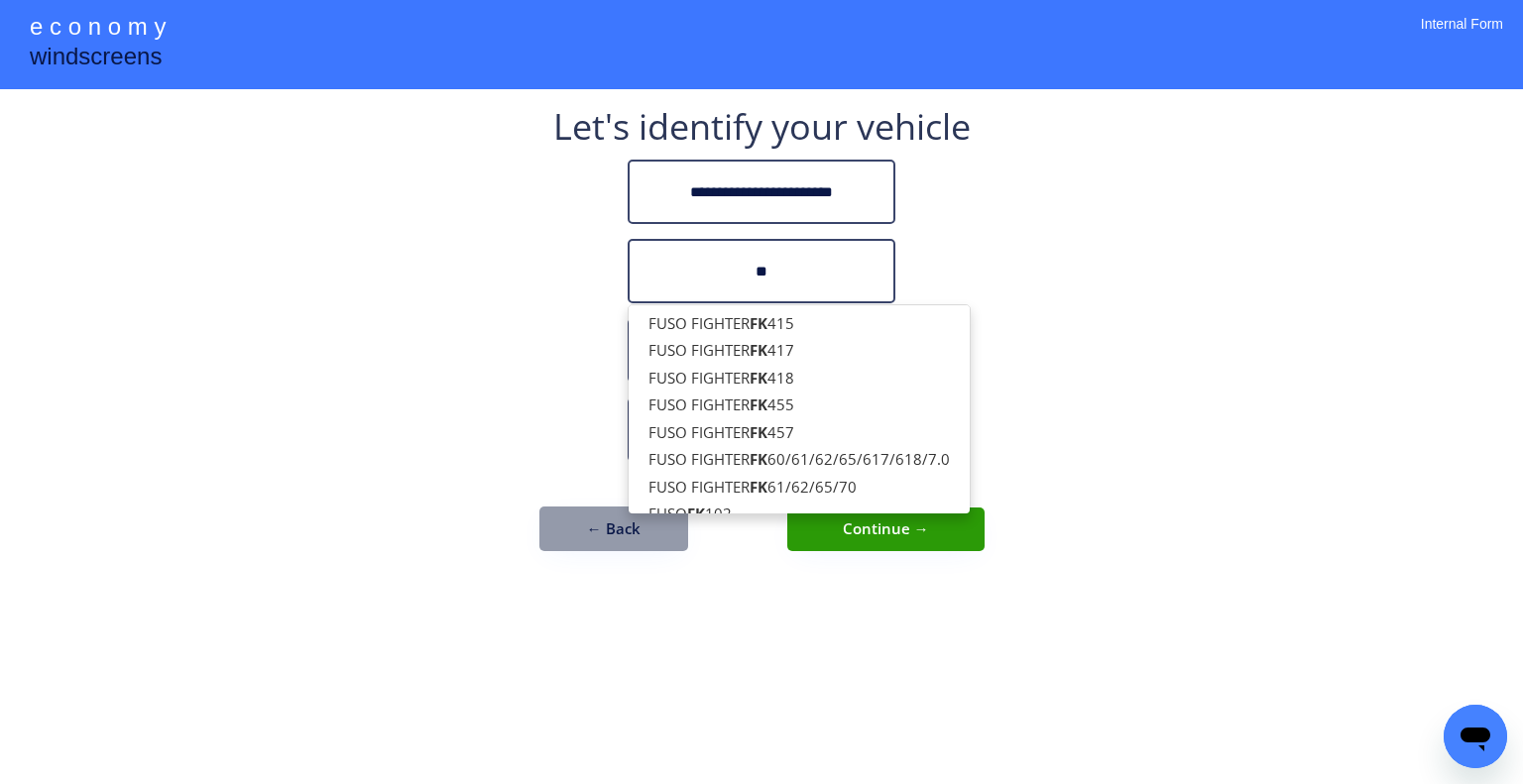 type on "**" 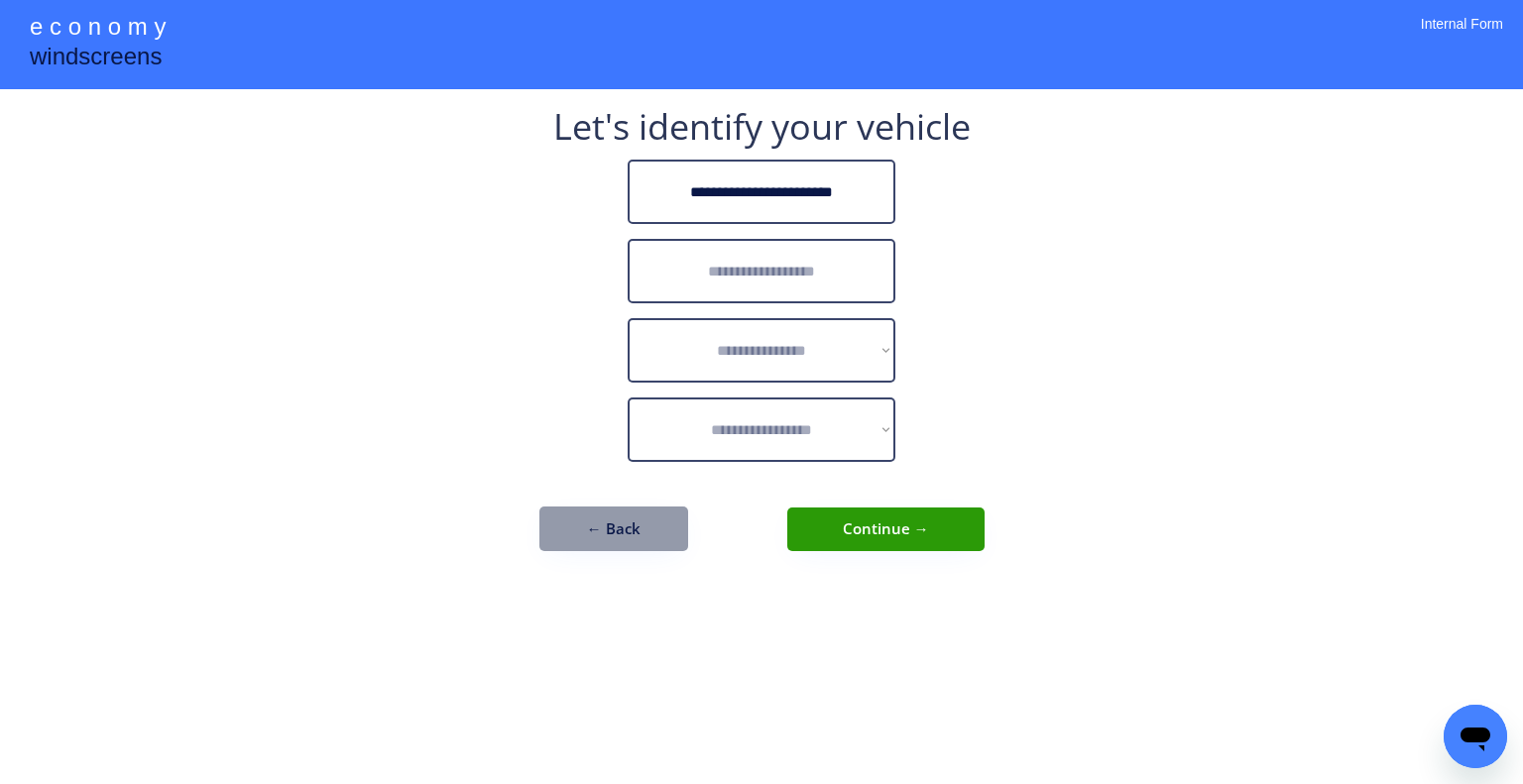 click at bounding box center (762, 271) 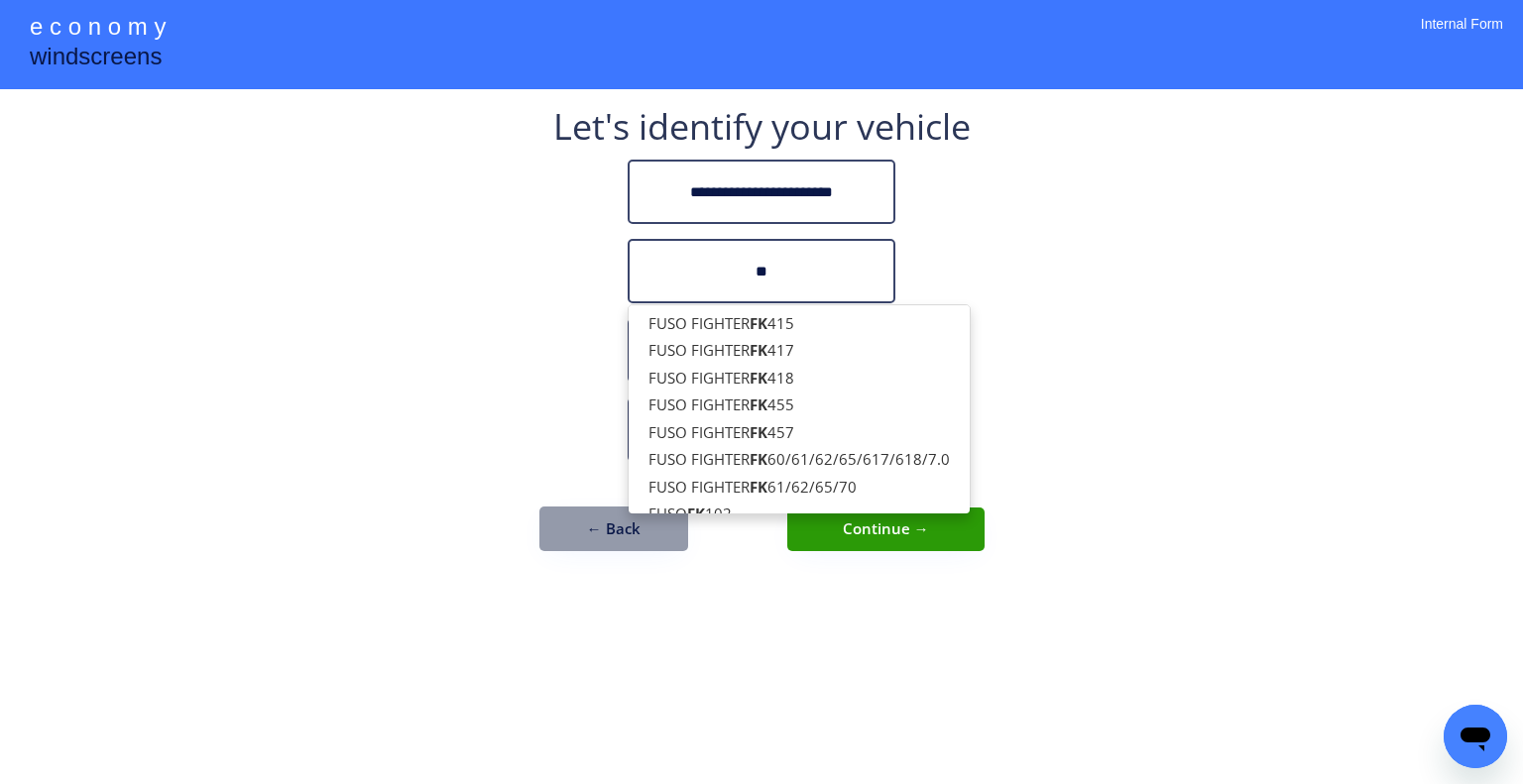 type on "*" 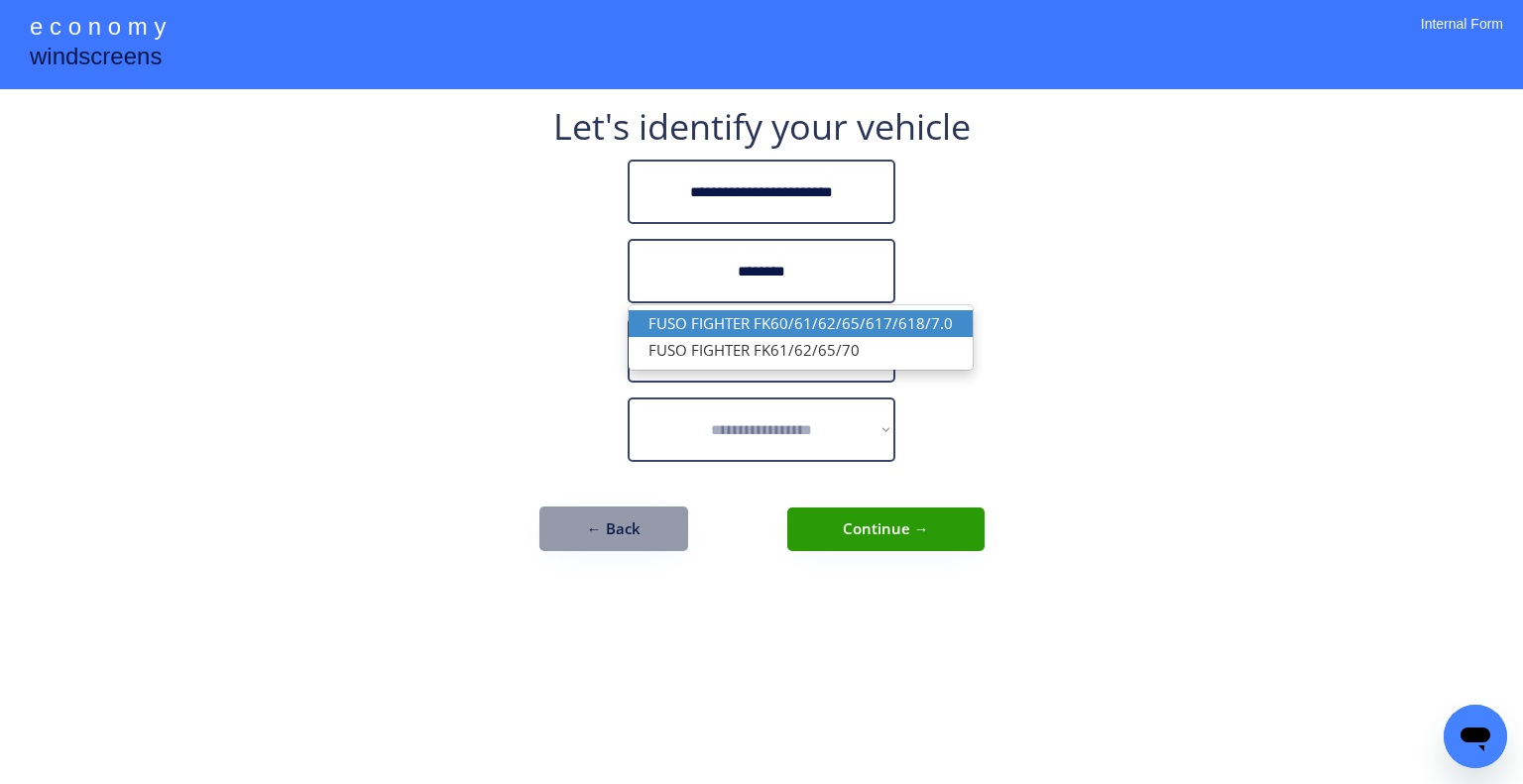 drag, startPoint x: 857, startPoint y: 330, endPoint x: 1030, endPoint y: 344, distance: 173.56555 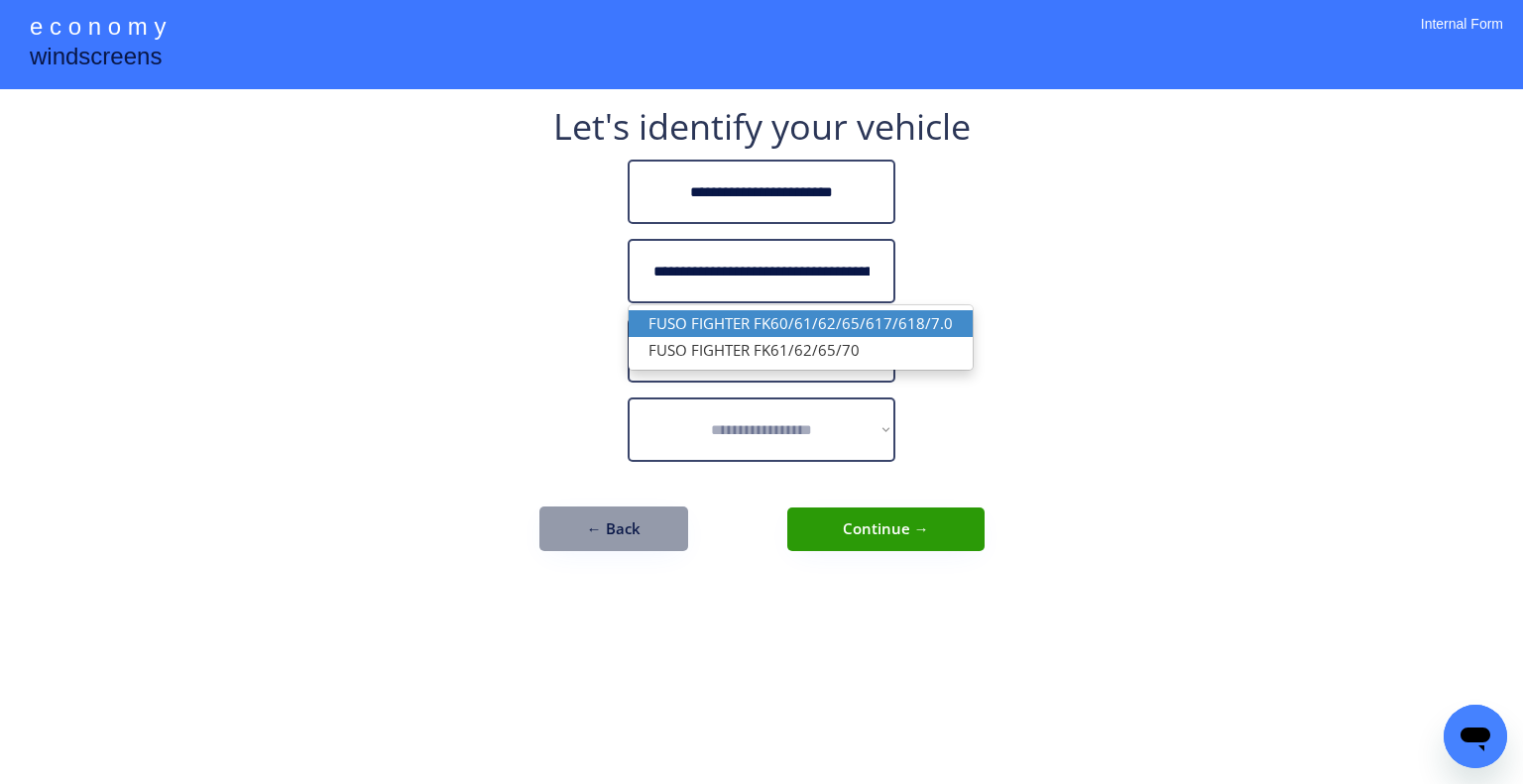 type on "**********" 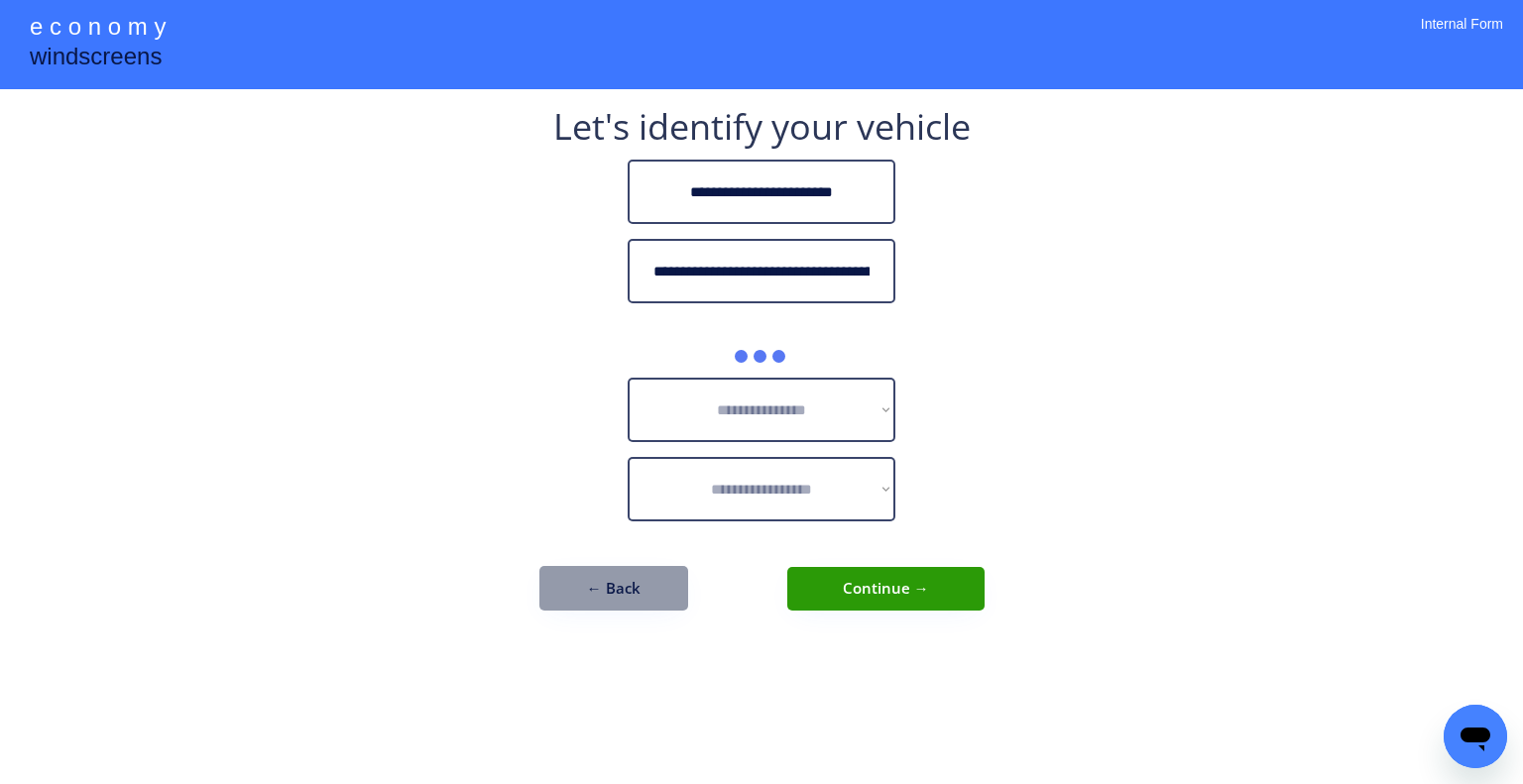 click on "**********" at bounding box center (762, 392) 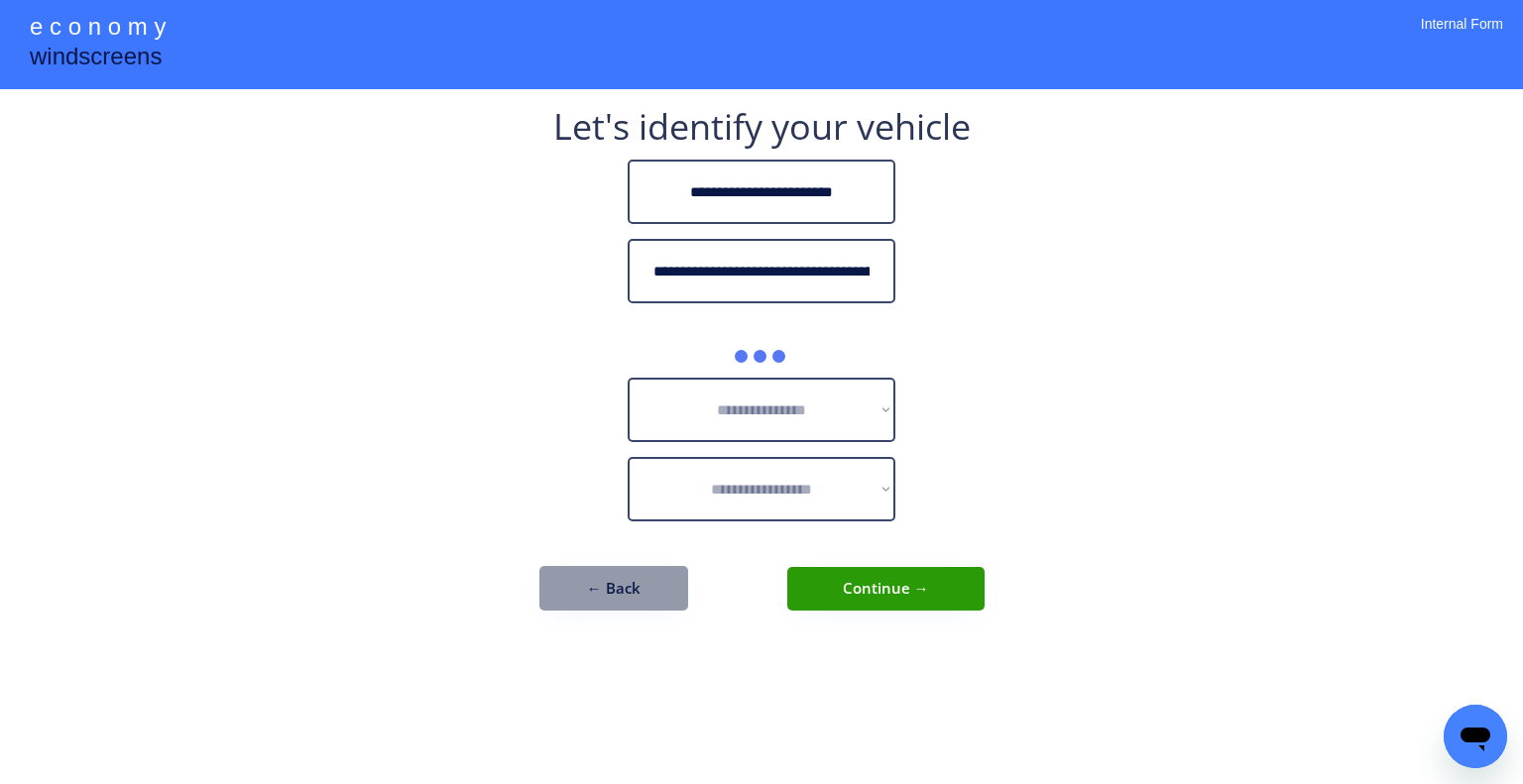 drag, startPoint x: 1031, startPoint y: 344, endPoint x: 1040, endPoint y: 329, distance: 17.492856 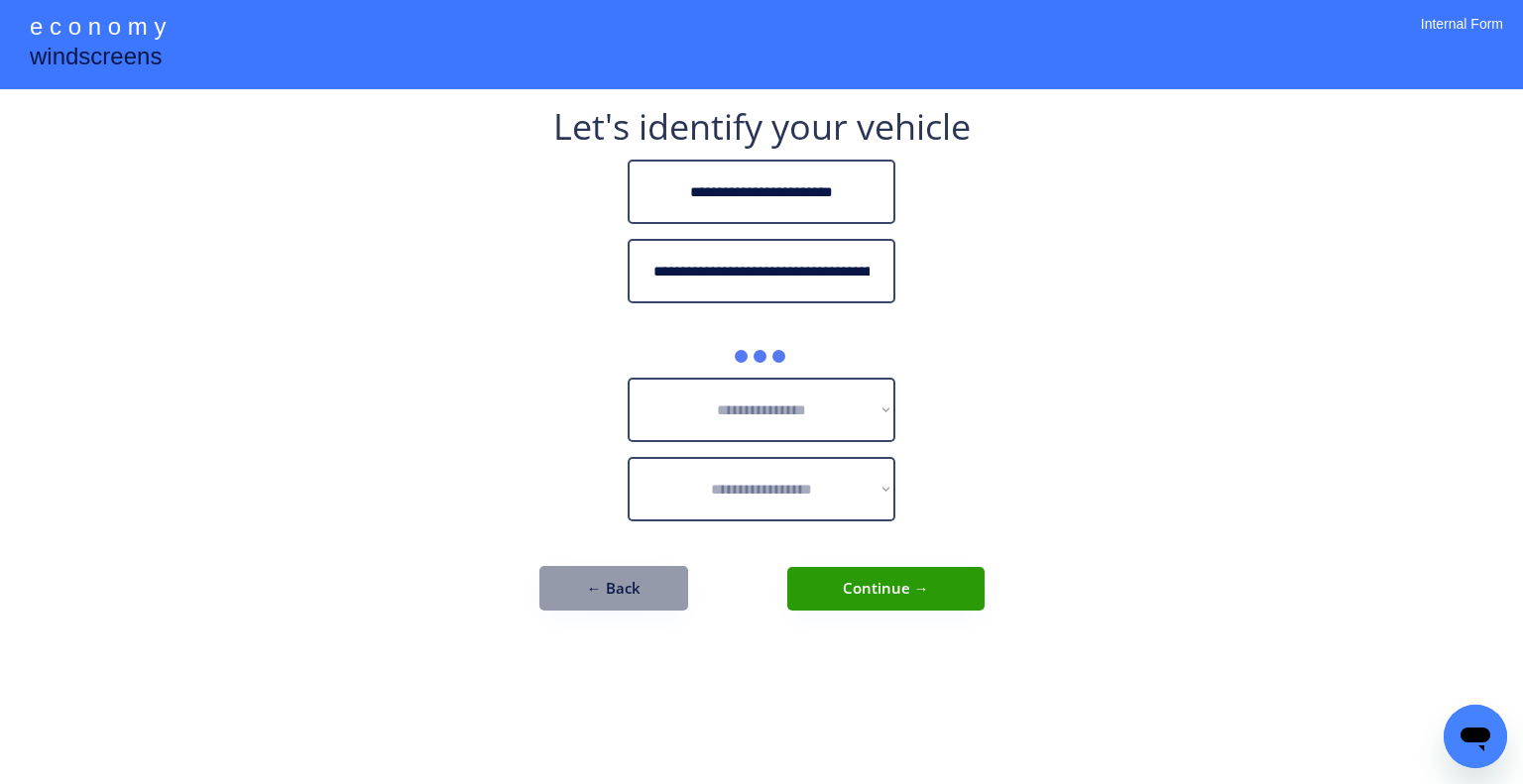 click on "**********" at bounding box center (762, 392) 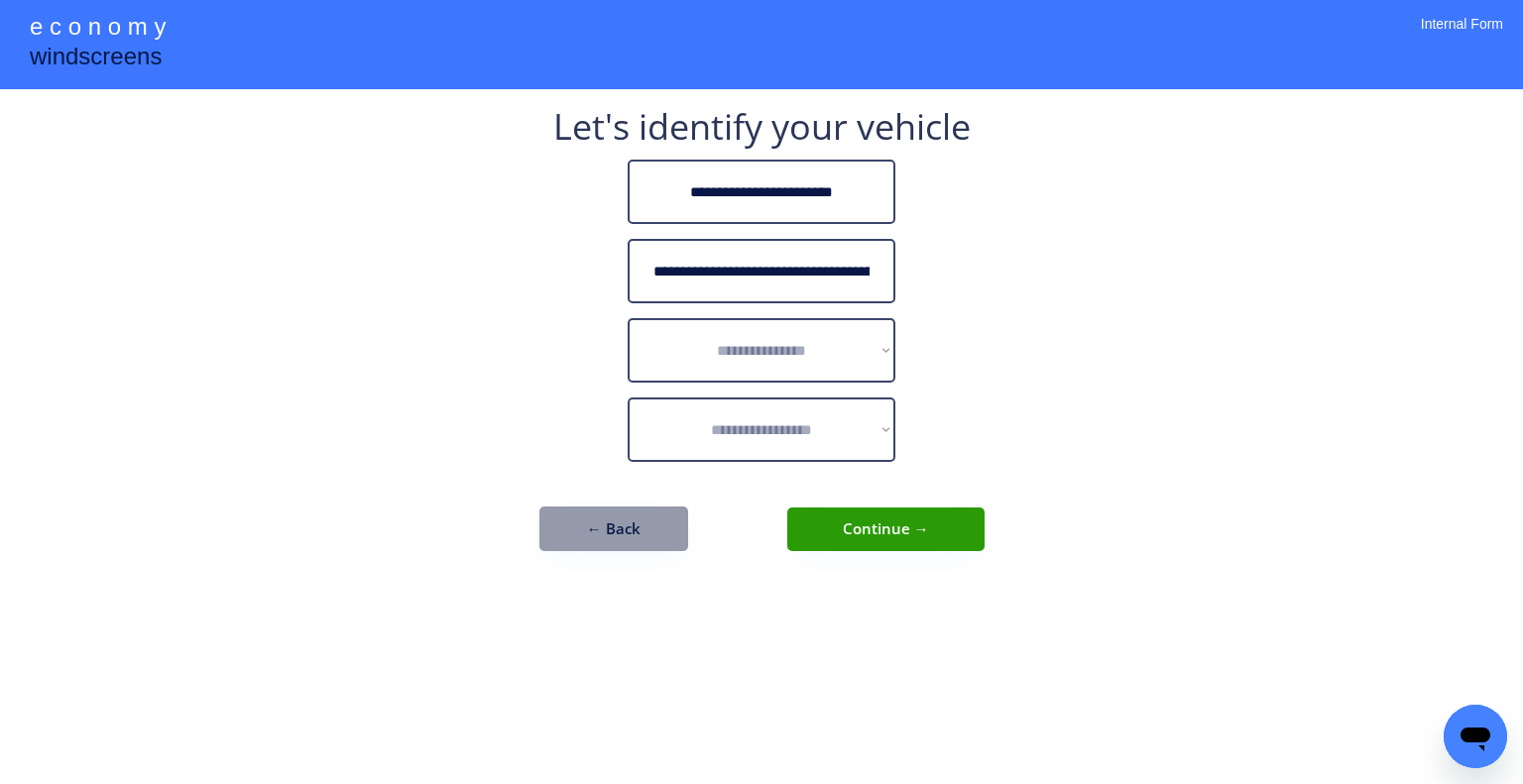 drag, startPoint x: 1202, startPoint y: 507, endPoint x: 1148, endPoint y: 473, distance: 63.8122 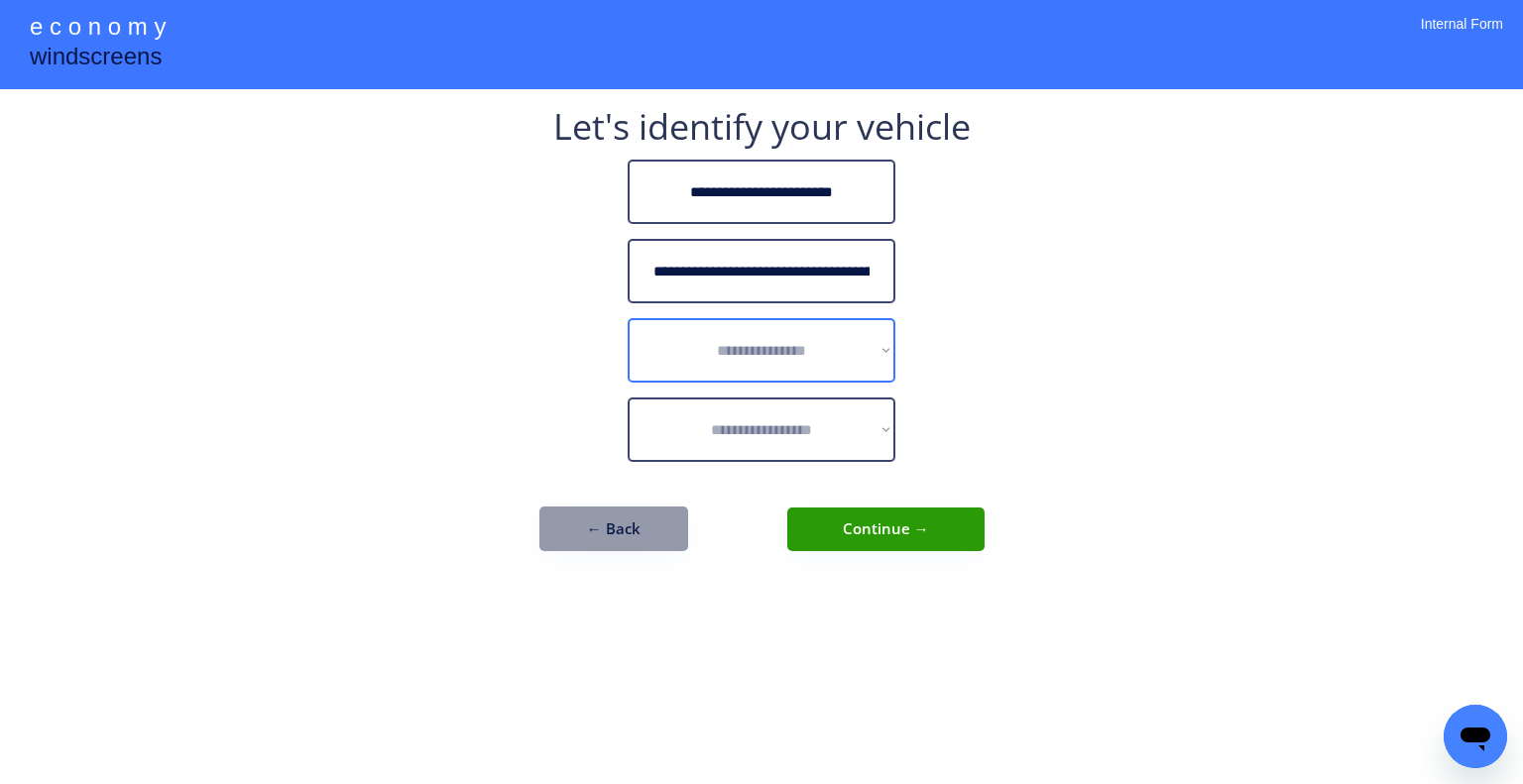 drag, startPoint x: 731, startPoint y: 344, endPoint x: 773, endPoint y: 358, distance: 44.271887 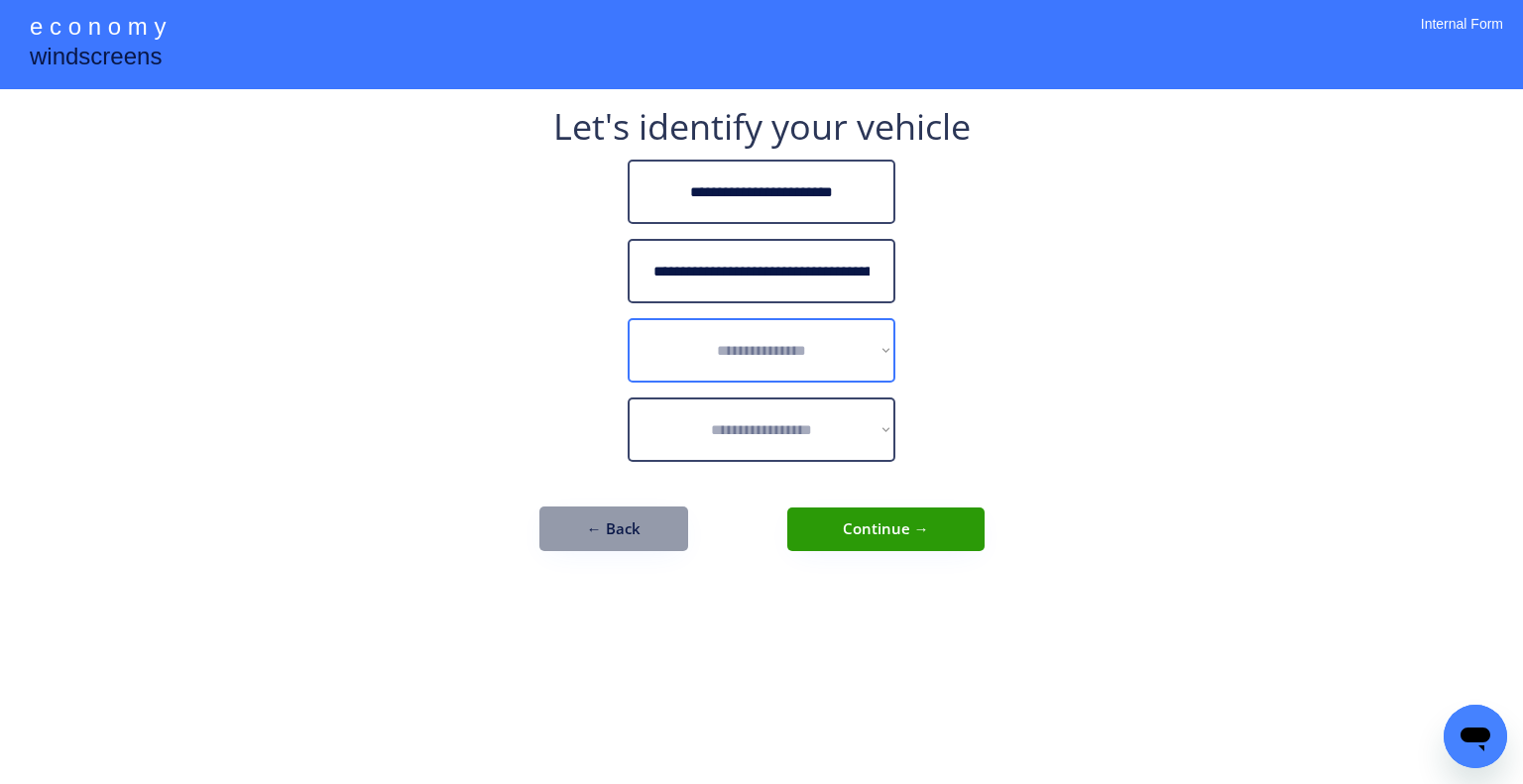 select on "******" 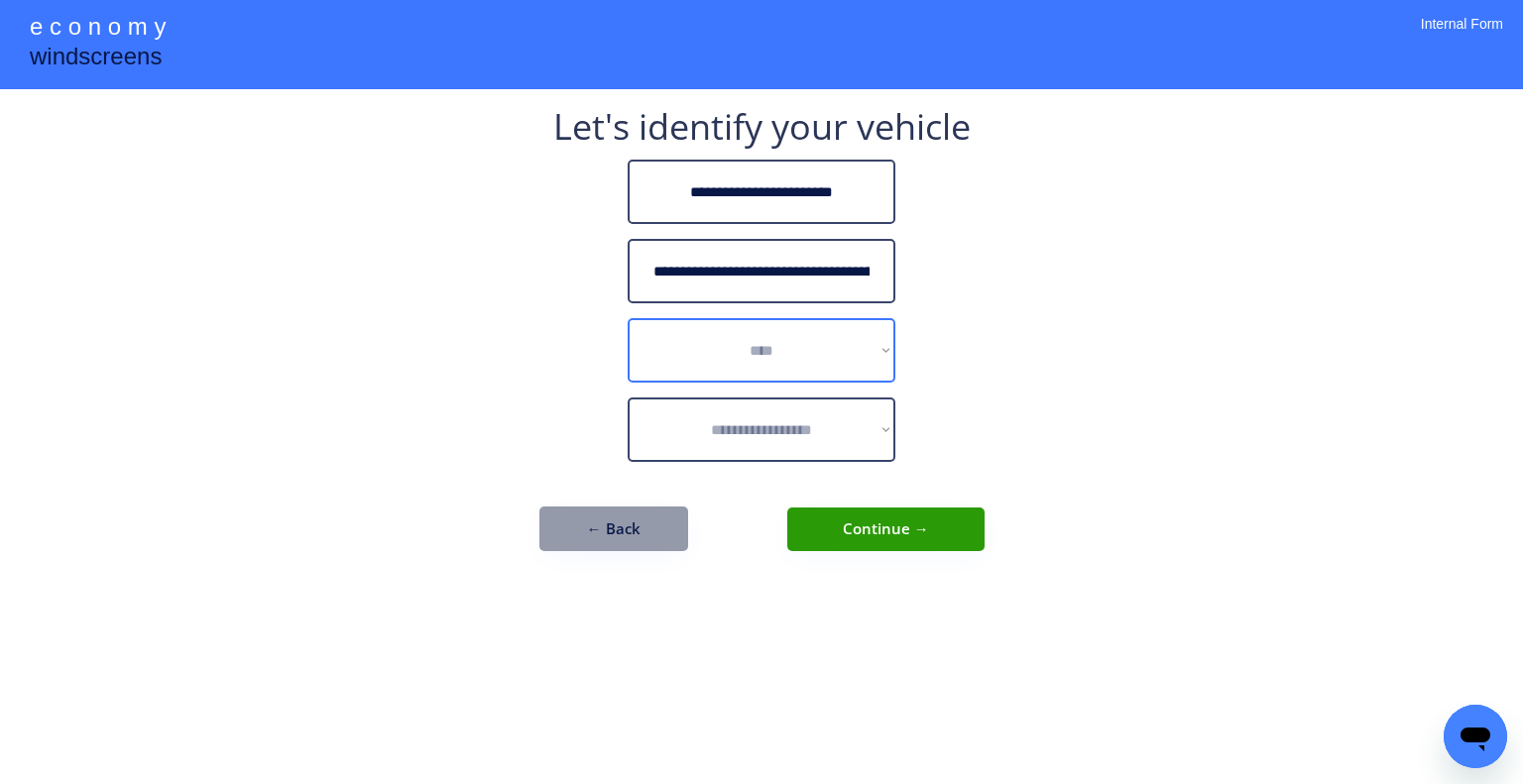 click on "**********" at bounding box center [762, 350] 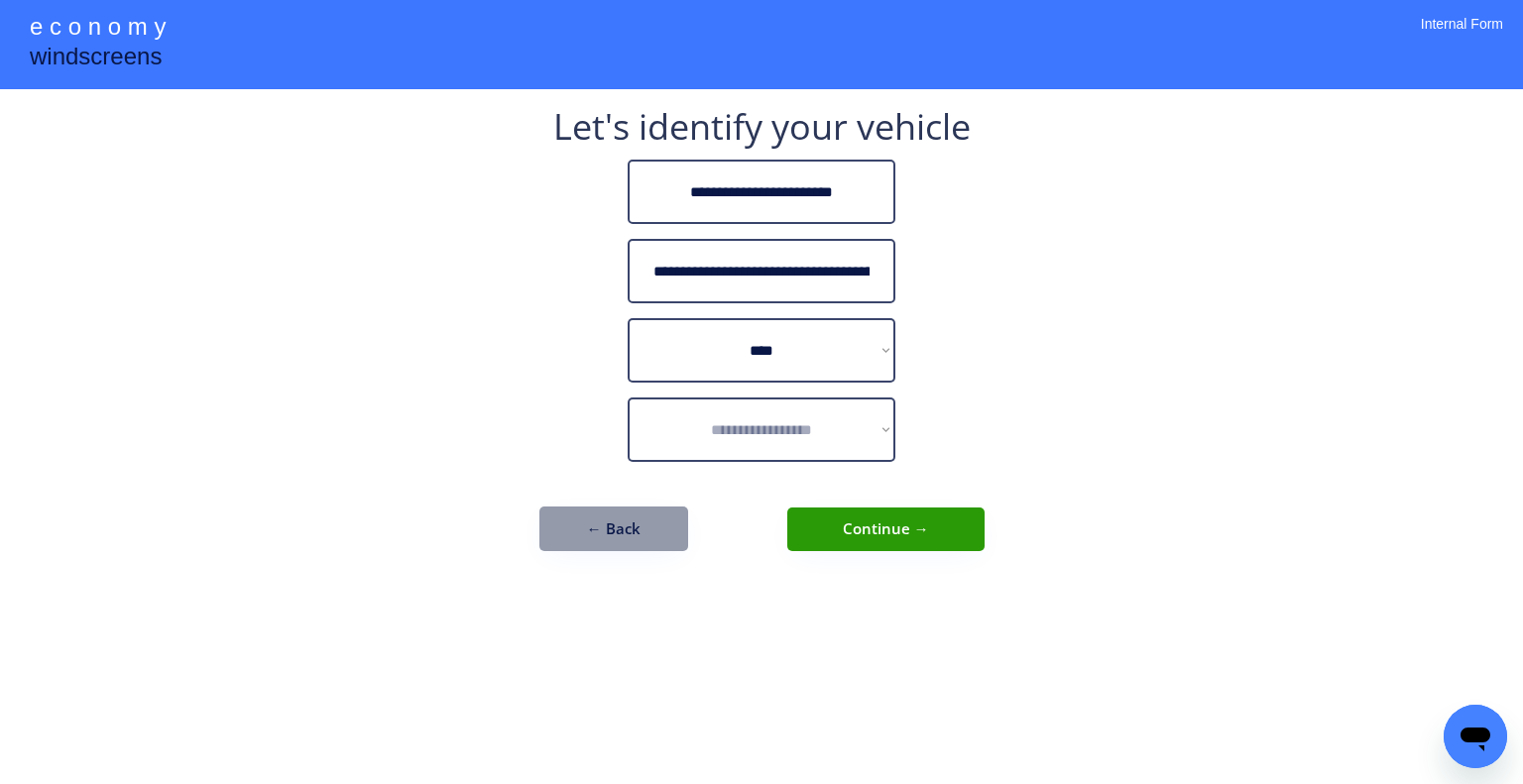 select on "**********" 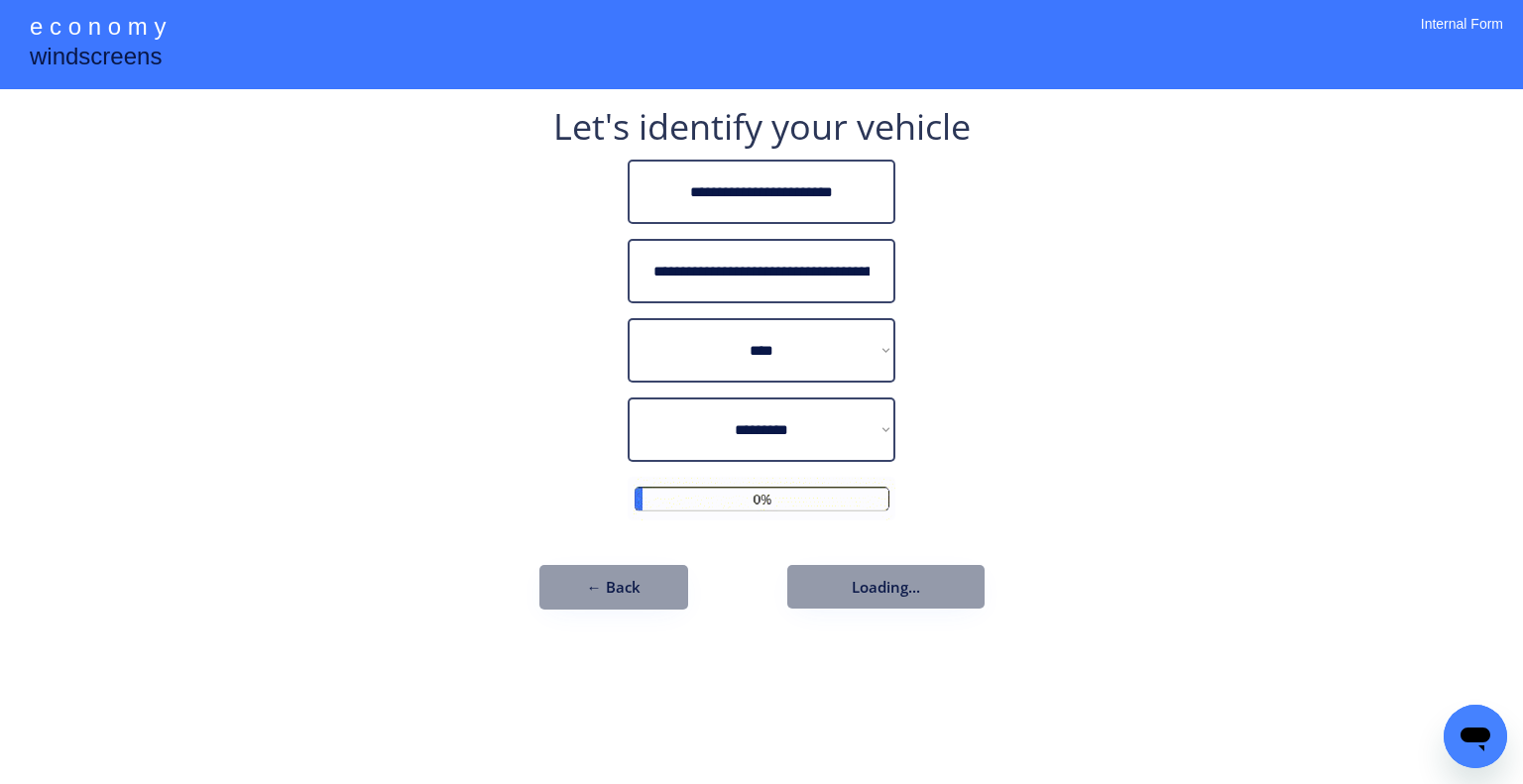 click on "**********" at bounding box center [762, 392] 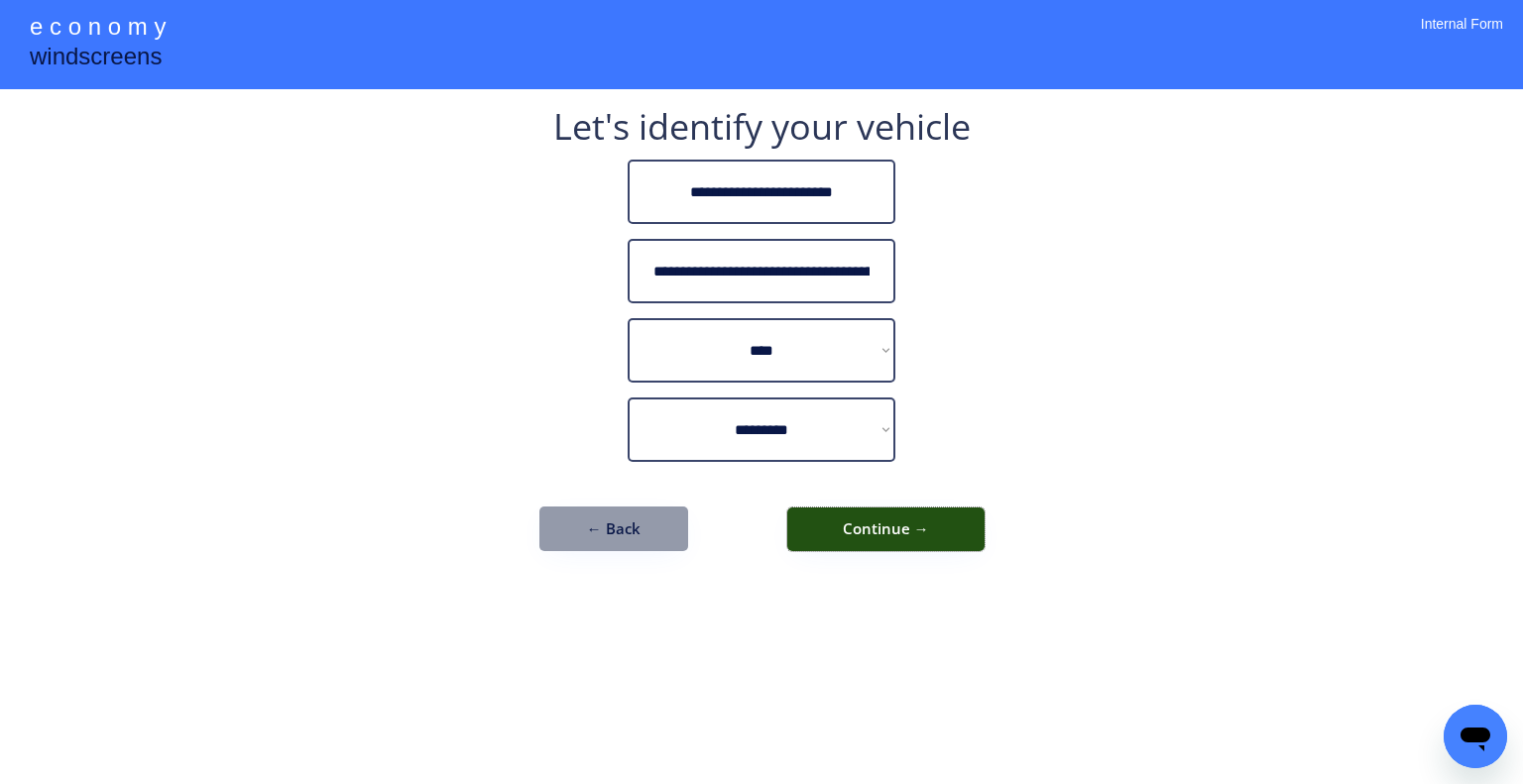 click on "Continue    →" at bounding box center (885, 529) 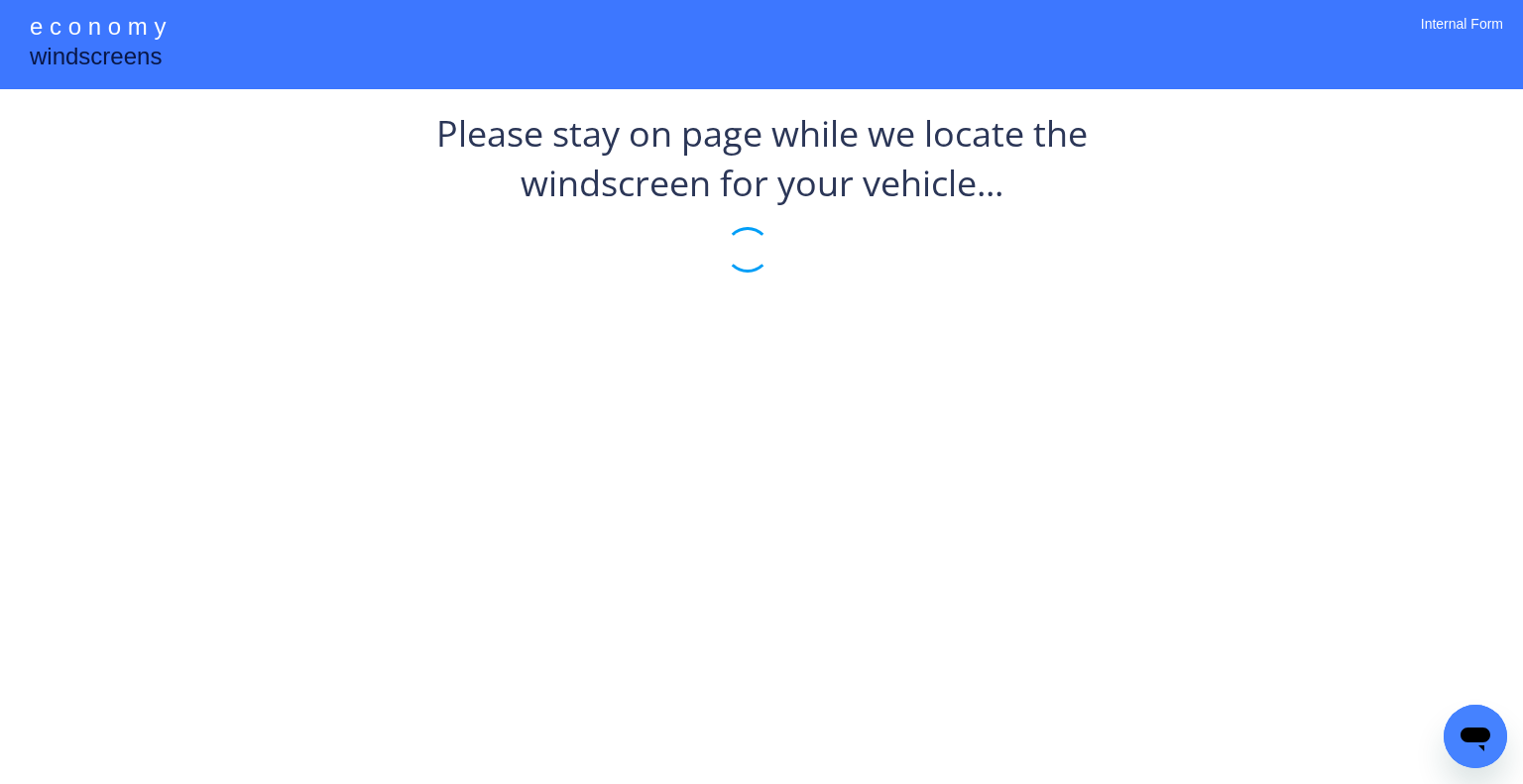 click on "Please stay on page while we locate the windscreen for your vehicle..." at bounding box center [762, 208] 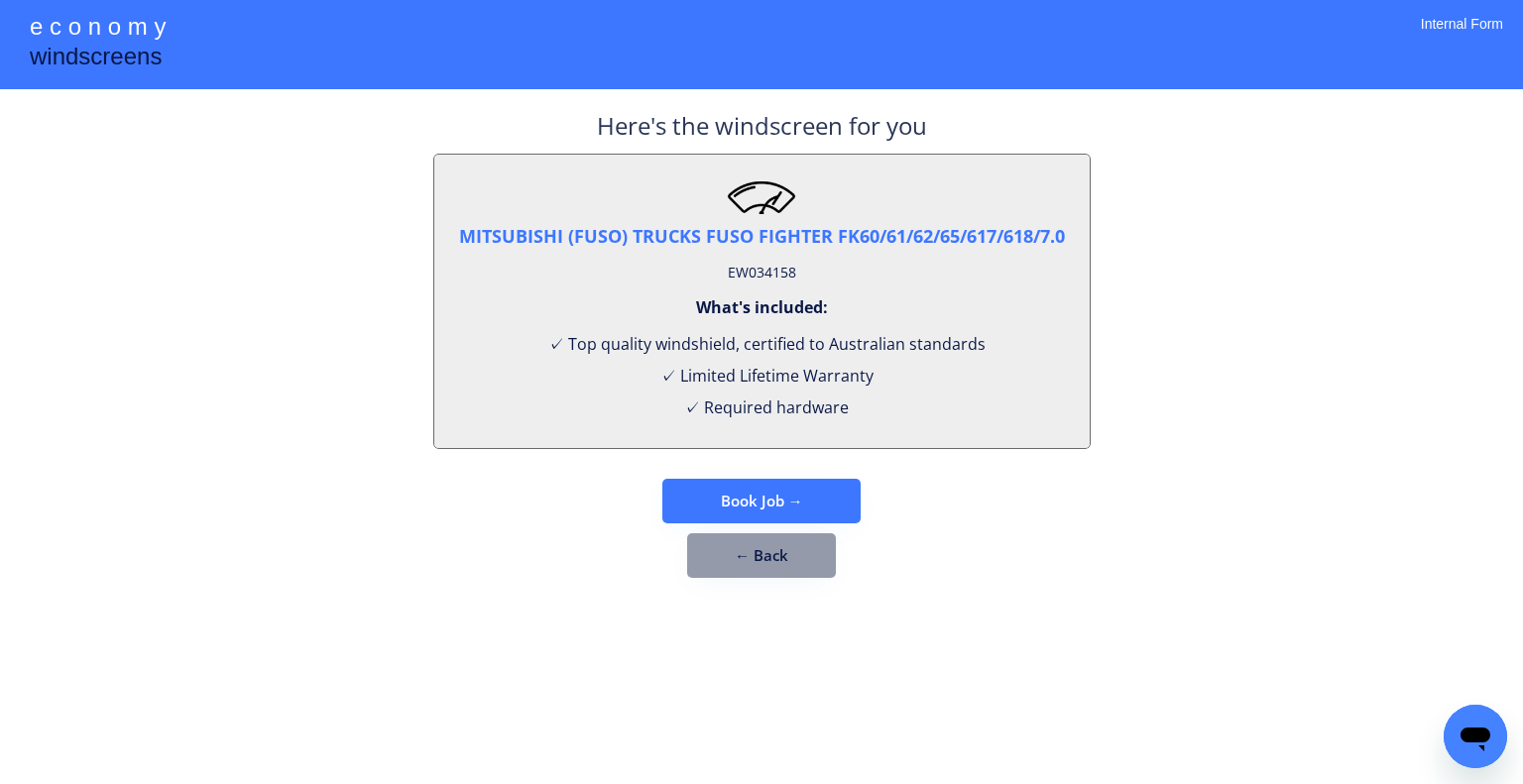 click on "EW034158" at bounding box center (762, 273) 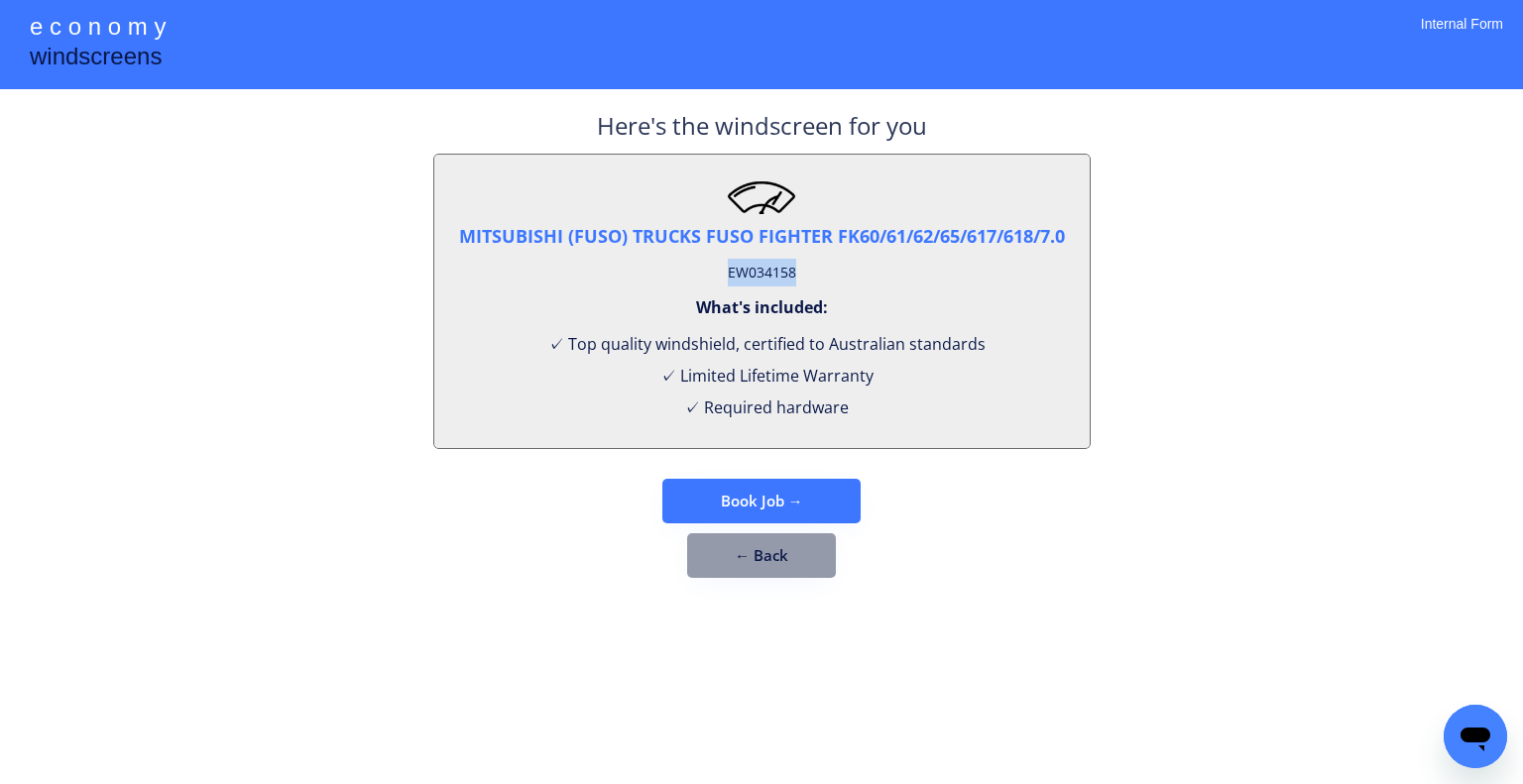 click on "EW034158" at bounding box center [762, 273] 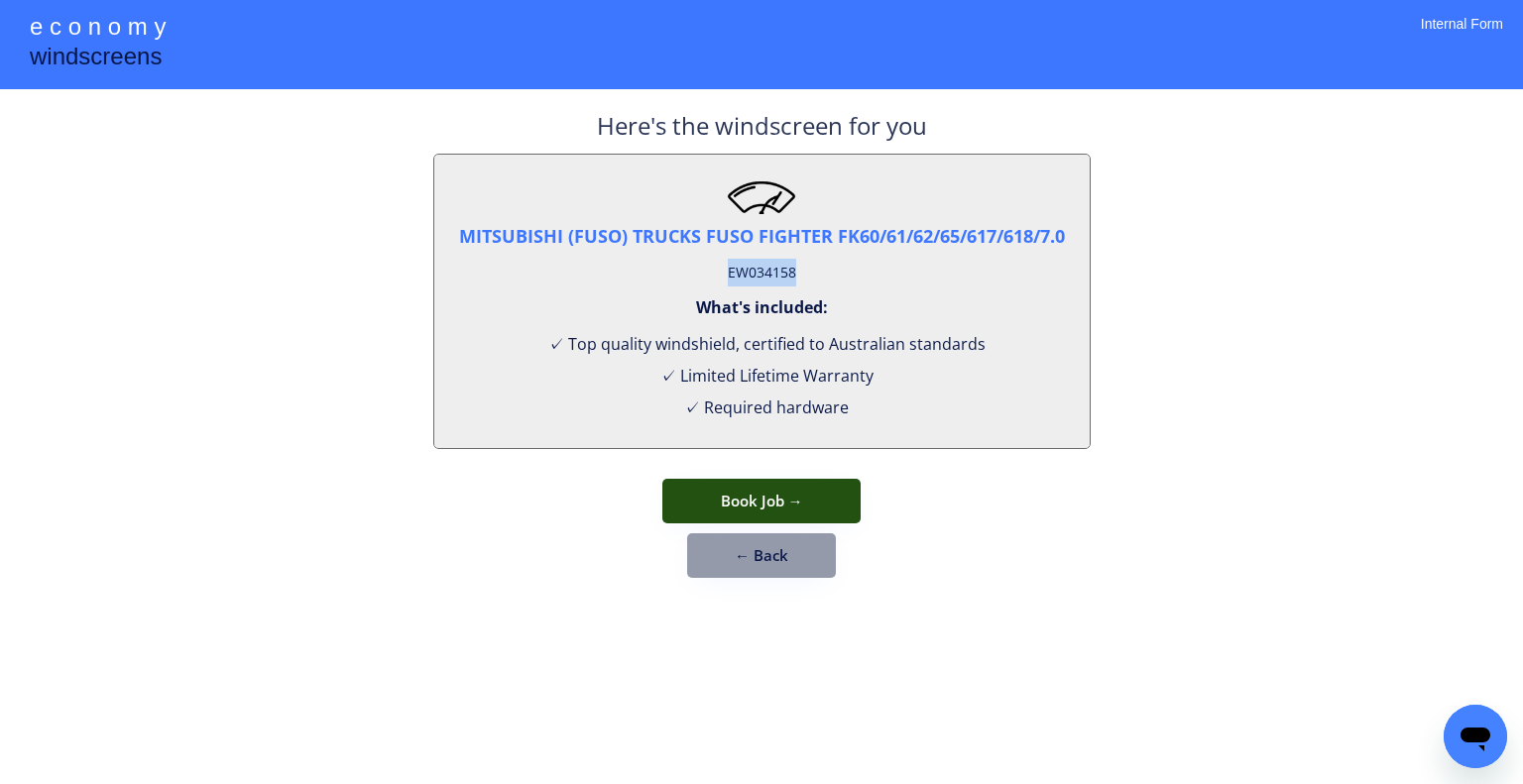 click on "Book Job    →" at bounding box center [762, 501] 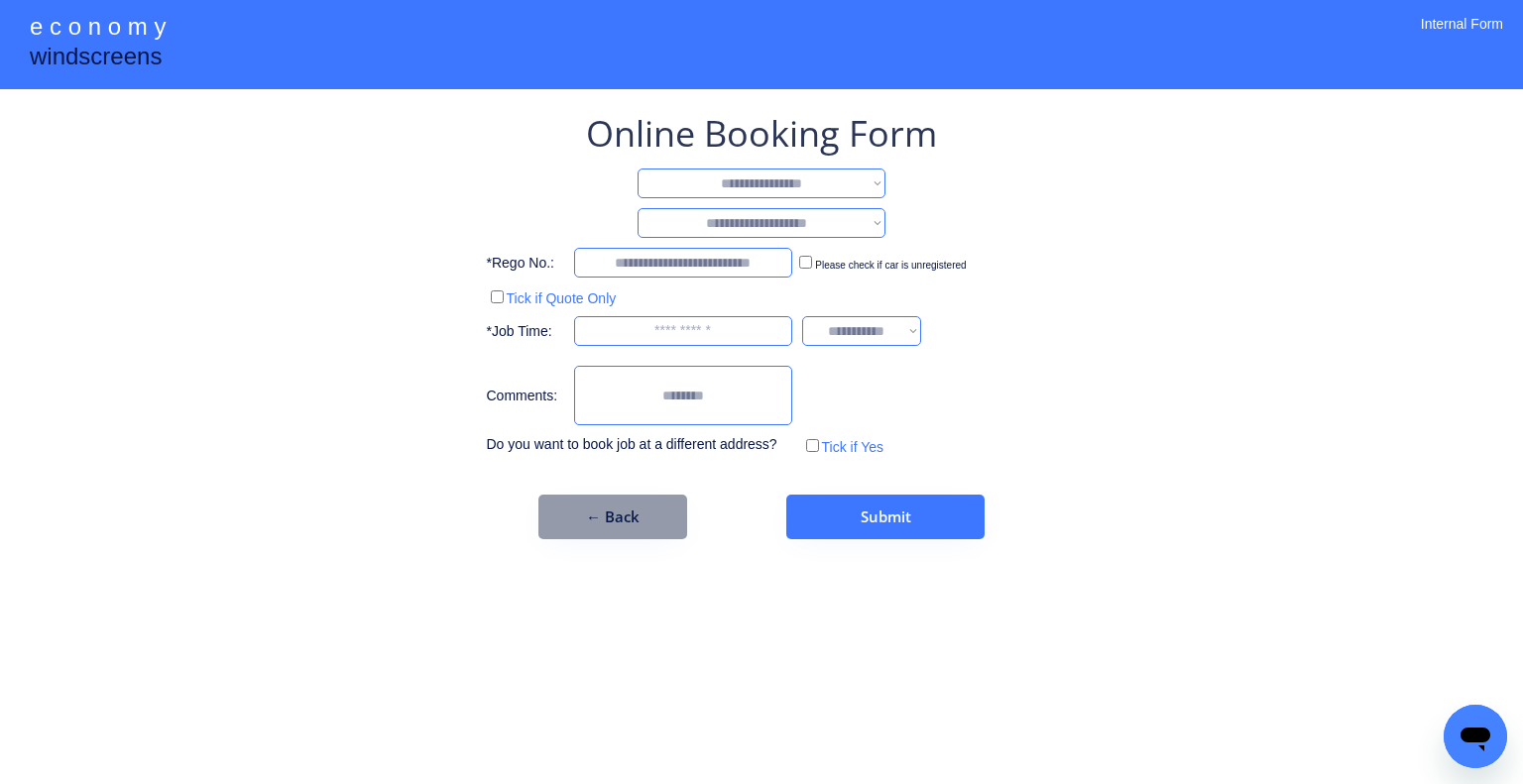 click on "**********" at bounding box center (762, 183) 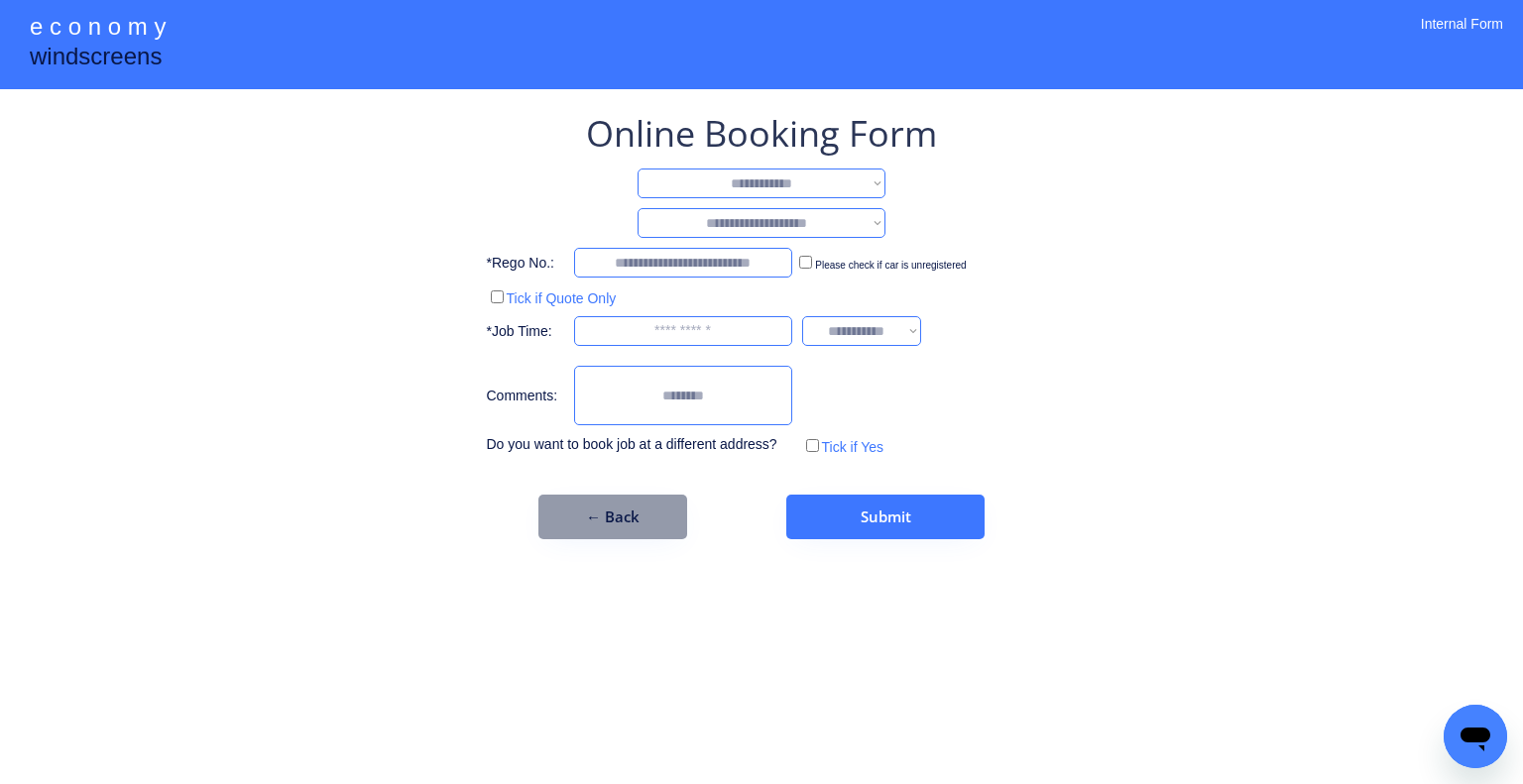 click on "**********" at bounding box center [762, 183] 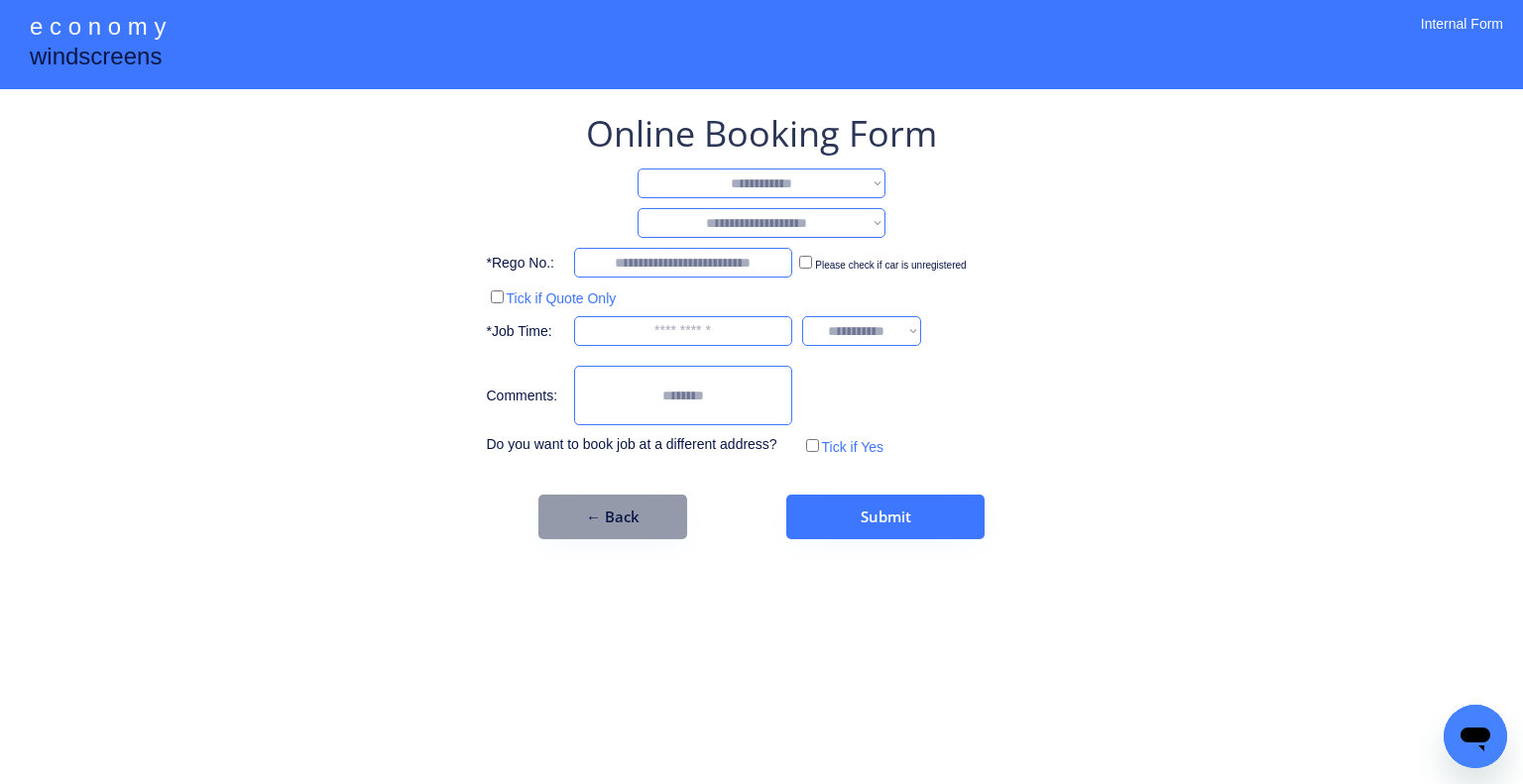 click on "**********" at bounding box center (762, 223) 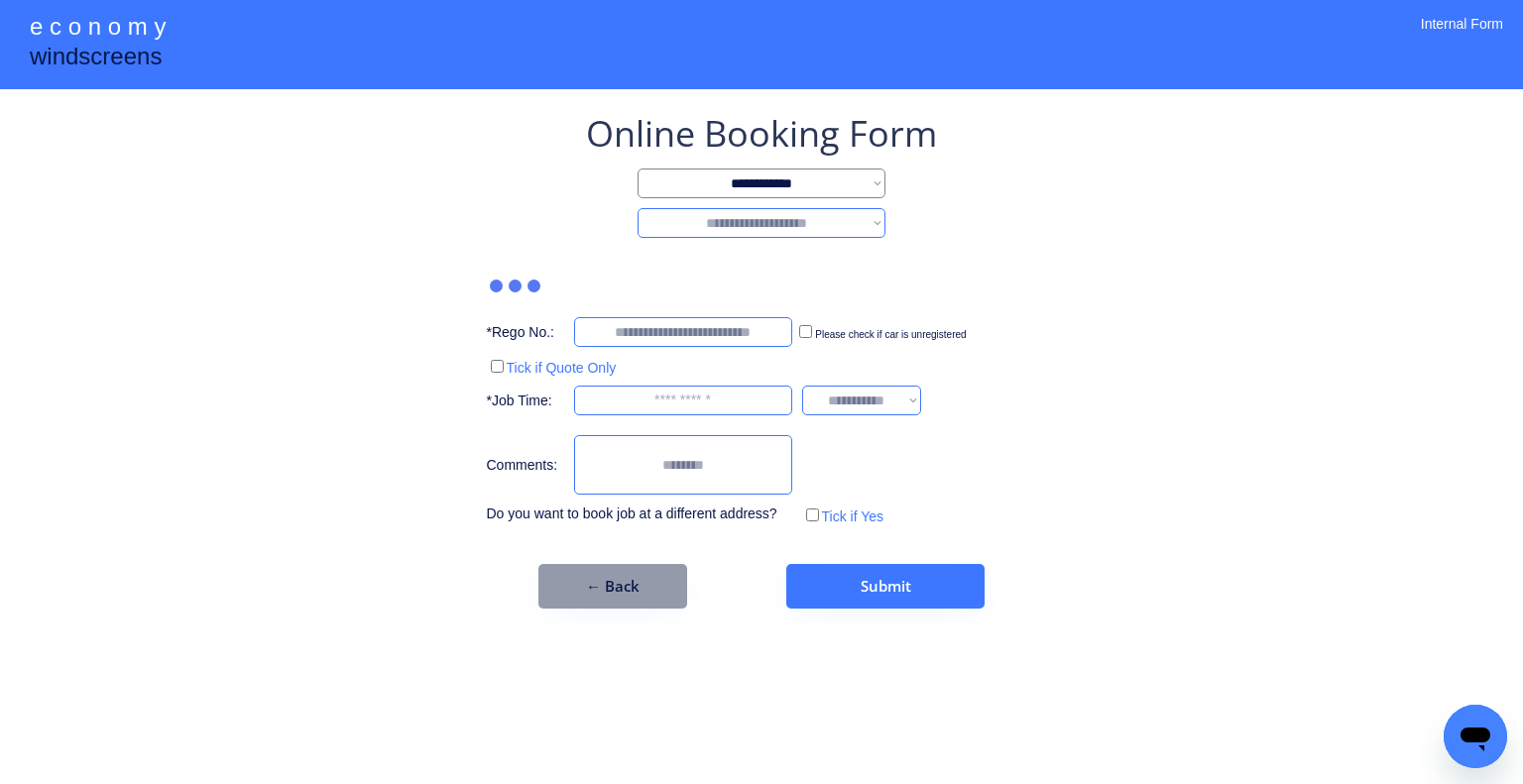 select on "*******" 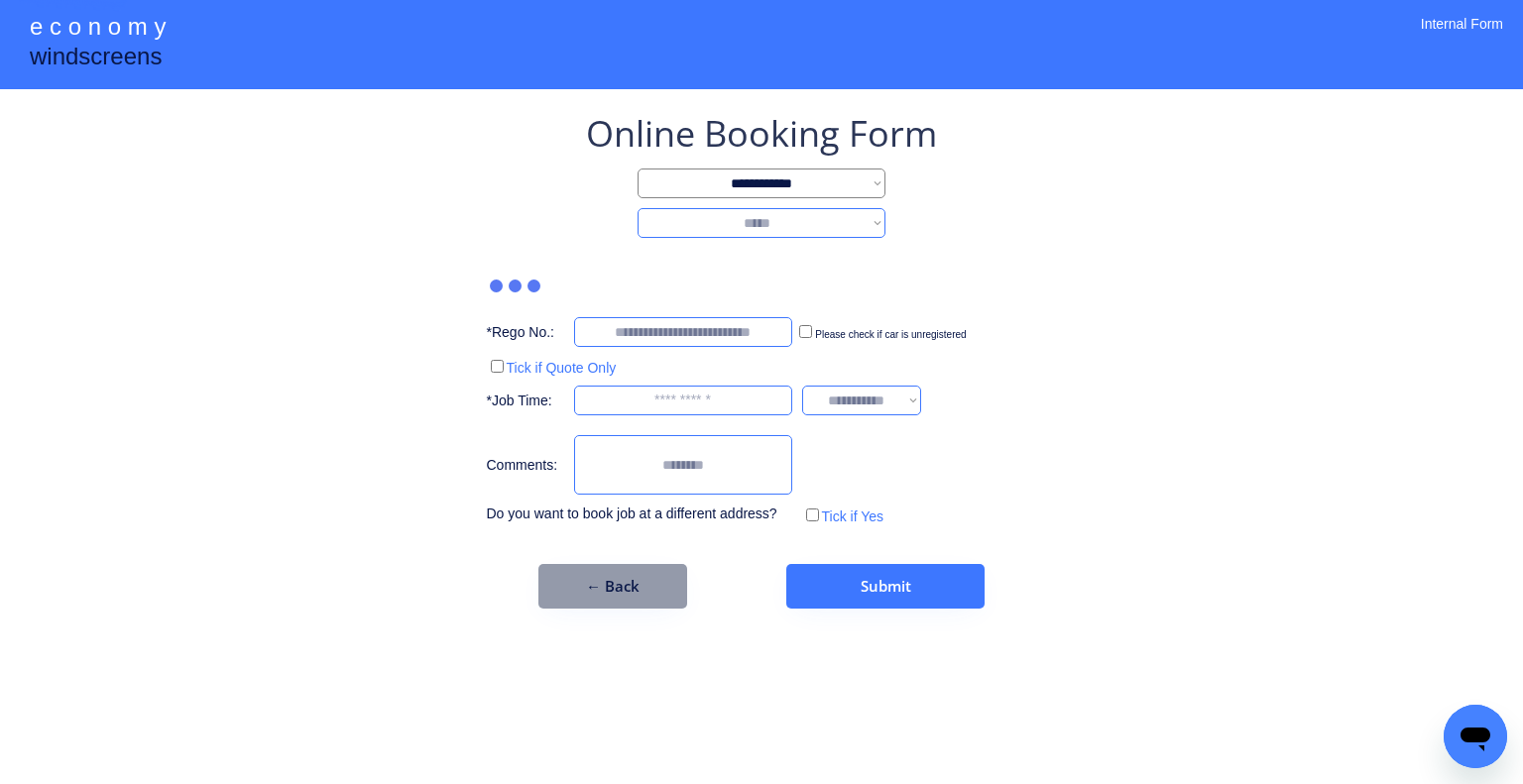 click on "**********" at bounding box center [762, 223] 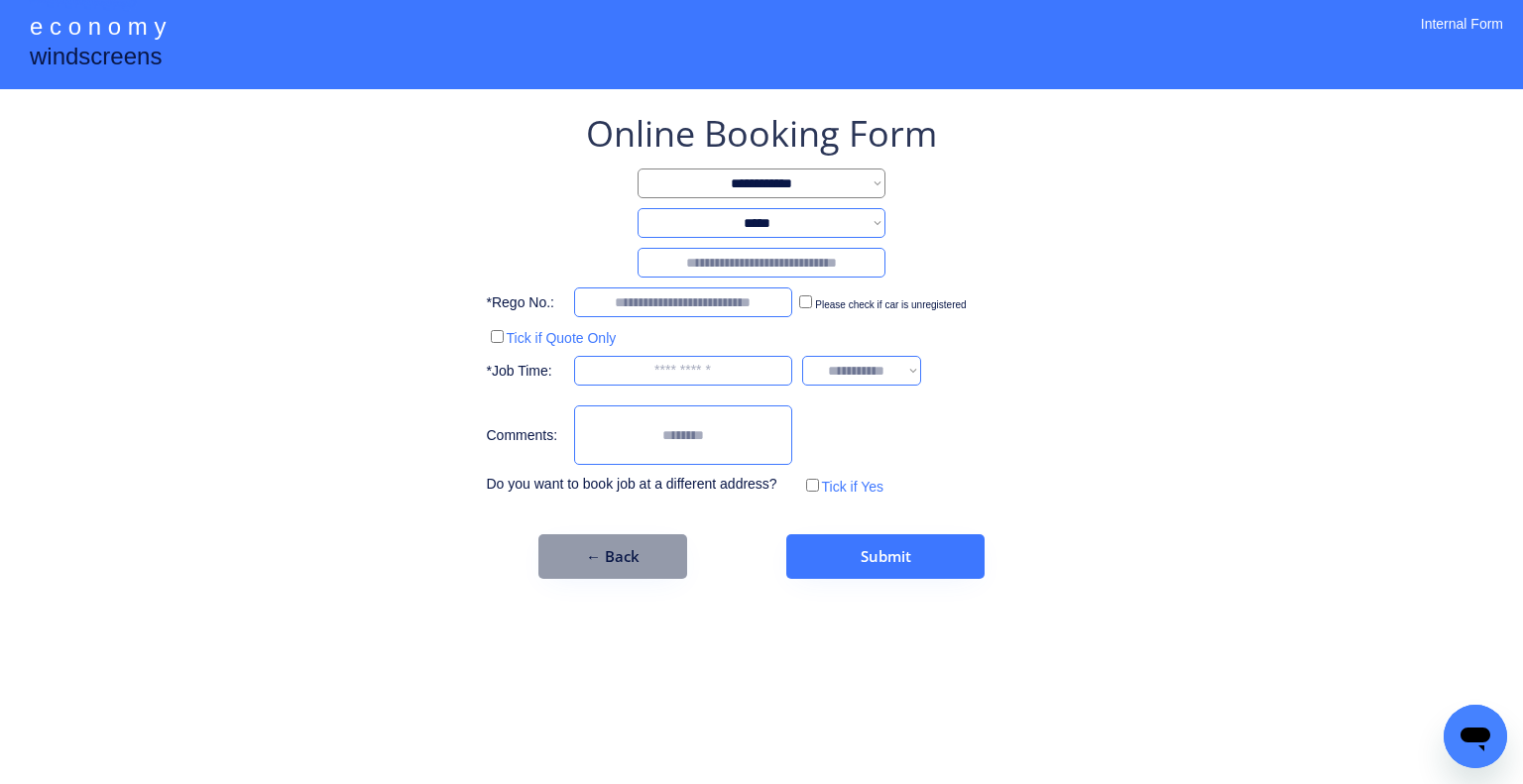 click on "**********" at bounding box center [762, 344] 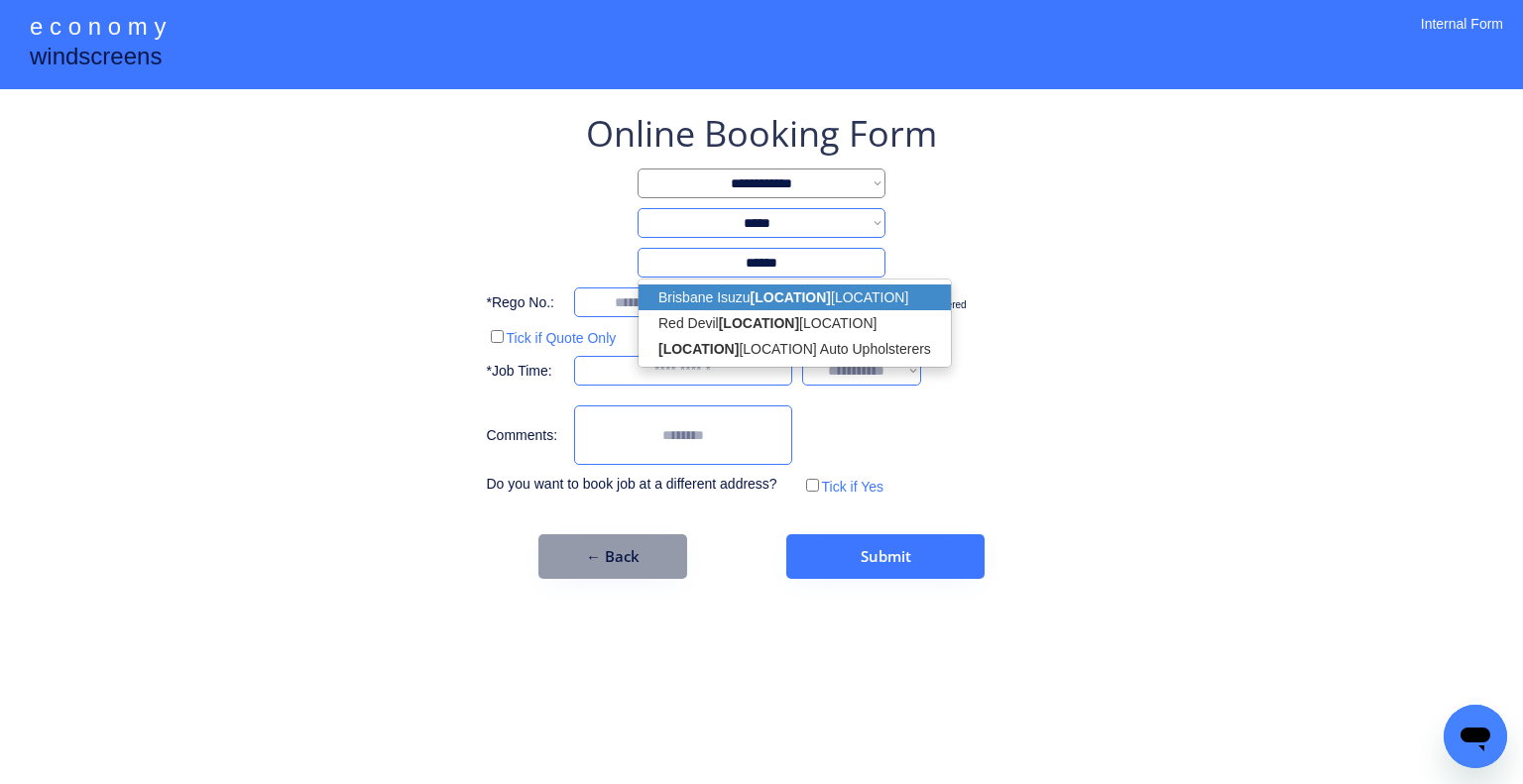 click on "Brisbane Isuzu  Archer field" at bounding box center [794, 297] 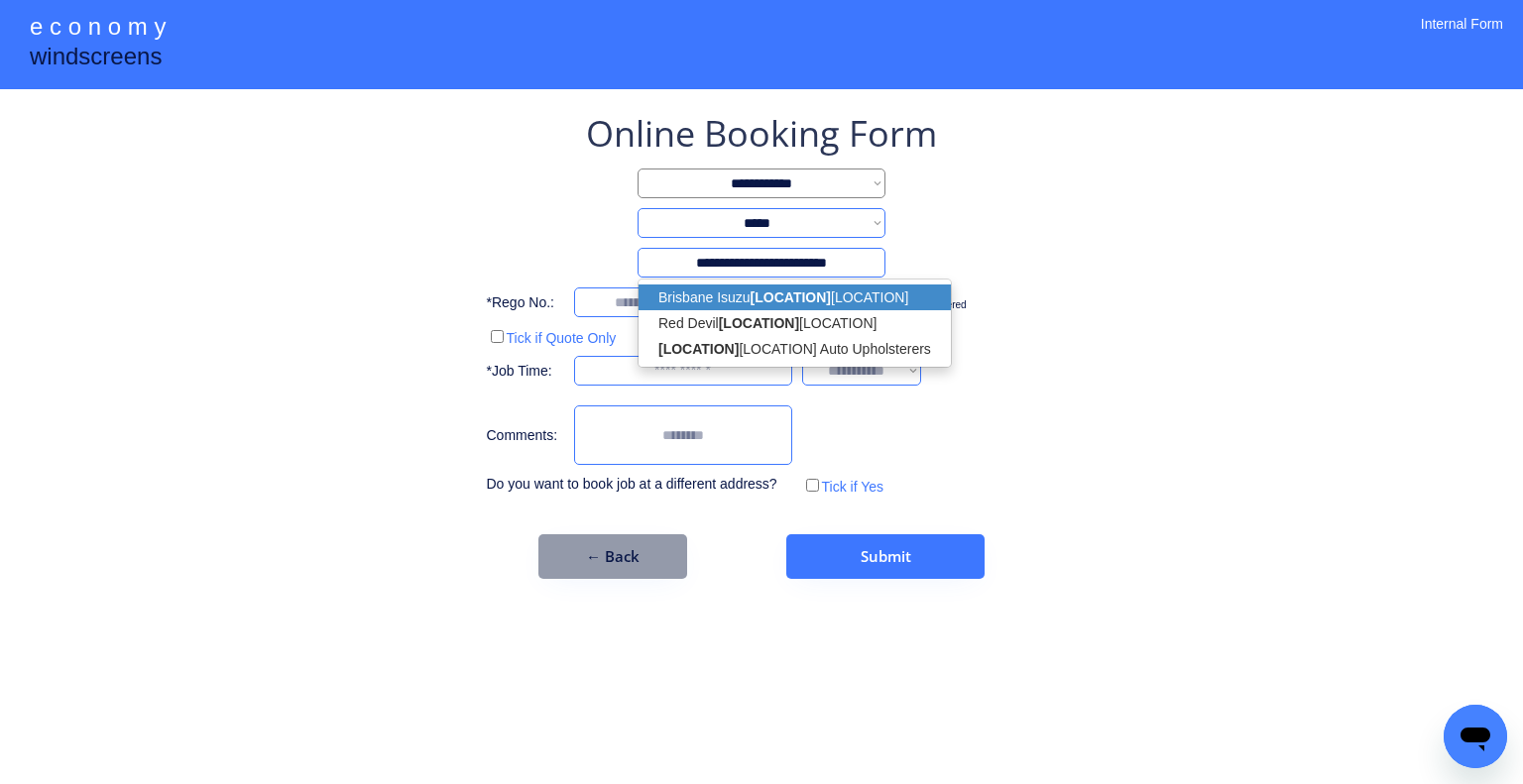 click on "**********" at bounding box center [762, 392] 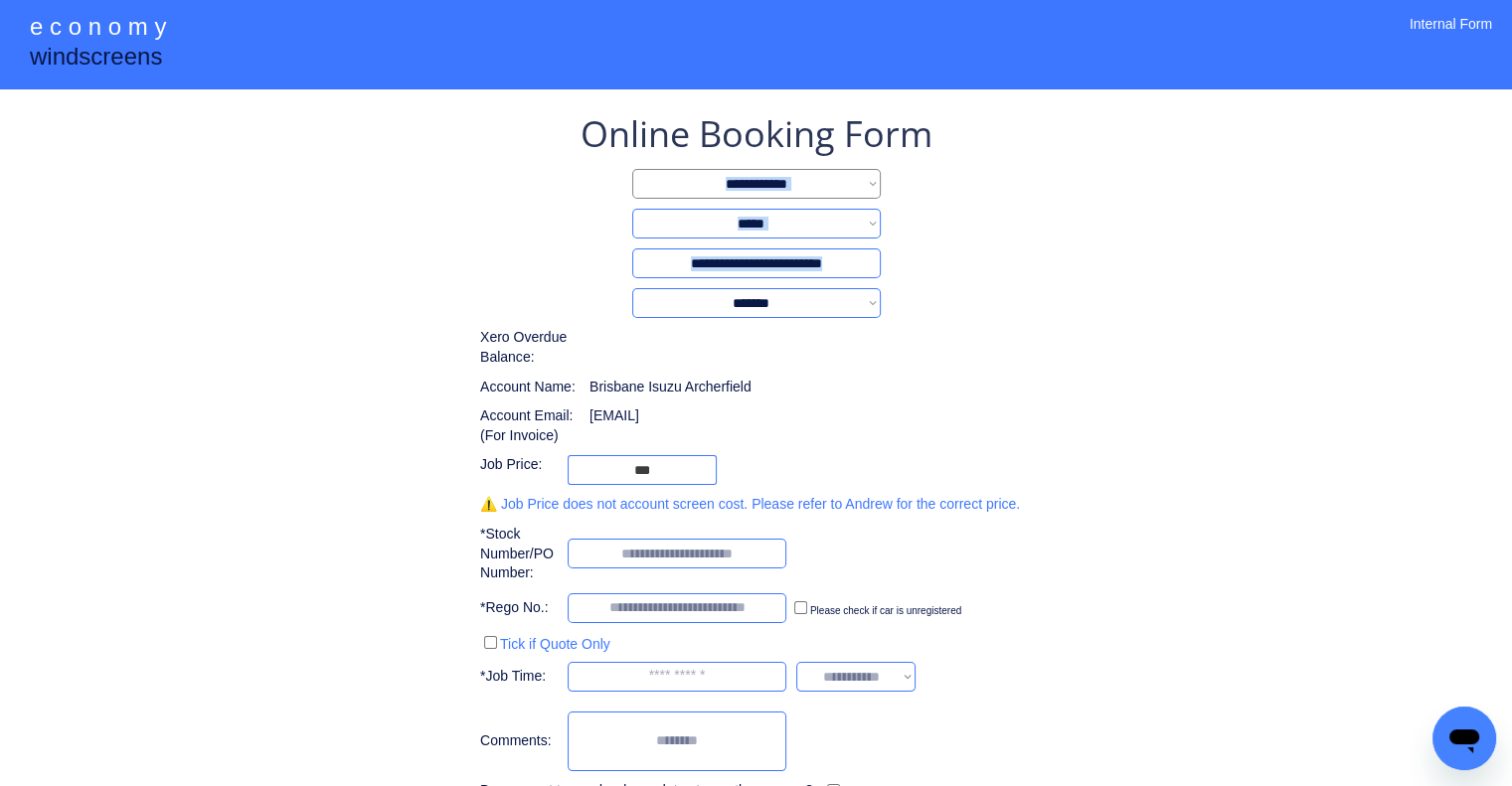 click on "**********" at bounding box center (756, 472) 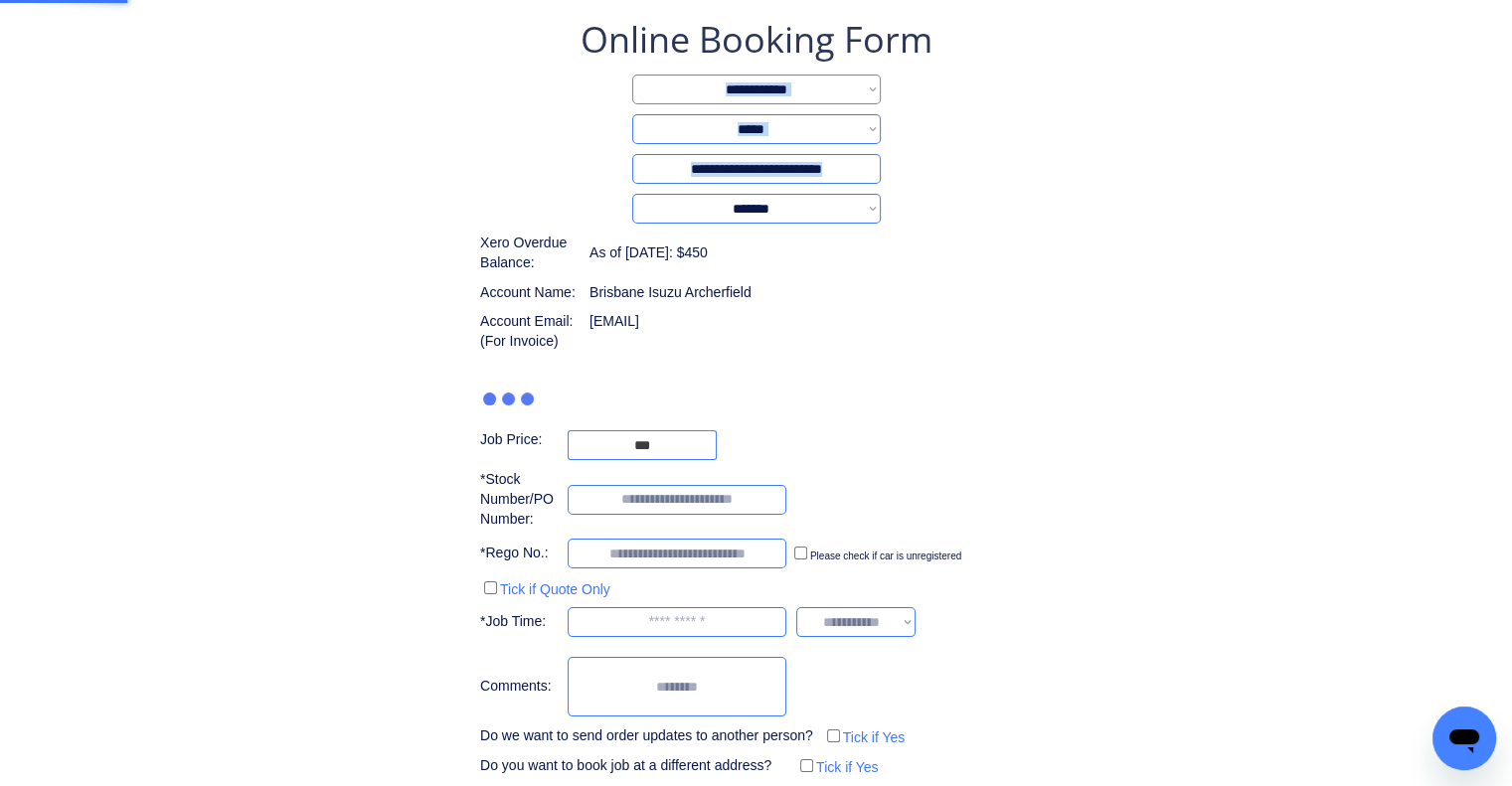 scroll, scrollTop: 198, scrollLeft: 0, axis: vertical 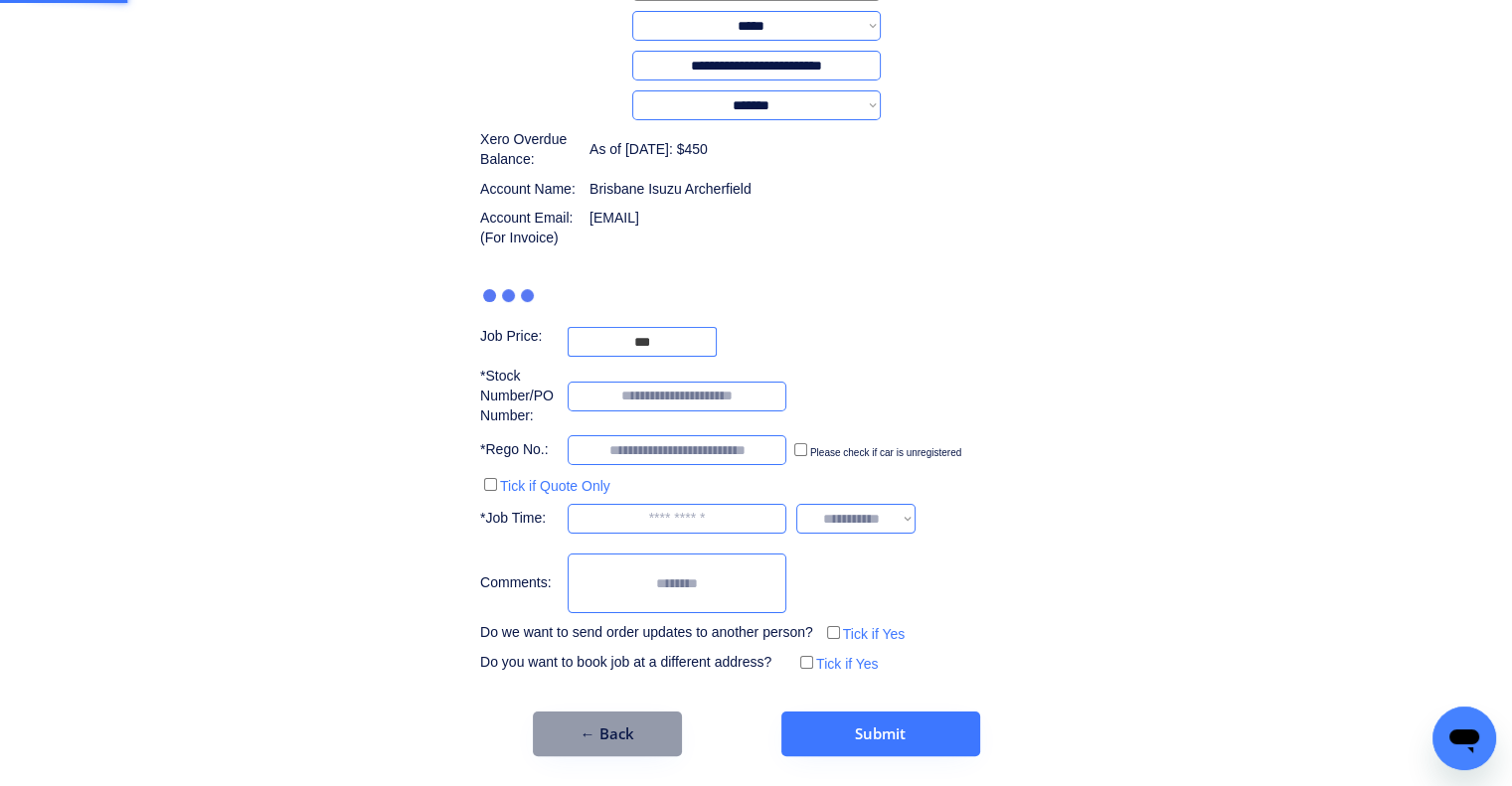 type on "***" 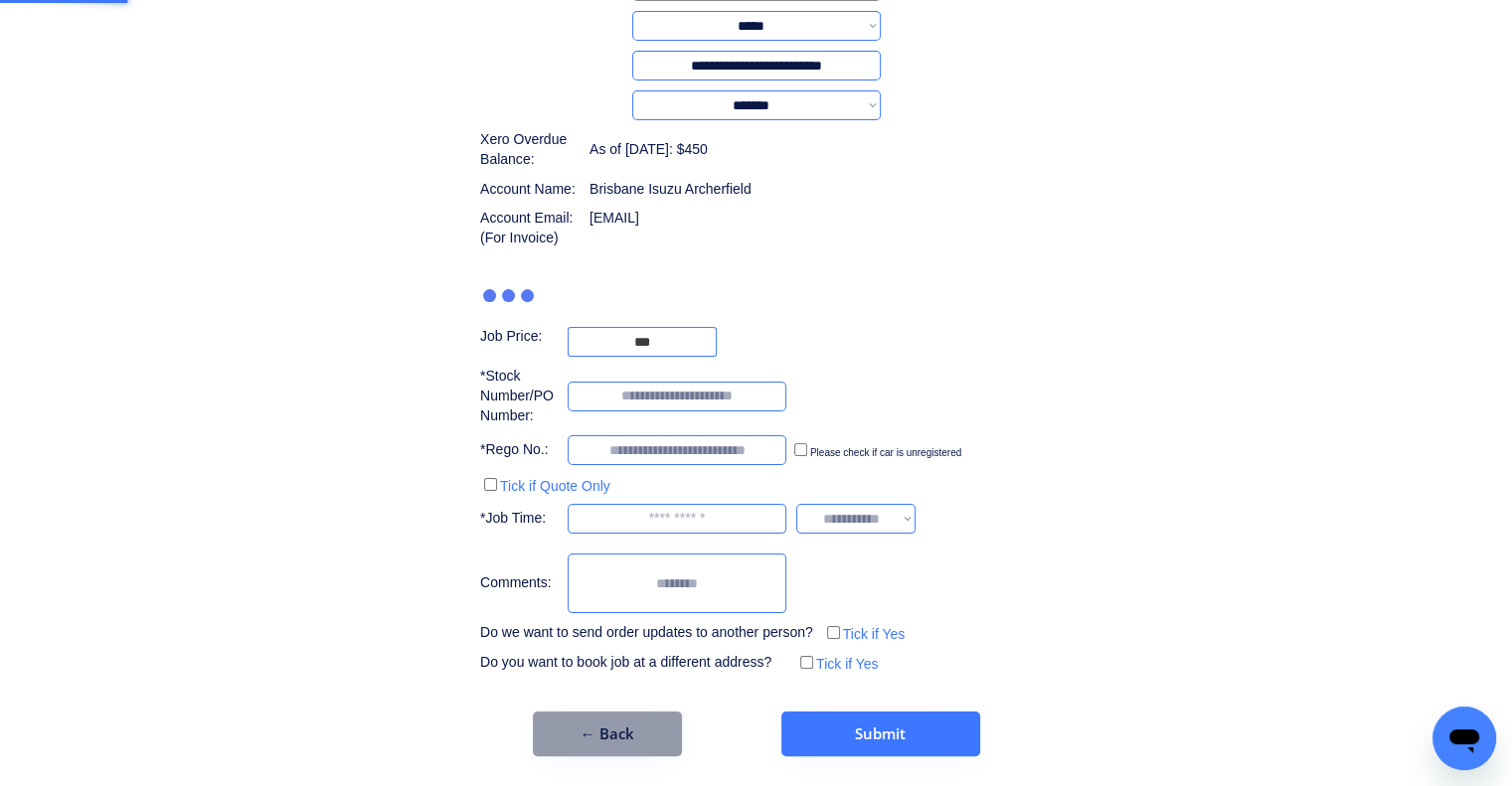 click on "**********" at bounding box center [756, 294] 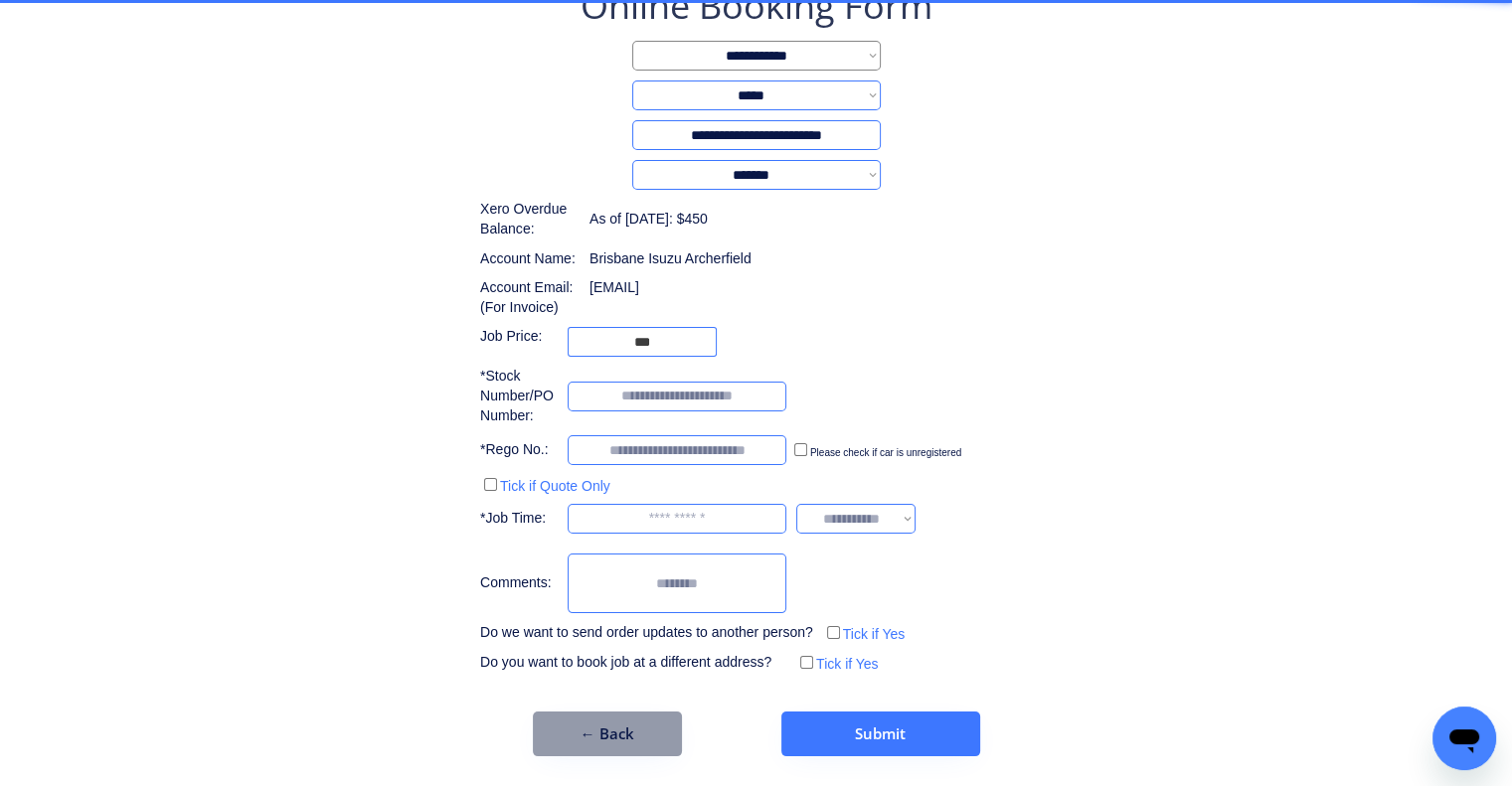 scroll, scrollTop: 128, scrollLeft: 0, axis: vertical 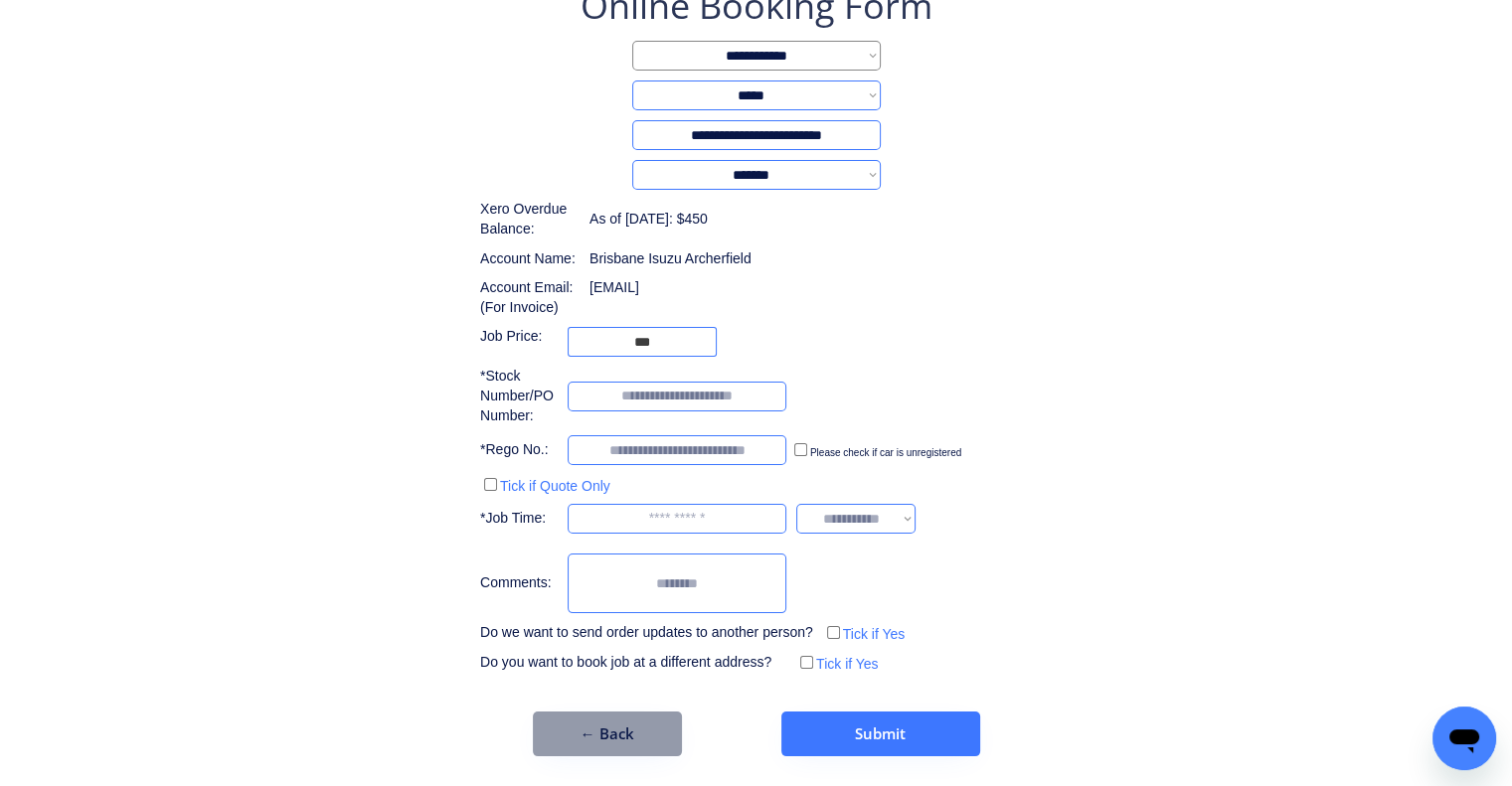 click on "**********" at bounding box center [756, 369] 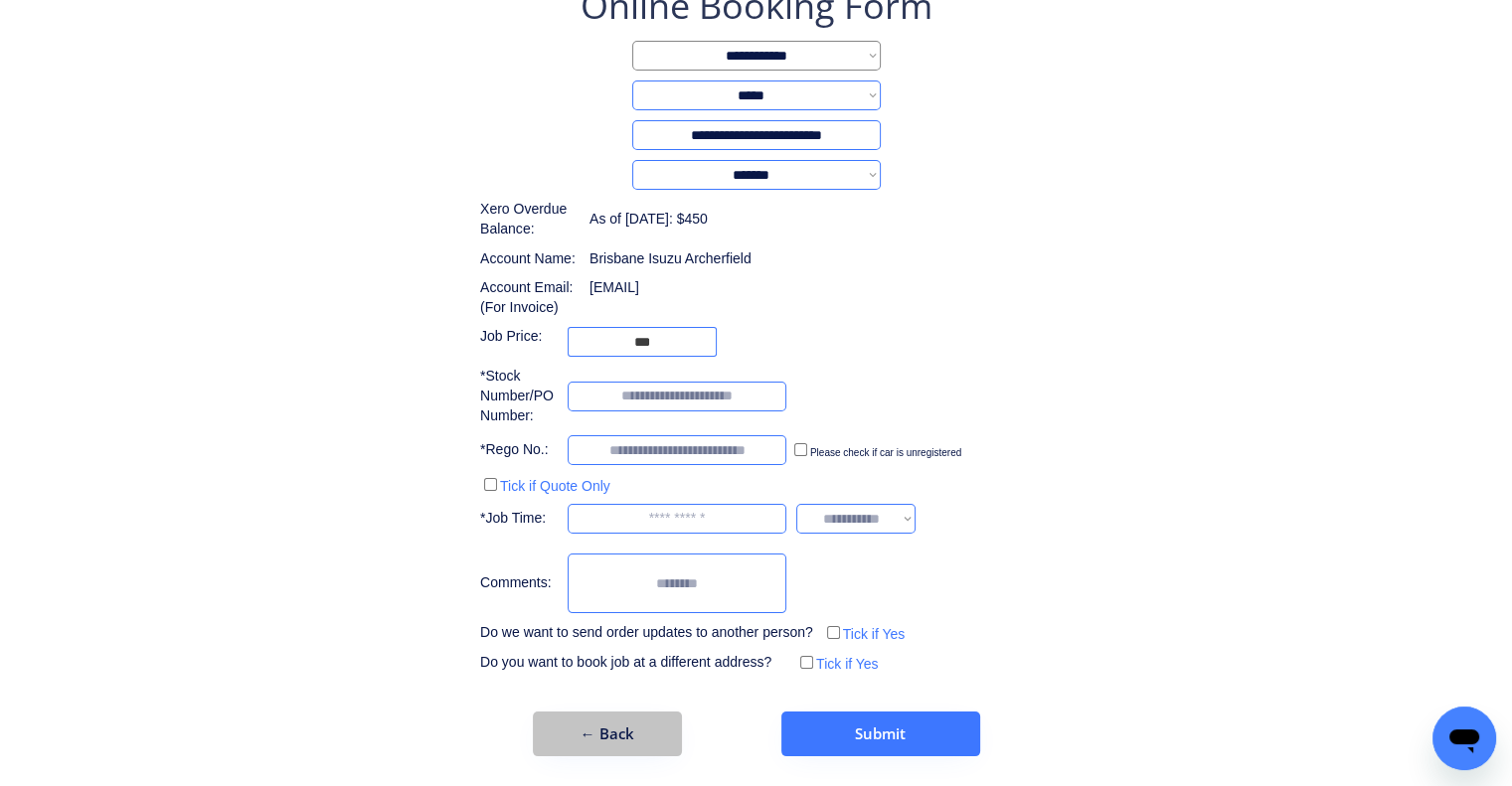 click on "←   Back" at bounding box center [607, 733] 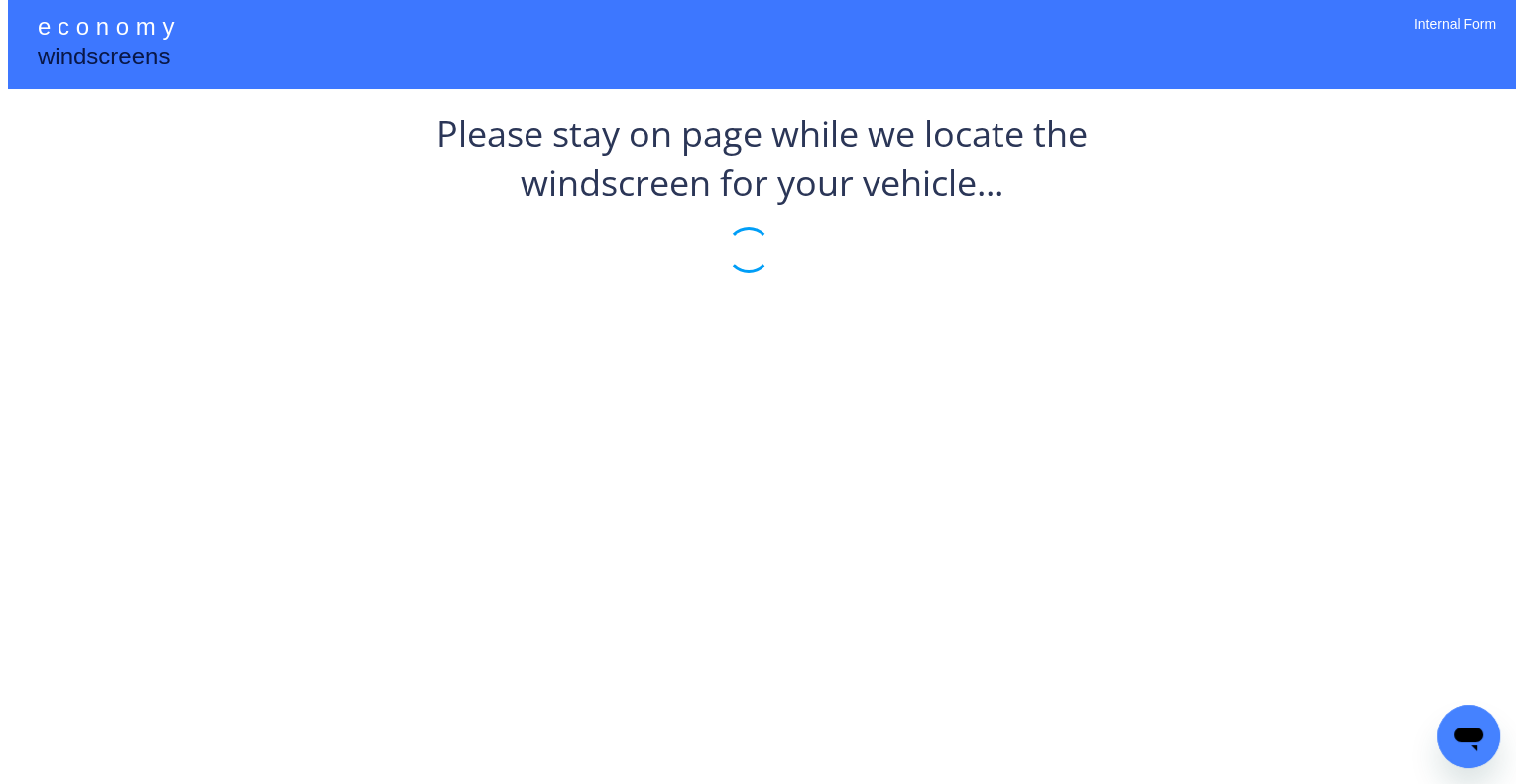 scroll, scrollTop: 0, scrollLeft: 0, axis: both 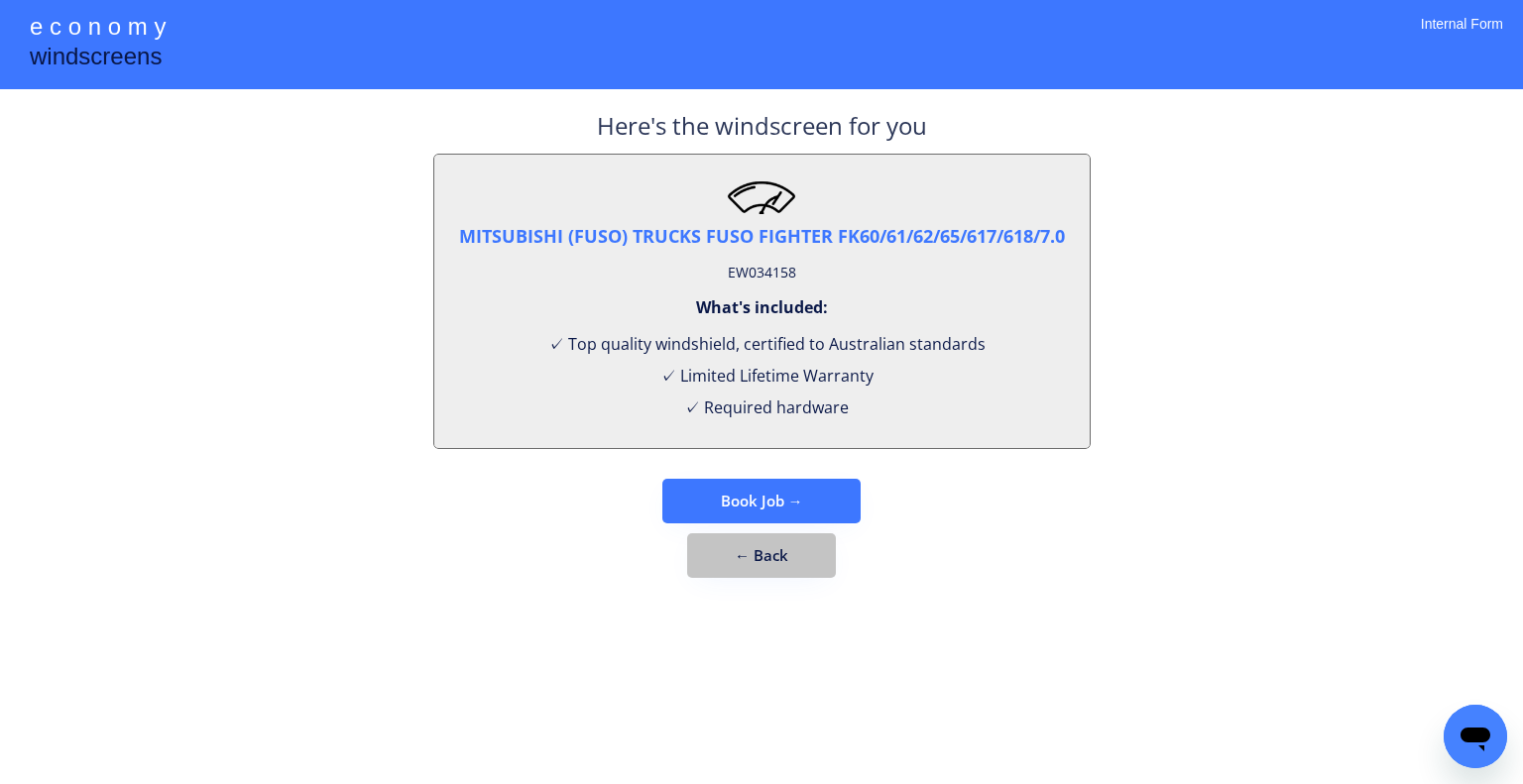 click on "←   Back" at bounding box center [762, 555] 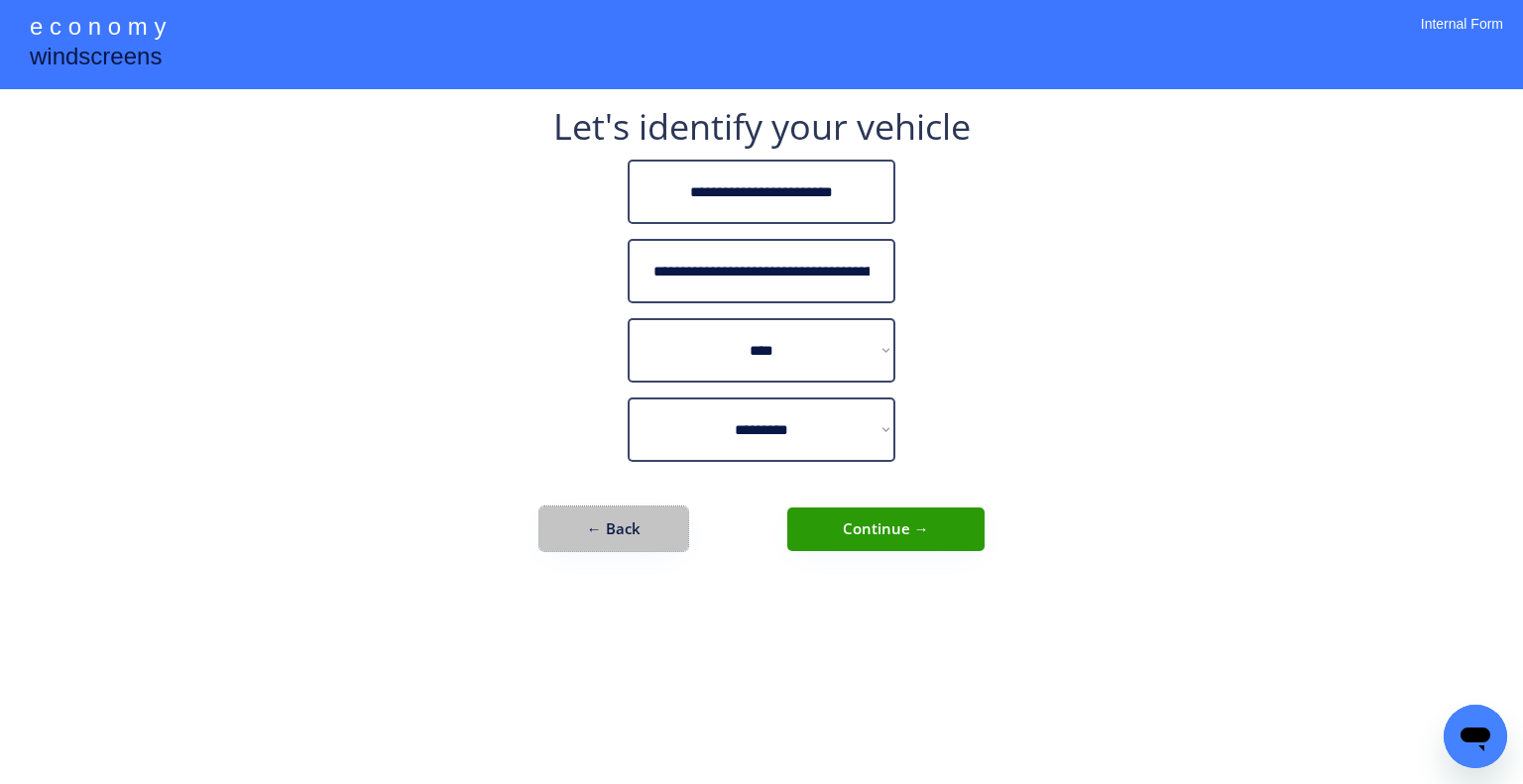 click on "←   Back" at bounding box center [614, 528] 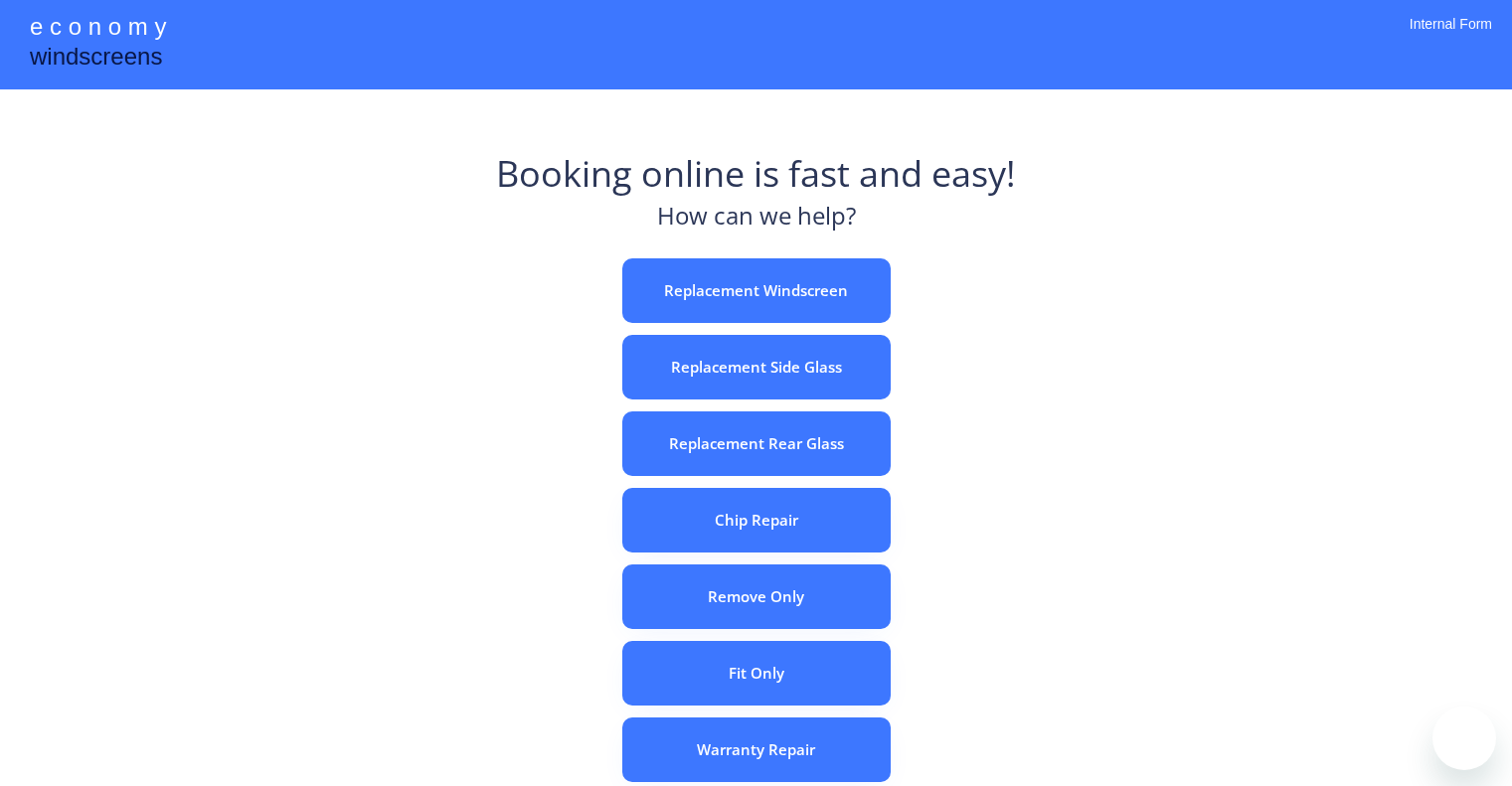 scroll, scrollTop: 0, scrollLeft: 0, axis: both 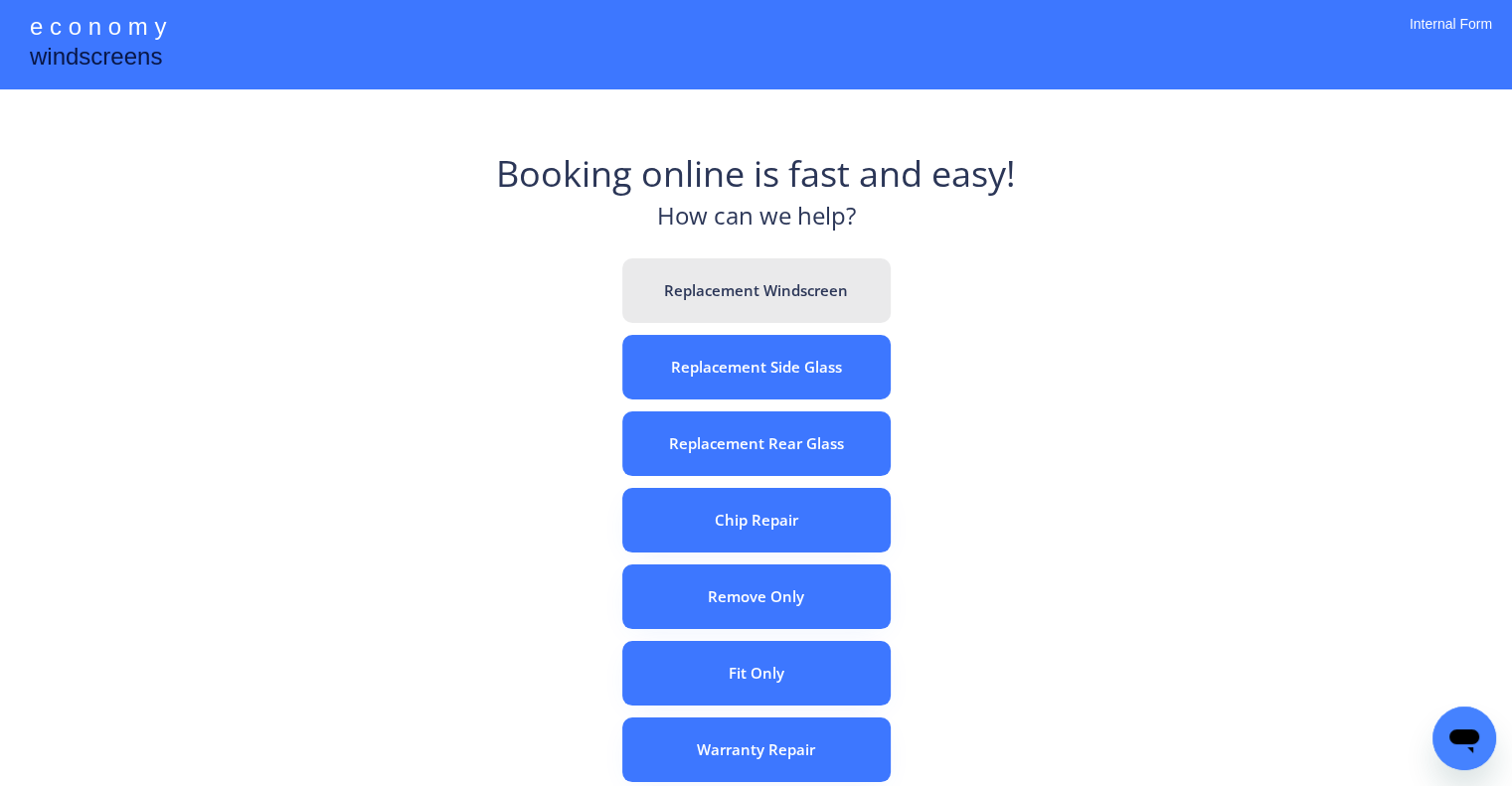 click on "Replacement Windscreen" at bounding box center (756, 290) 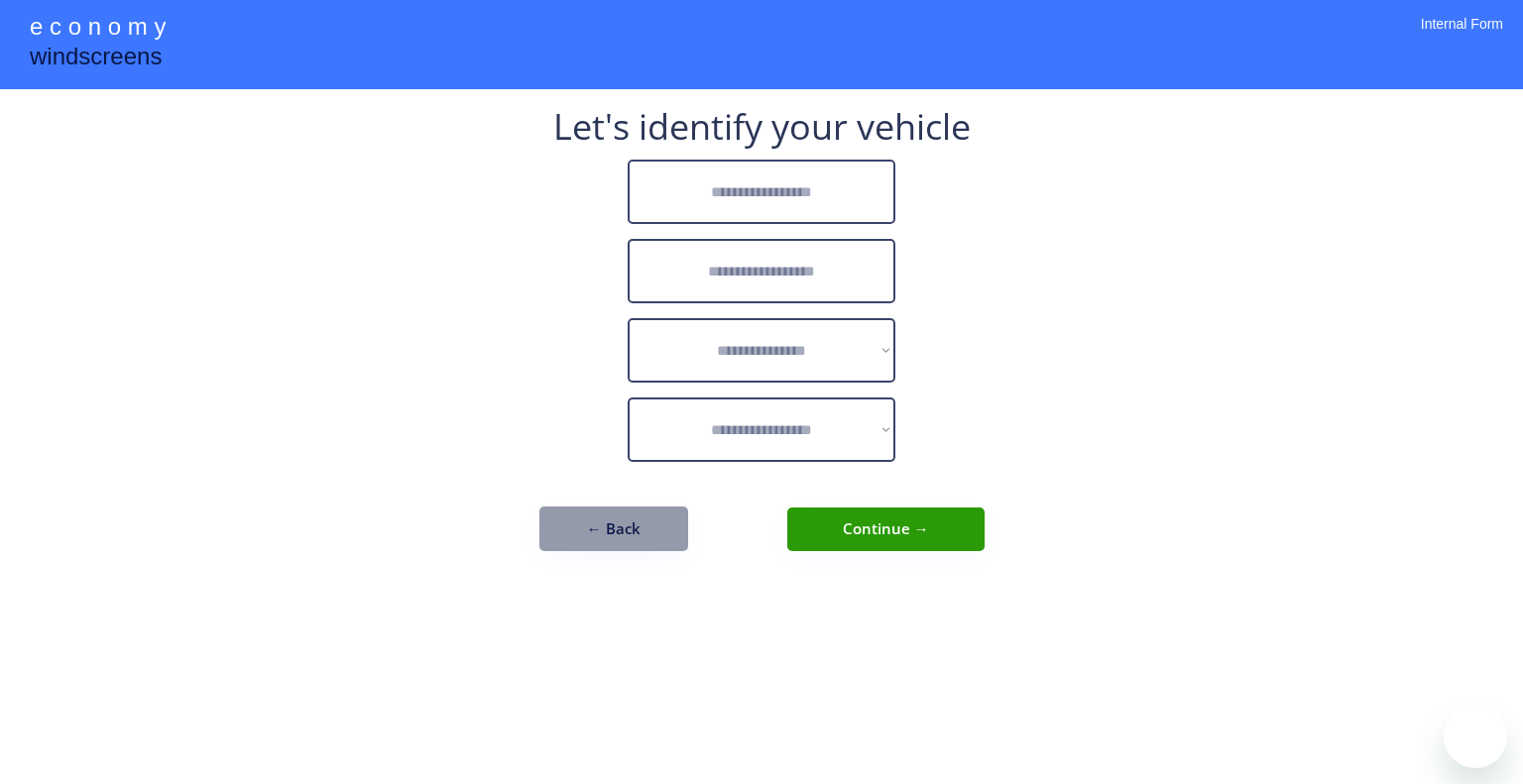 scroll, scrollTop: 0, scrollLeft: 0, axis: both 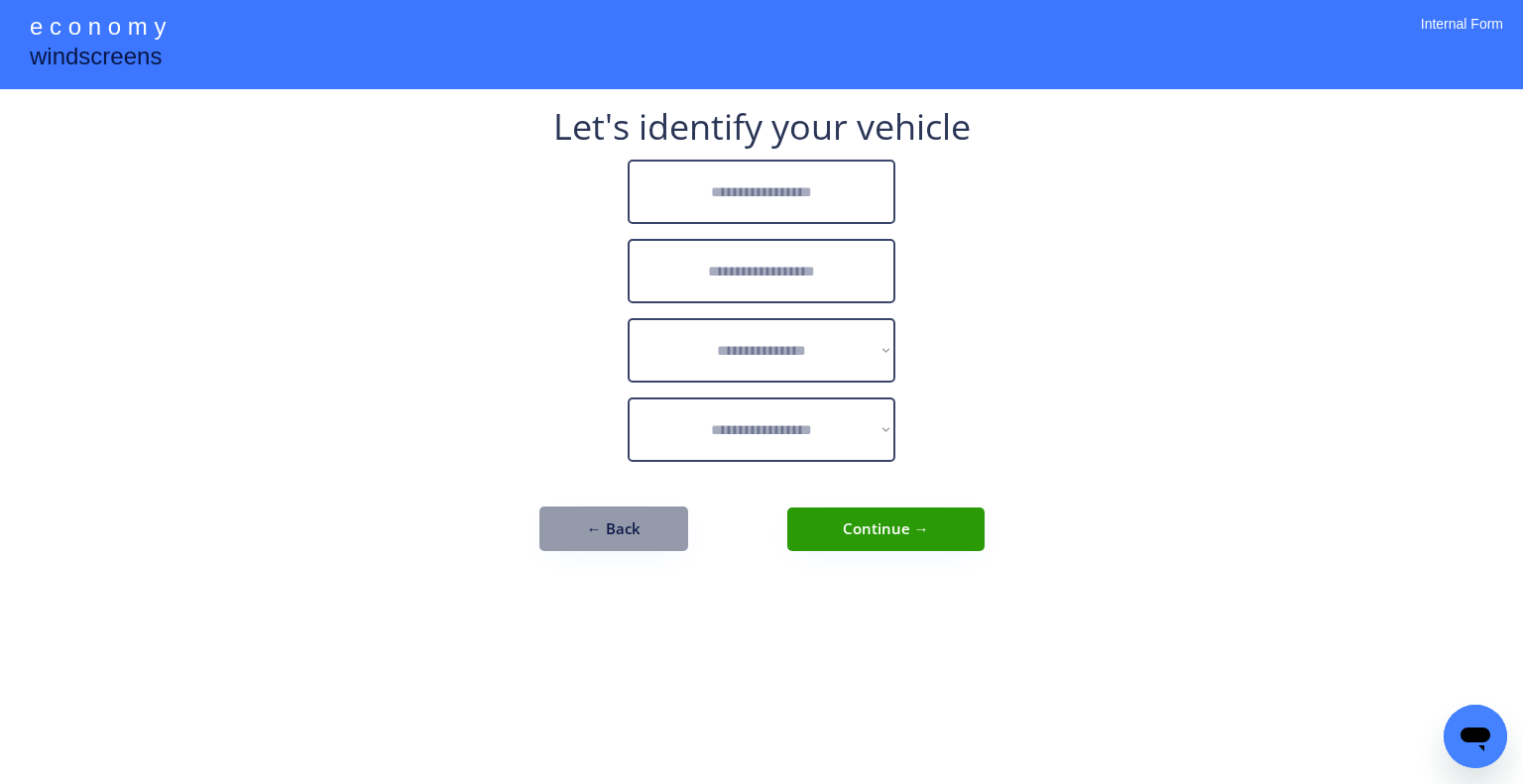 click at bounding box center (762, 191) 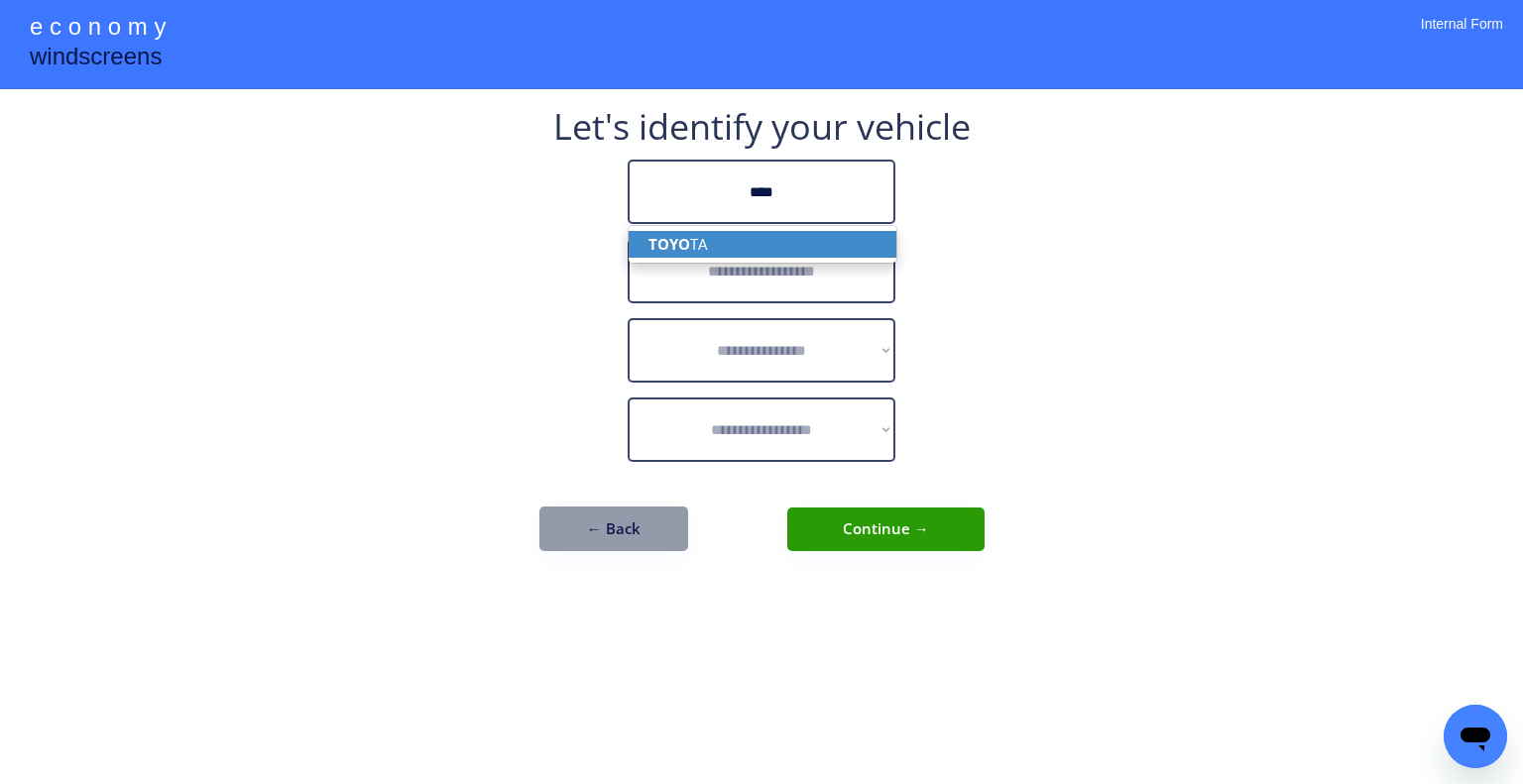 click on "TOYO TA" at bounding box center (762, 244) 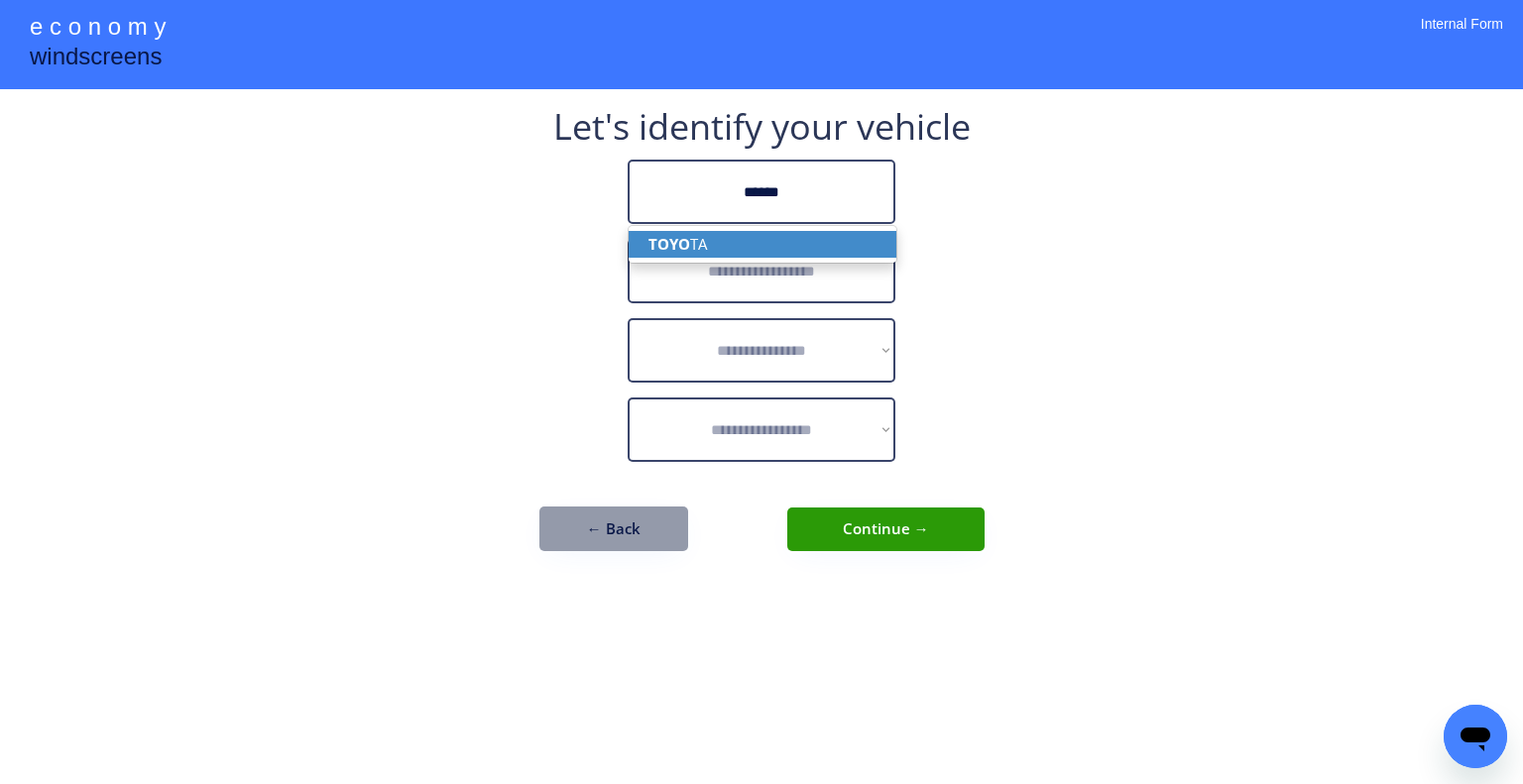 type on "******" 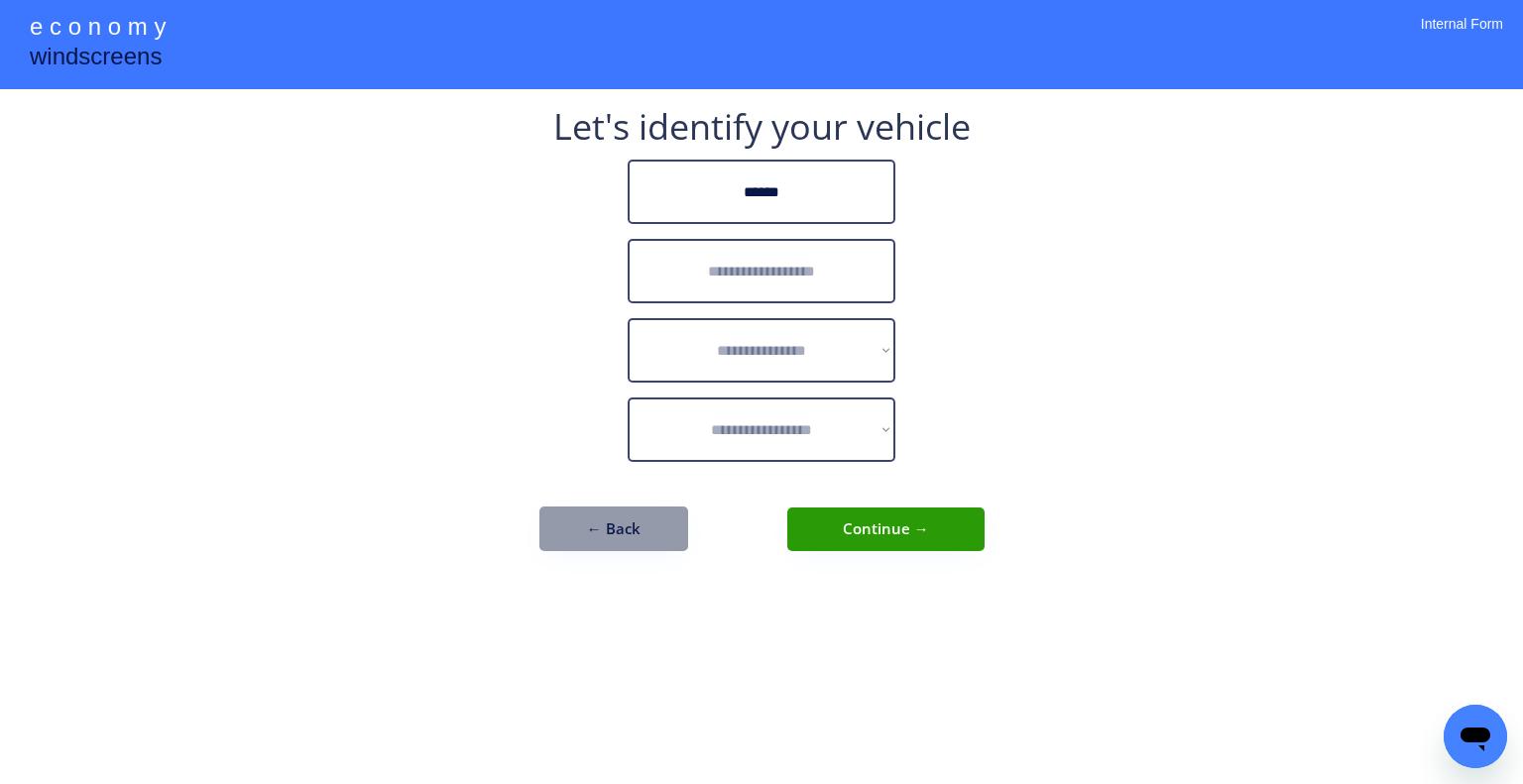 click at bounding box center [762, 271] 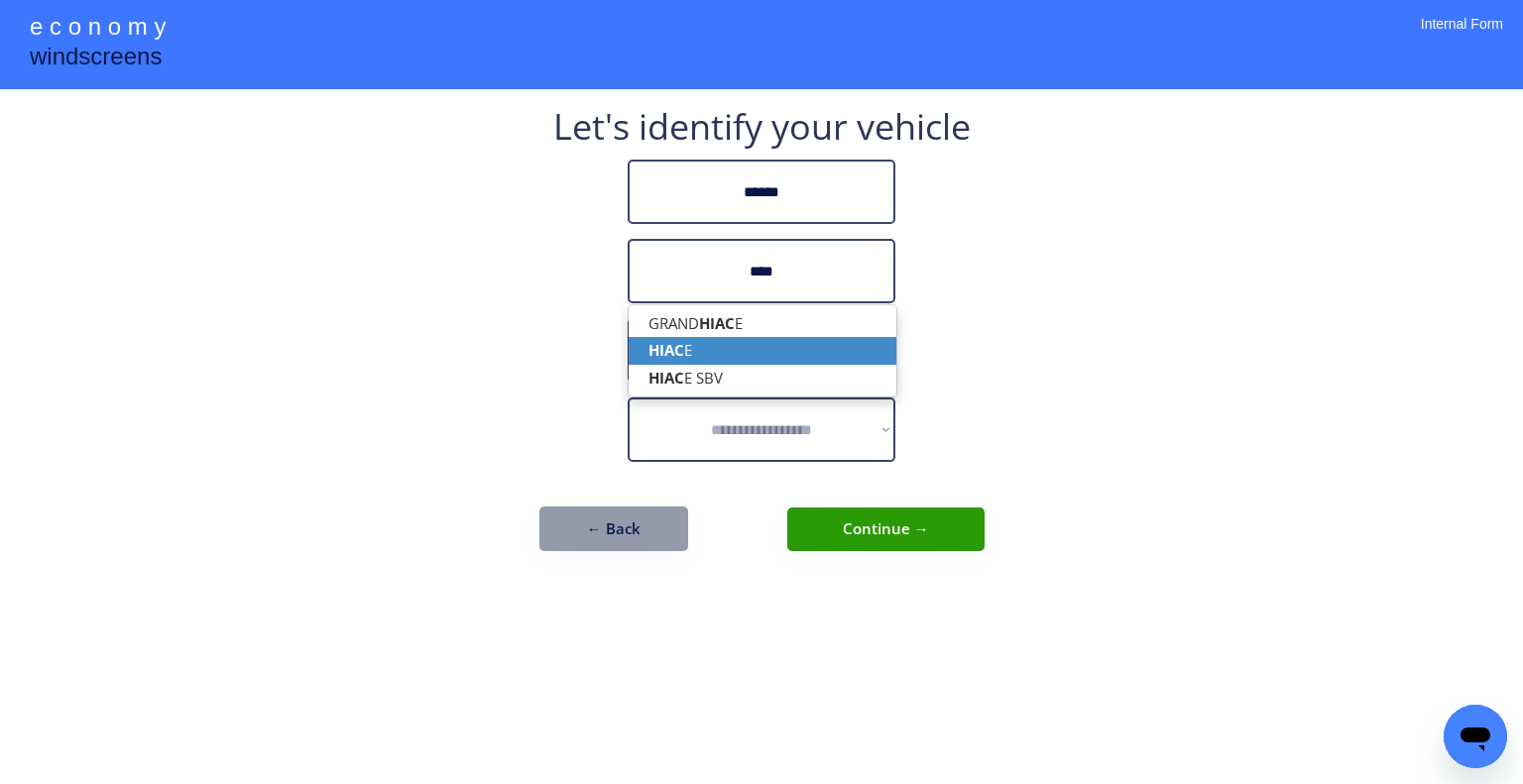 drag, startPoint x: 777, startPoint y: 357, endPoint x: 1134, endPoint y: 330, distance: 358.01955 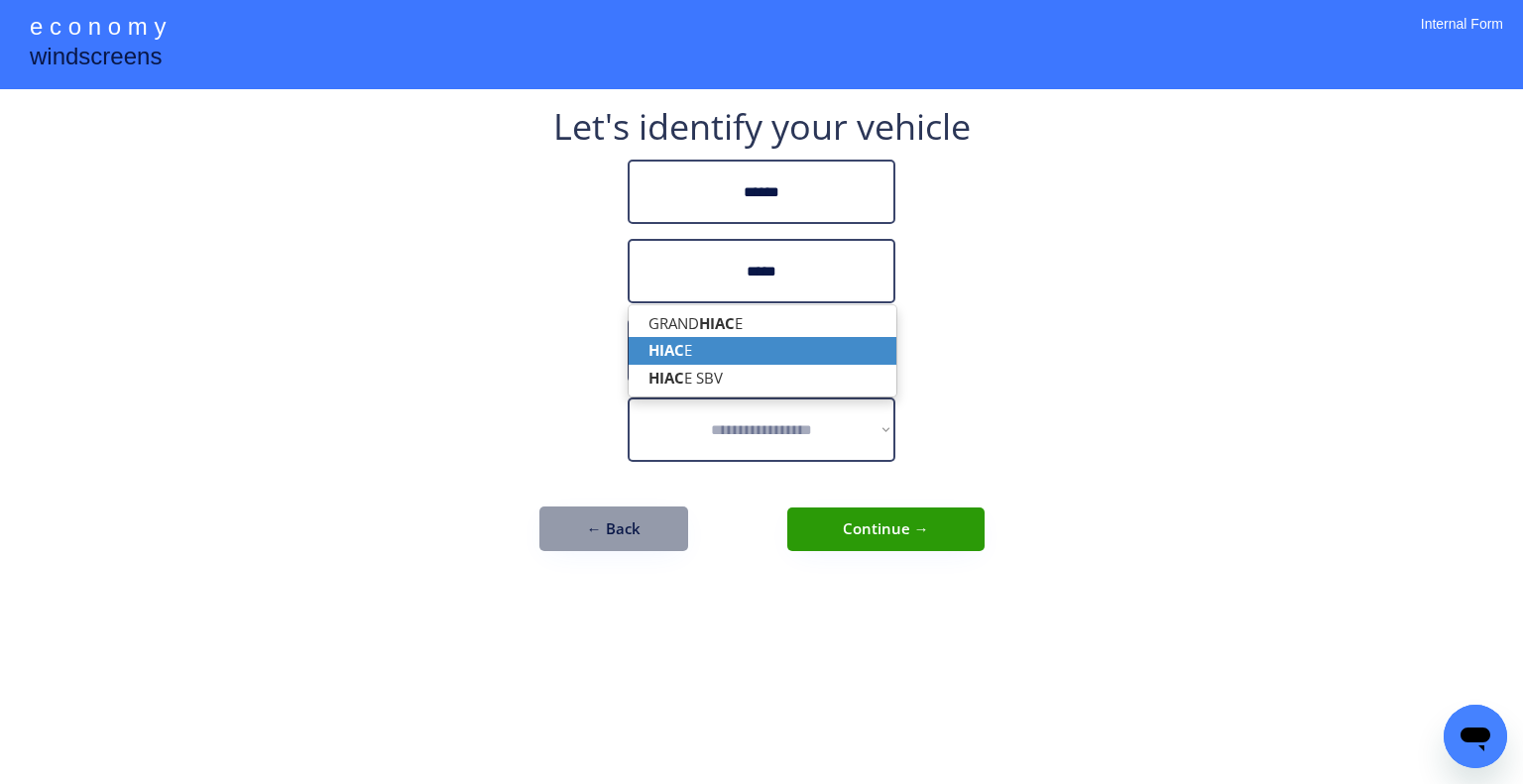 type on "*****" 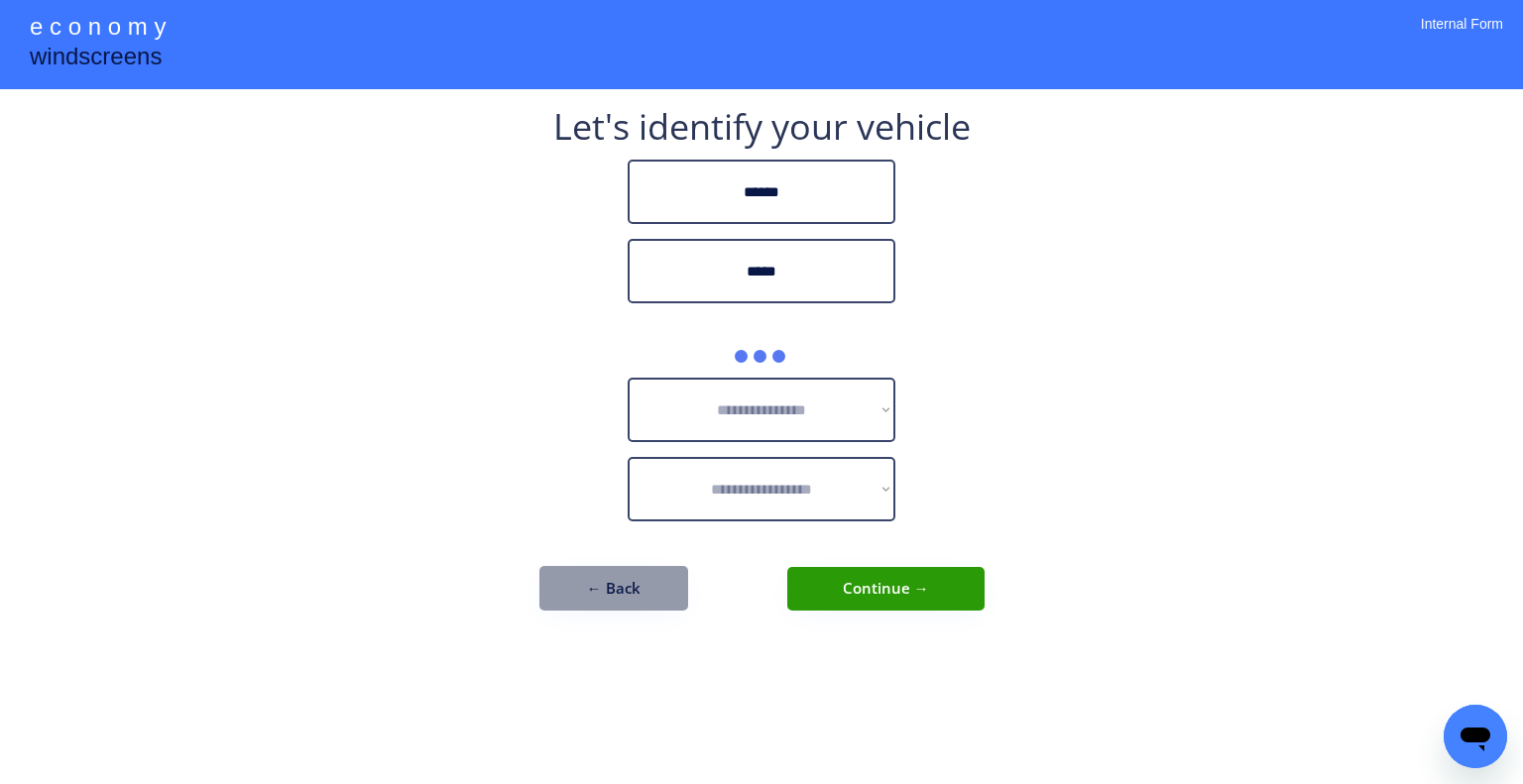 click on "**********" at bounding box center (762, 392) 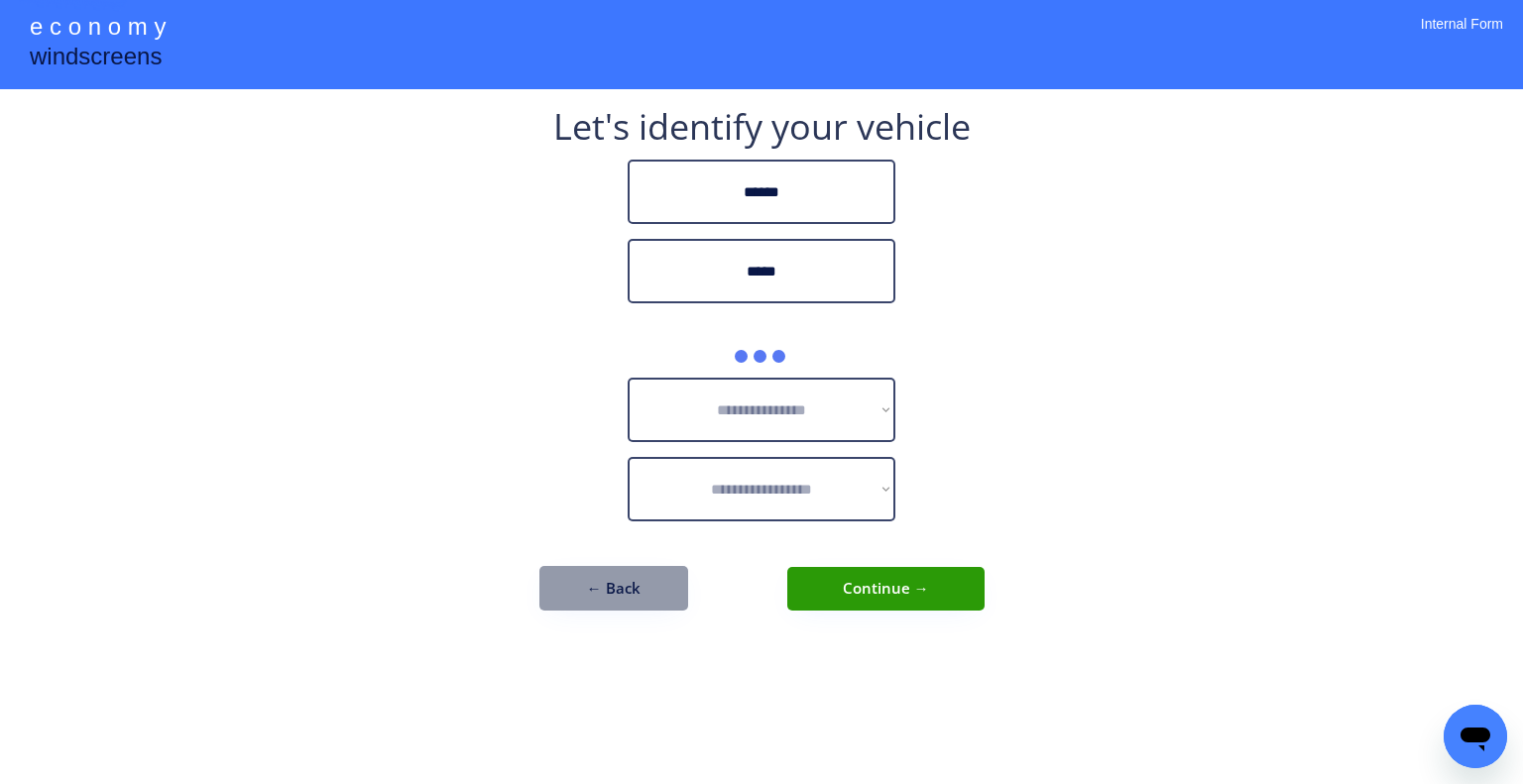 click on "**********" at bounding box center (762, 392) 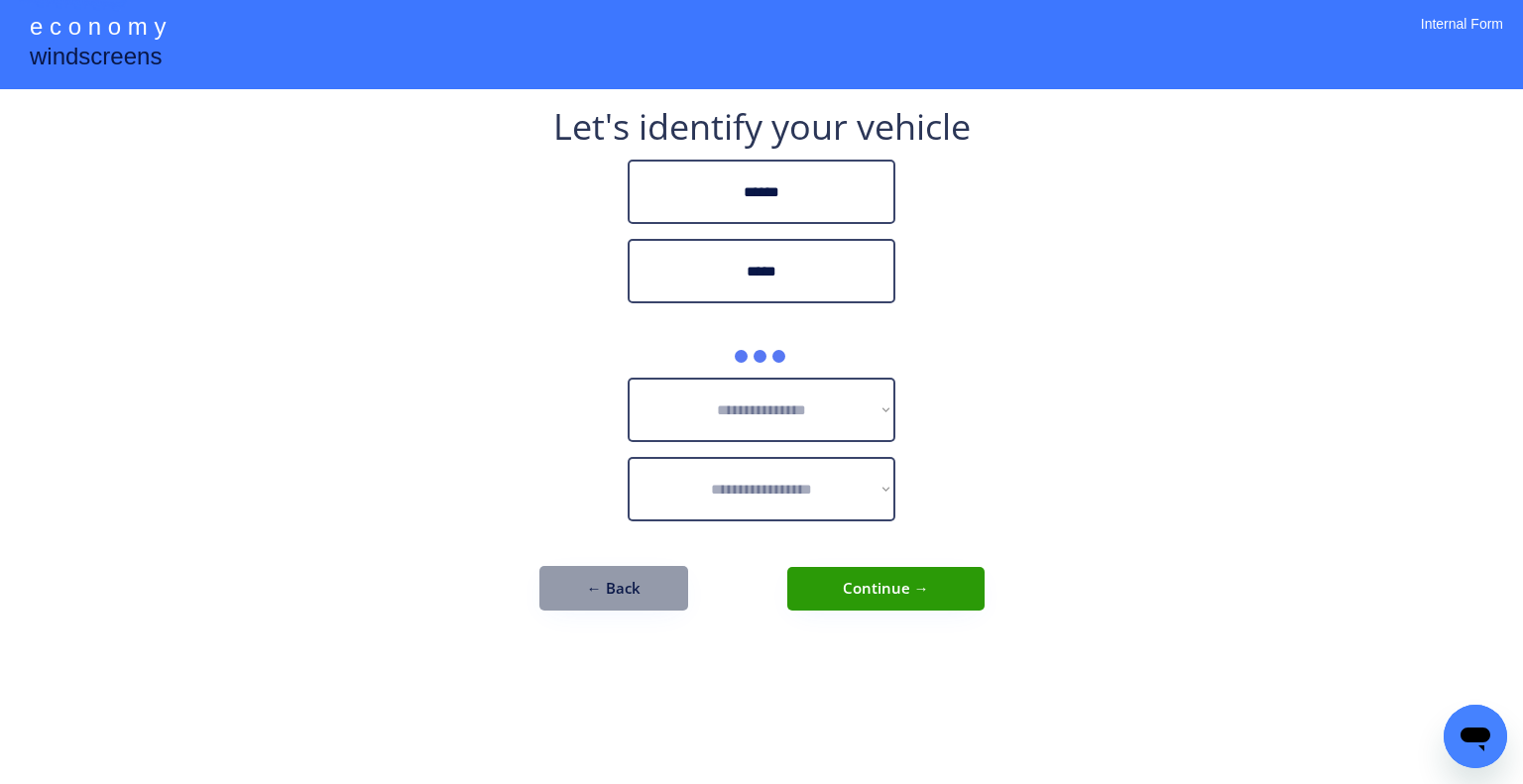 click on "**********" at bounding box center (762, 392) 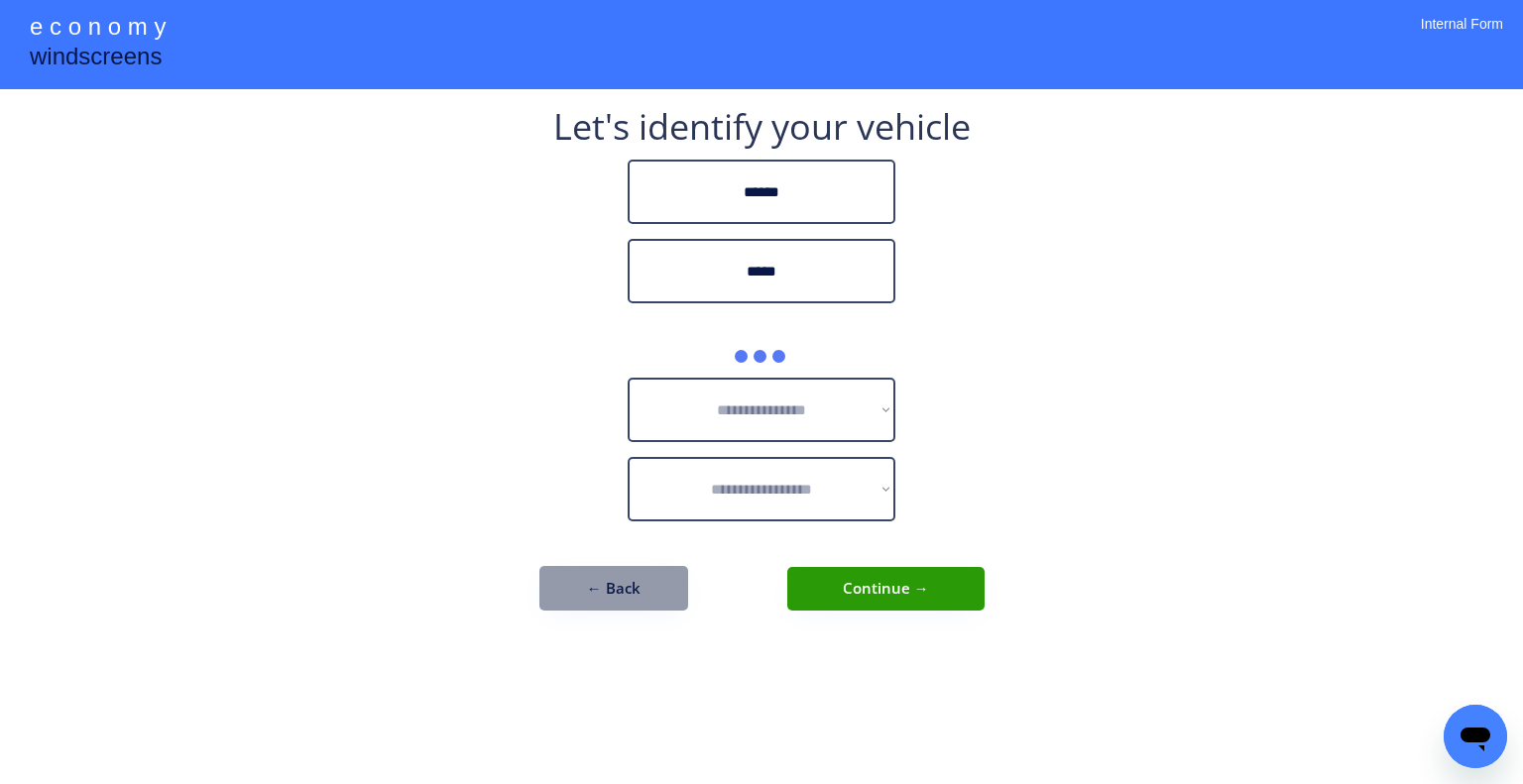 click on "**********" at bounding box center [762, 392] 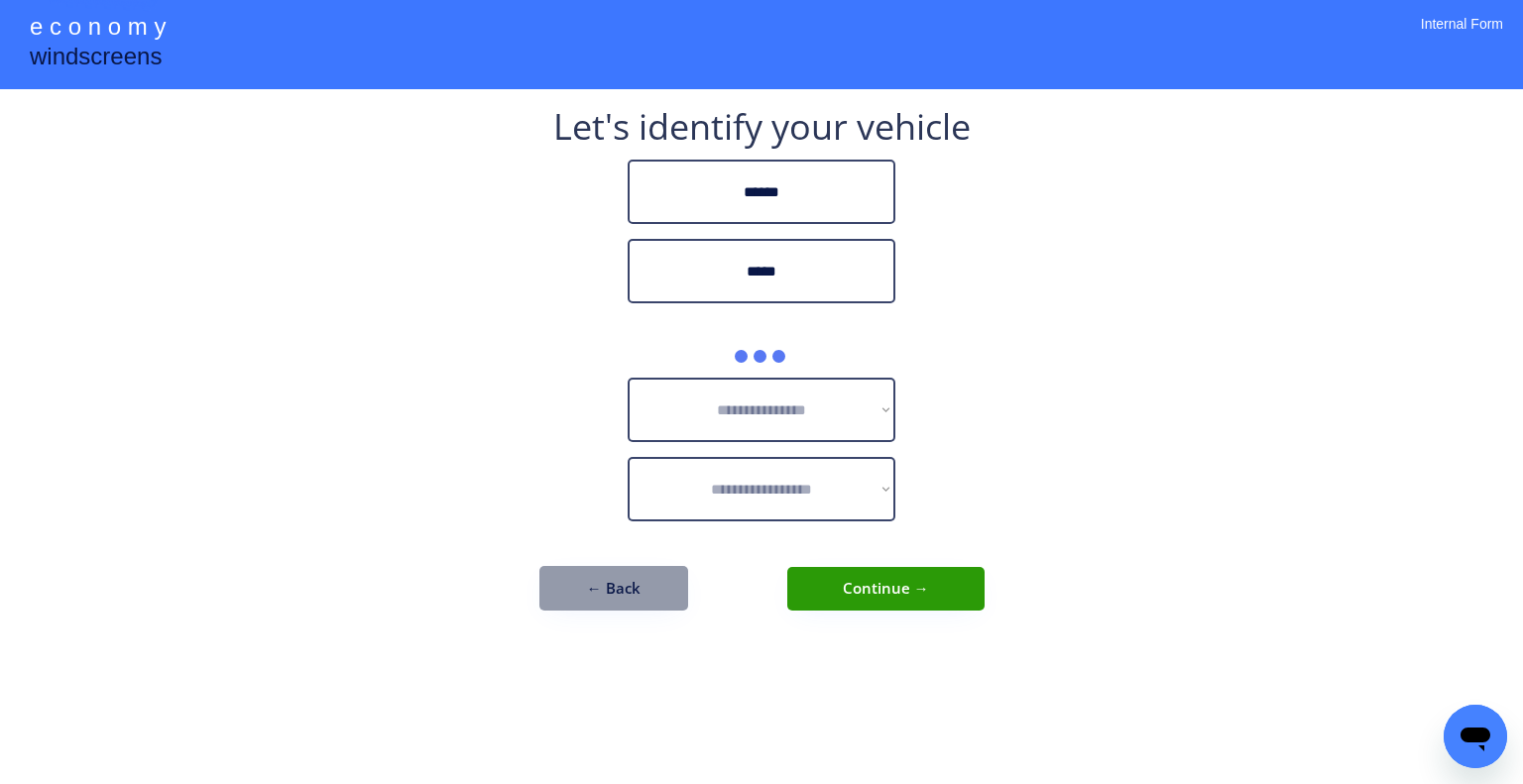 click on "**********" at bounding box center (762, 392) 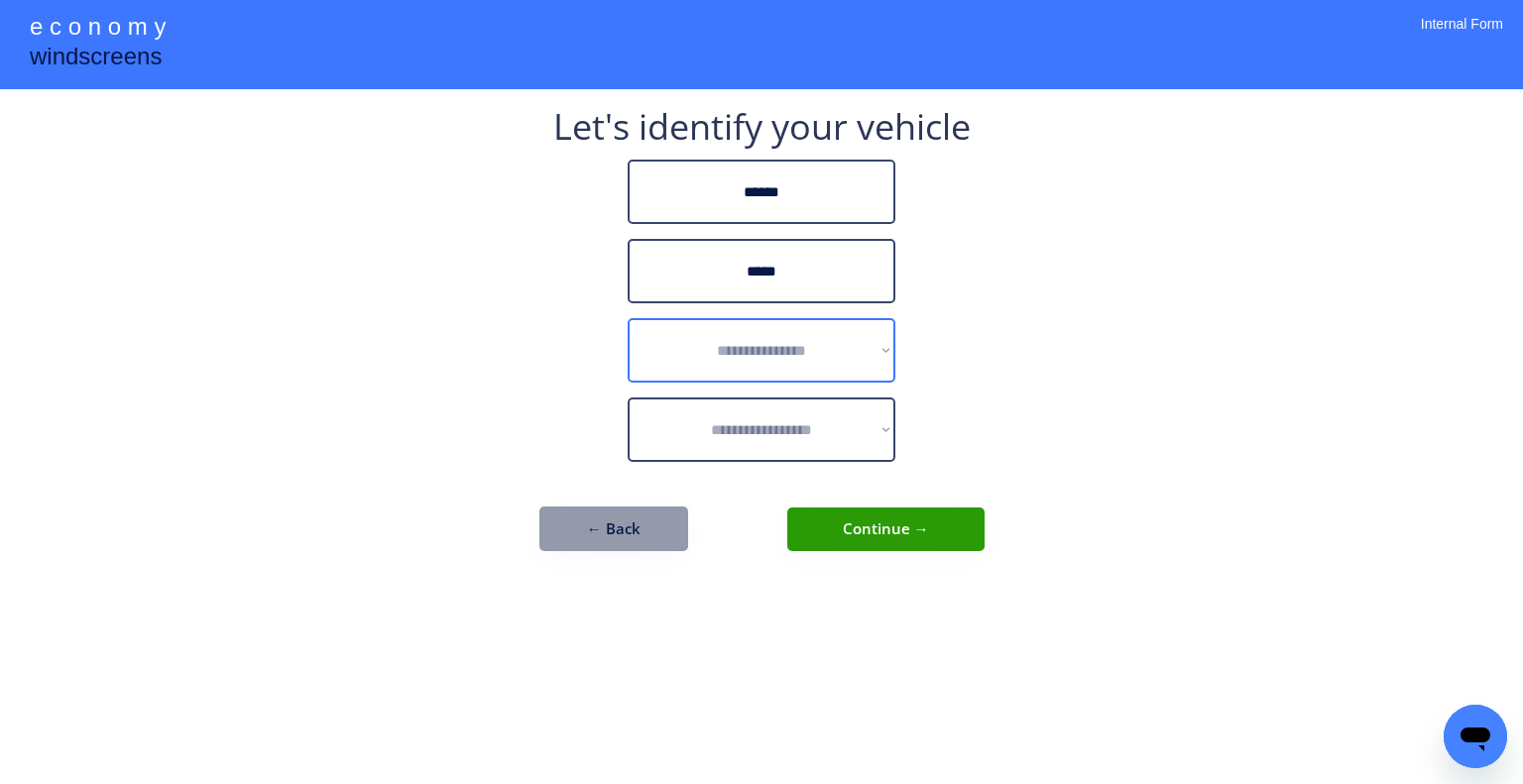 drag, startPoint x: 839, startPoint y: 344, endPoint x: 891, endPoint y: 396, distance: 73.539105 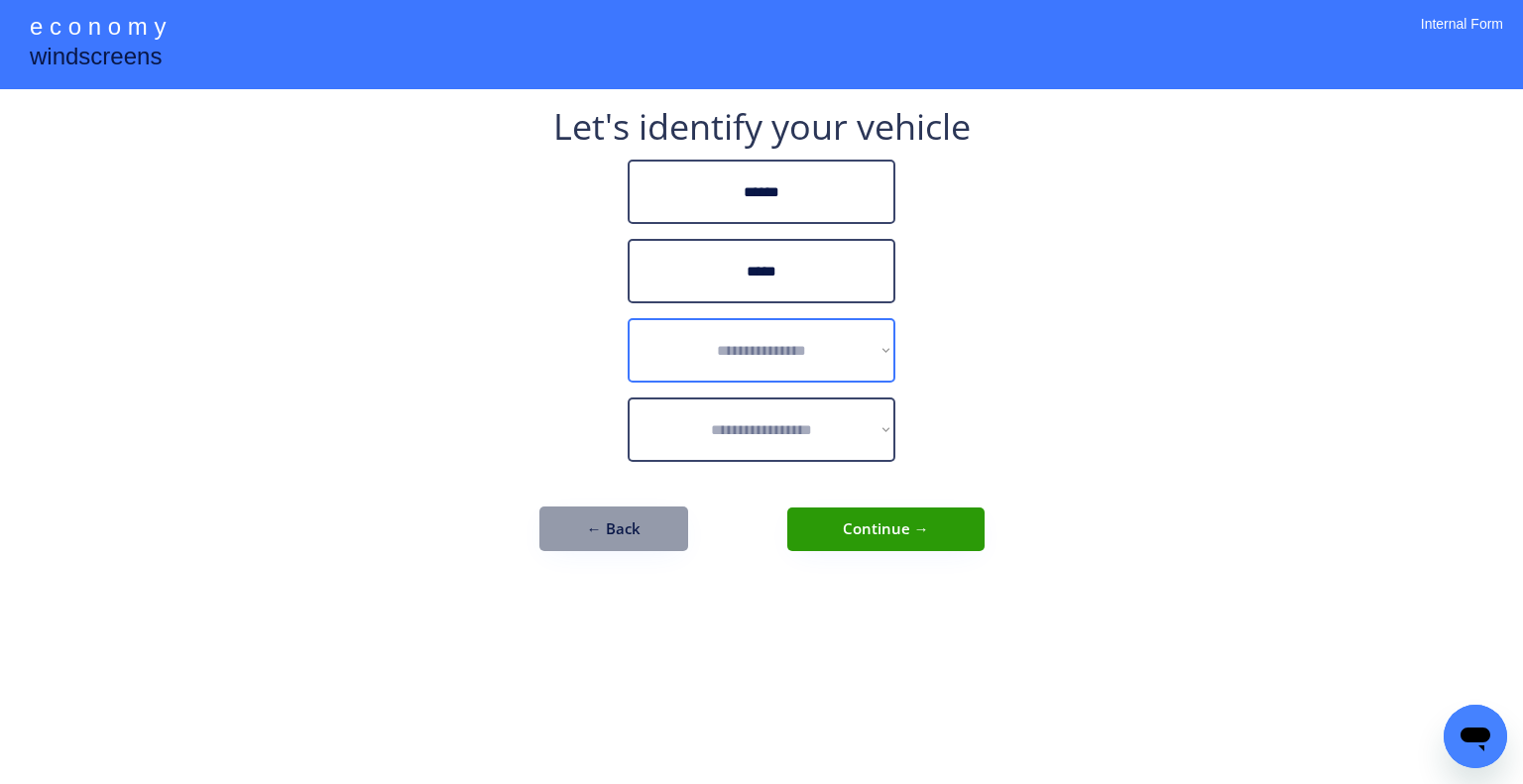 select on "******" 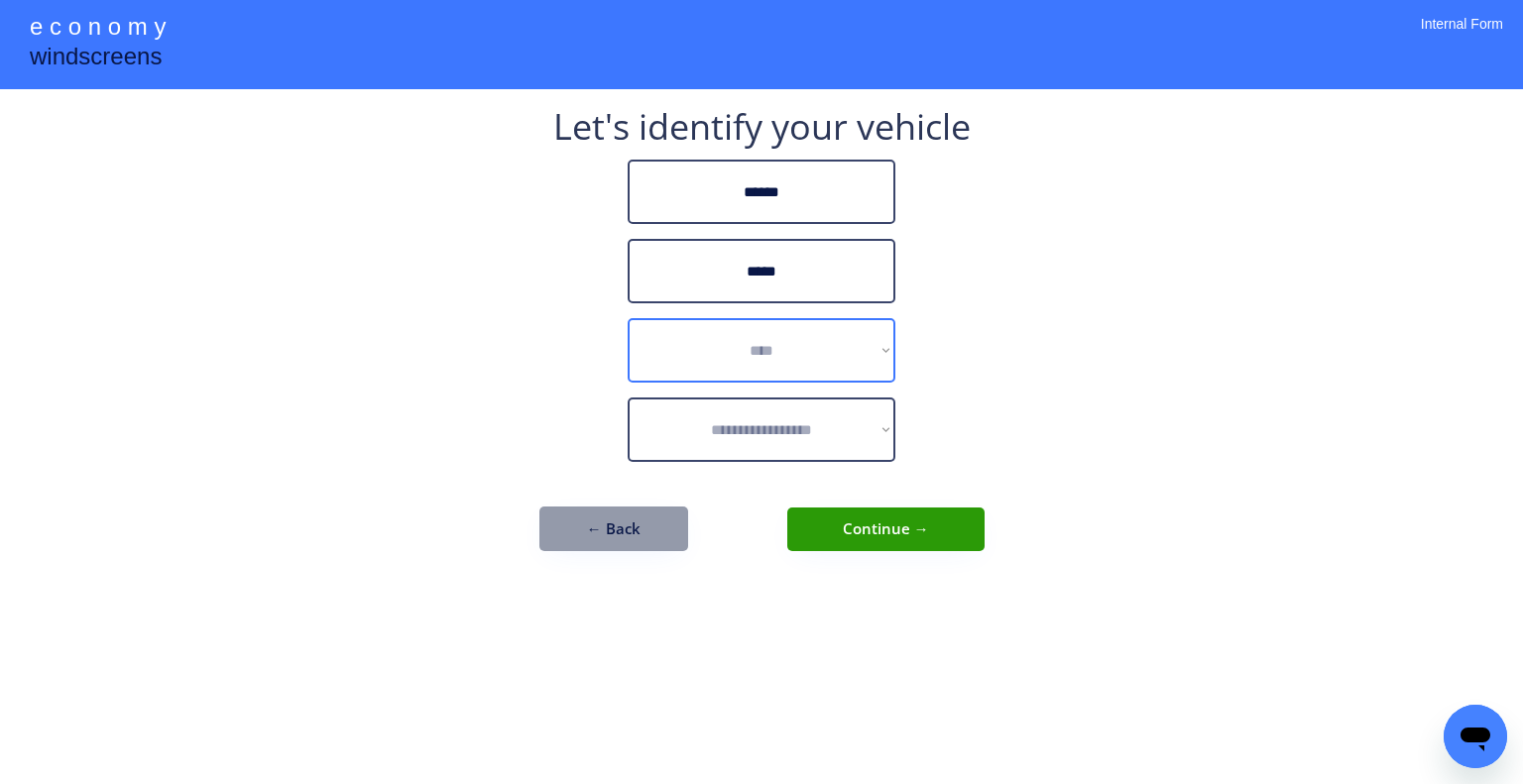 click on "**********" at bounding box center (762, 350) 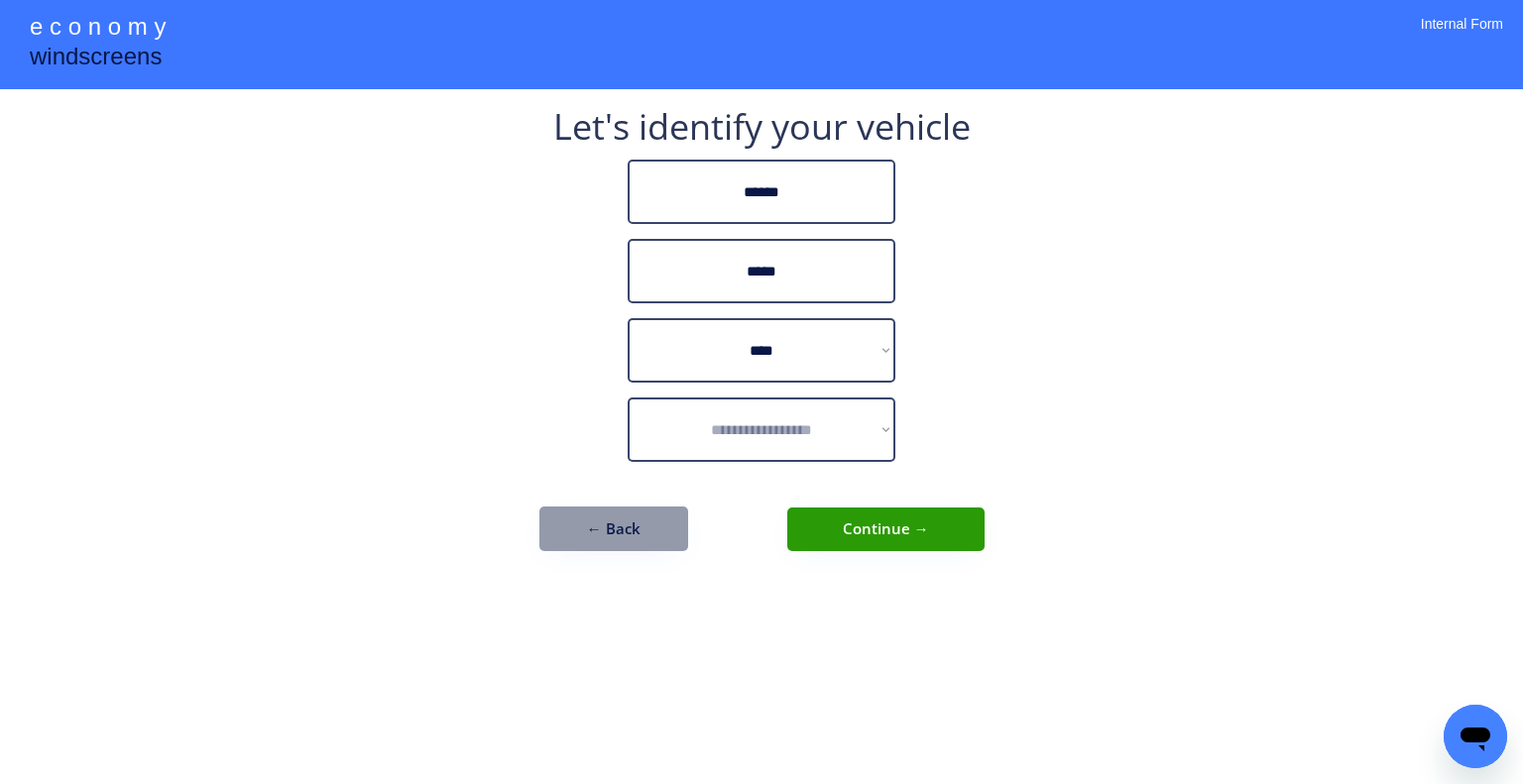 click on "**********" at bounding box center [762, 392] 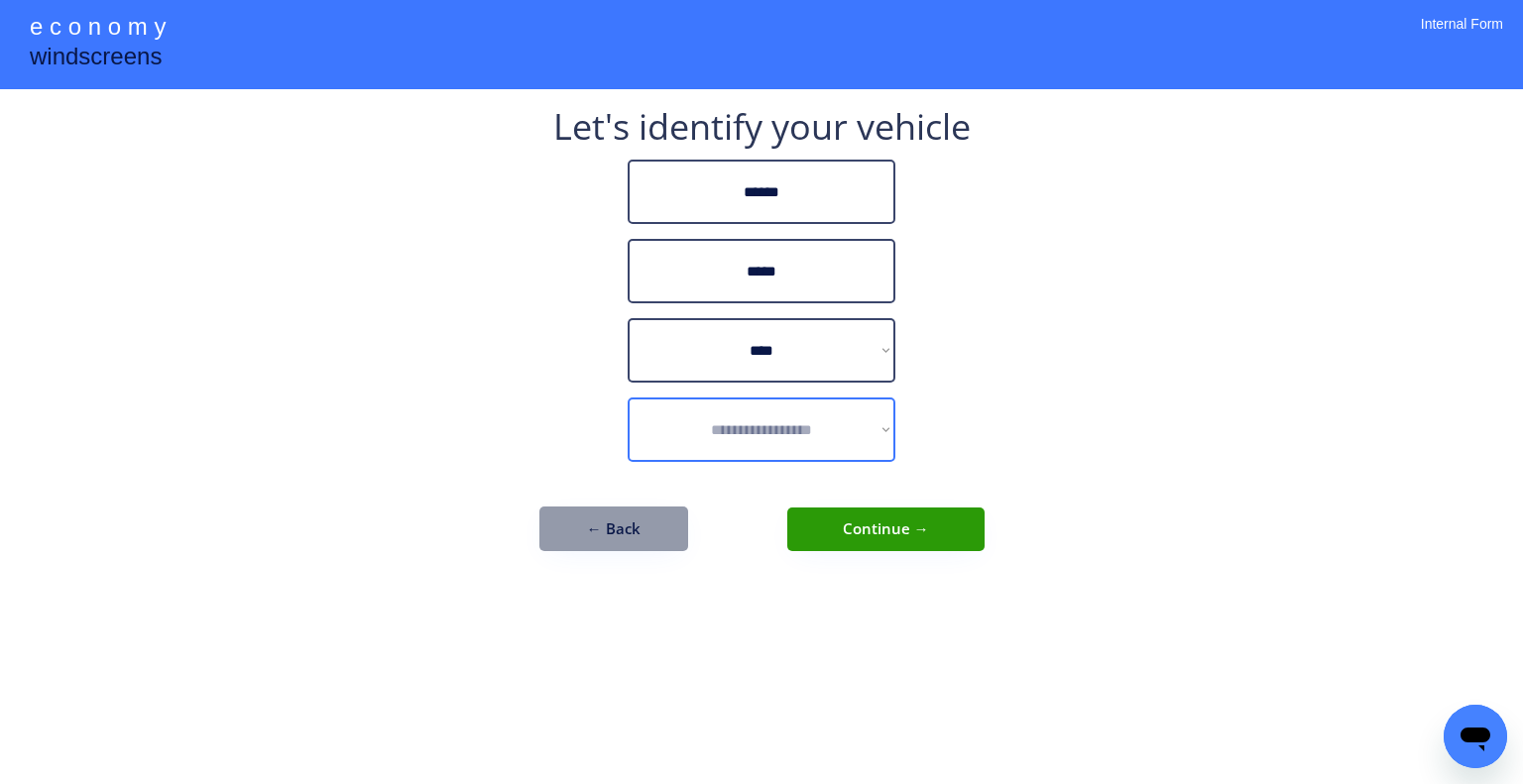 drag, startPoint x: 793, startPoint y: 446, endPoint x: 843, endPoint y: 476, distance: 58.30952 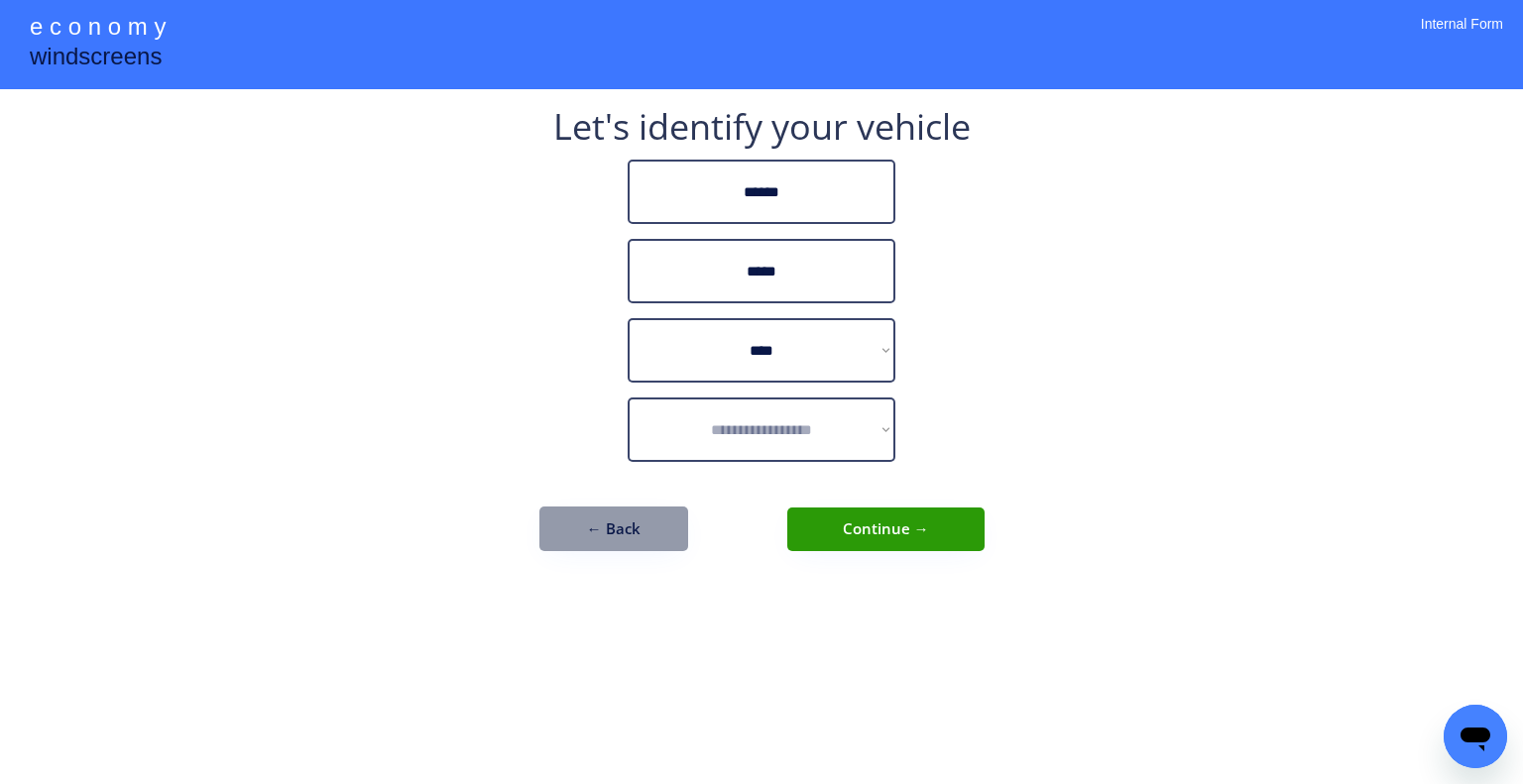 click on "**********" at bounding box center (762, 392) 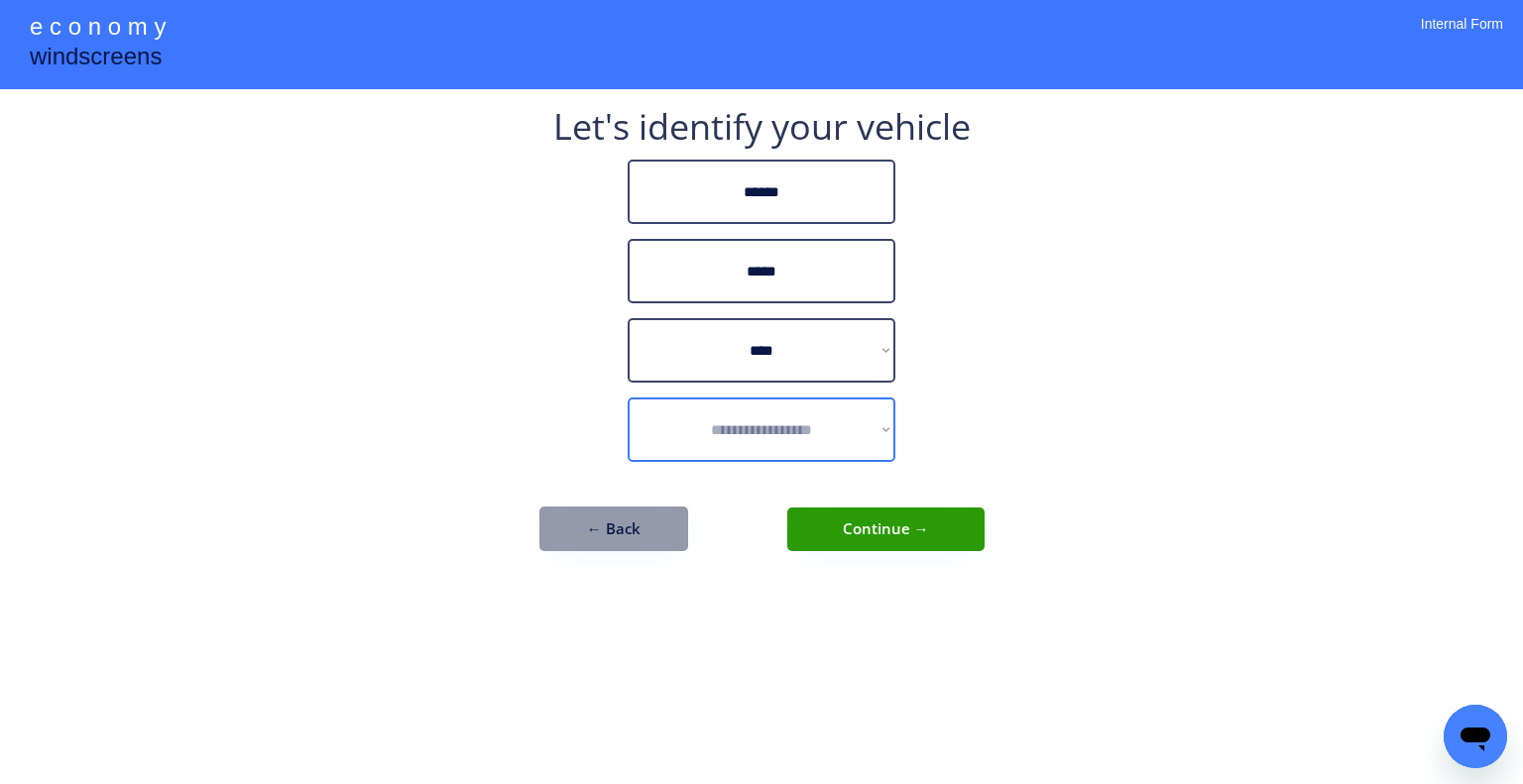 click on "**********" at bounding box center (762, 429) 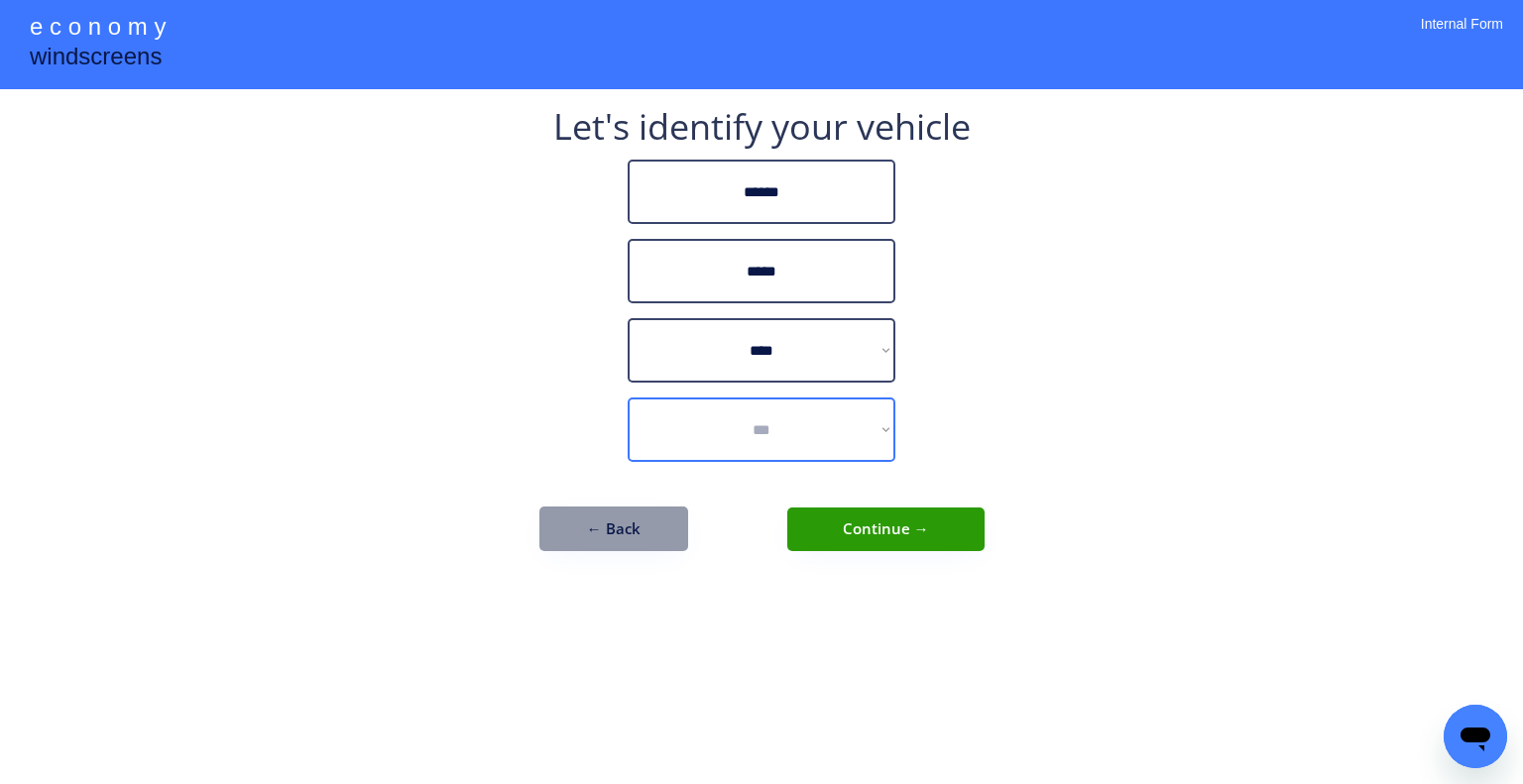 click on "**********" at bounding box center (762, 429) 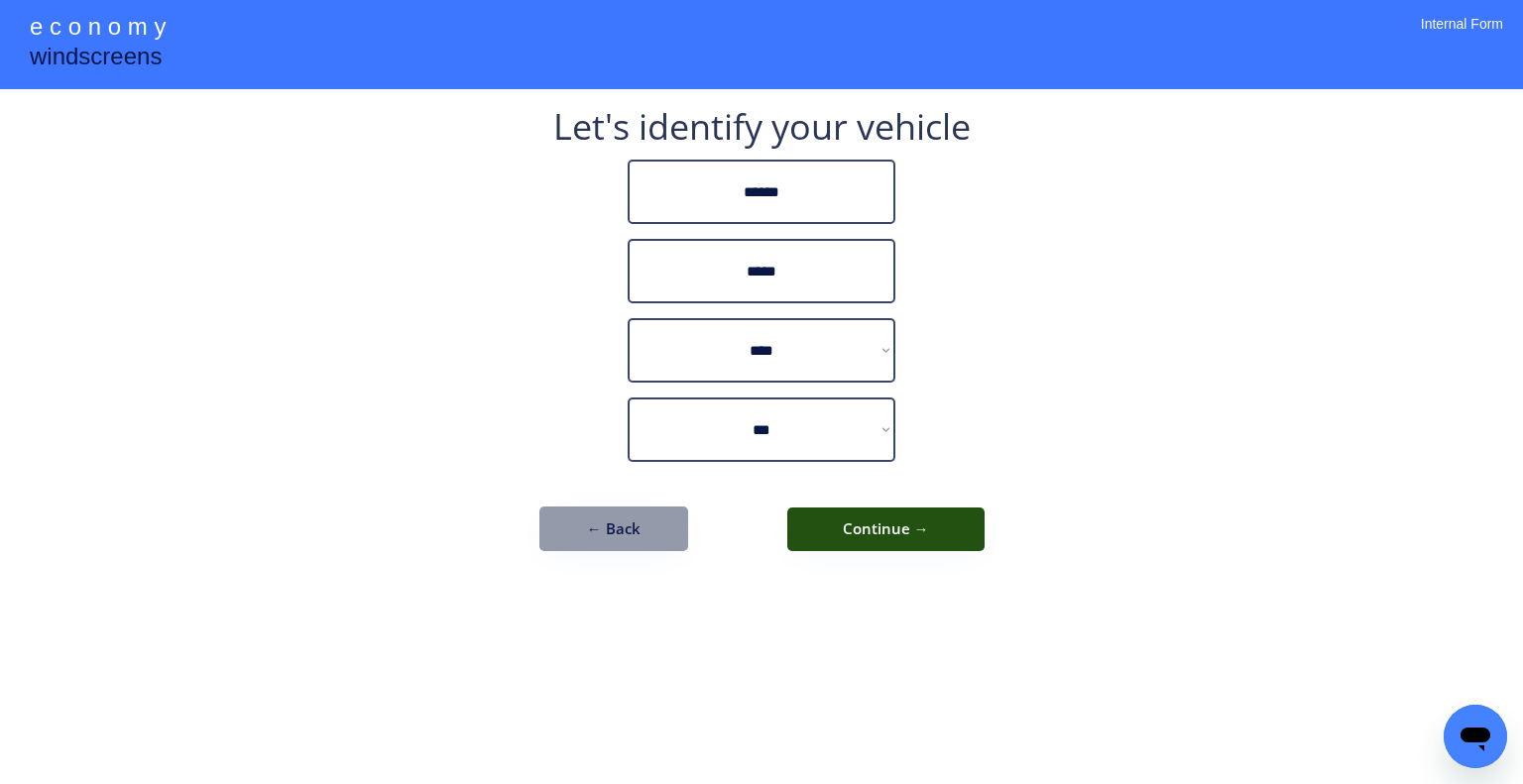 drag, startPoint x: 949, startPoint y: 514, endPoint x: 1017, endPoint y: 550, distance: 76.94154 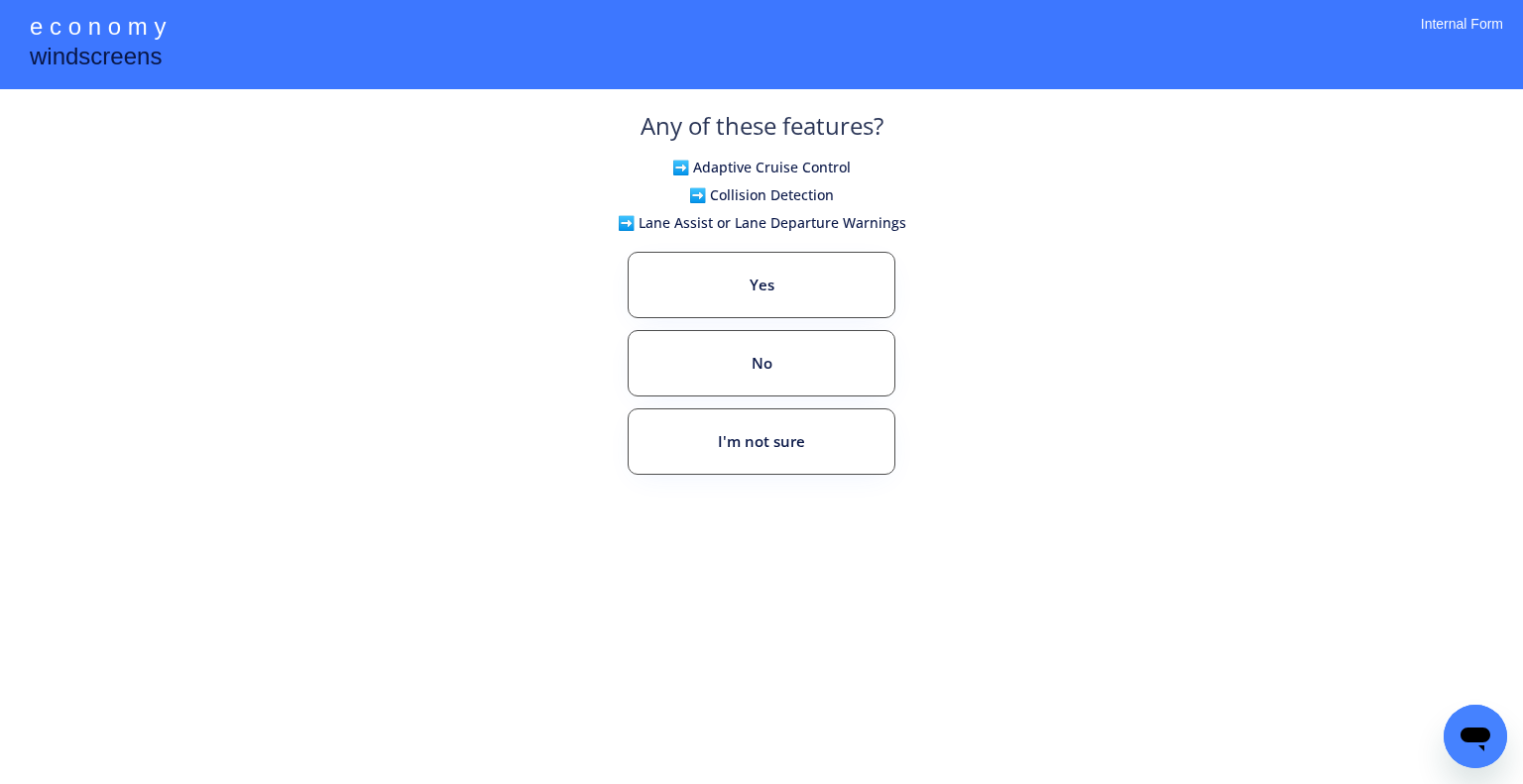 drag, startPoint x: 1117, startPoint y: 229, endPoint x: 931, endPoint y: 238, distance: 186.2176 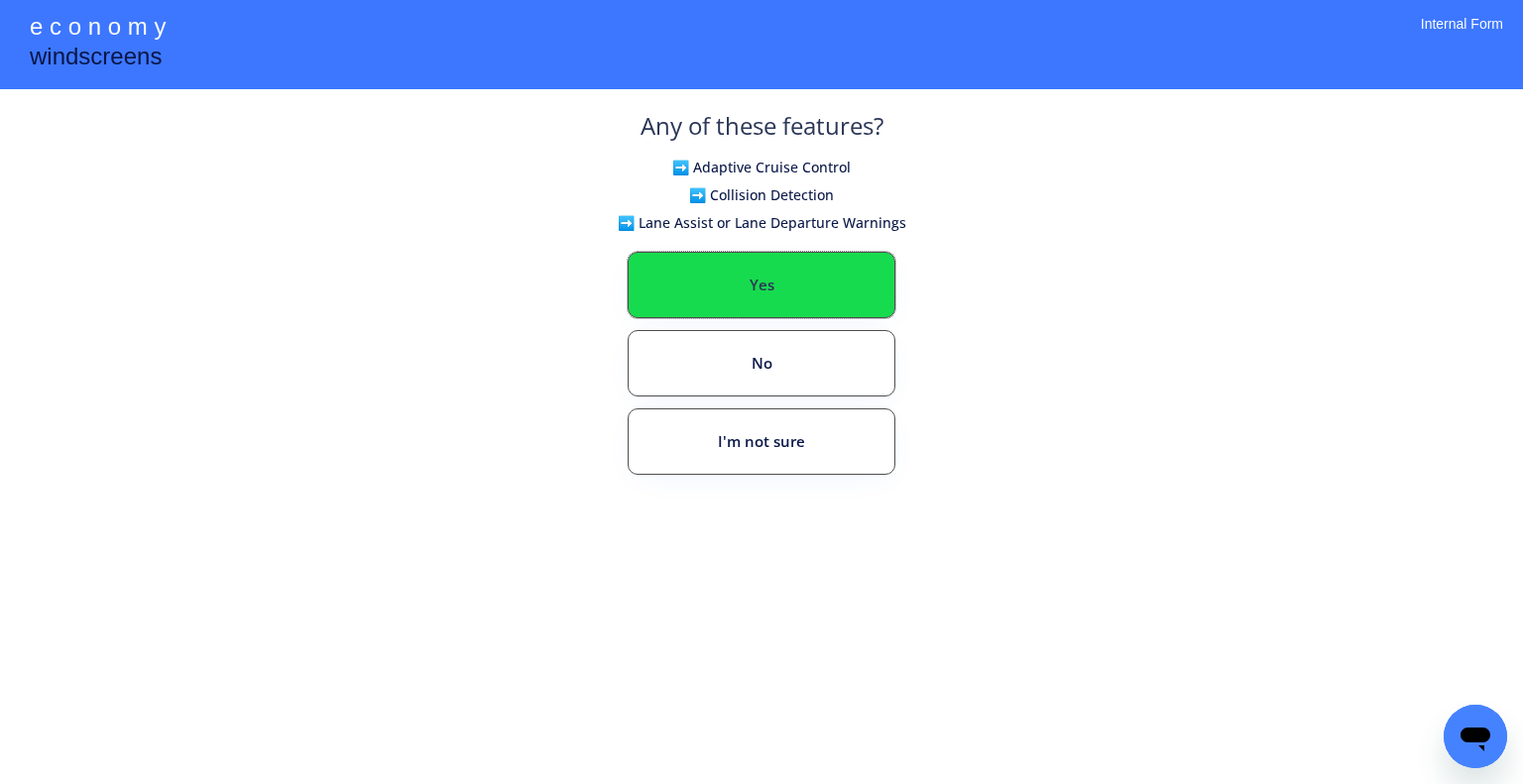 click on "Yes" at bounding box center [762, 284] 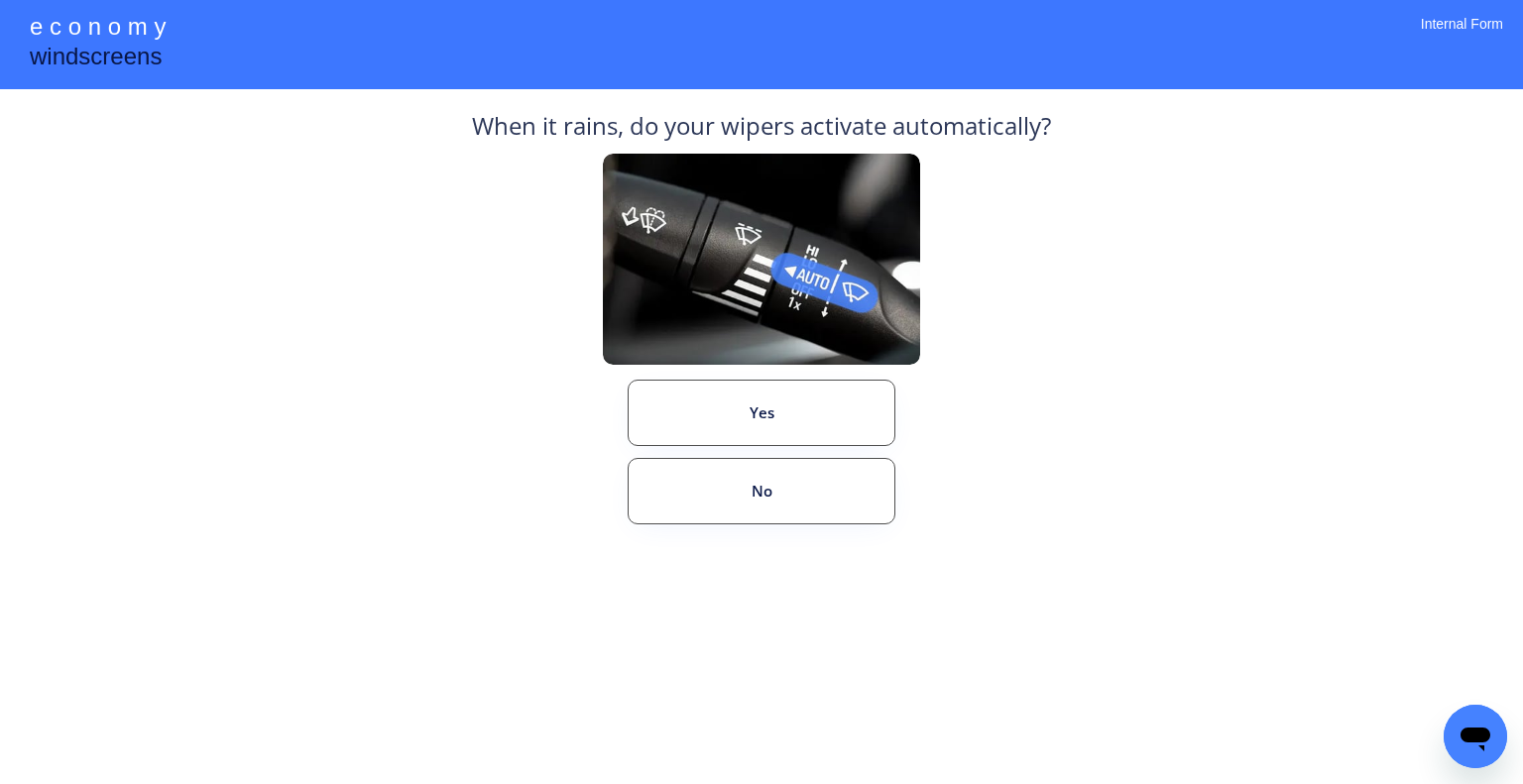 drag, startPoint x: 1146, startPoint y: 447, endPoint x: 882, endPoint y: 29, distance: 494.38851 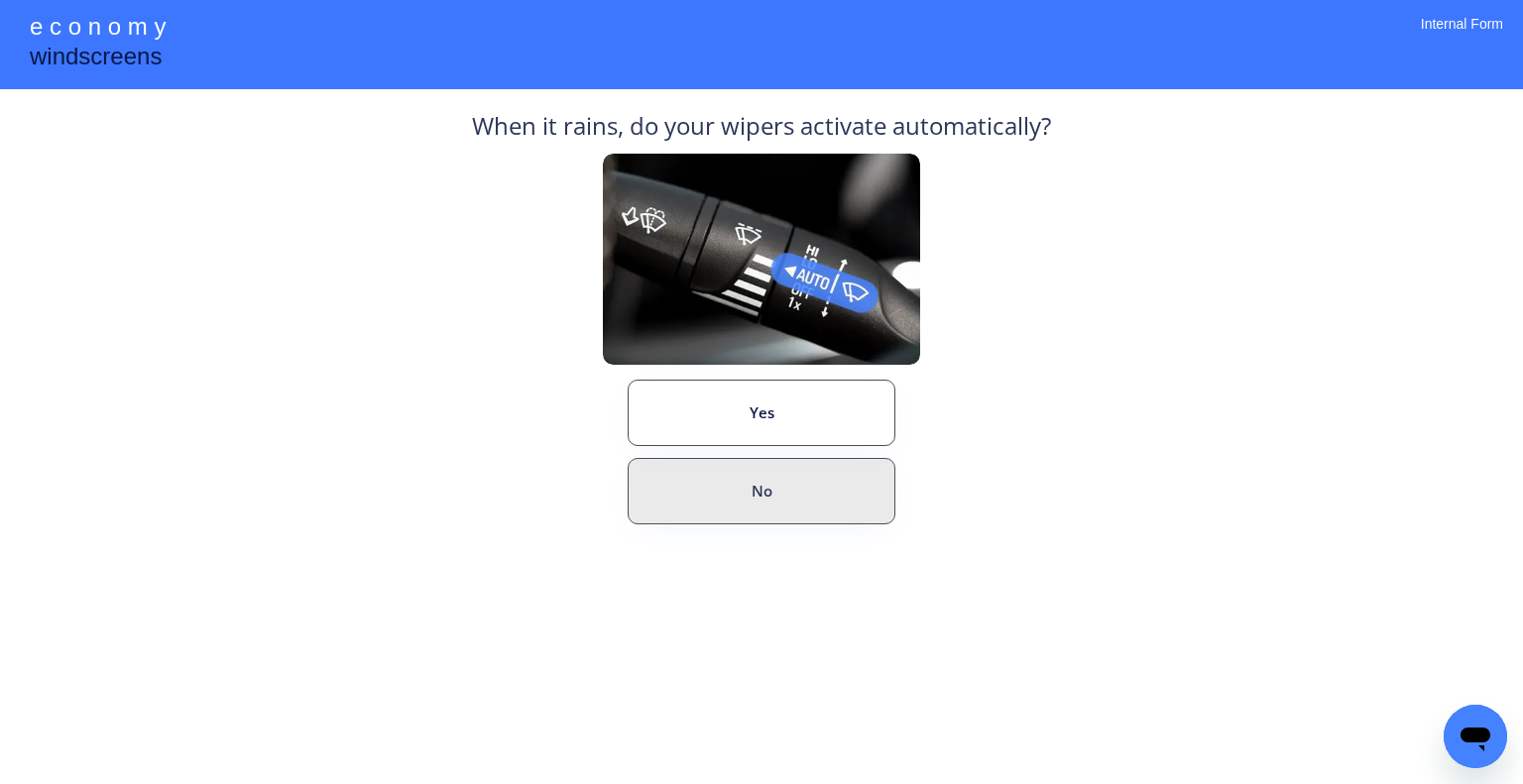 click on "No" at bounding box center [762, 491] 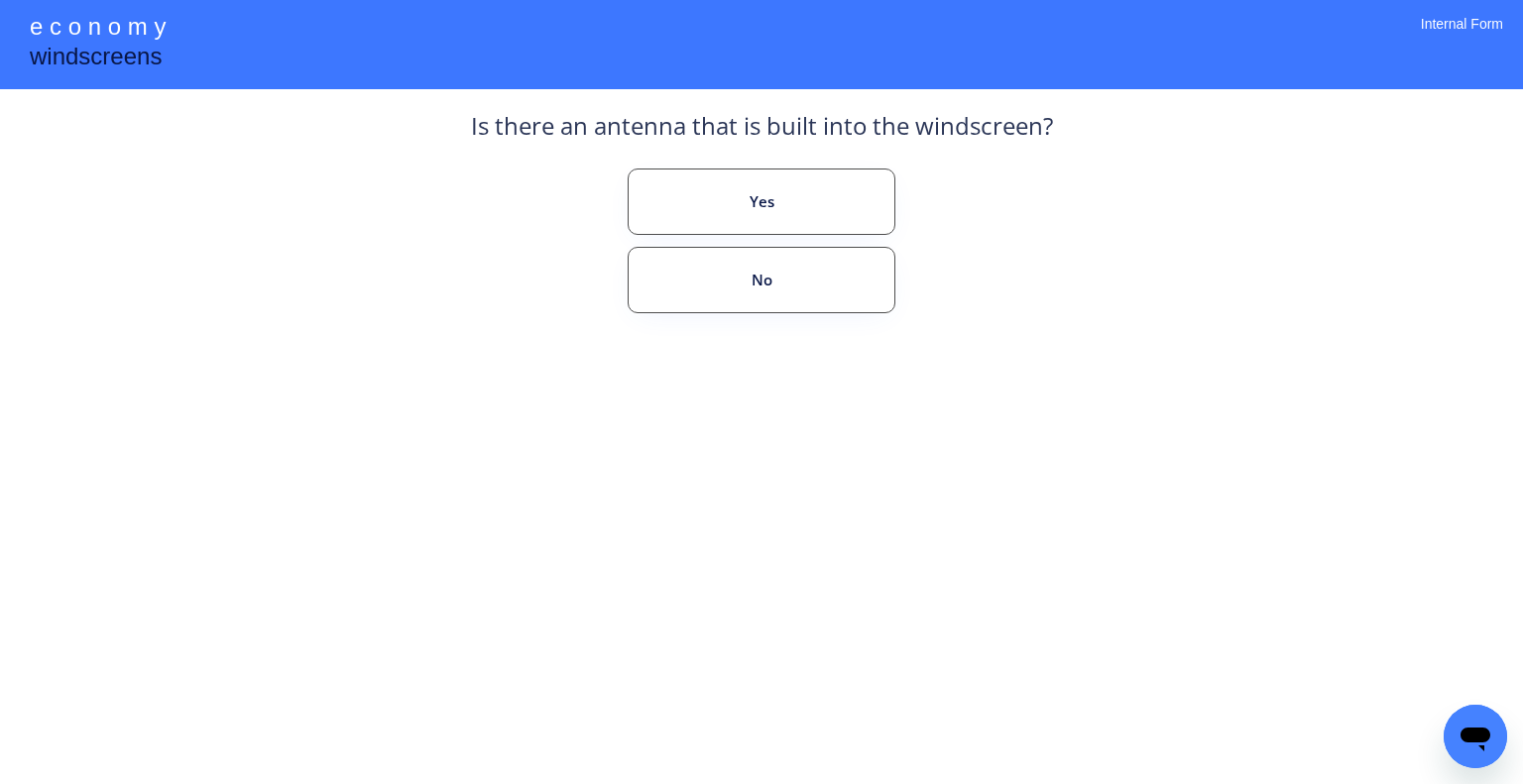 click on "**********" at bounding box center (762, 392) 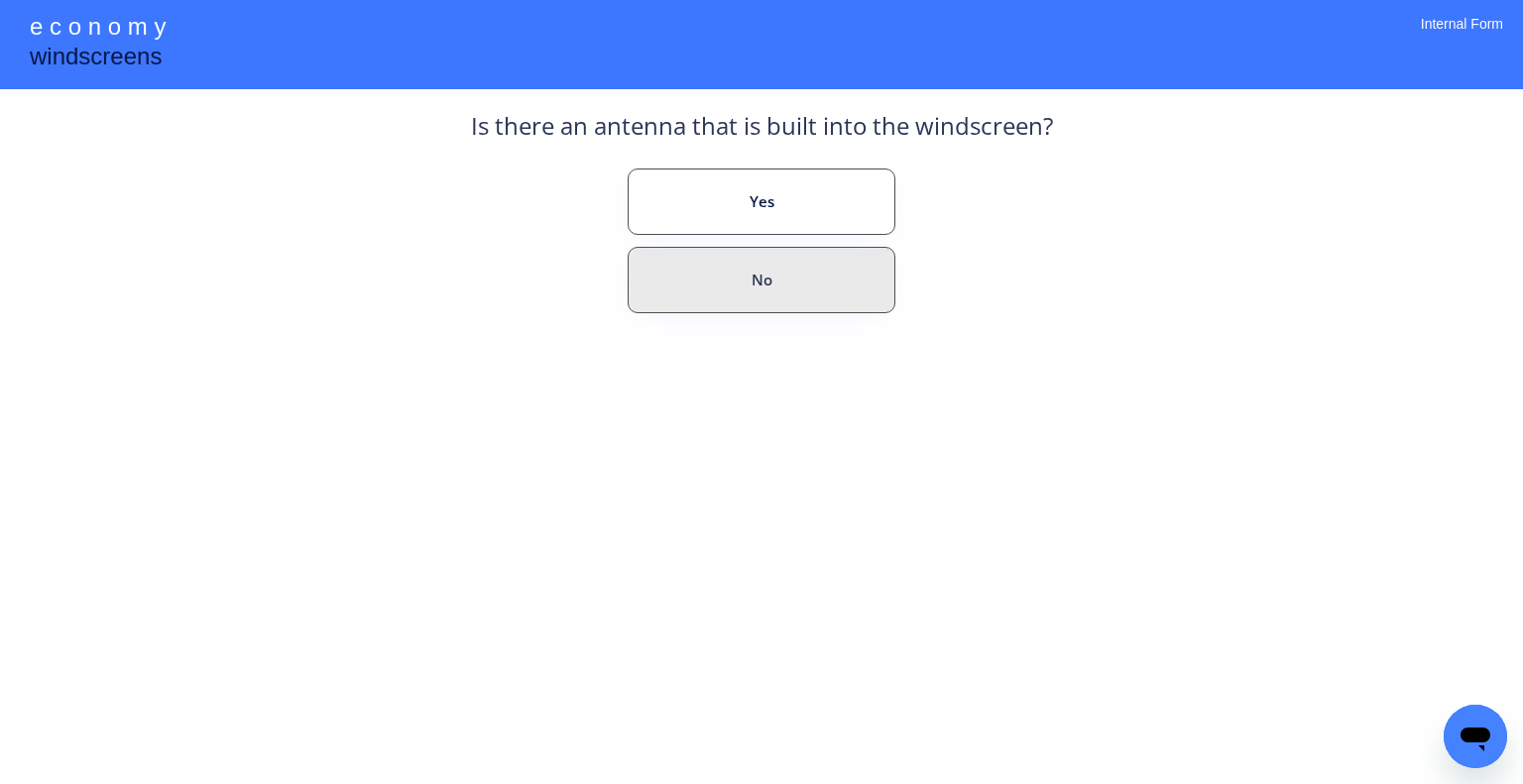 click on "No" at bounding box center (762, 280) 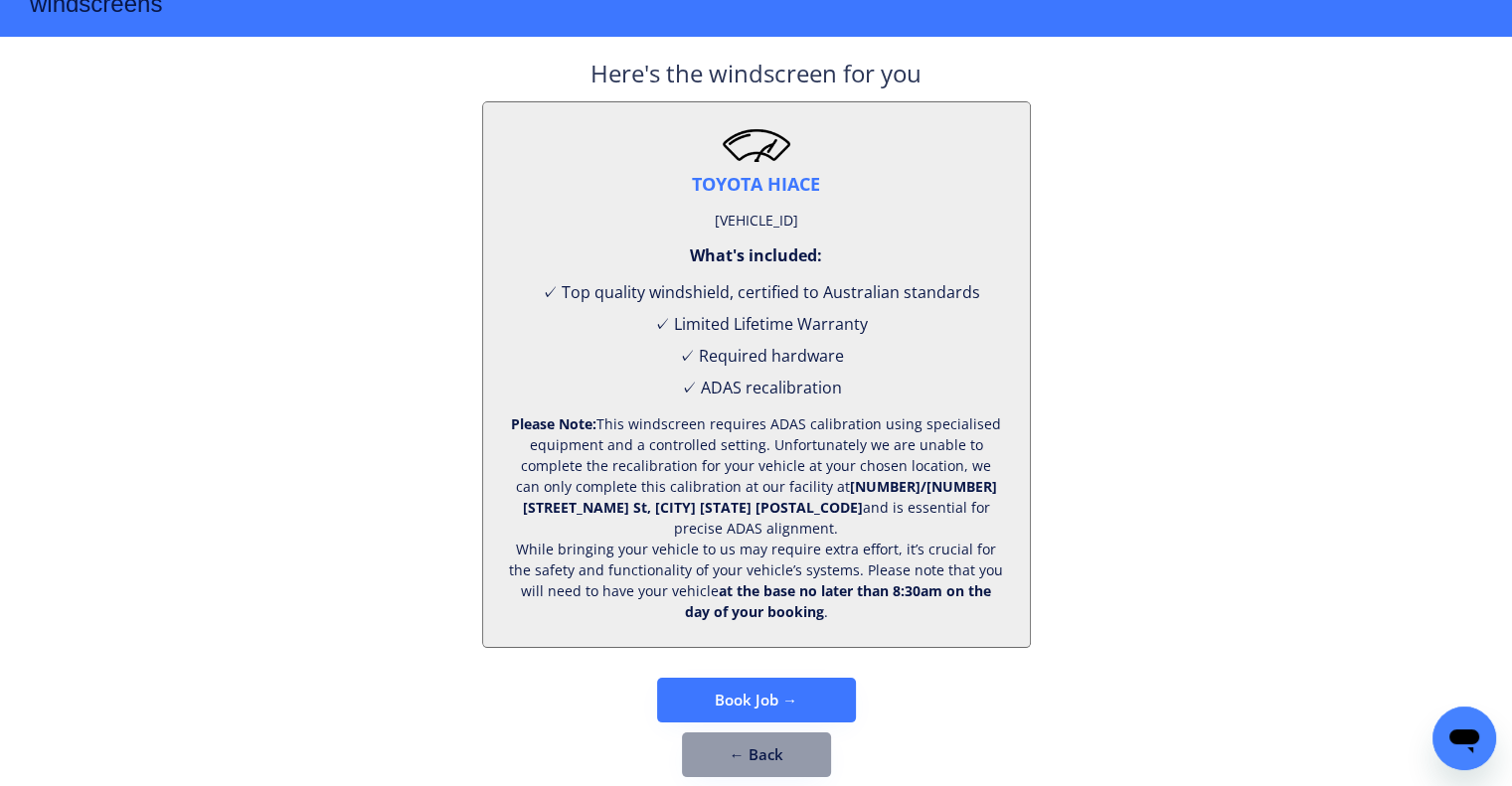 scroll, scrollTop: 82, scrollLeft: 0, axis: vertical 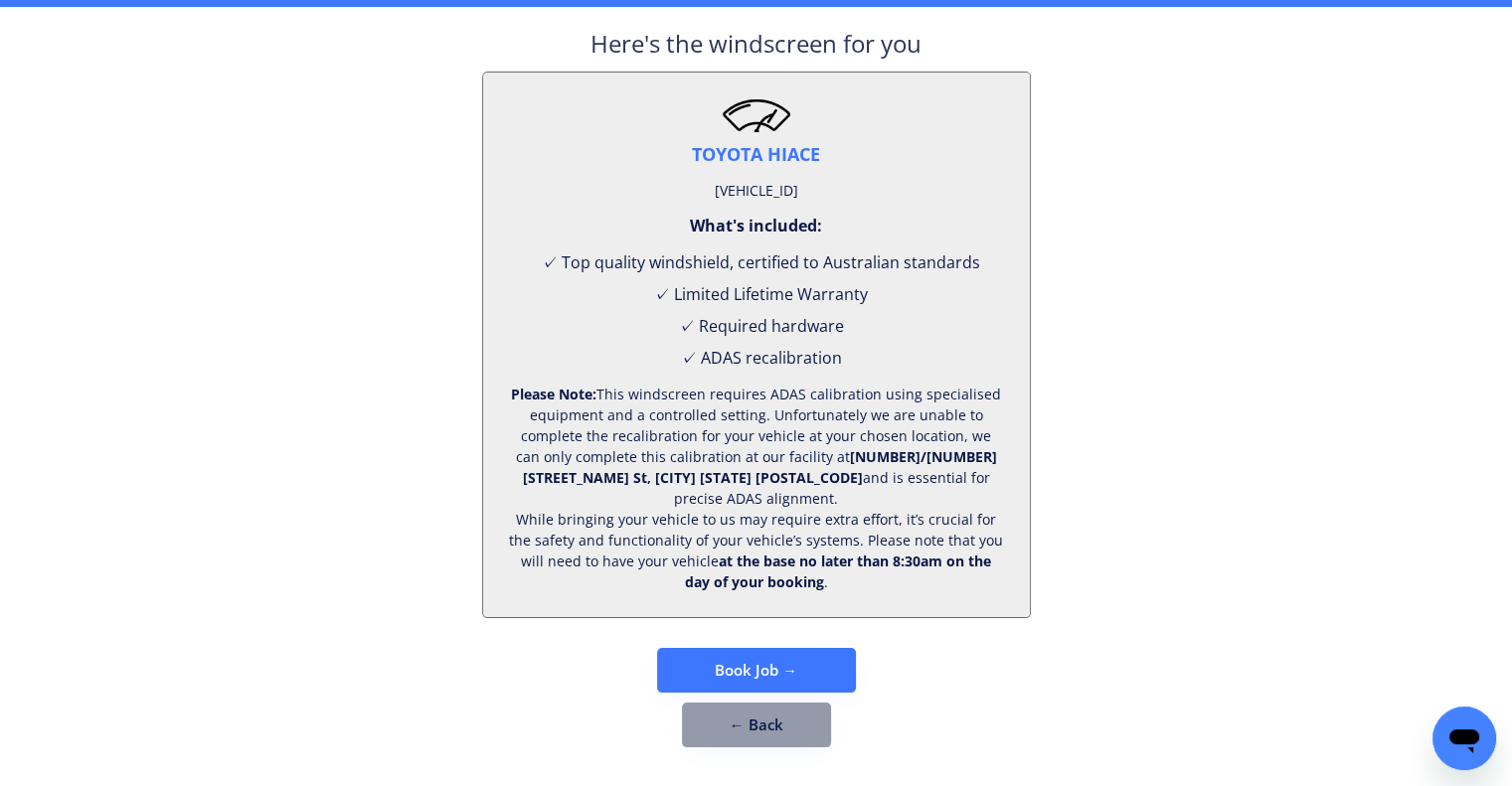 click on "VW011874" at bounding box center [756, 191] 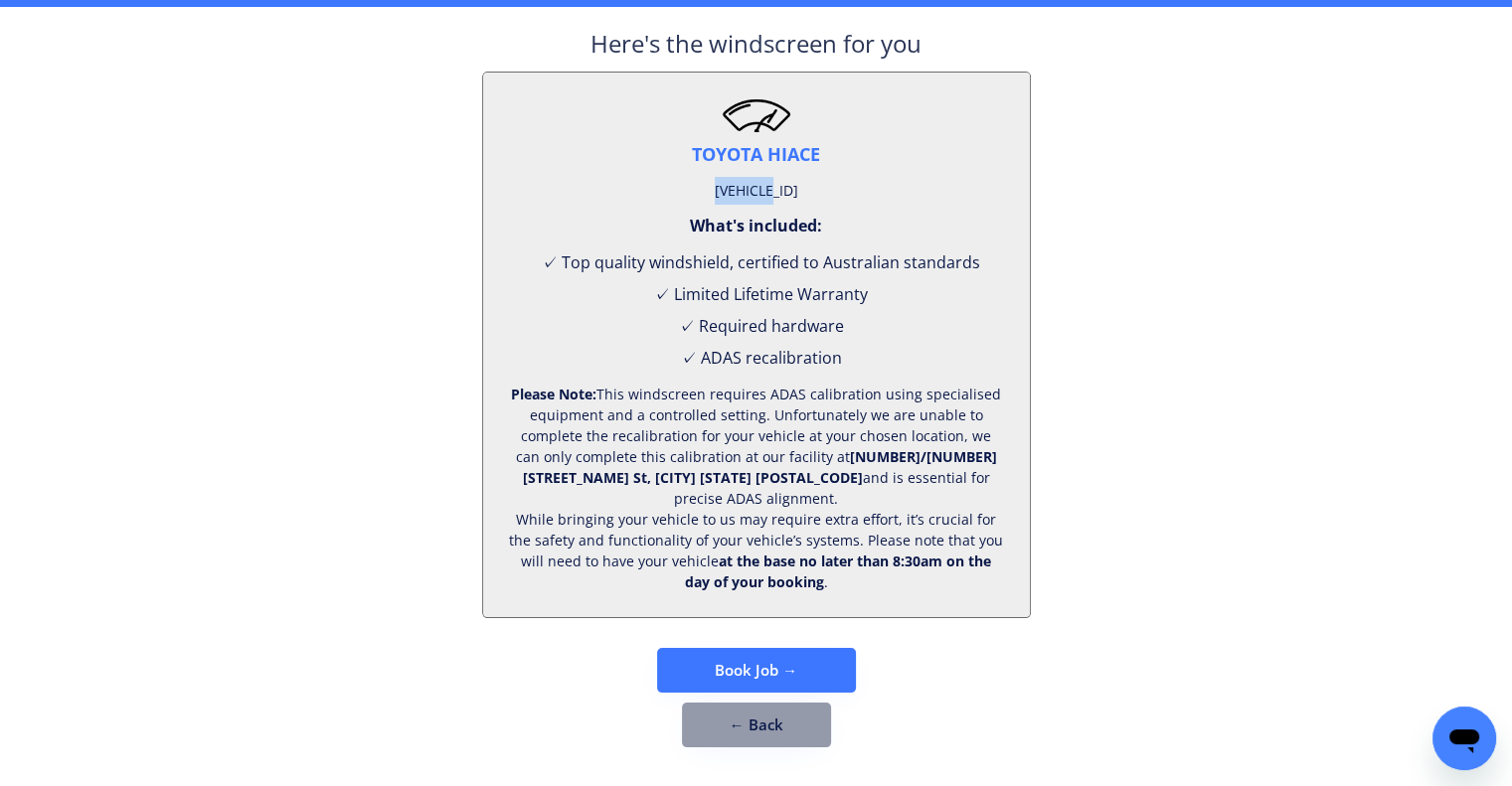 click on "VW011874" at bounding box center [756, 191] 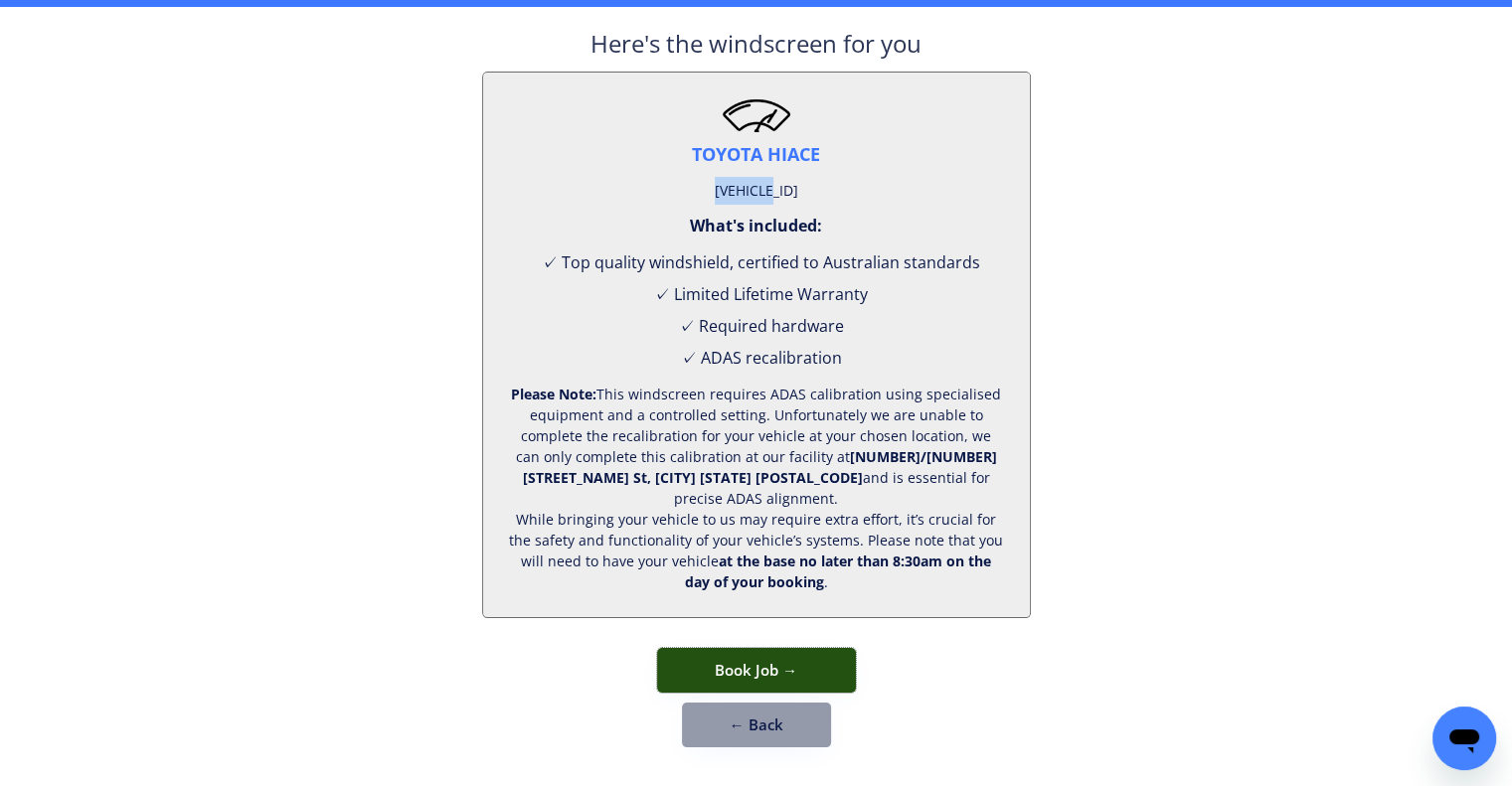 drag, startPoint x: 829, startPoint y: 665, endPoint x: 1185, endPoint y: 328, distance: 490.2091 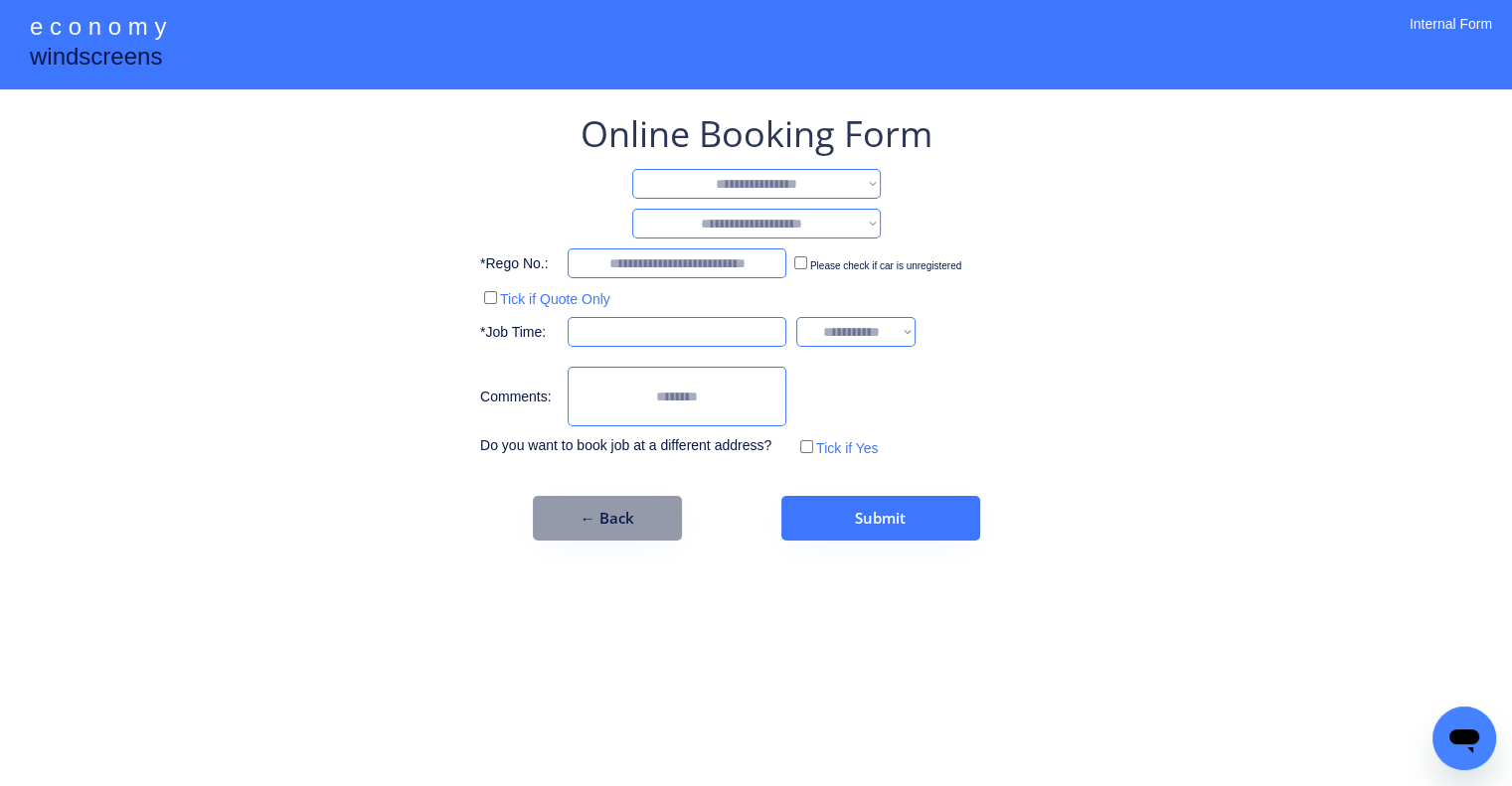 scroll, scrollTop: 0, scrollLeft: 0, axis: both 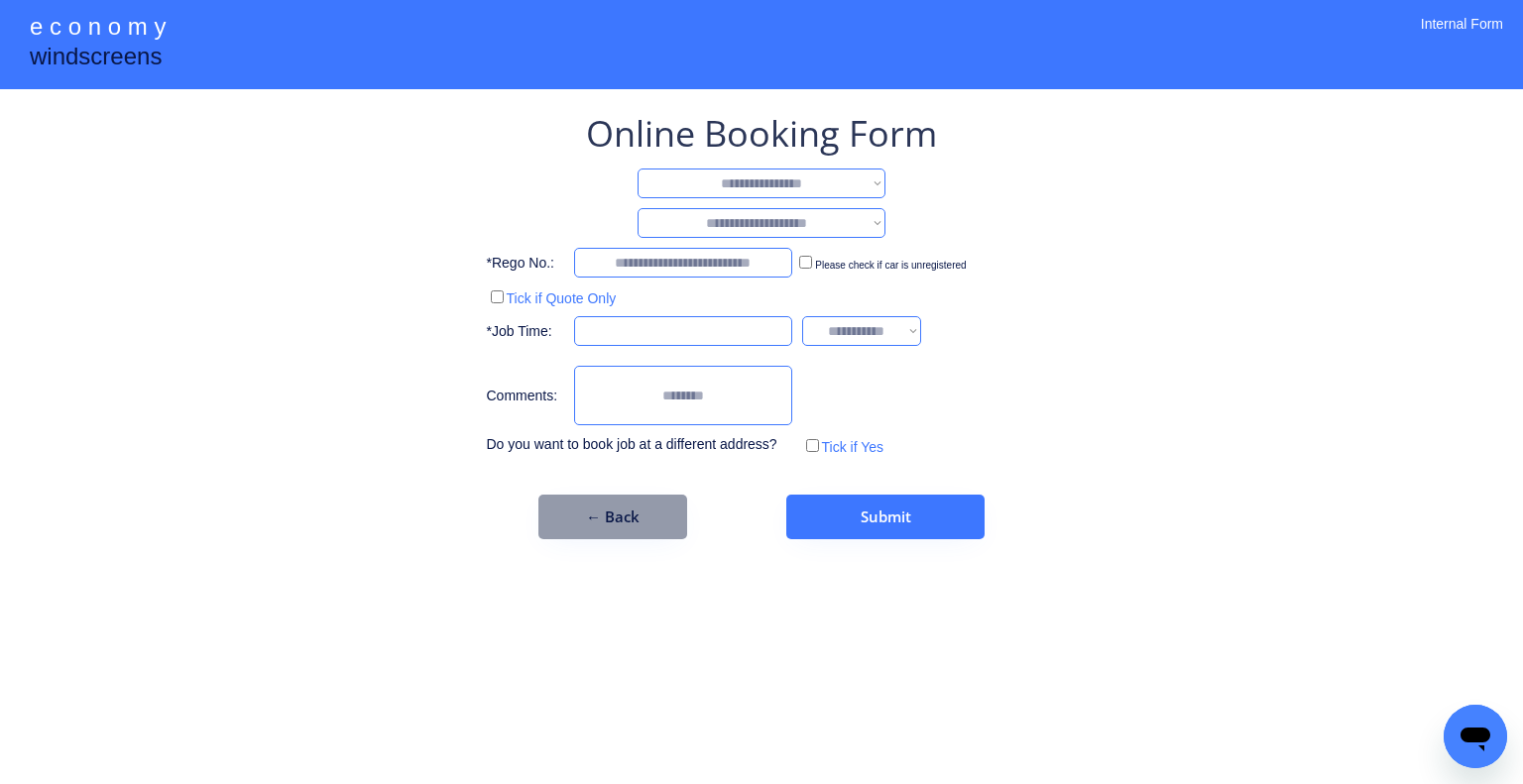 drag, startPoint x: 1182, startPoint y: 327, endPoint x: 1146, endPoint y: 341, distance: 38.626416 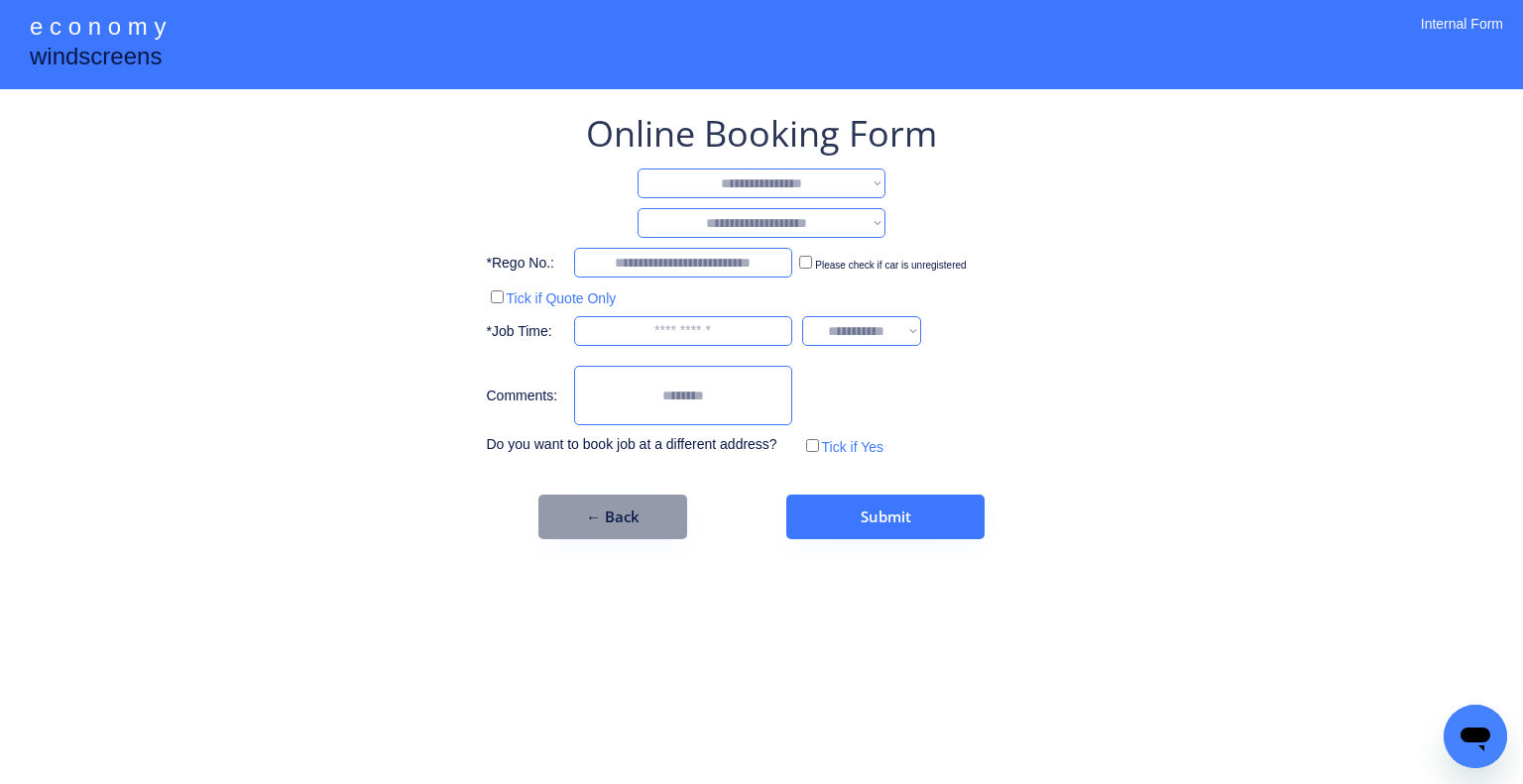 drag, startPoint x: 820, startPoint y: 173, endPoint x: 817, endPoint y: 185, distance: 12.369317 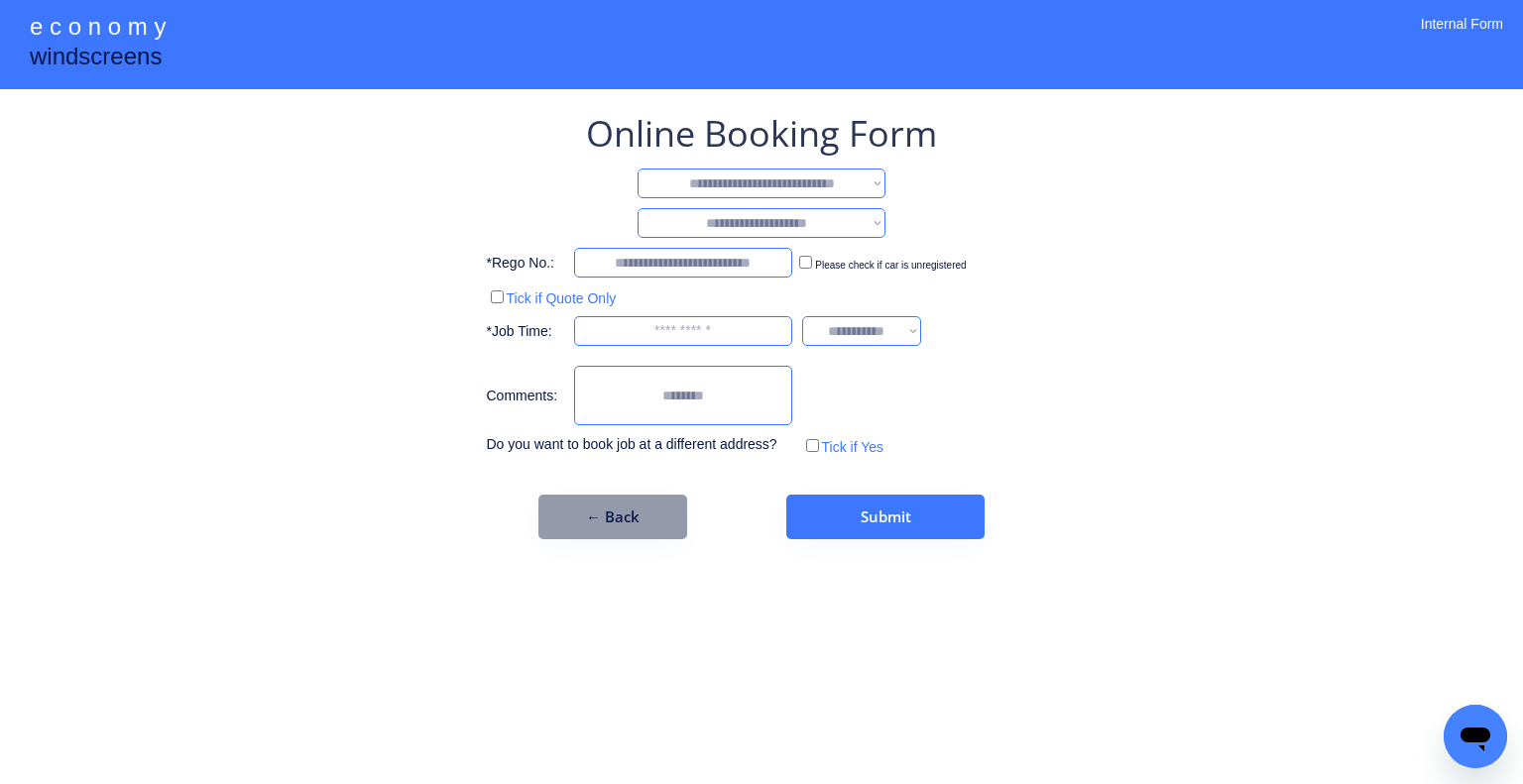 click on "**********" at bounding box center [762, 183] 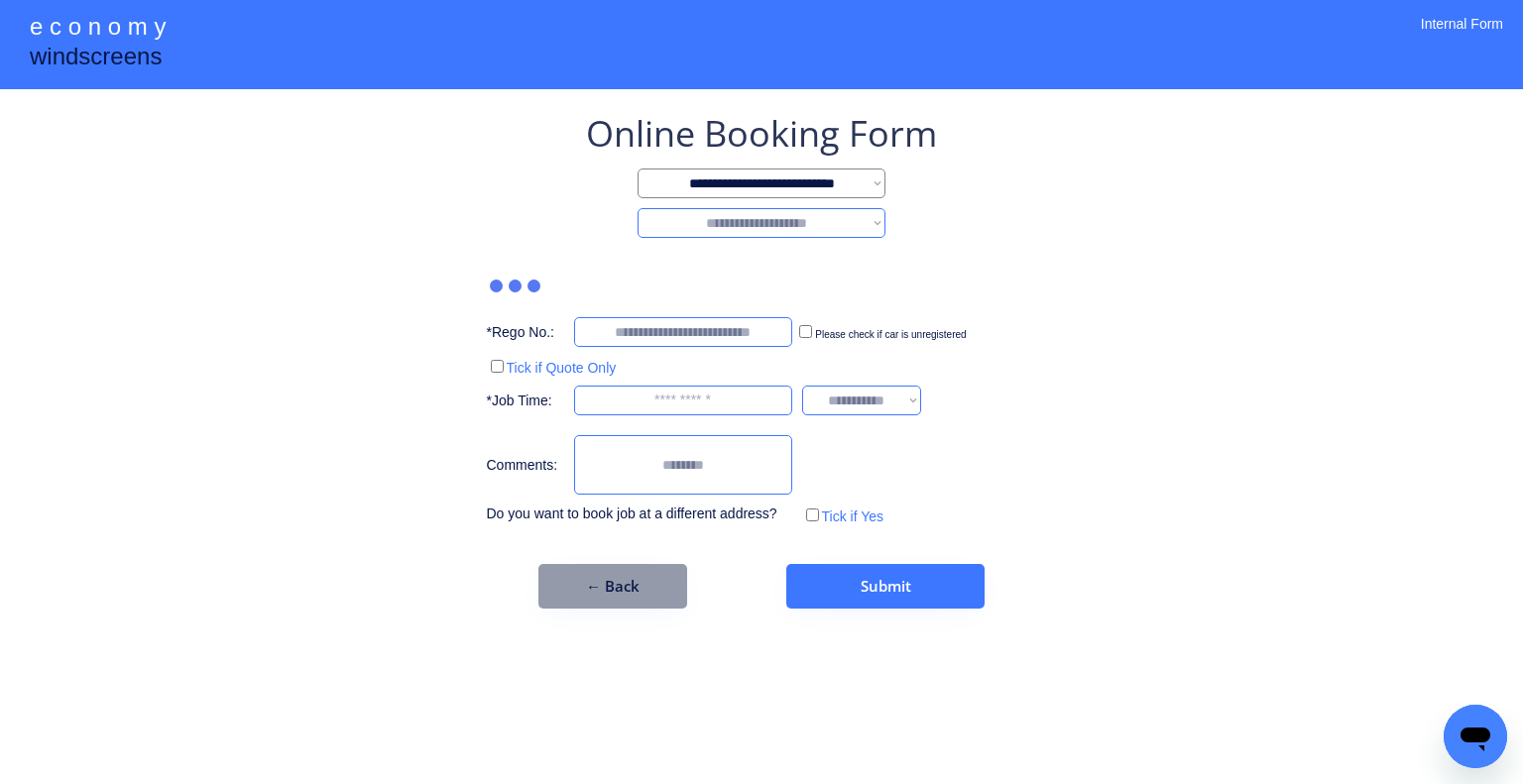 click on "**********" at bounding box center [762, 223] 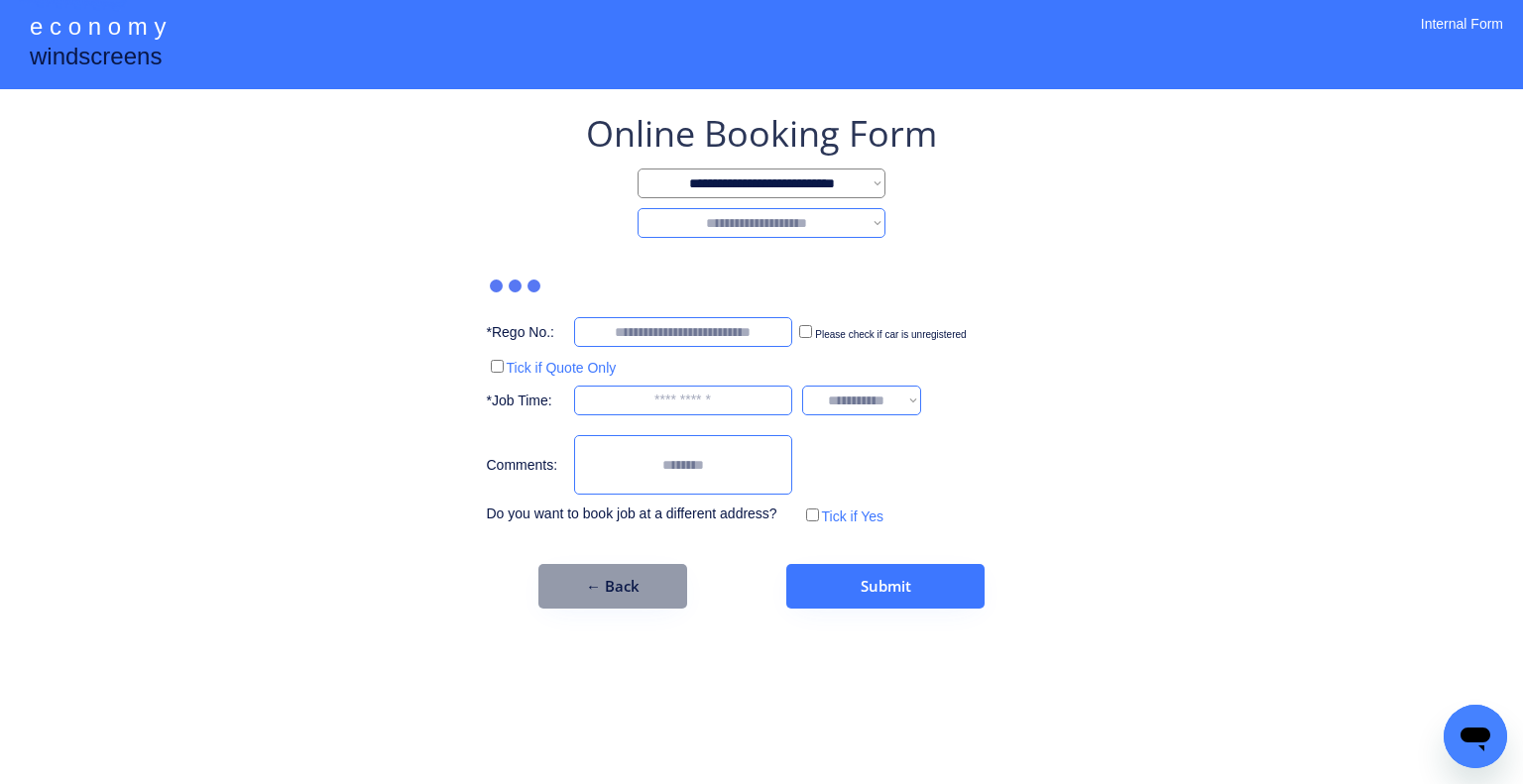 select on "********" 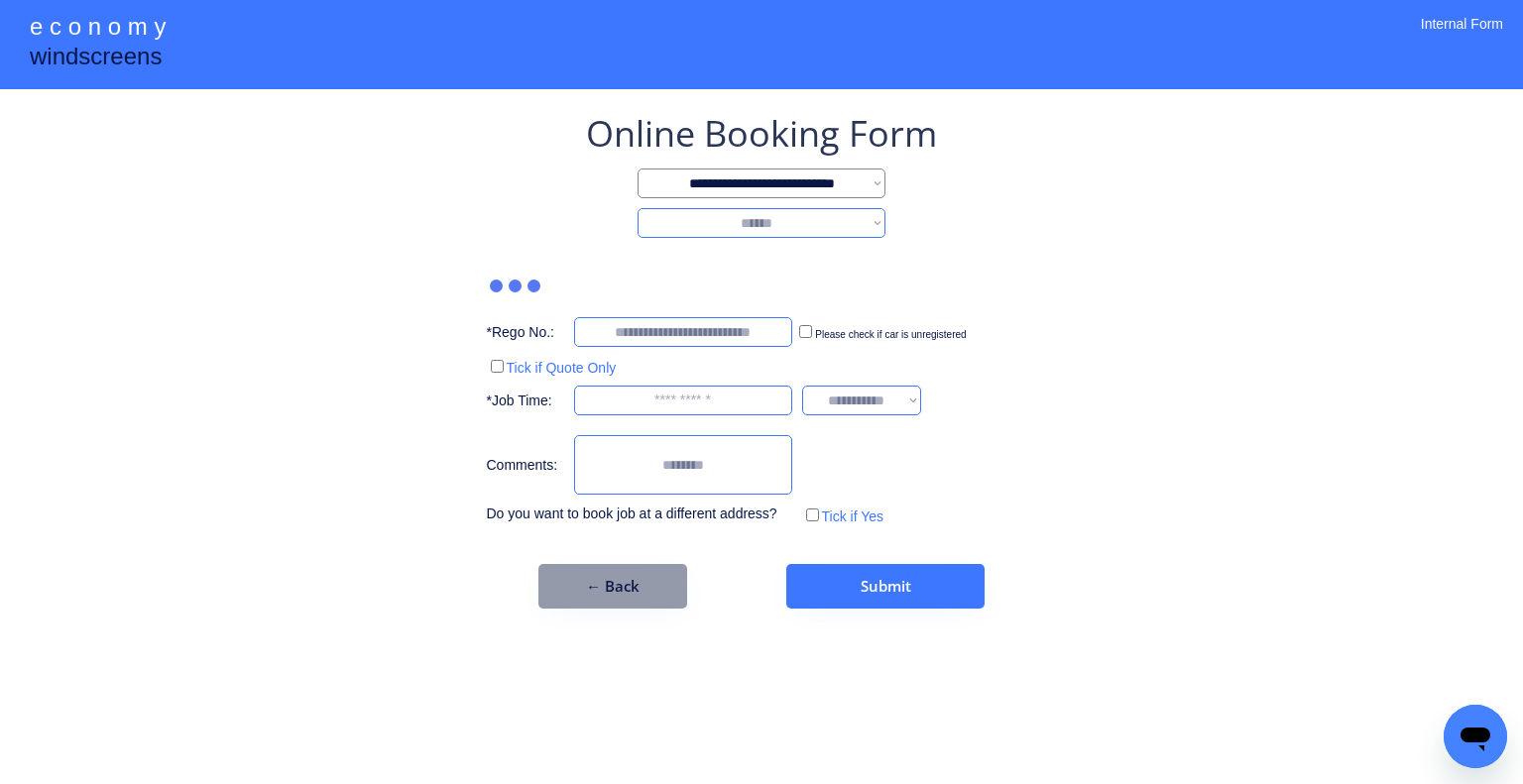 click on "**********" at bounding box center (762, 223) 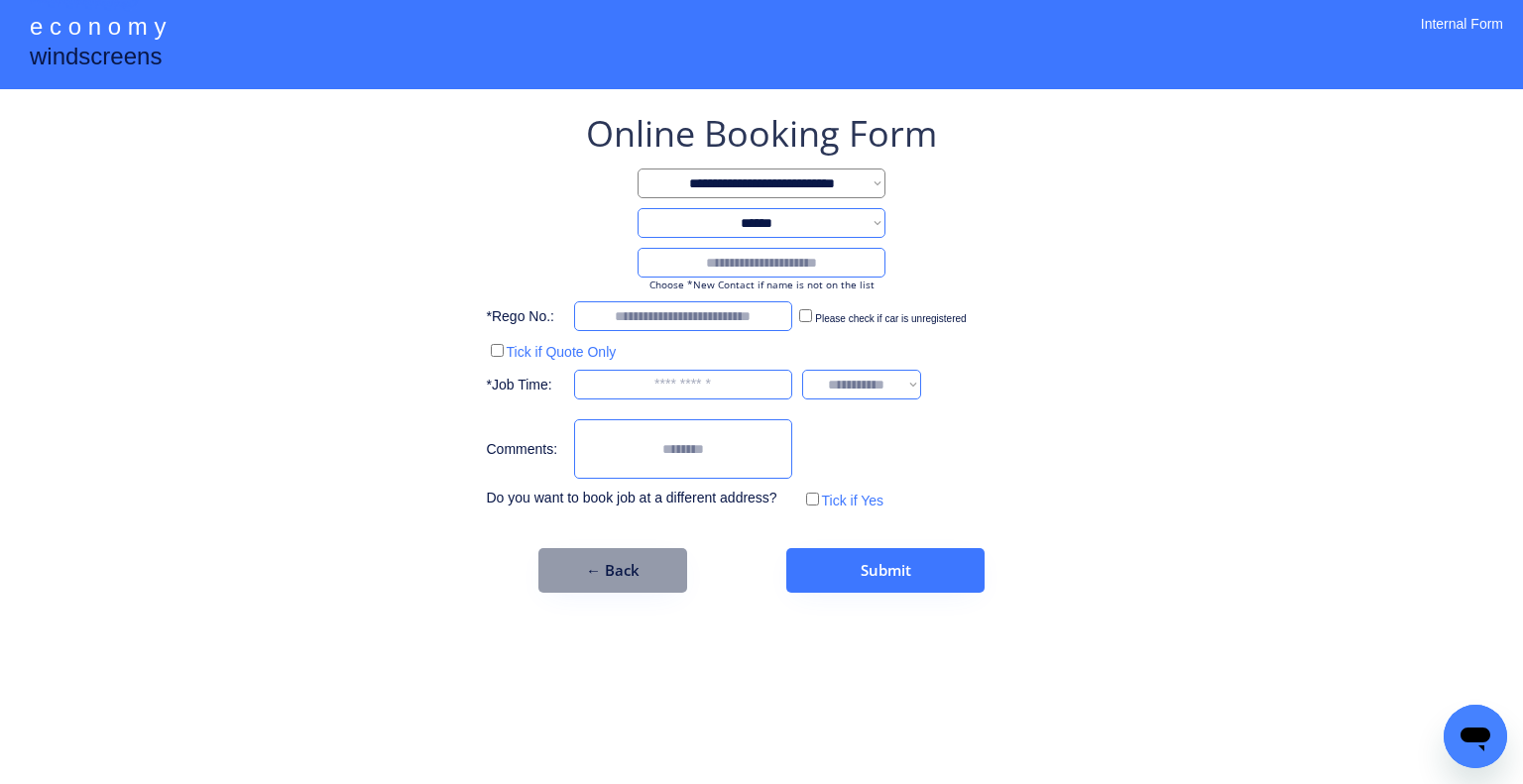 click at bounding box center (762, 263) 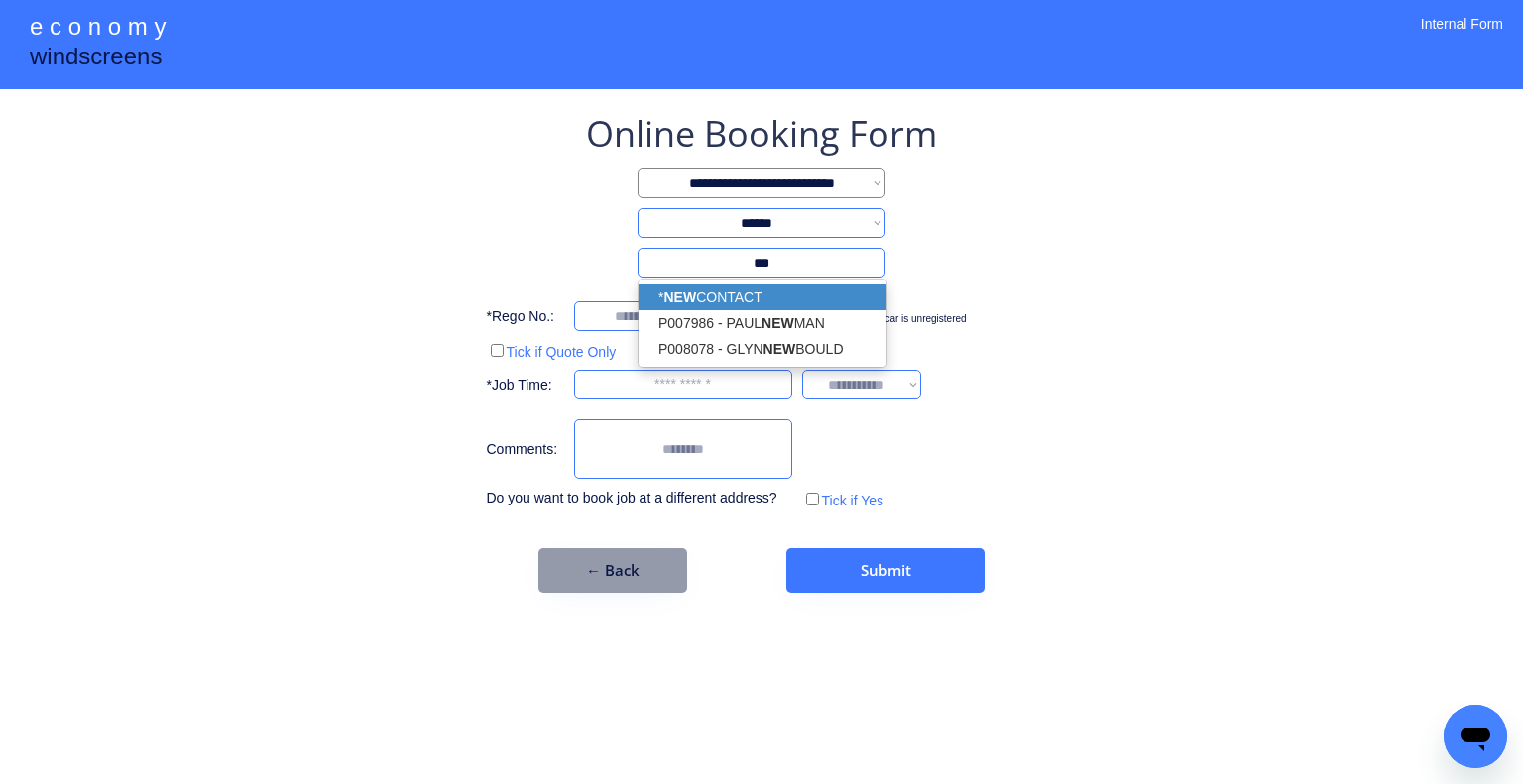 click on "* NEW  CONTACT" at bounding box center [762, 297] 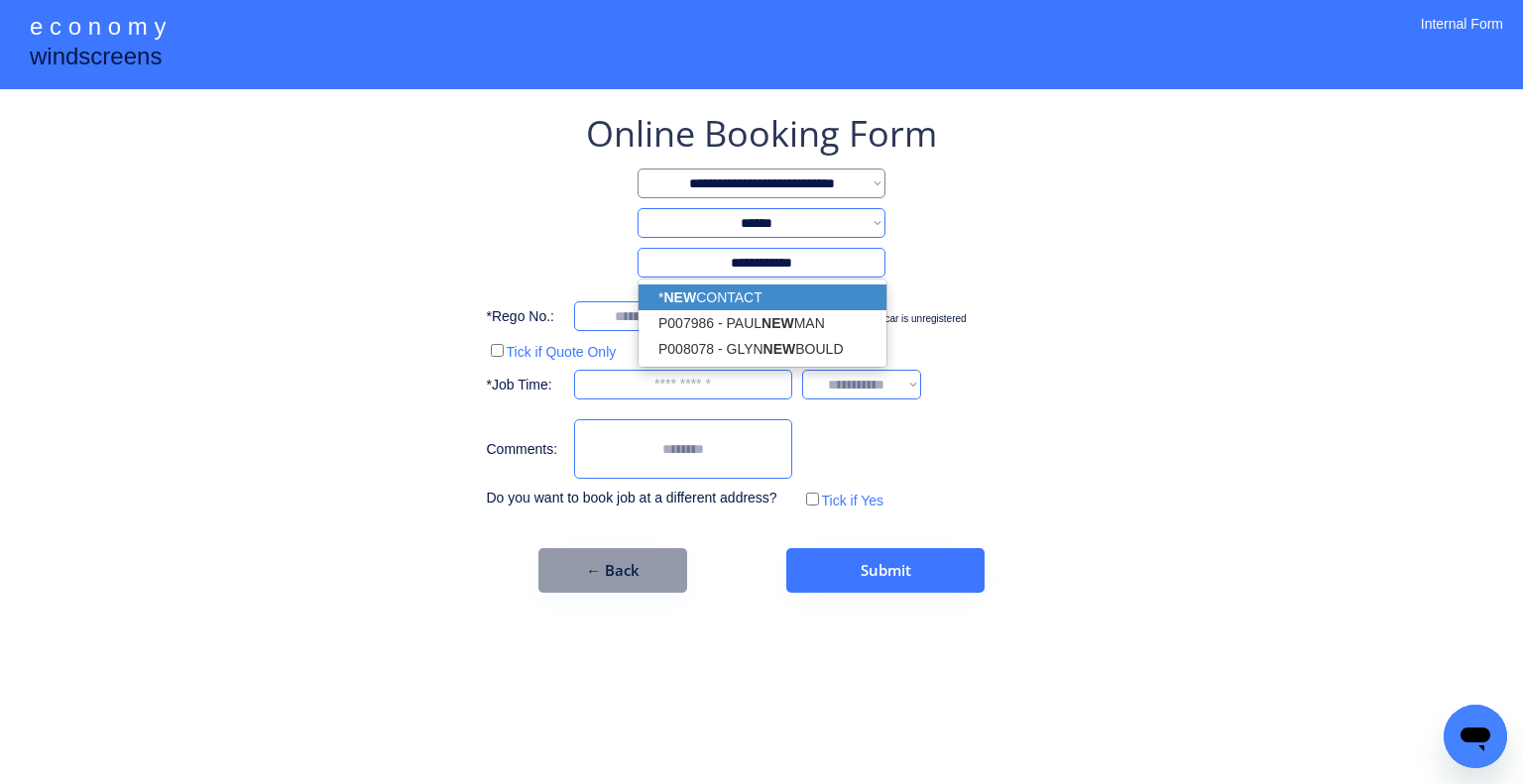 type on "**********" 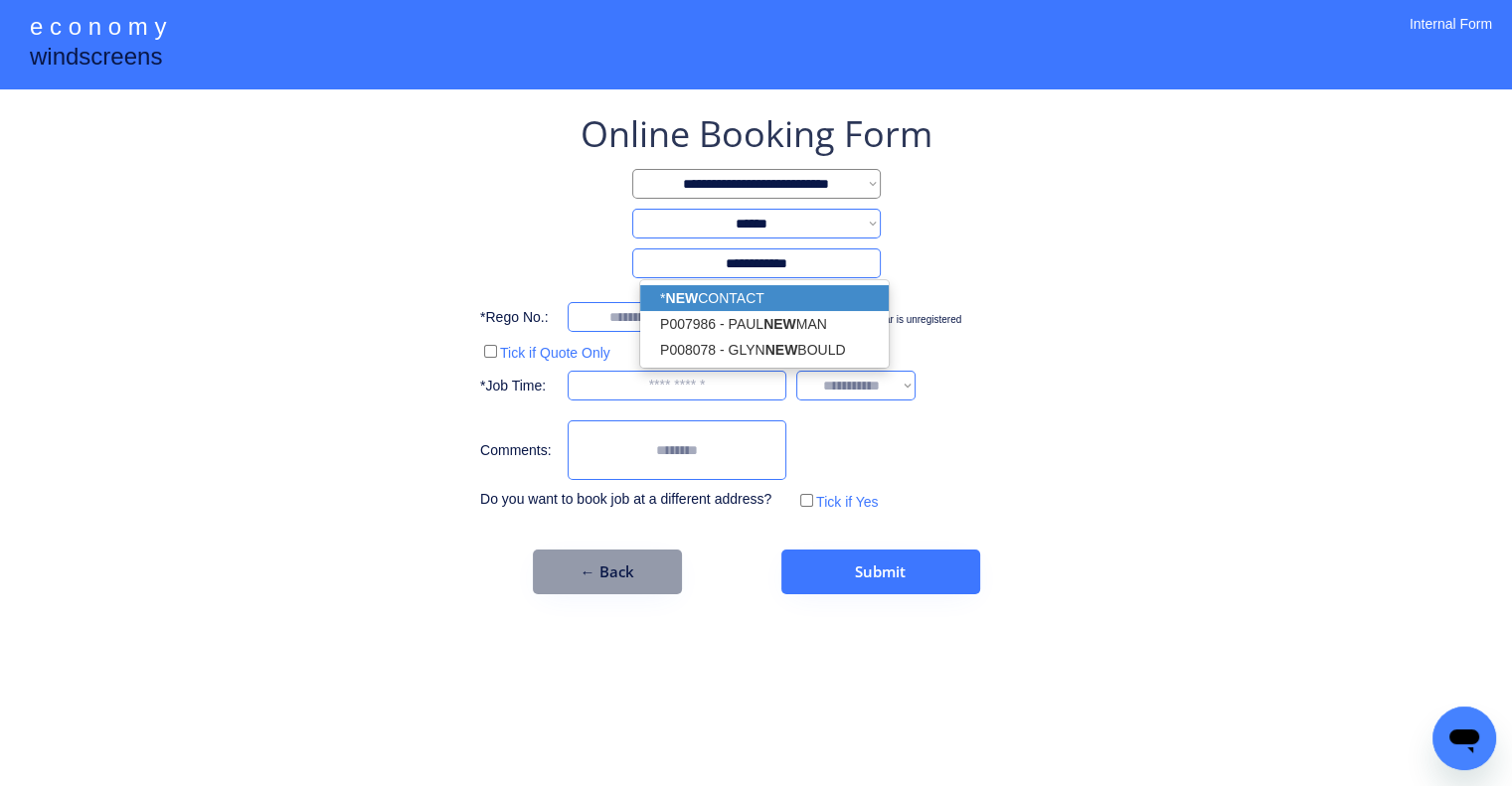 click on "**********" at bounding box center [756, 393] 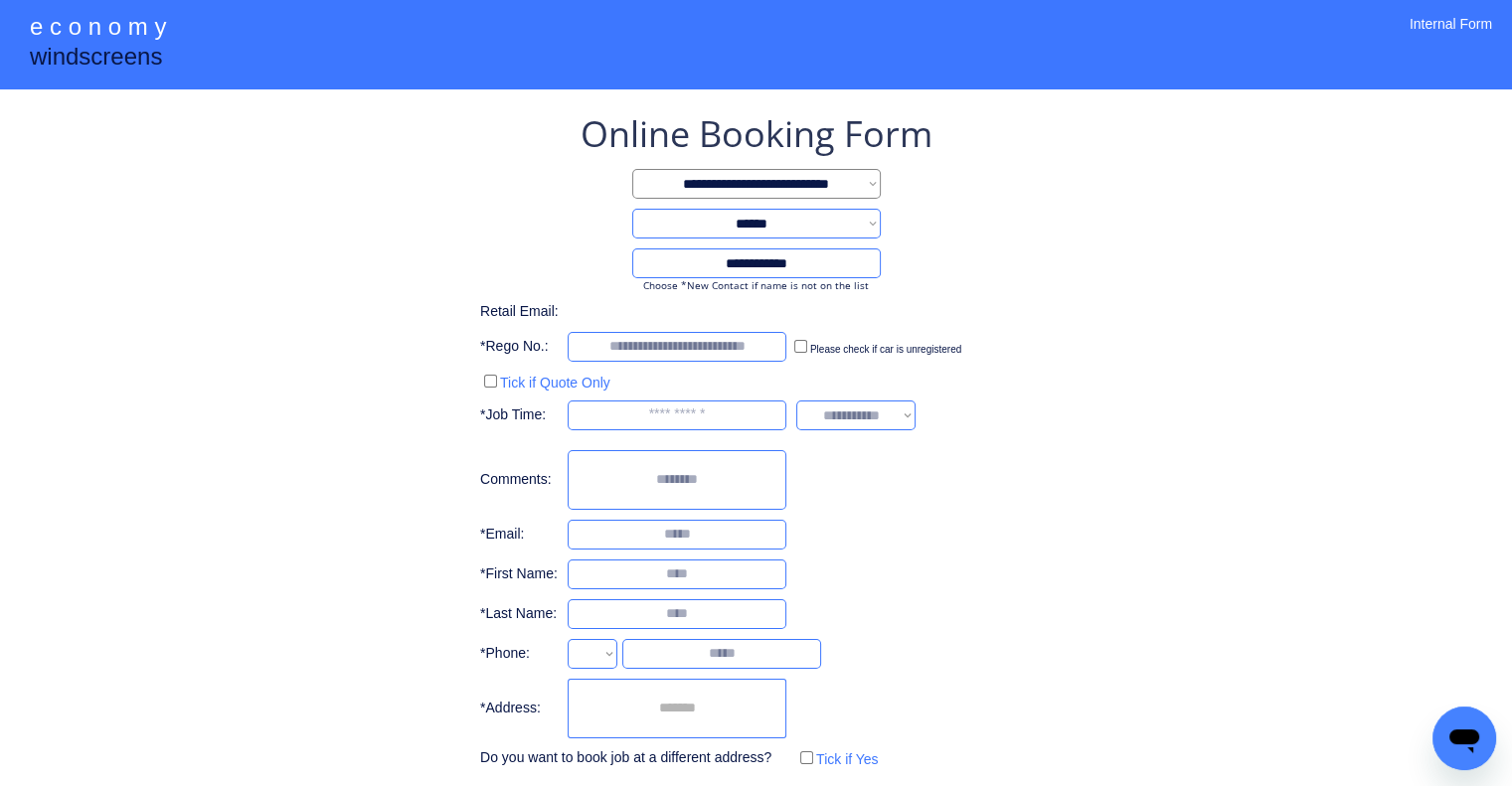 select on "**********" 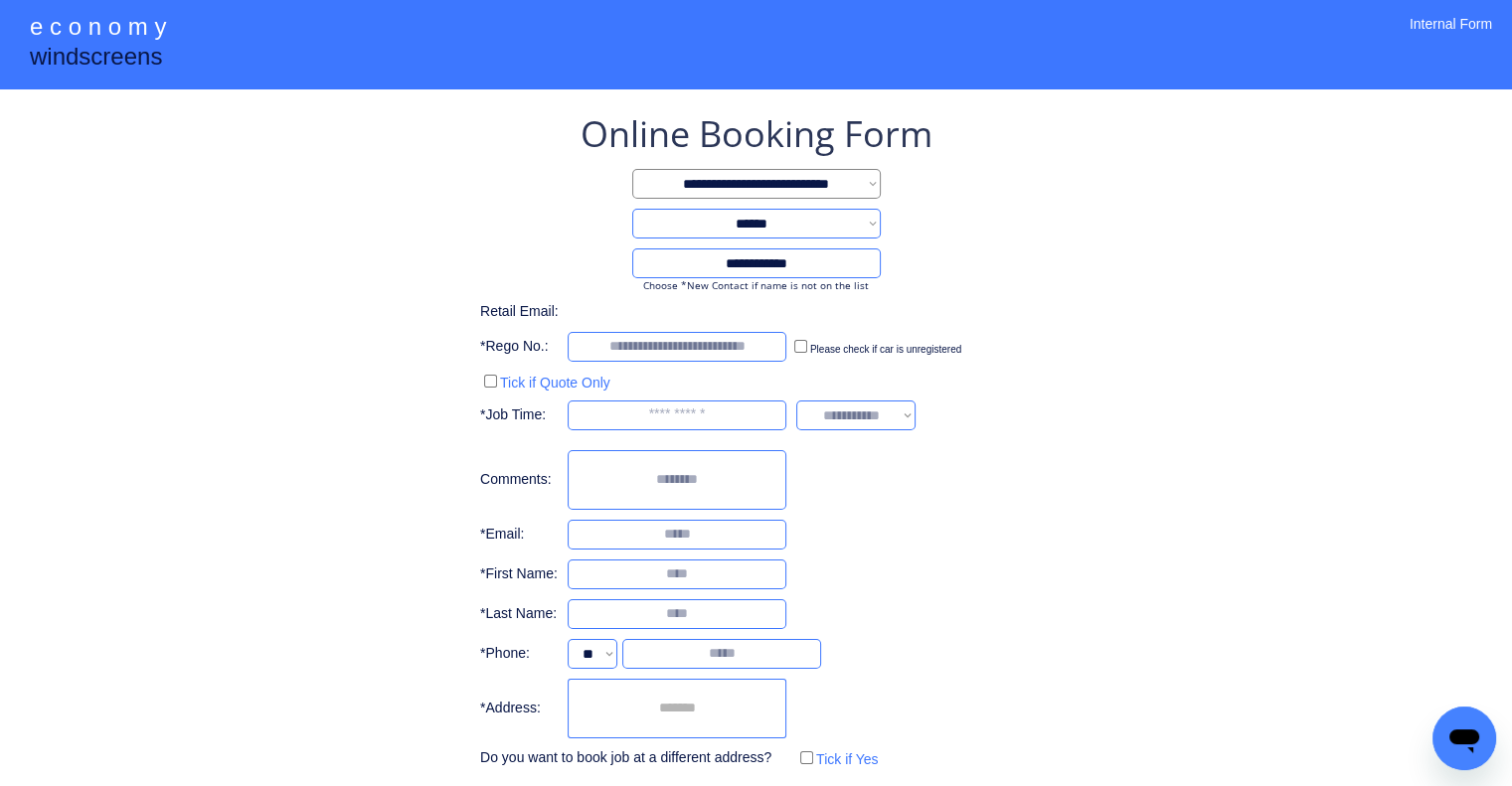 scroll, scrollTop: 95, scrollLeft: 0, axis: vertical 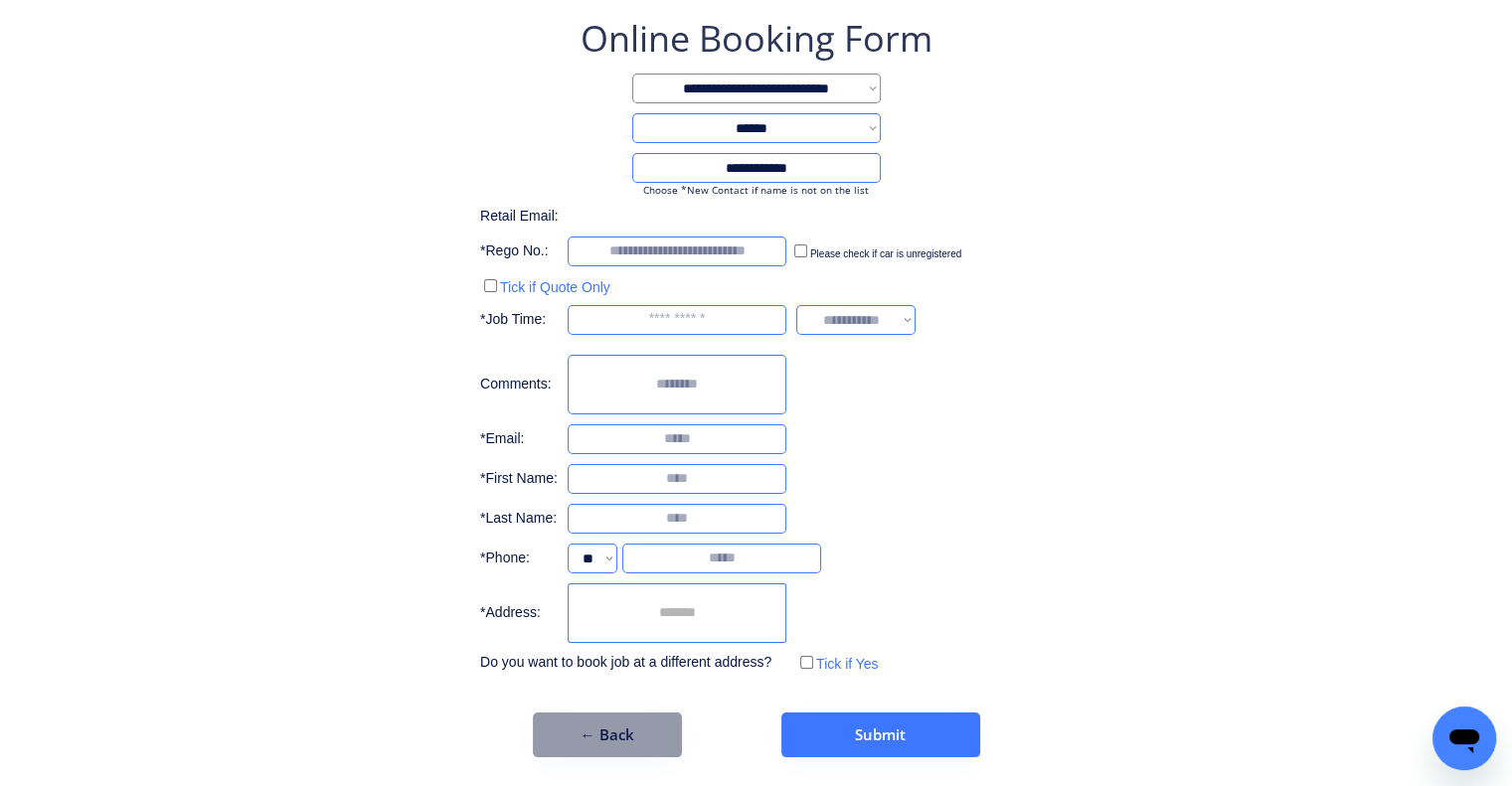 click at bounding box center [677, 613] 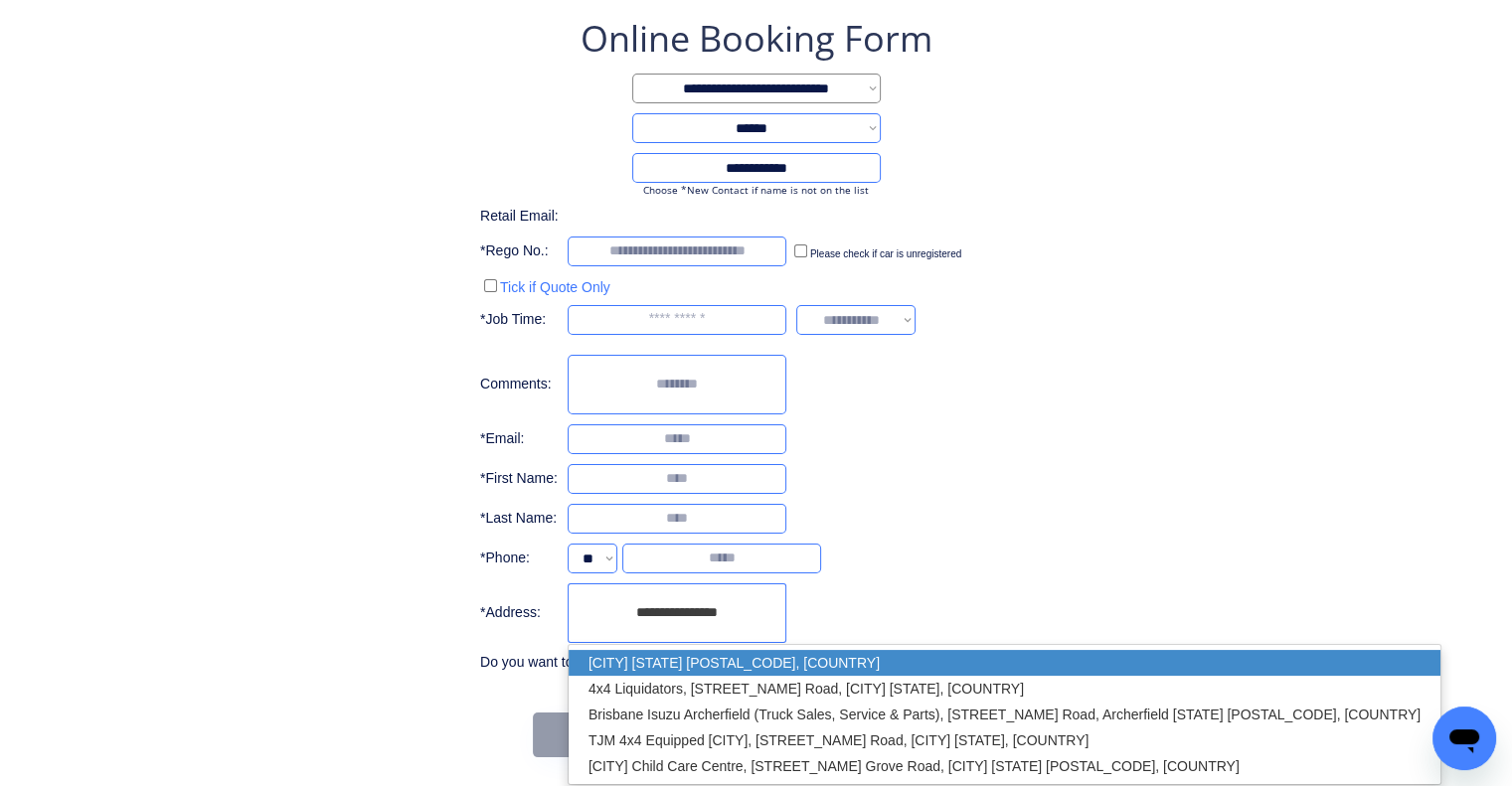 click on "Coopers Plains QLD 4108, Australia" at bounding box center [1004, 663] 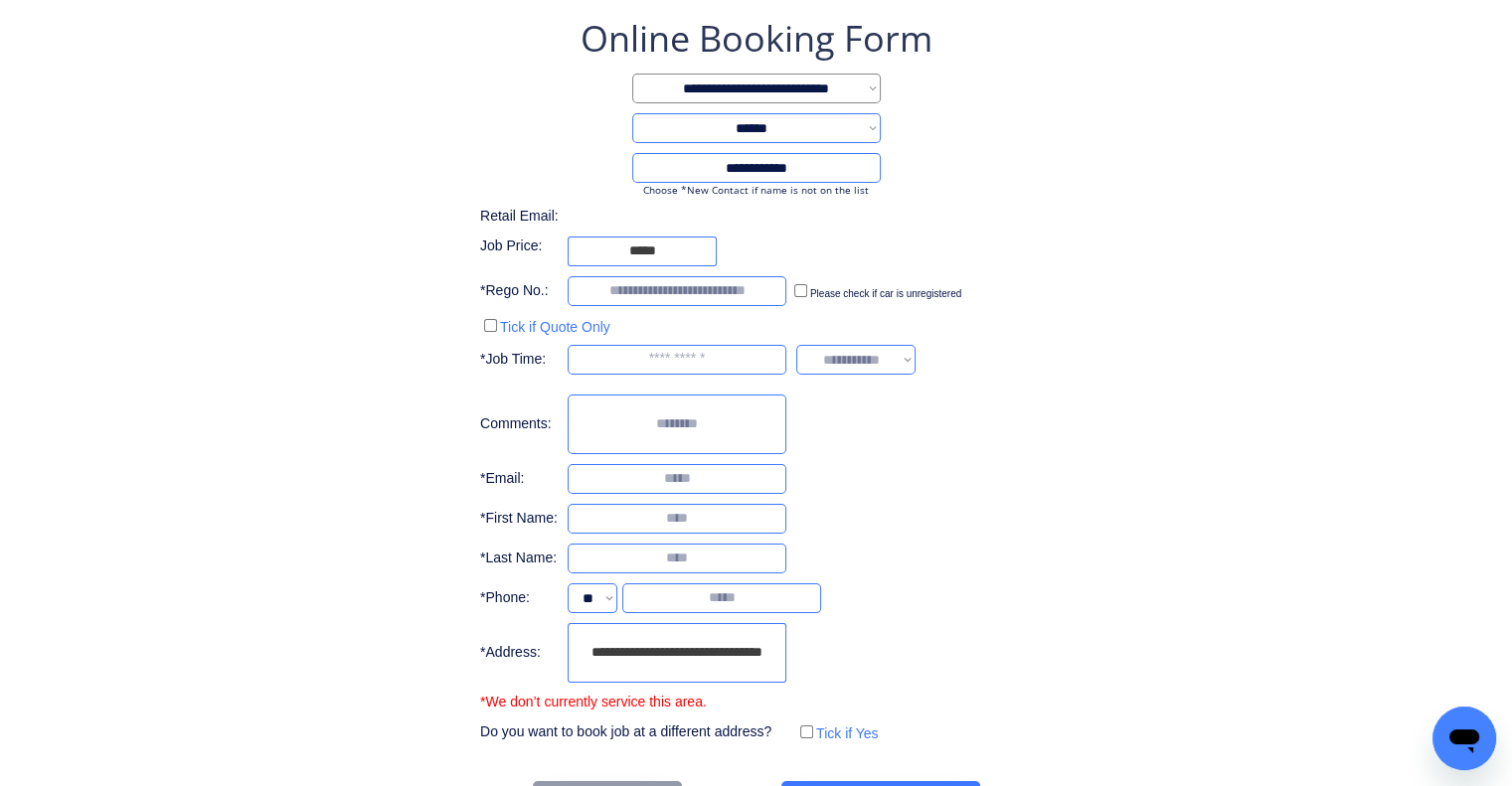 type on "**********" 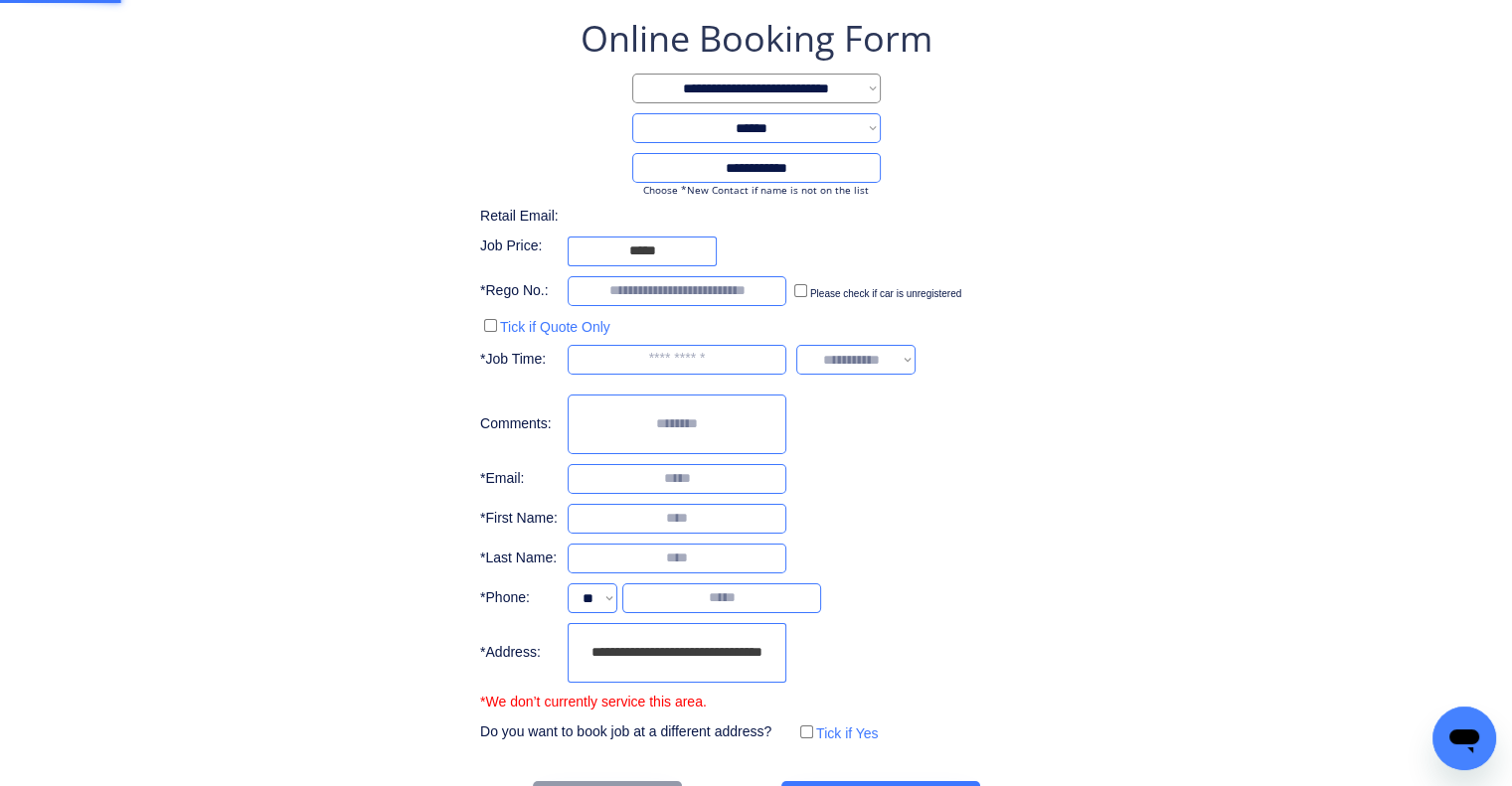 drag, startPoint x: 1010, startPoint y: 529, endPoint x: 1017, endPoint y: 512, distance: 18.384776 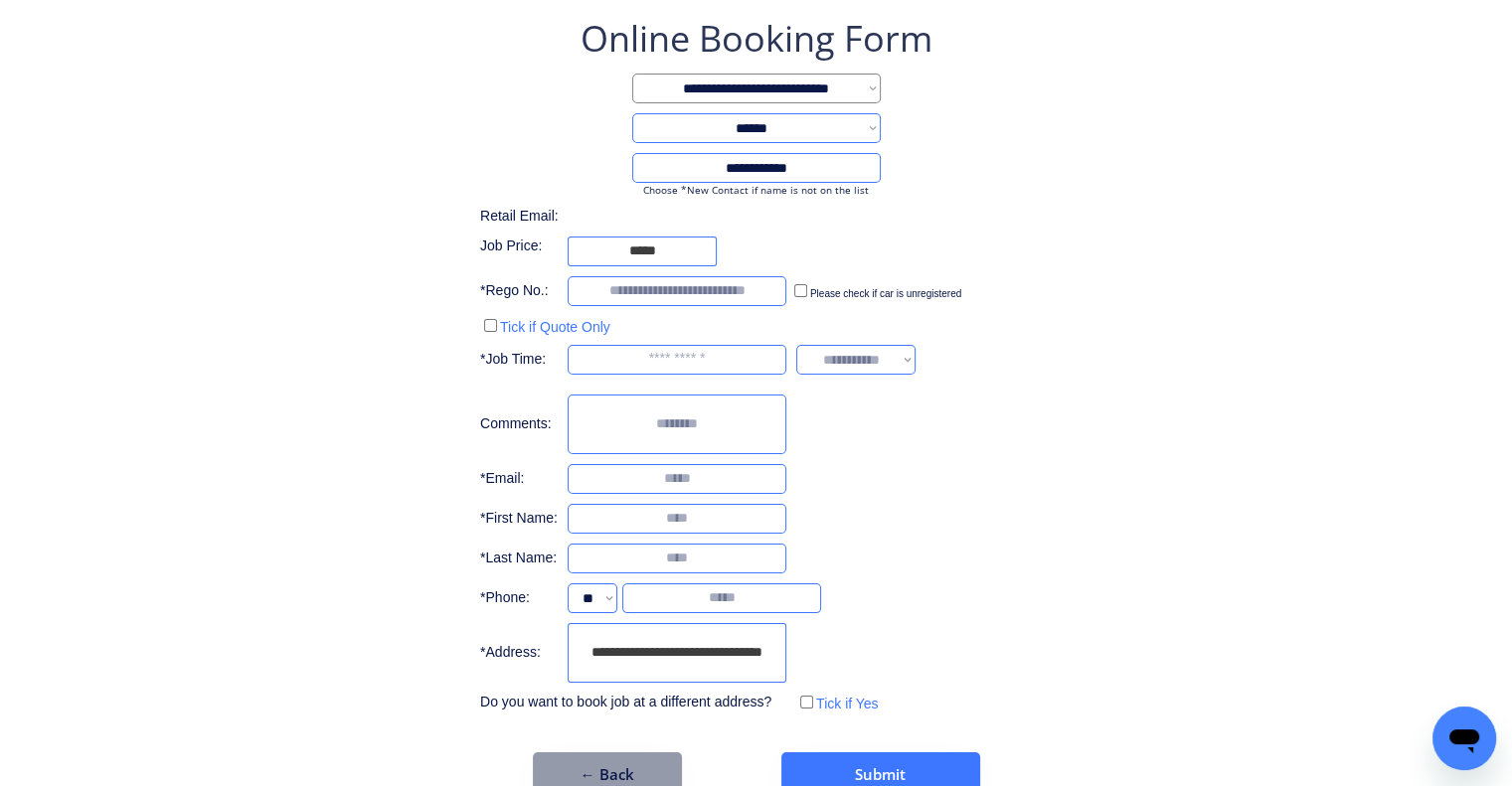click on "**********" at bounding box center (756, 405) 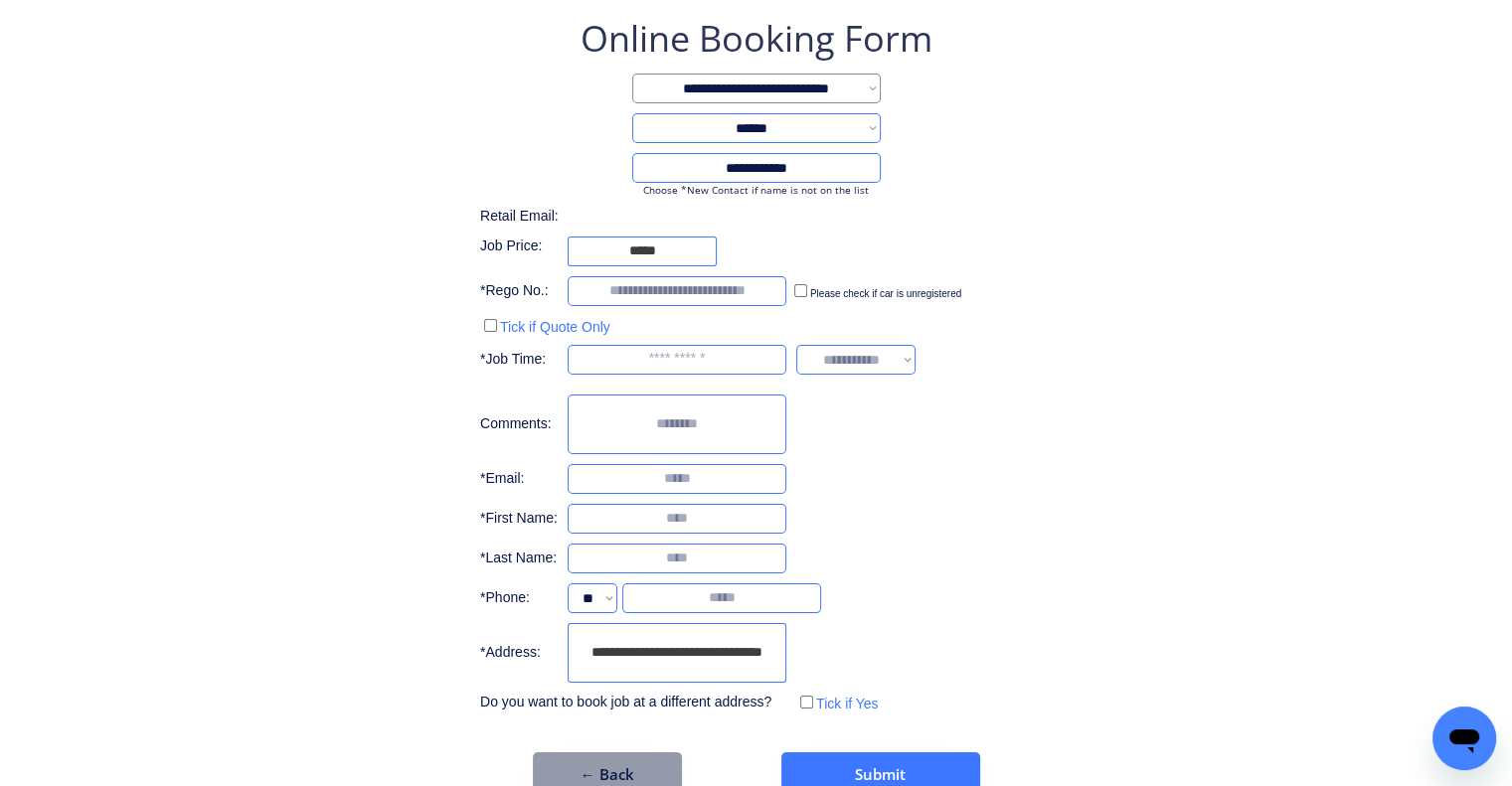 click on "**********" at bounding box center [756, 405] 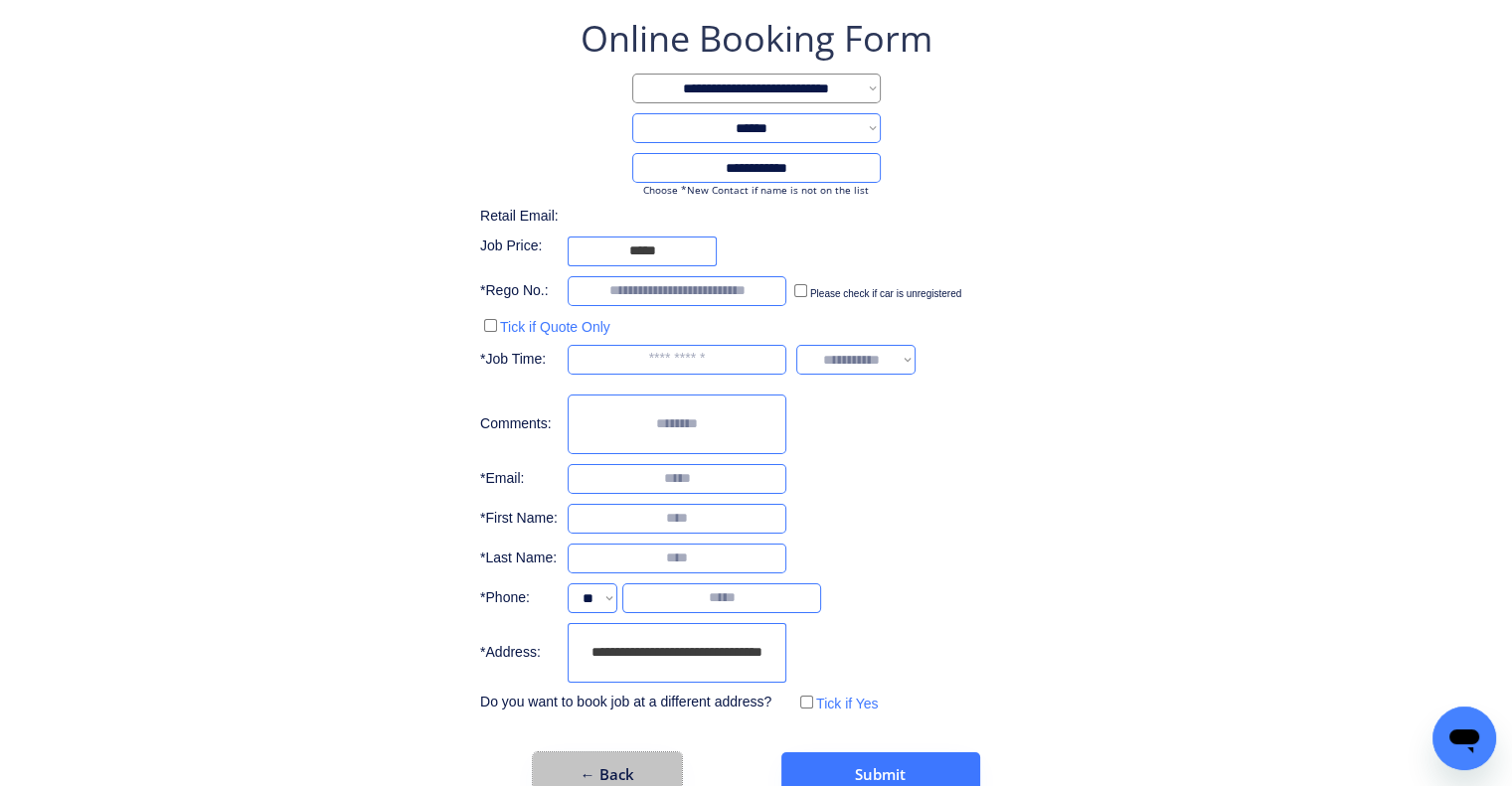 click on "←   Back" at bounding box center [607, 774] 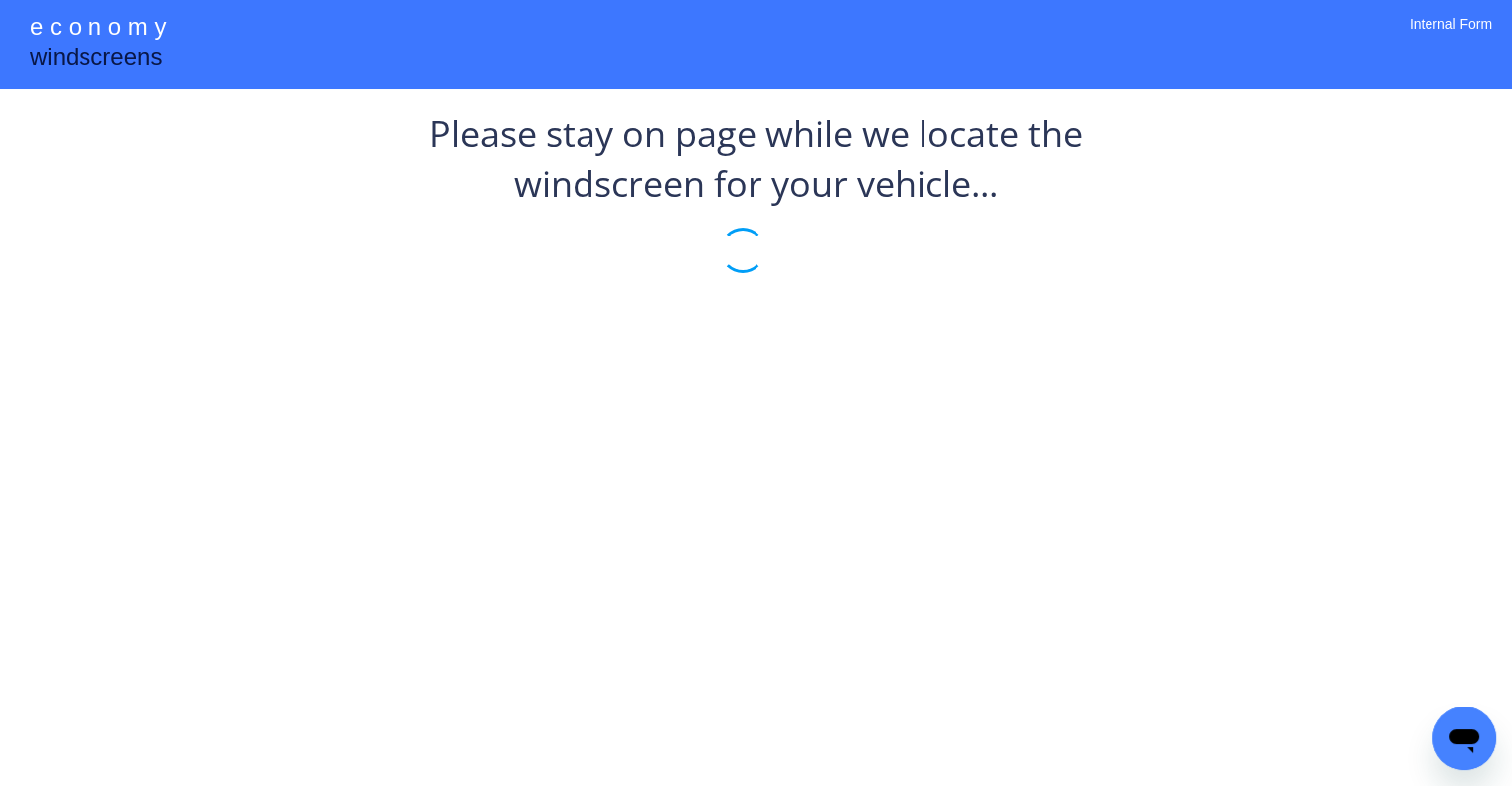 scroll, scrollTop: 0, scrollLeft: 0, axis: both 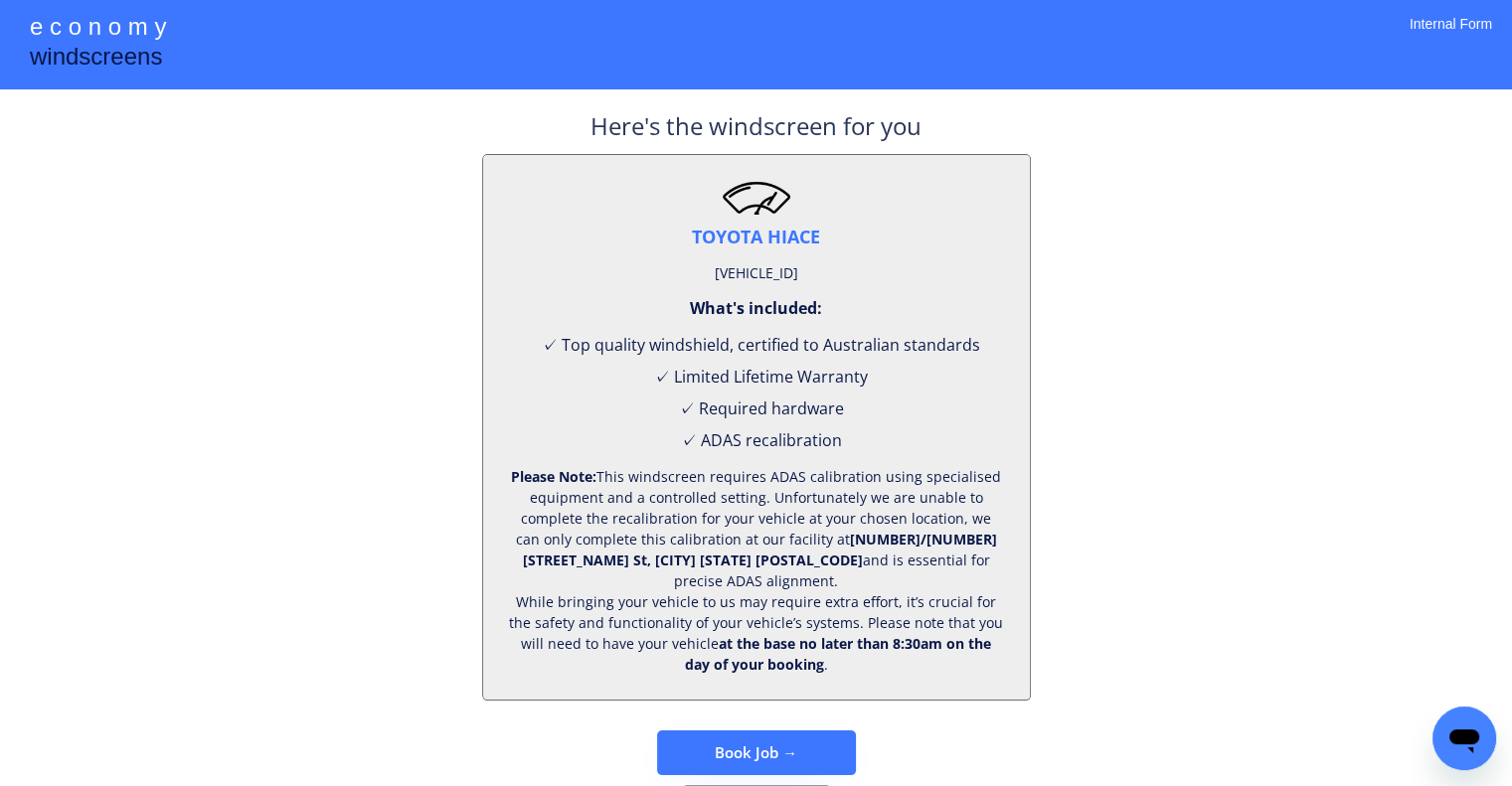 click on "VW011874" at bounding box center [756, 273] 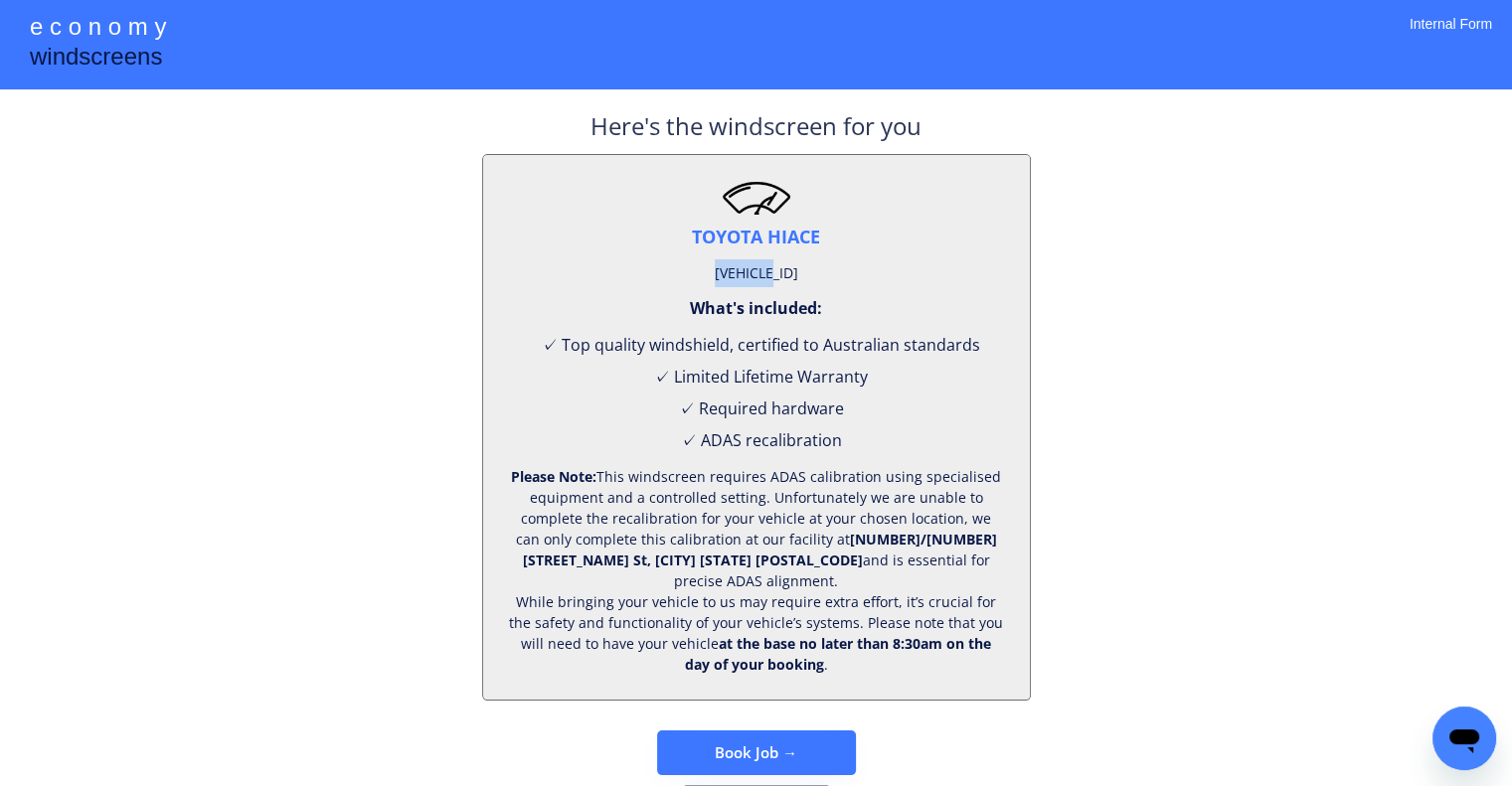 click on "VW011874" at bounding box center [756, 273] 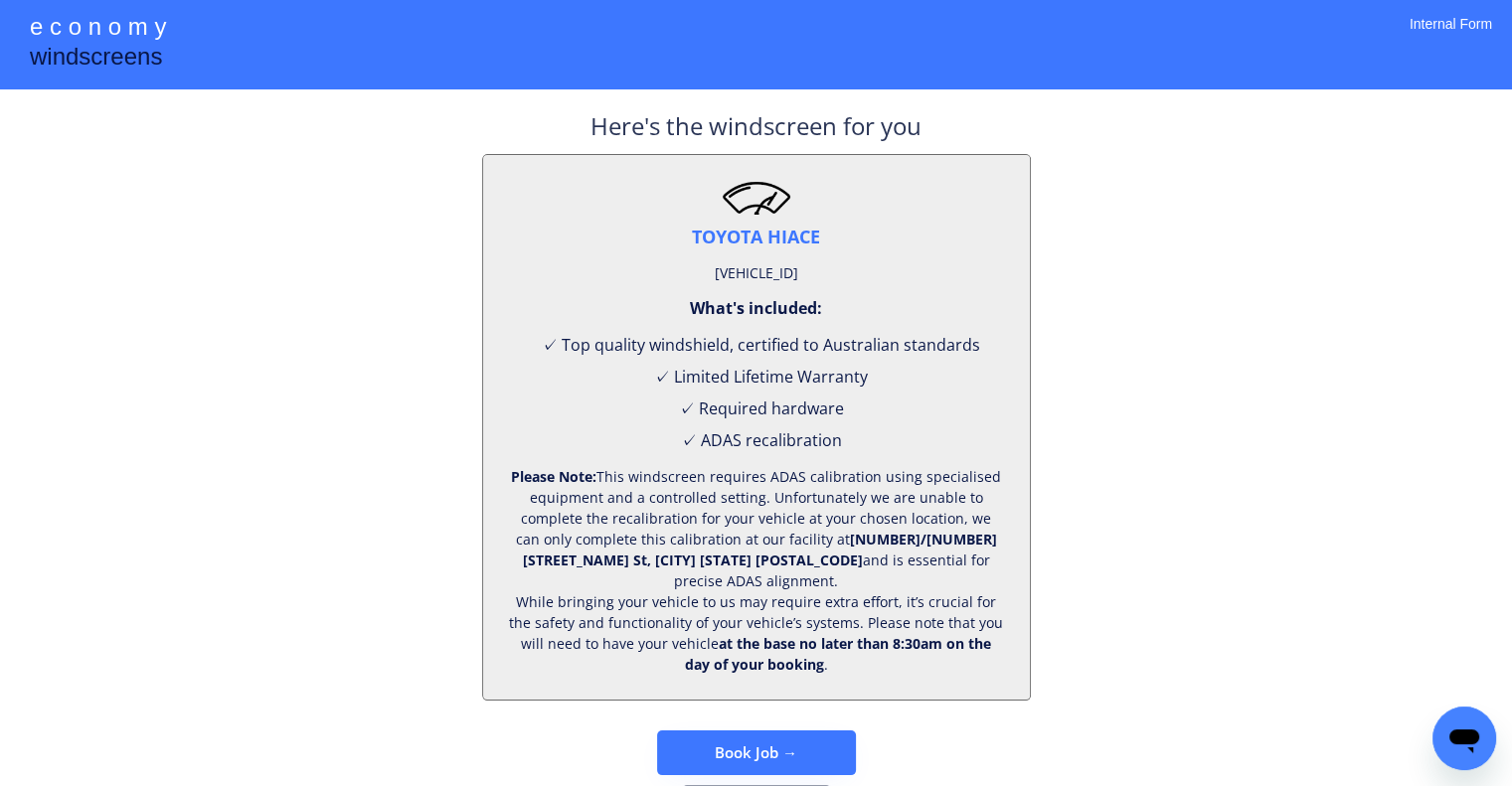 drag, startPoint x: 1141, startPoint y: 222, endPoint x: 1117, endPoint y: 24, distance: 199.44924 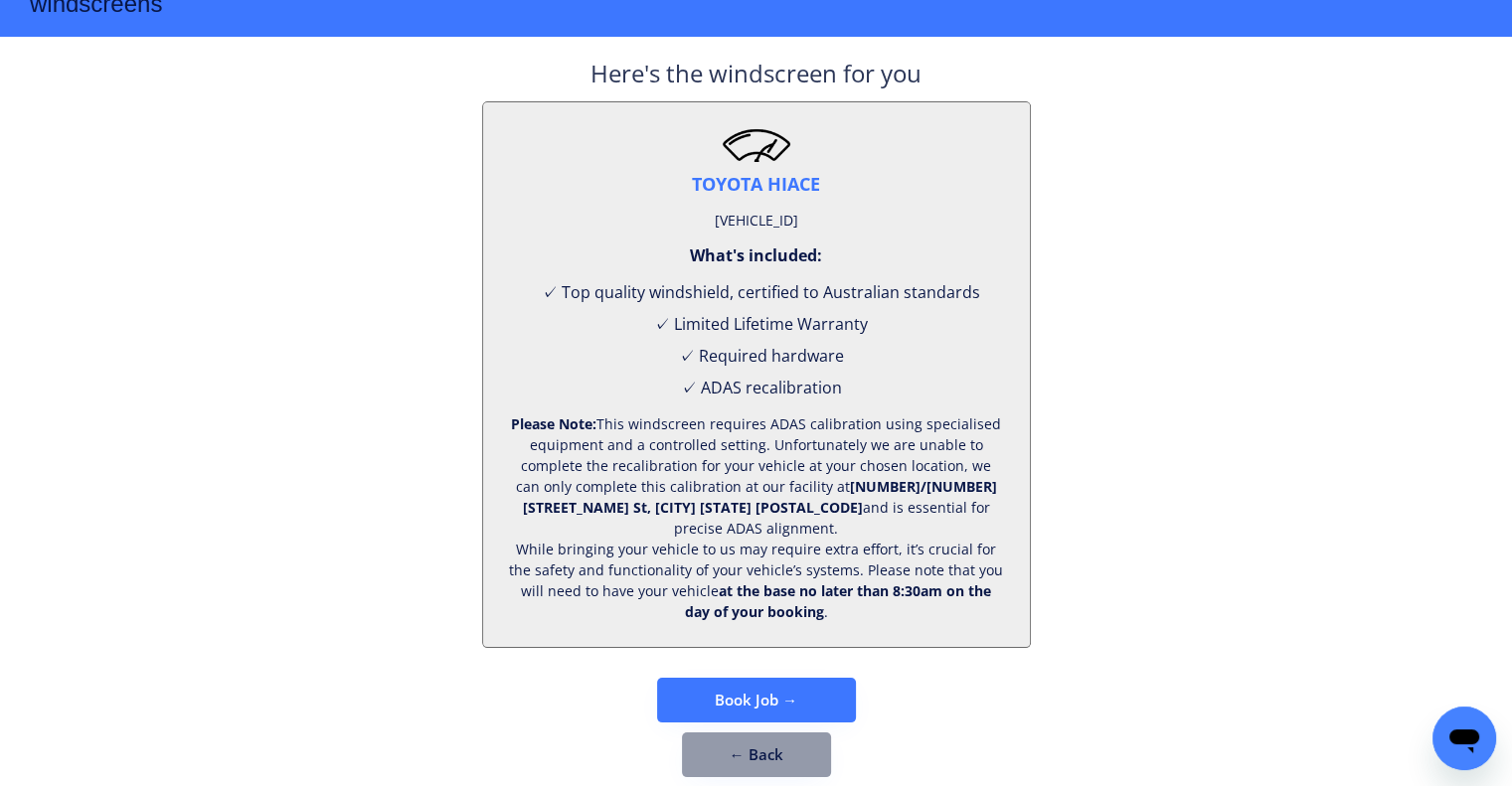 scroll, scrollTop: 82, scrollLeft: 0, axis: vertical 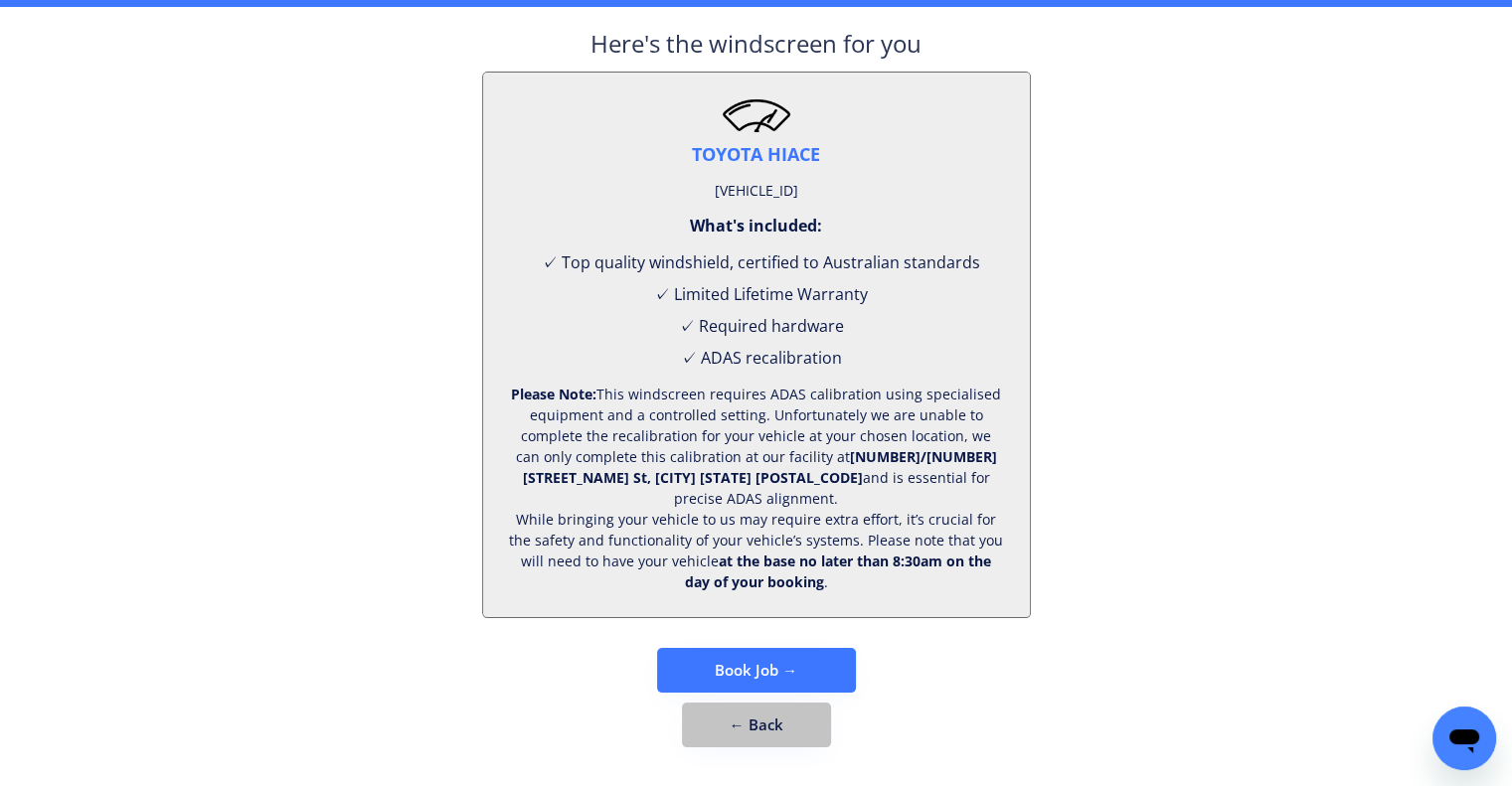 click on "←   Back" at bounding box center (756, 724) 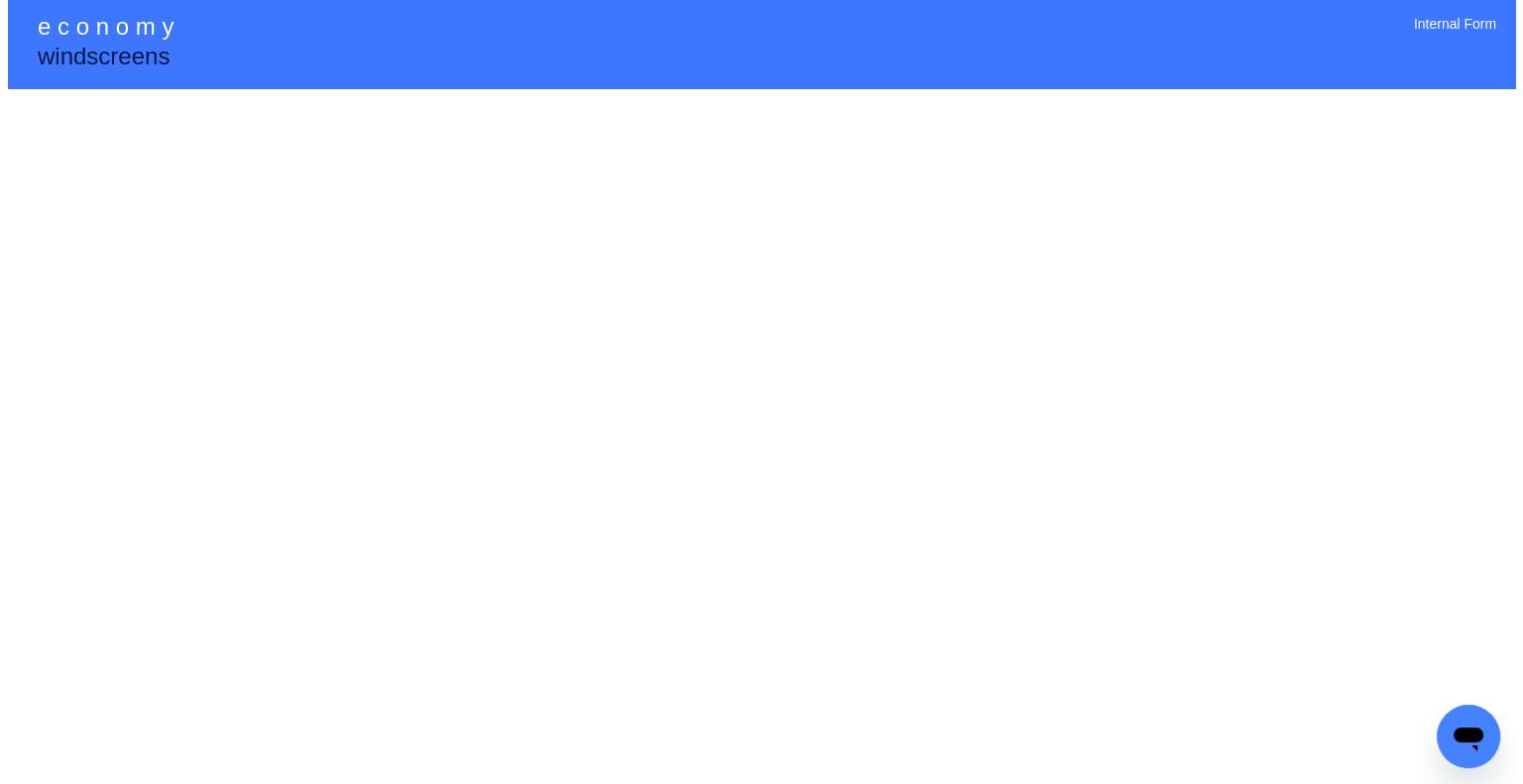 scroll, scrollTop: 0, scrollLeft: 0, axis: both 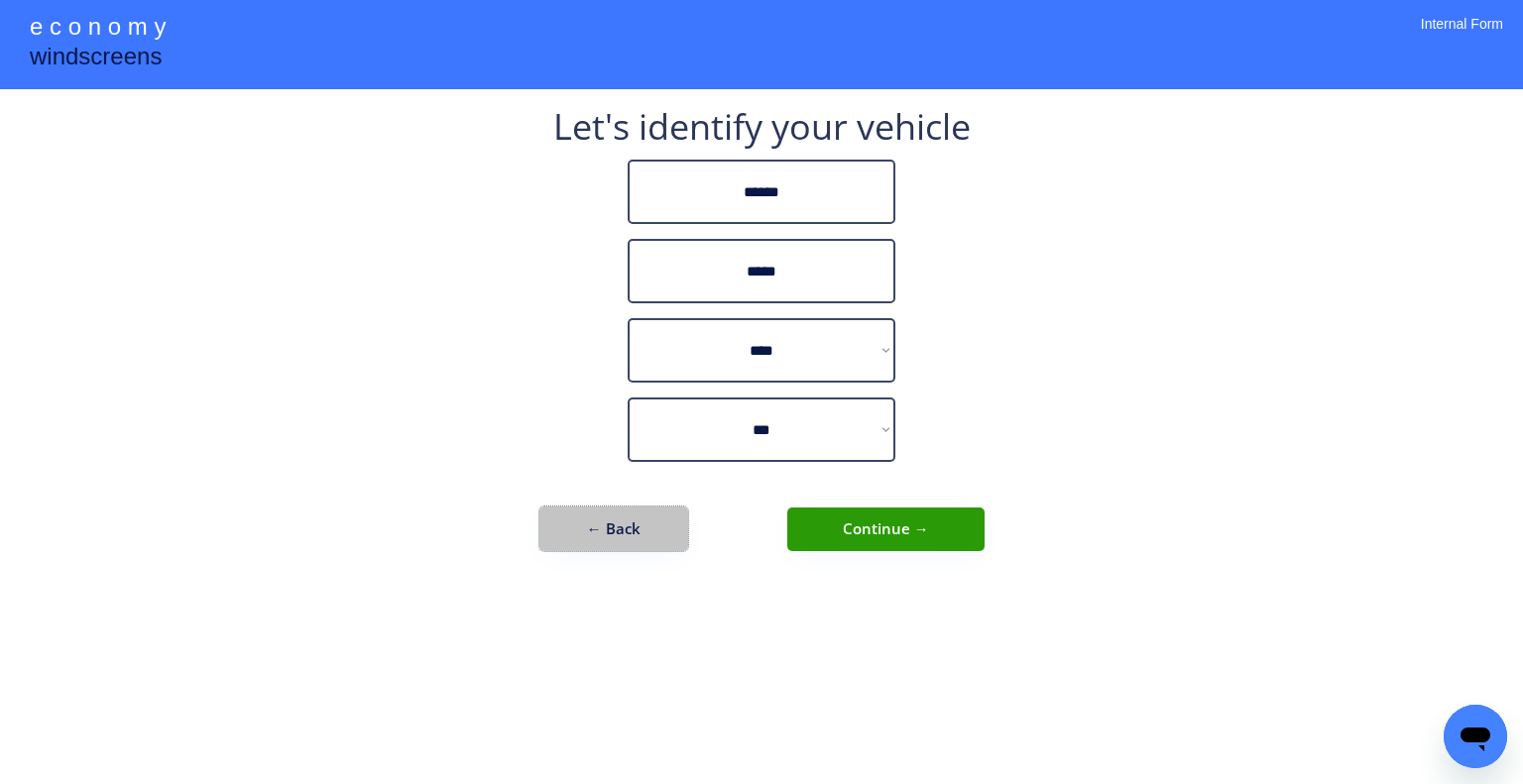 drag, startPoint x: 667, startPoint y: 532, endPoint x: 723, endPoint y: 541, distance: 56.718604 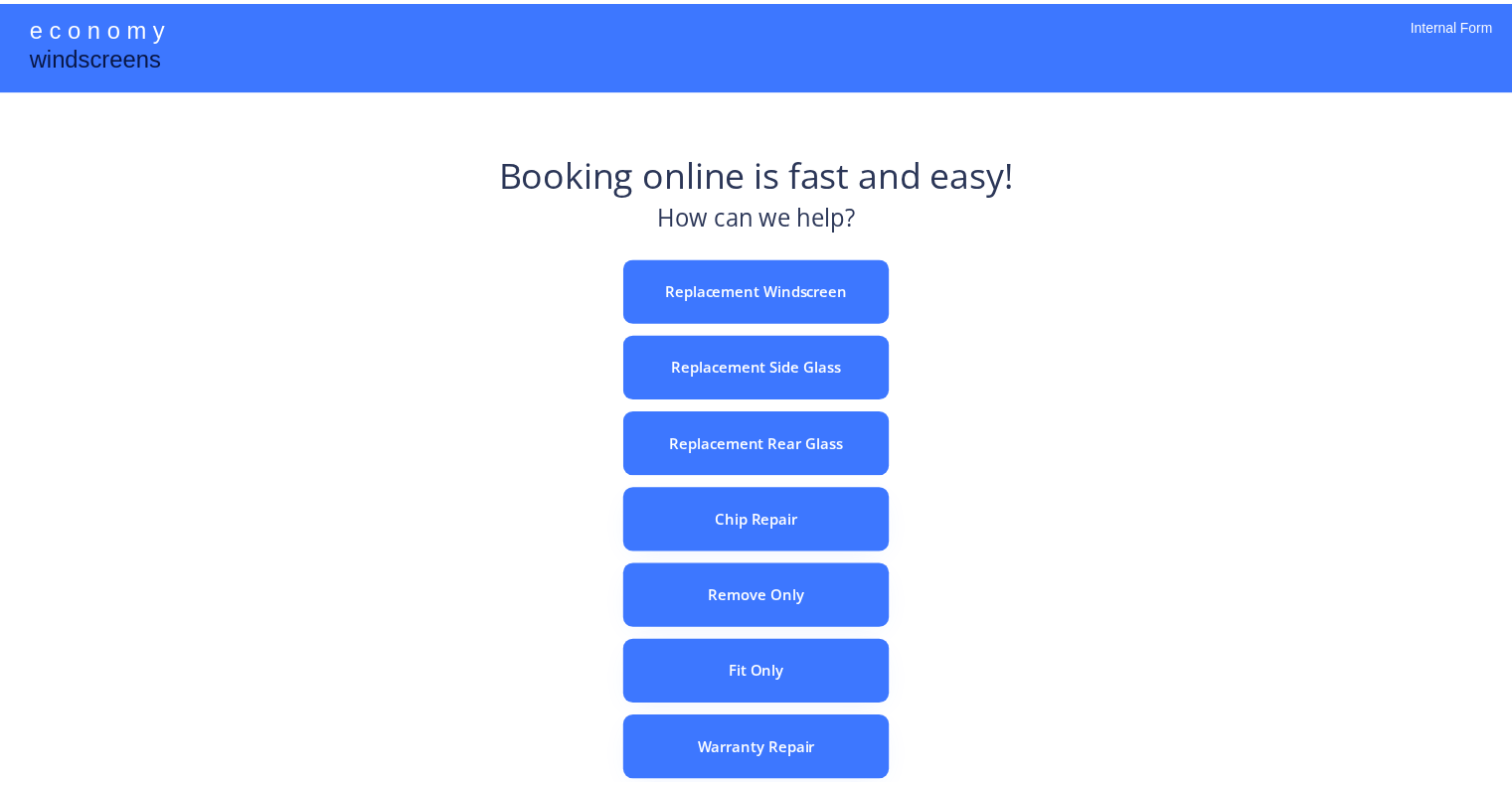 scroll, scrollTop: 0, scrollLeft: 0, axis: both 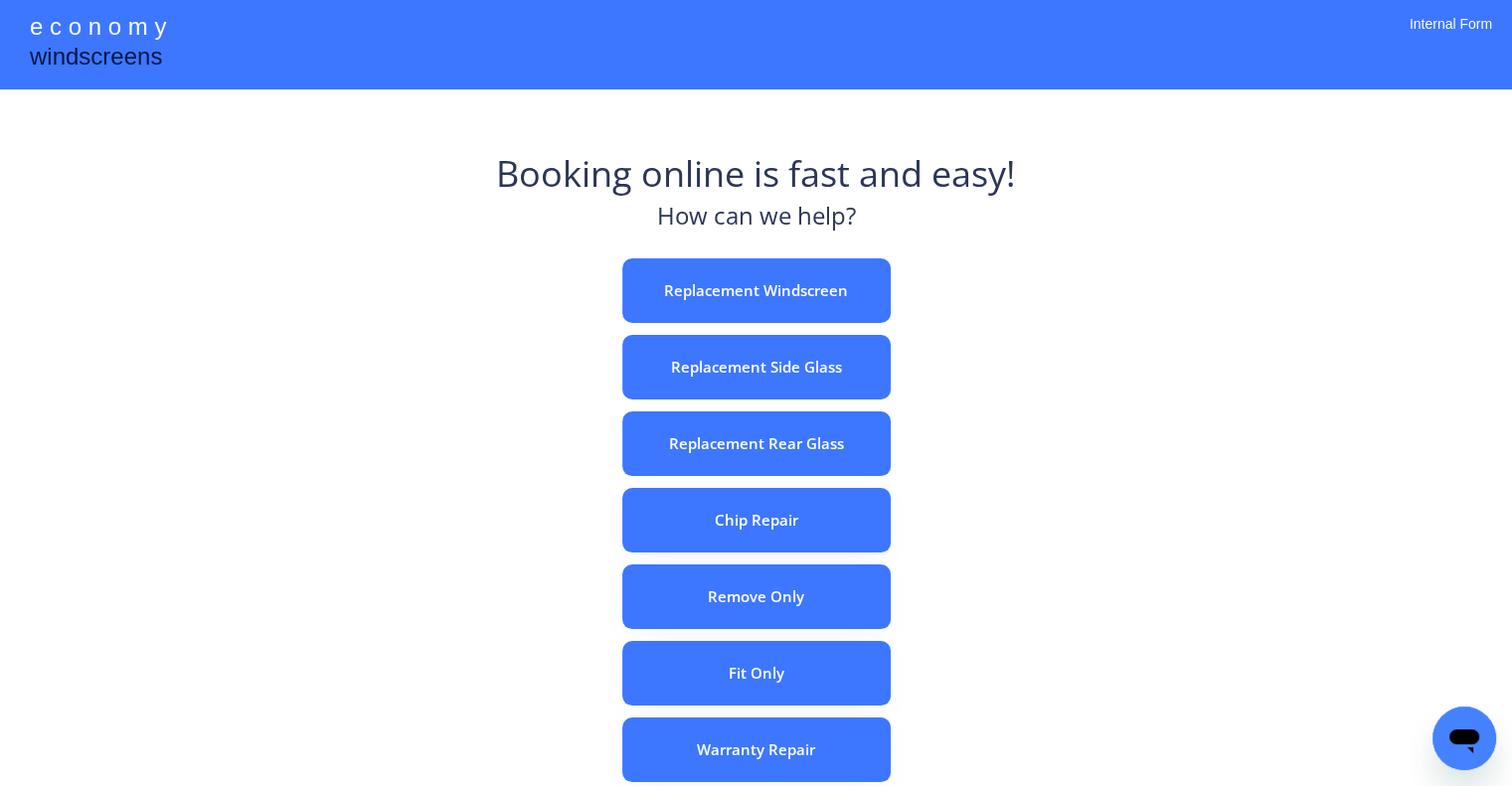 click on "Booking online is fast and easy! How can we help? Replacement Windscreen Replacement Side Glass Replacement Rear Glass Chip Repair Remove Only Fit Only Warranty Repair ADAS Recalibration Only Rebook a Job Confirm Quotes Manual Booking" at bounding box center [756, 618] 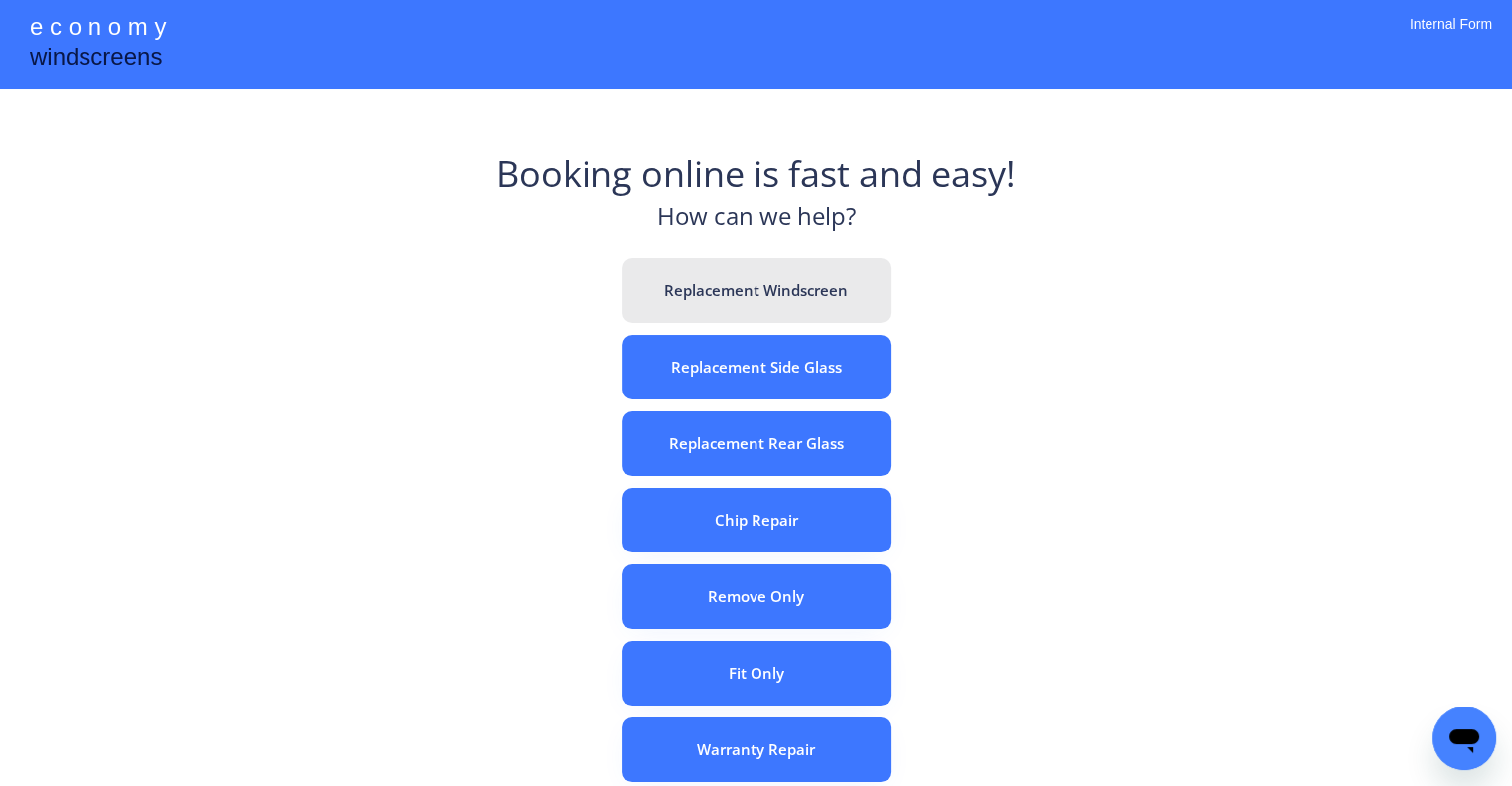 click on "Replacement Windscreen" at bounding box center [756, 290] 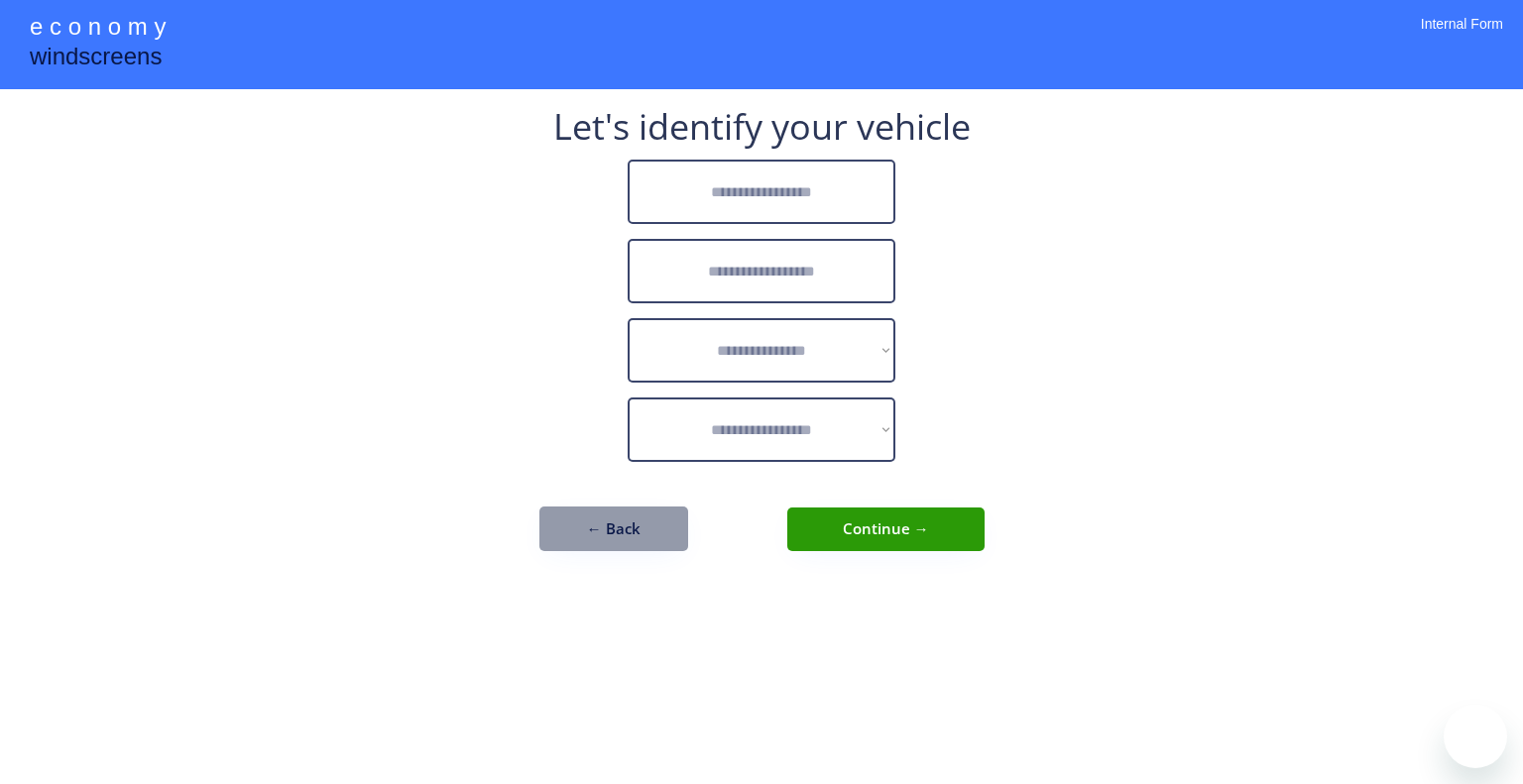 scroll, scrollTop: 0, scrollLeft: 0, axis: both 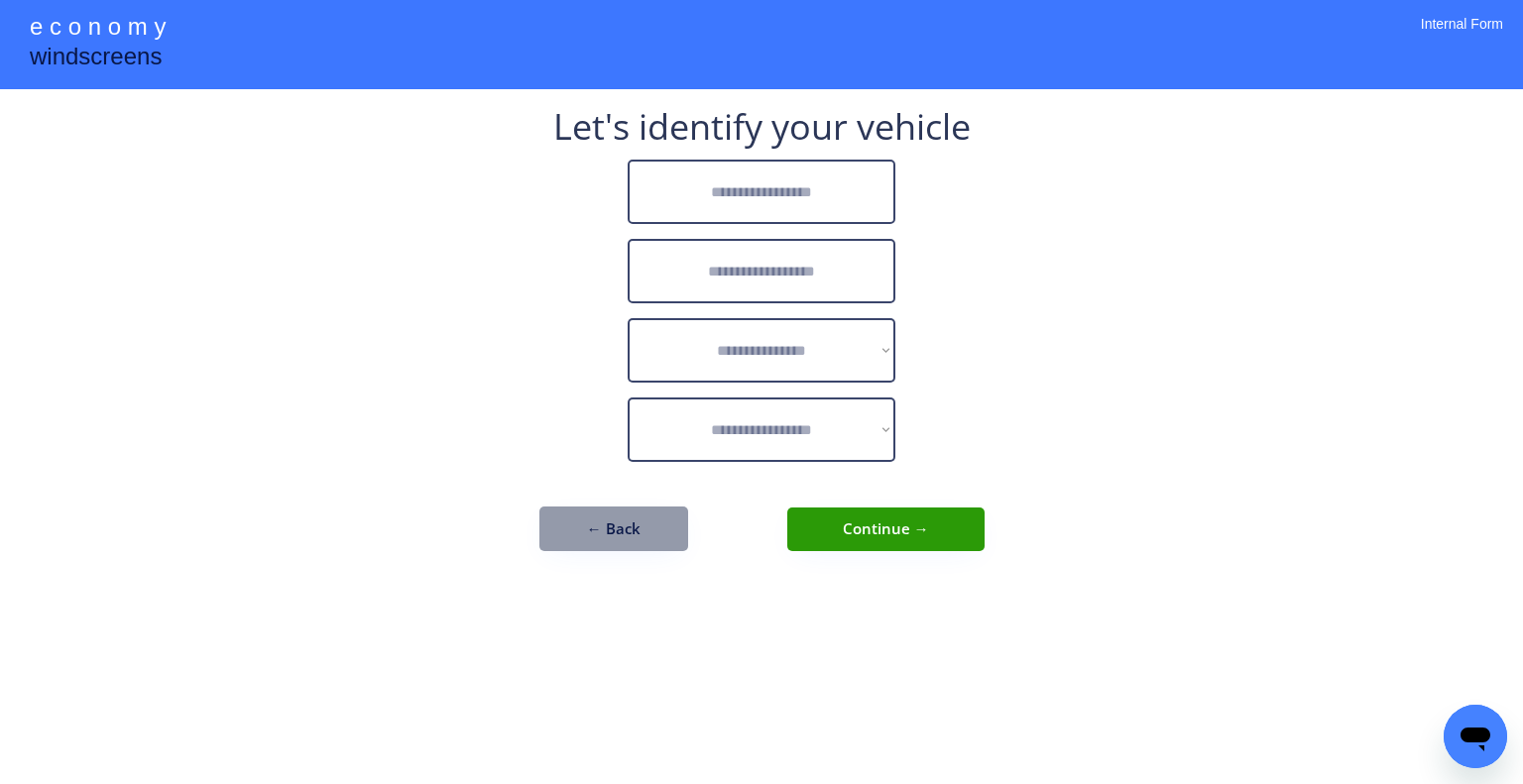 click at bounding box center [762, 191] 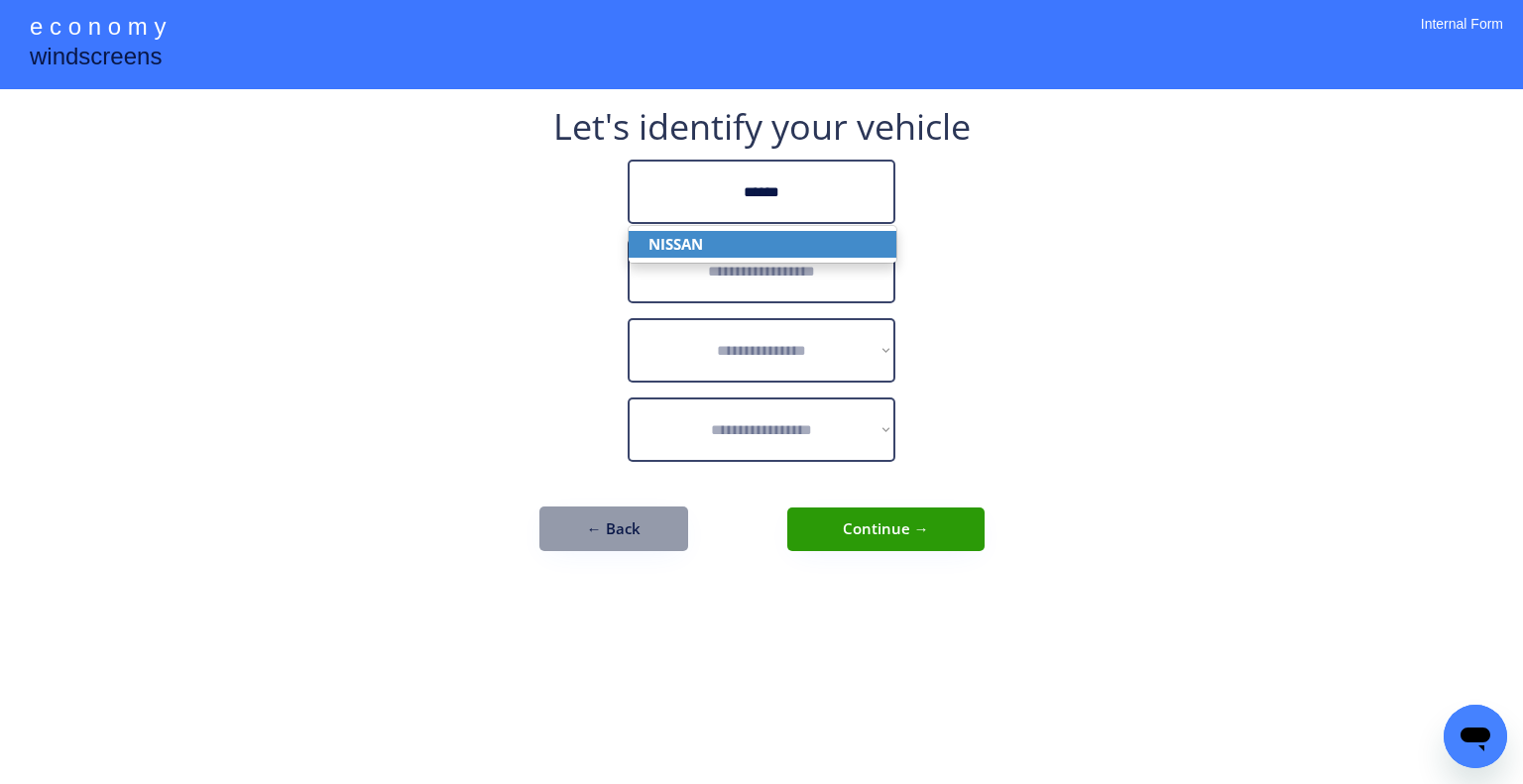 click on "NISSAN" at bounding box center (762, 244) 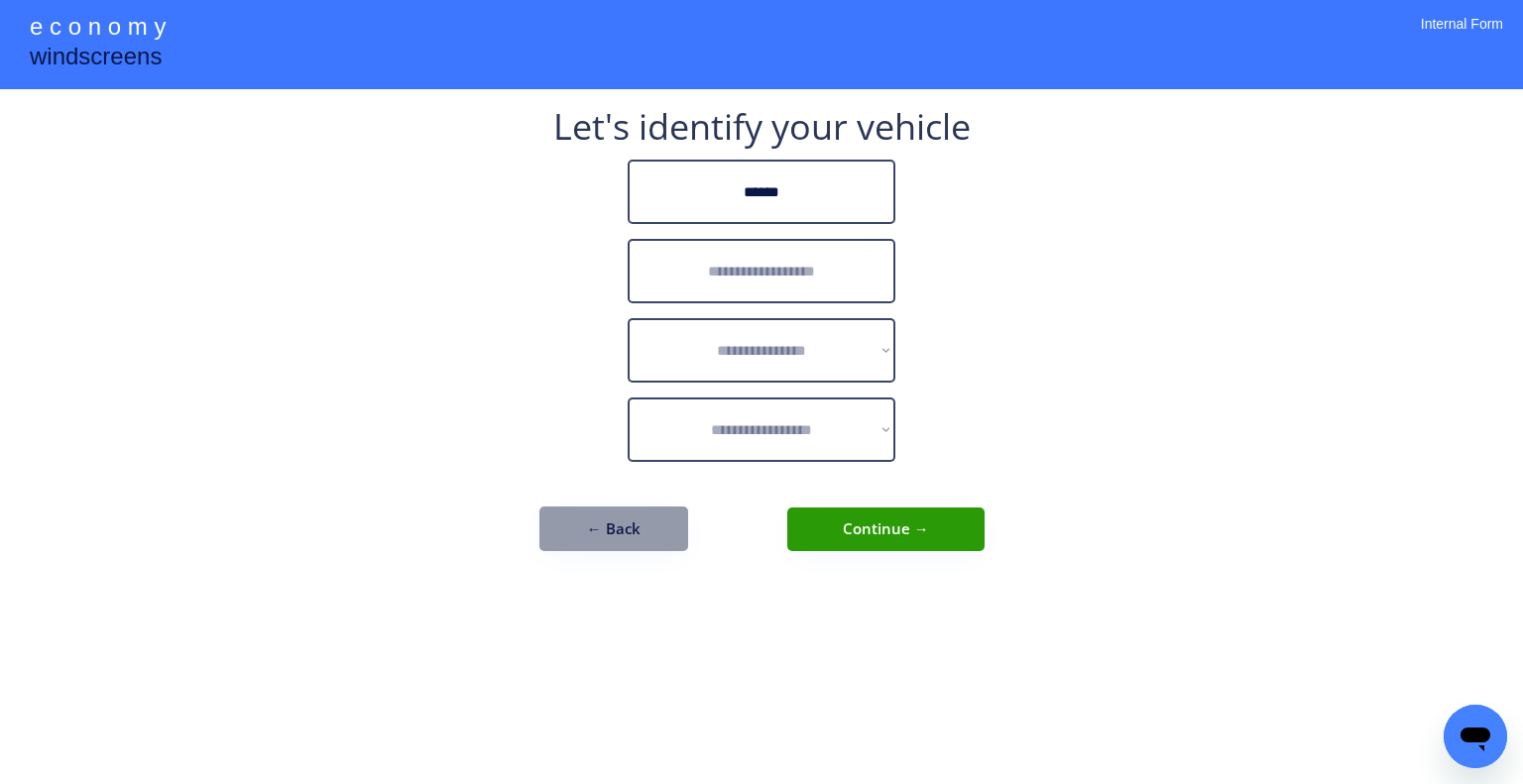 click at bounding box center [762, 271] 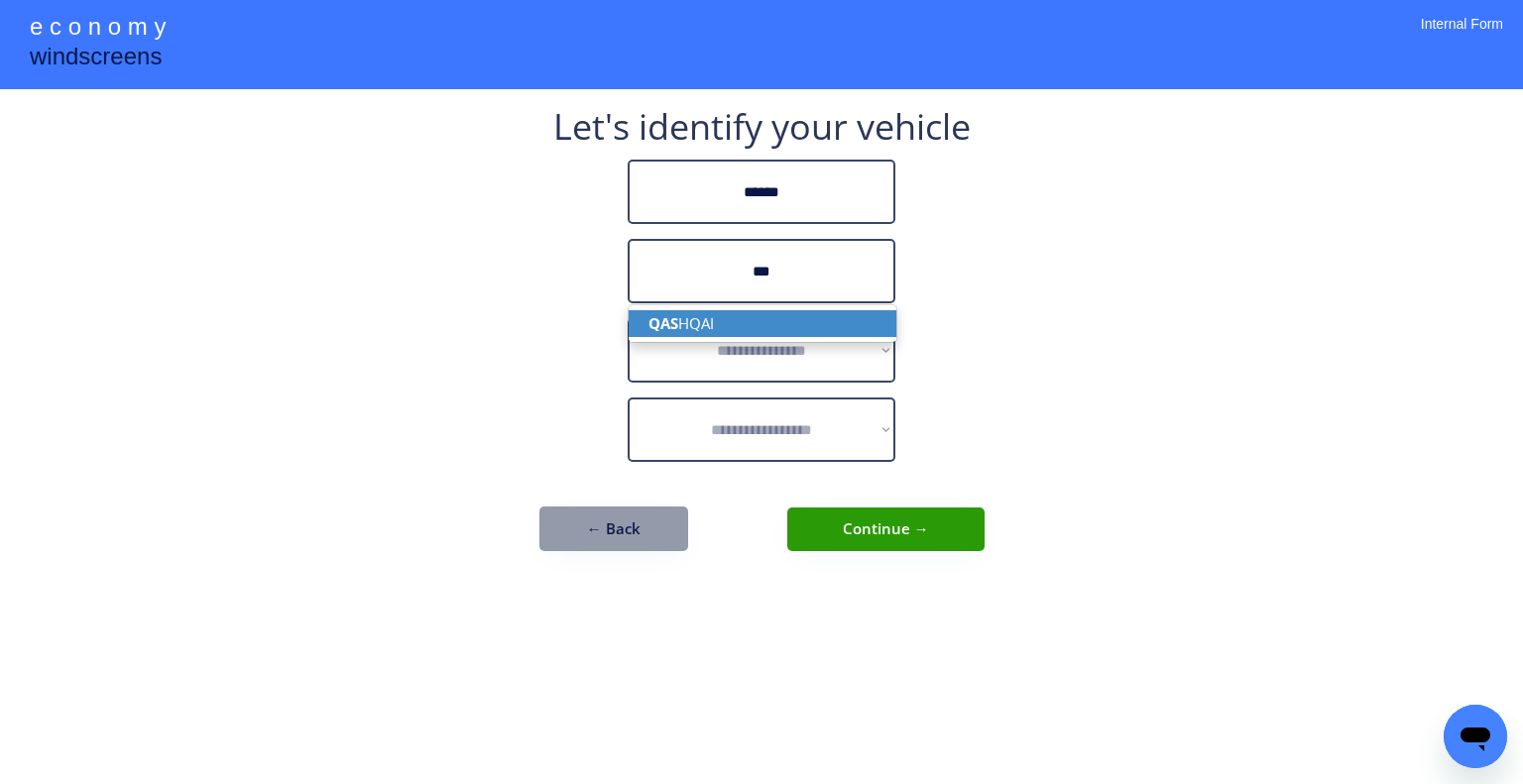 click on "QAS HQAI" at bounding box center [762, 323] 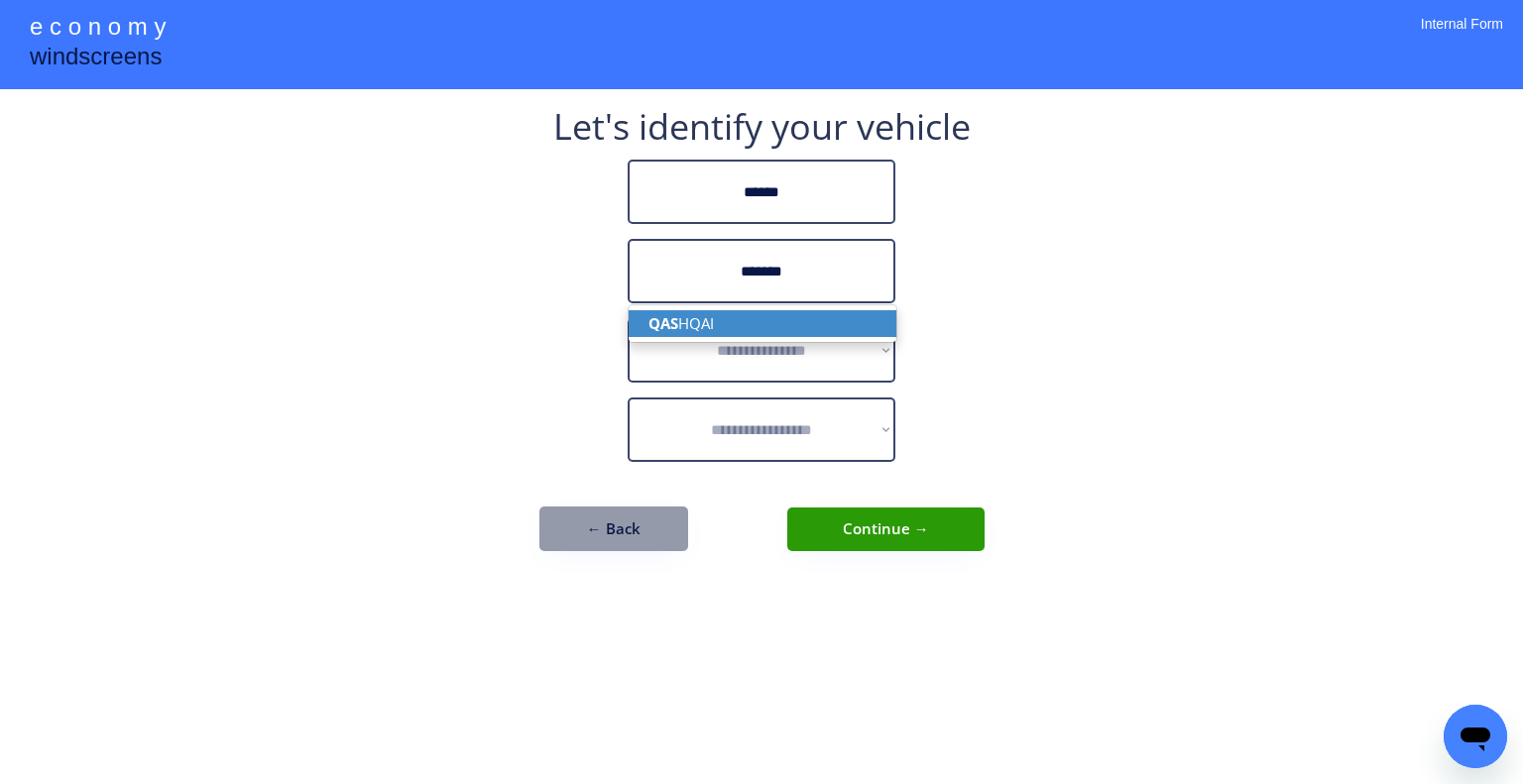 type on "*******" 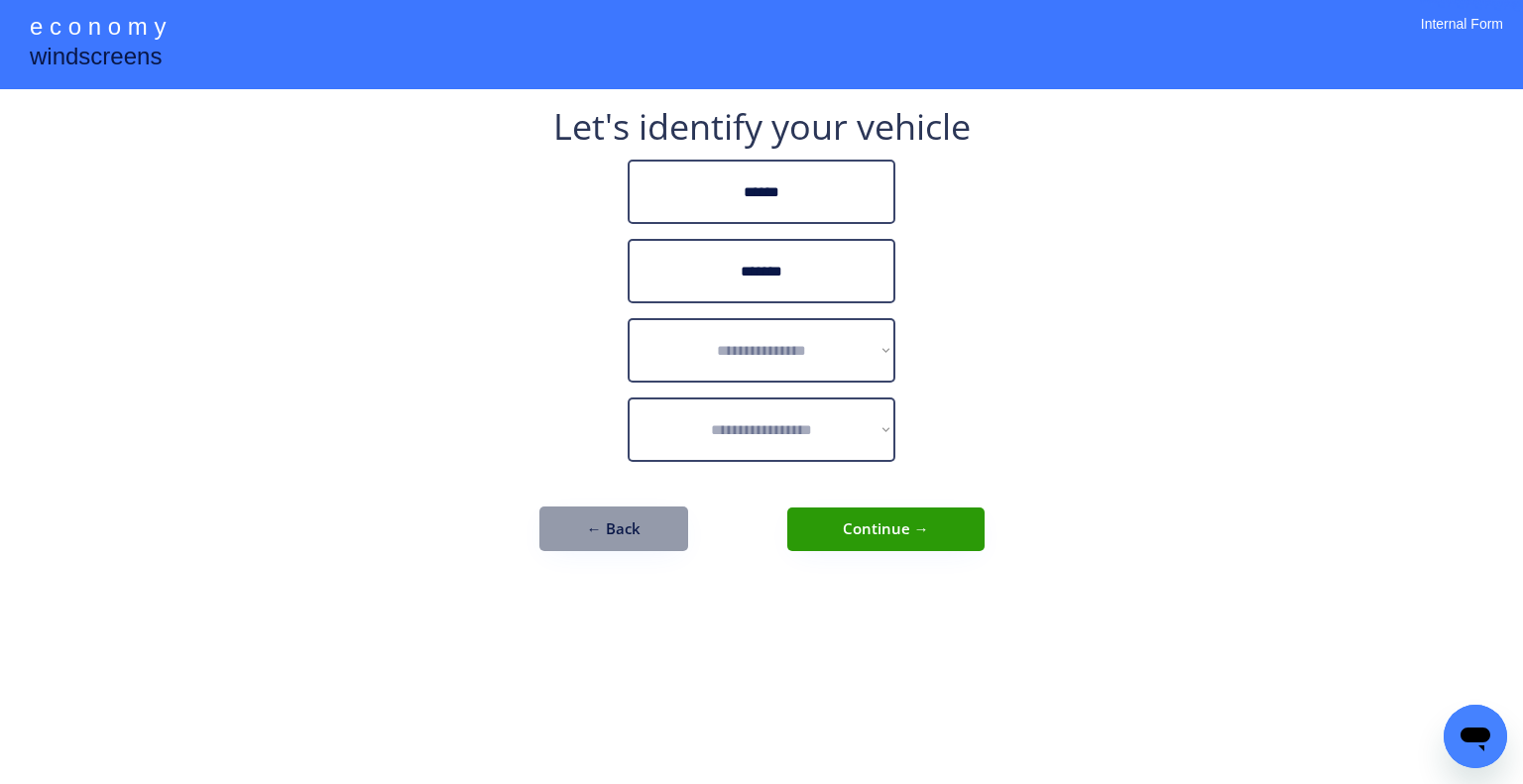 click on "**********" at bounding box center [762, 392] 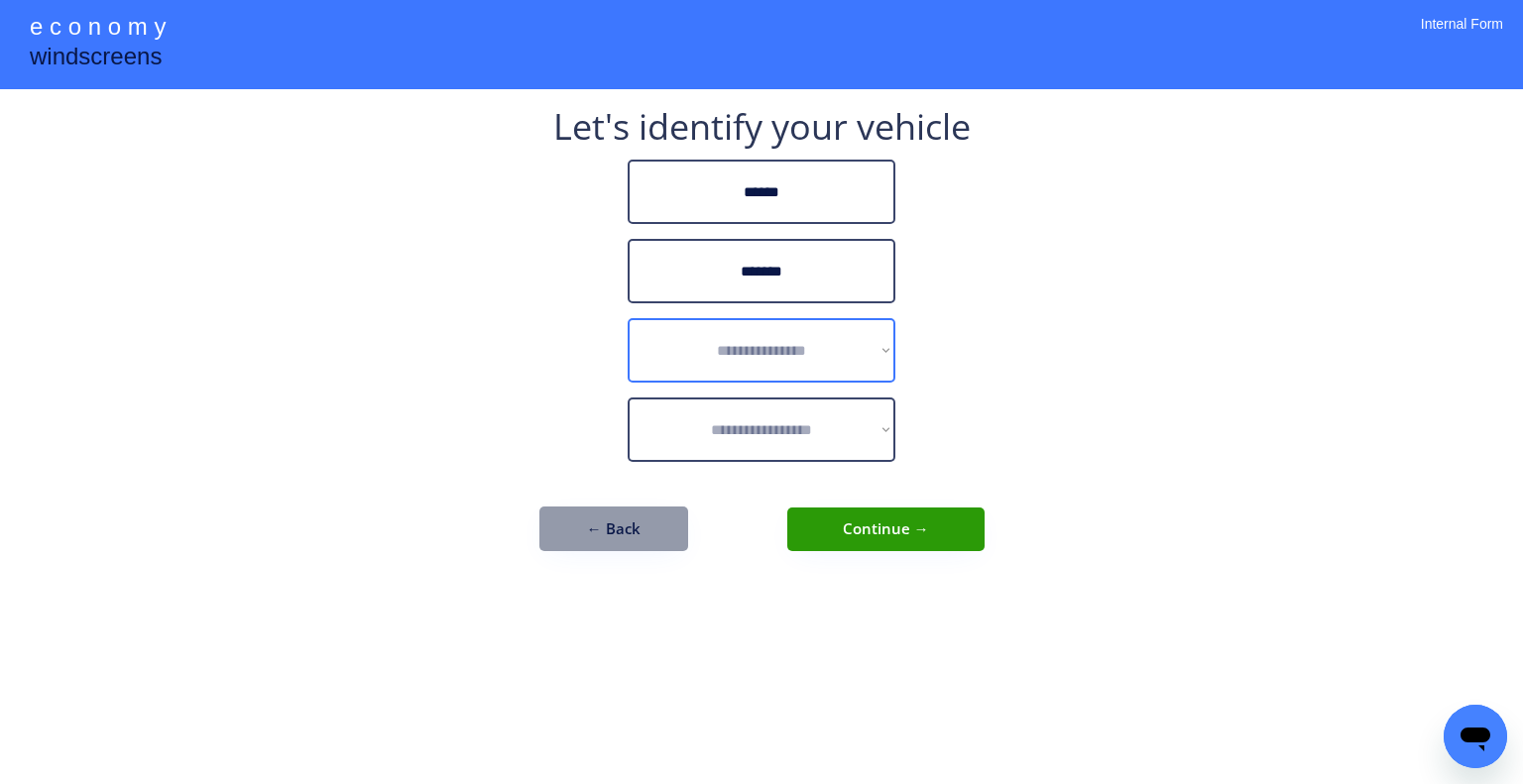 click on "**********" at bounding box center [762, 350] 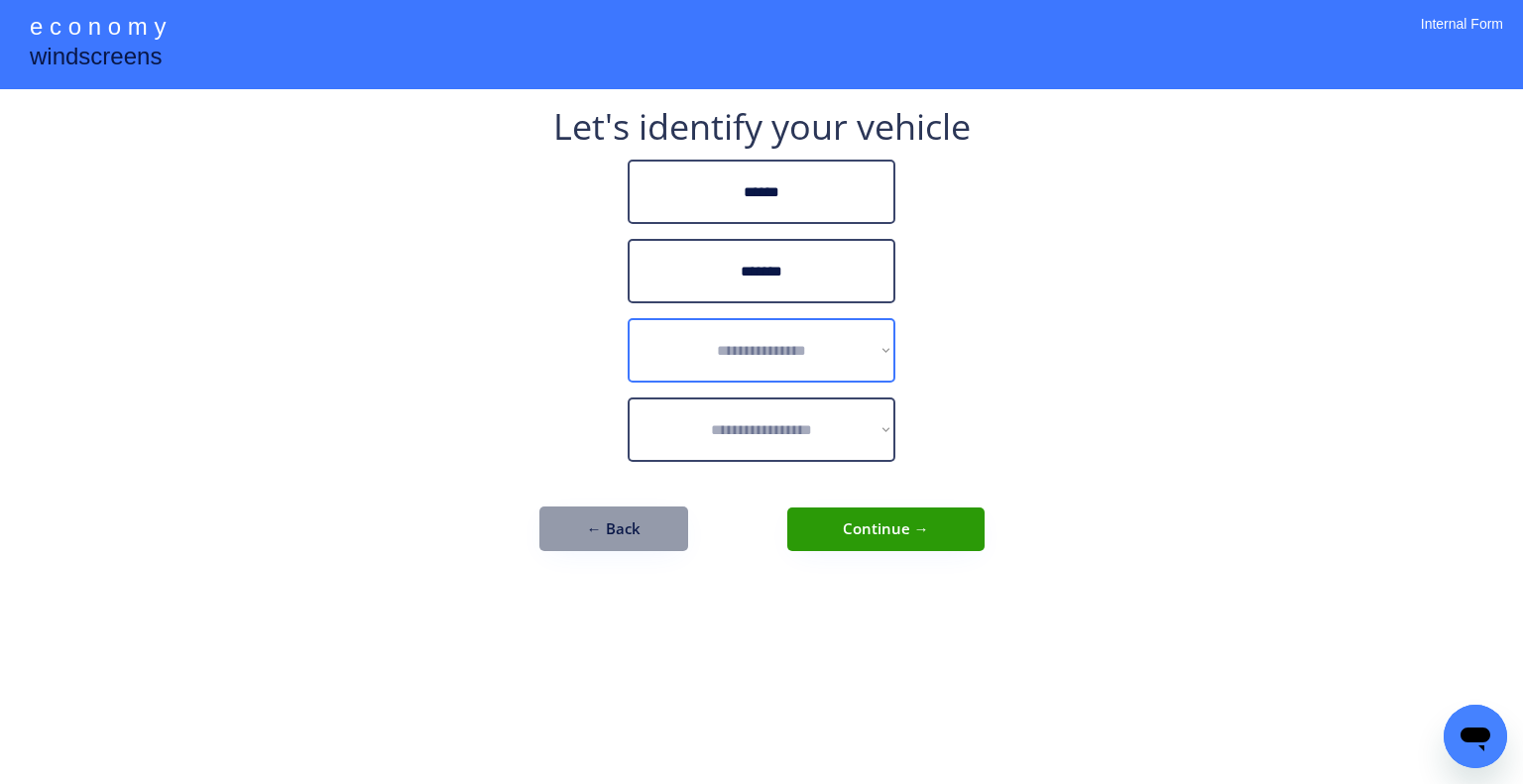 select on "******" 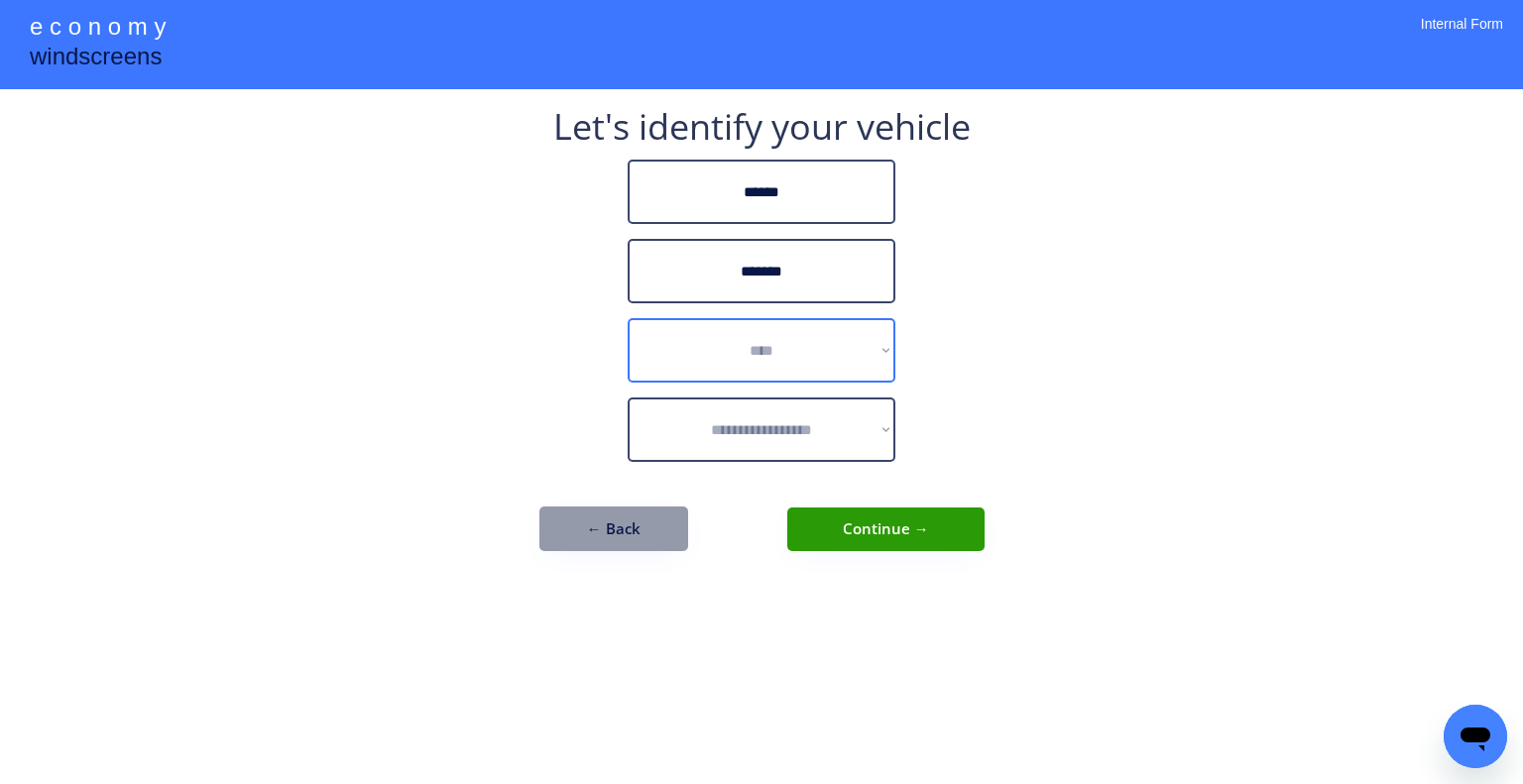 click on "**********" at bounding box center (762, 350) 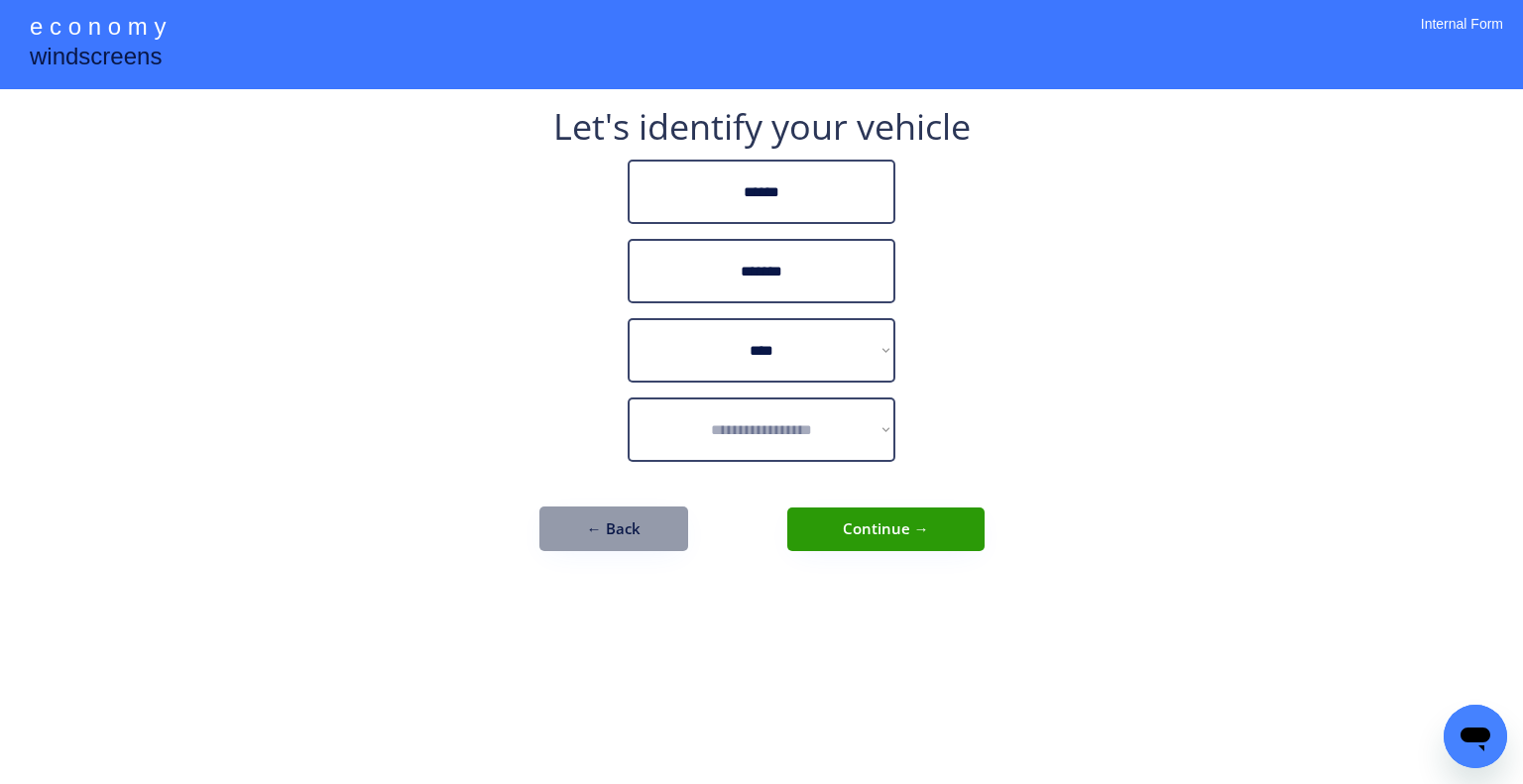 drag, startPoint x: 1048, startPoint y: 359, endPoint x: 1063, endPoint y: 340, distance: 24.207437 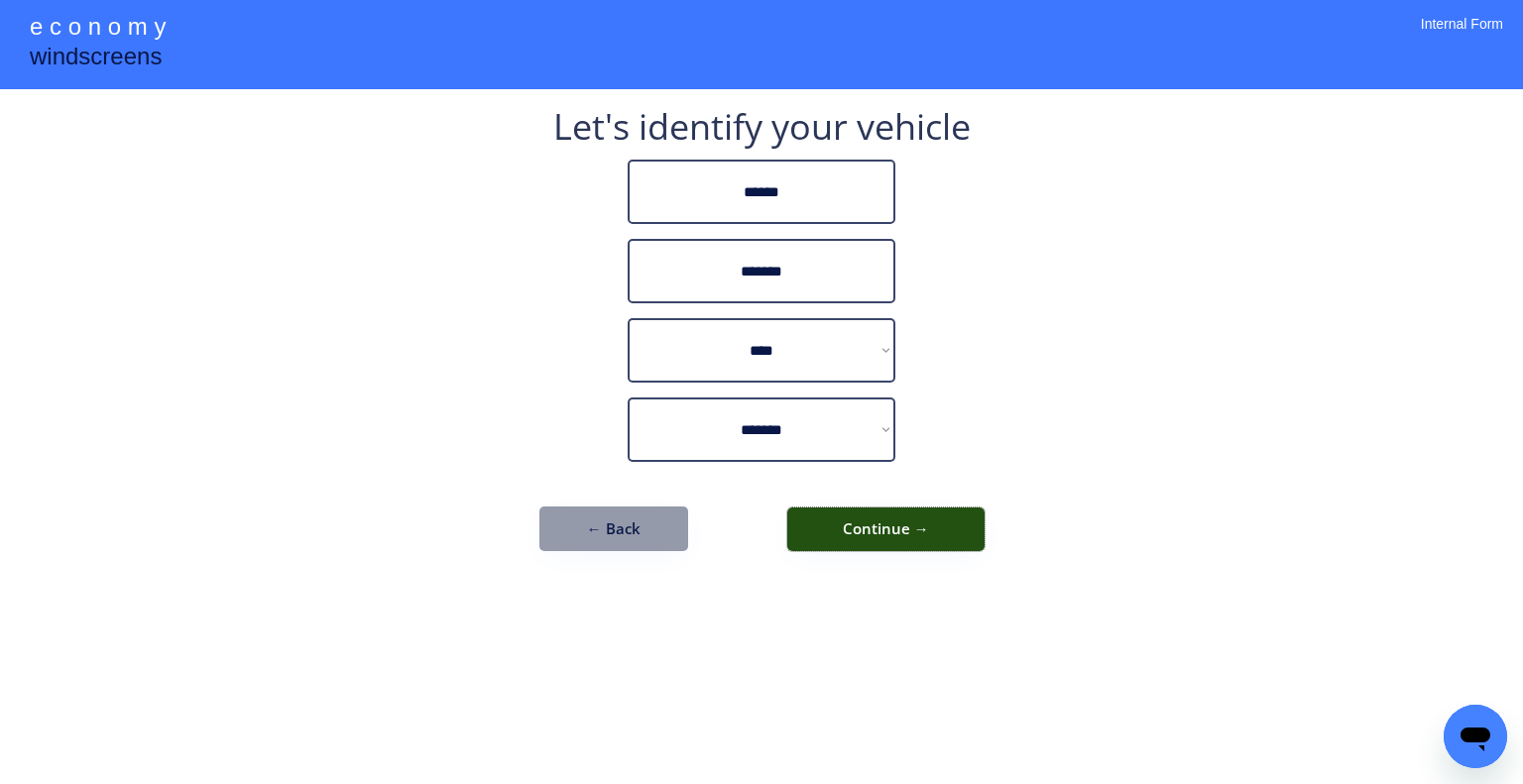 click on "Continue    →" at bounding box center (885, 529) 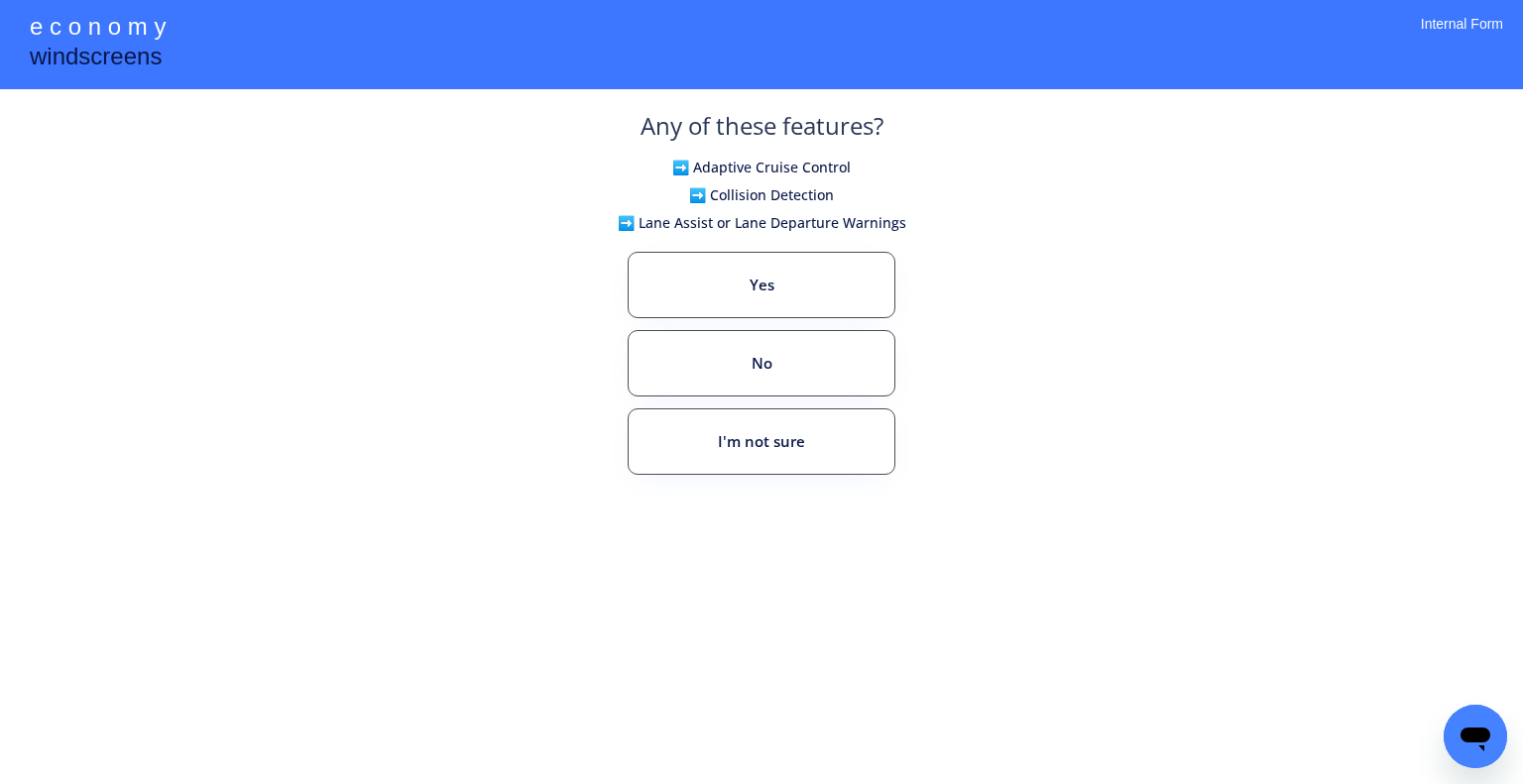 click on "Yes No I'm not sure" at bounding box center (762, 406) 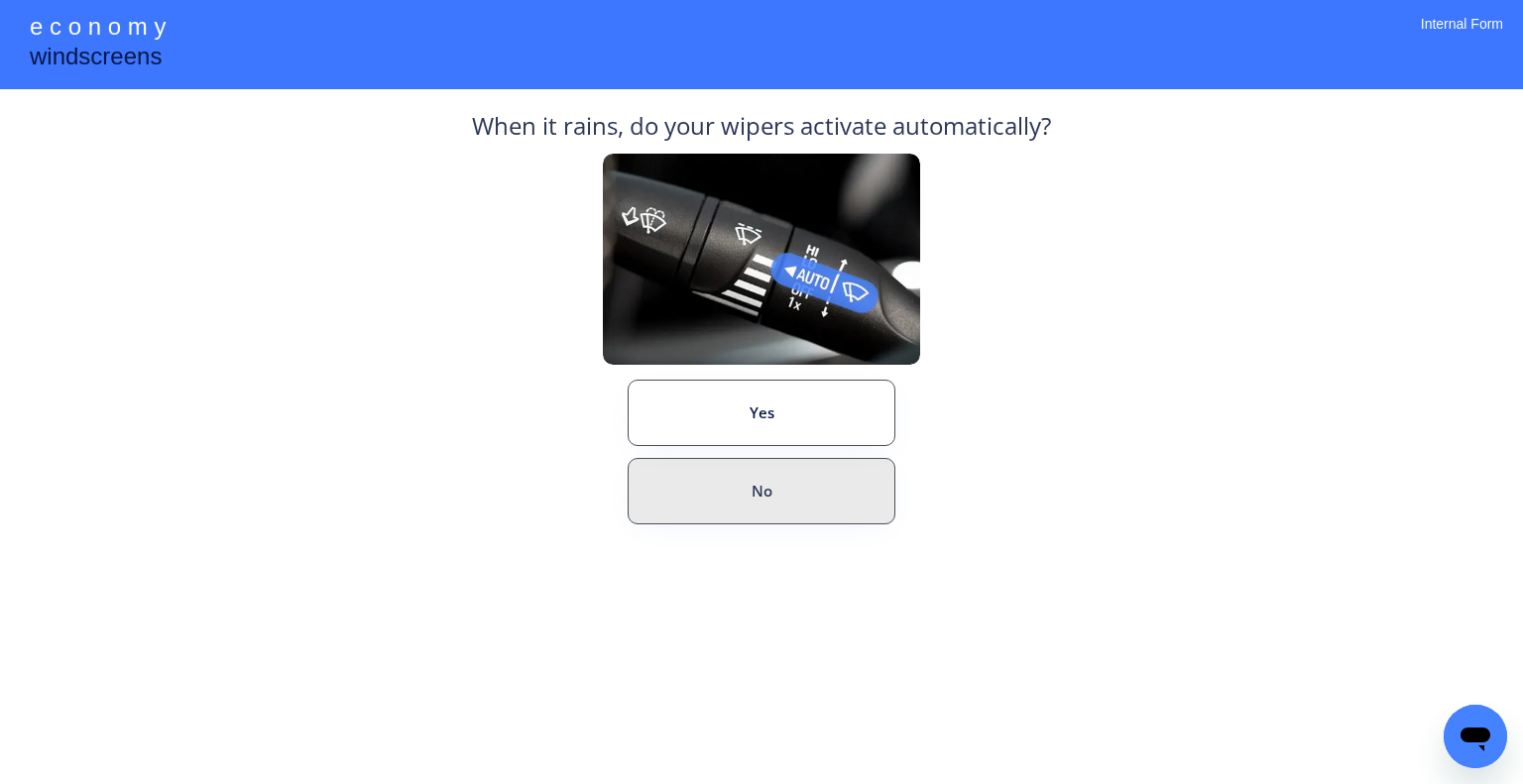 click on "No" at bounding box center [762, 491] 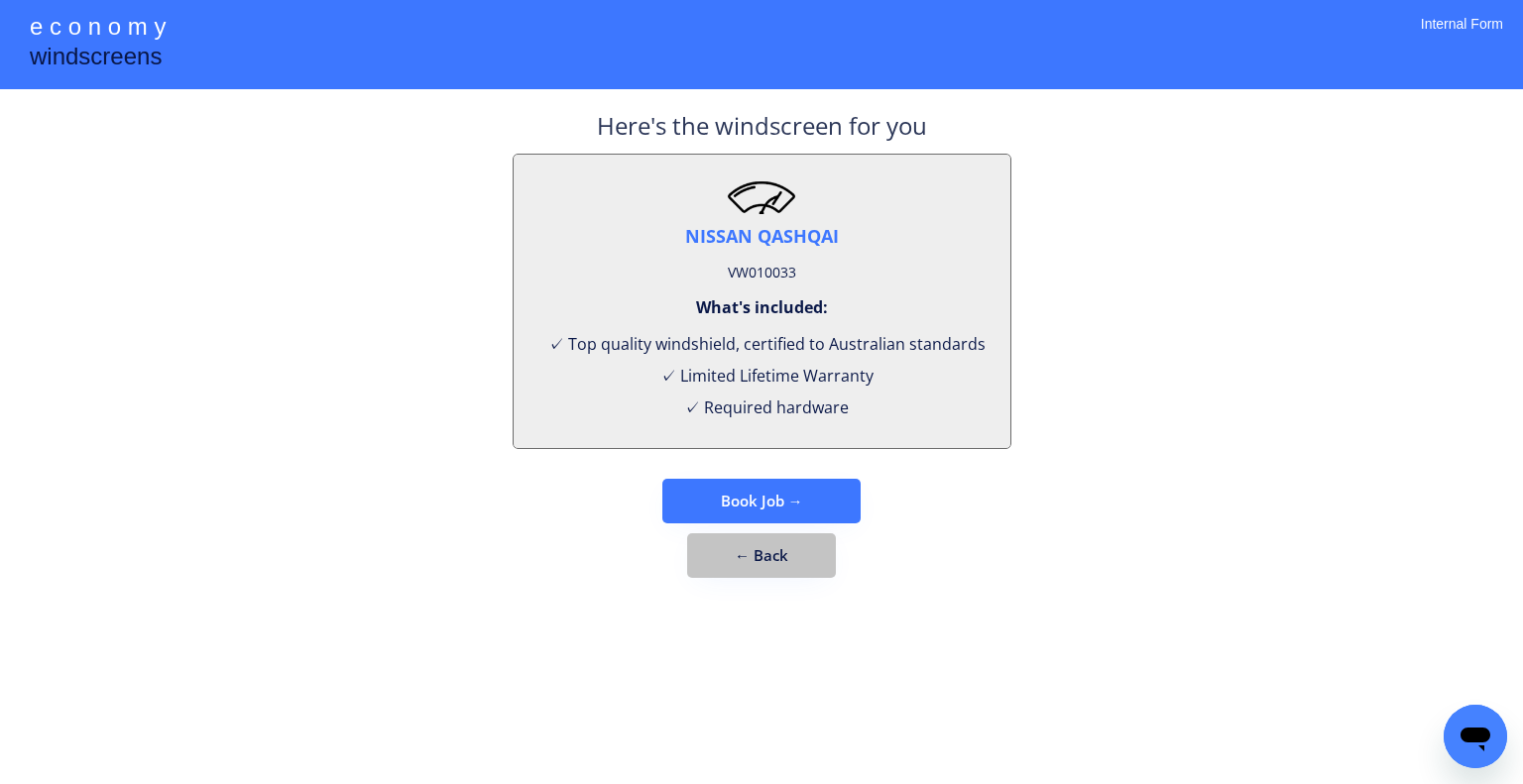 click on "←   Back" at bounding box center (762, 555) 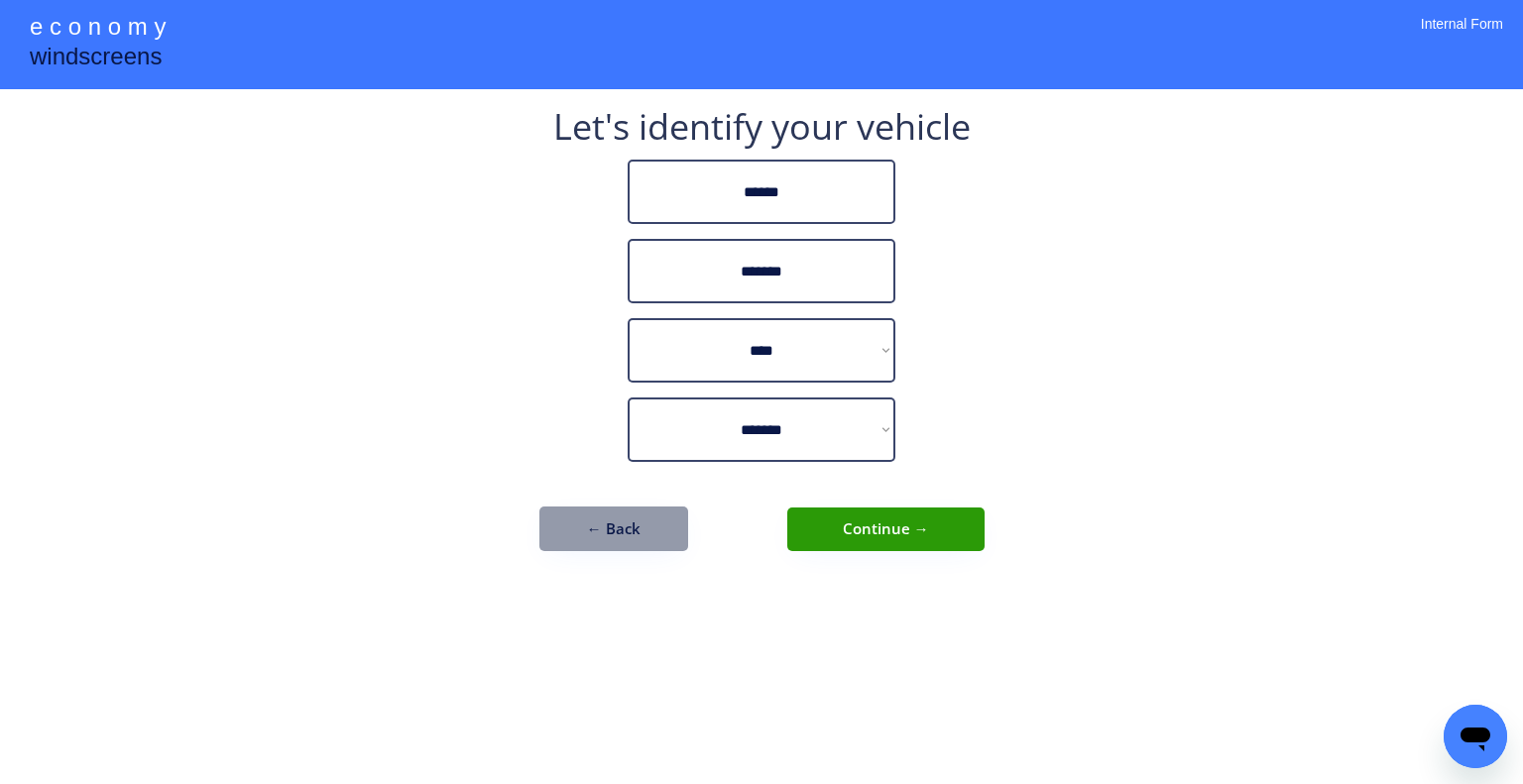 click on "←   Back" at bounding box center [614, 528] 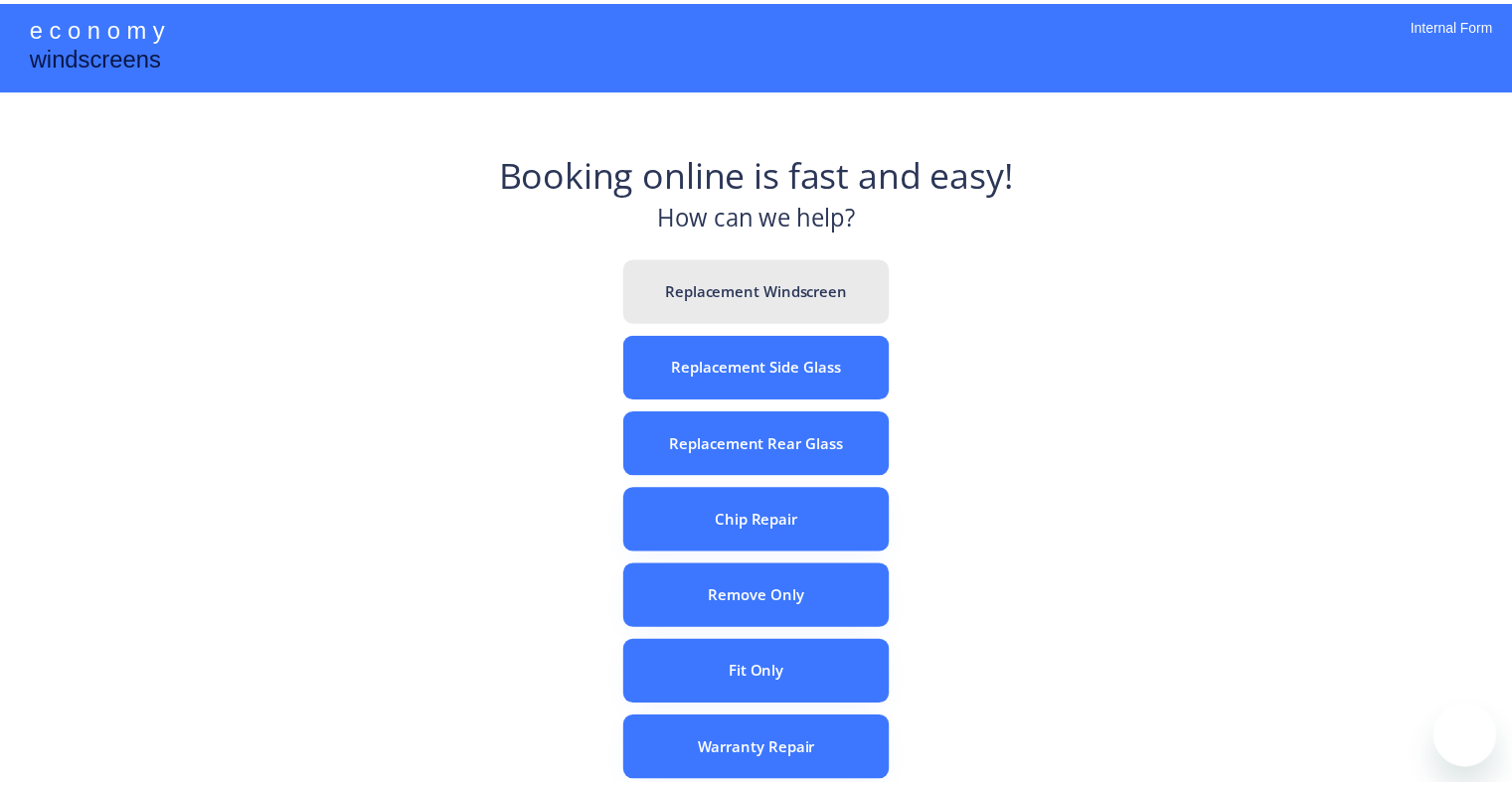 scroll, scrollTop: 0, scrollLeft: 0, axis: both 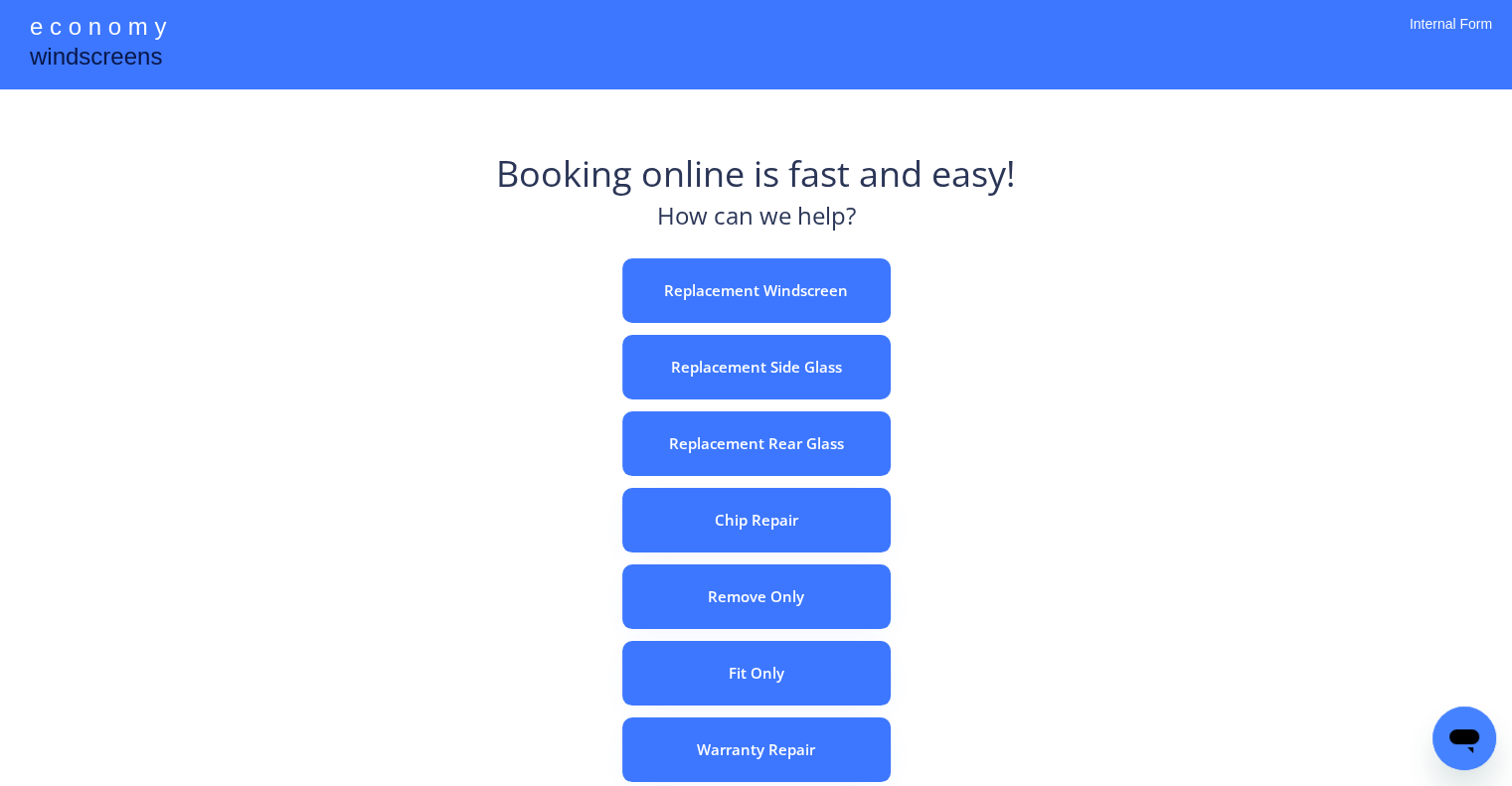 drag, startPoint x: 1021, startPoint y: 412, endPoint x: 914, endPoint y: 324, distance: 138.5388 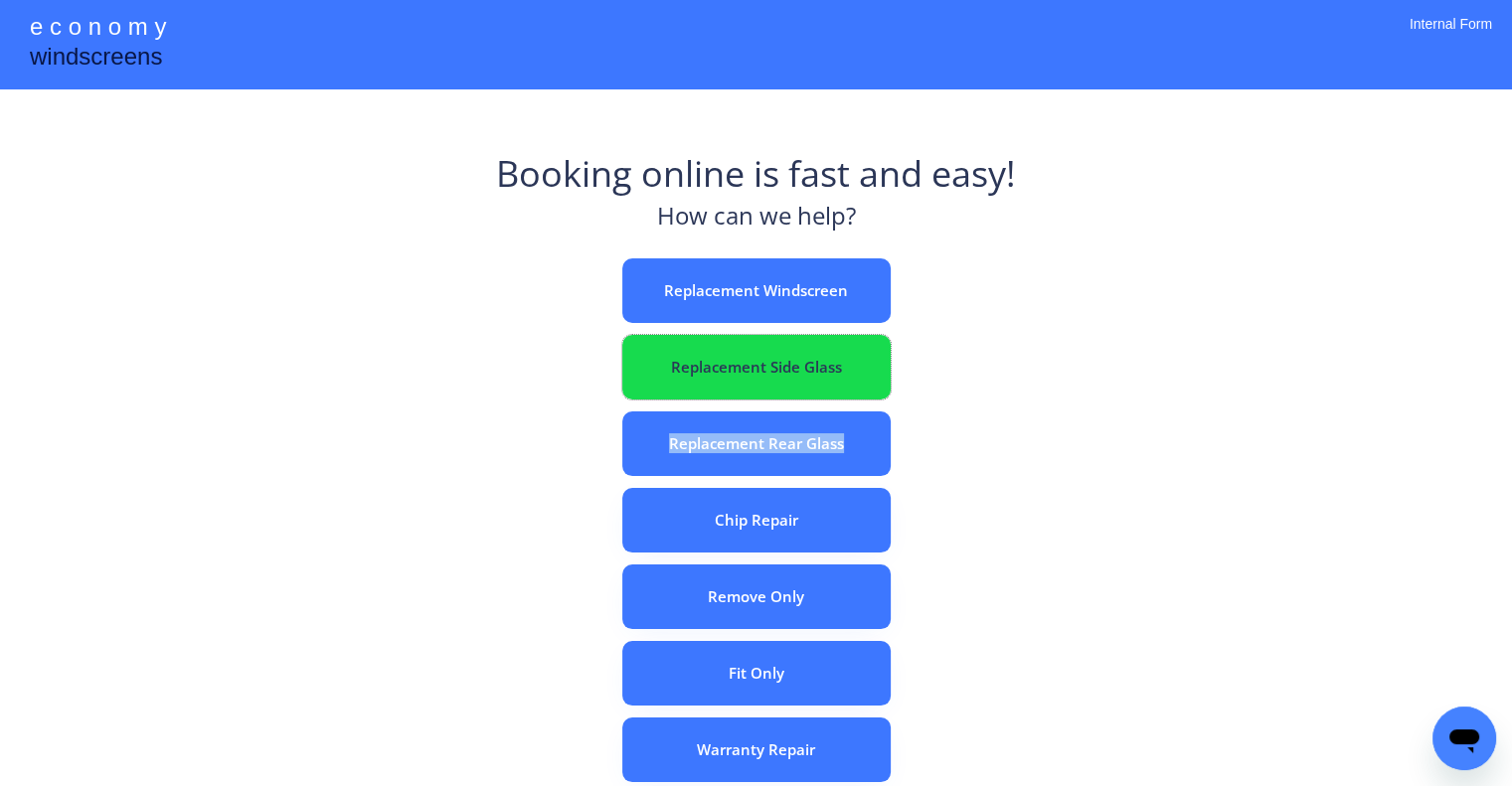 click on "Replacement Side Glass" at bounding box center [756, 367] 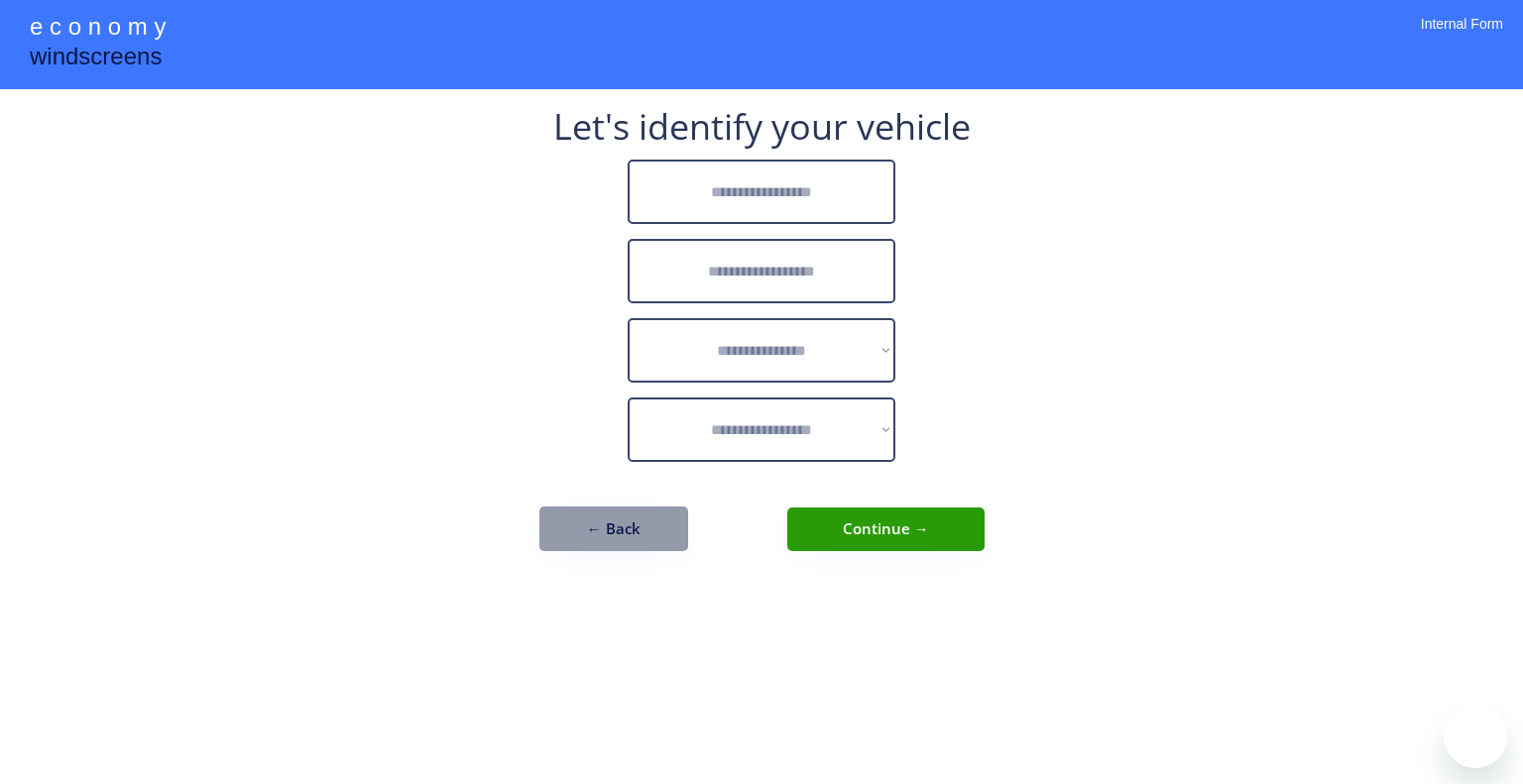 scroll, scrollTop: 0, scrollLeft: 0, axis: both 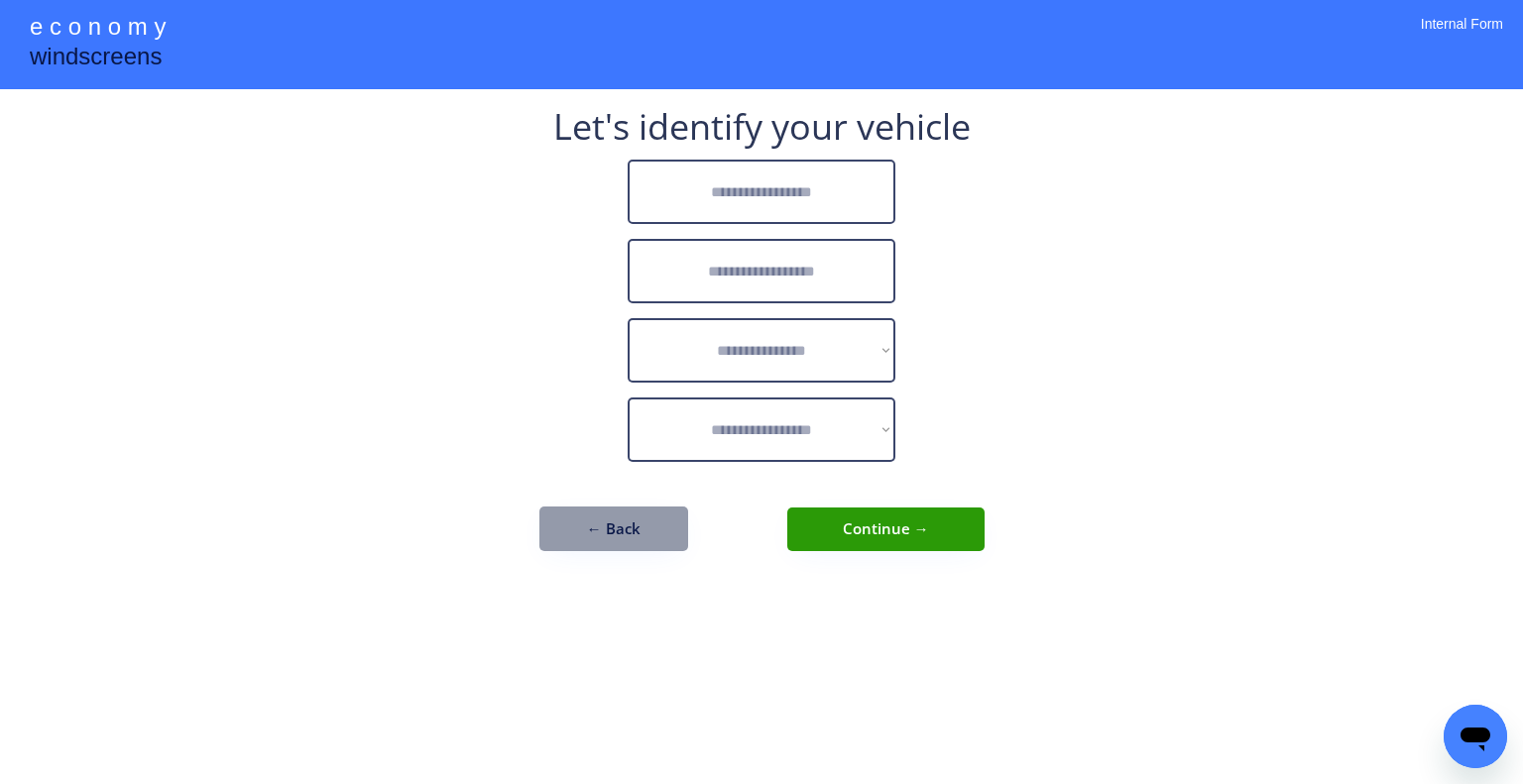 click on "**********" at bounding box center (762, 392) 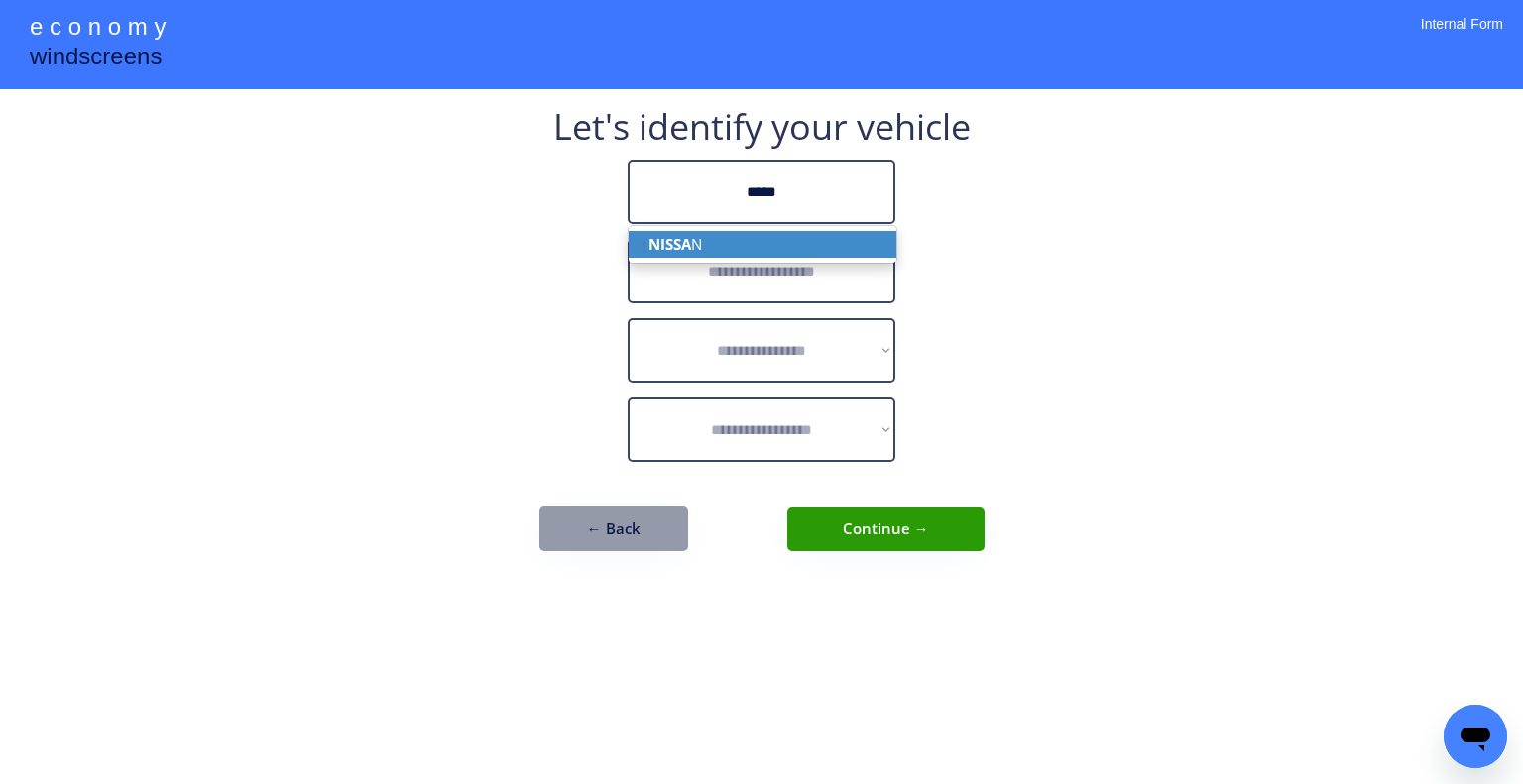 drag, startPoint x: 765, startPoint y: 244, endPoint x: 768, endPoint y: 179, distance: 65.06919 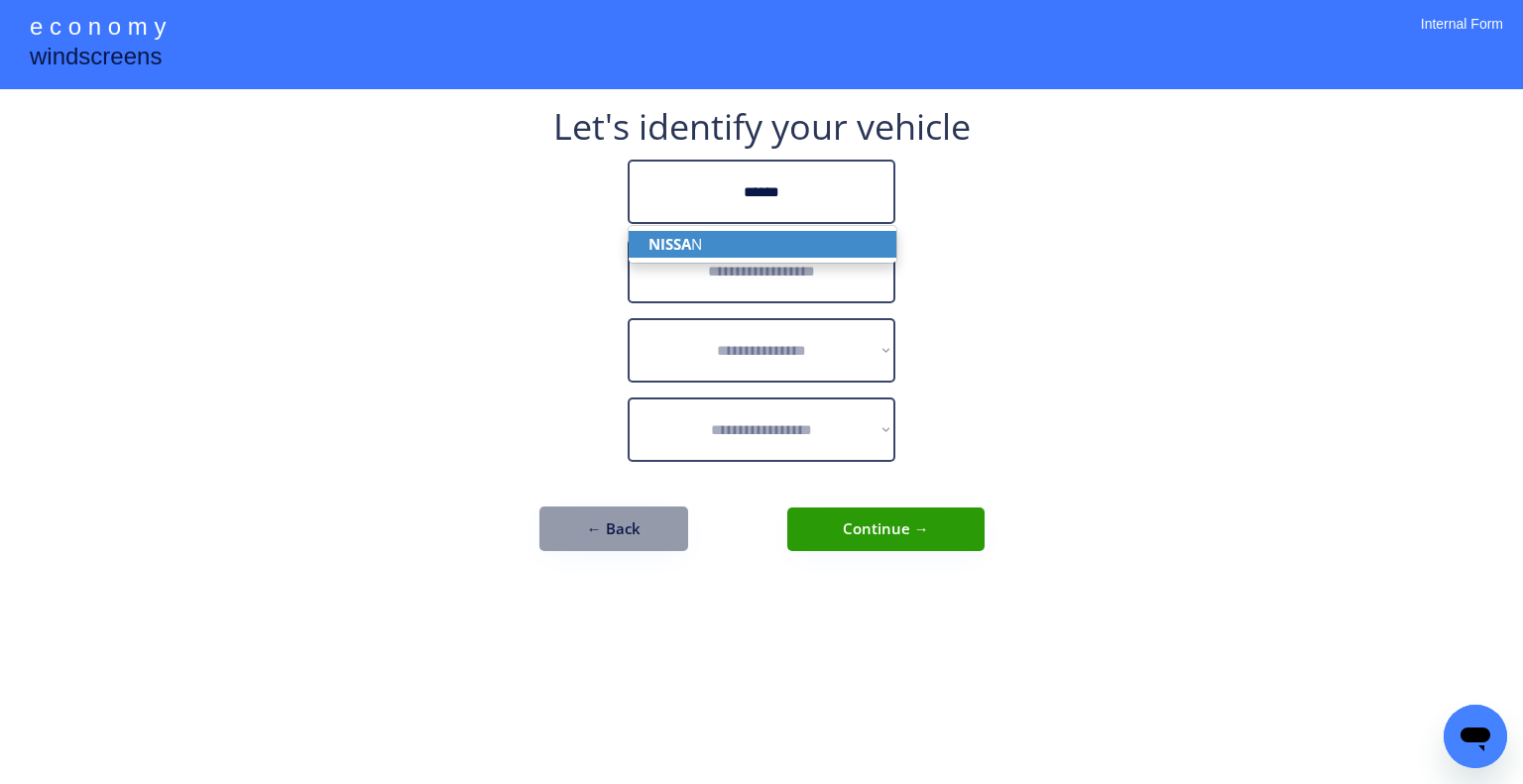 type on "******" 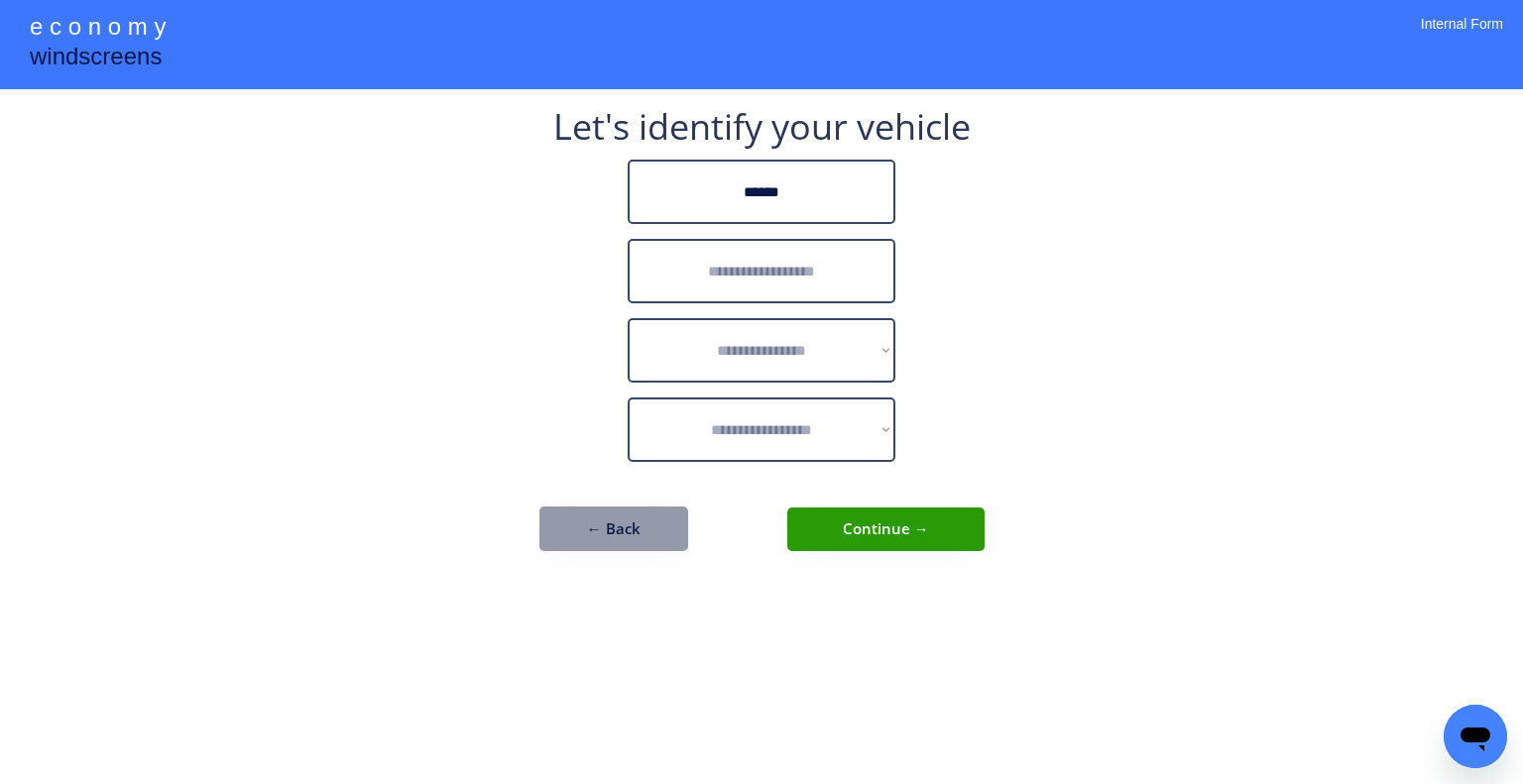 click on "**********" at bounding box center (762, 392) 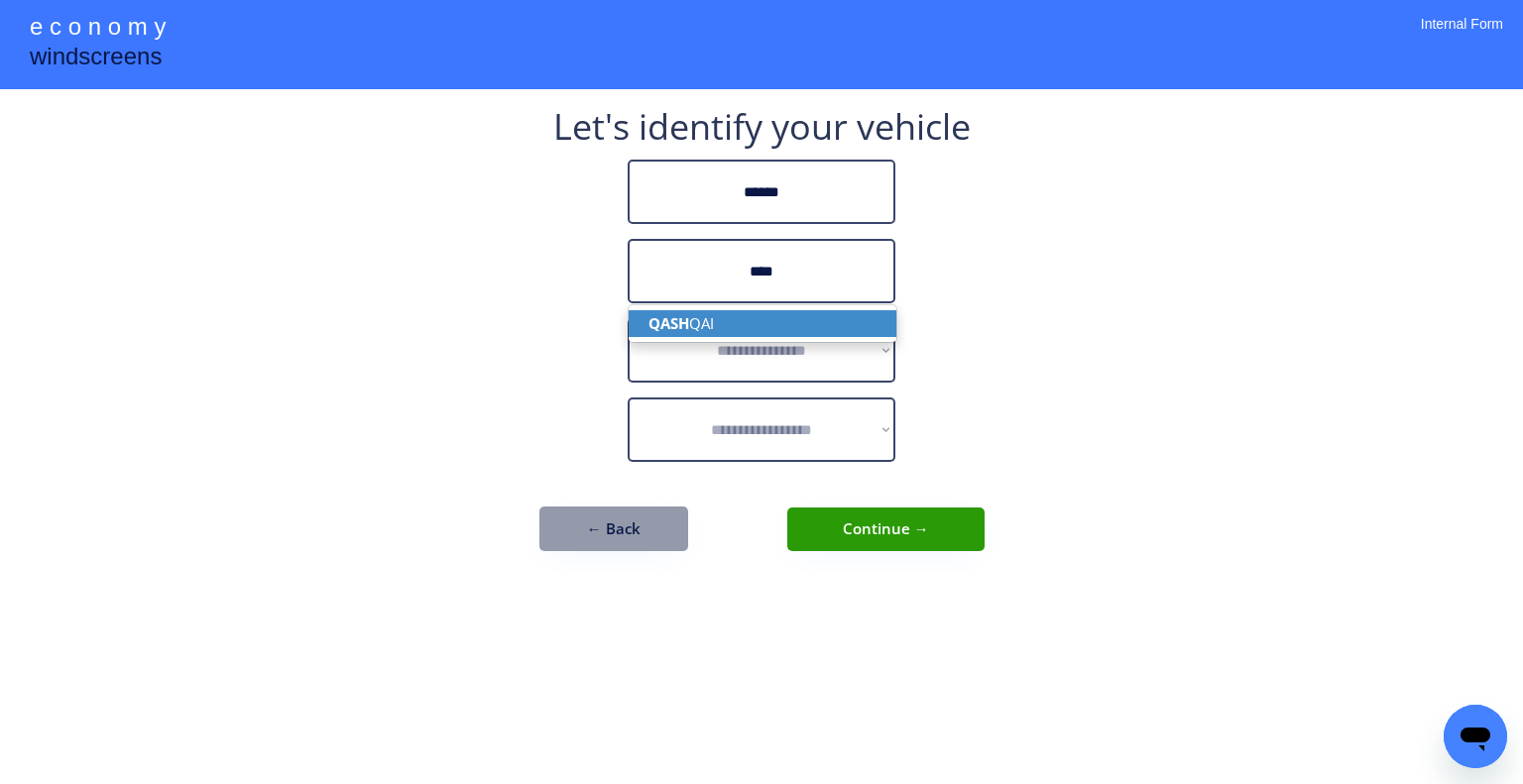 click on "QASH QAI" at bounding box center (762, 323) 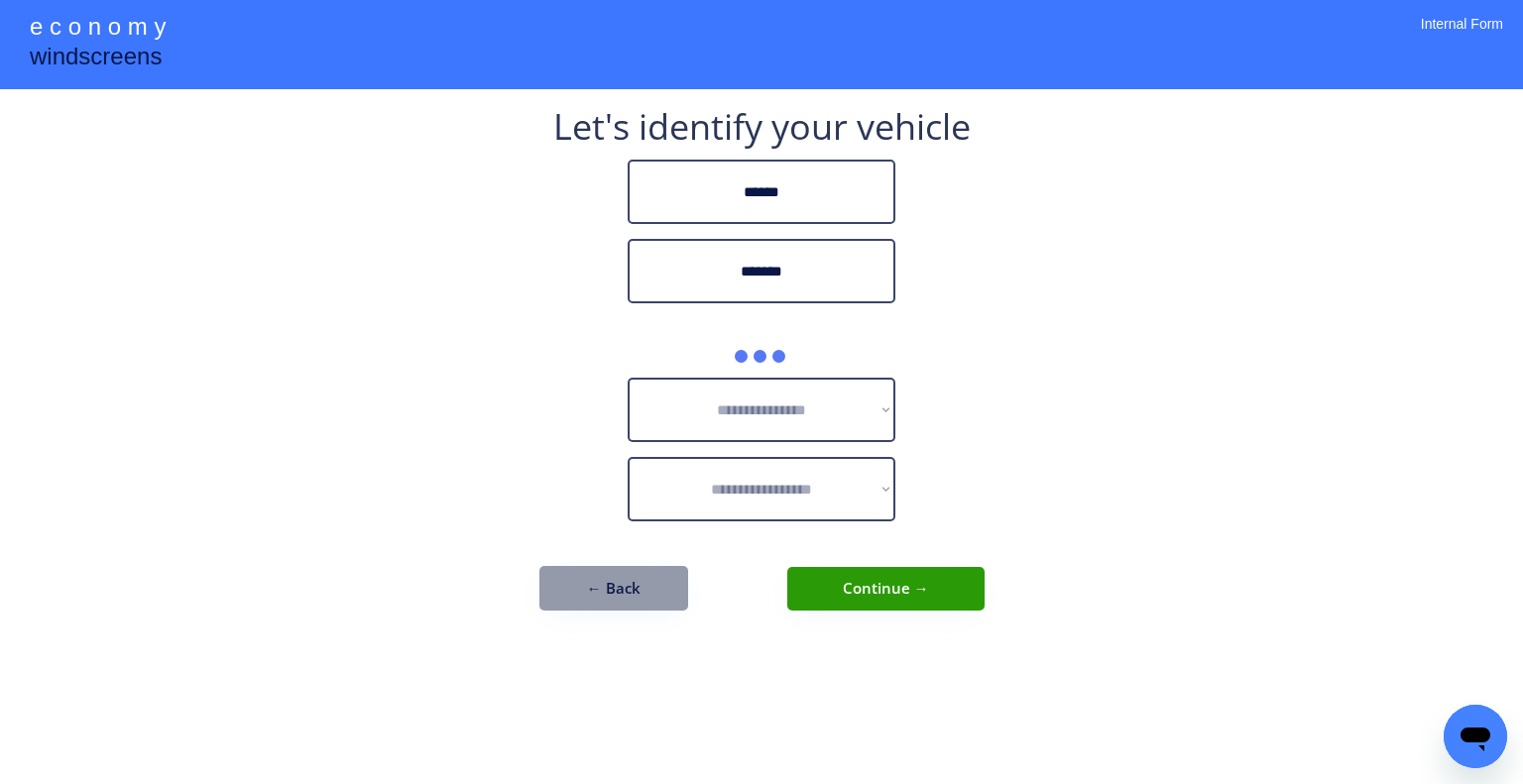 type on "*******" 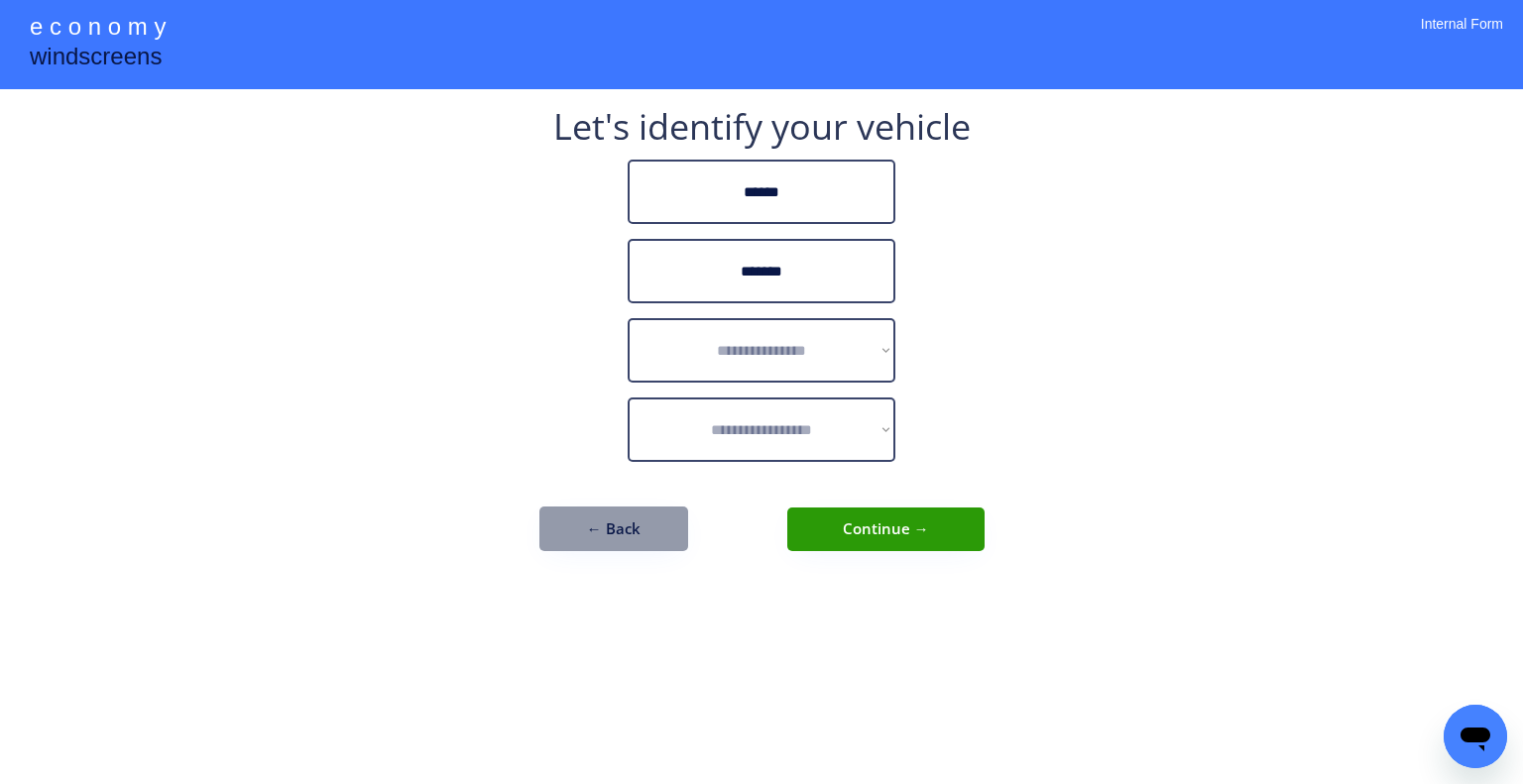 click on "**********" at bounding box center (762, 392) 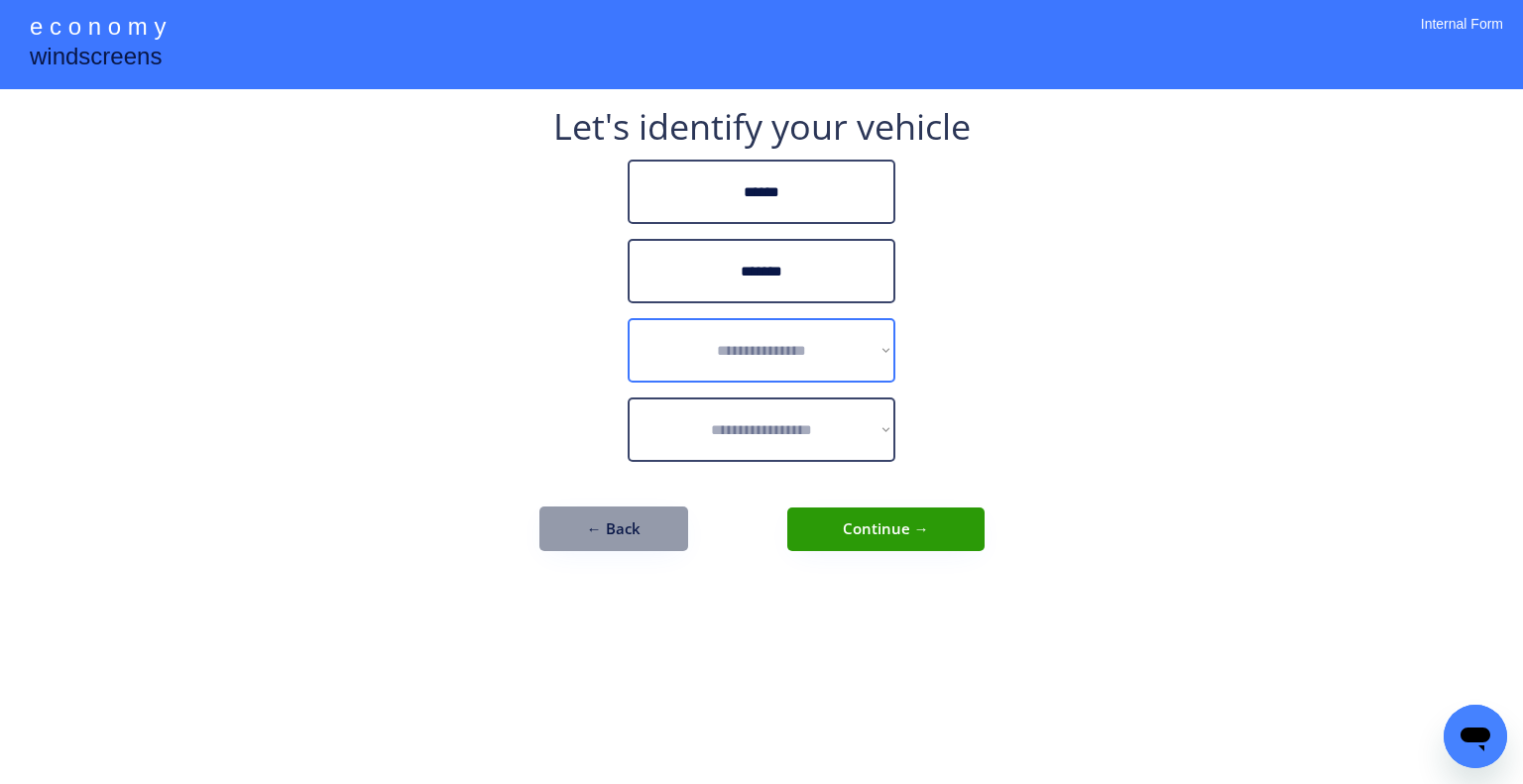 select on "******" 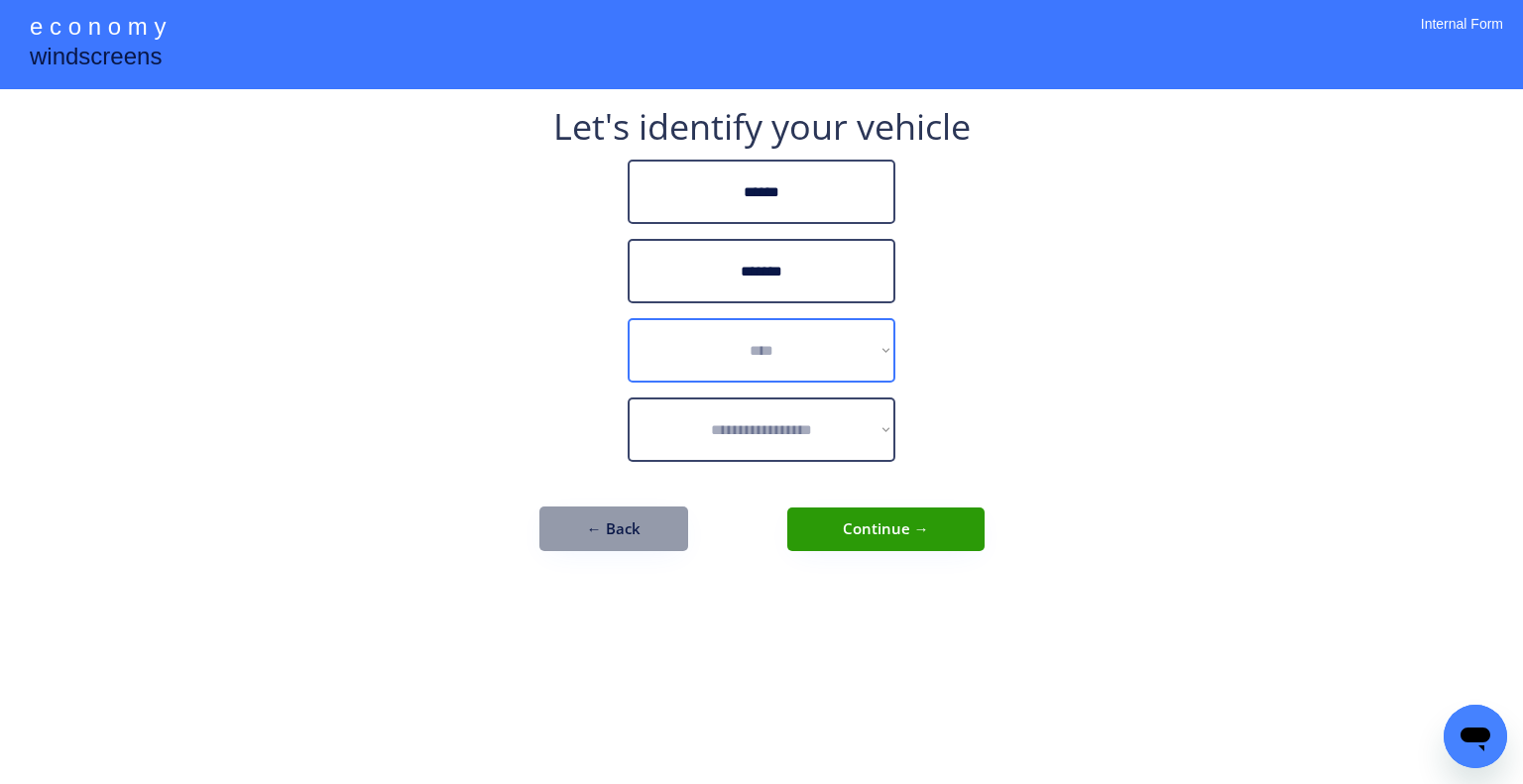 click on "**********" at bounding box center [762, 350] 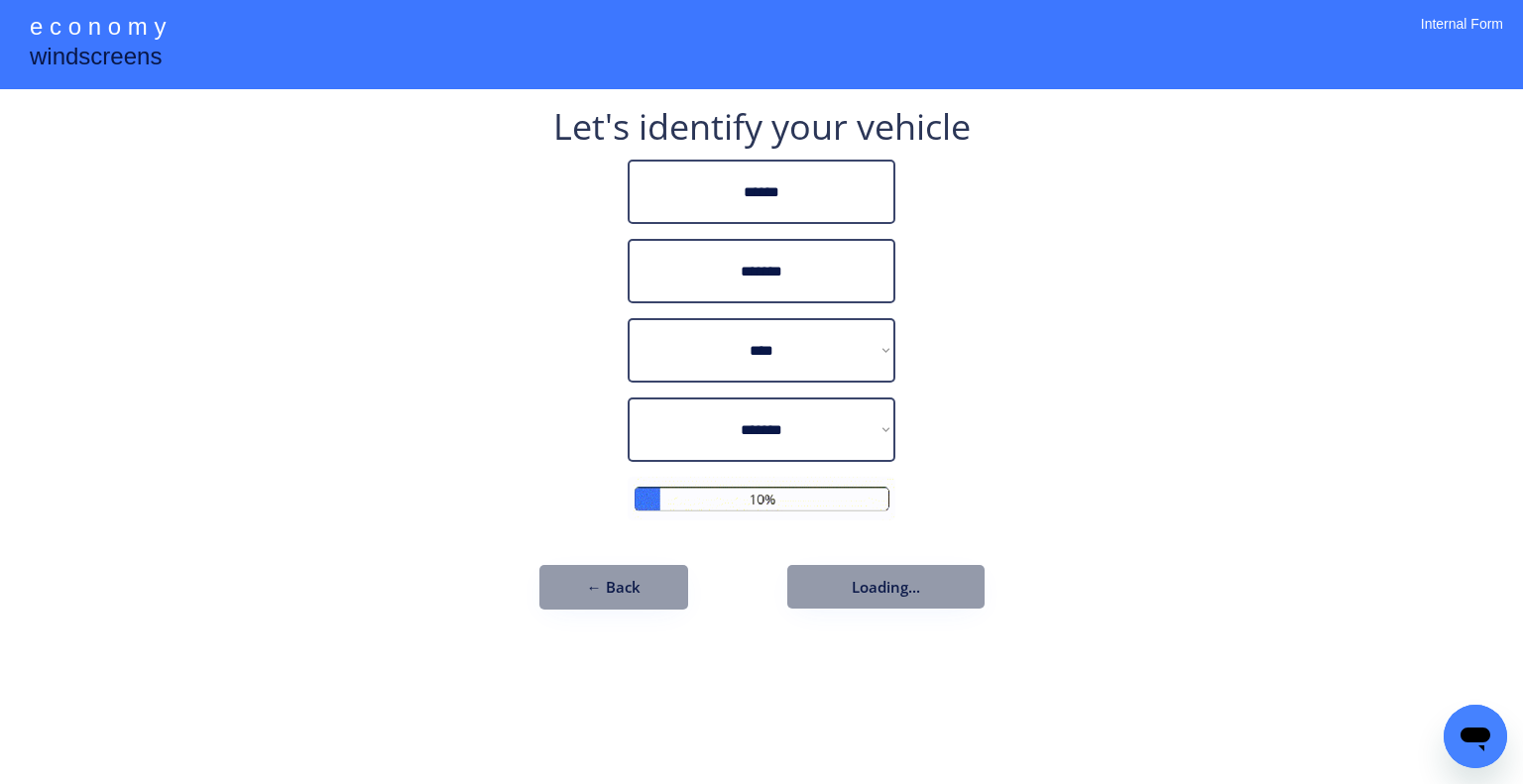 click on "**********" at bounding box center [762, 392] 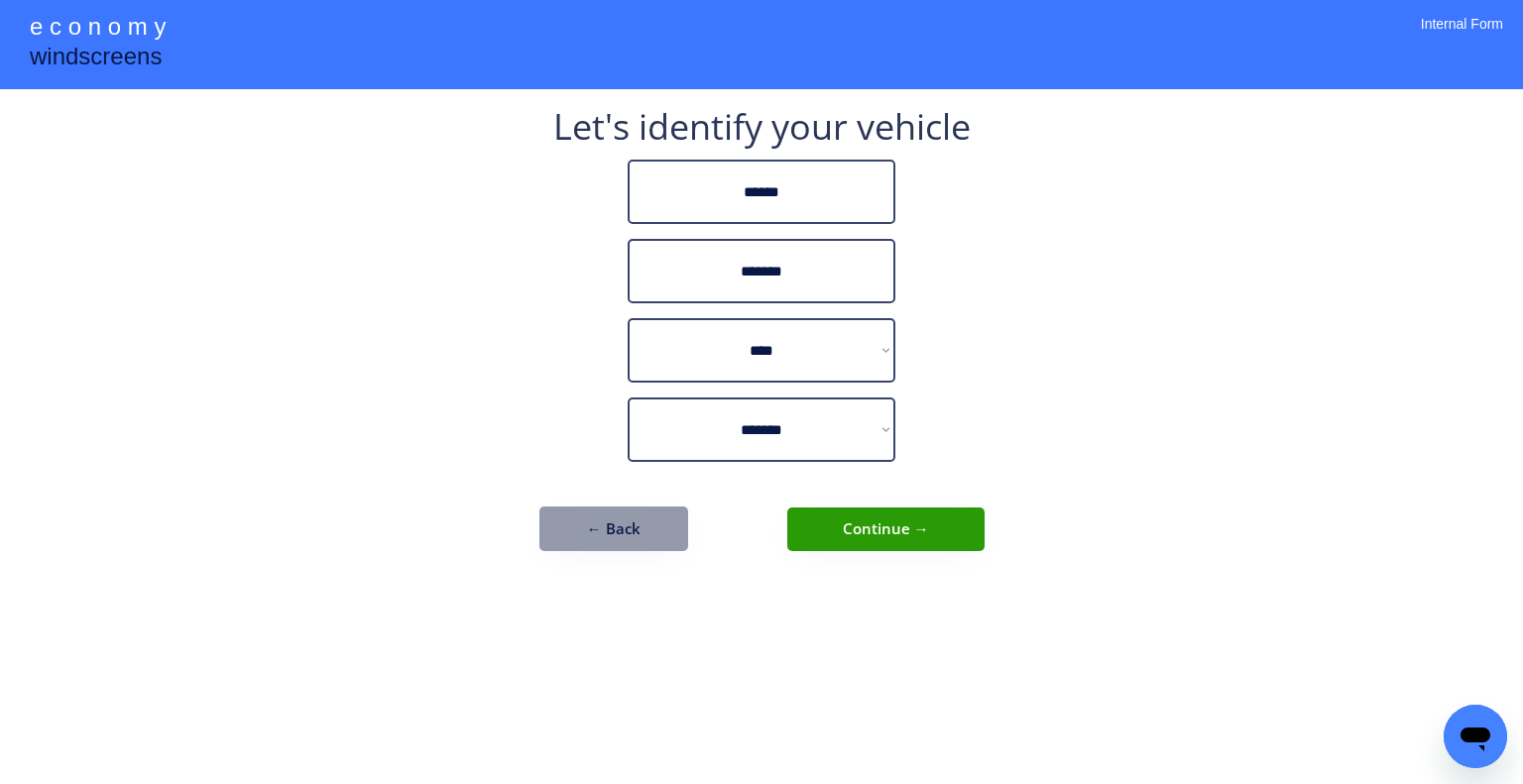 click on "Continue    →" at bounding box center (885, 529) 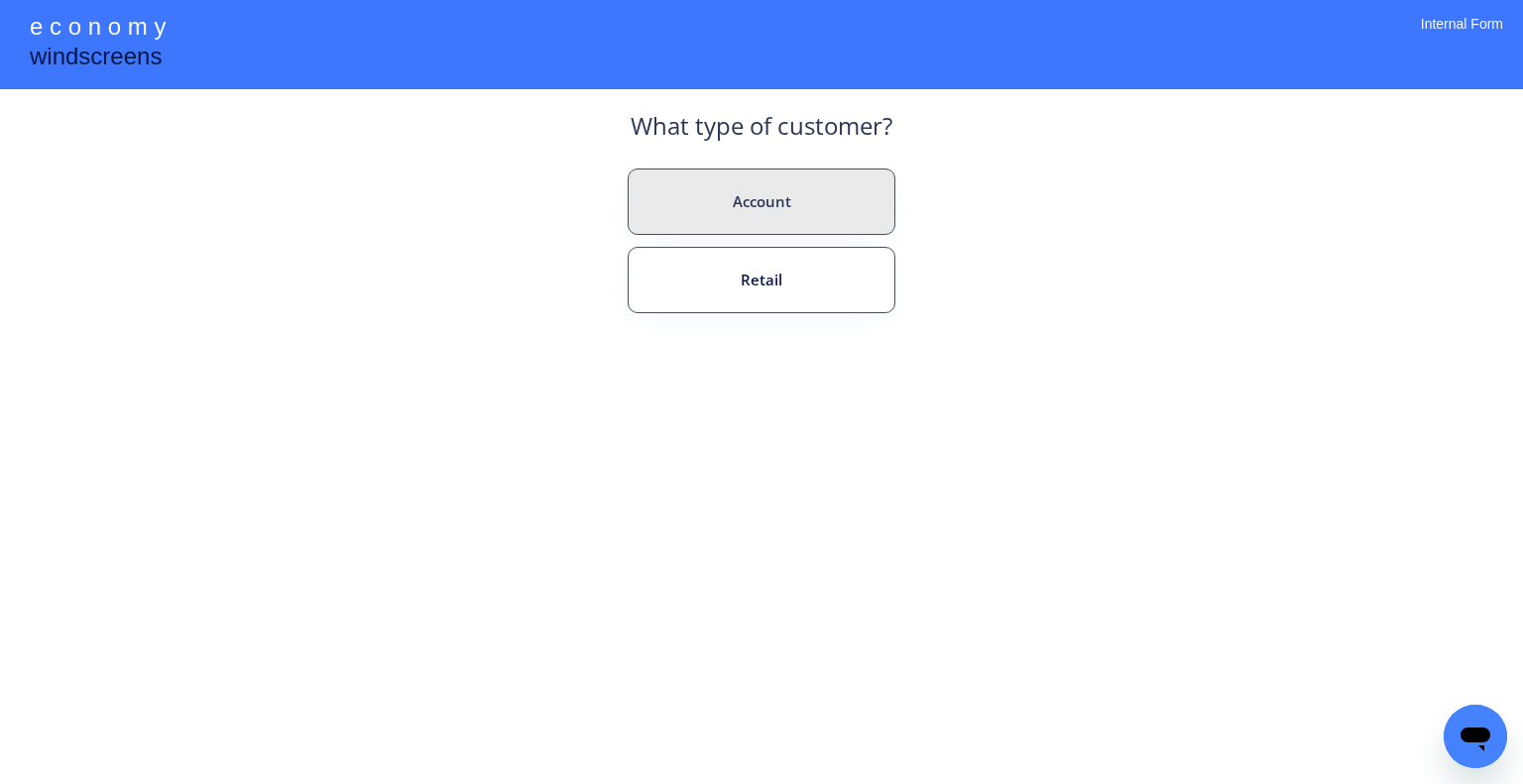 click on "Retail" at bounding box center (762, 280) 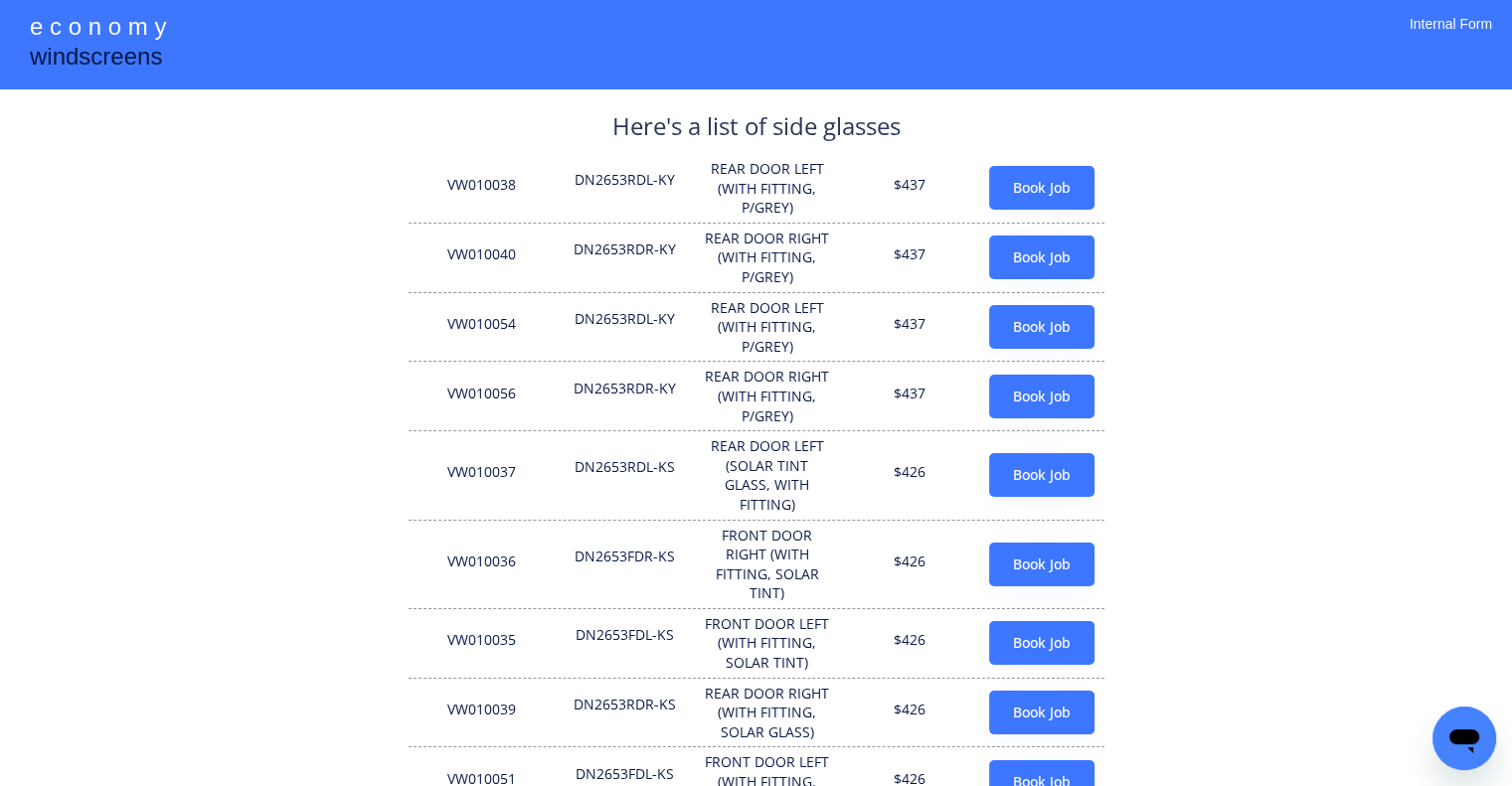 scroll, scrollTop: 547, scrollLeft: 0, axis: vertical 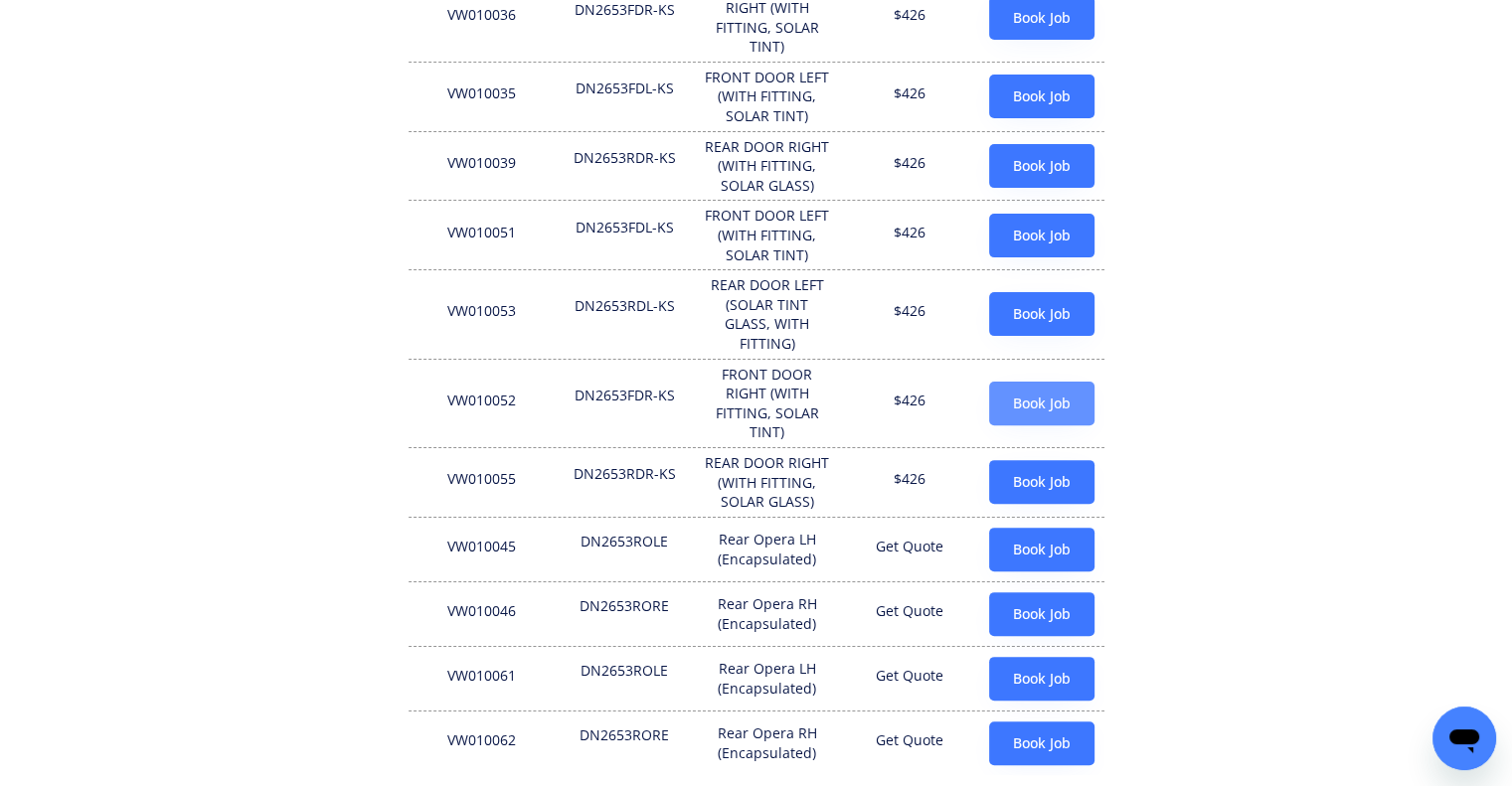 click on "Book Job" at bounding box center [1042, 403] 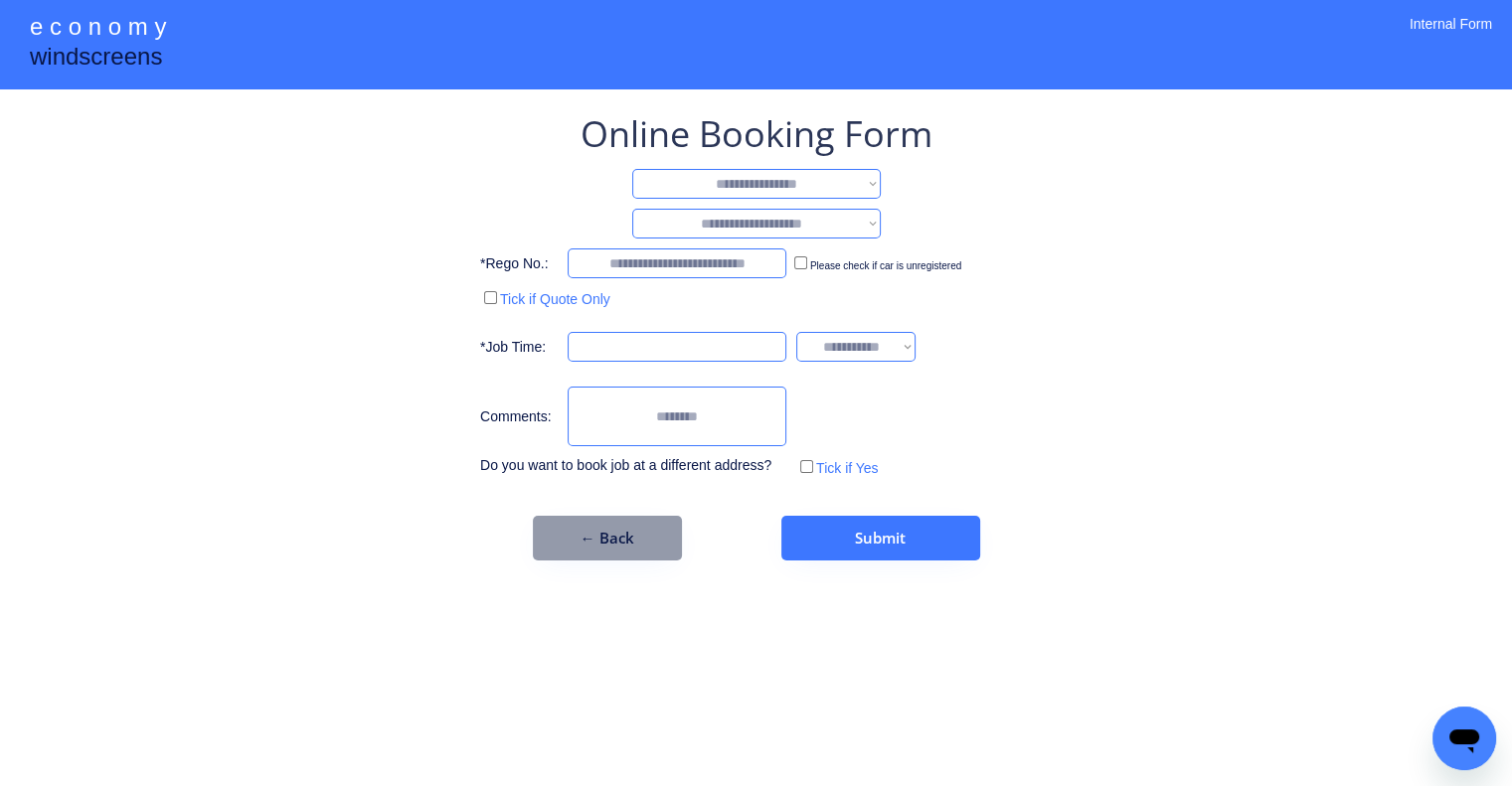 scroll, scrollTop: 0, scrollLeft: 0, axis: both 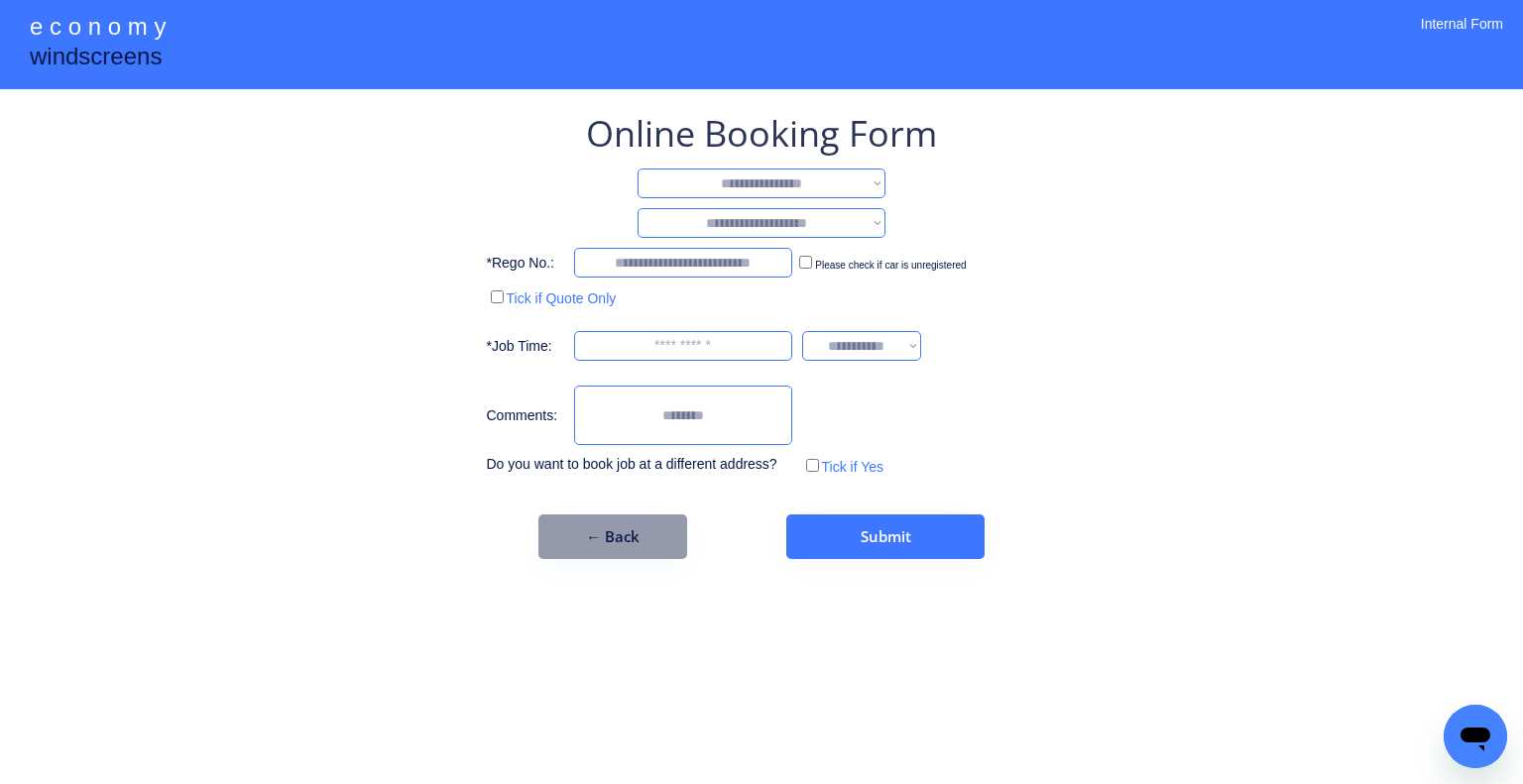 click on "**********" at bounding box center [762, 183] 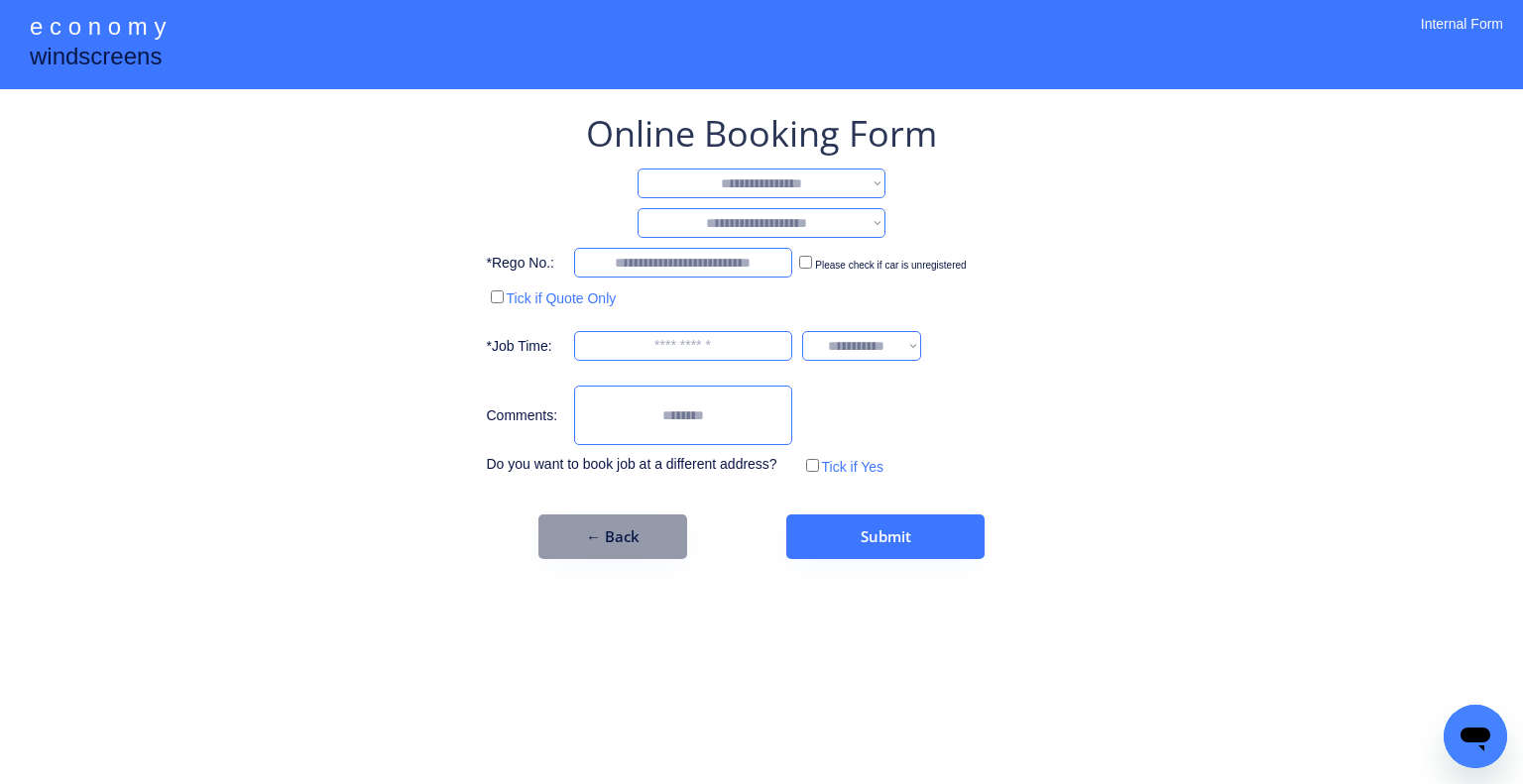 select on "**********" 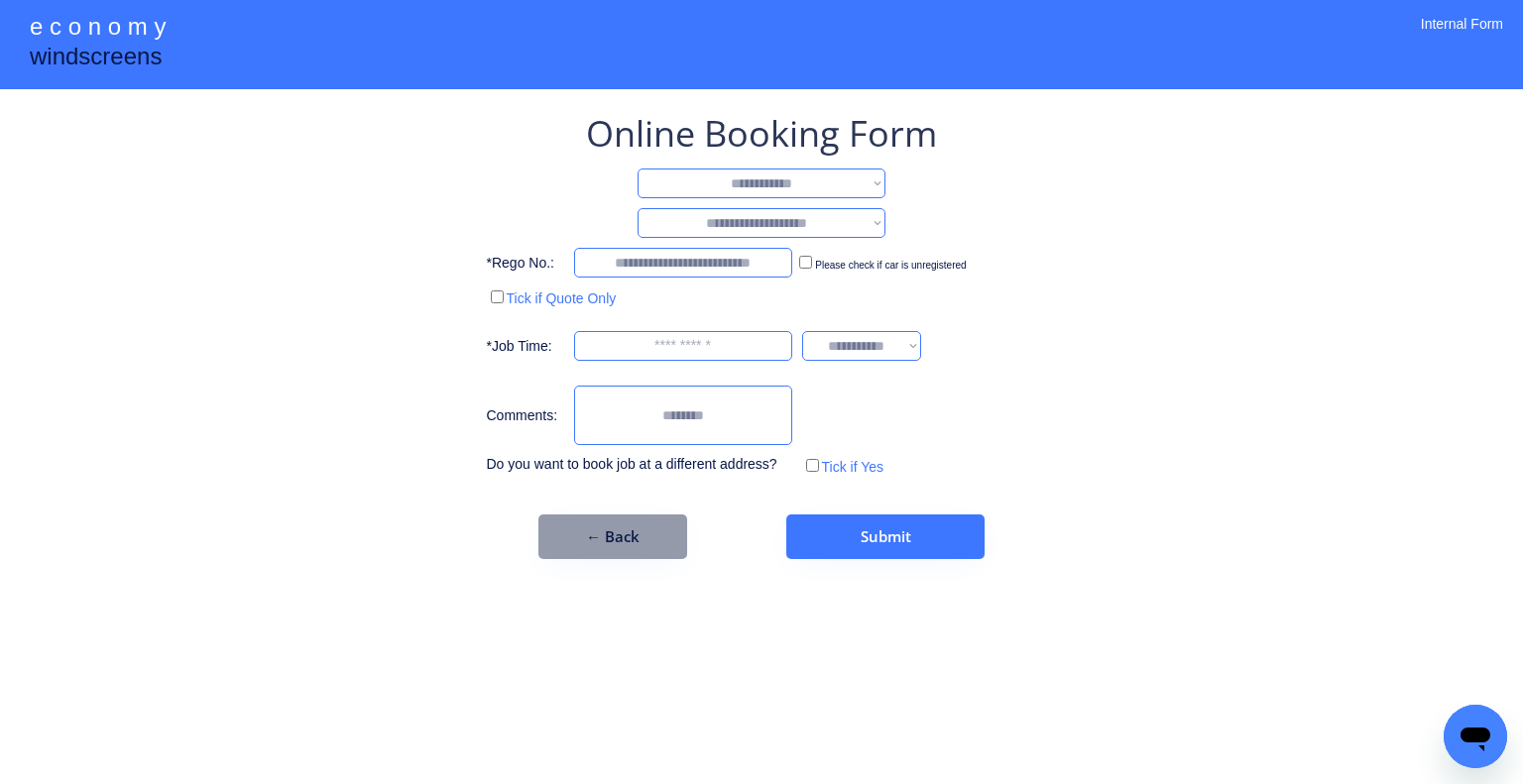 click on "**********" at bounding box center [762, 183] 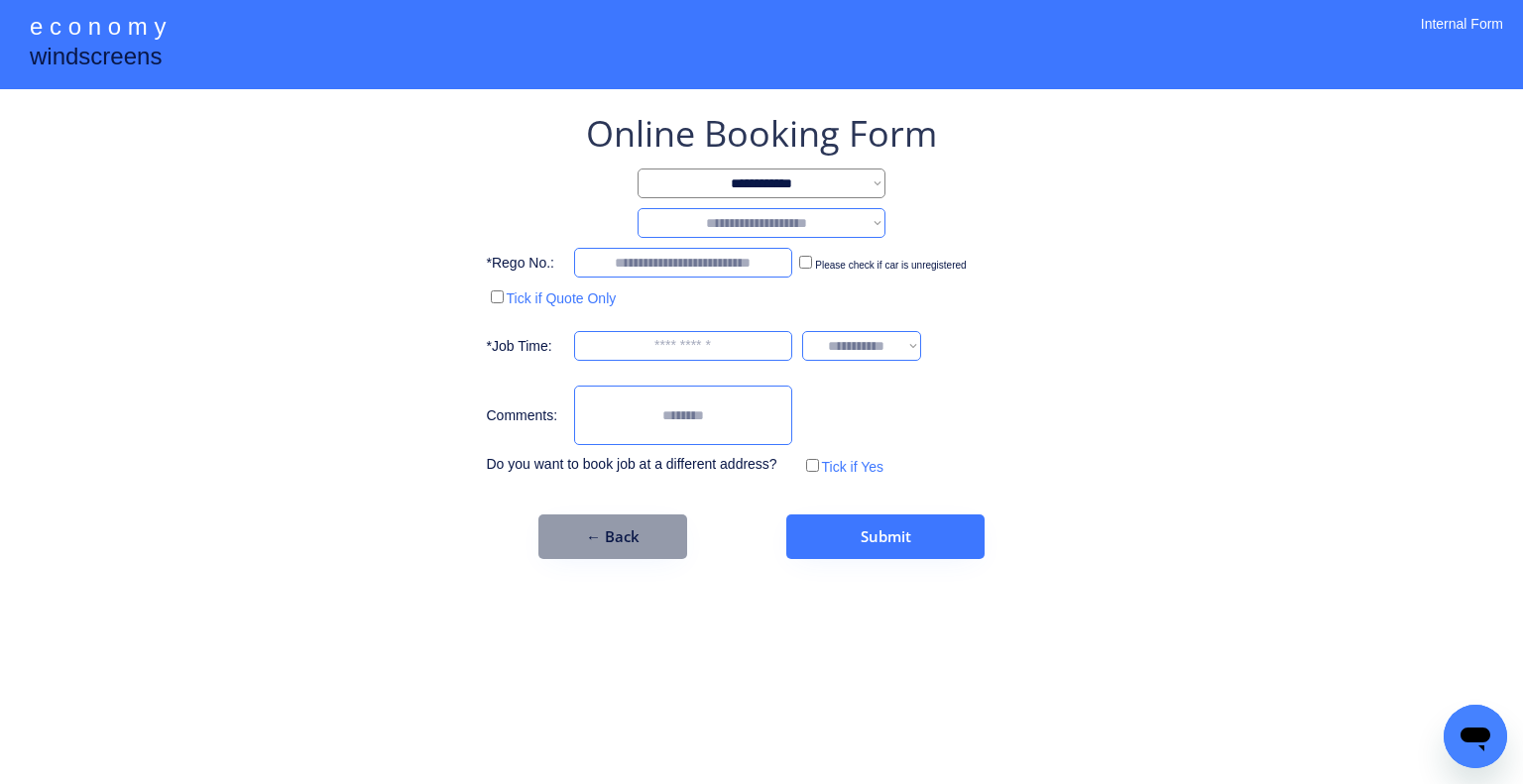 click on "**********" at bounding box center (762, 392) 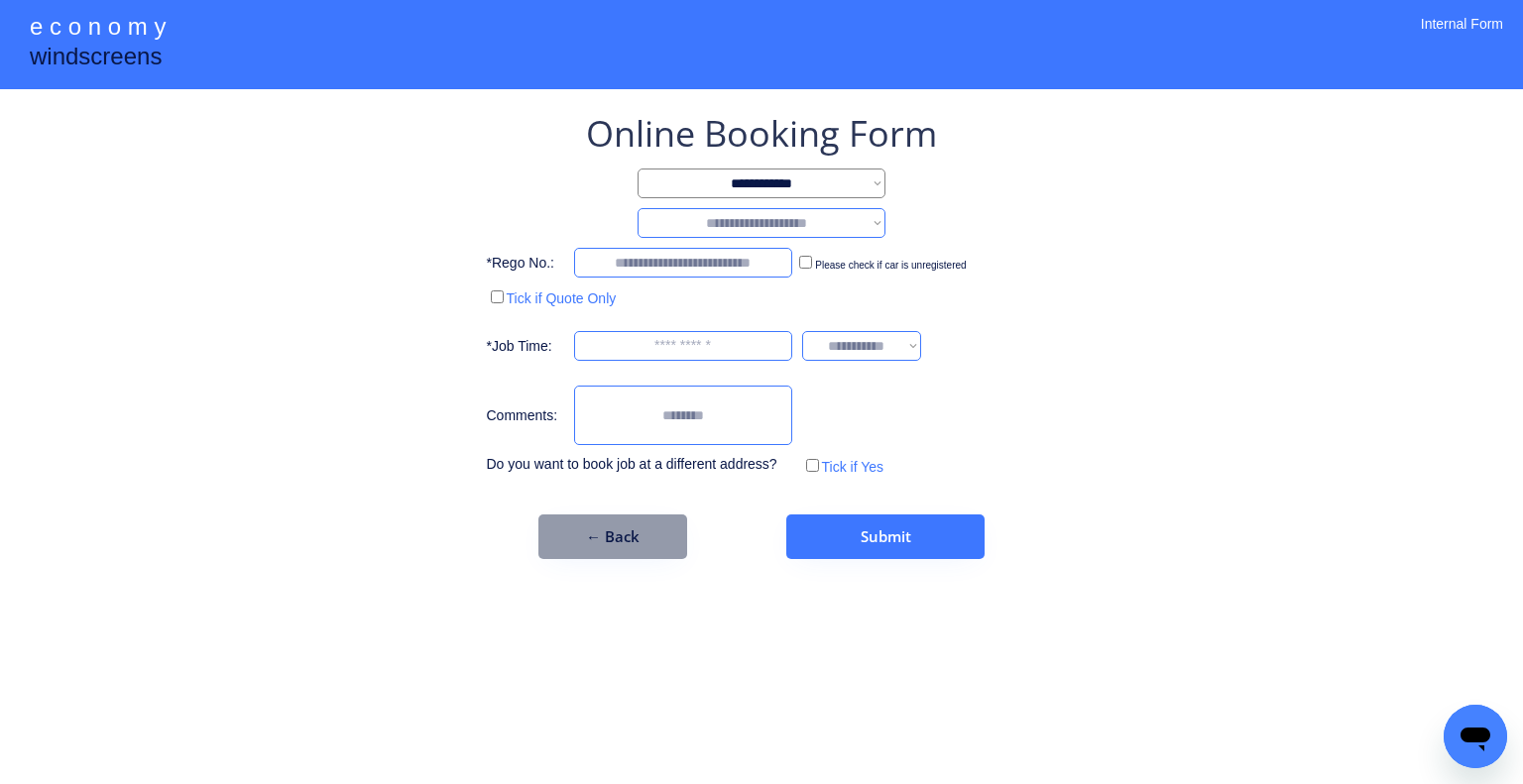 click on "**********" at bounding box center [762, 392] 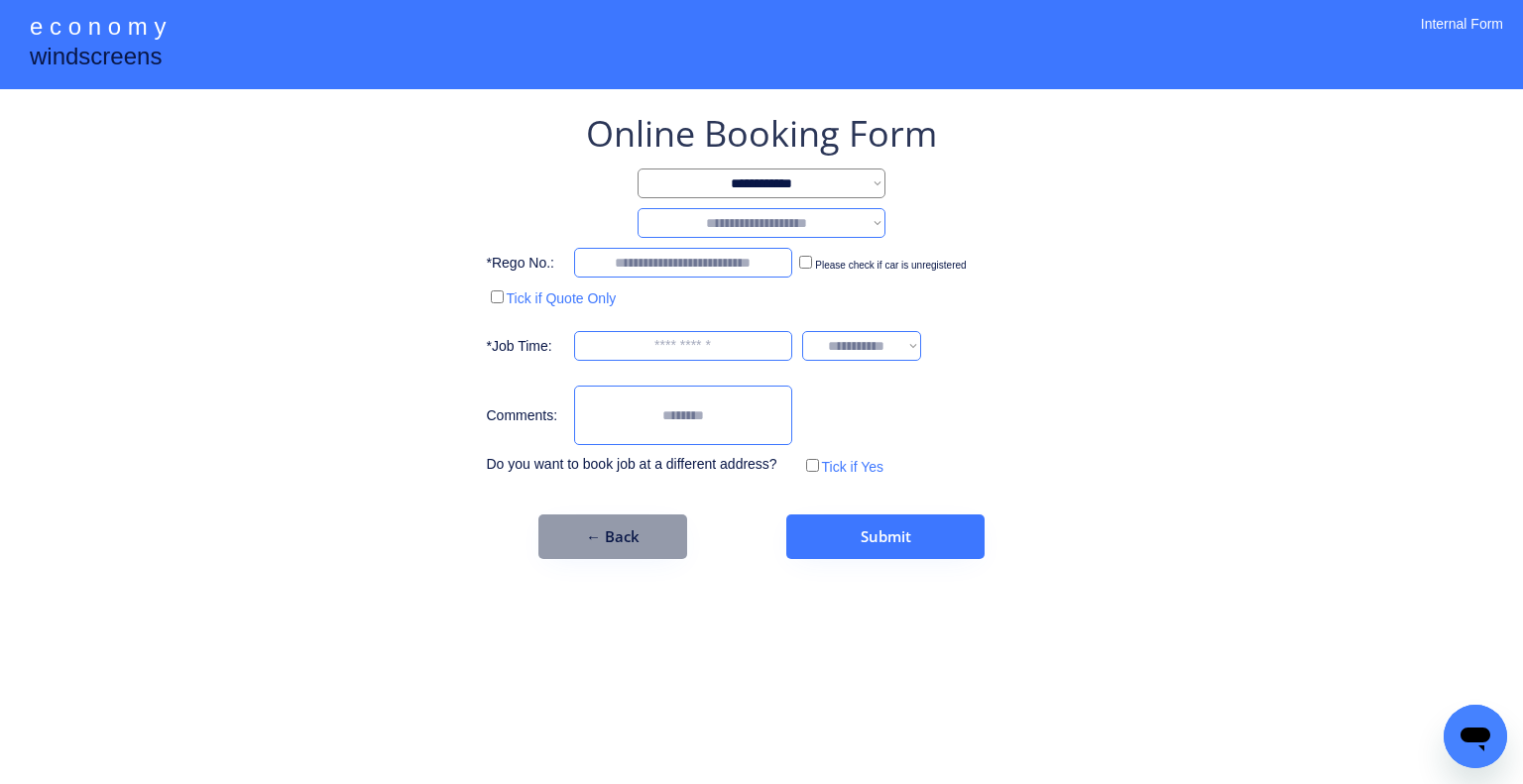 click on "**********" at bounding box center [762, 223] 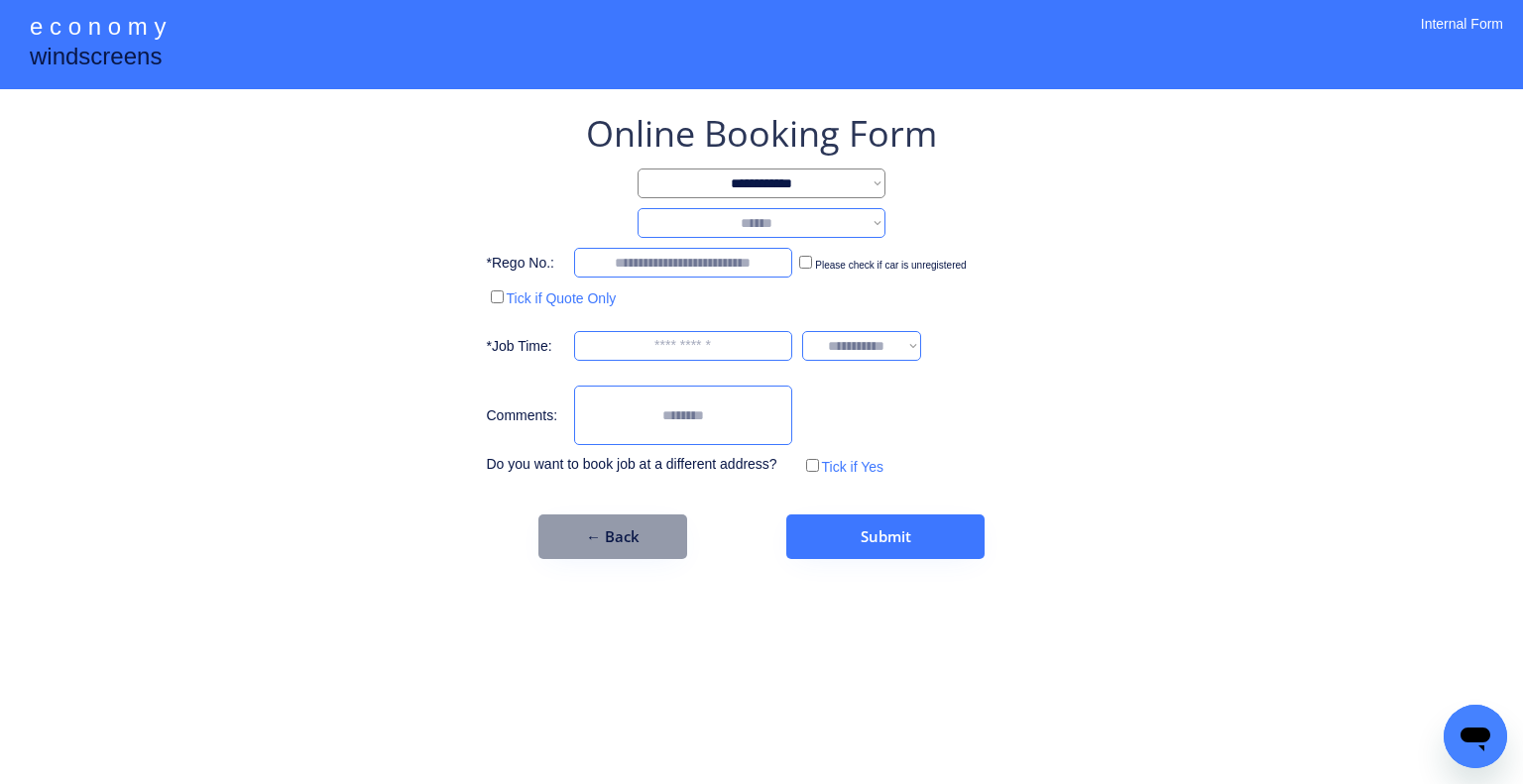 click on "**********" at bounding box center [762, 223] 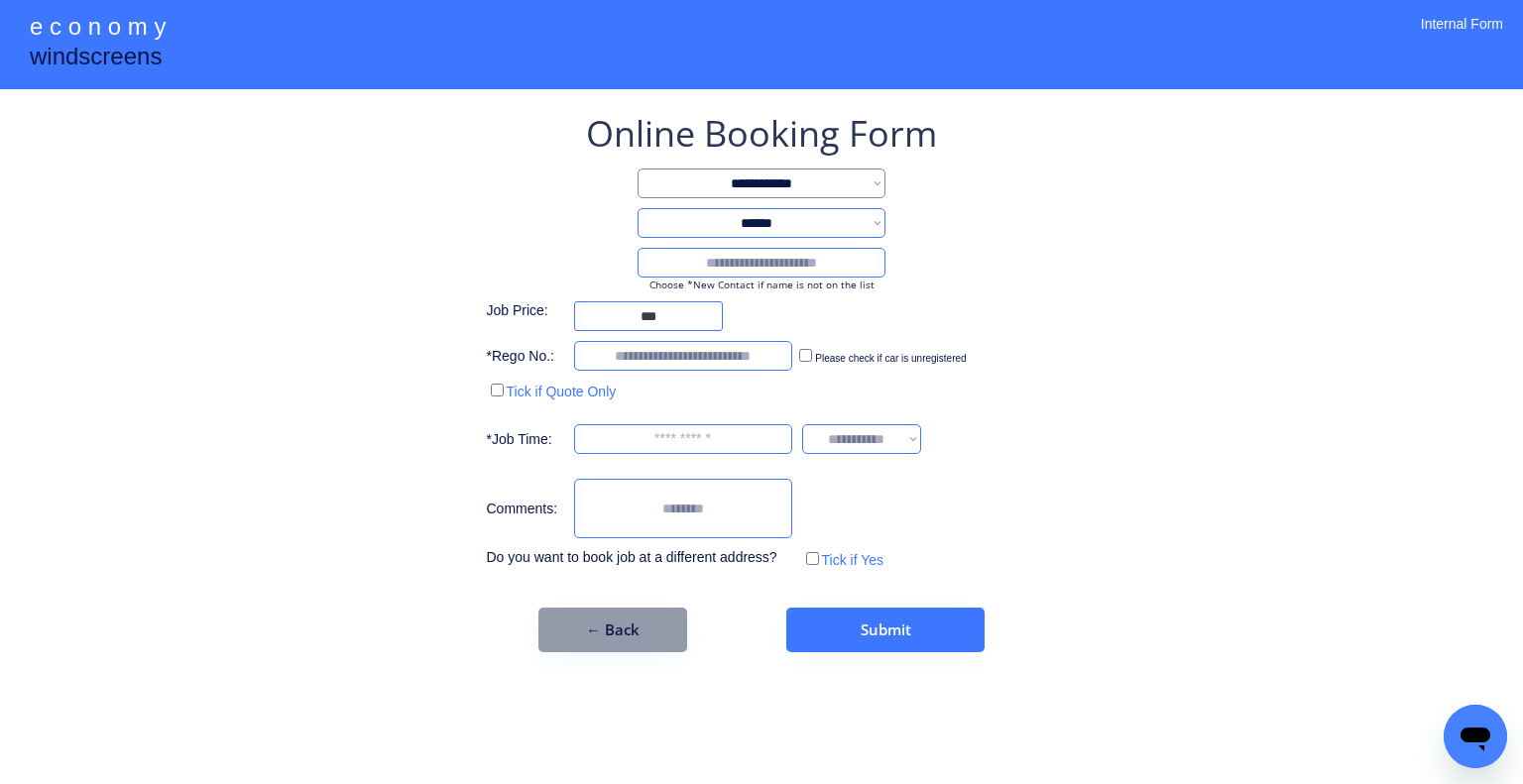 drag, startPoint x: 1301, startPoint y: 385, endPoint x: 715, endPoint y: 627, distance: 634.00315 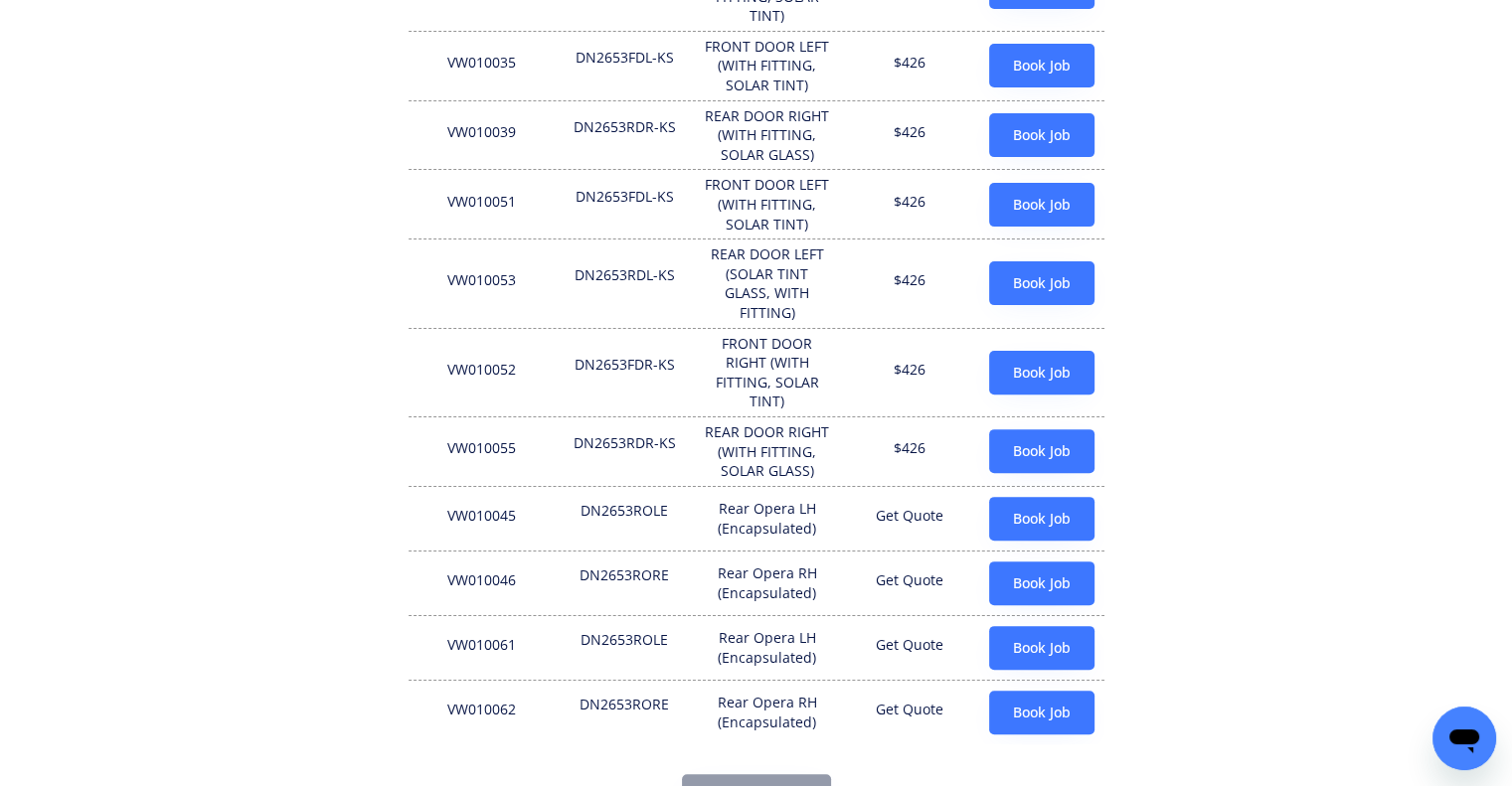 scroll, scrollTop: 647, scrollLeft: 0, axis: vertical 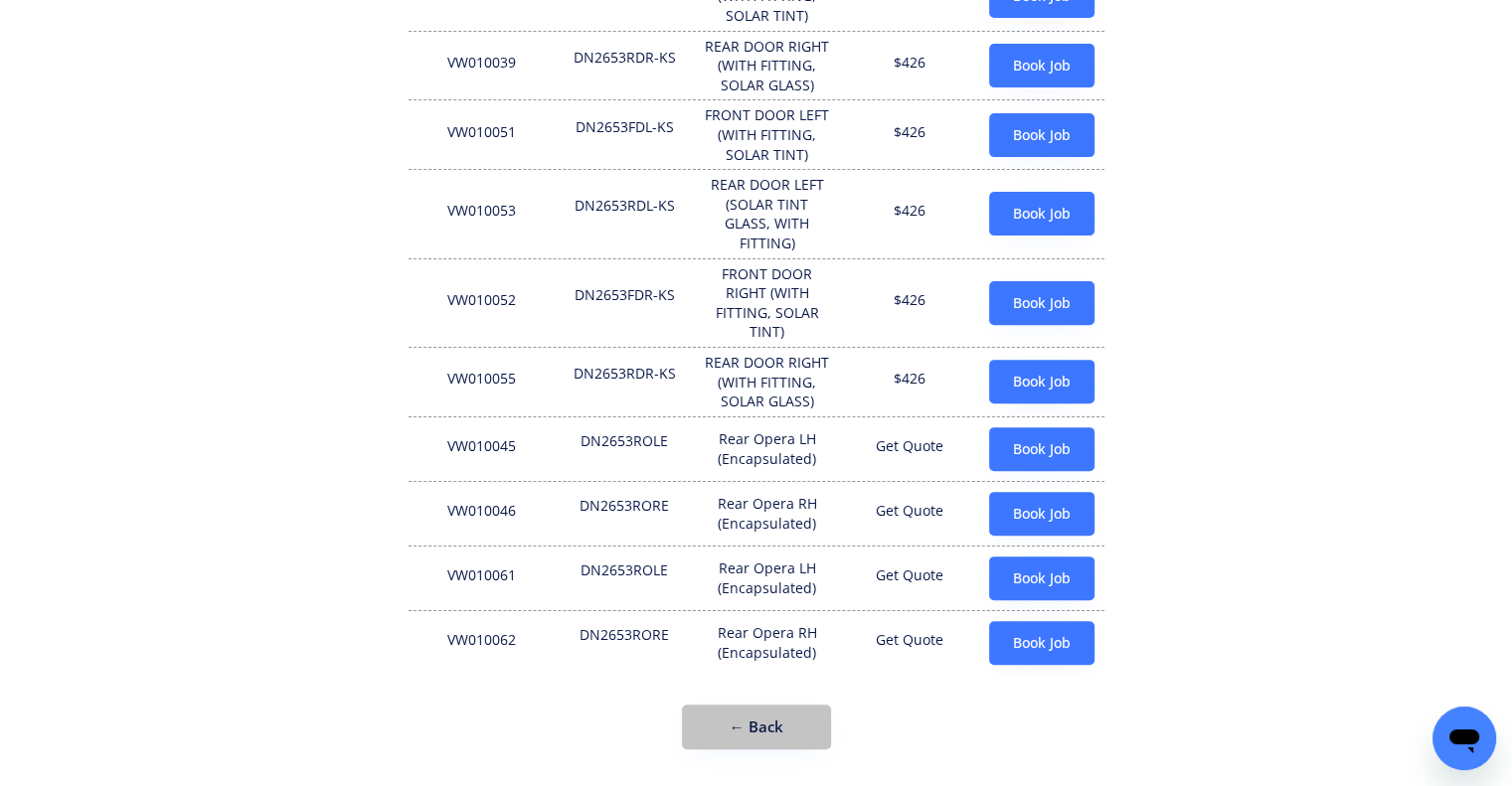 click on "←   Back" at bounding box center (756, 726) 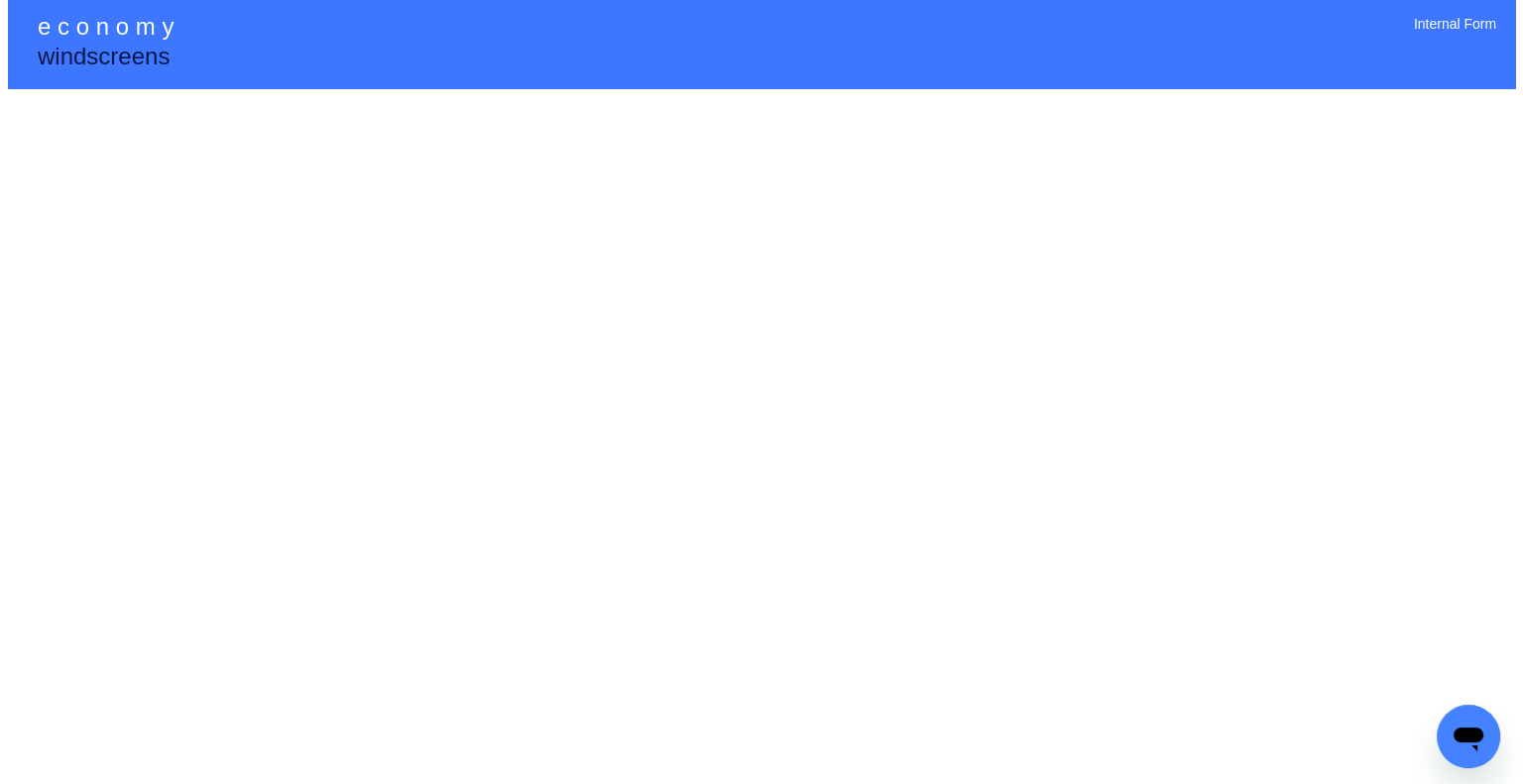 scroll, scrollTop: 0, scrollLeft: 0, axis: both 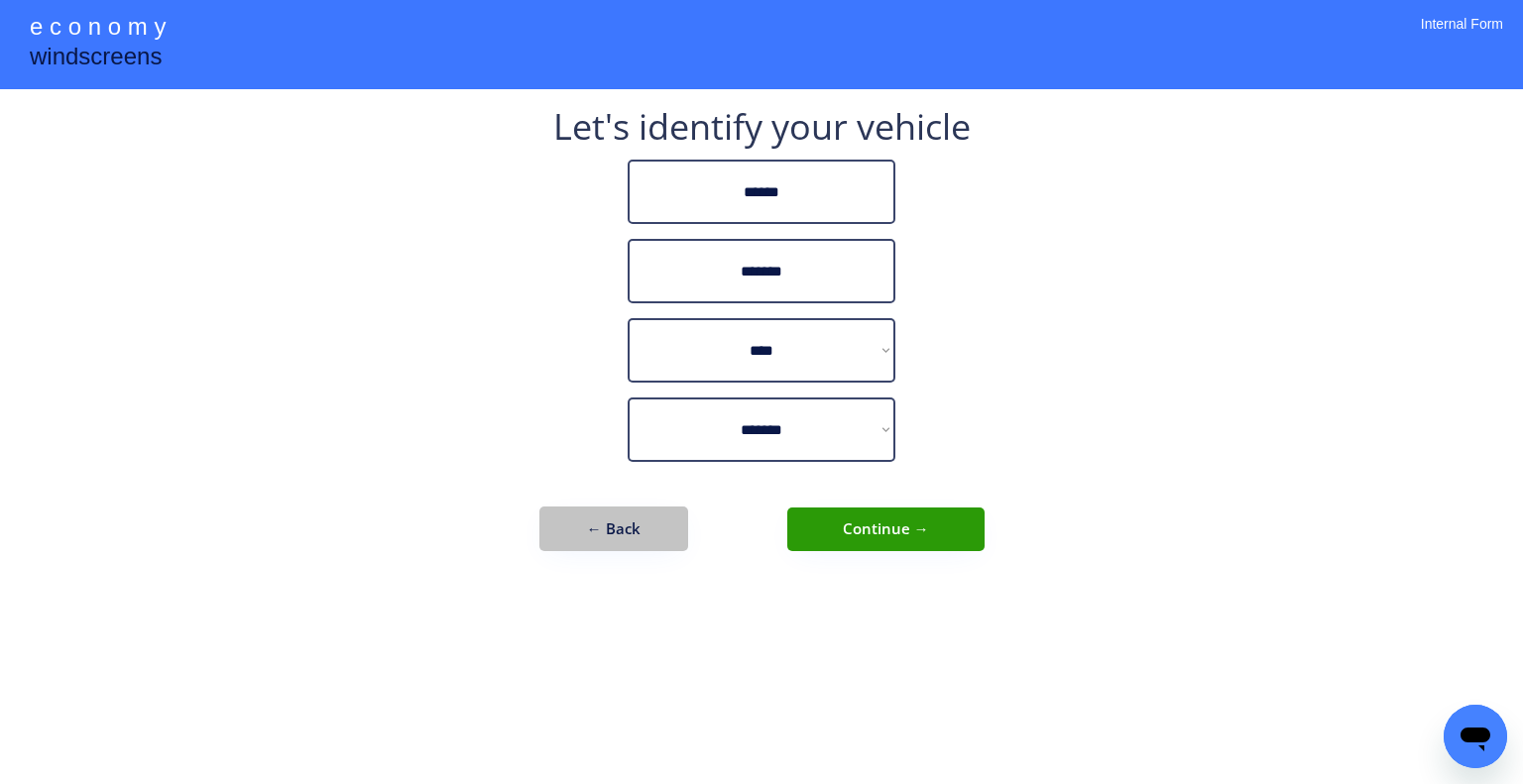 click on "←   Back" at bounding box center (614, 528) 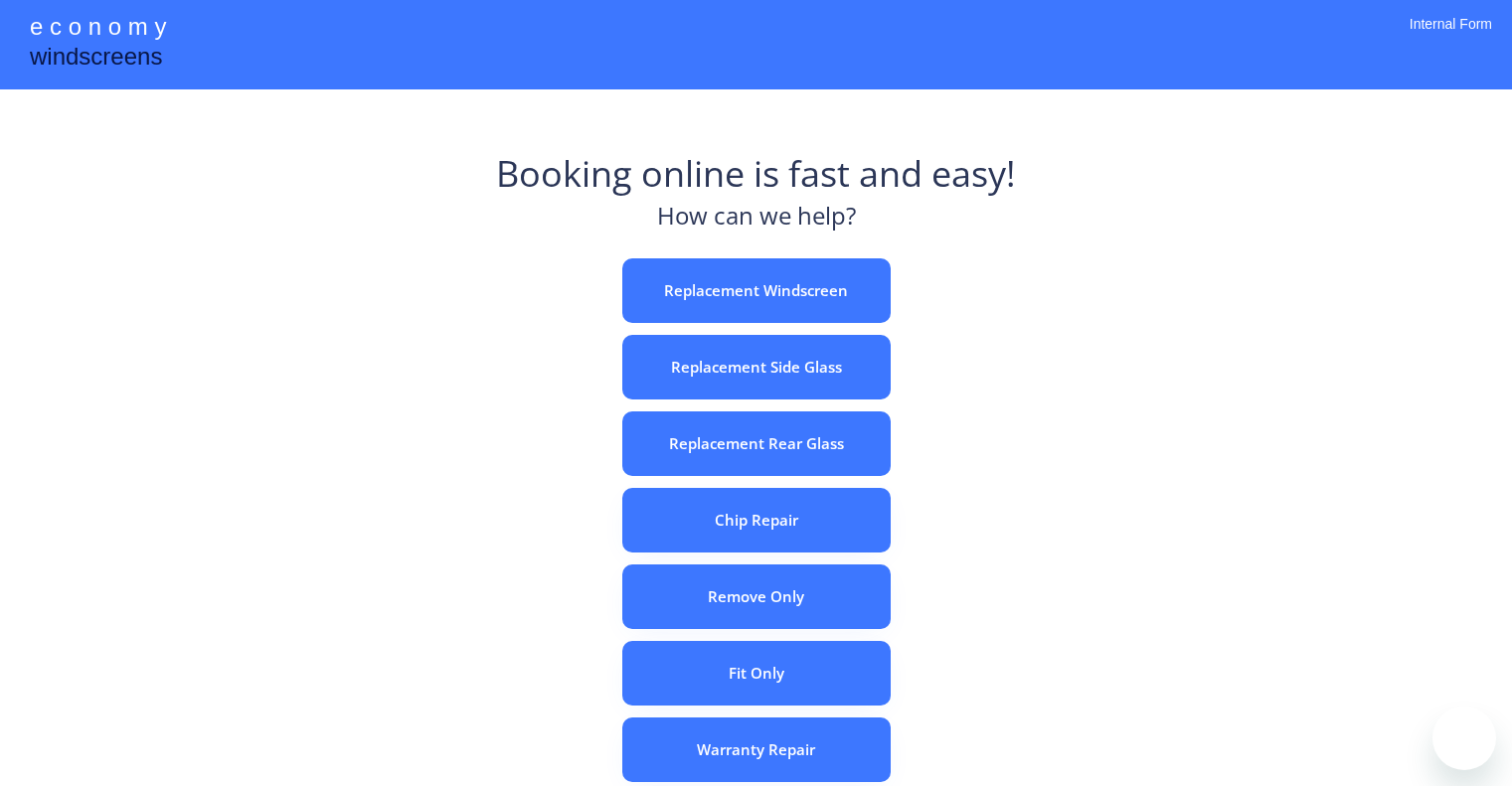 scroll, scrollTop: 0, scrollLeft: 0, axis: both 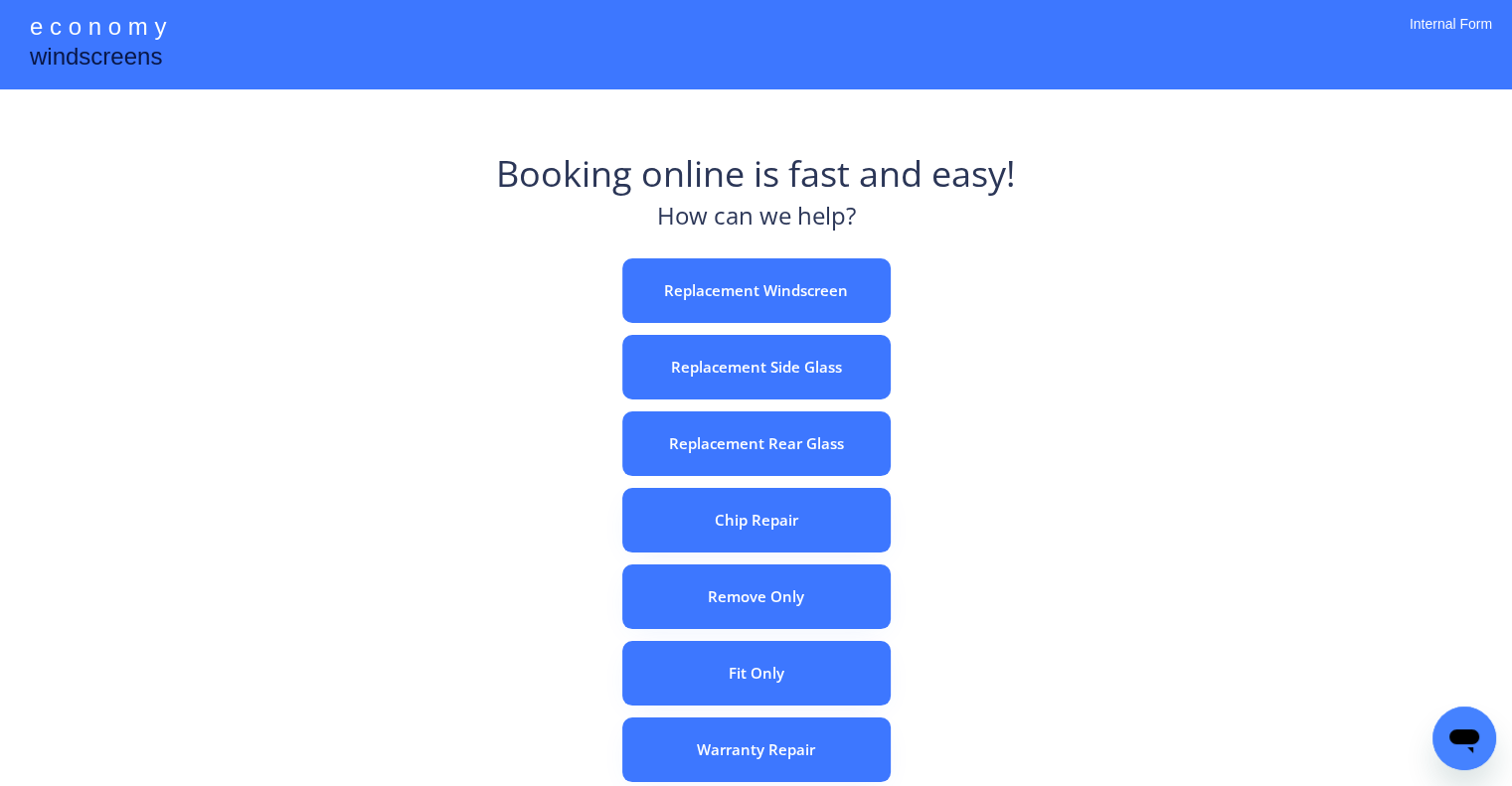 click on "e c o n o m y windscreens Booking online is fast and easy! How can we help? Replacement Windscreen Replacement Side Glass Replacement Rear Glass Chip Repair Remove Only Fit Only Warranty Repair ADAS Recalibration Only Rebook a Job Confirm Quotes Manual Booking Internal Form" at bounding box center (756, 553) 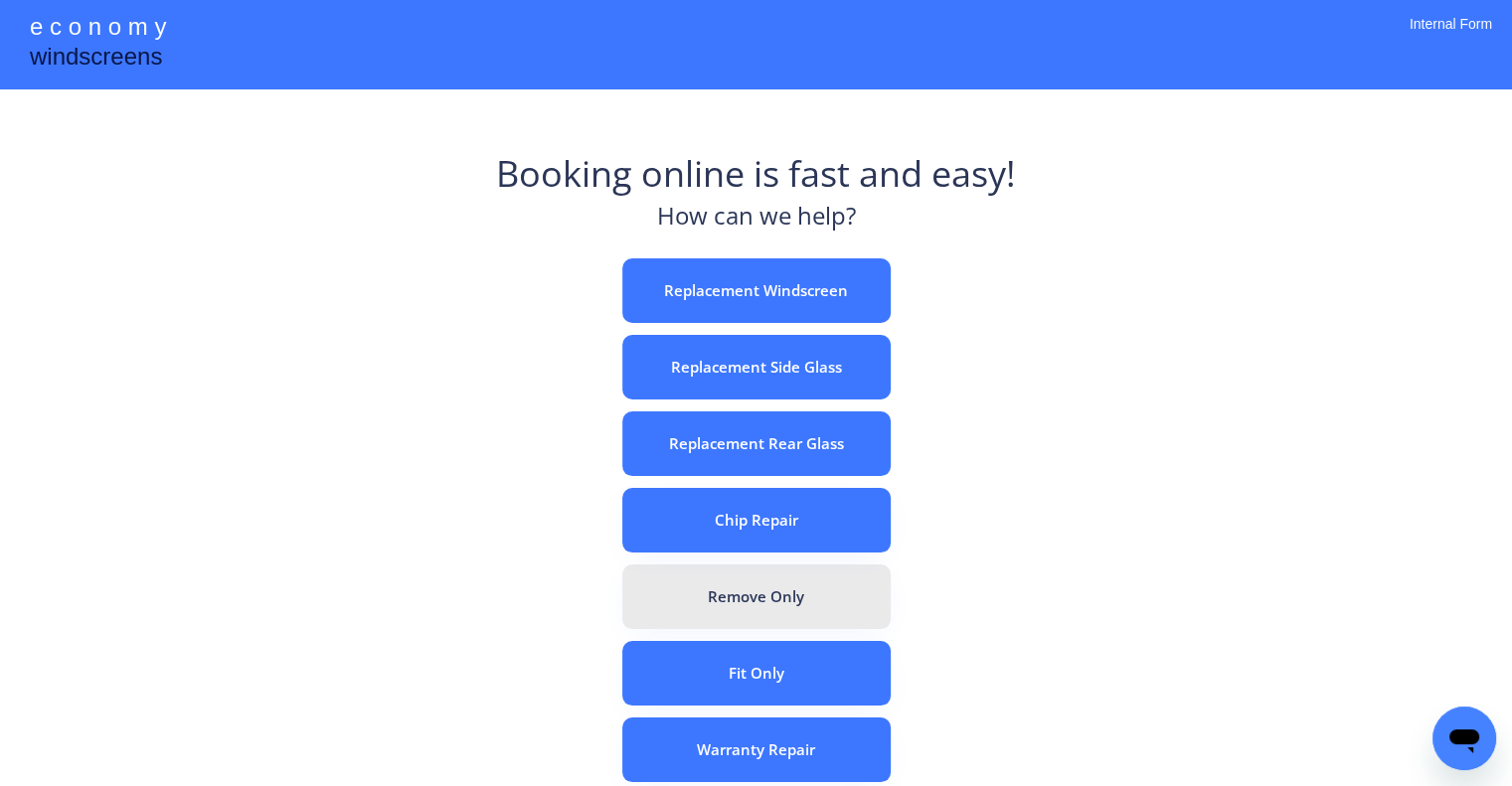 click on "Remove Only" at bounding box center [756, 596] 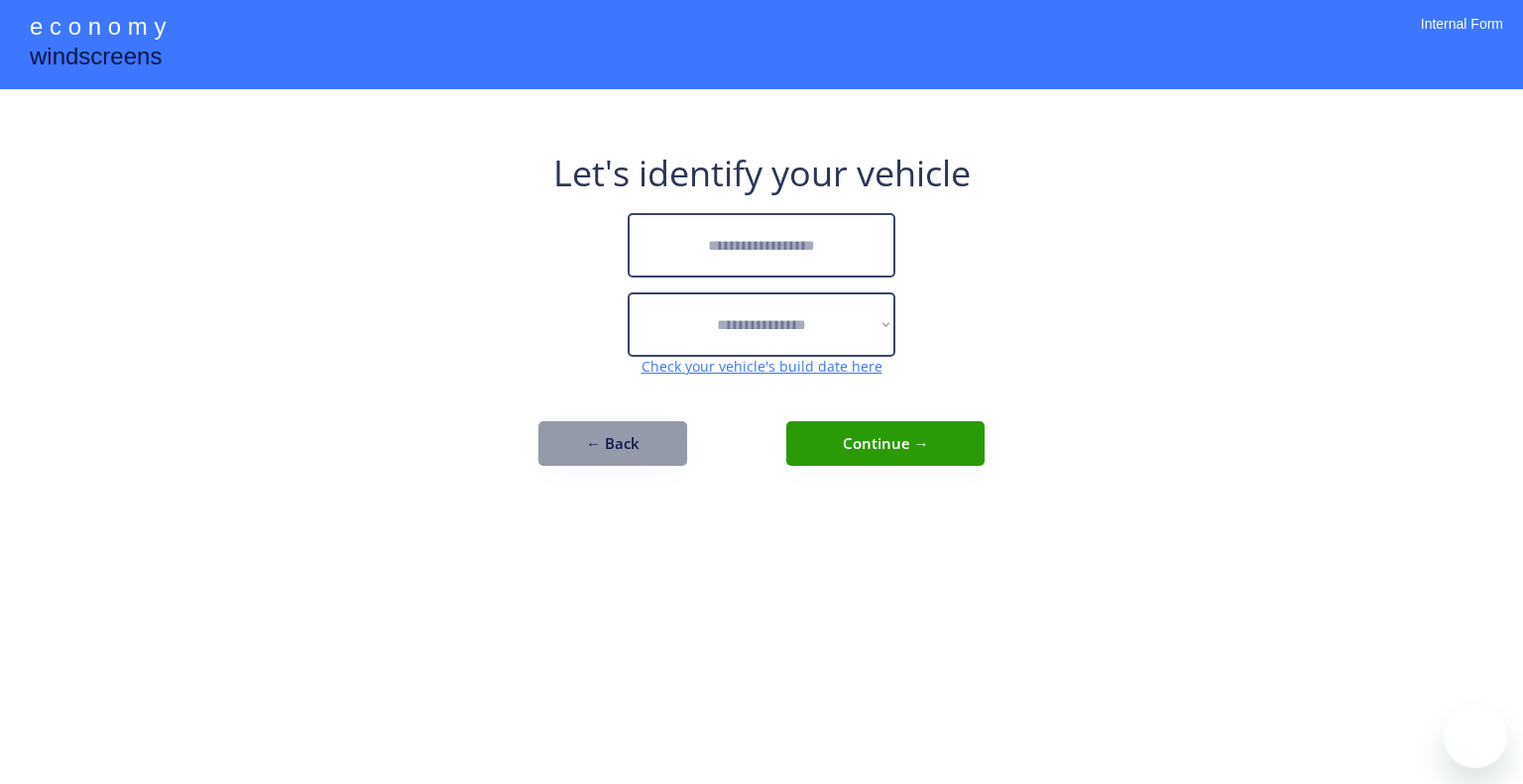 scroll, scrollTop: 0, scrollLeft: 0, axis: both 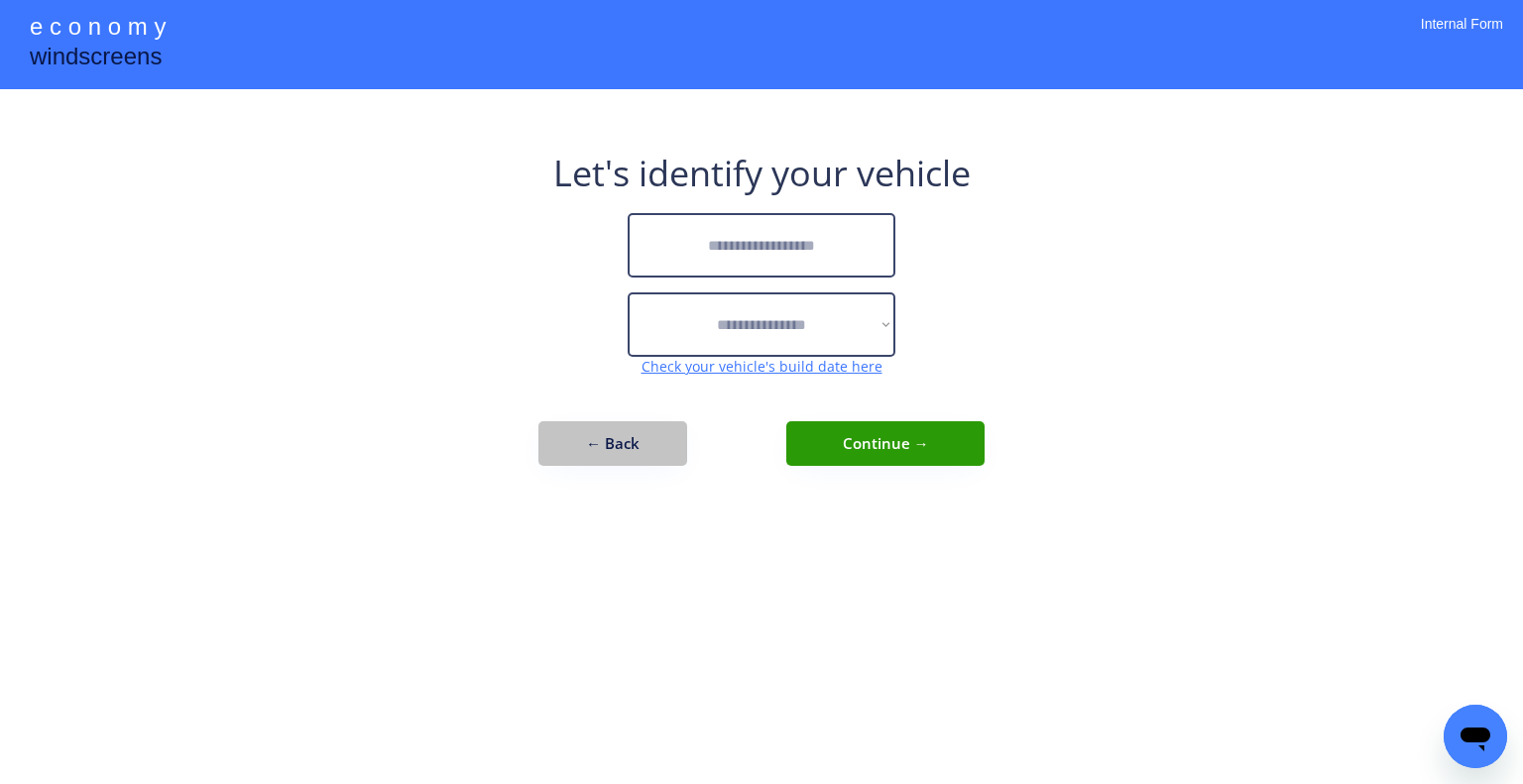 drag, startPoint x: 635, startPoint y: 432, endPoint x: 697, endPoint y: 487, distance: 82.87943 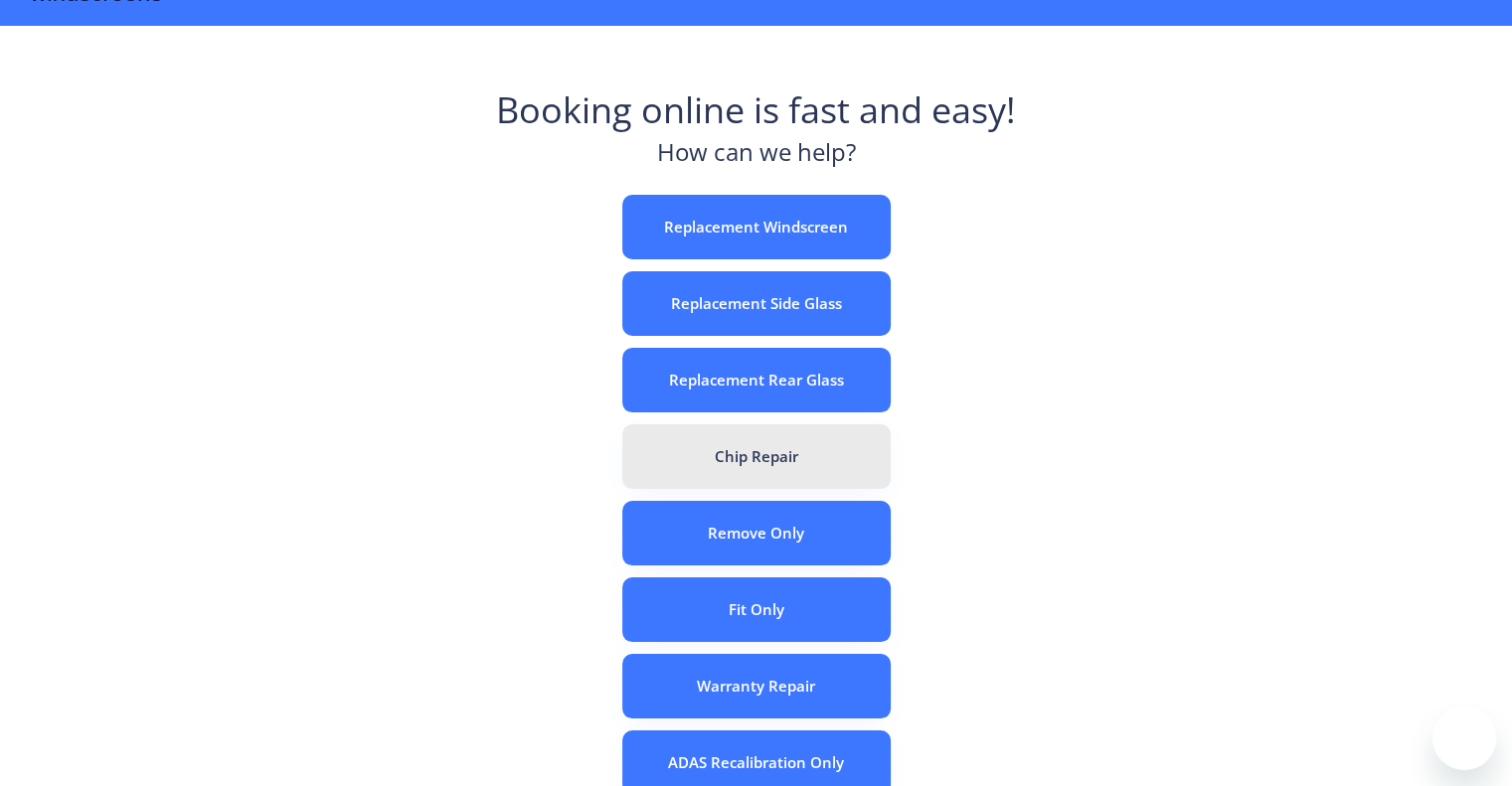 scroll, scrollTop: 99, scrollLeft: 0, axis: vertical 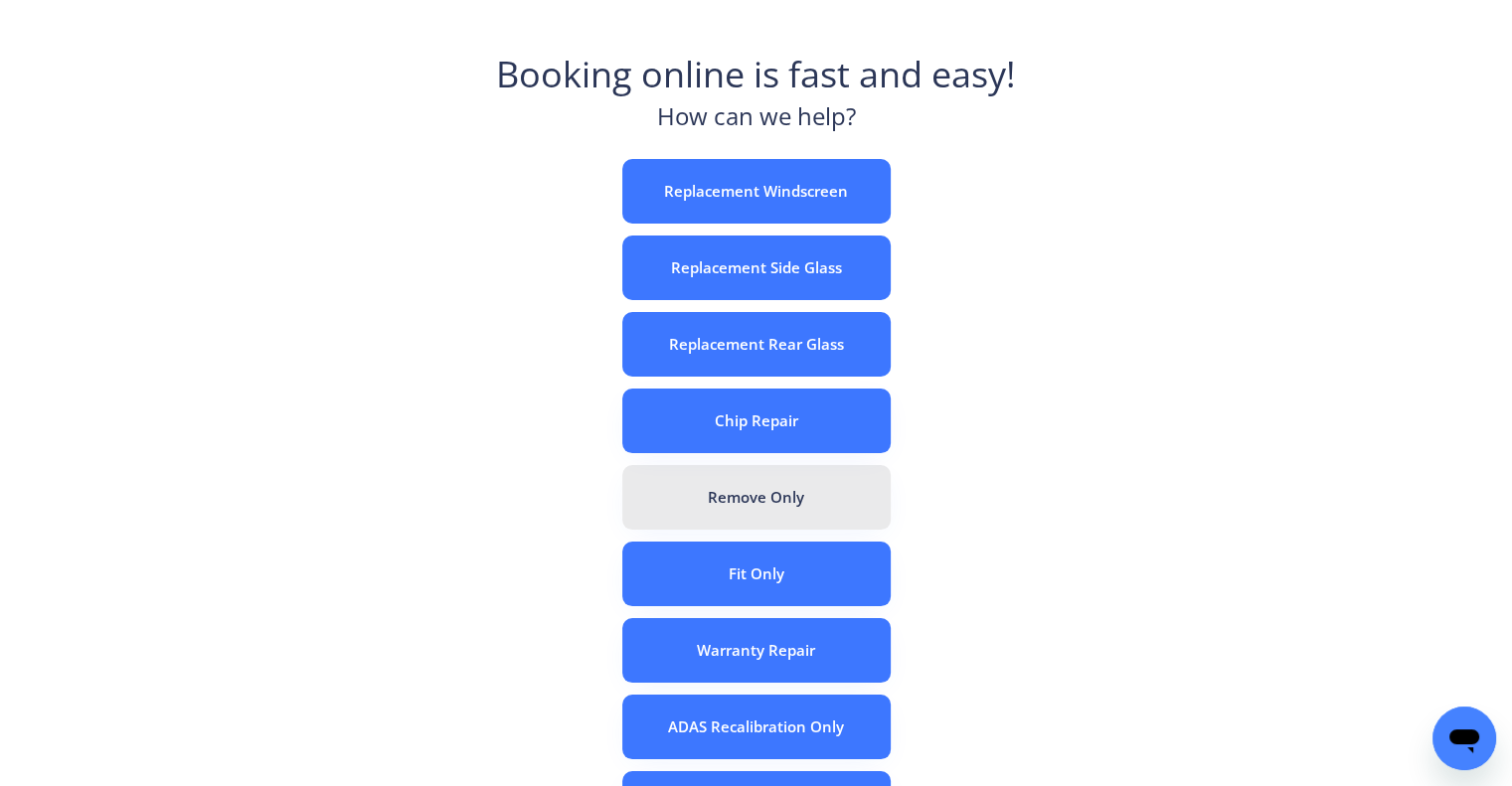 click on "Remove Only" at bounding box center [756, 497] 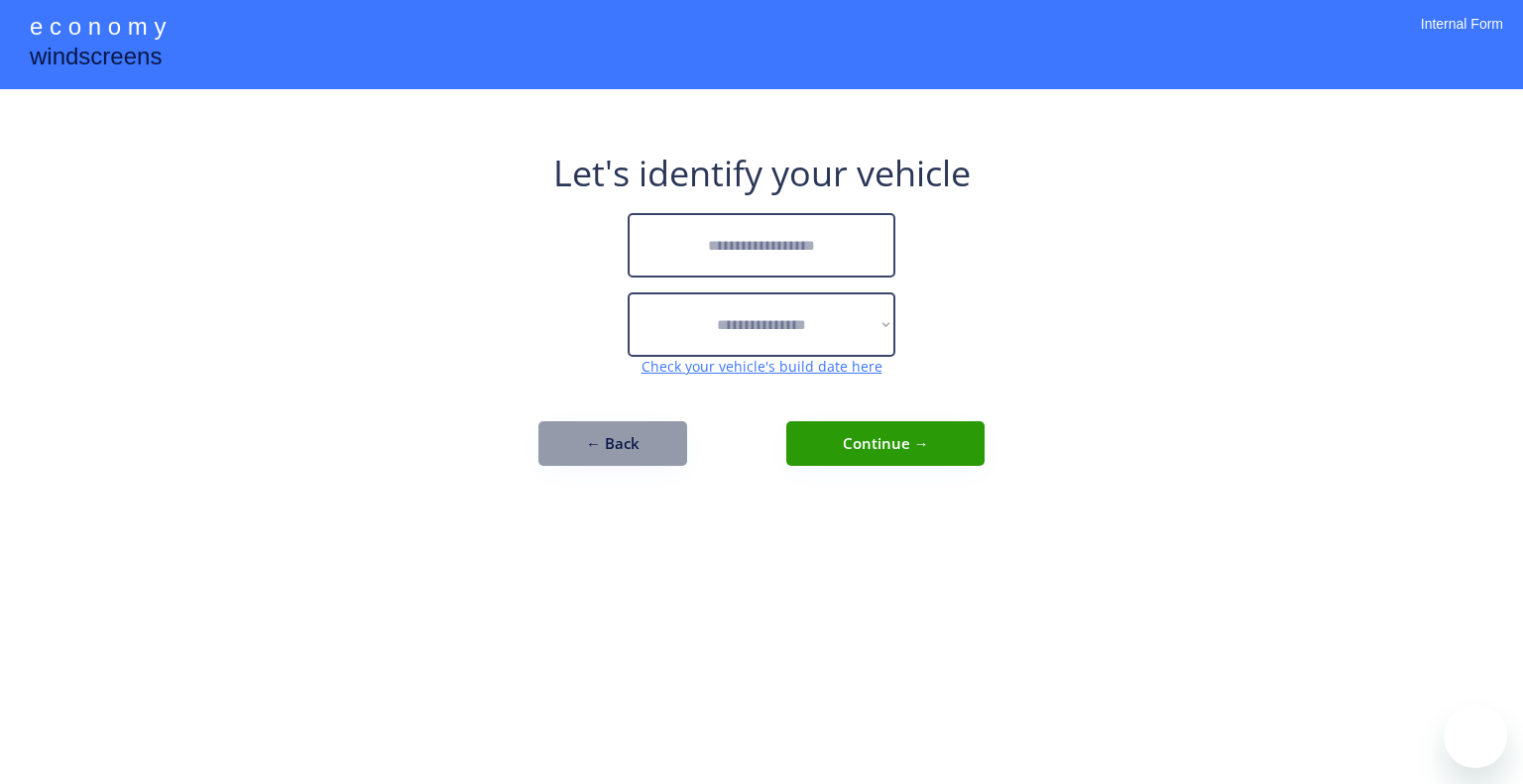 scroll, scrollTop: 0, scrollLeft: 0, axis: both 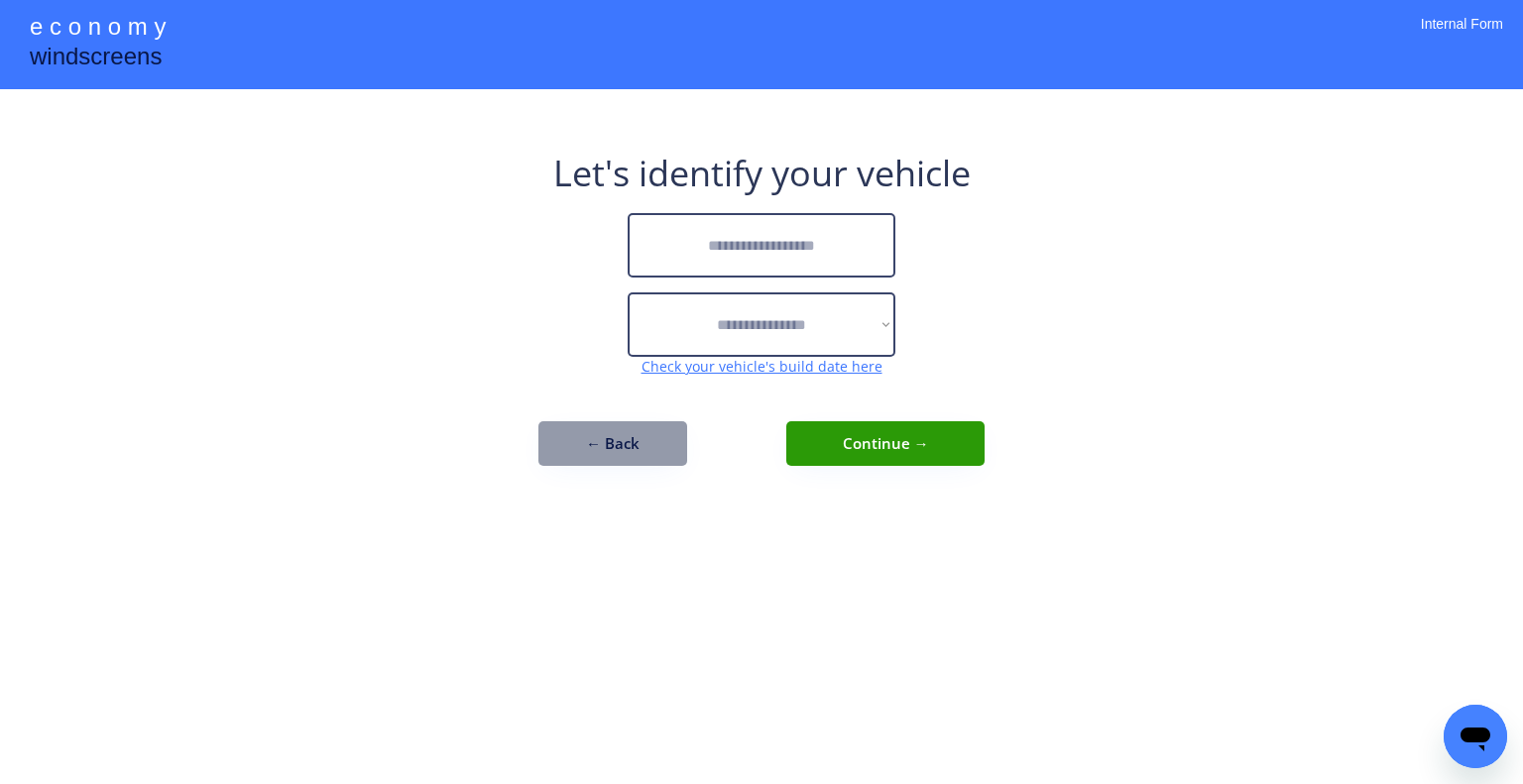 click at bounding box center (762, 245) 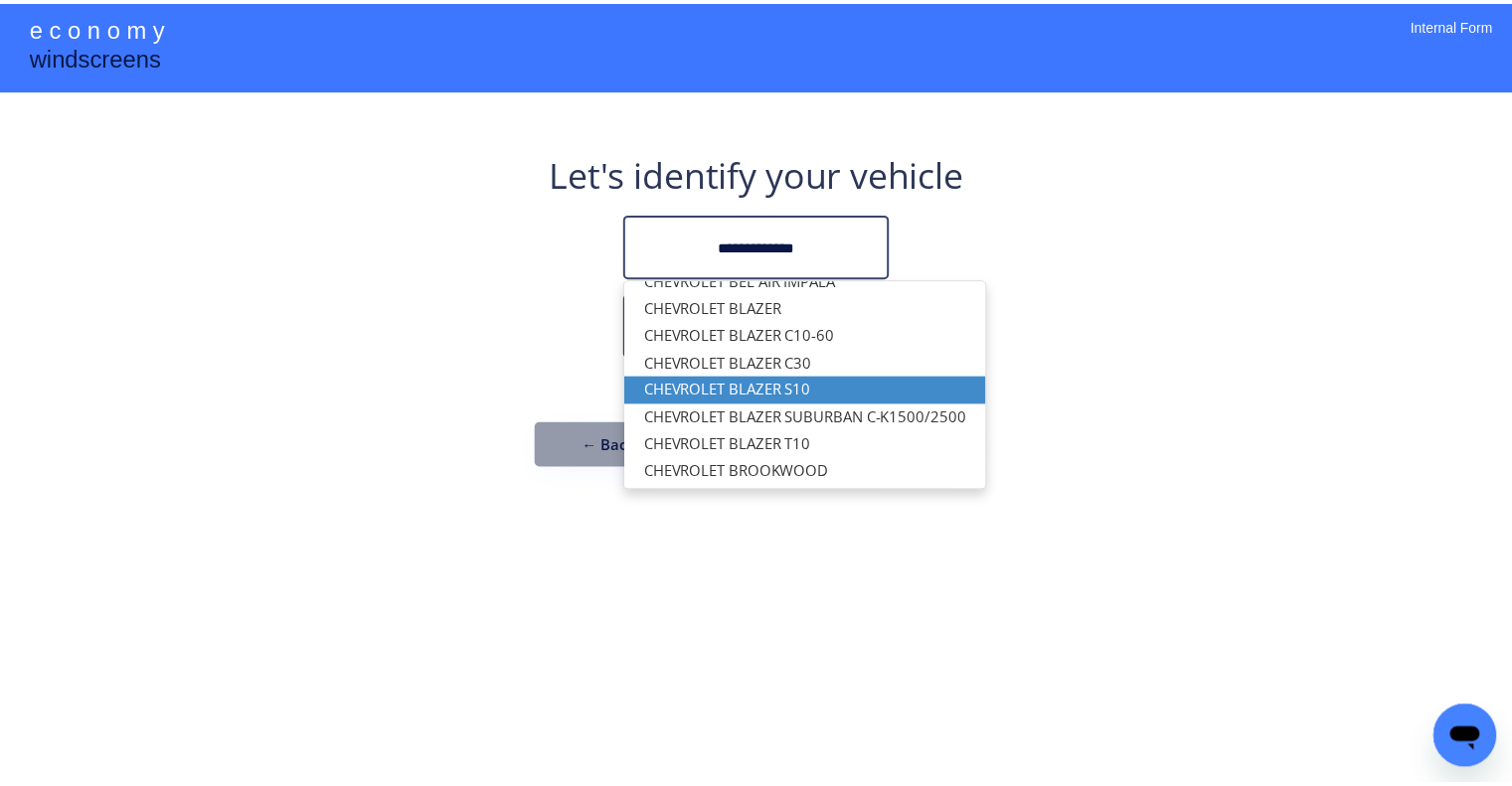 scroll, scrollTop: 0, scrollLeft: 0, axis: both 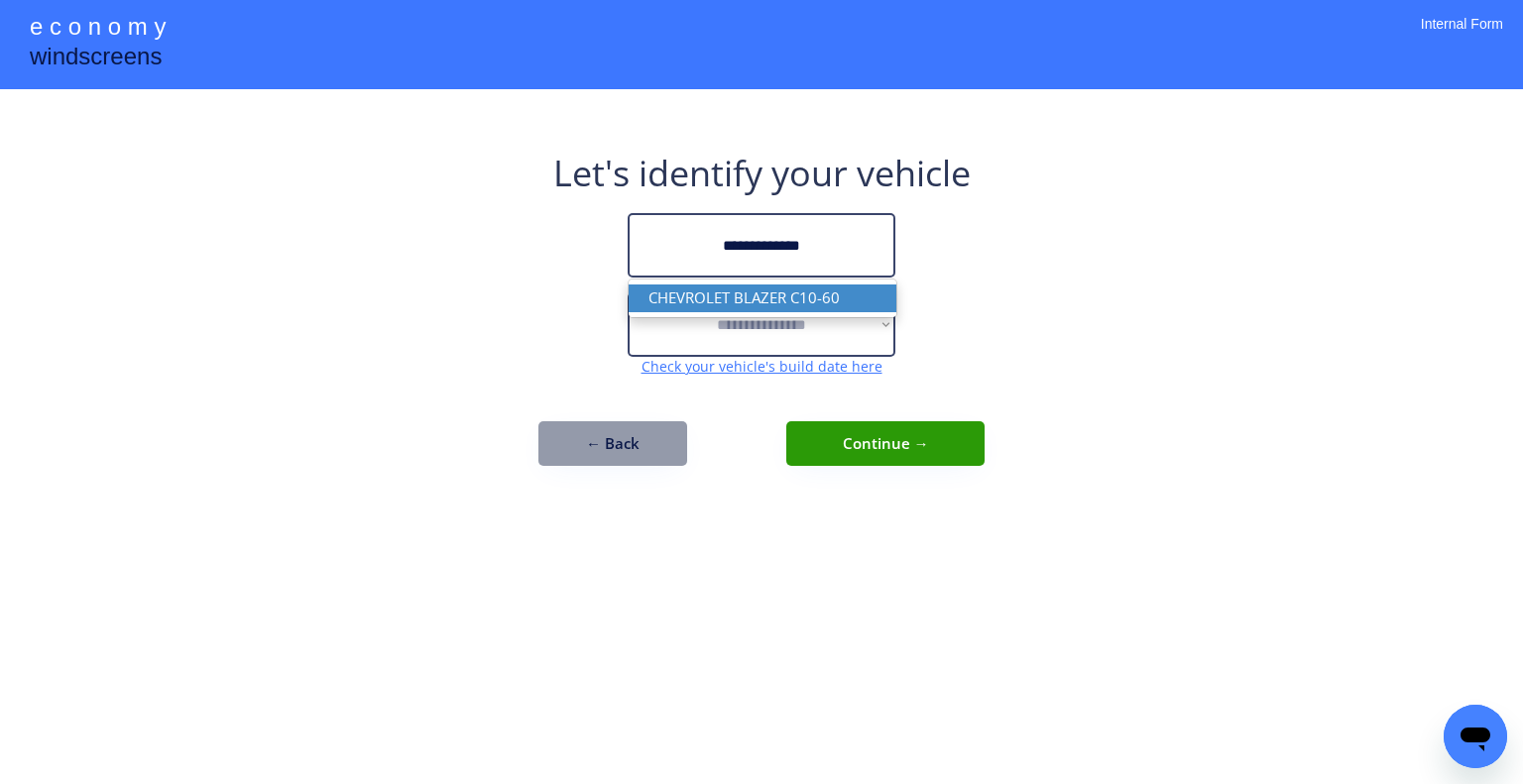 click on "CHEVROLET BLAZER C10-60" at bounding box center (762, 297) 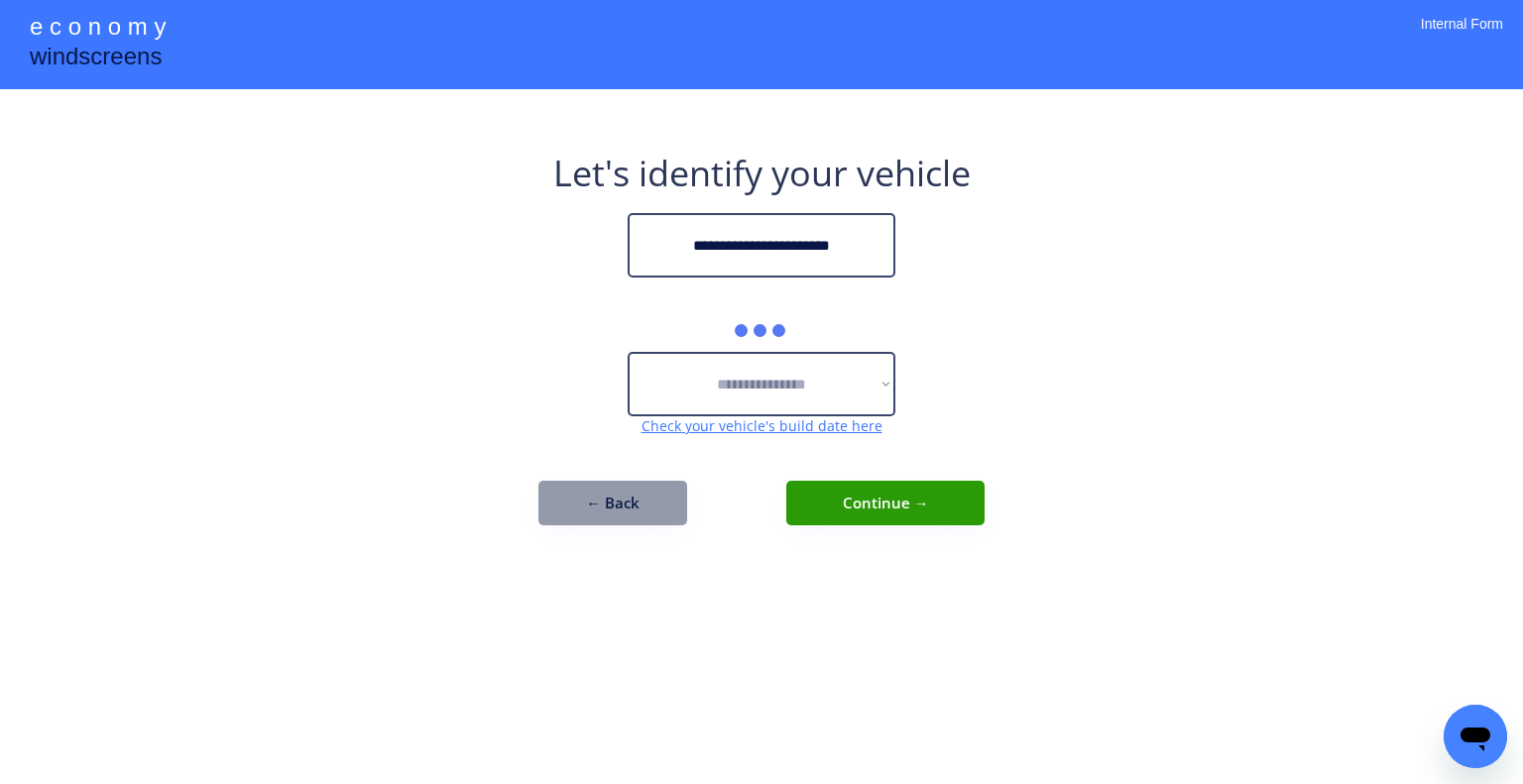 type on "**********" 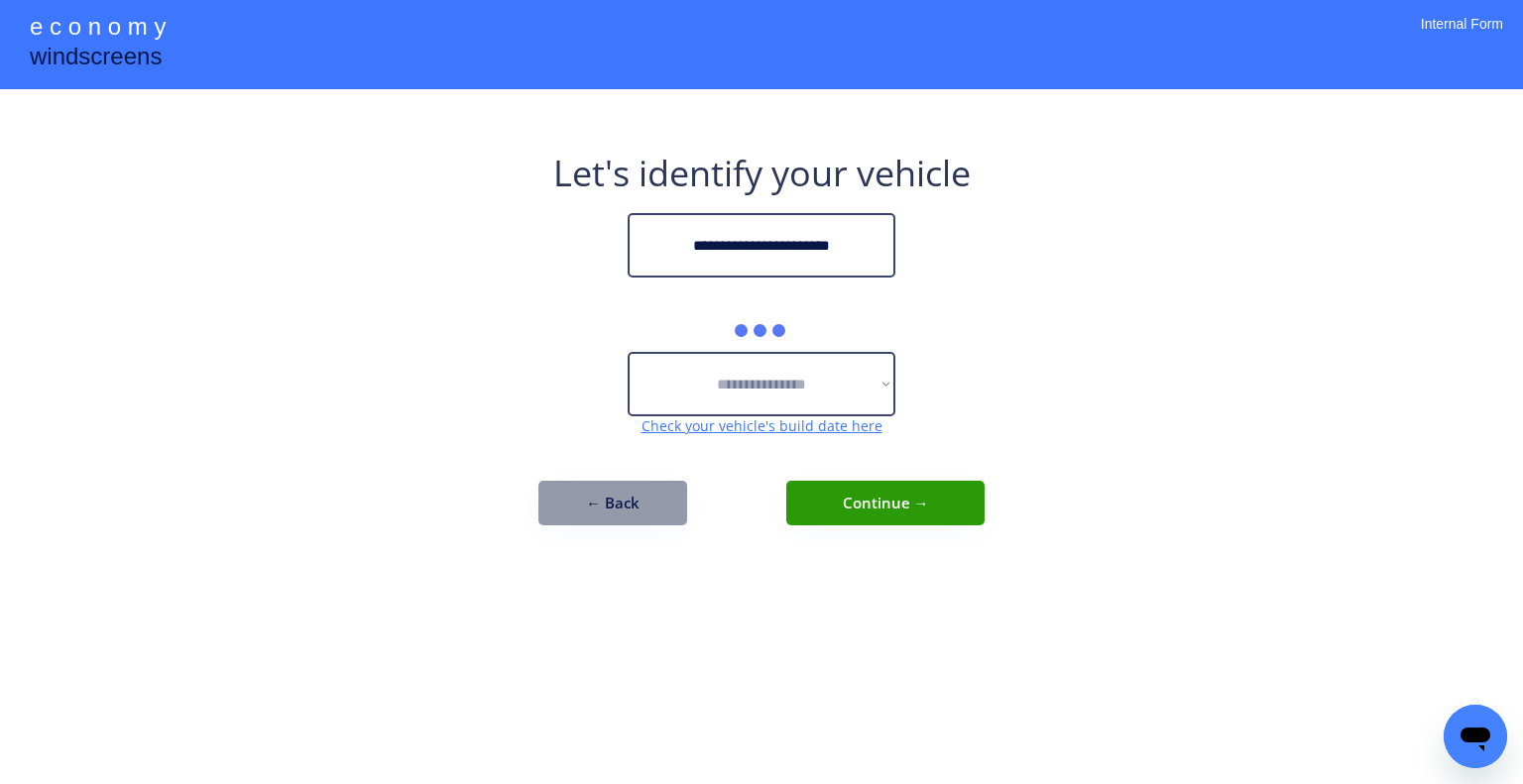 click on "**********" at bounding box center [762, 392] 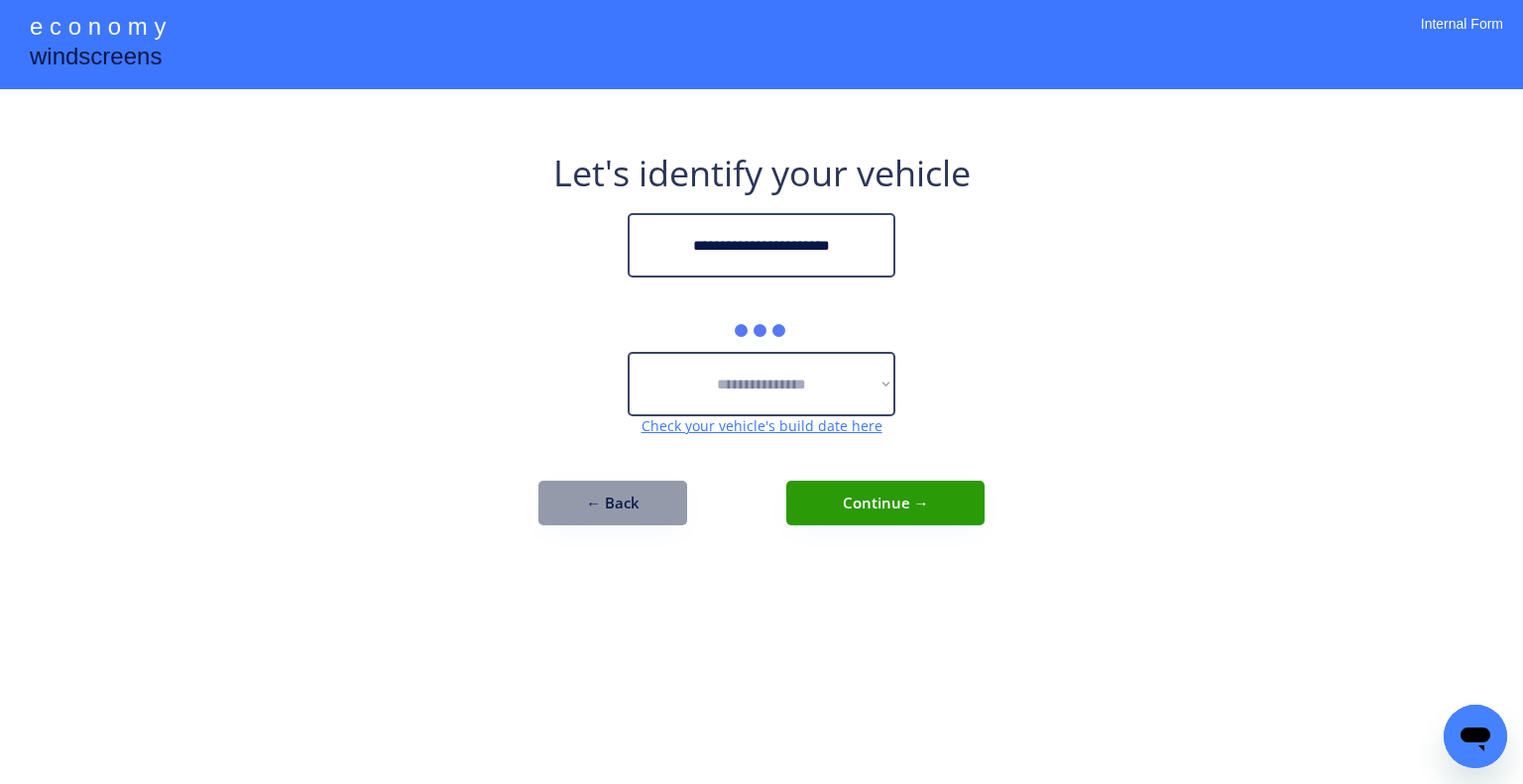 click on "**********" at bounding box center [762, 392] 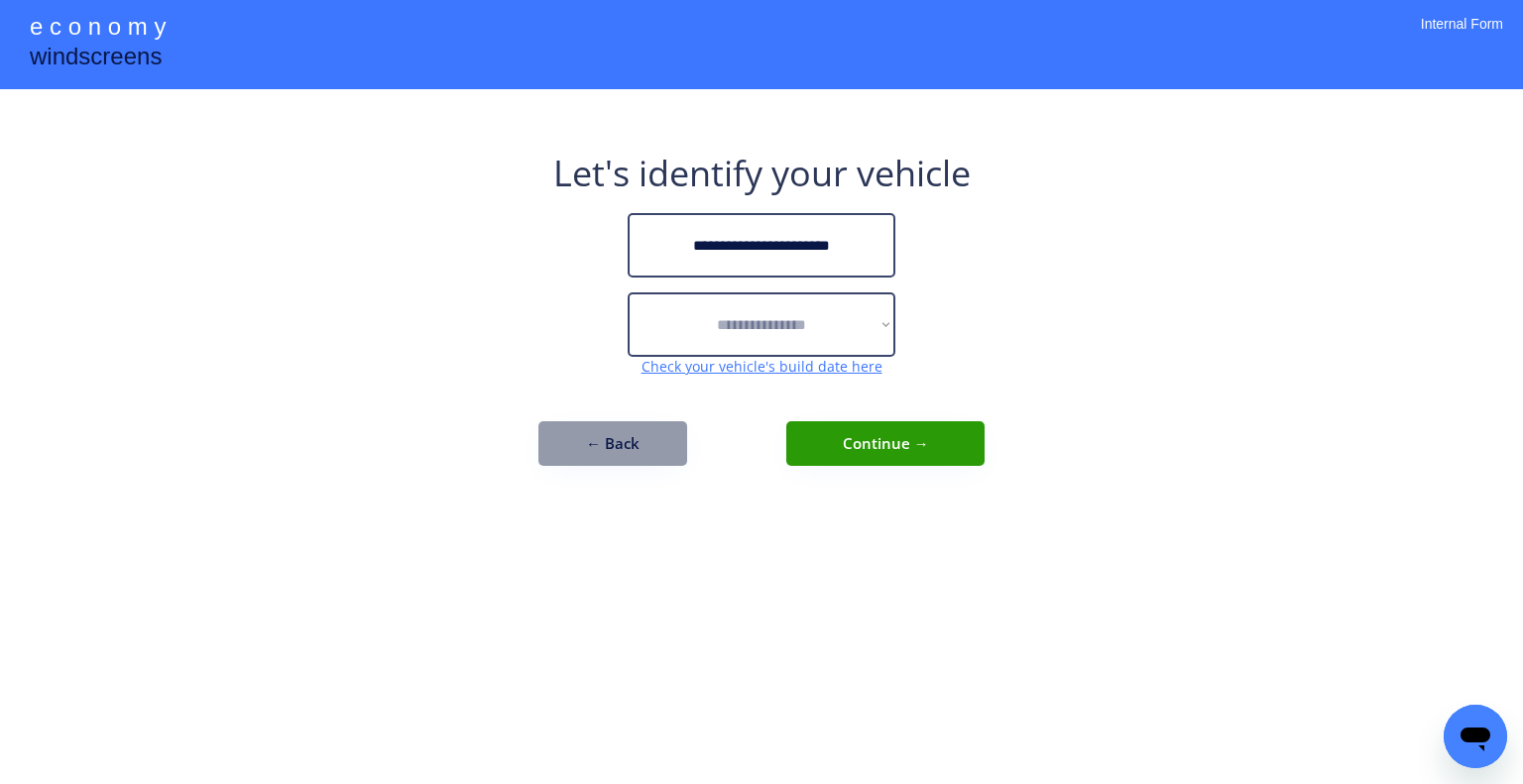click on "**********" at bounding box center (762, 392) 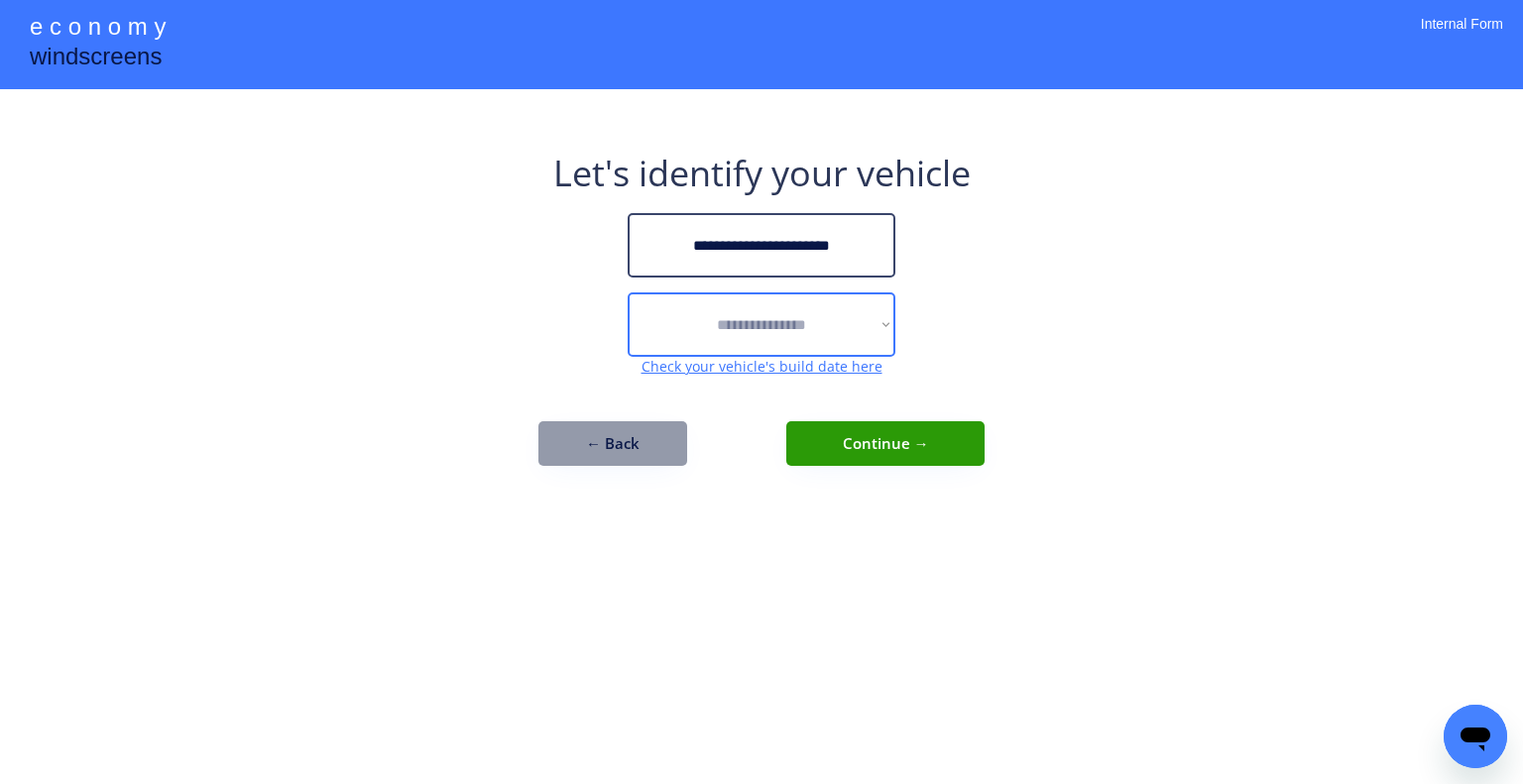 select on "******" 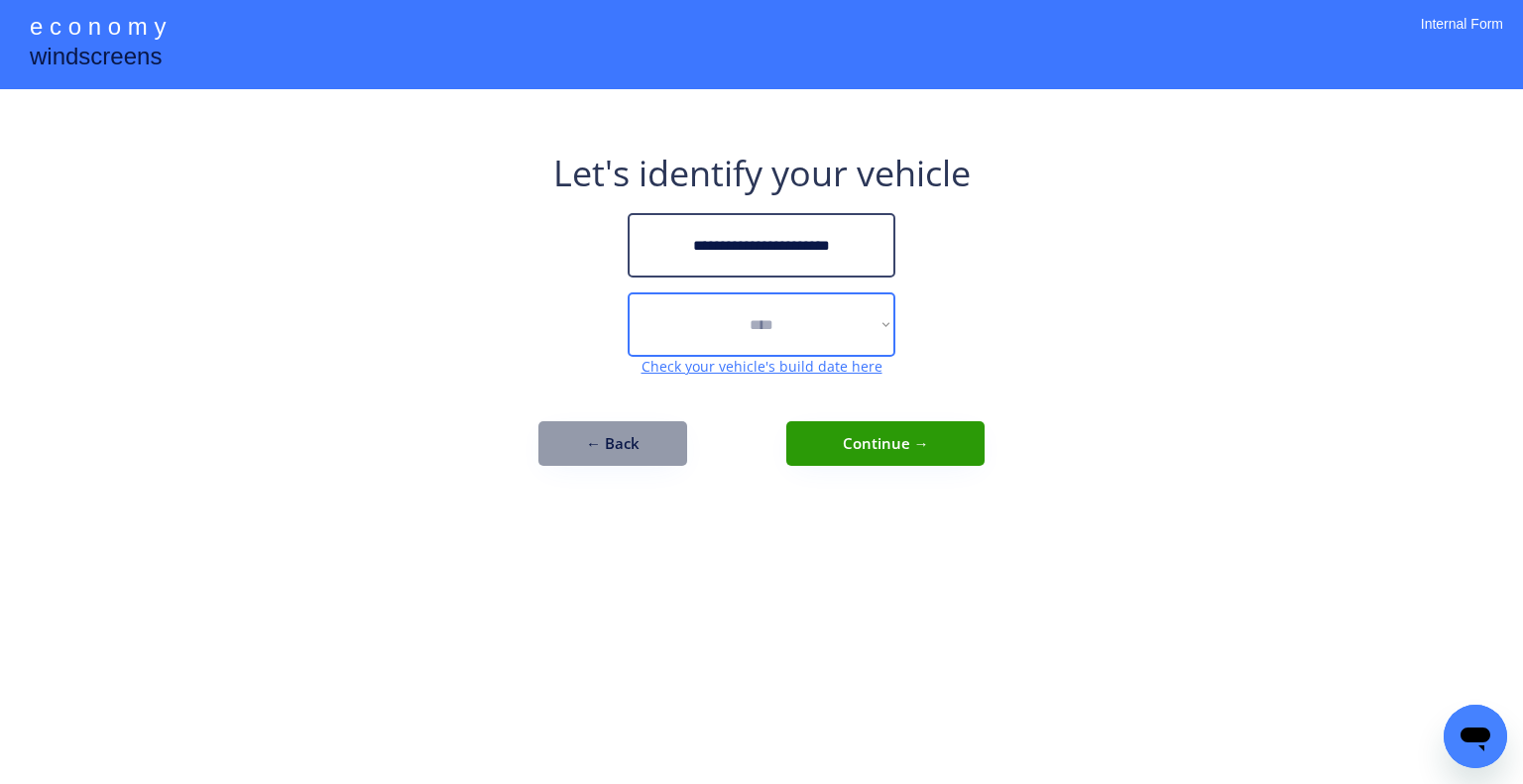 click on "**********" at bounding box center [762, 324] 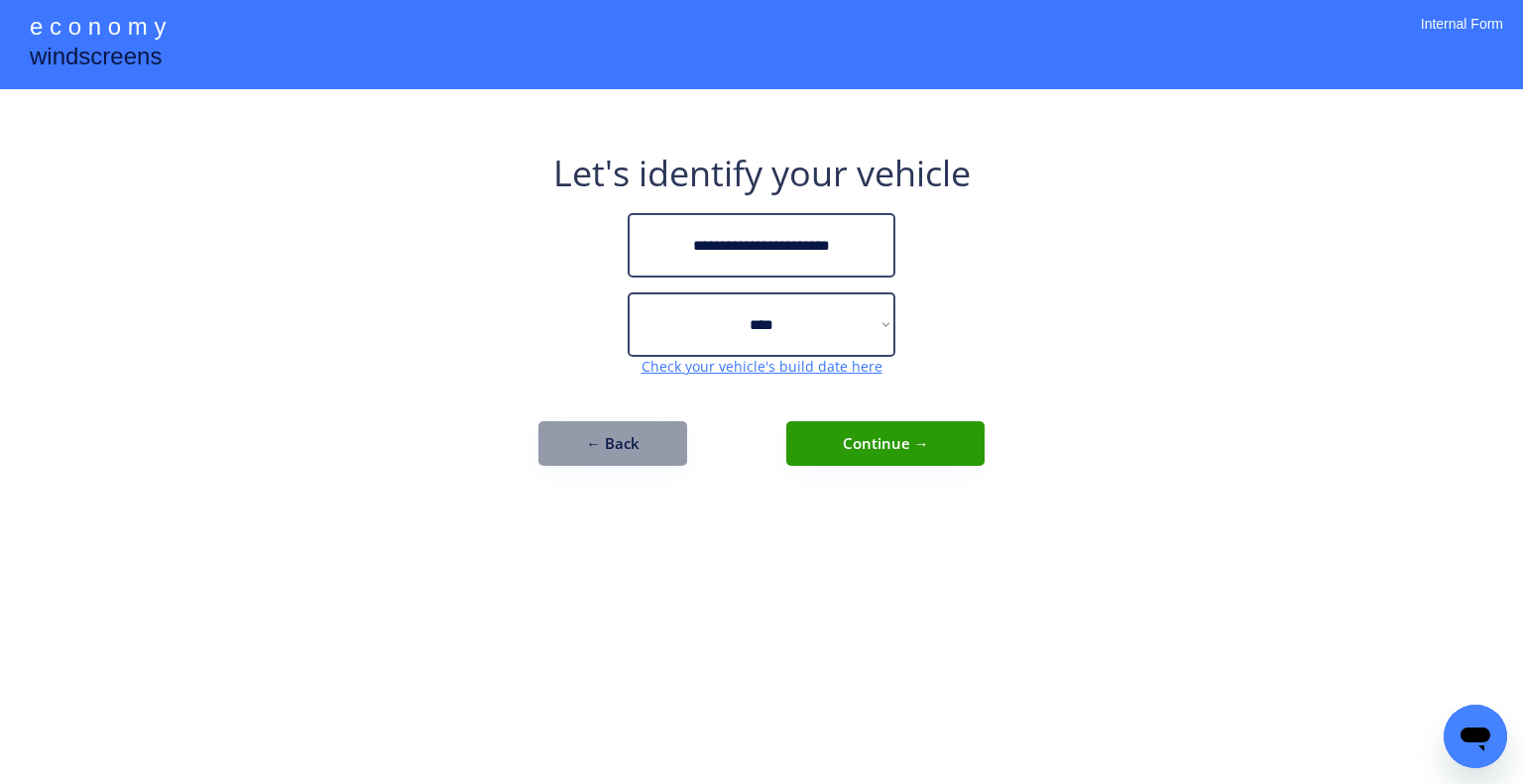click on "**********" at bounding box center (762, 392) 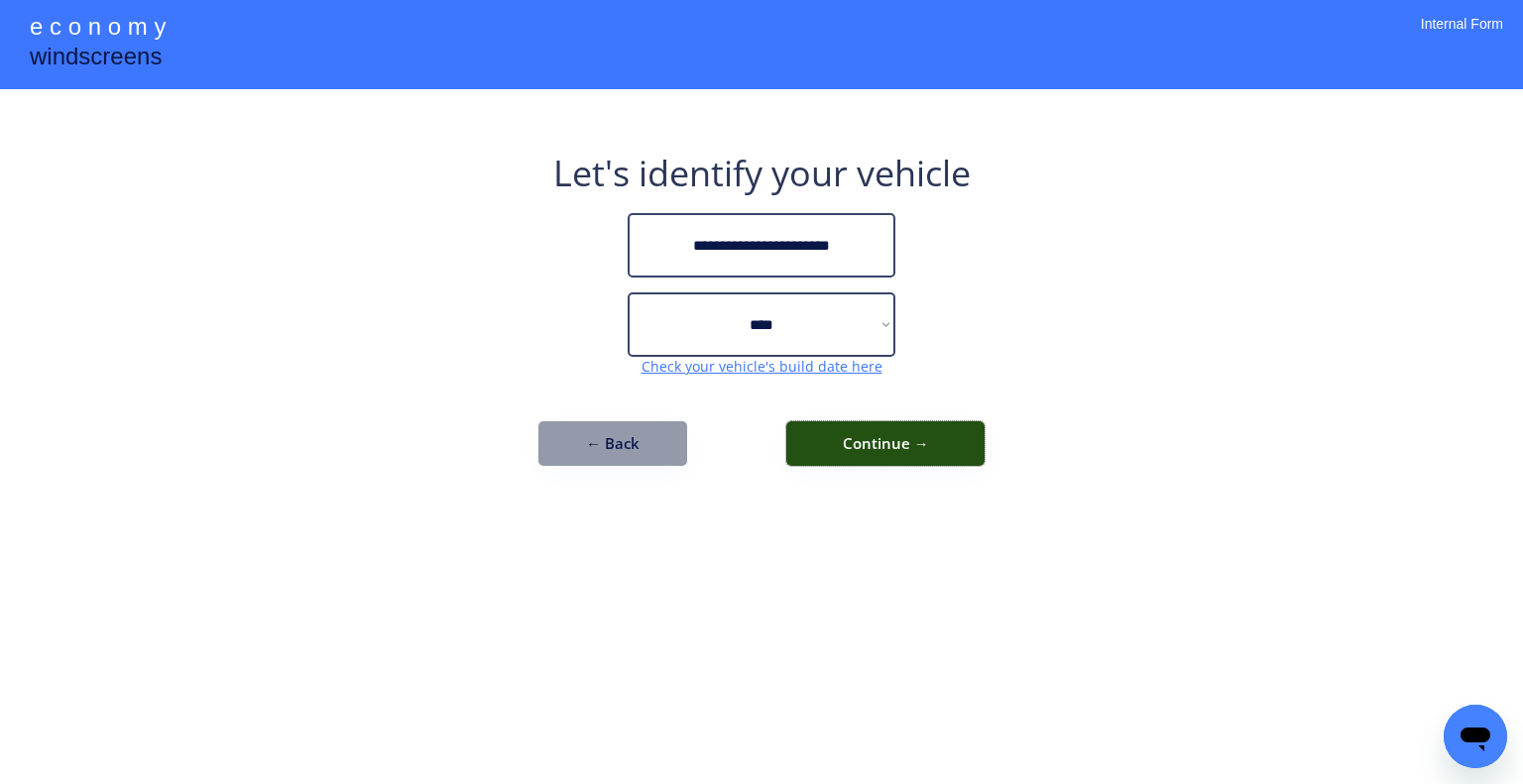 drag, startPoint x: 830, startPoint y: 451, endPoint x: 846, endPoint y: 450, distance: 16.03122 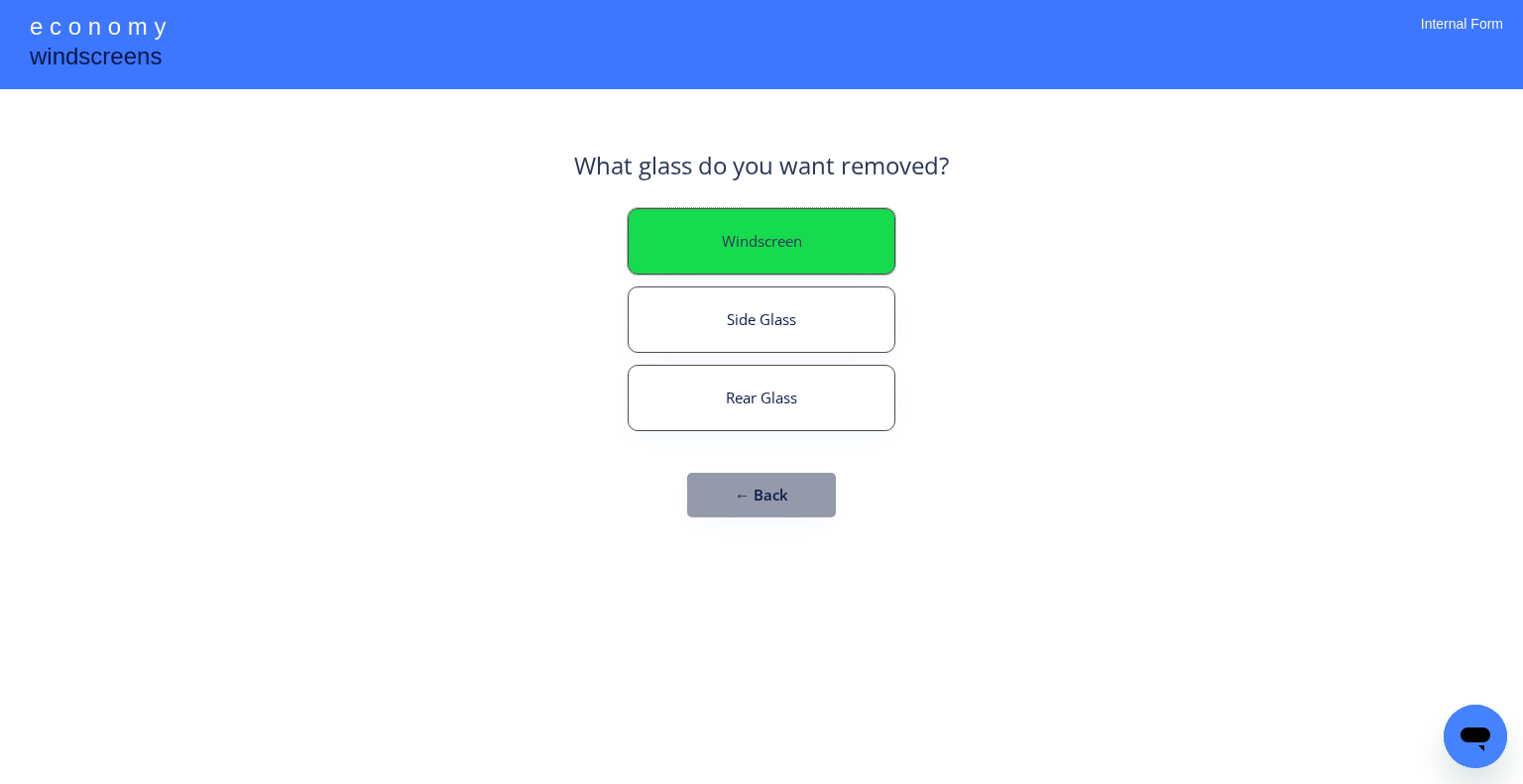 click on "Windscreen" at bounding box center (762, 241) 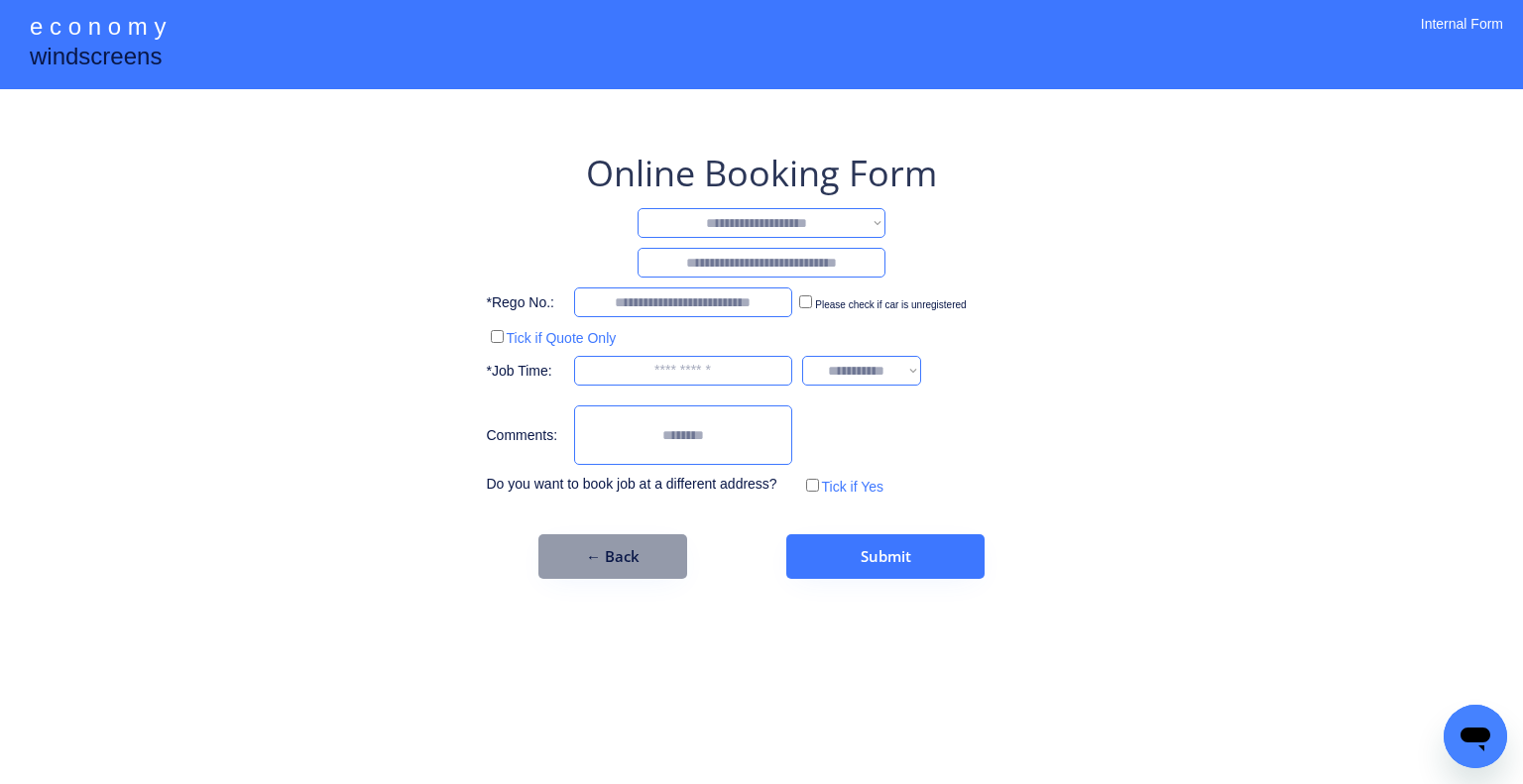 click on "**********" at bounding box center [762, 223] 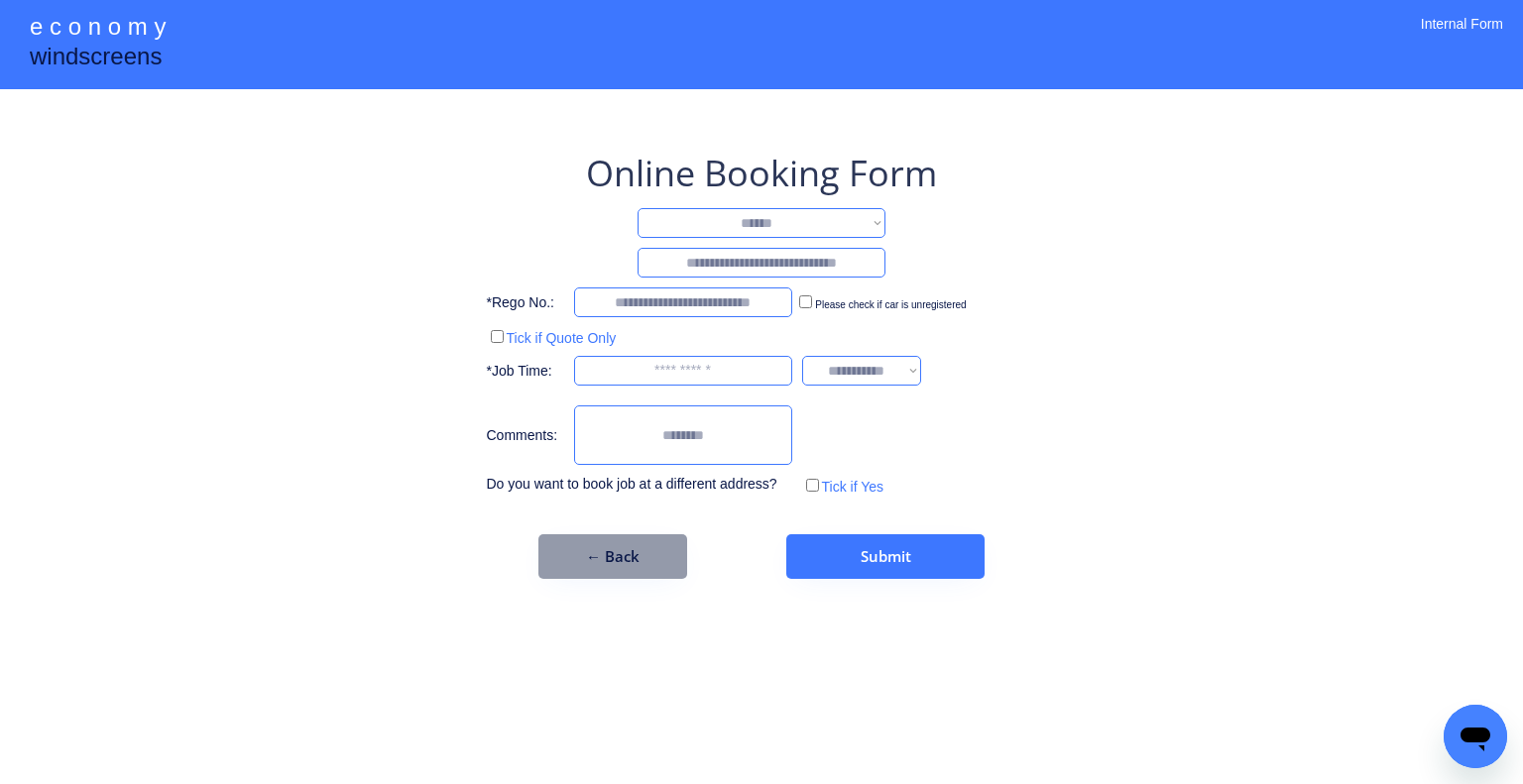 click on "**********" at bounding box center [762, 223] 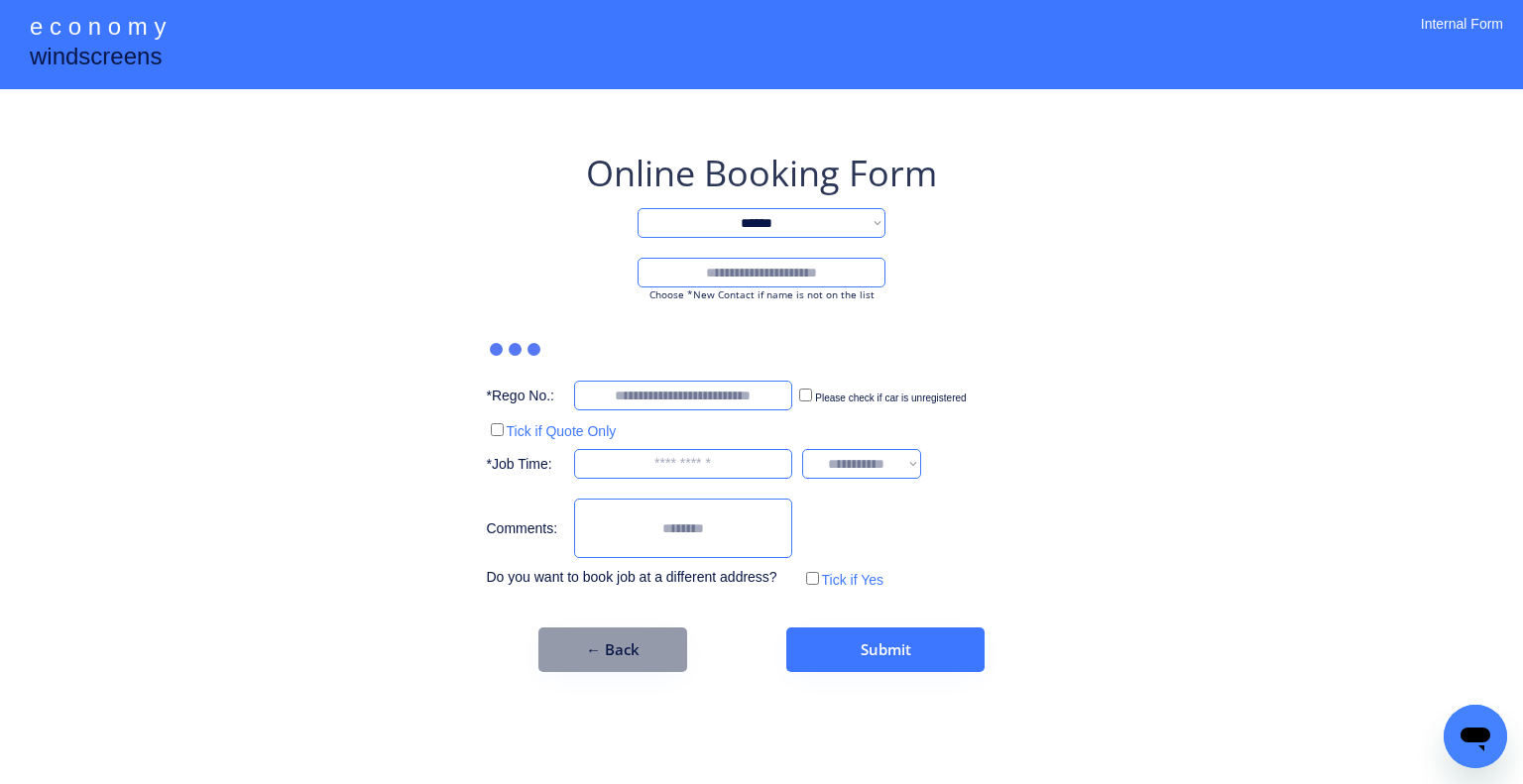 click at bounding box center (762, 273) 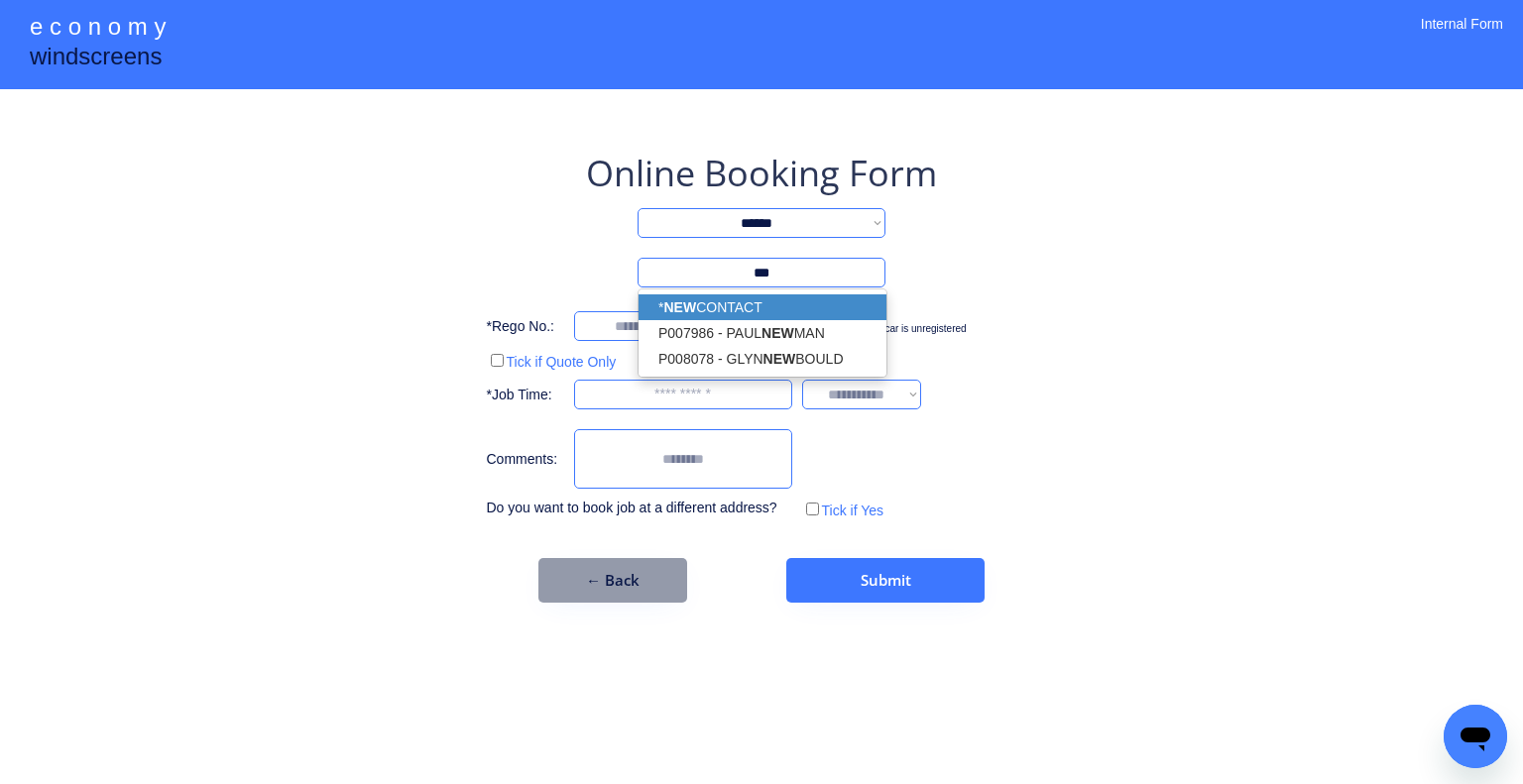 drag, startPoint x: 767, startPoint y: 305, endPoint x: 830, endPoint y: 269, distance: 72.56032 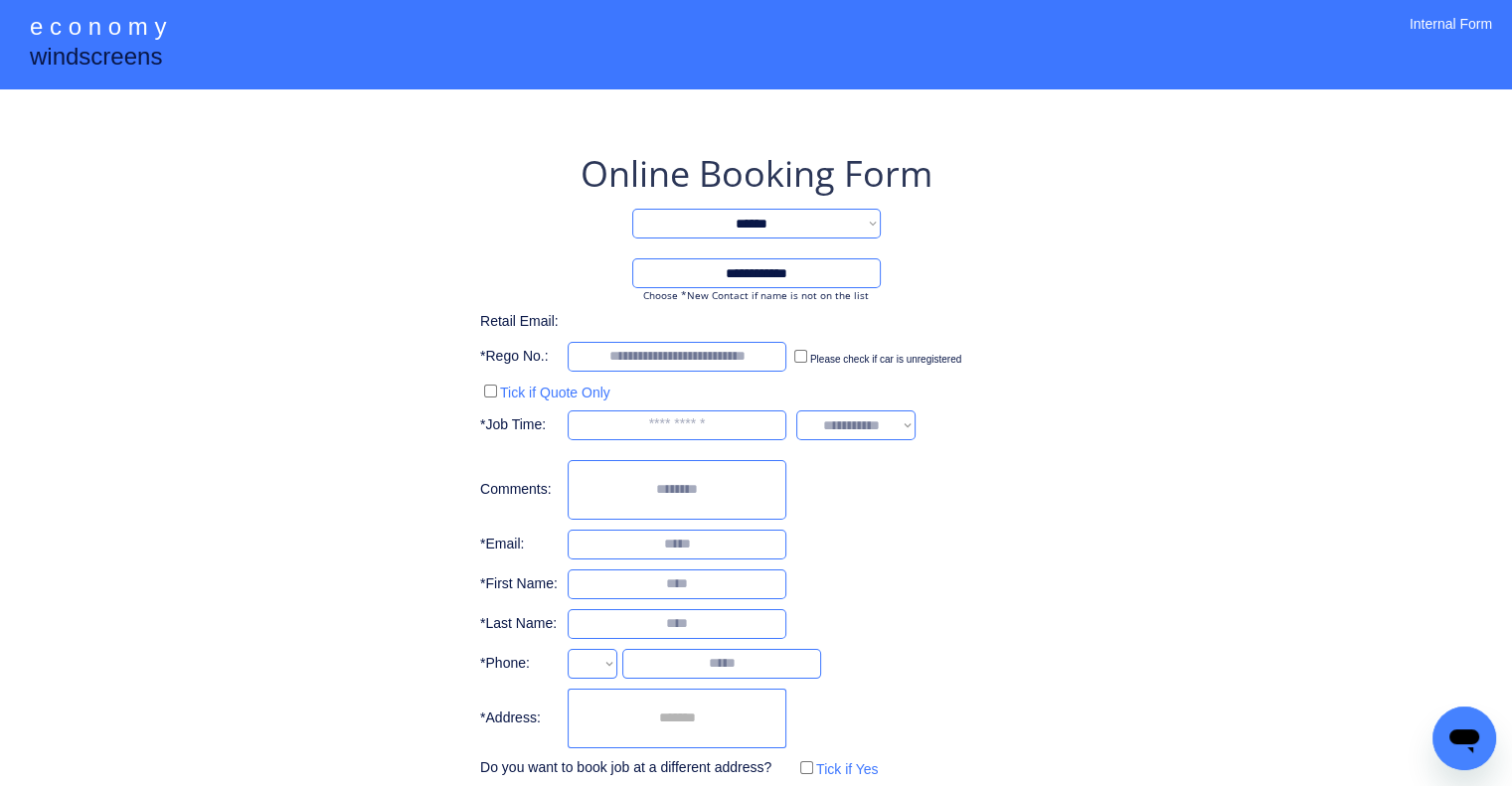 type on "**********" 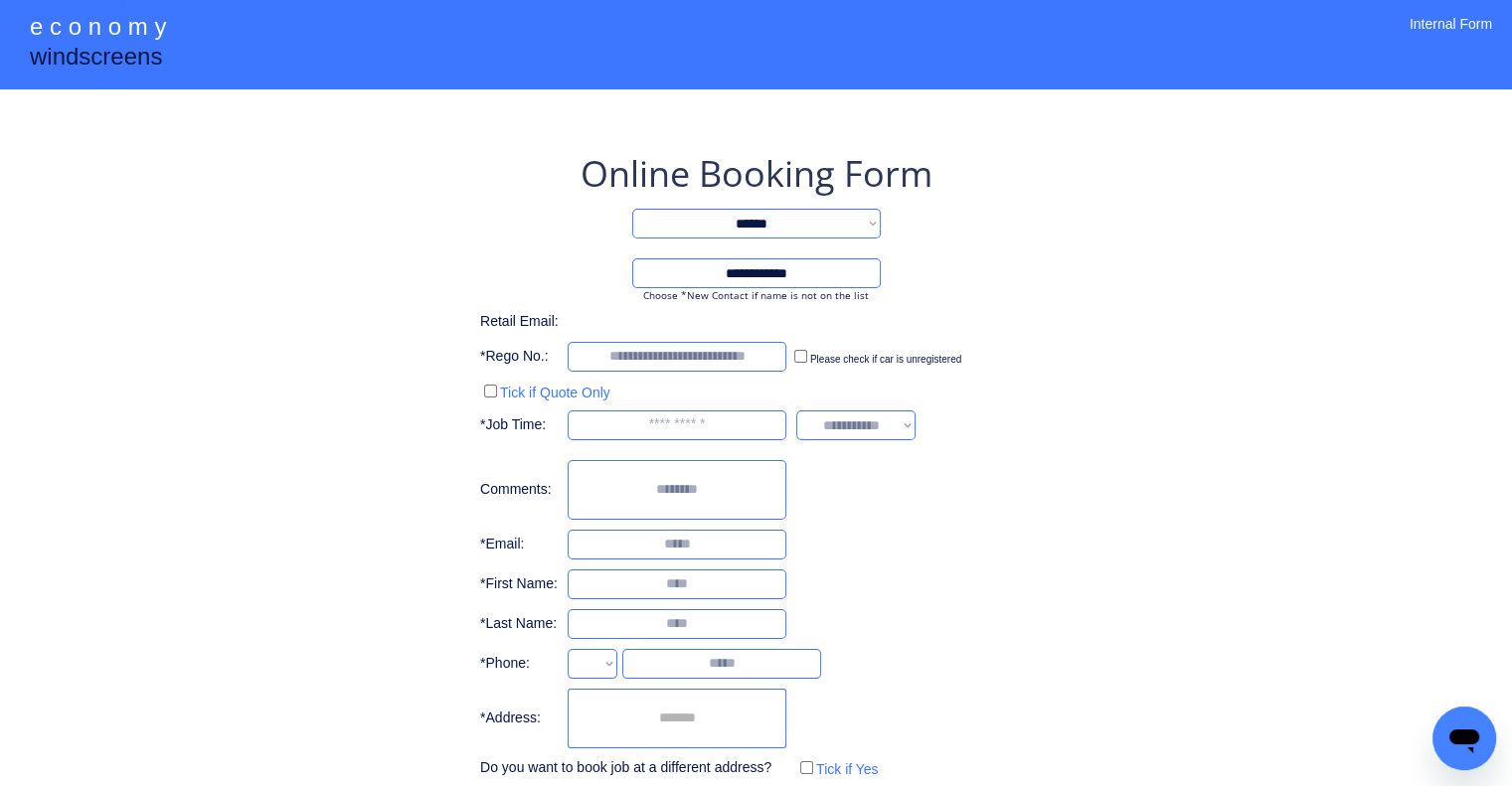 click on "**********" at bounding box center (756, 446) 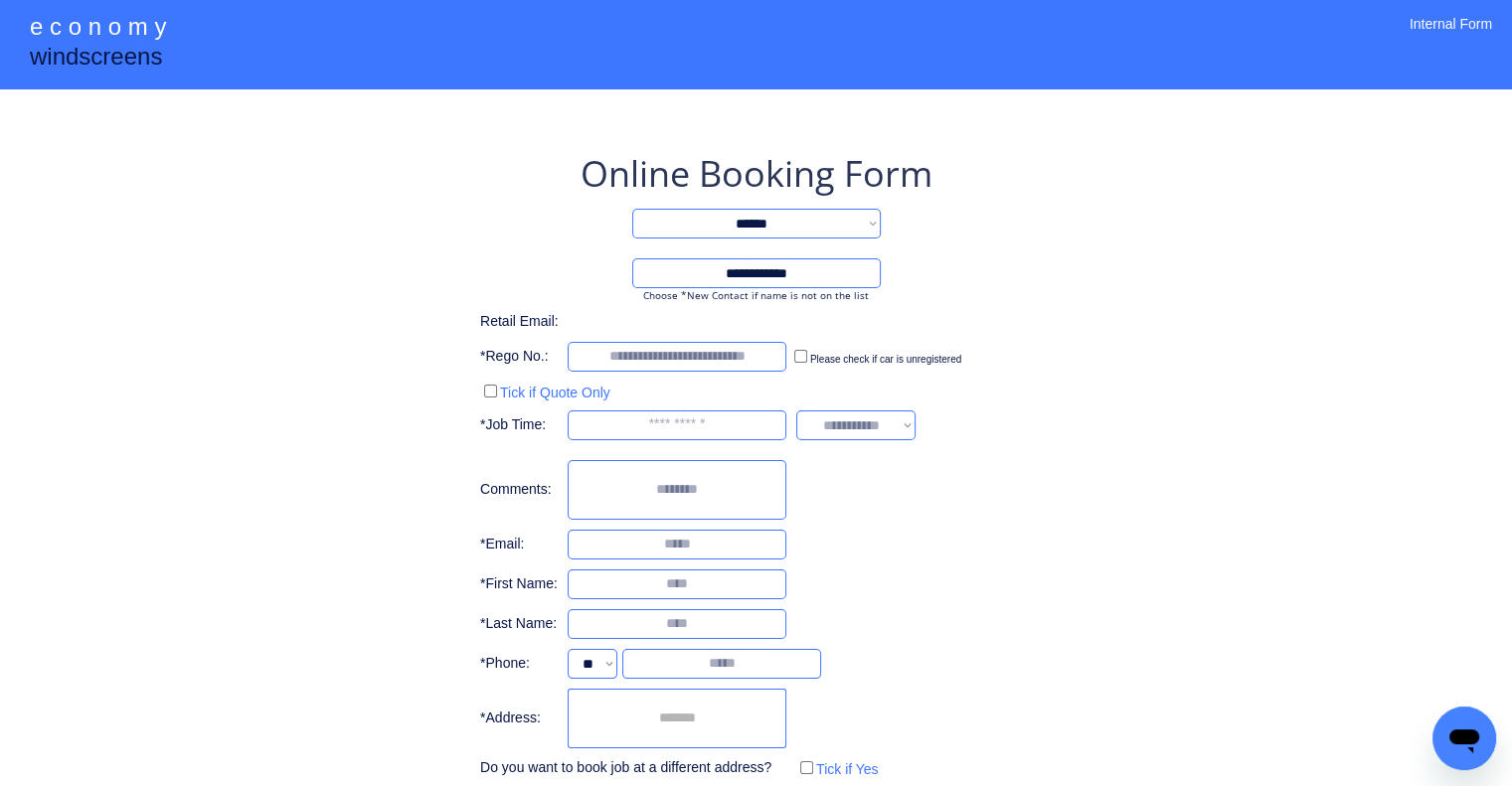 scroll, scrollTop: 105, scrollLeft: 0, axis: vertical 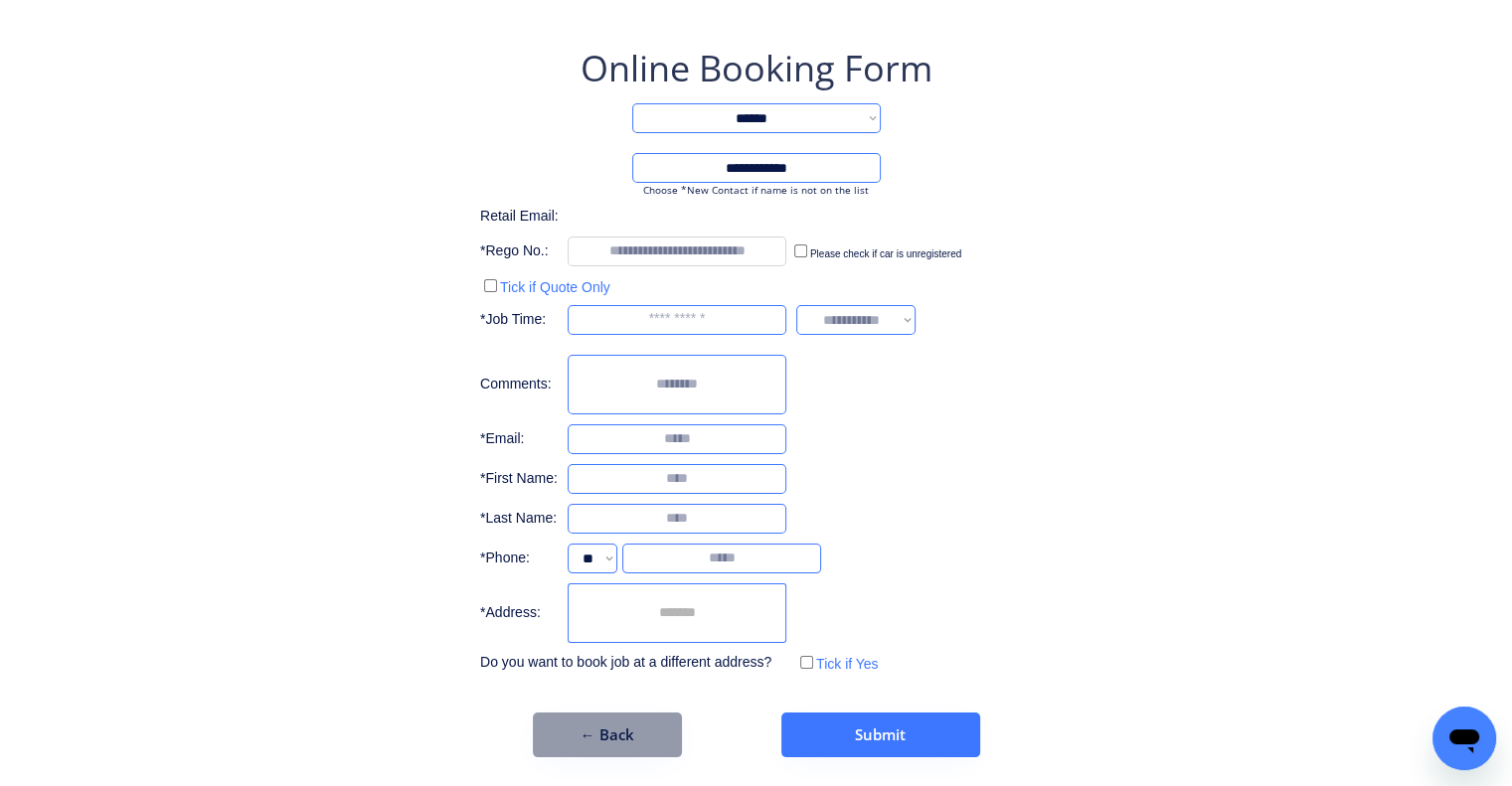 click on "**********" at bounding box center (756, 400) 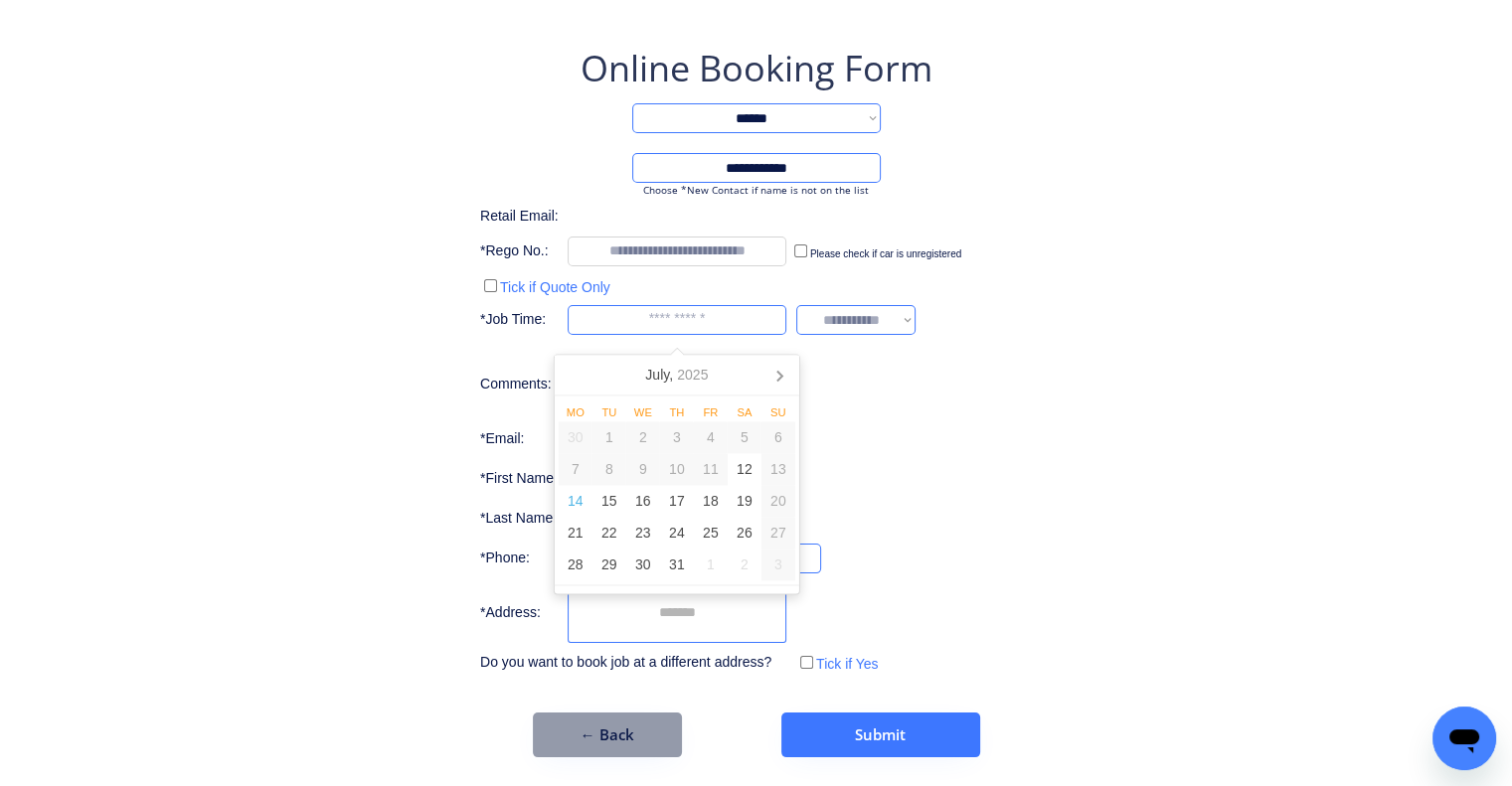 click at bounding box center (677, 320) 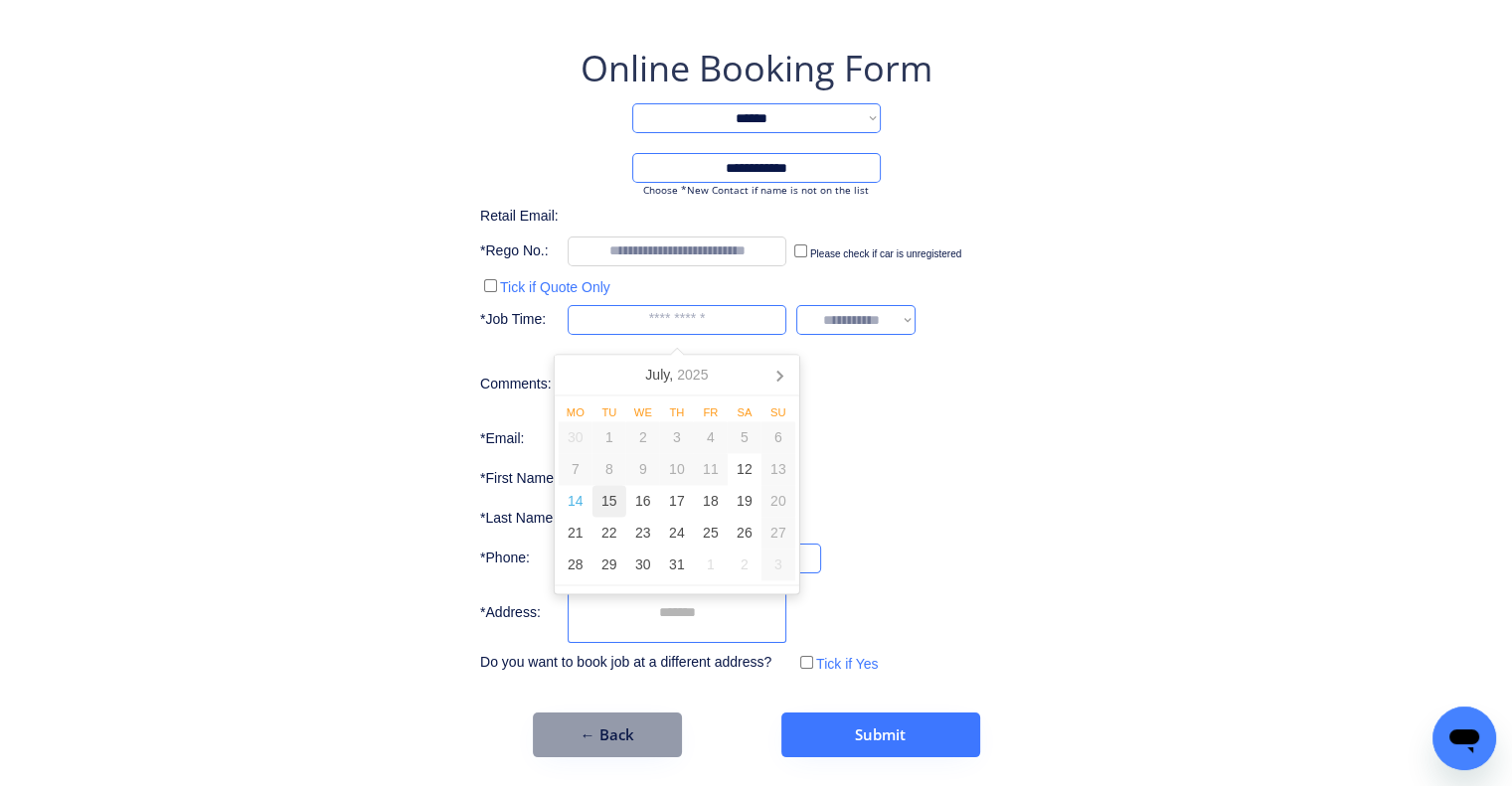 click on "30 1 2 3 4 5 6 7 8 9 10 11 12 13 14 15 16 17 18 19 20 21 22 23 24 25 26 27 28 29 30 31 1 2 3" at bounding box center [677, 502] 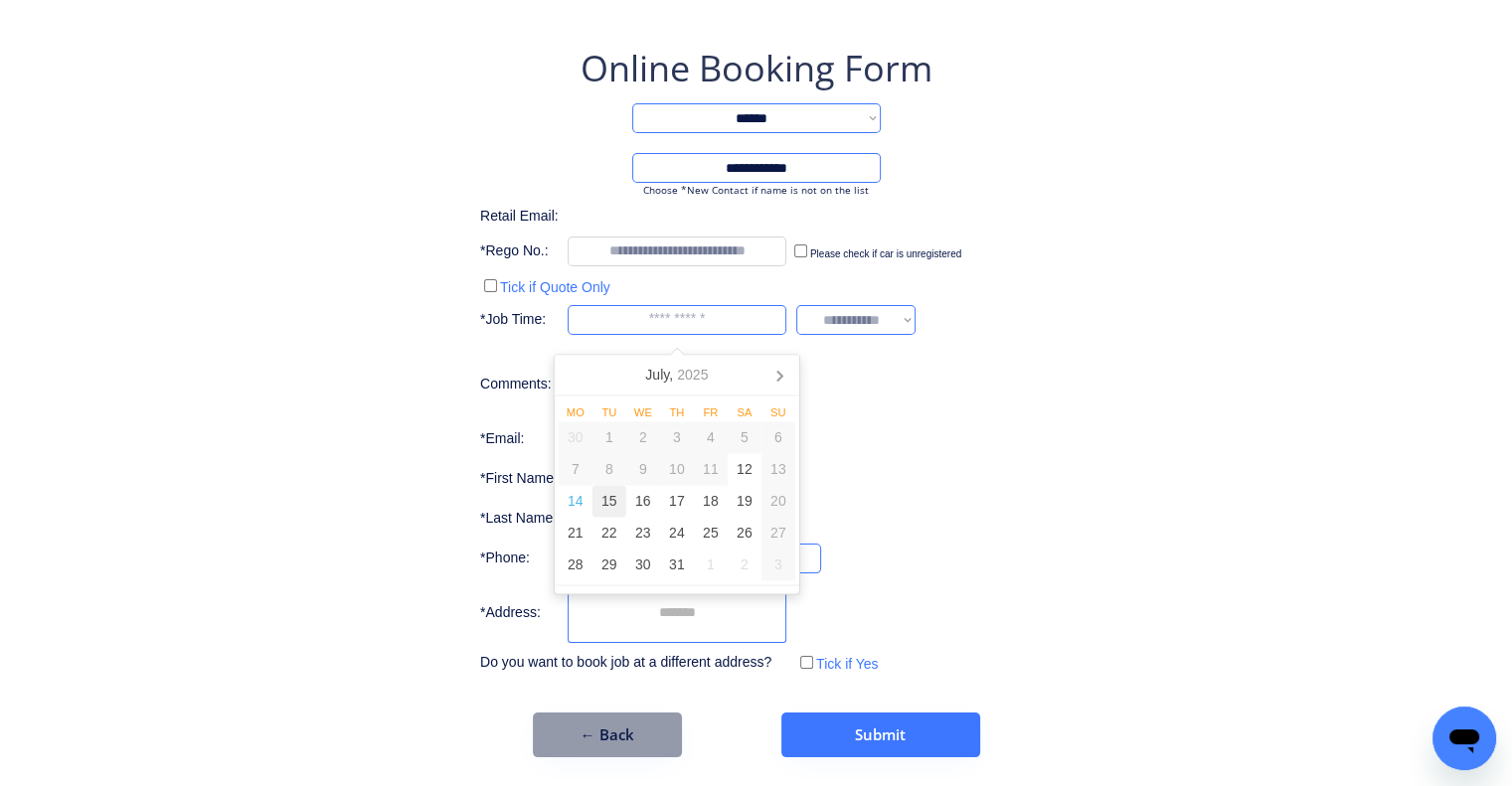 click on "15" at bounding box center (609, 502) 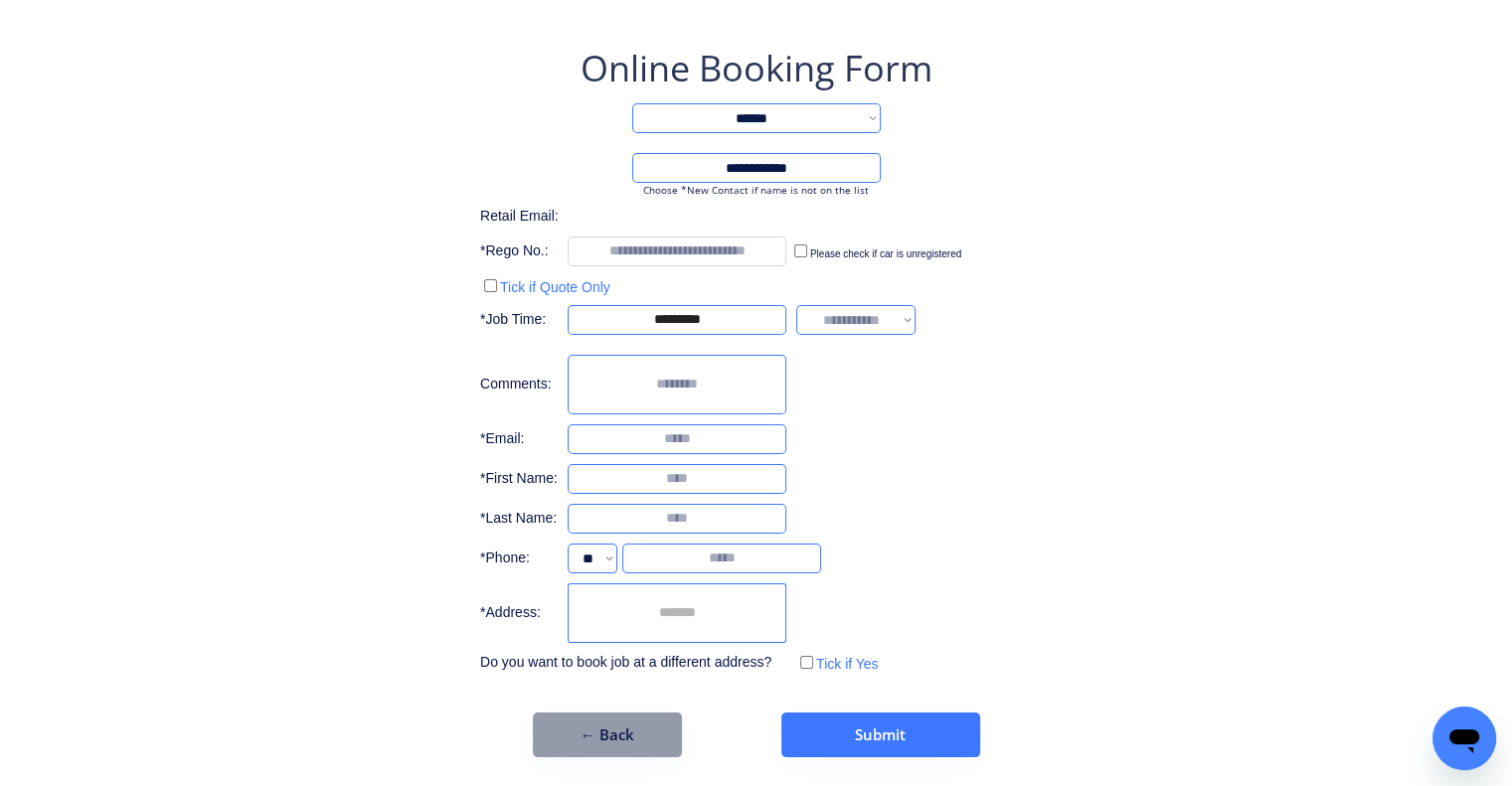 click on "**********" at bounding box center (756, 400) 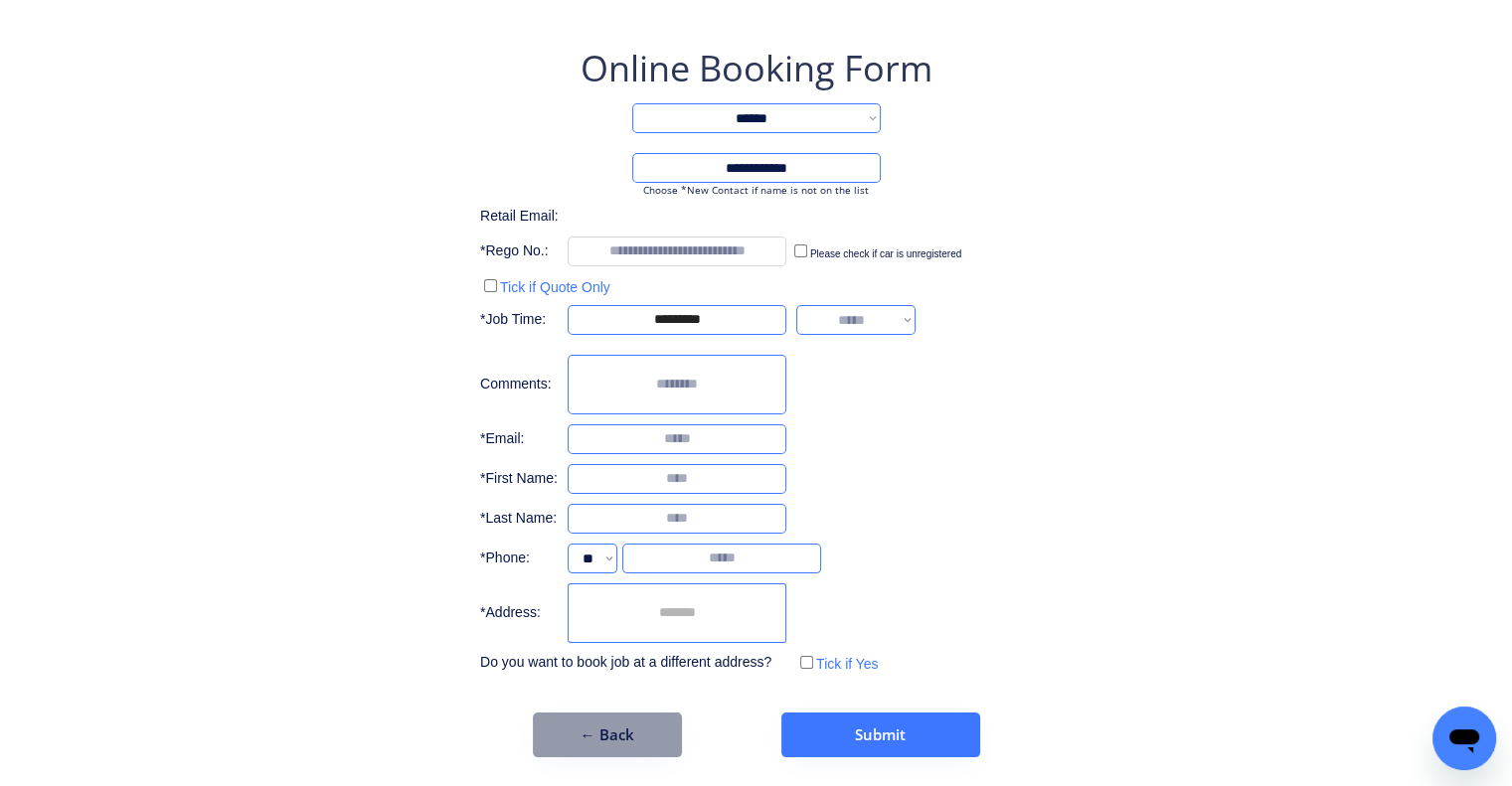 click on "**********" at bounding box center [856, 320] 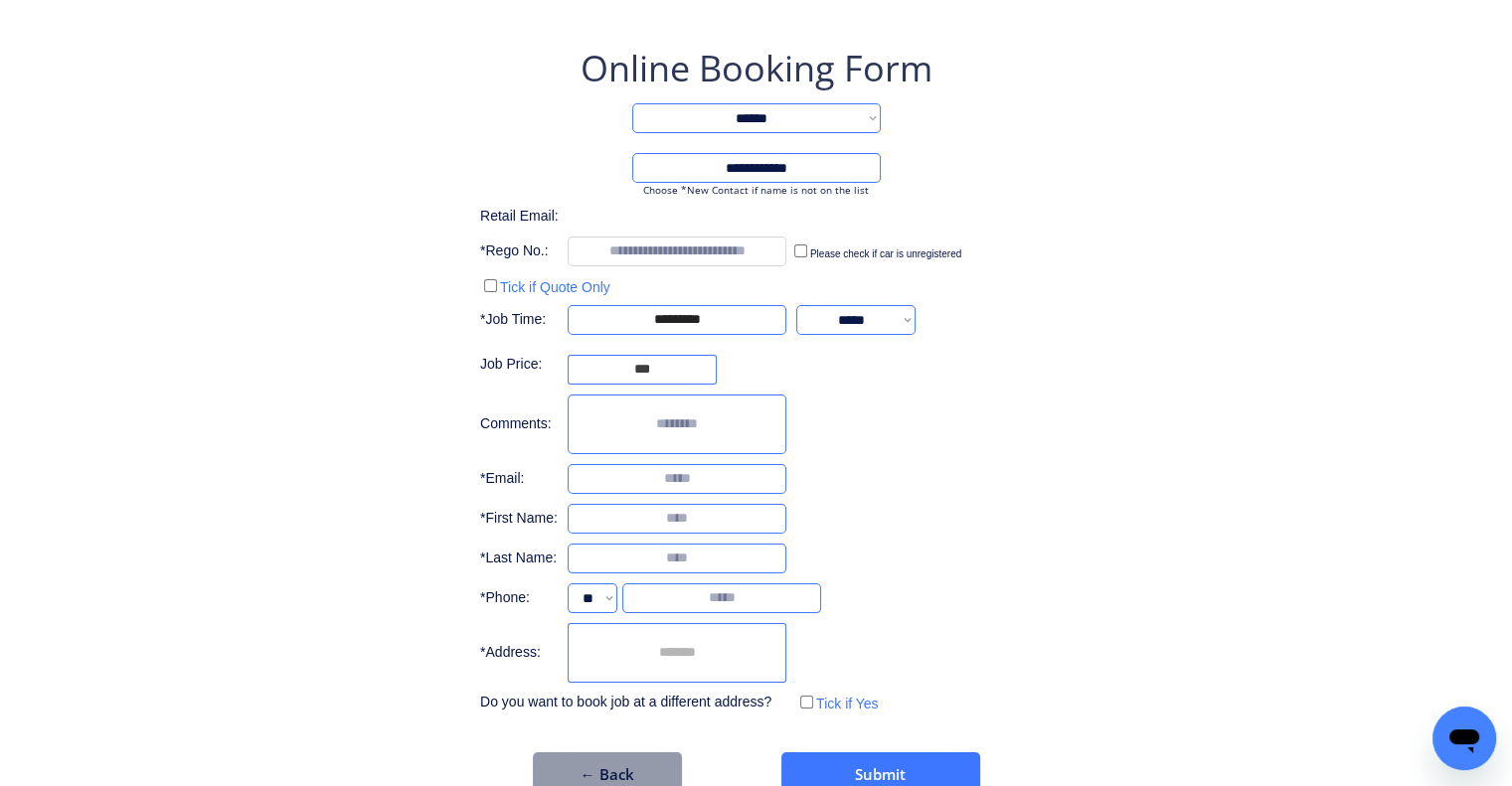 click on "**********" at bounding box center [756, 420] 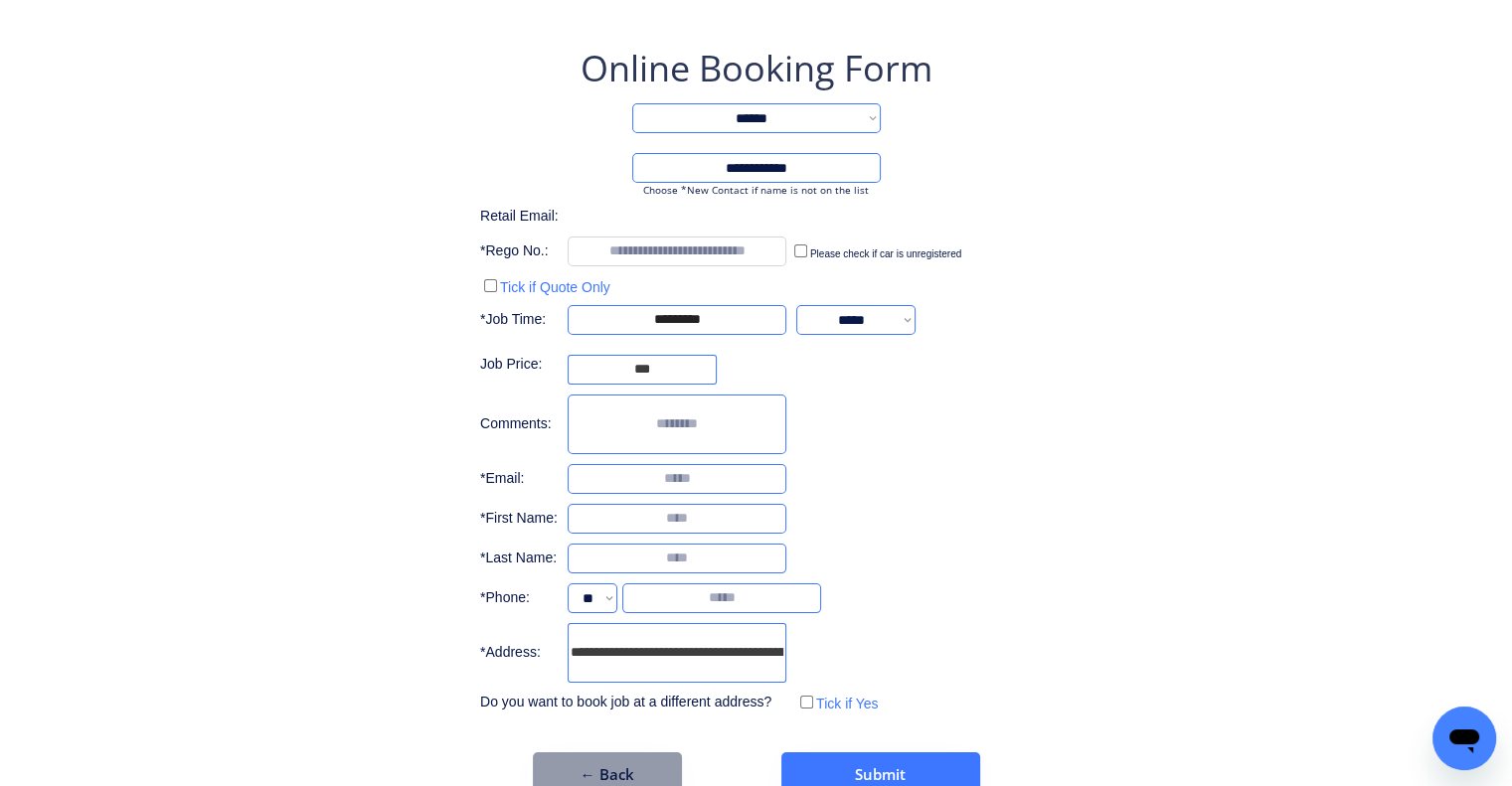 scroll, scrollTop: 0, scrollLeft: 71, axis: horizontal 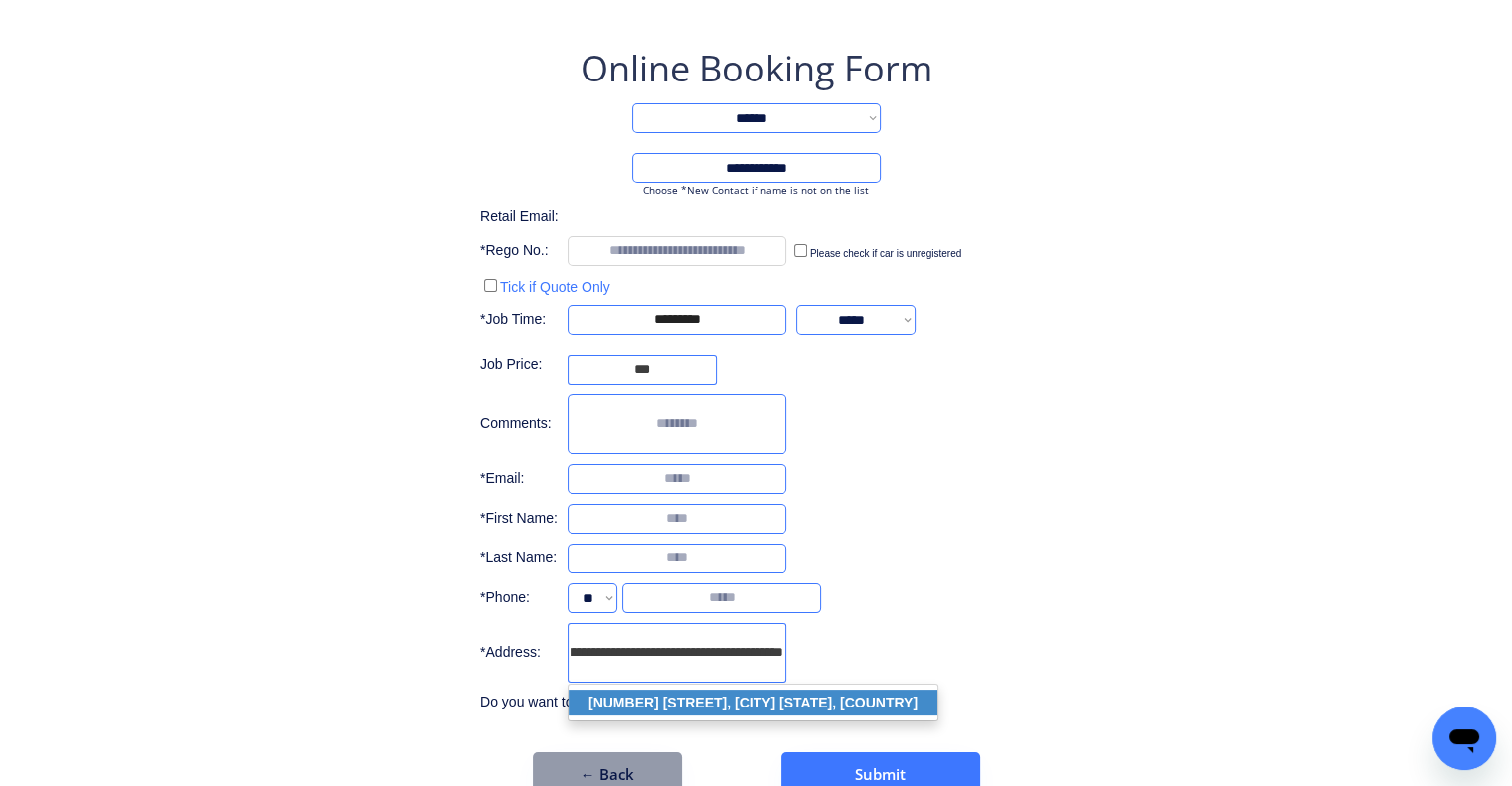 click on "79 Flanders St, Salisbury QLD 4107, Australia" 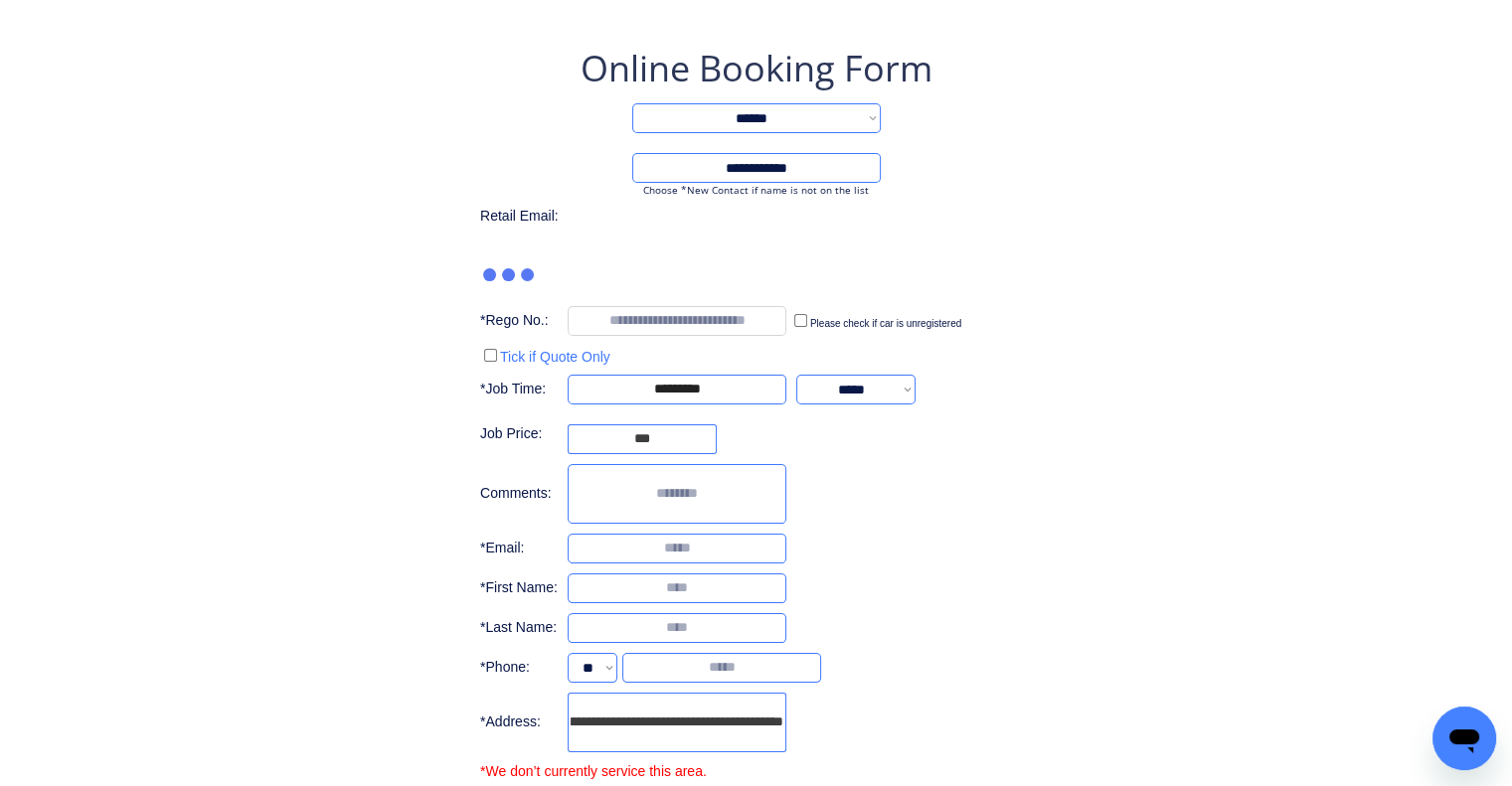 click on "**********" at bounding box center [756, 469] 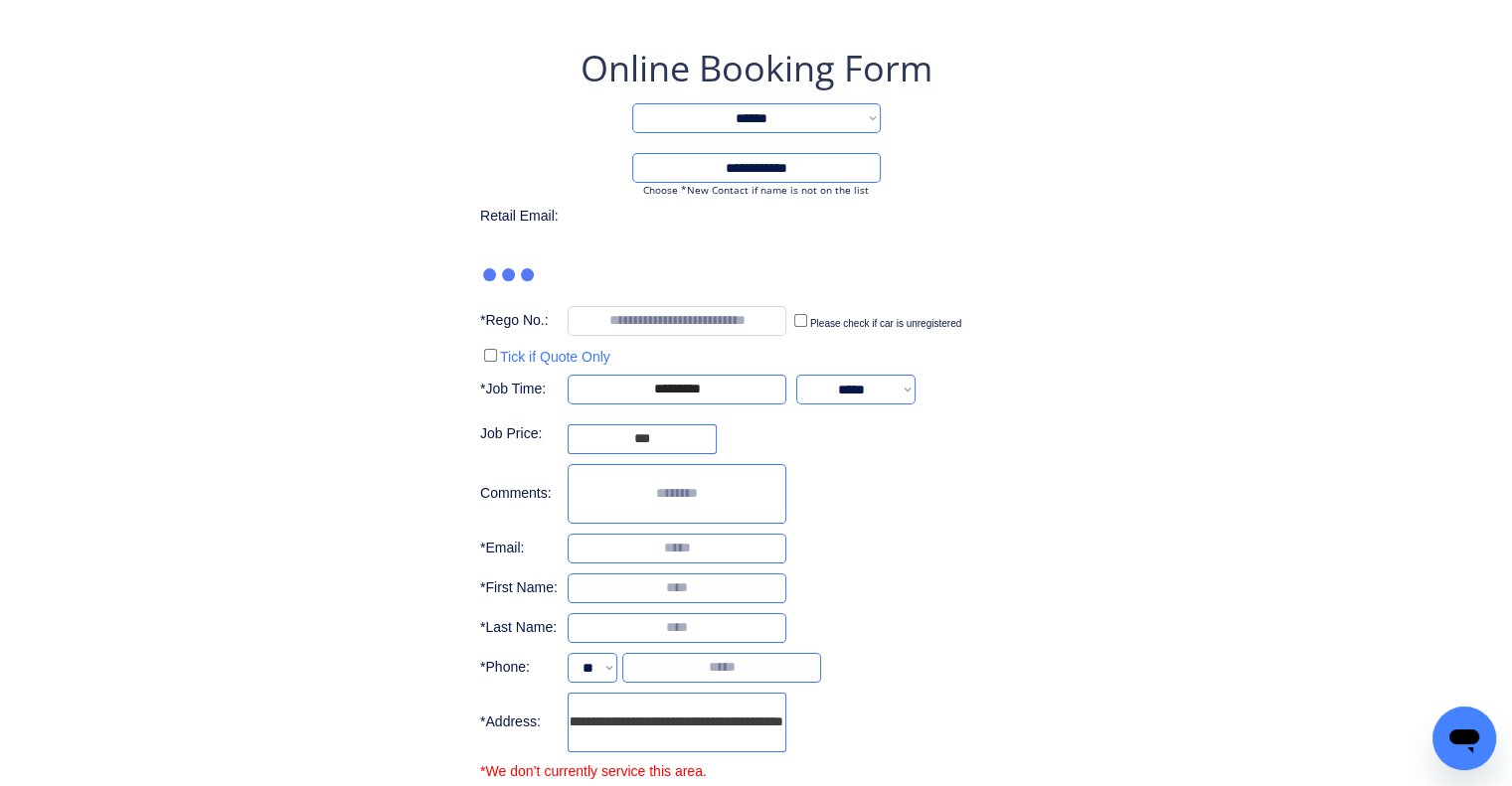 scroll, scrollTop: 0, scrollLeft: 0, axis: both 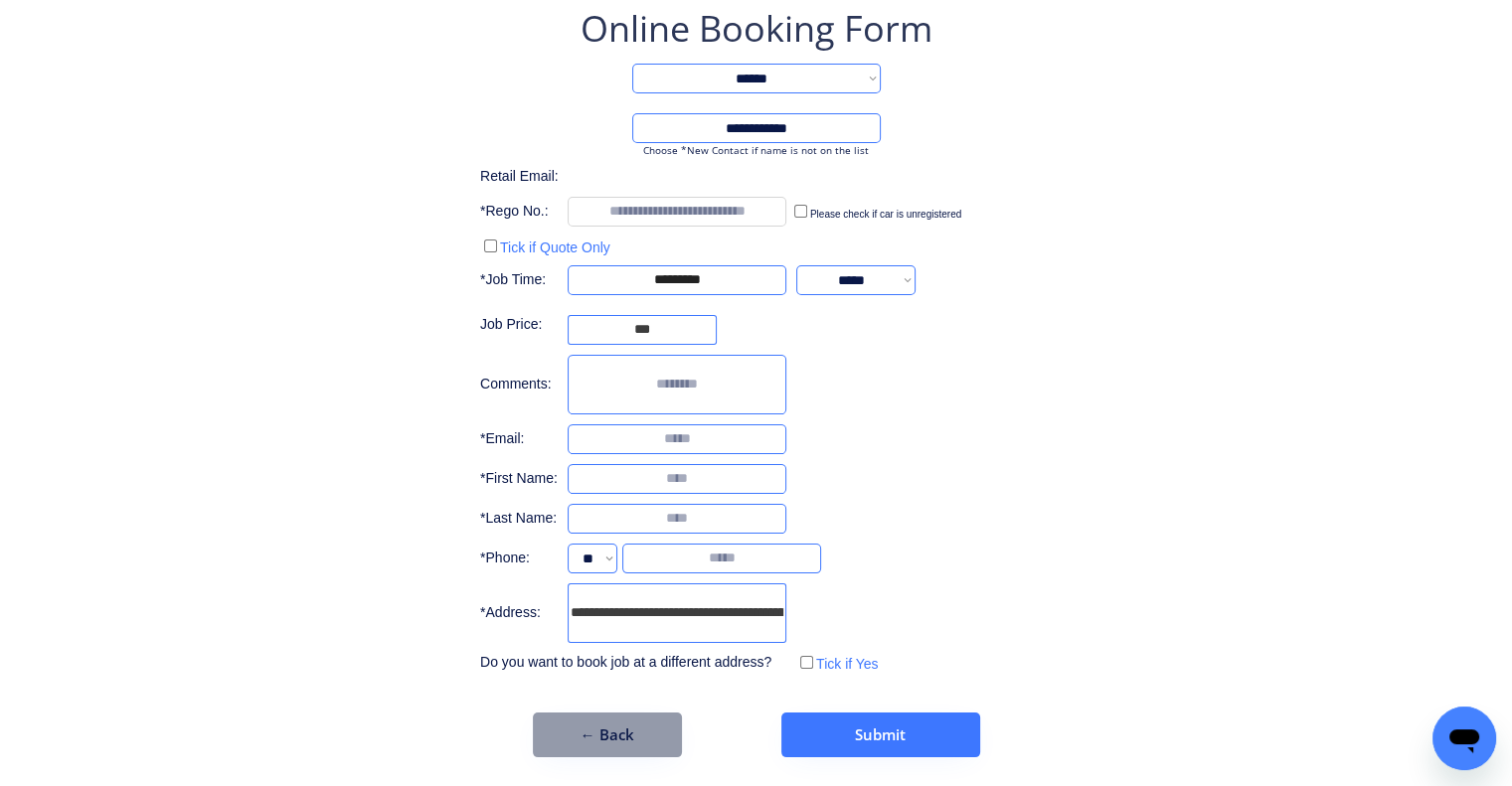 click at bounding box center (642, 330) 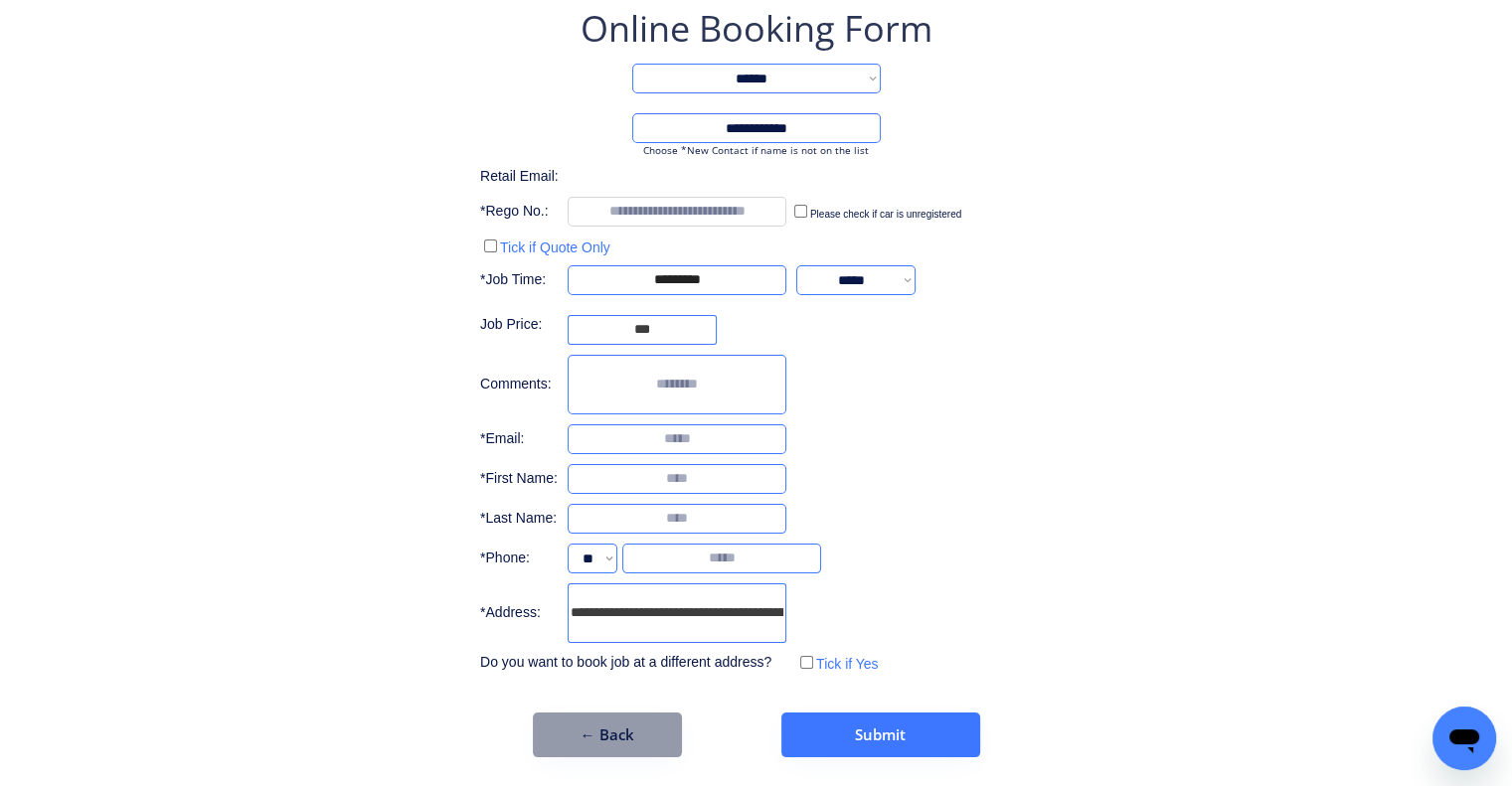 type on "***" 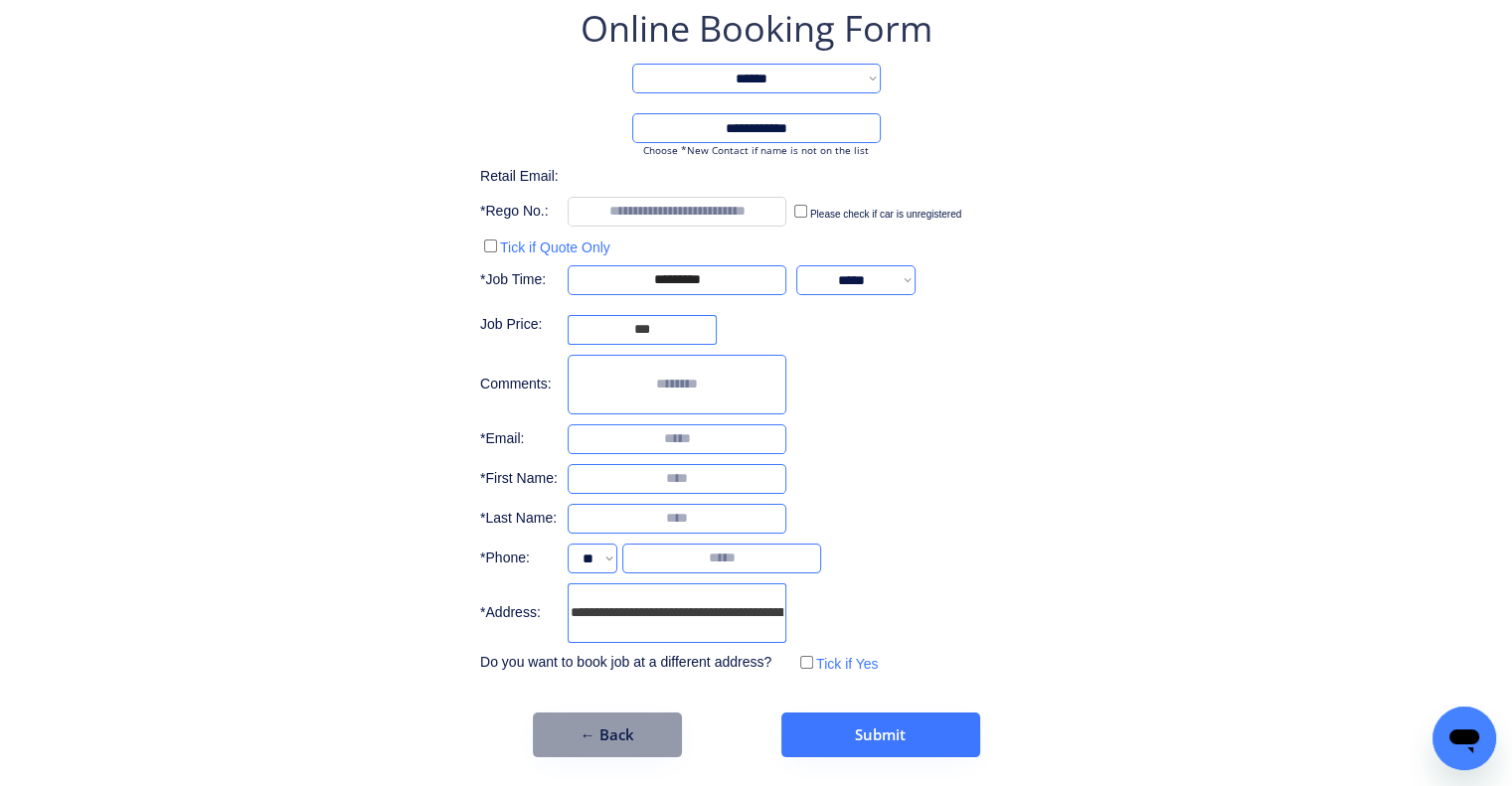 click on "**********" at bounding box center (756, 381) 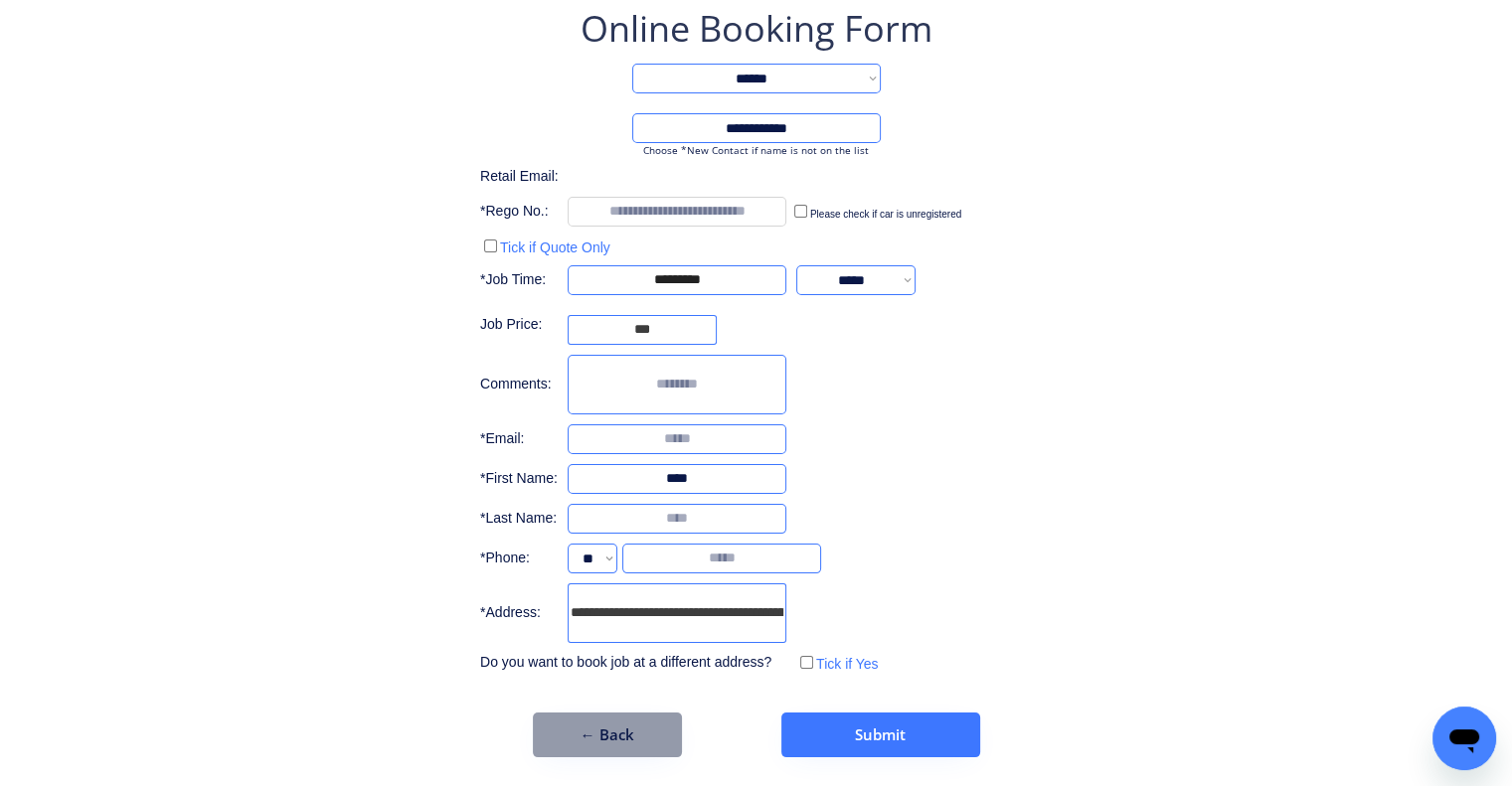 type on "****" 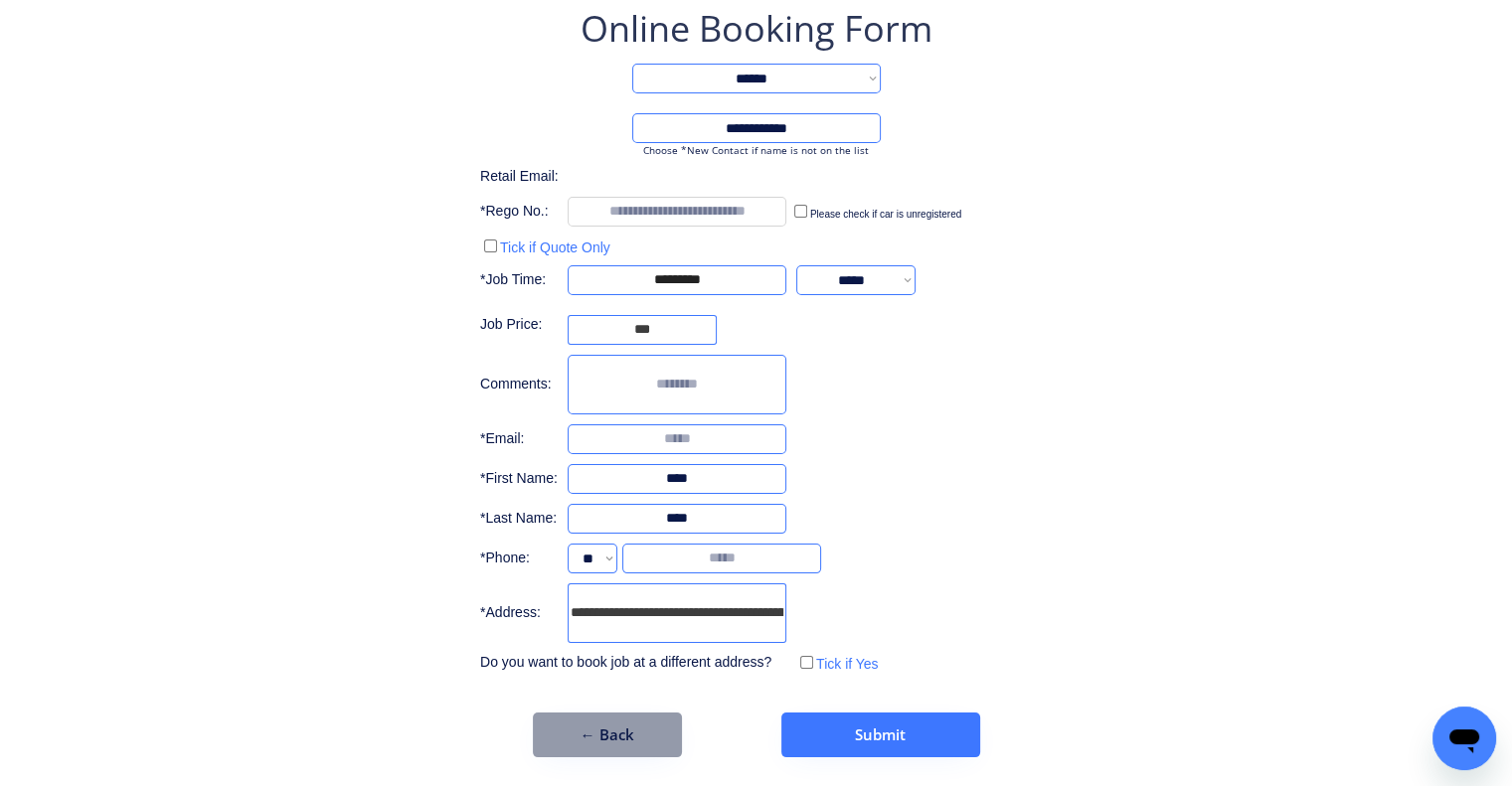 type on "****" 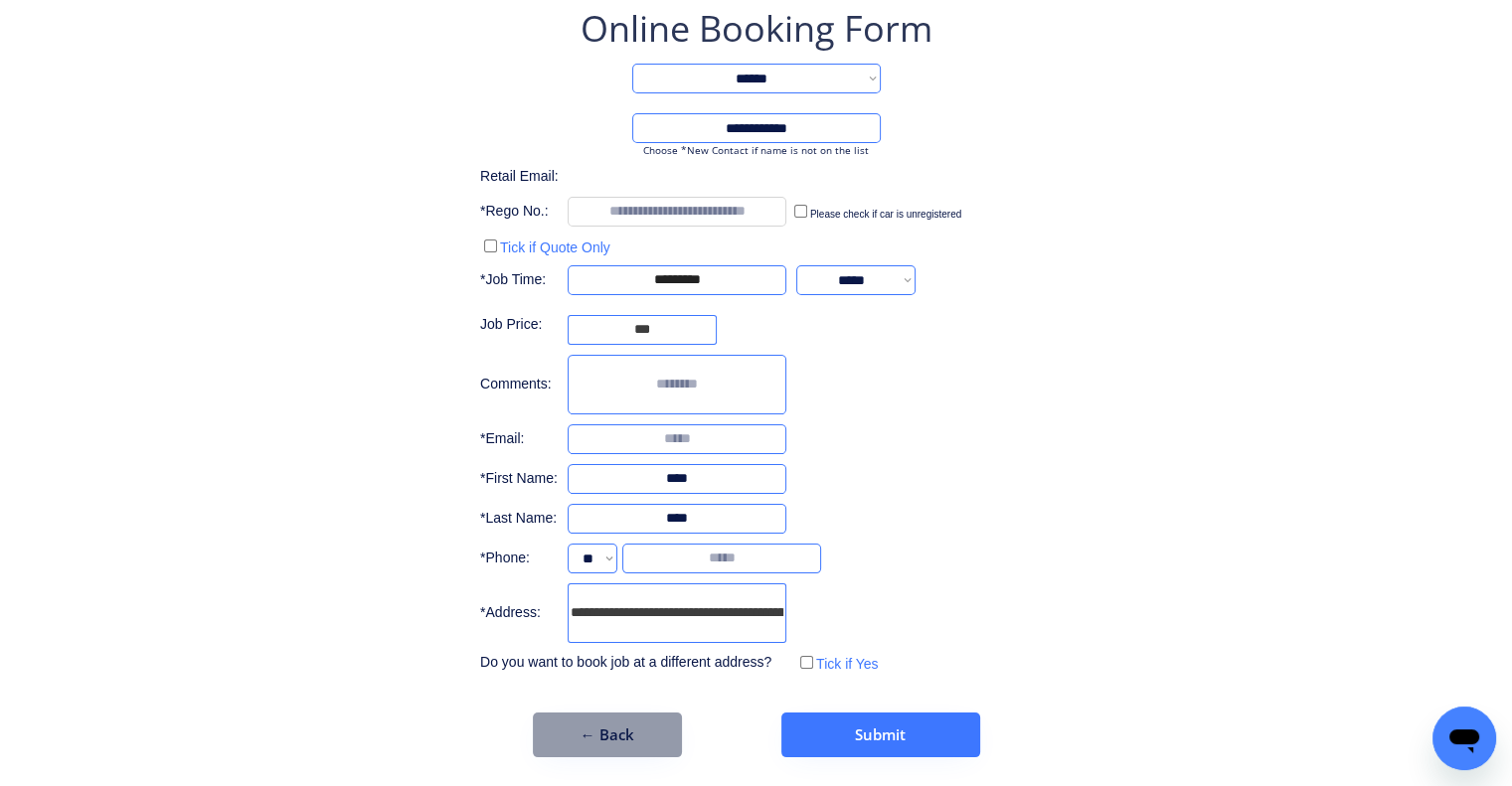 click on "**********" at bounding box center [756, 321] 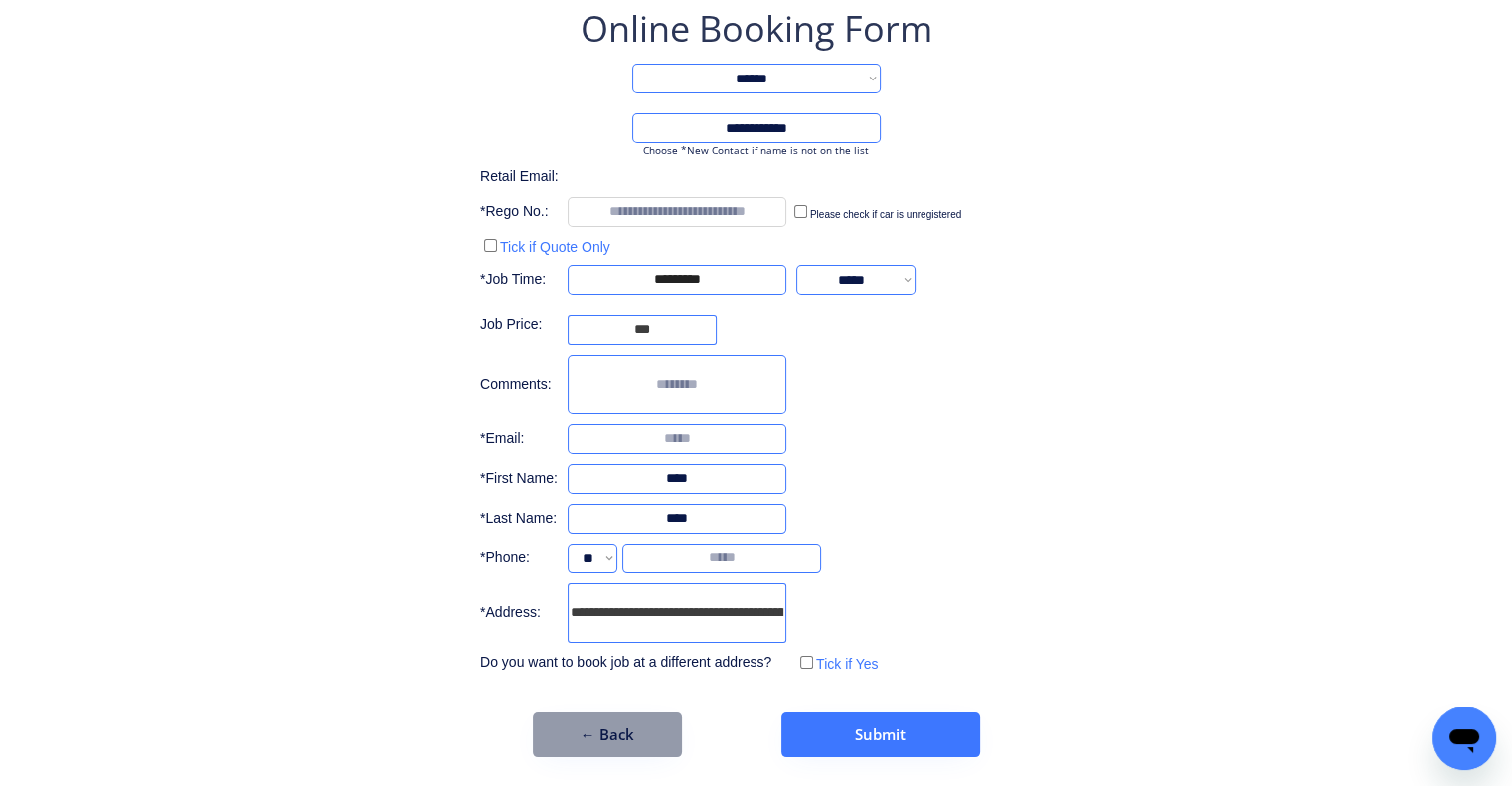 click on "**********" at bounding box center (756, 381) 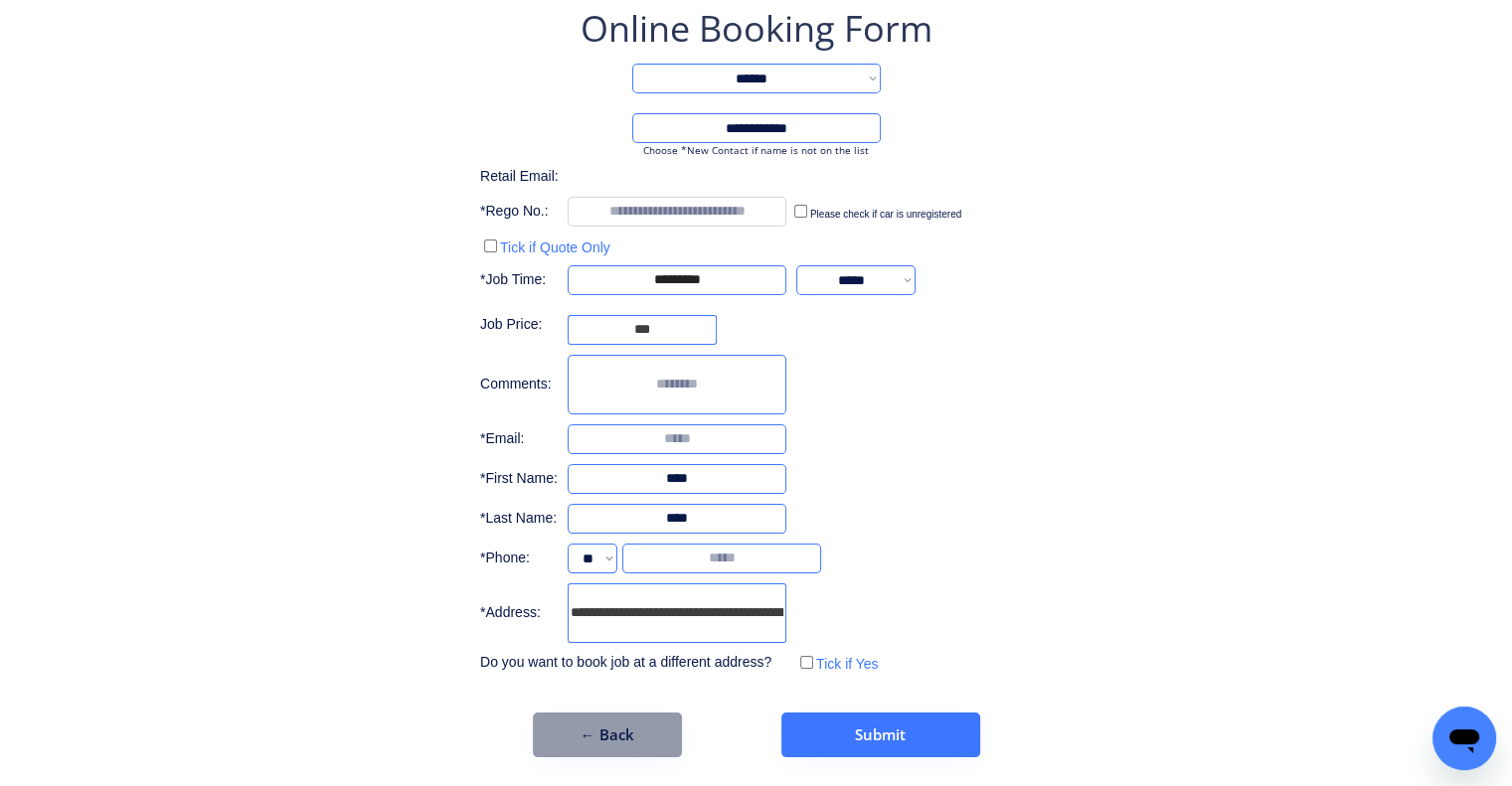 click at bounding box center (722, 558) 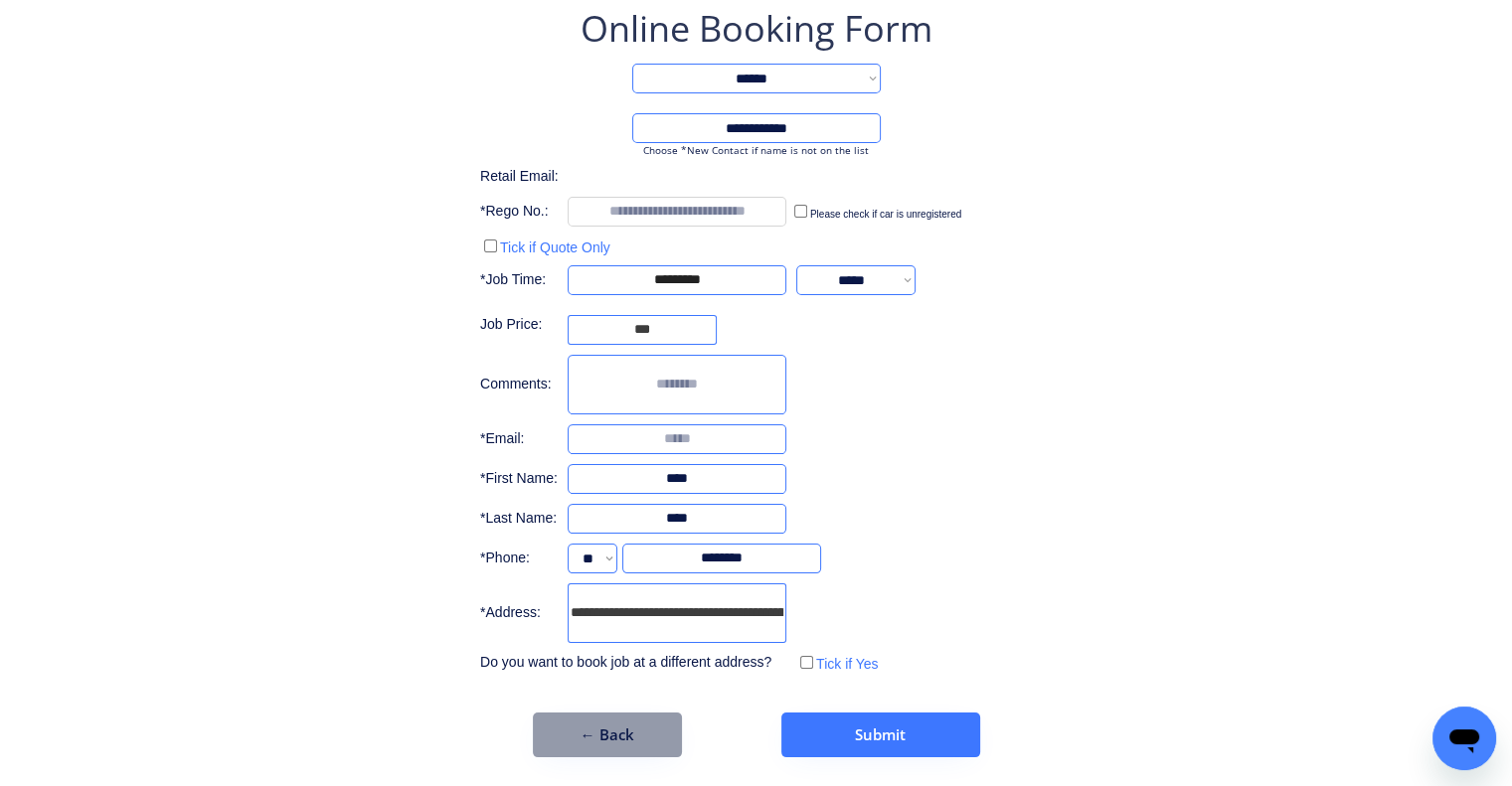click on "**********" at bounding box center [756, 381] 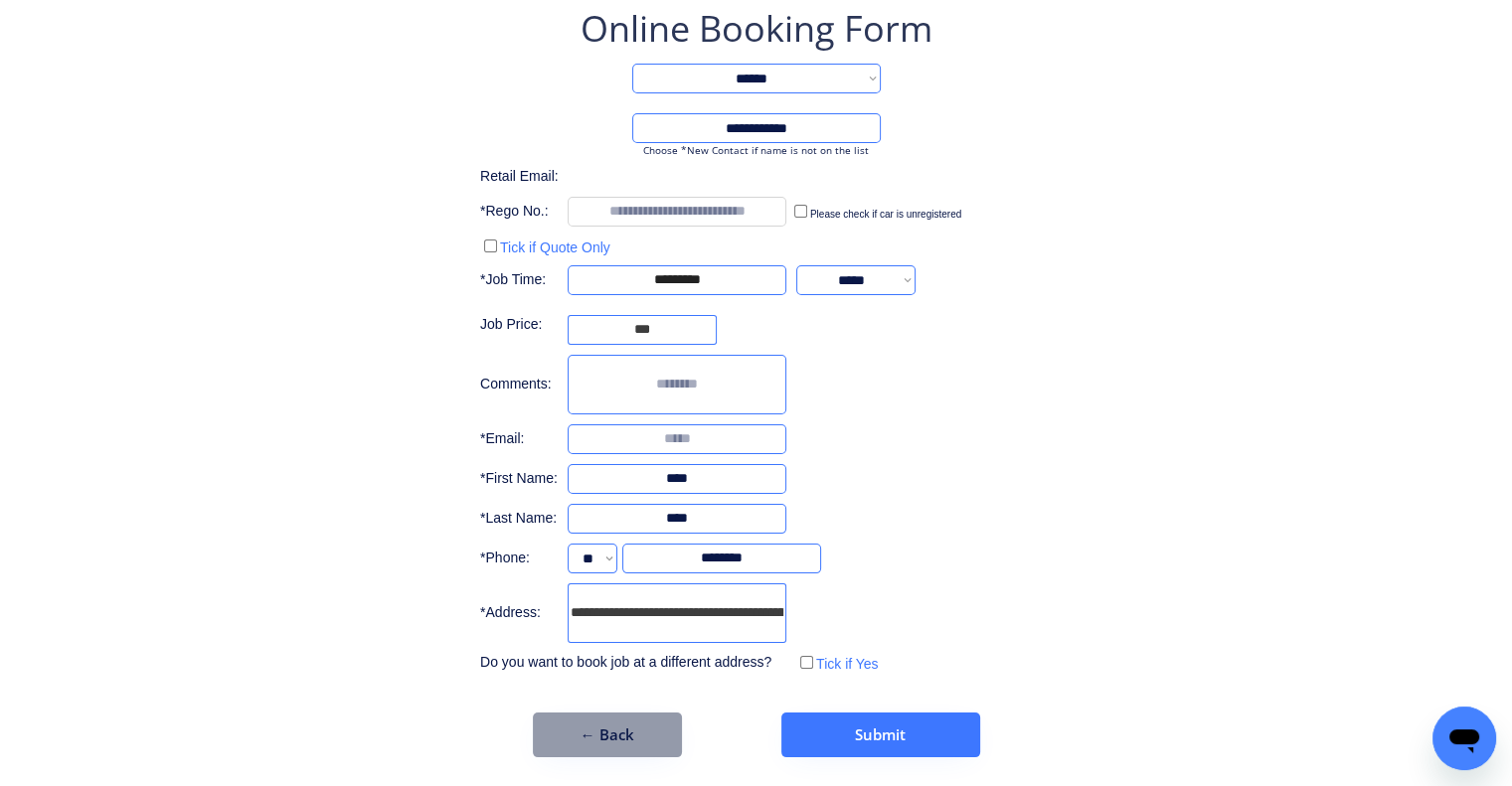 click on "**********" at bounding box center [756, 381] 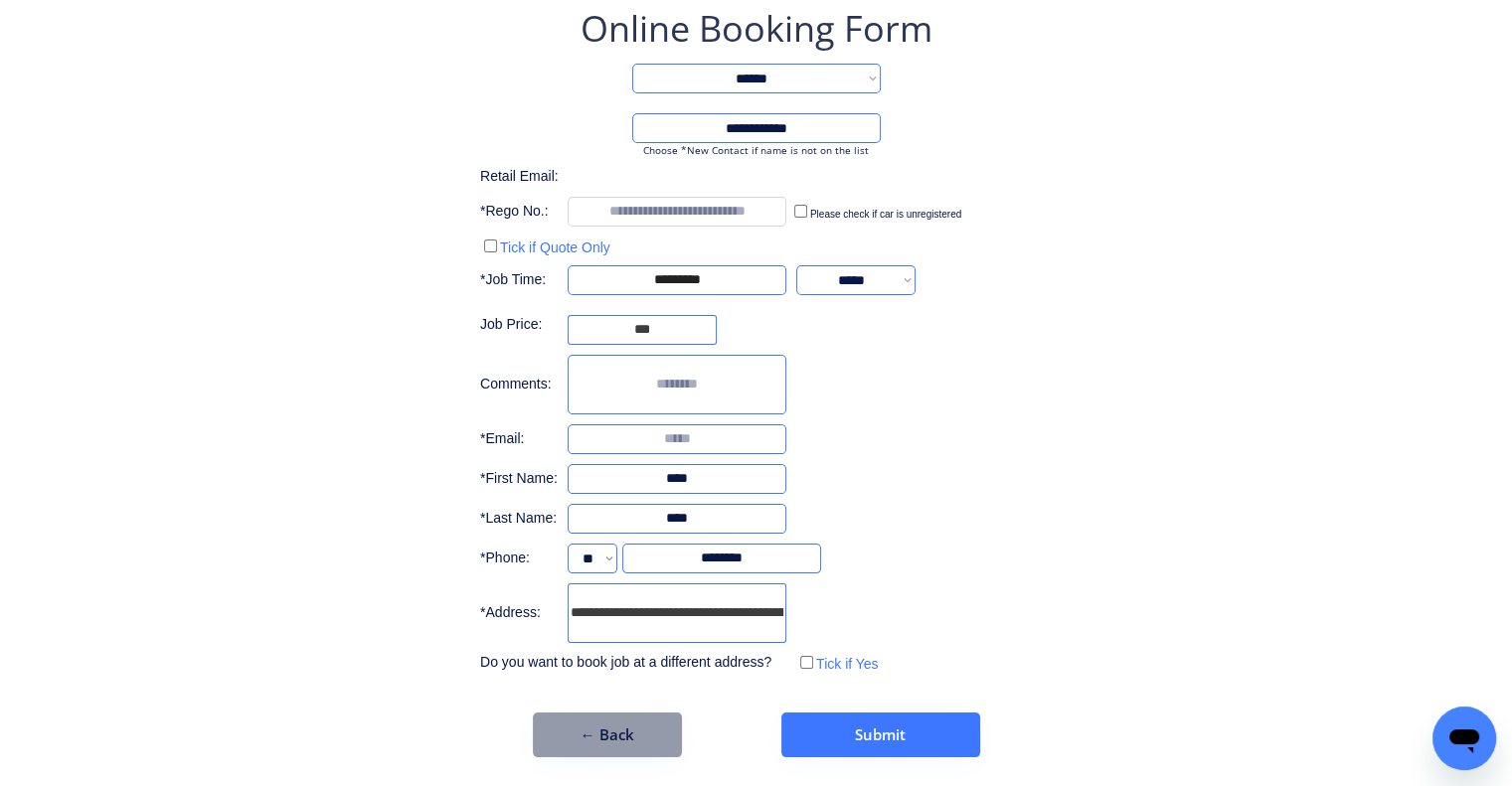 click on "**********" at bounding box center [756, 381] 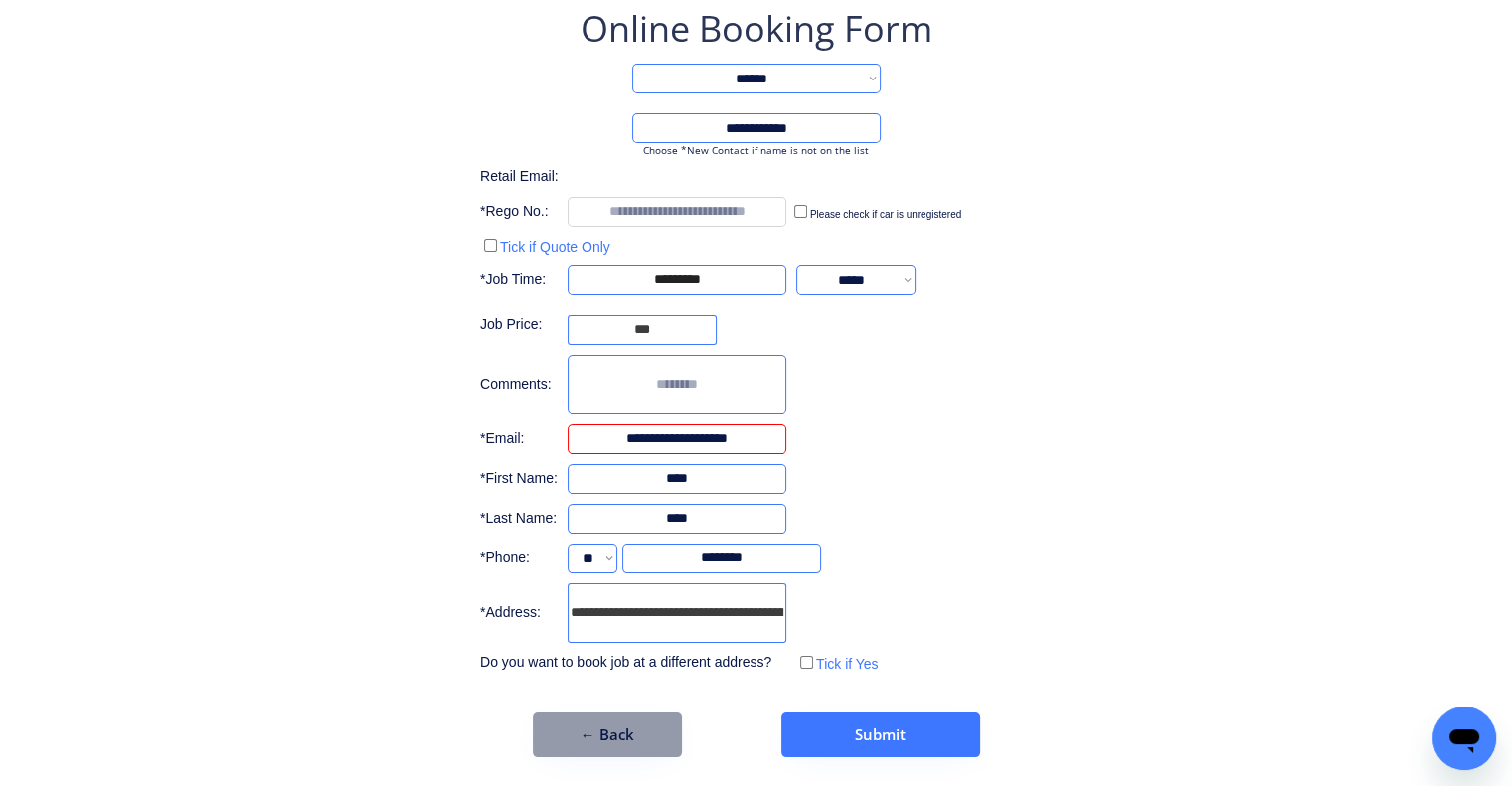 type on "**********" 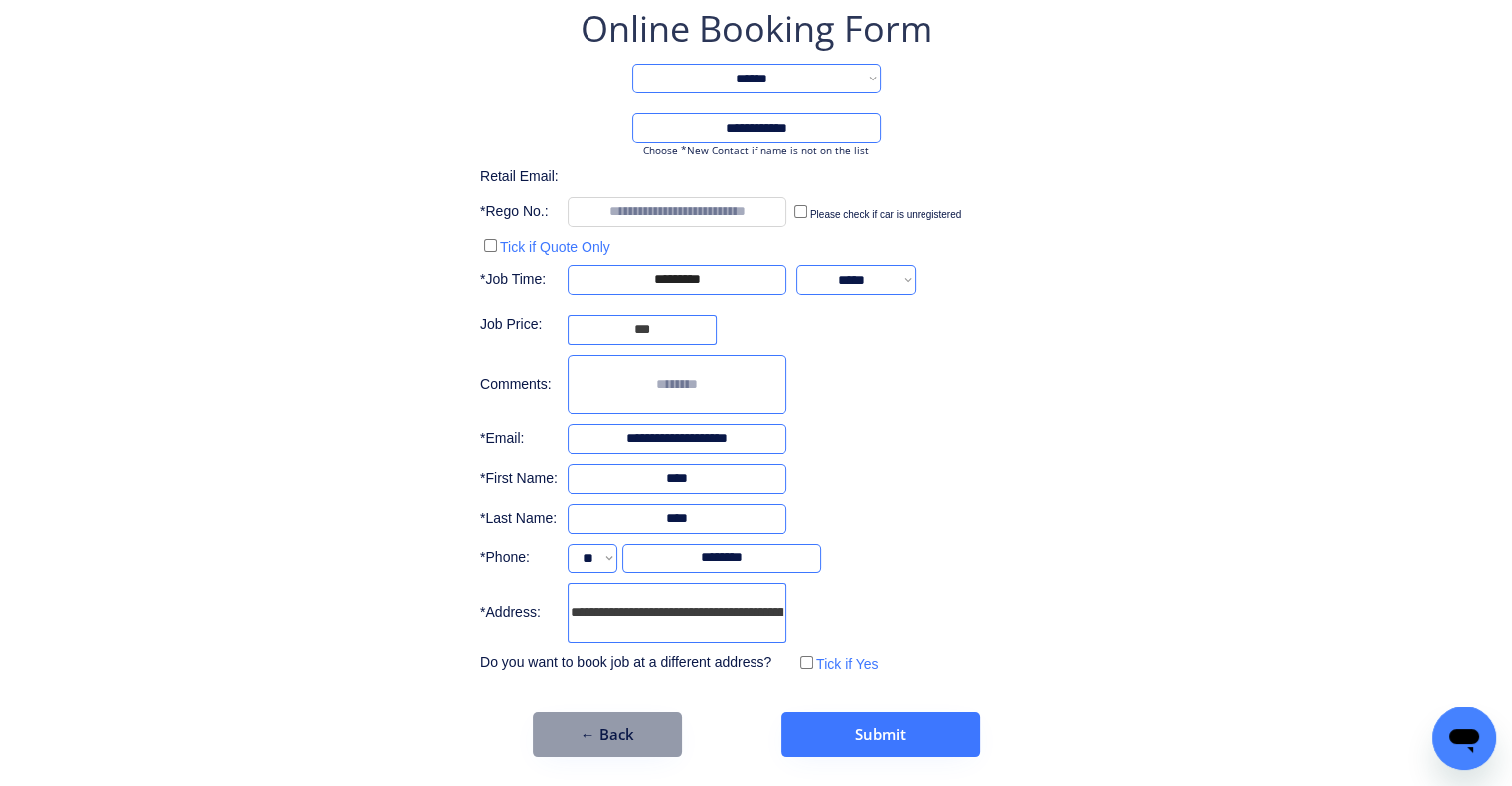click on "**********" at bounding box center (756, 381) 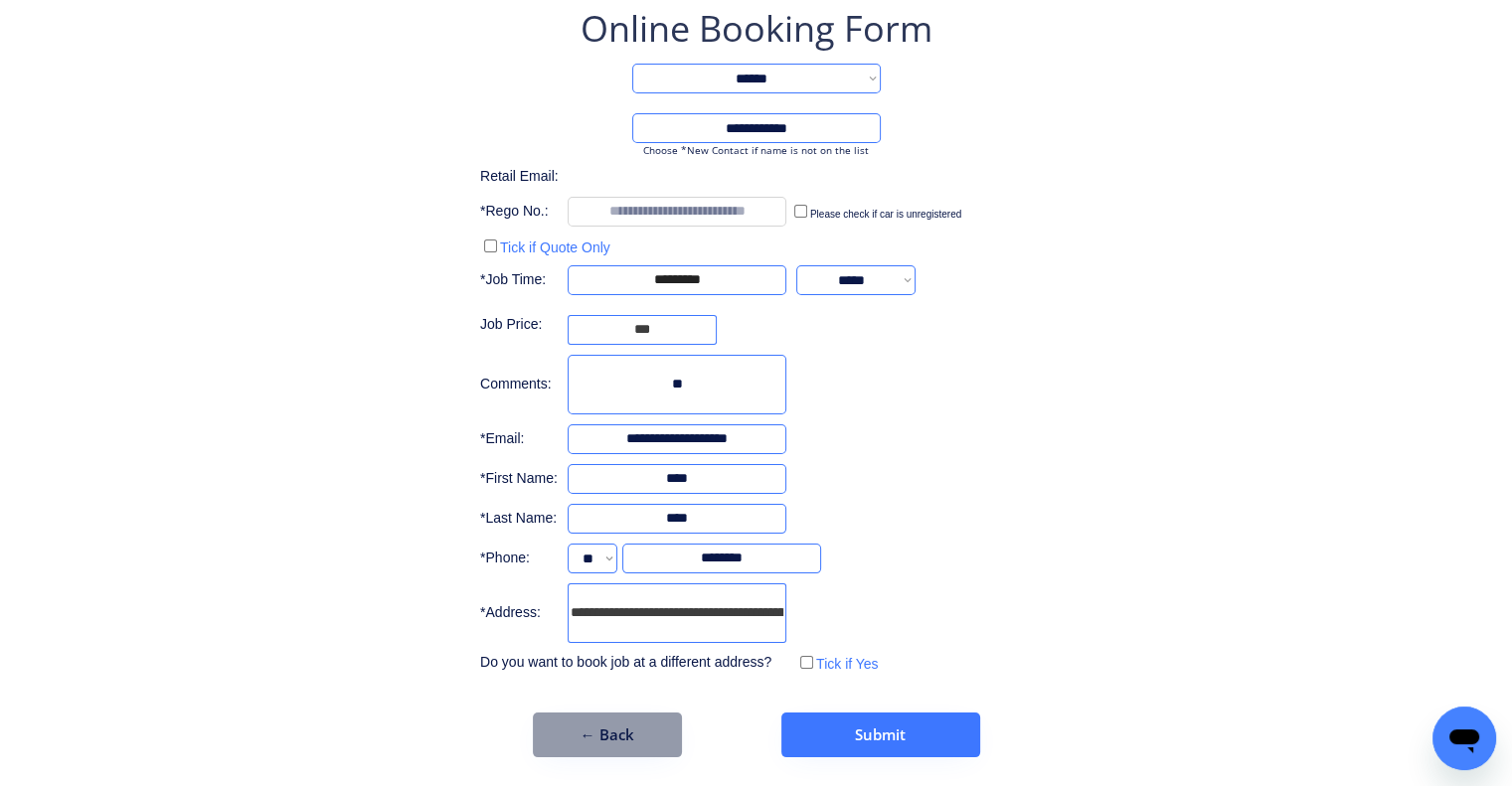 type on "*" 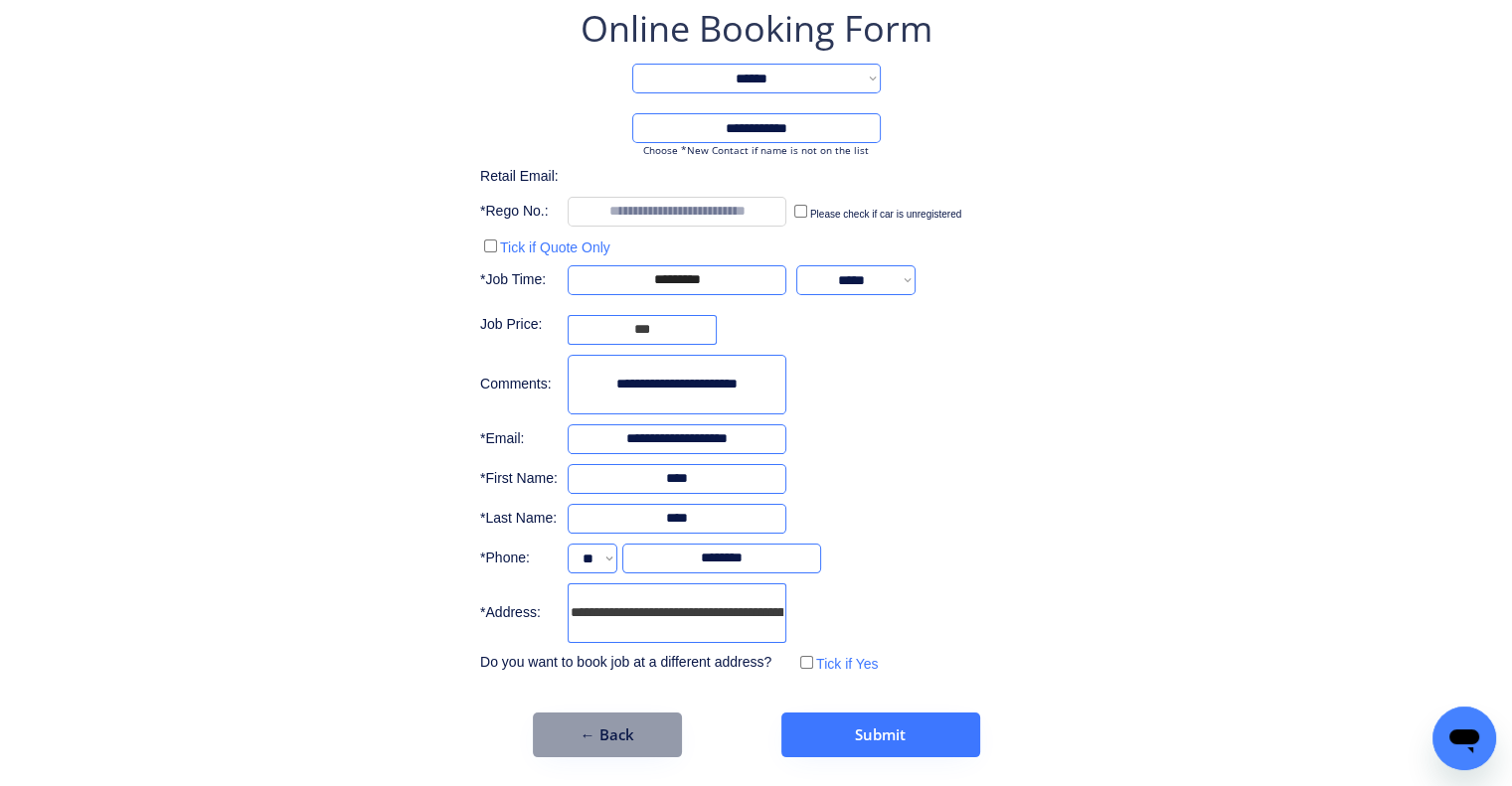 type on "**********" 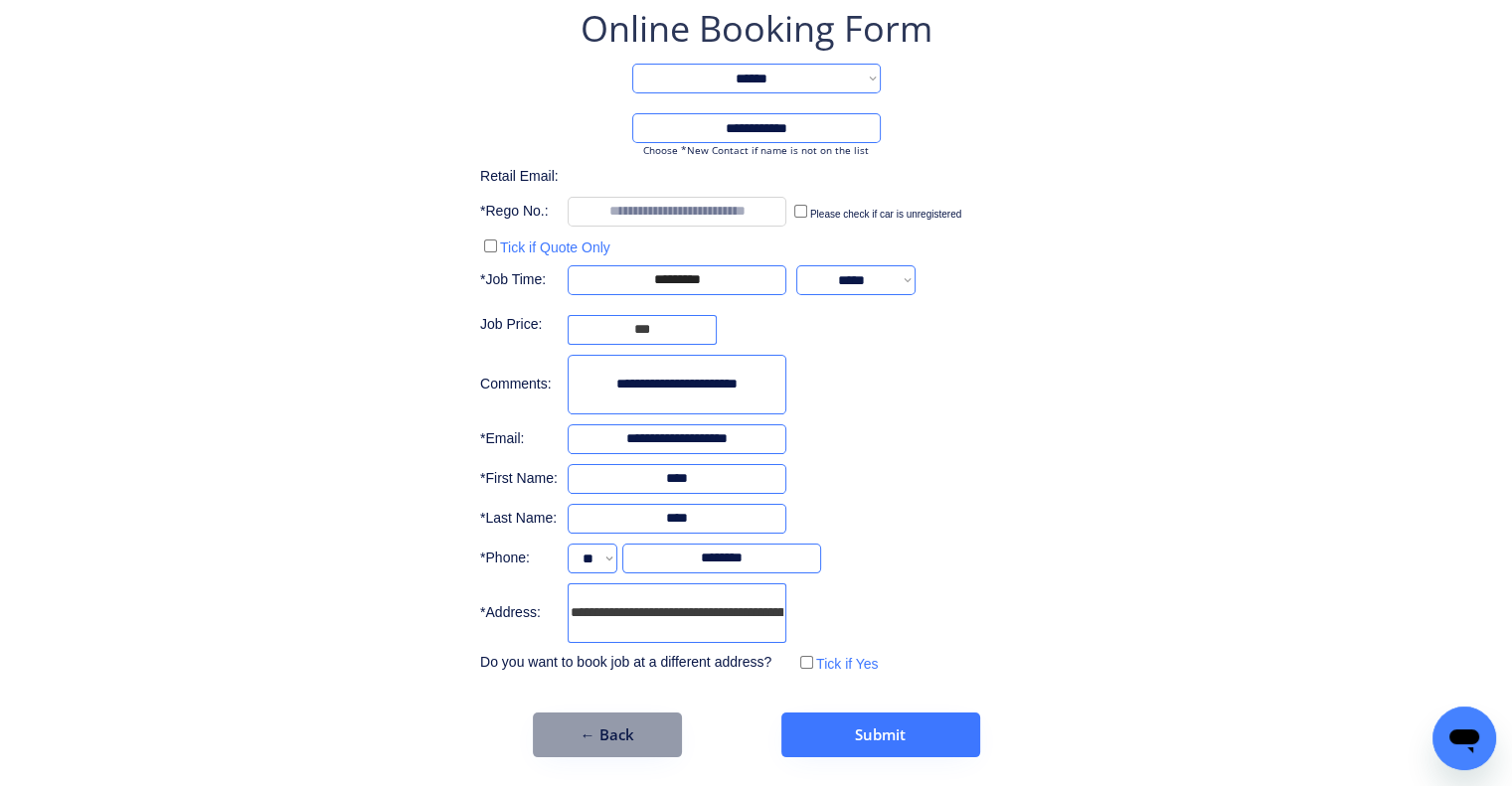 click on "**********" at bounding box center (756, 321) 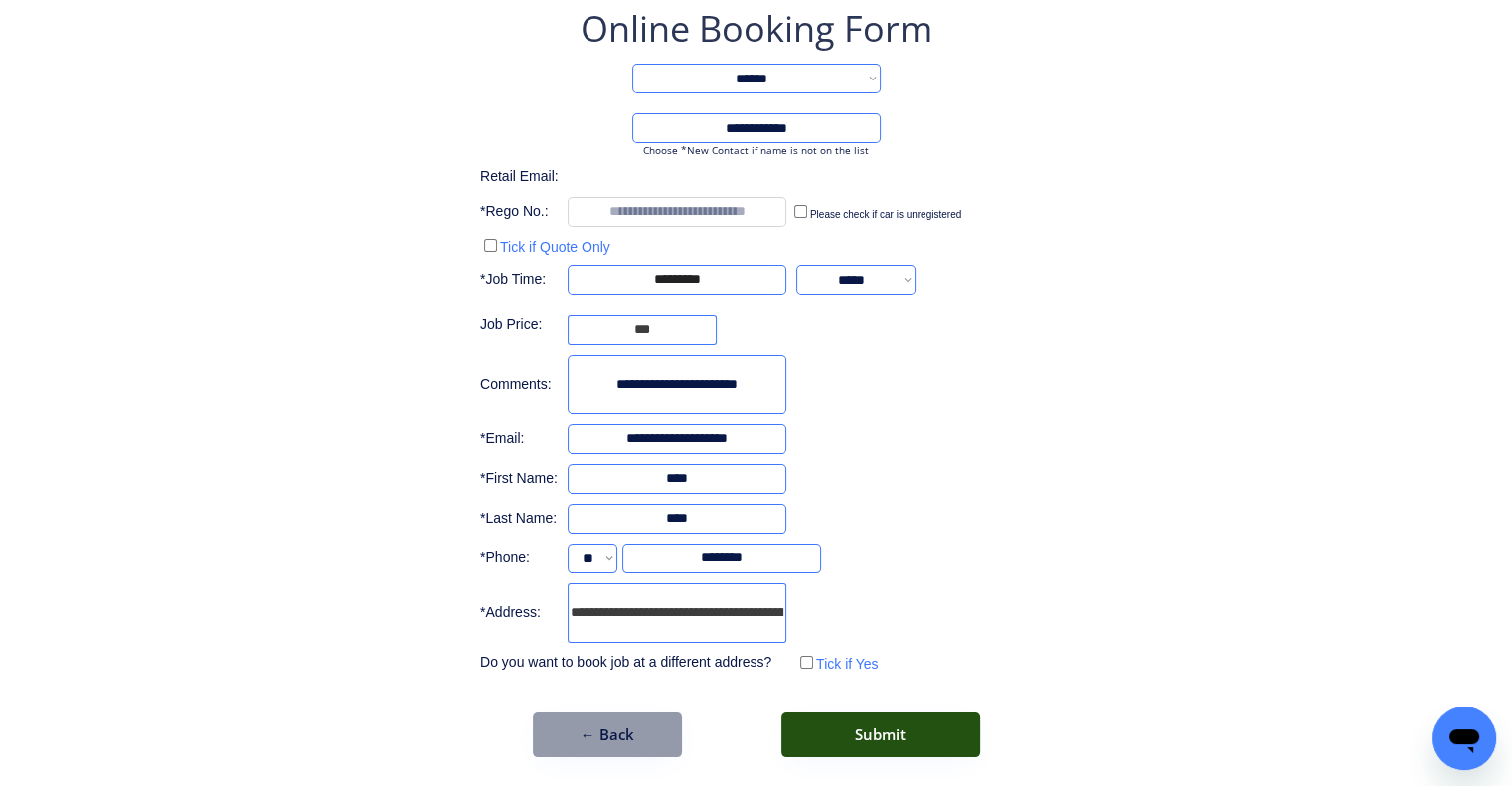 click on "Submit" at bounding box center [881, 734] 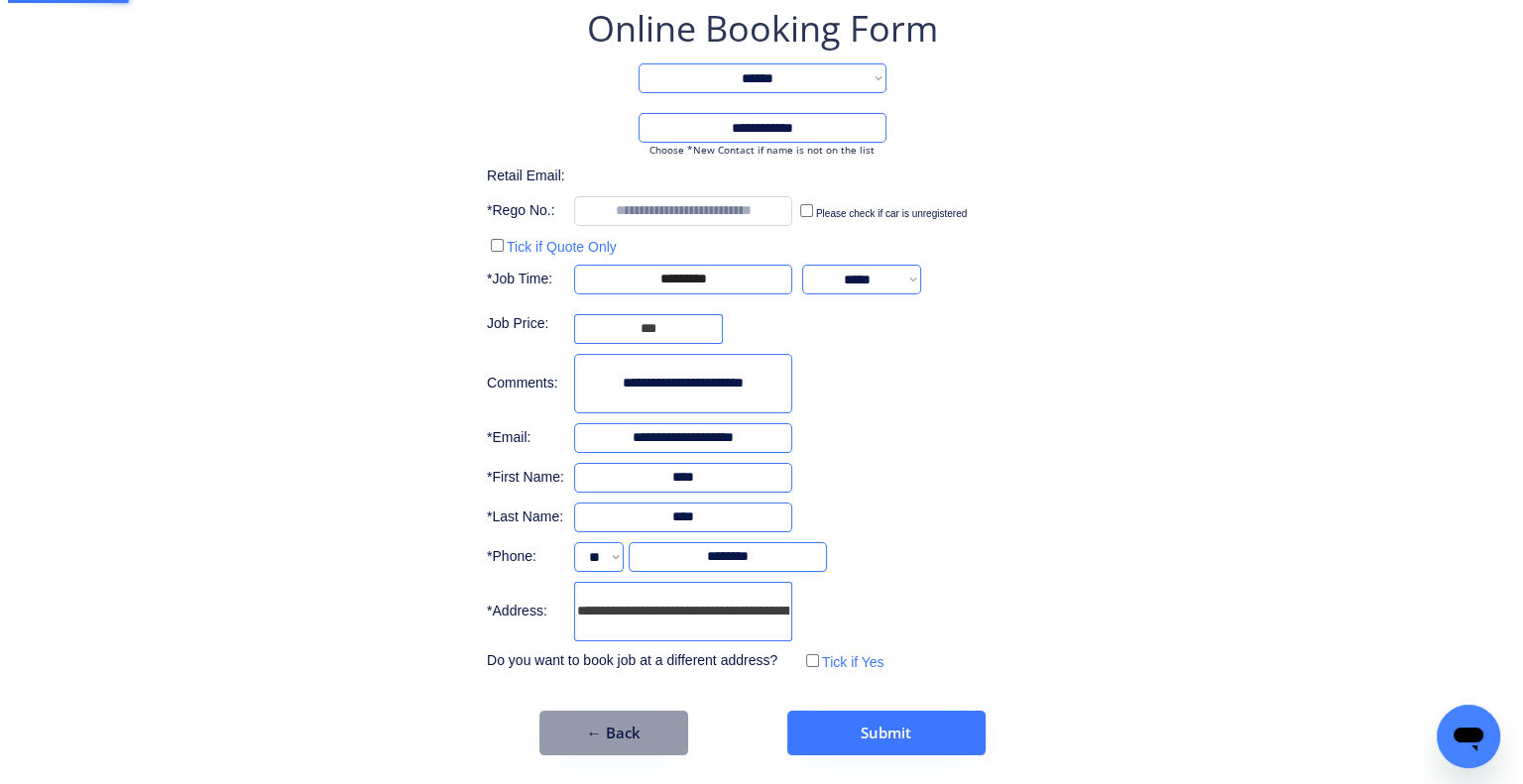 scroll, scrollTop: 0, scrollLeft: 0, axis: both 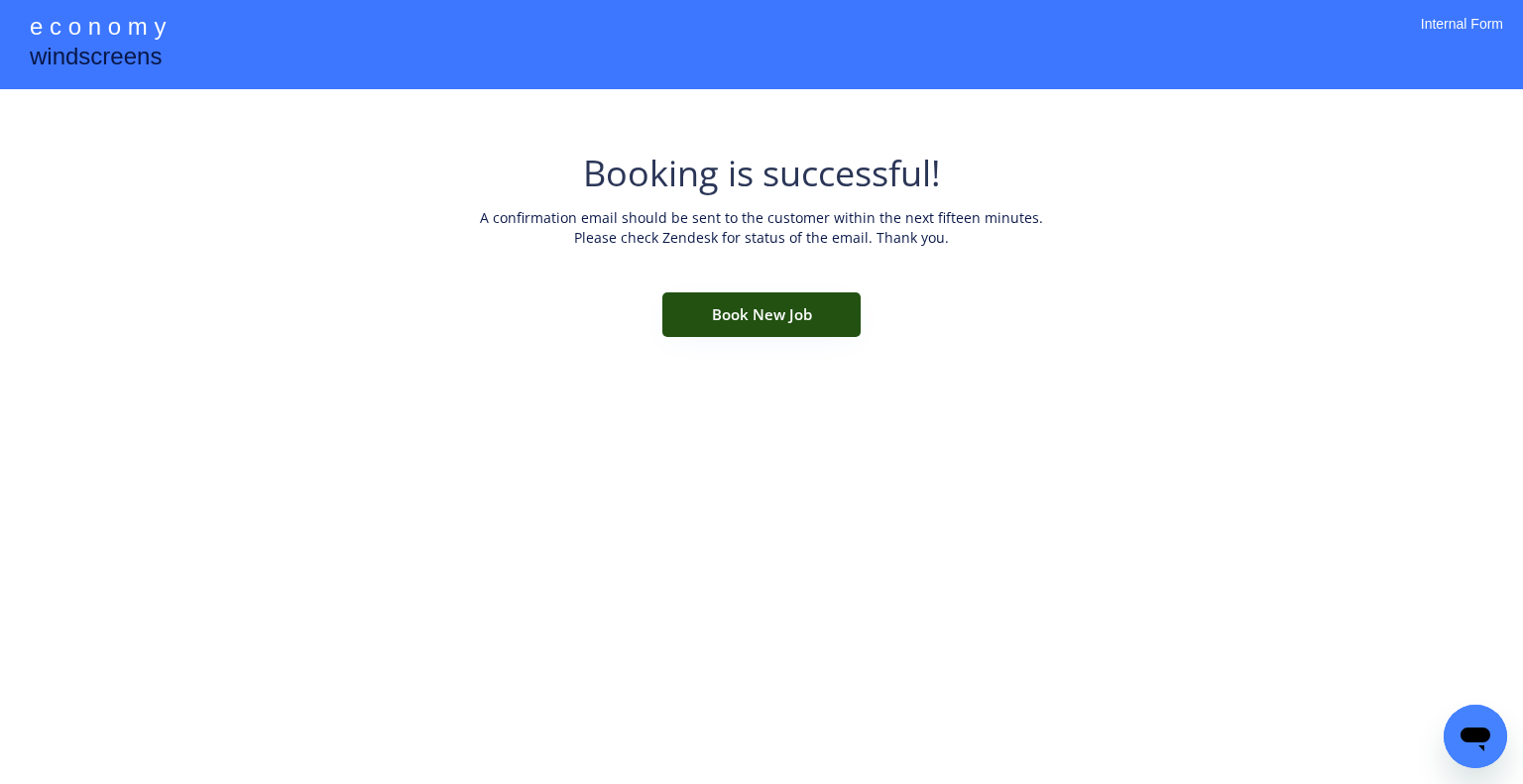 drag, startPoint x: 796, startPoint y: 319, endPoint x: 709, endPoint y: 39, distance: 293.20471 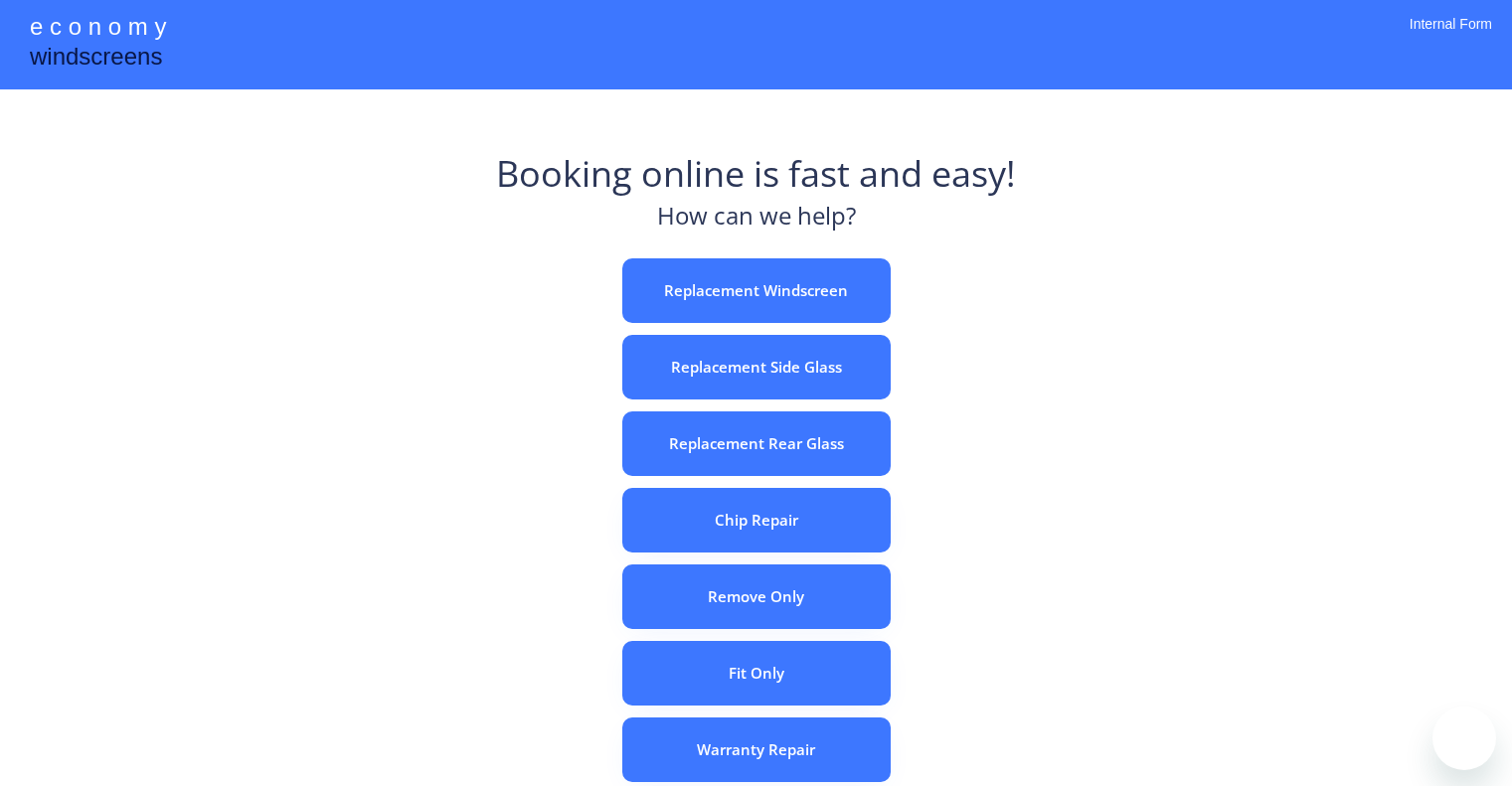 scroll, scrollTop: 0, scrollLeft: 0, axis: both 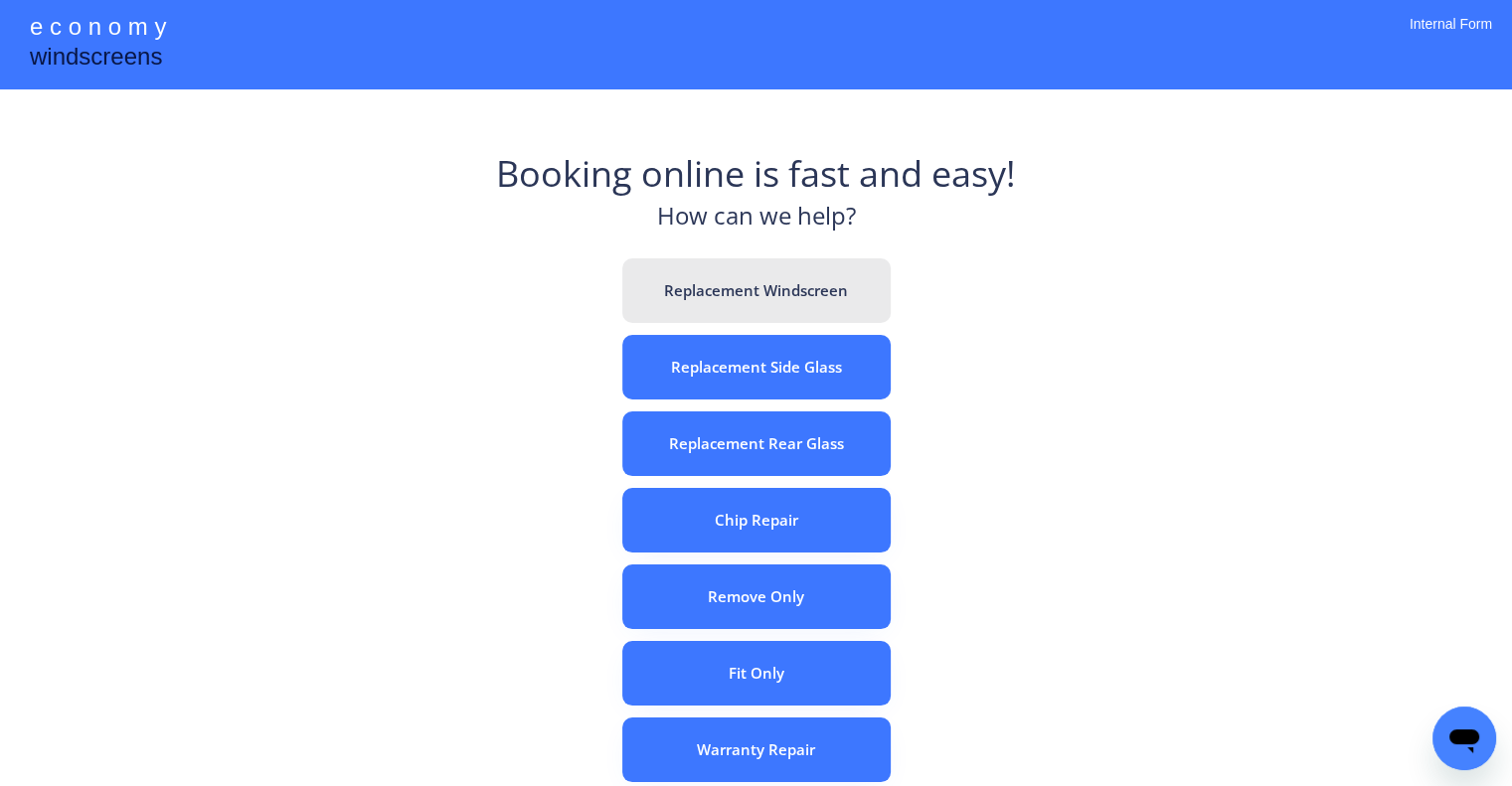 click on "Replacement Windscreen" at bounding box center (756, 290) 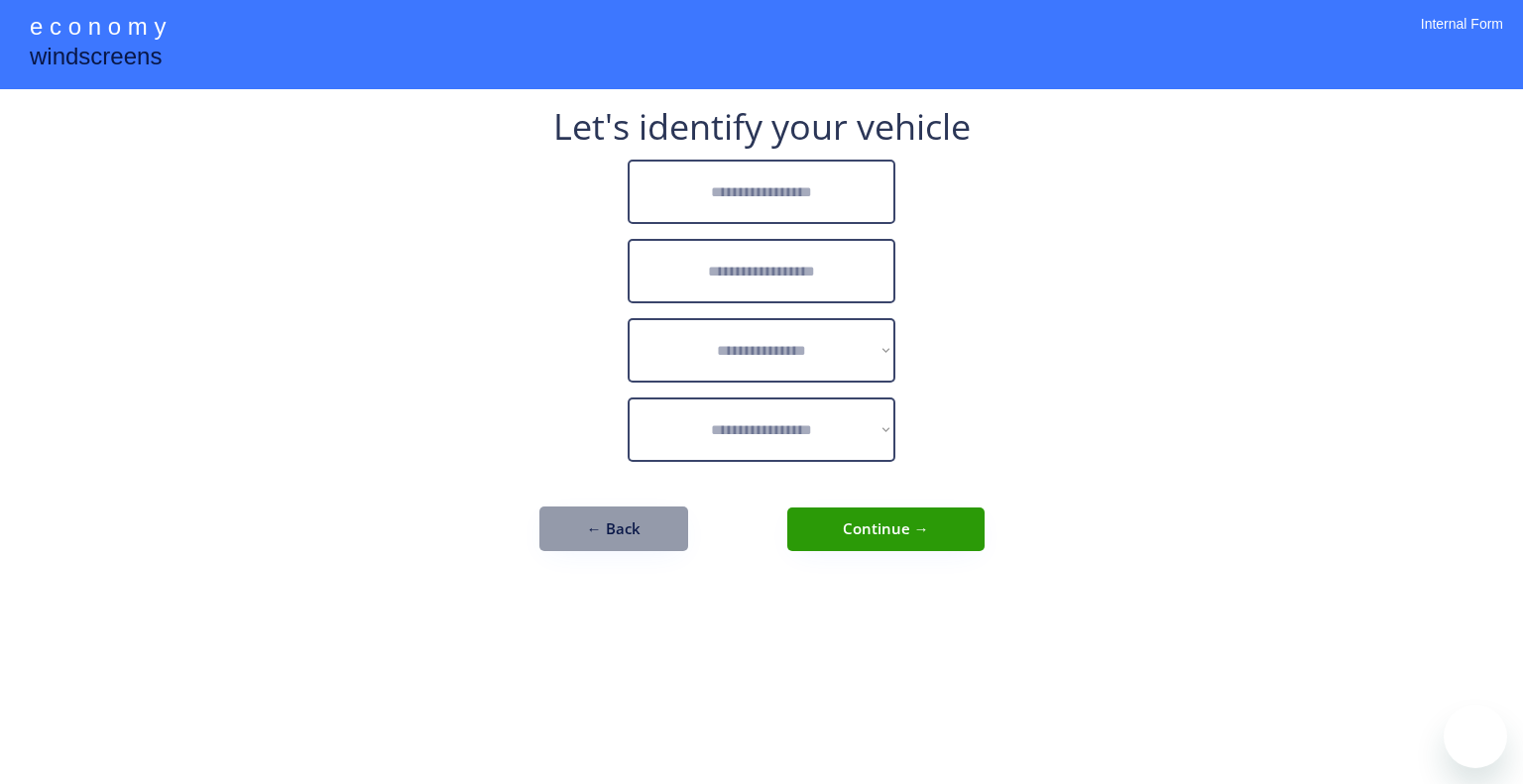 scroll, scrollTop: 0, scrollLeft: 0, axis: both 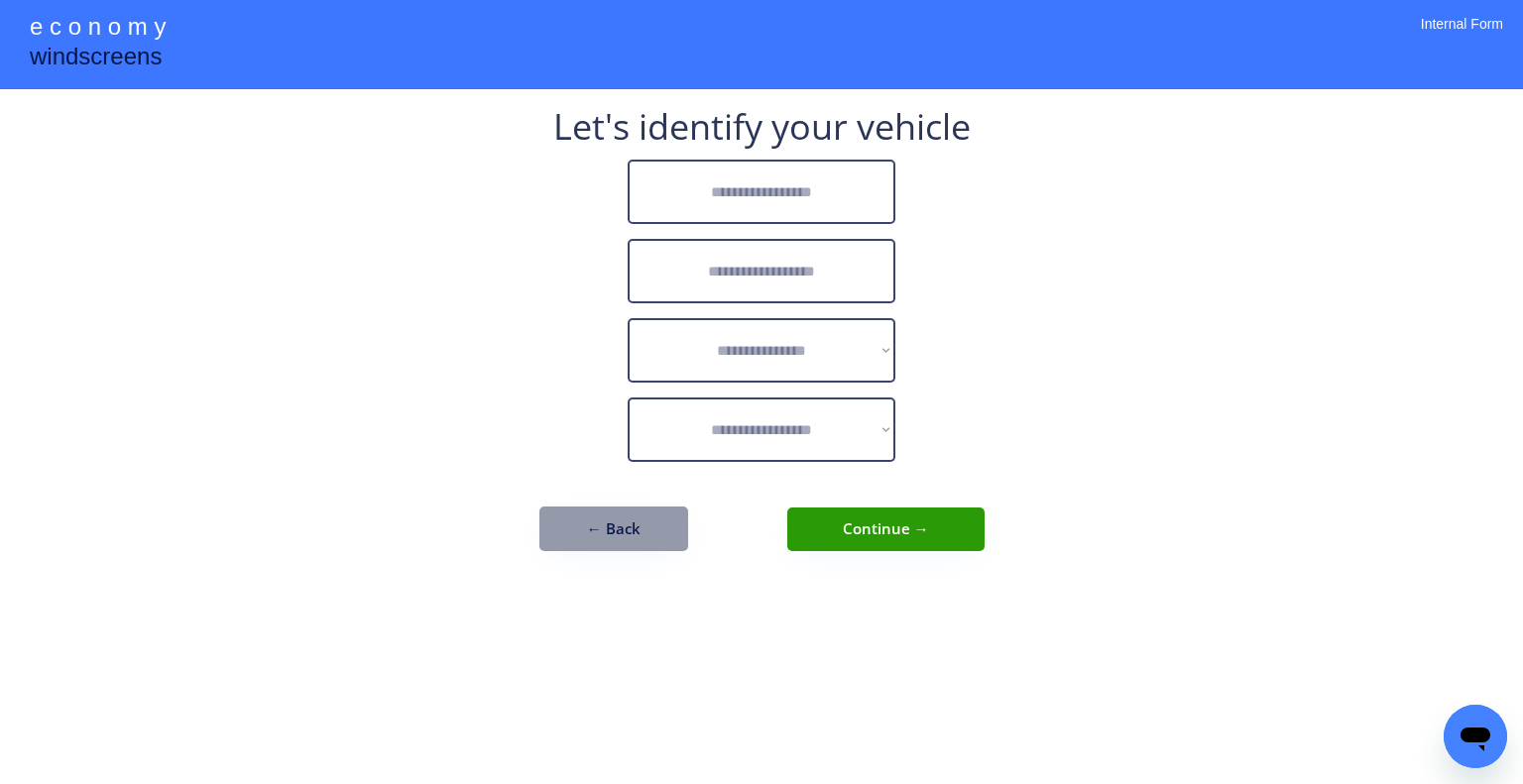 click at bounding box center (762, 191) 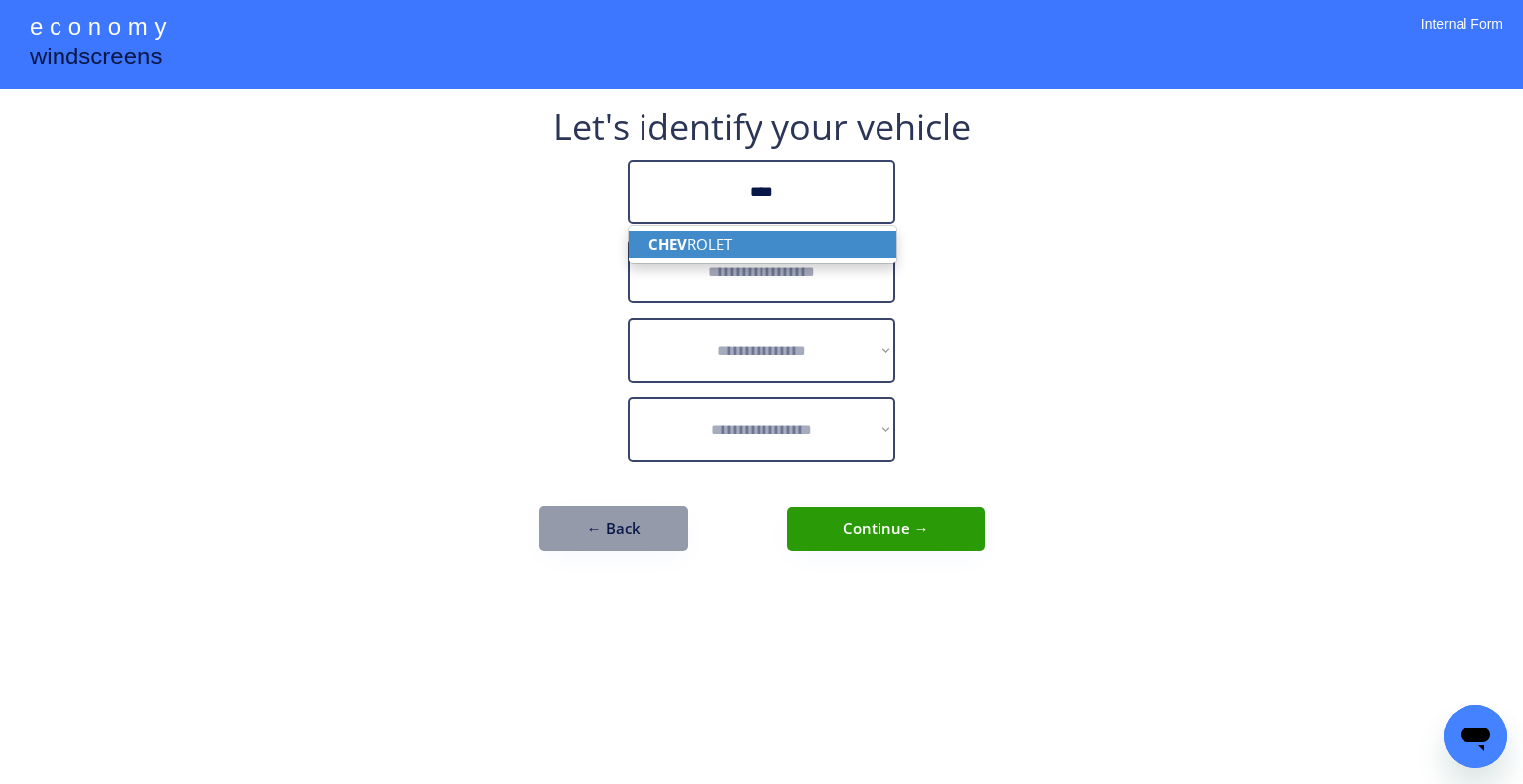 click on "CHEV ROLET" at bounding box center [762, 244] 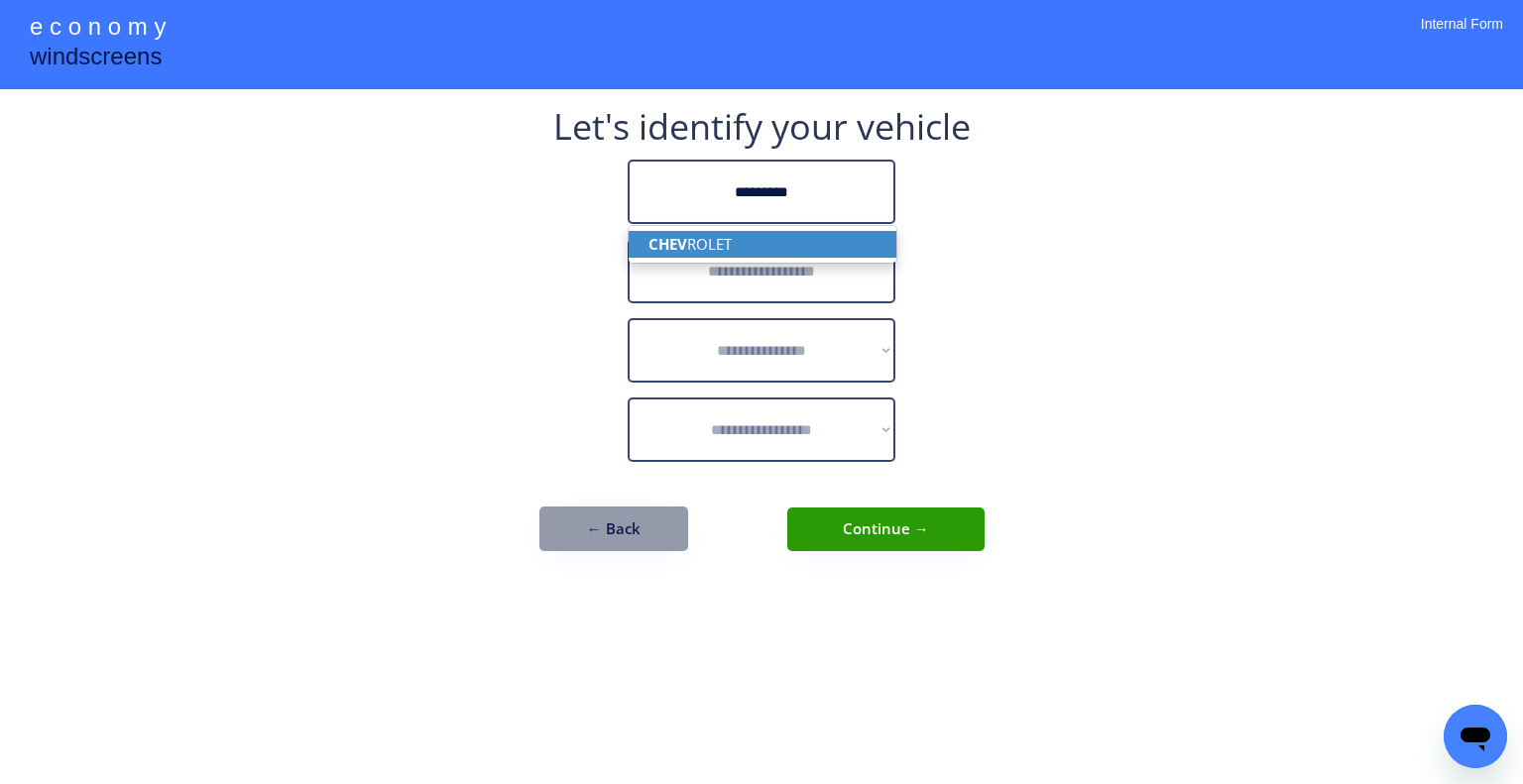 type on "*********" 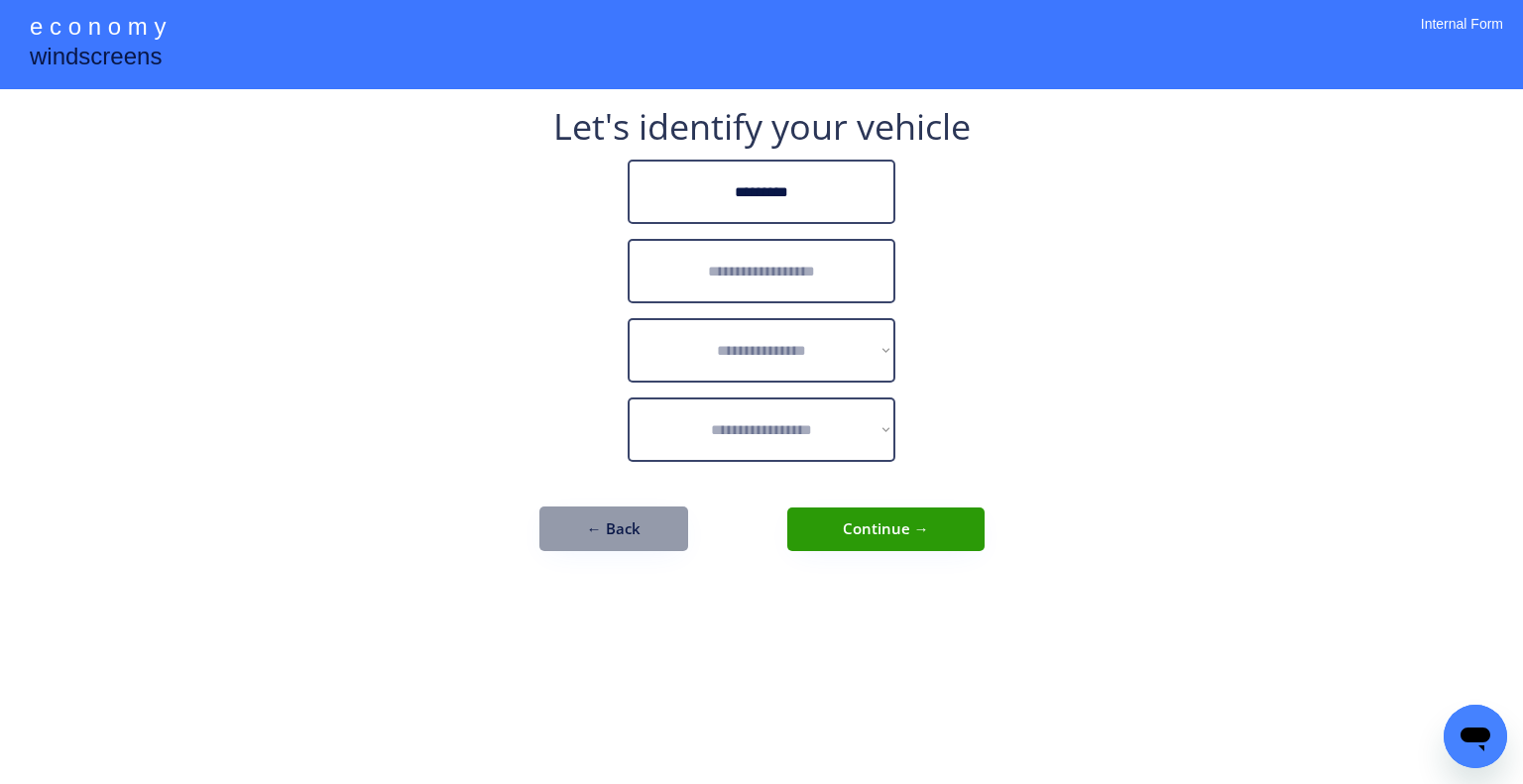 click at bounding box center [762, 271] 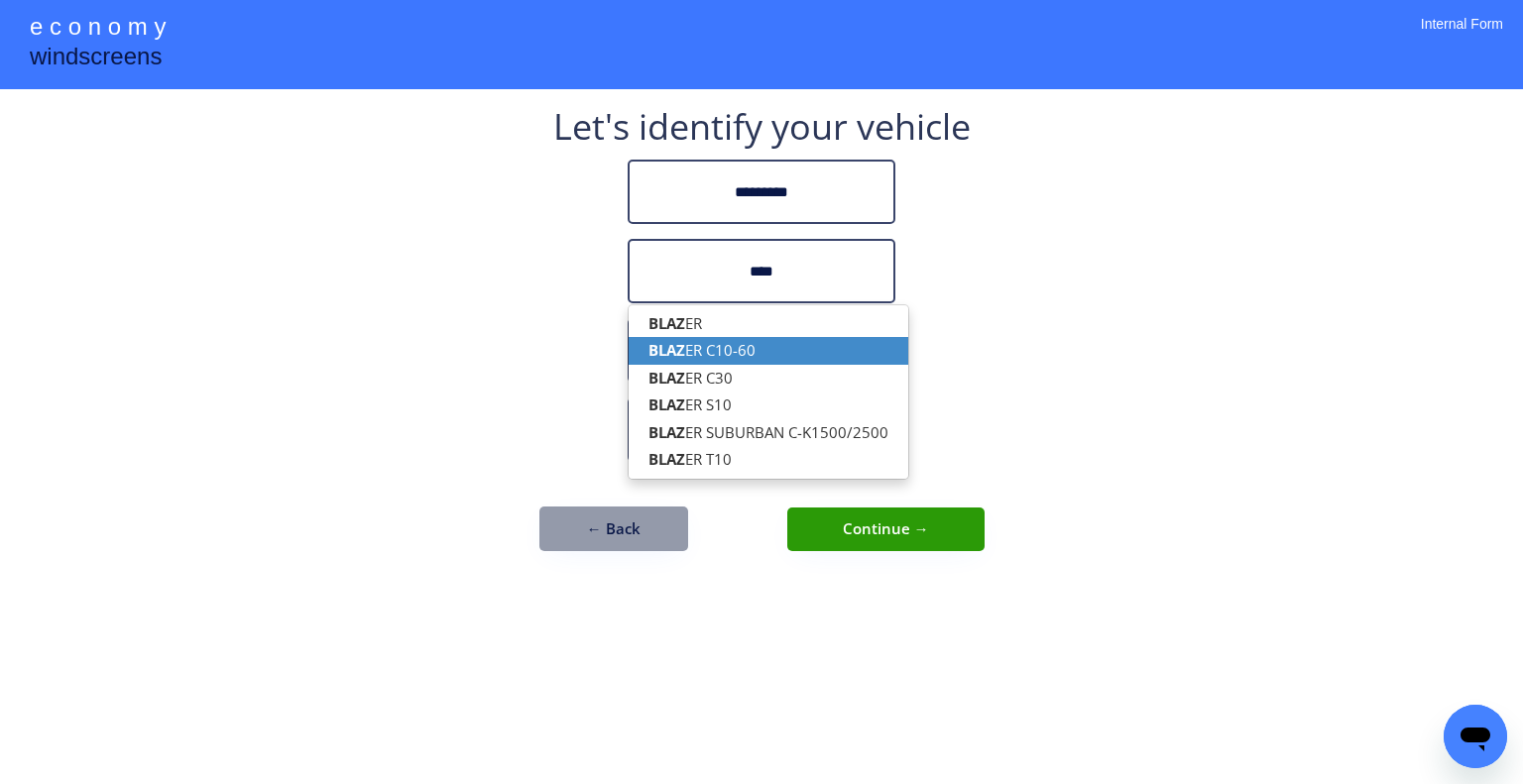 drag, startPoint x: 792, startPoint y: 344, endPoint x: 846, endPoint y: 315, distance: 61.294372 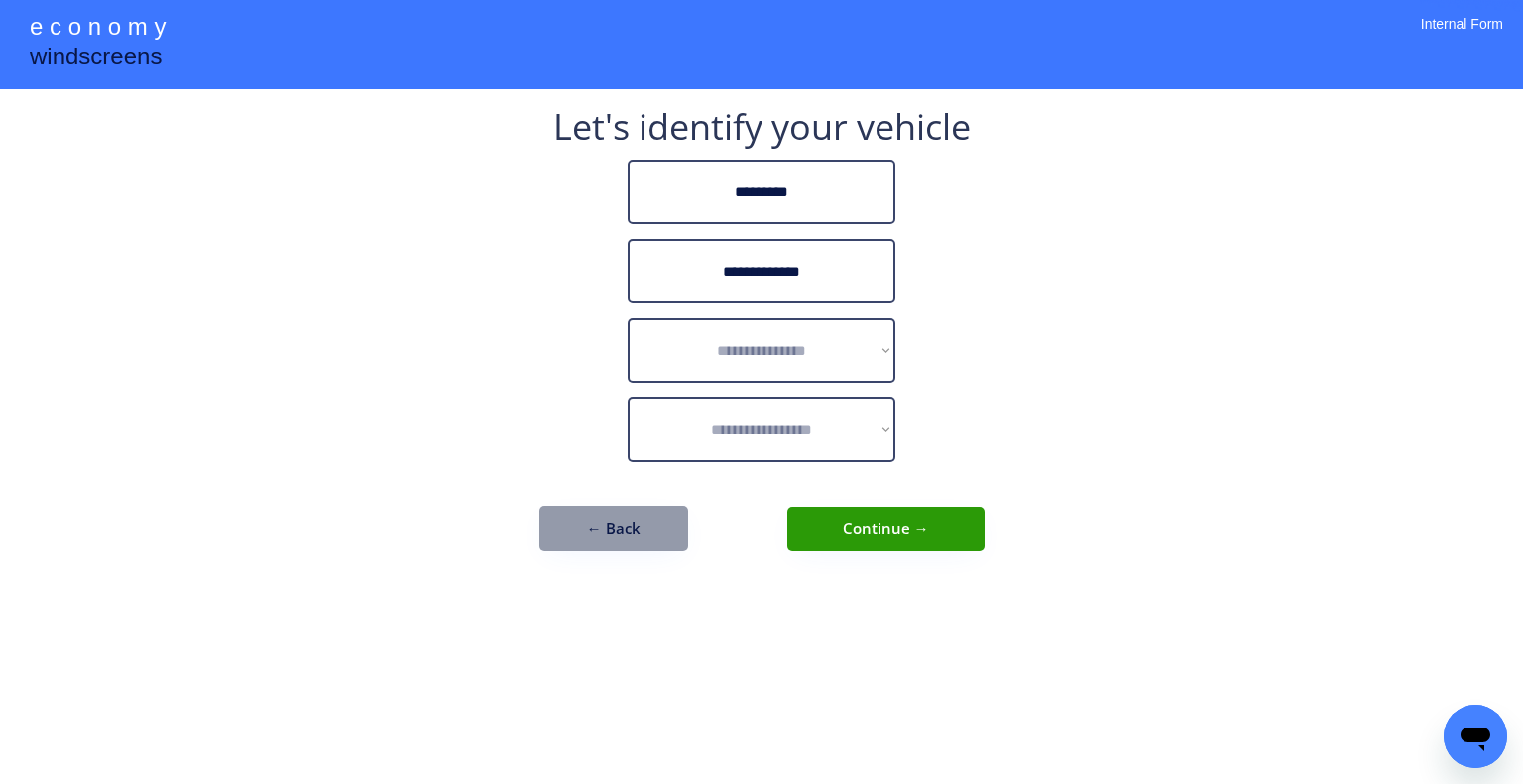 click on "**********" at bounding box center [762, 271] 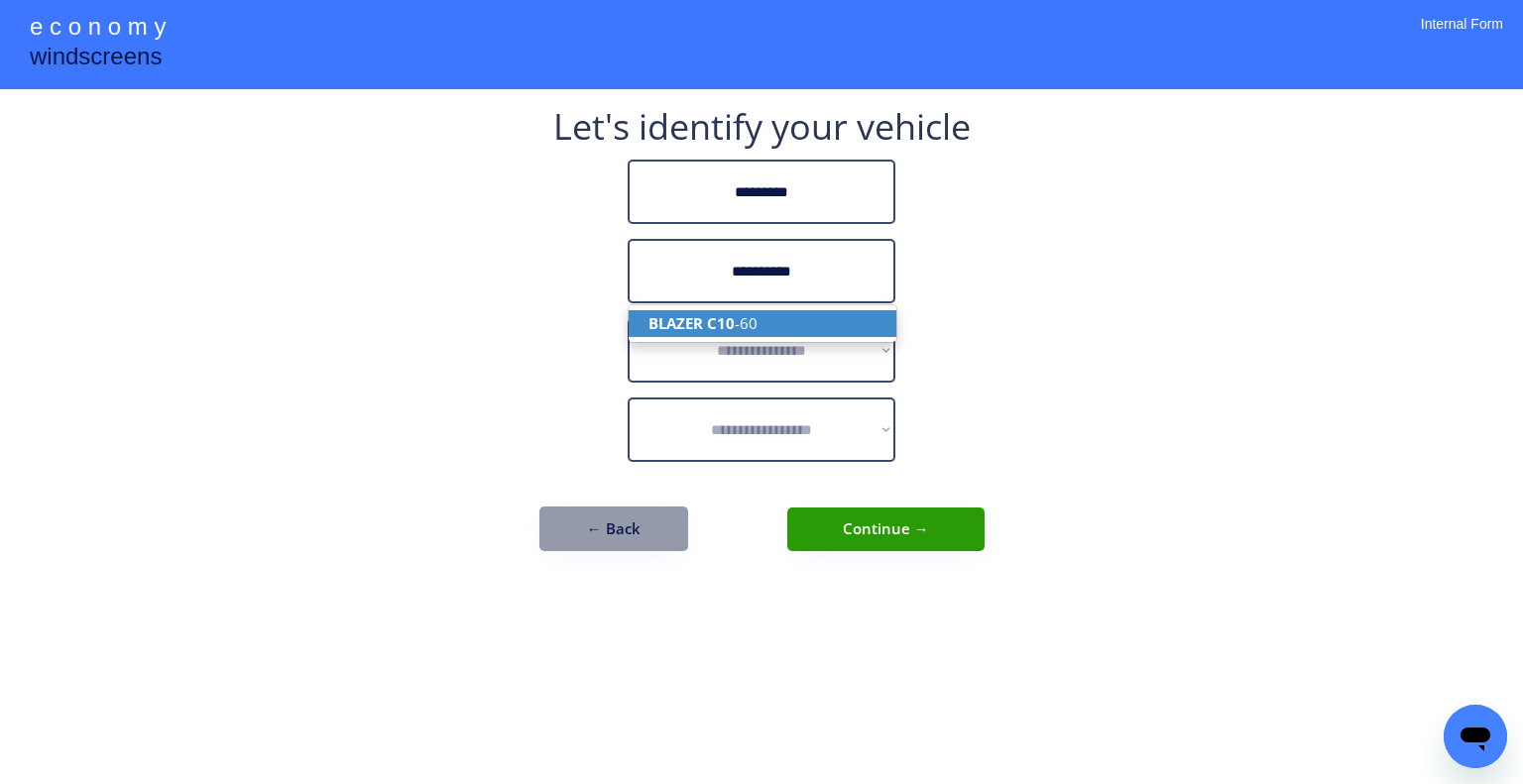 click on "BLAZER C10 -60" at bounding box center [762, 323] 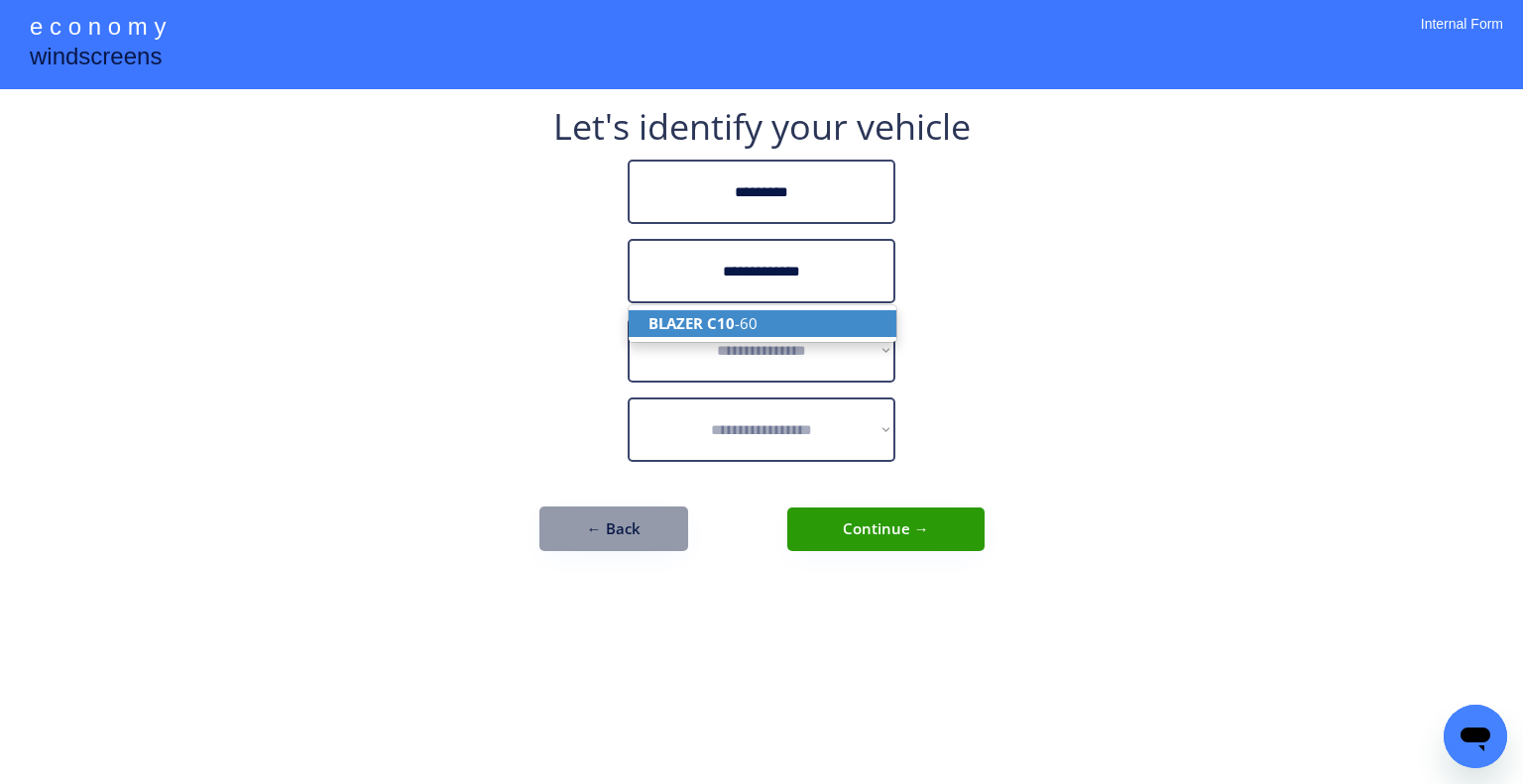type on "**********" 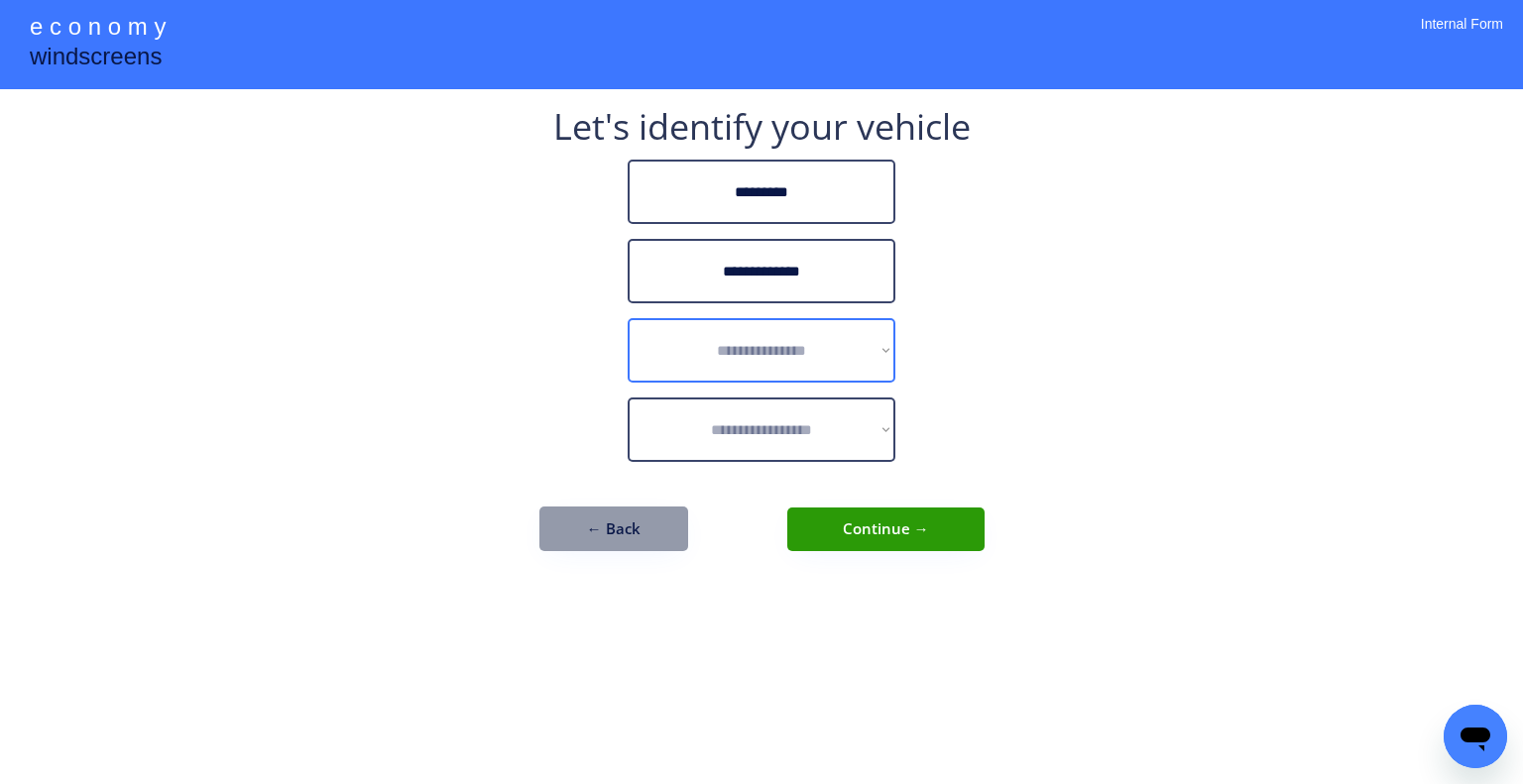 click on "**********" at bounding box center (762, 350) 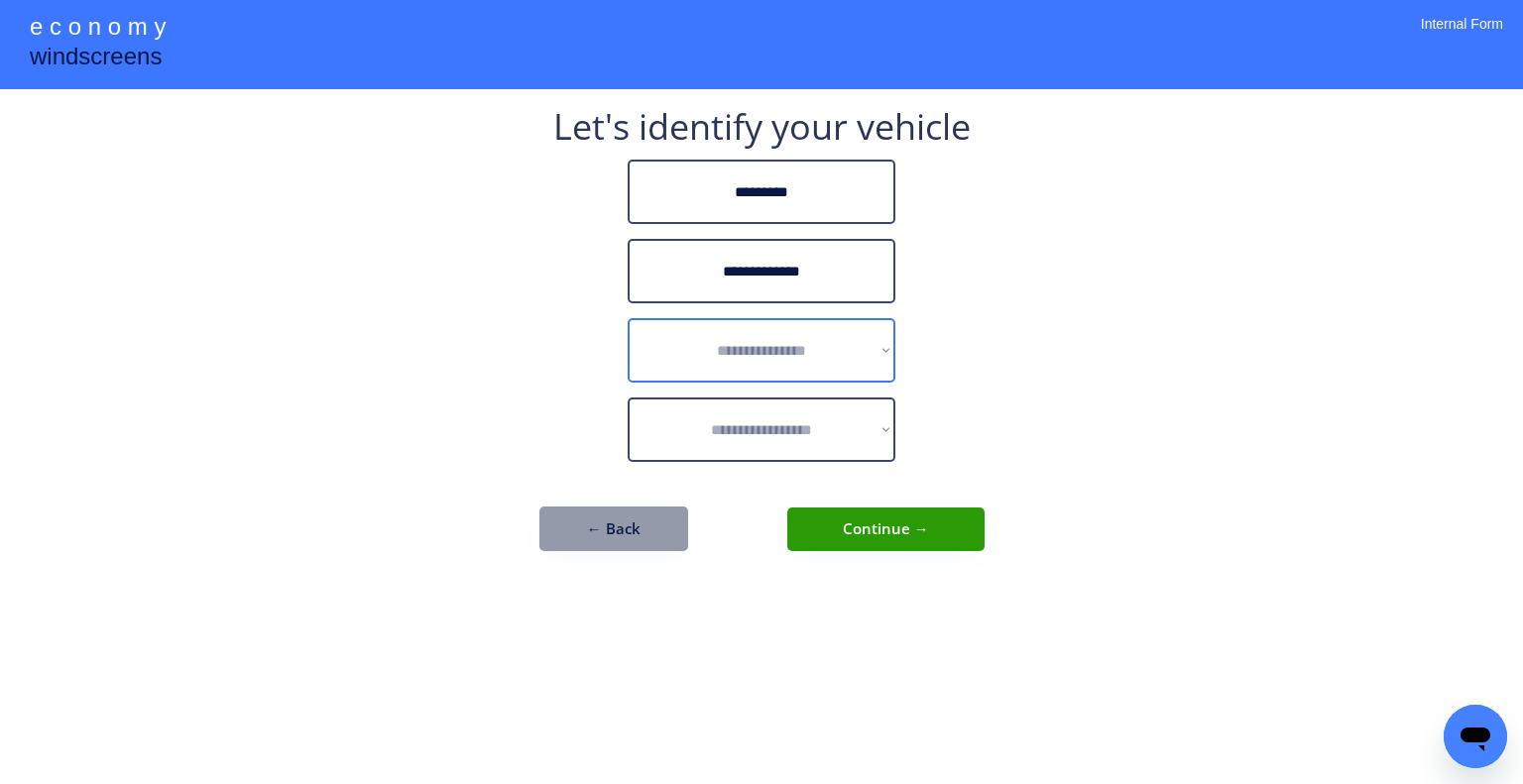 select on "******" 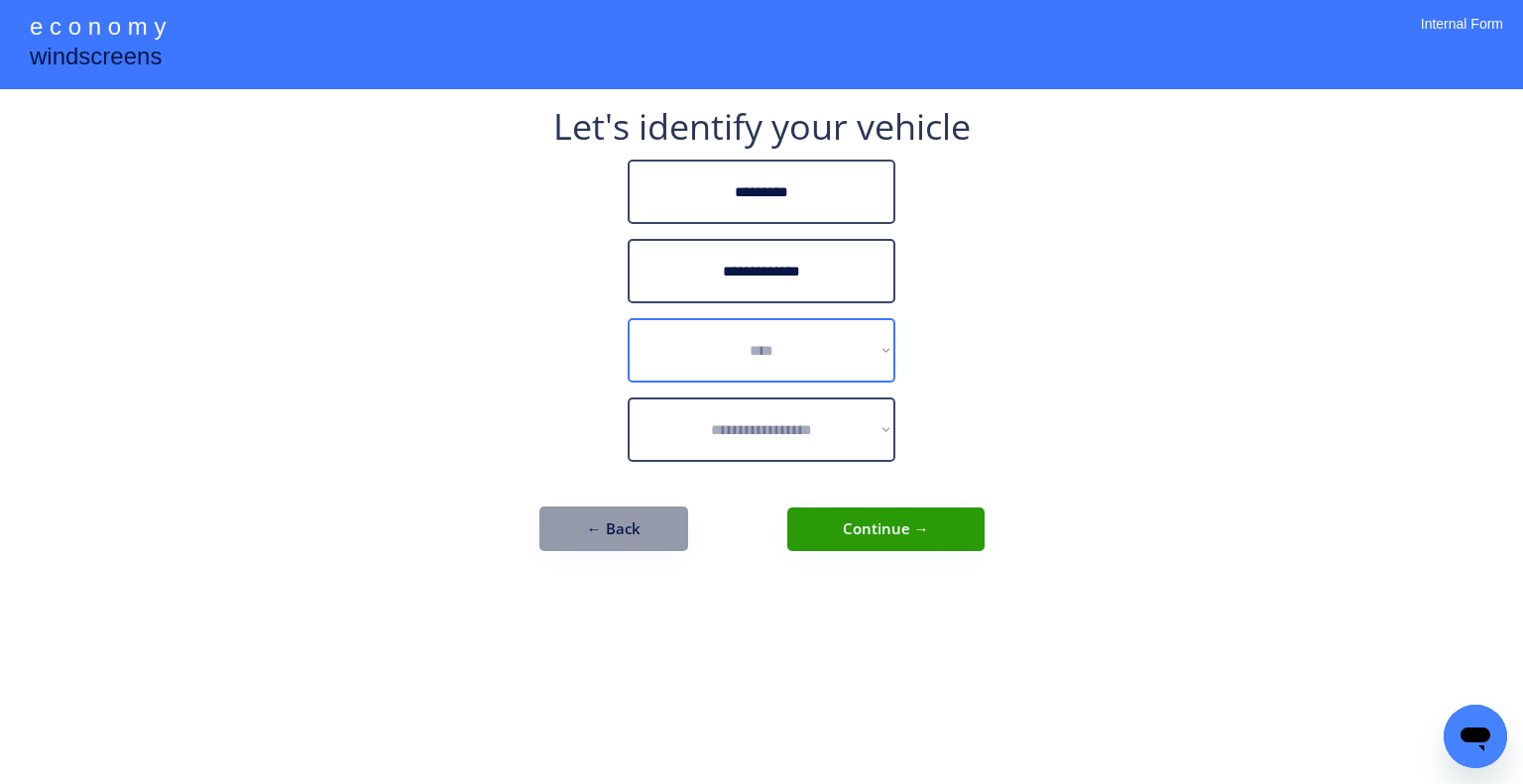 click on "**********" at bounding box center [762, 350] 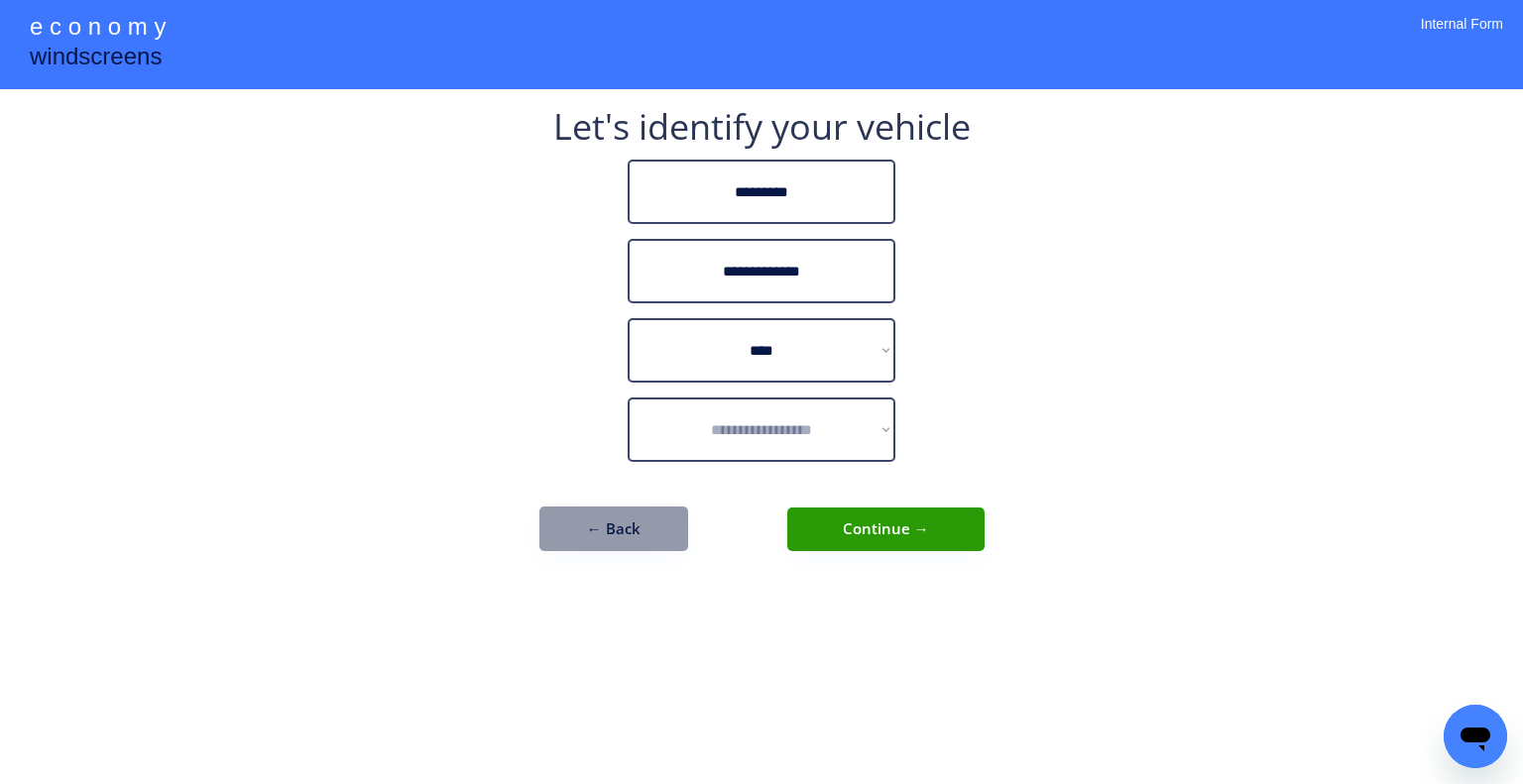 select on "*********" 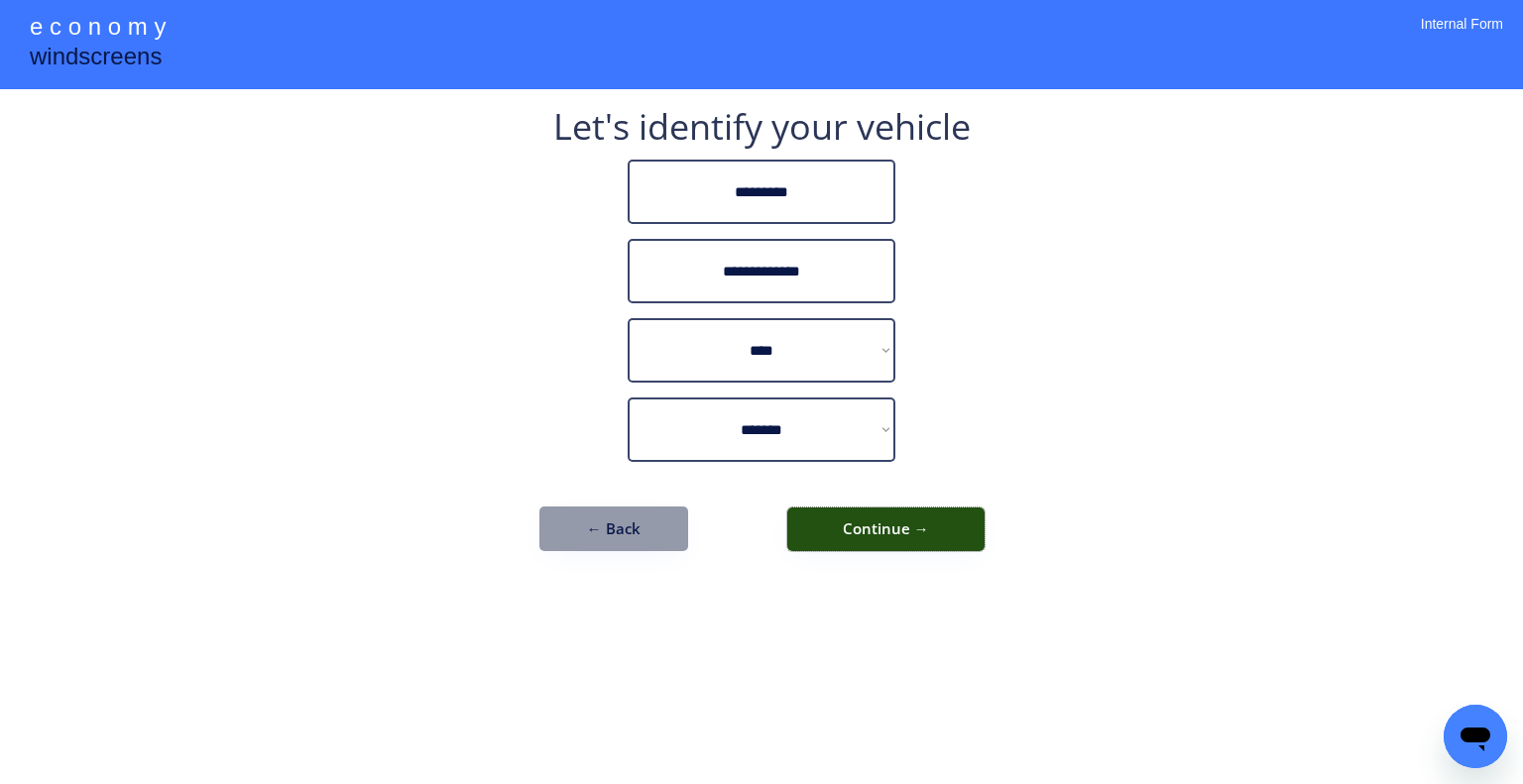 click on "Continue    →" at bounding box center [885, 529] 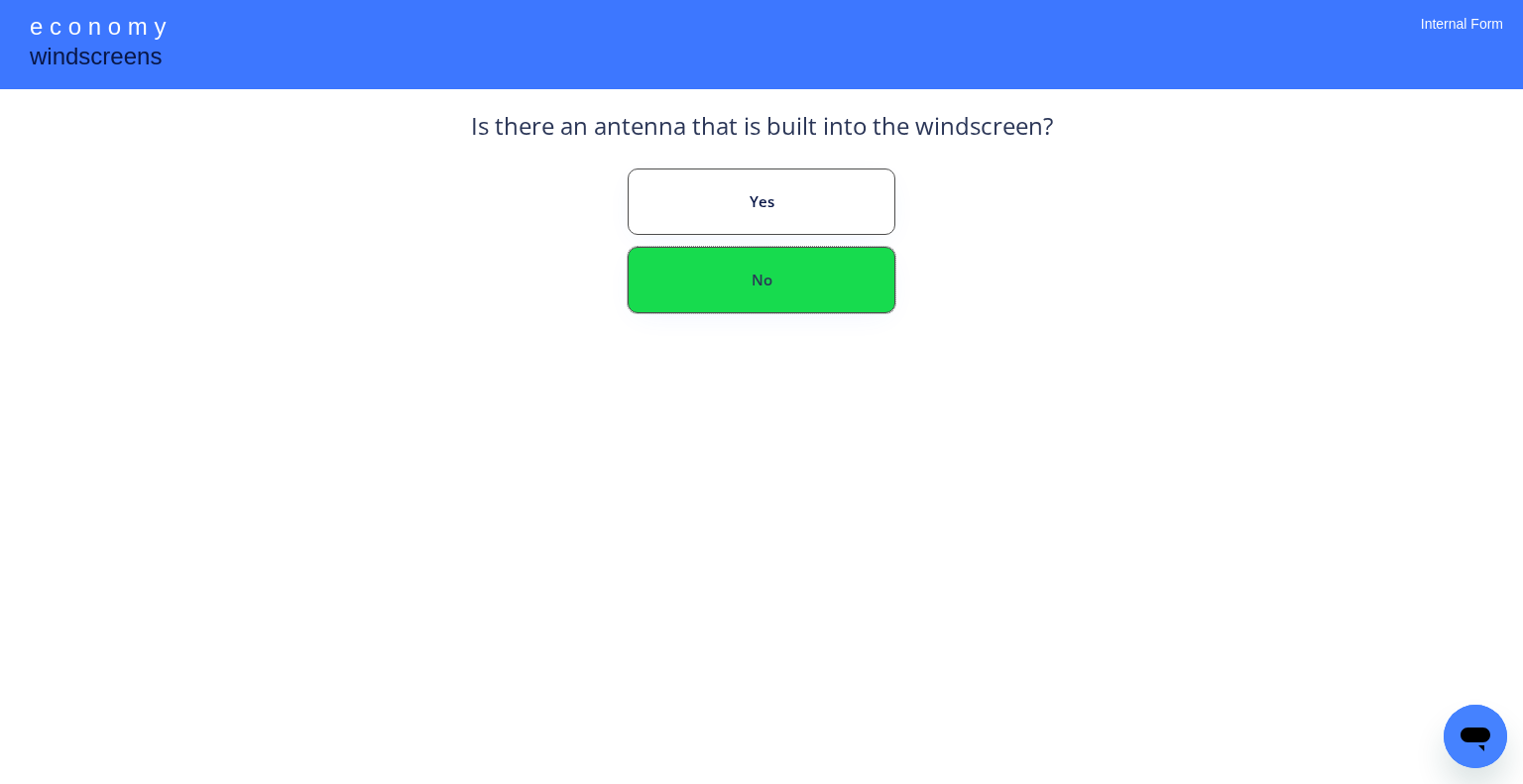 click on "No" at bounding box center (762, 280) 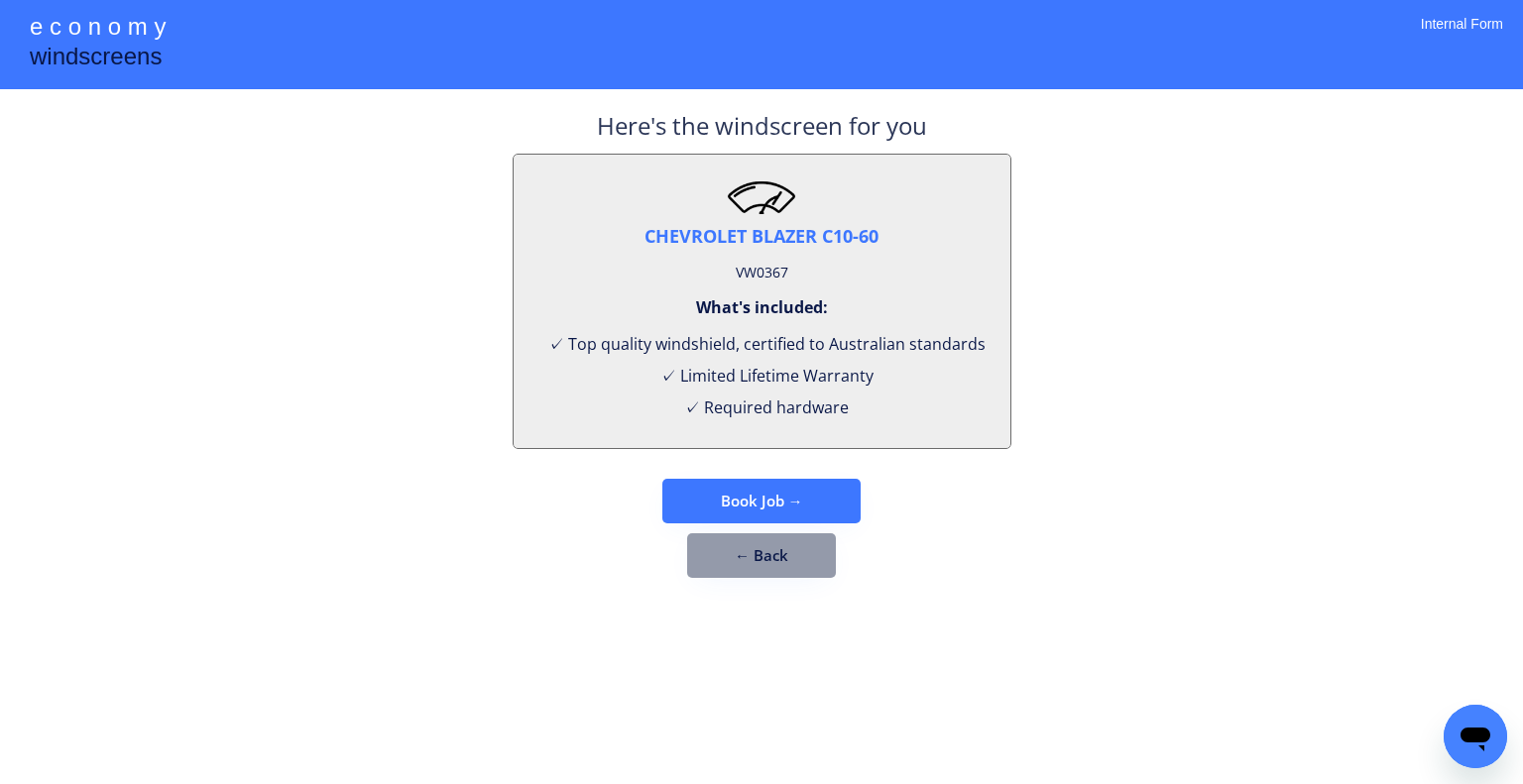 click on "VW0367" at bounding box center (762, 273) 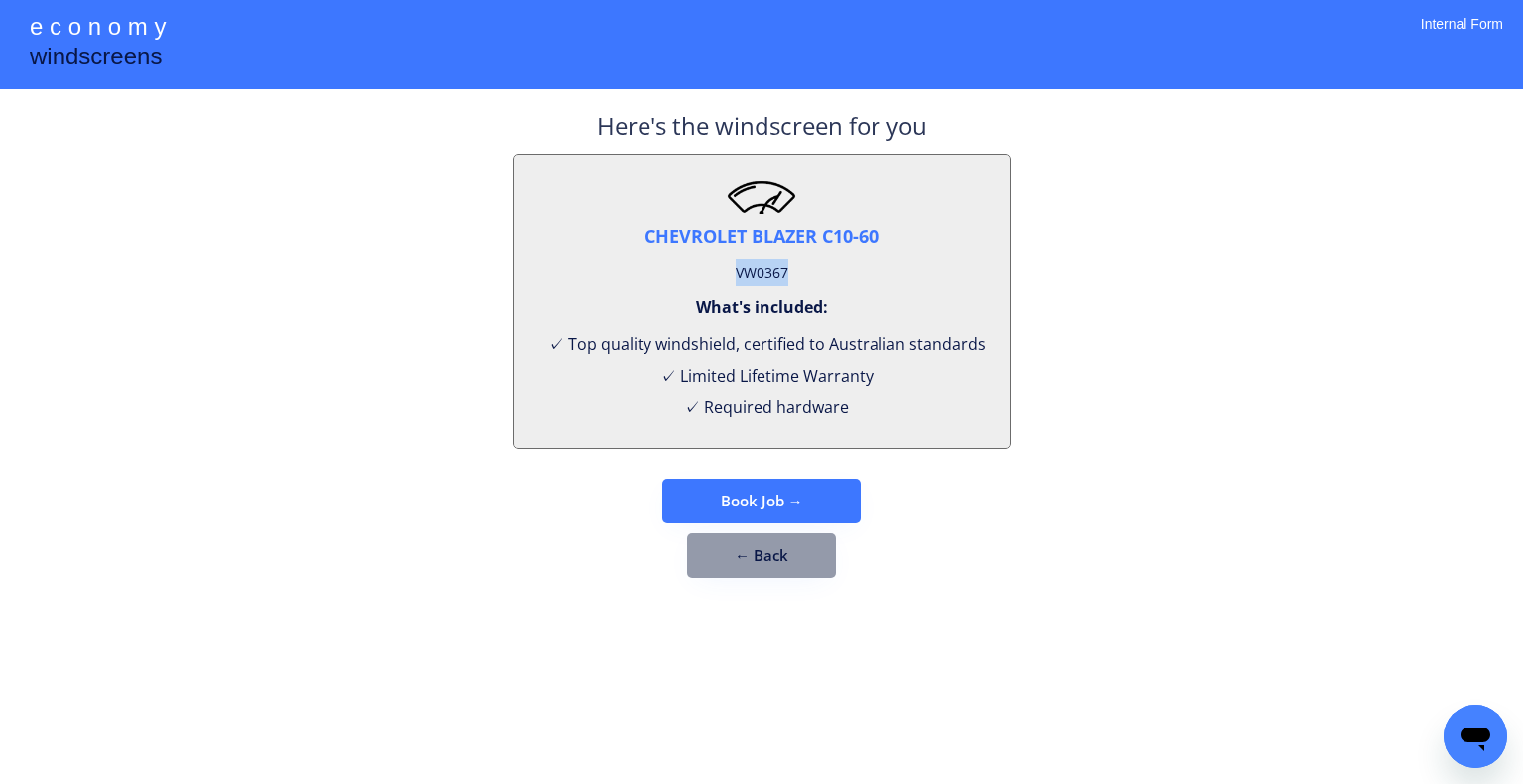 click on "VW0367" at bounding box center (762, 273) 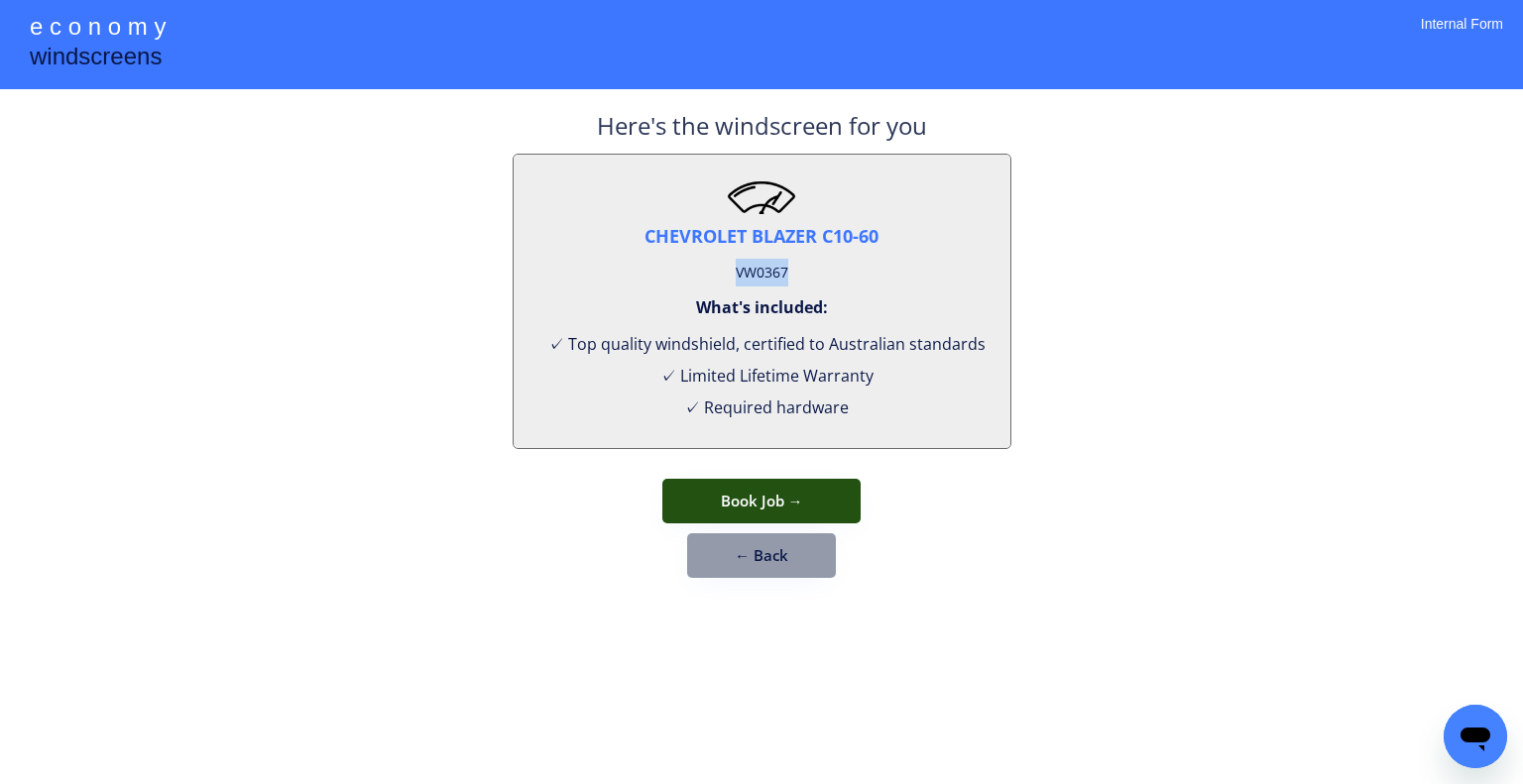drag, startPoint x: 811, startPoint y: 490, endPoint x: 1150, endPoint y: 285, distance: 396.1641 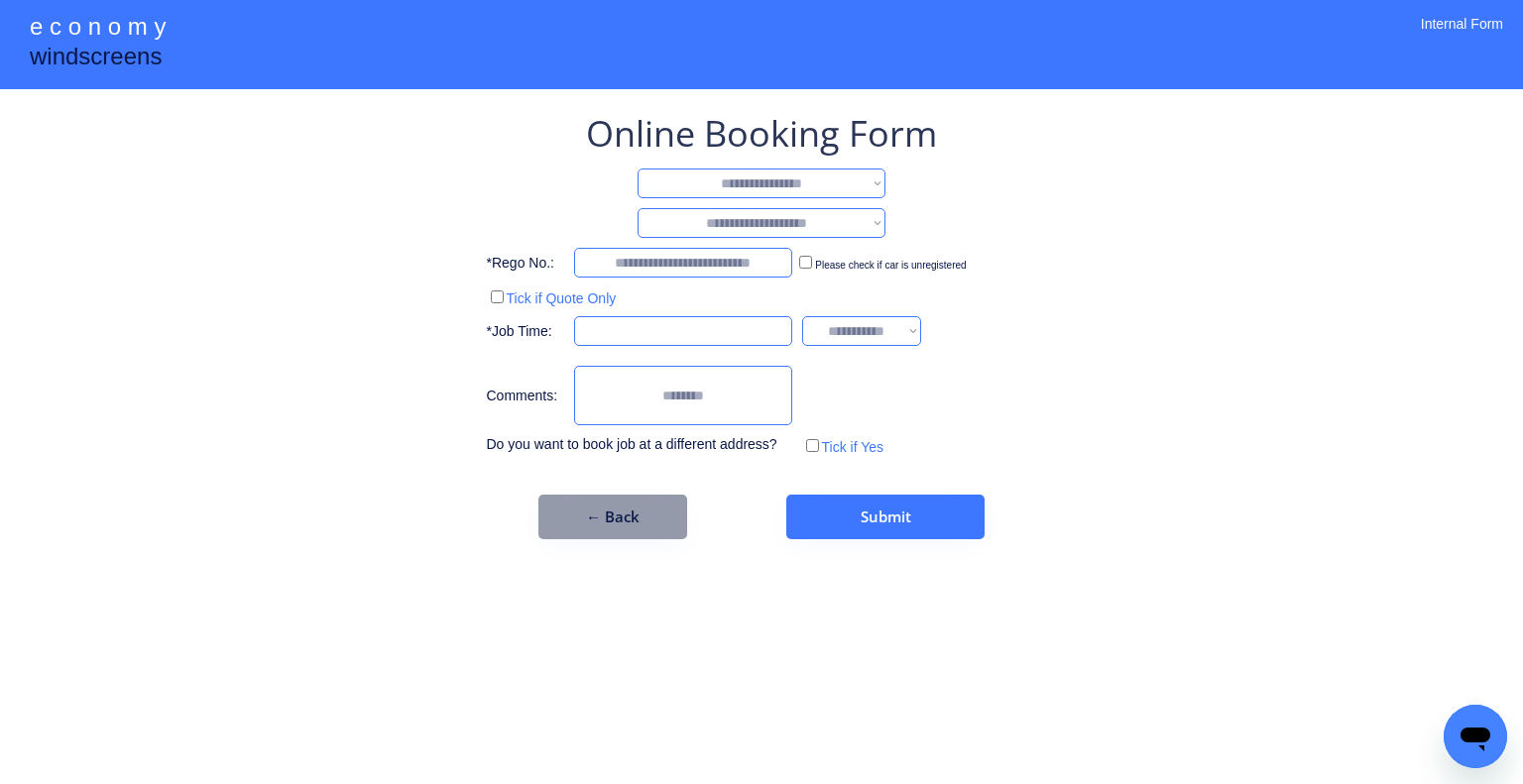 drag, startPoint x: 1150, startPoint y: 285, endPoint x: 1124, endPoint y: 3, distance: 283.196 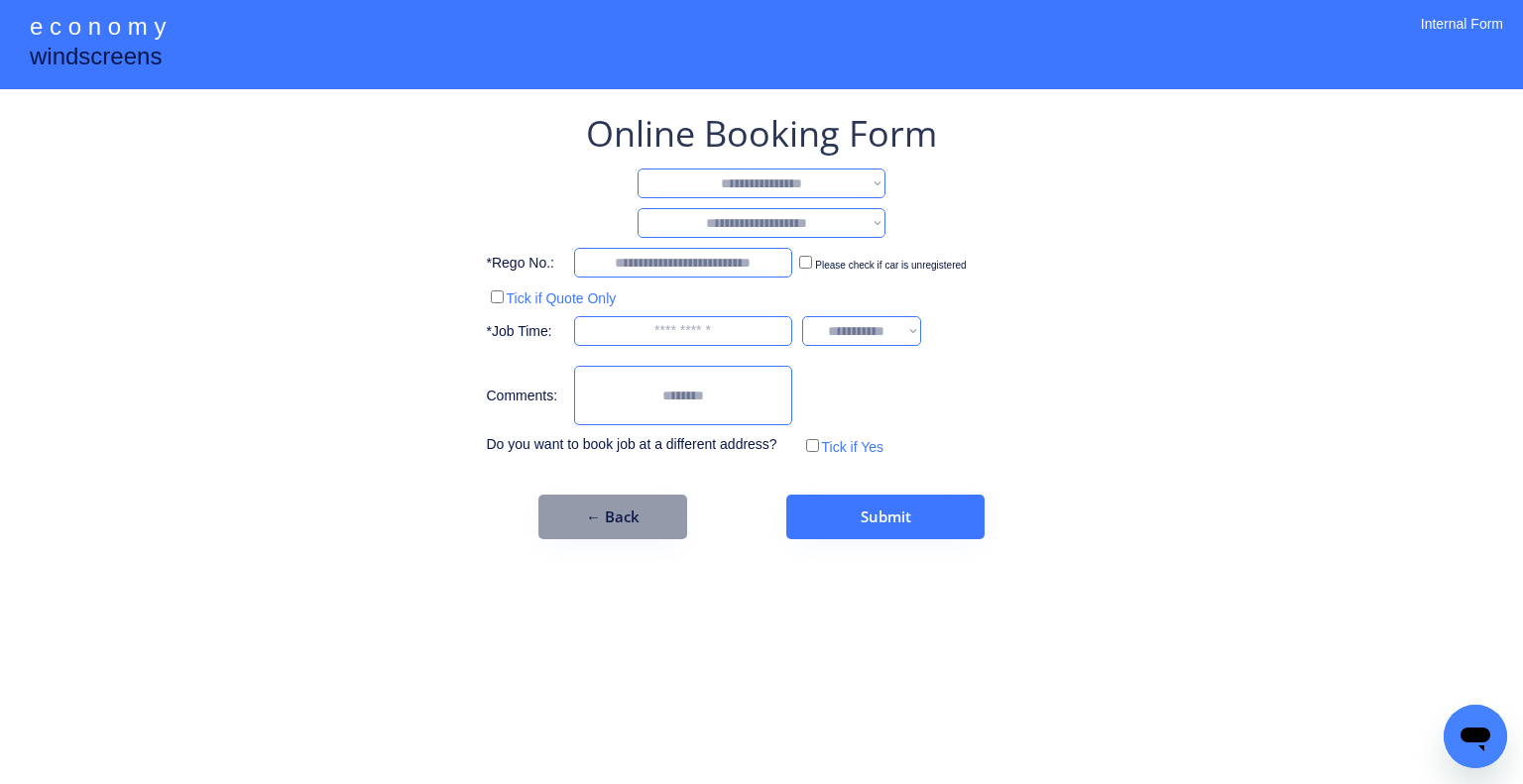 click on "**********" at bounding box center [762, 392] 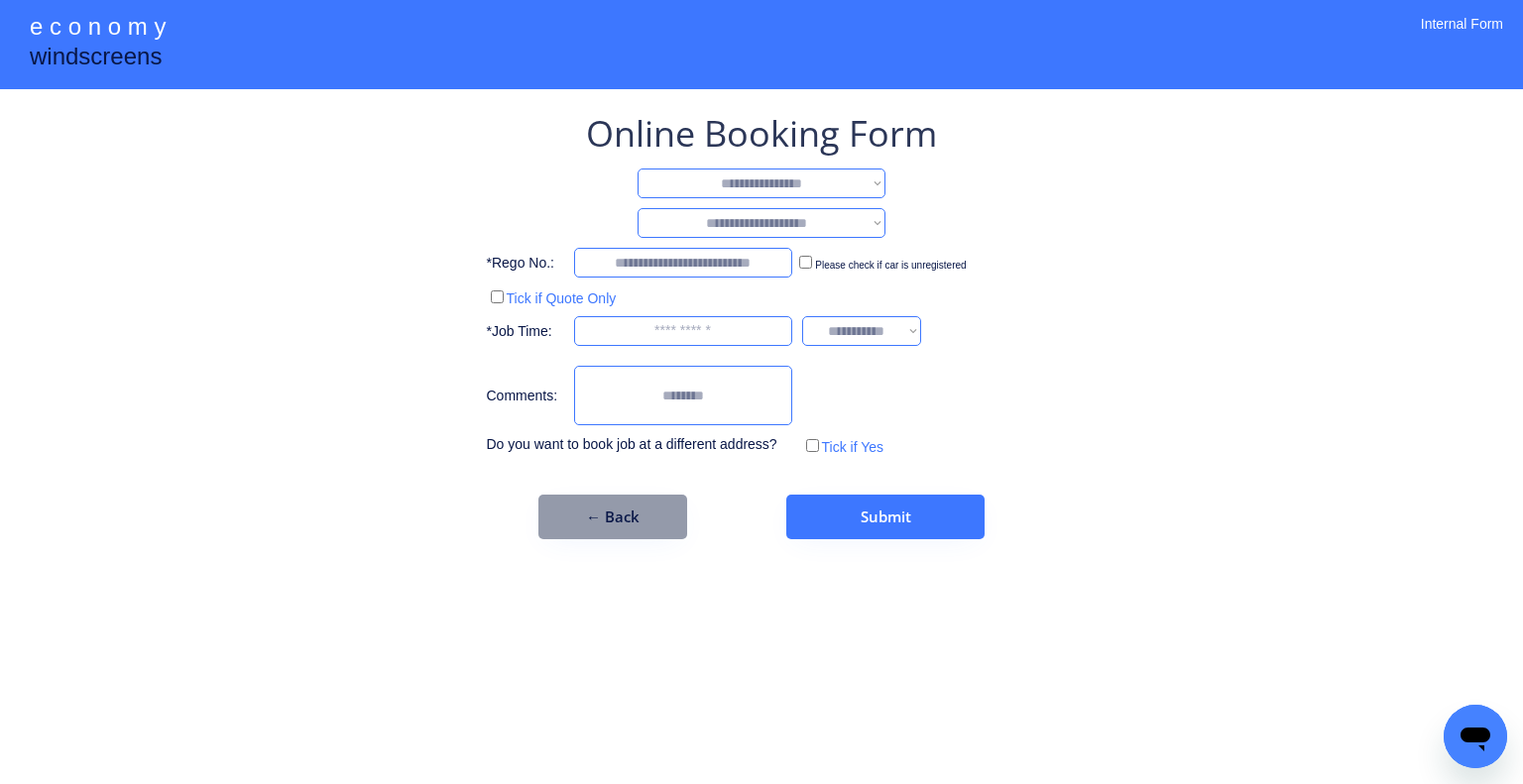 click on "**********" at bounding box center (762, 183) 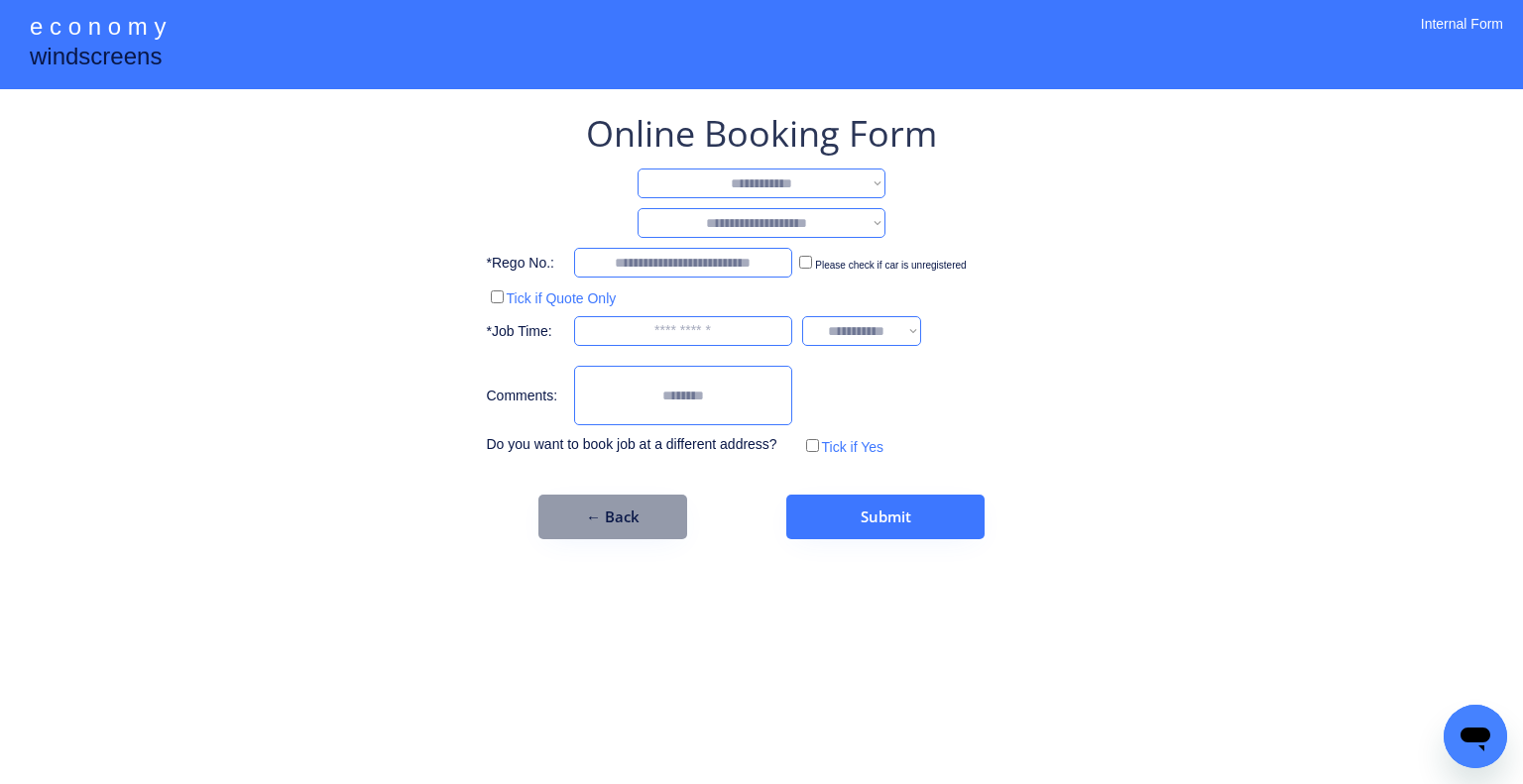 click on "**********" at bounding box center (762, 183) 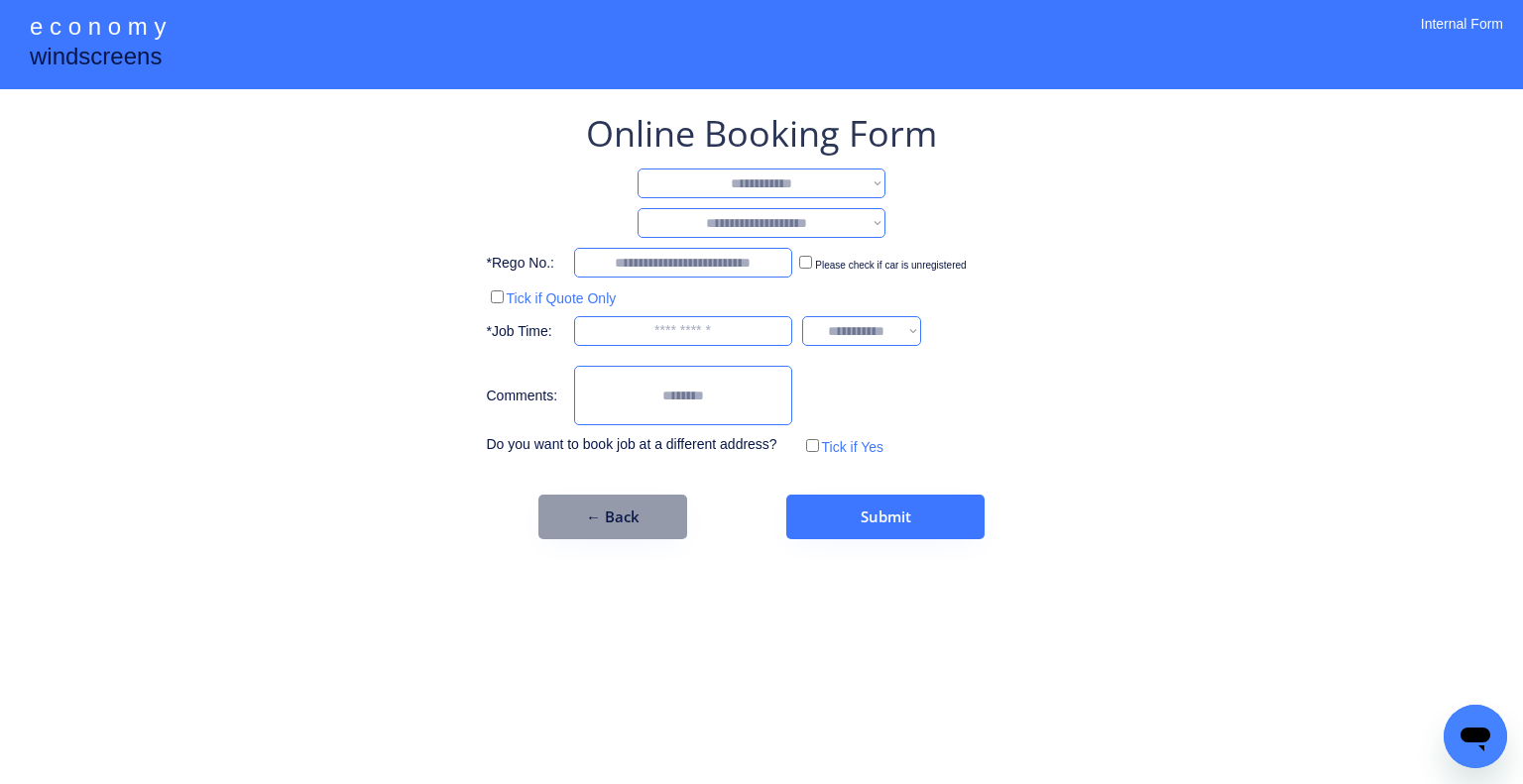 click on "**********" at bounding box center [762, 223] 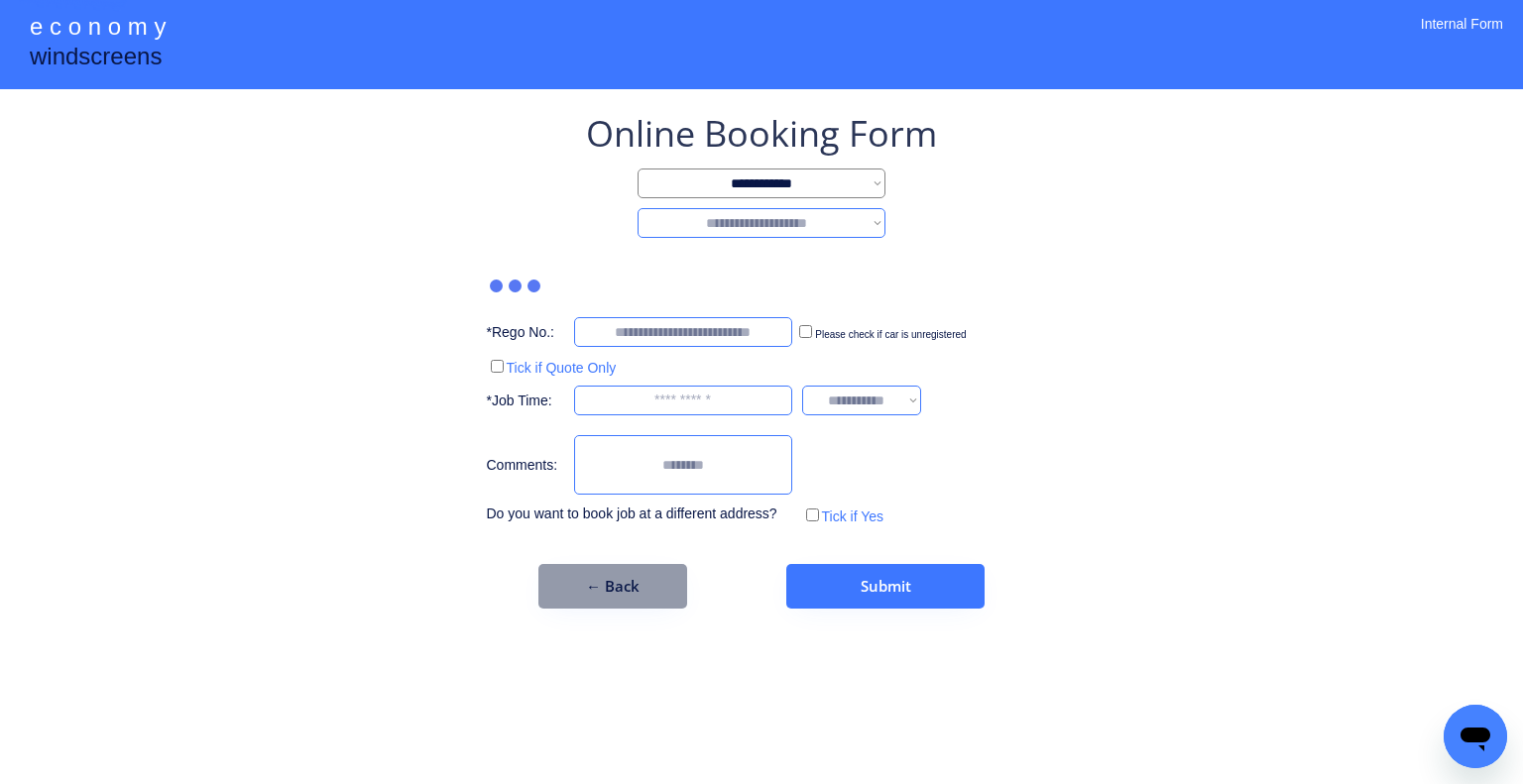 click on "**********" at bounding box center [762, 359] 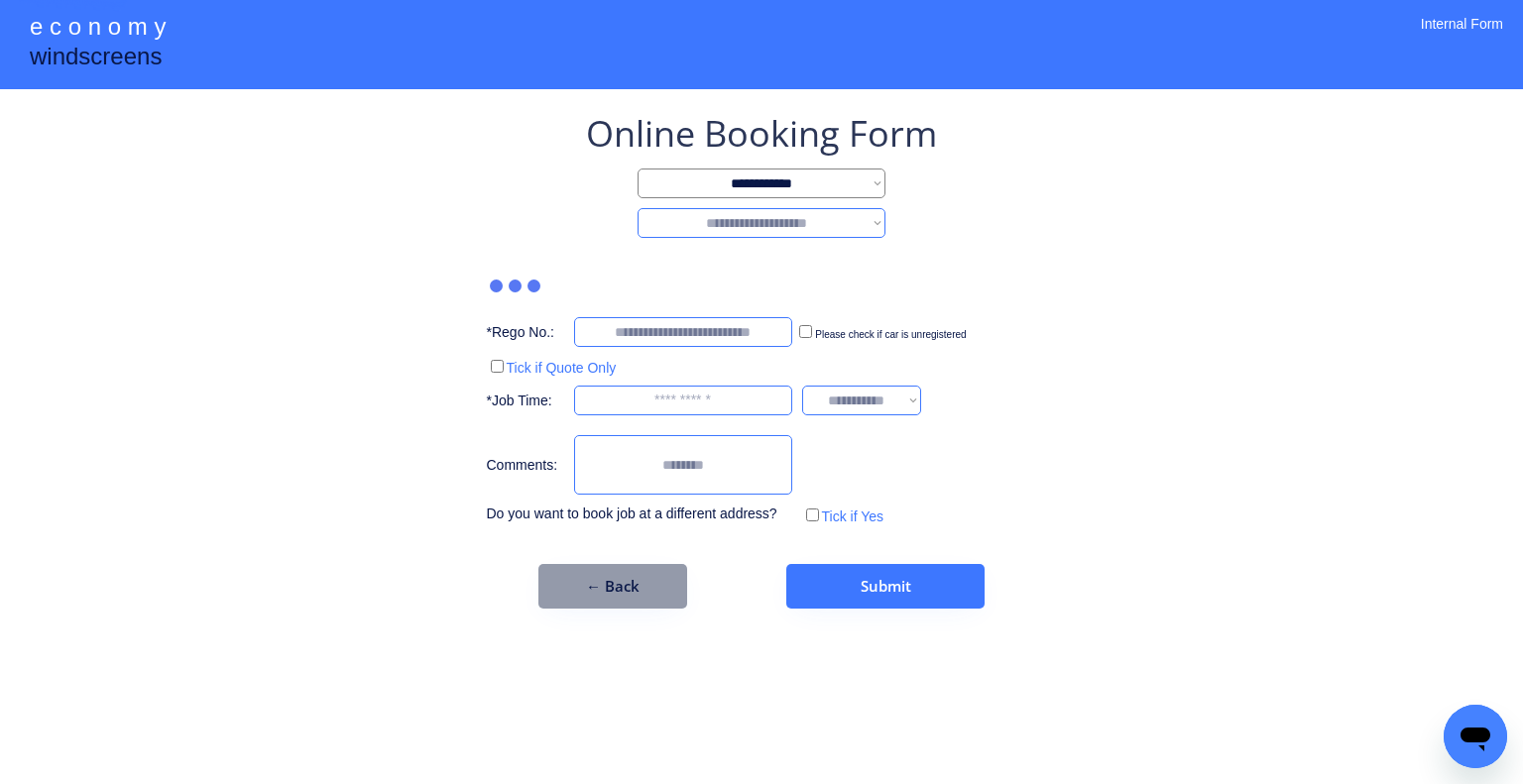 click on "**********" at bounding box center (762, 223) 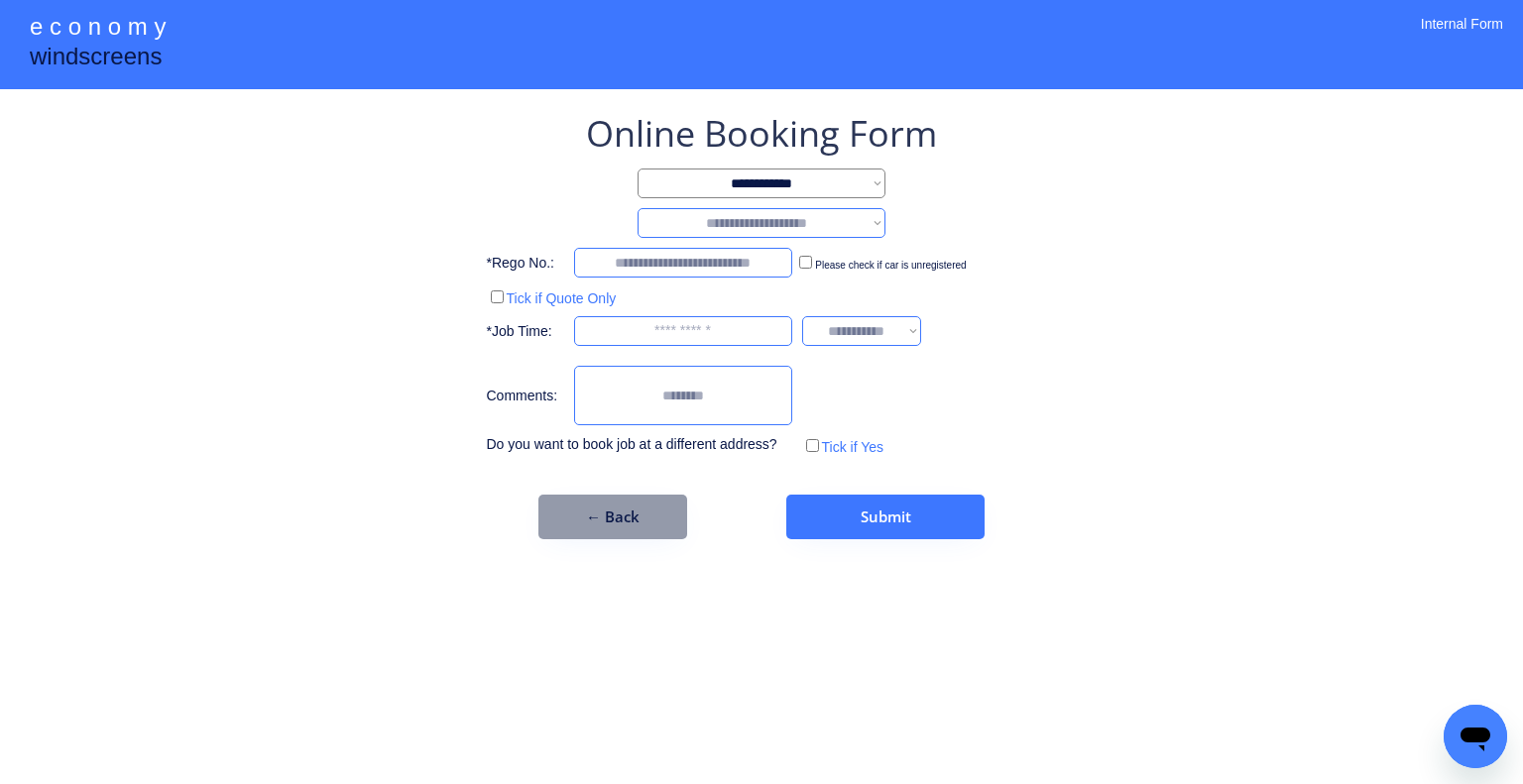 select on "********" 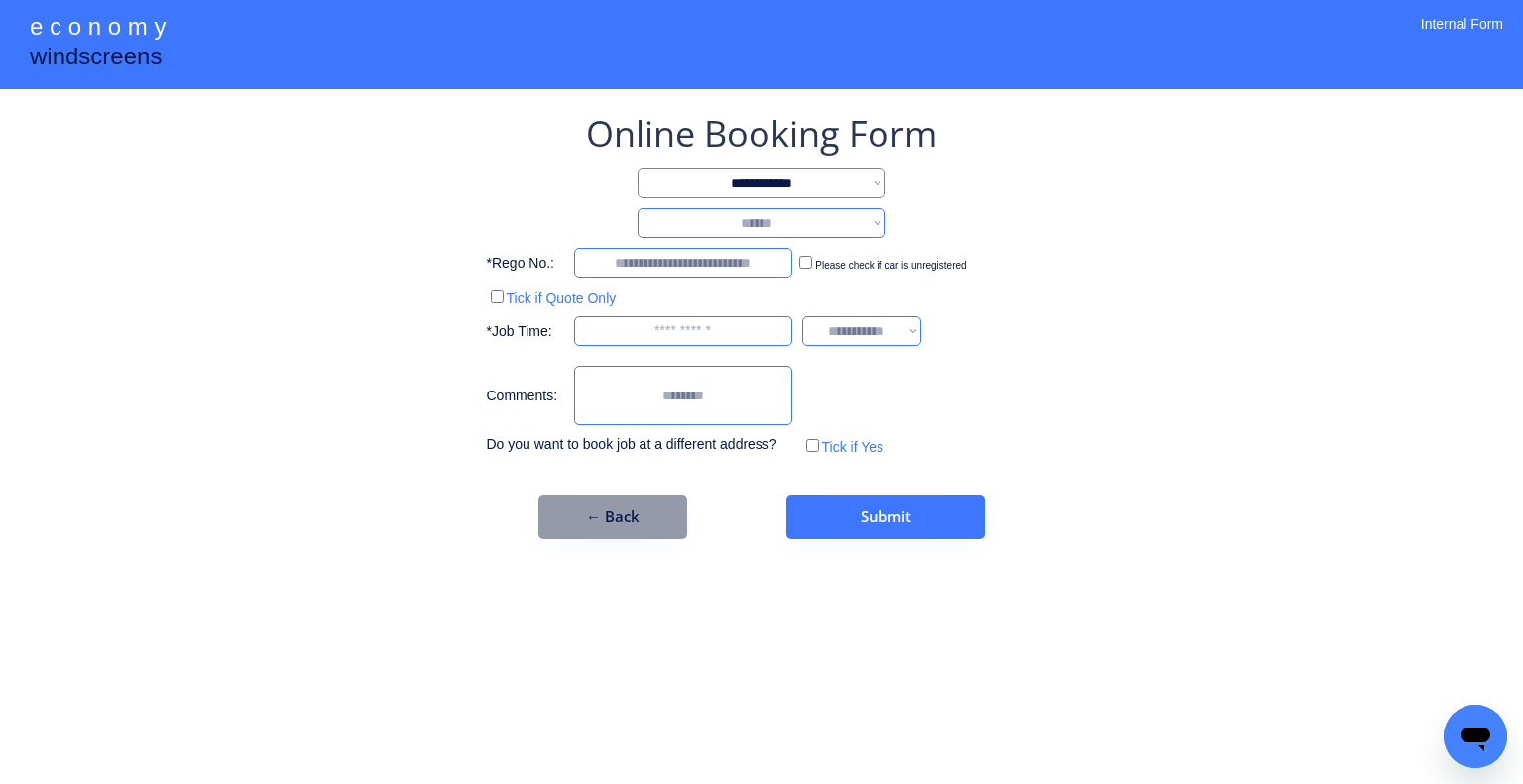 click on "**********" at bounding box center (762, 223) 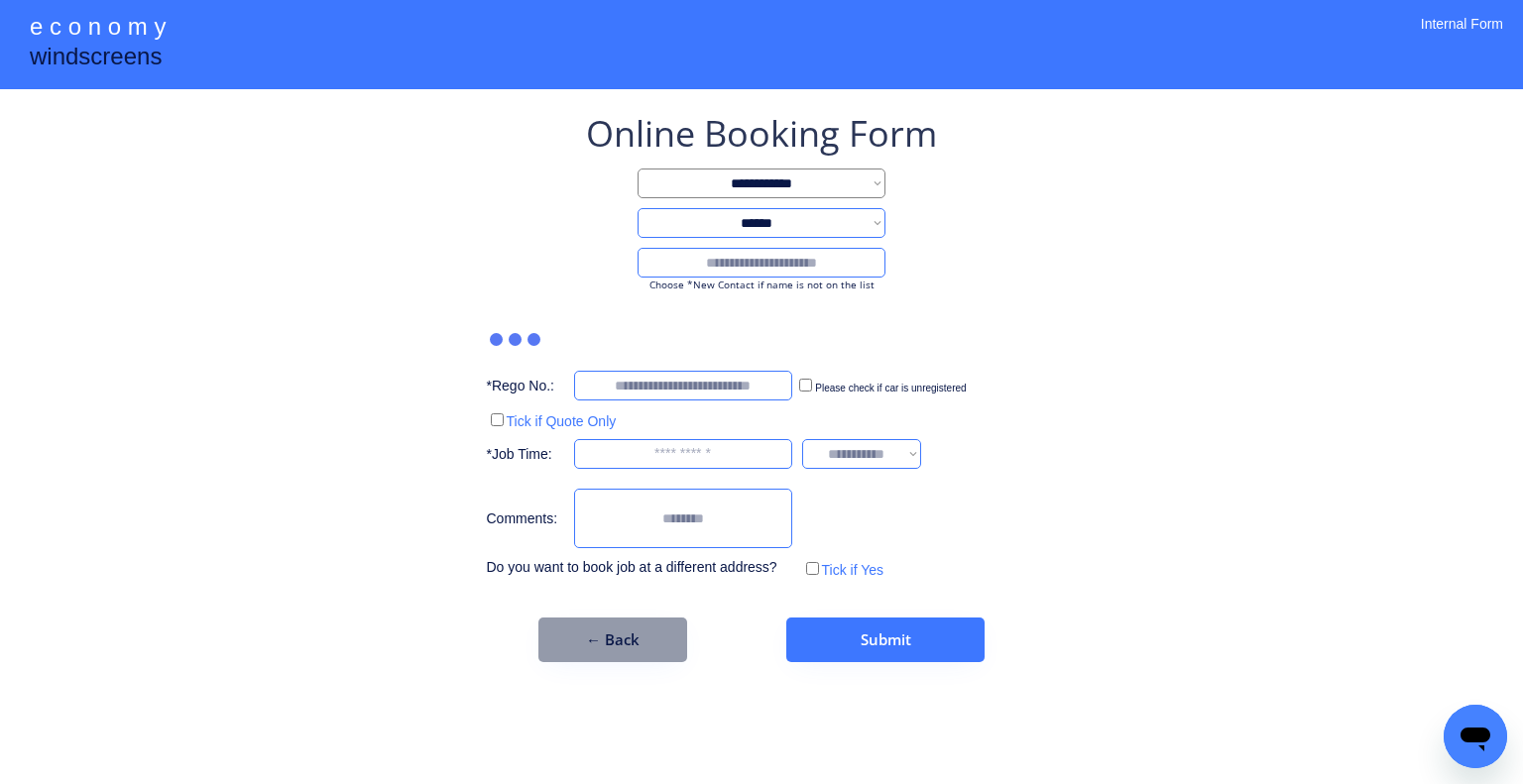 click at bounding box center [762, 263] 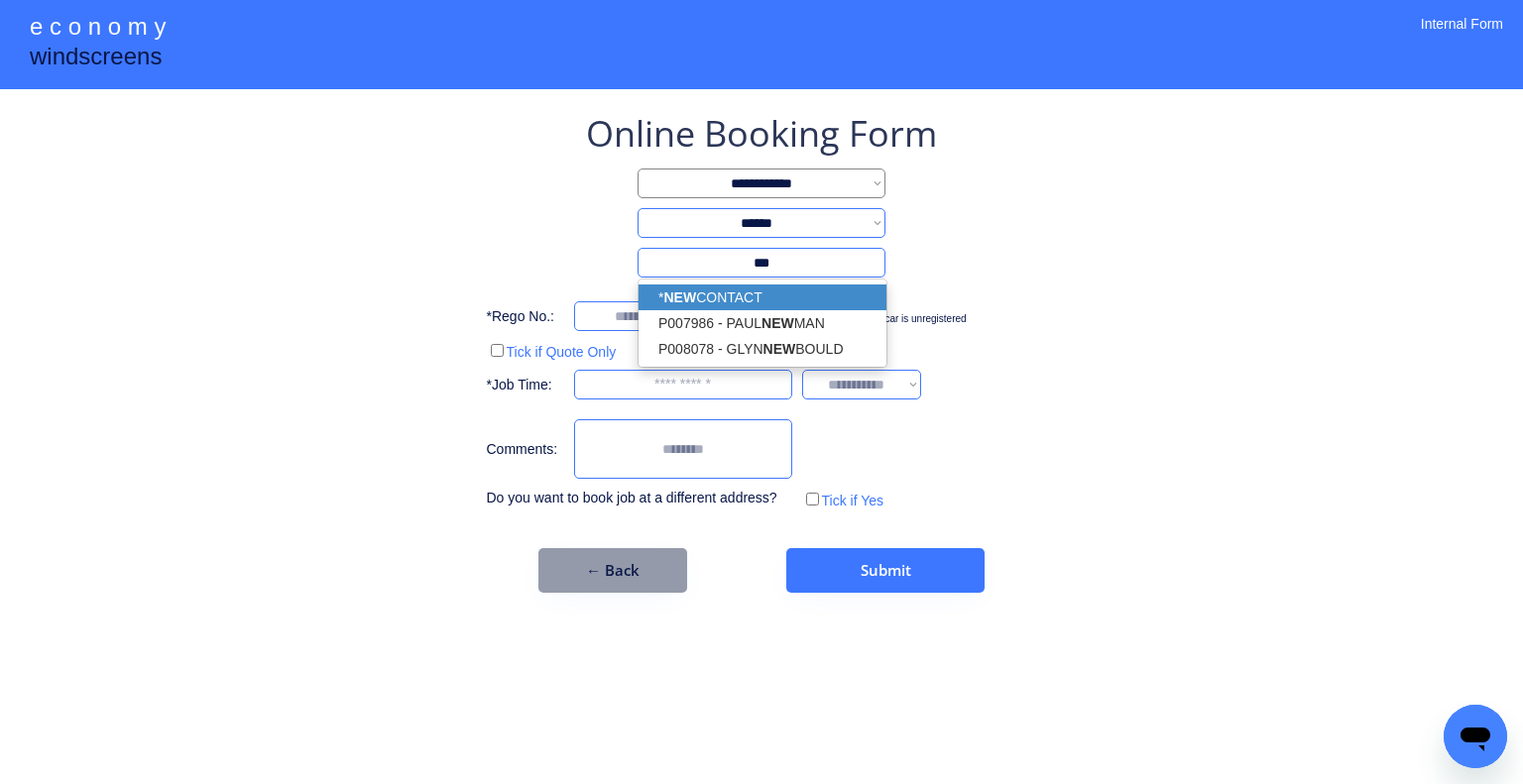 click on "* NEW  CONTACT" at bounding box center [762, 297] 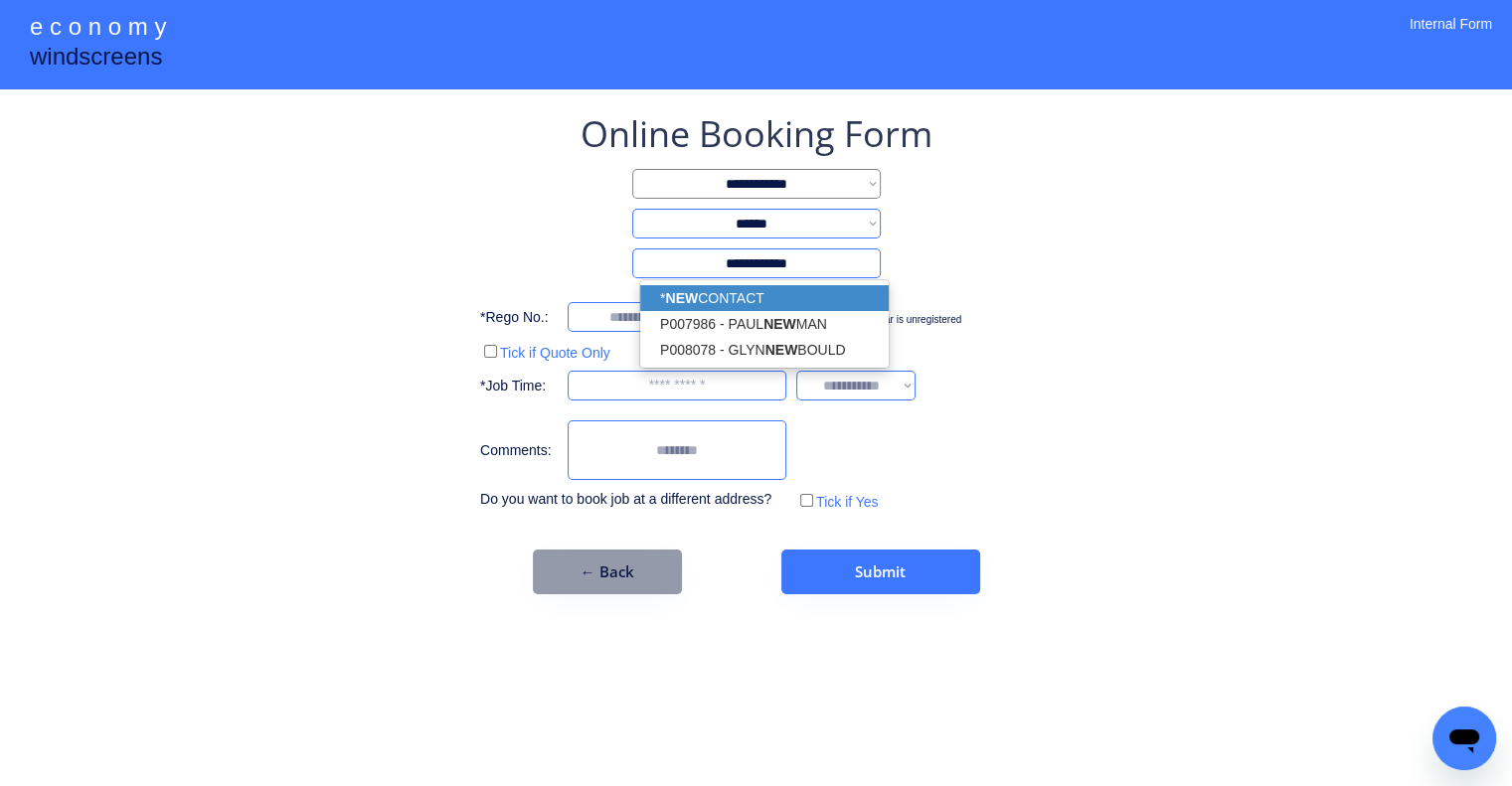 click on "**********" at bounding box center (756, 352) 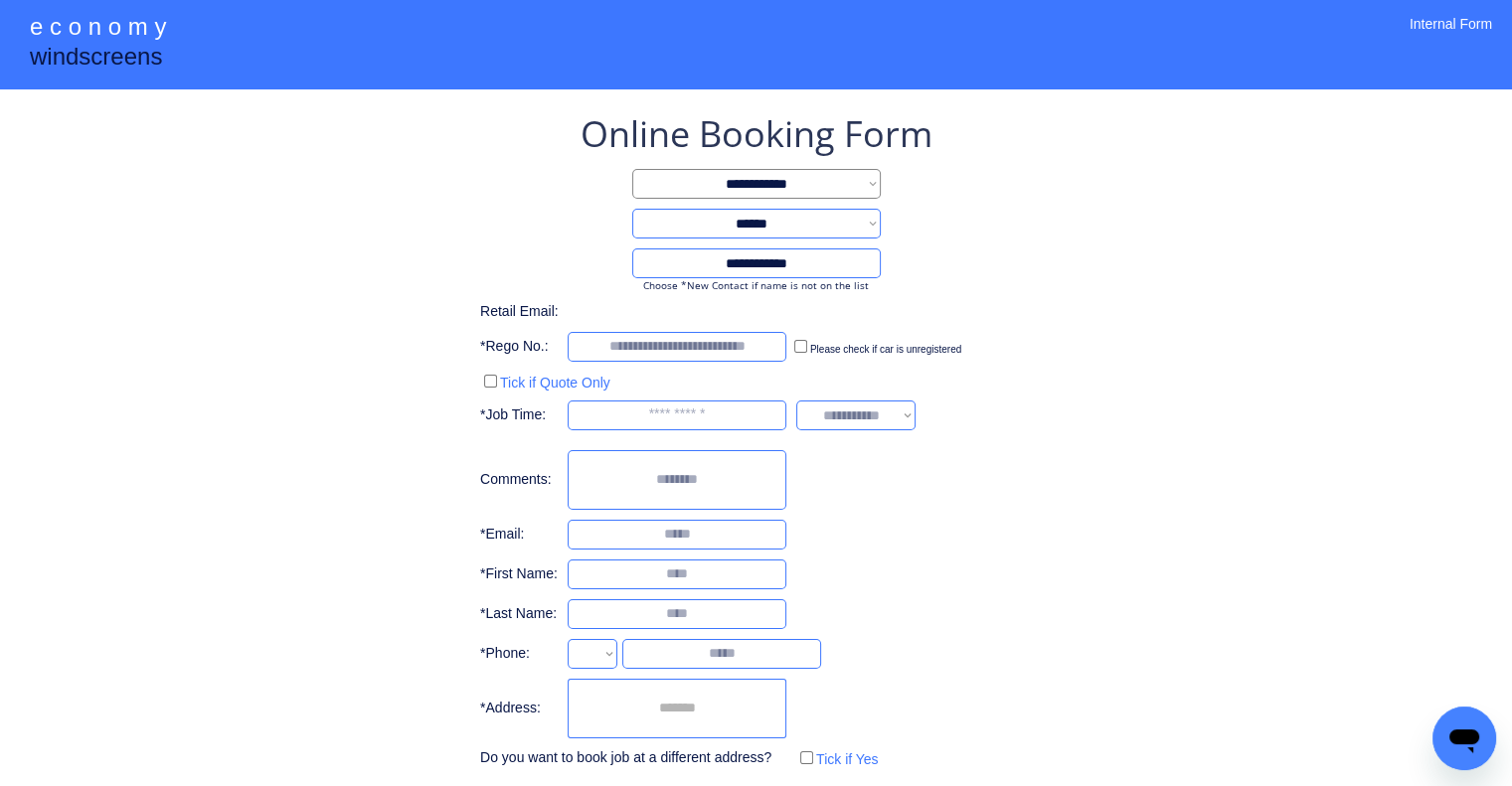 select on "**********" 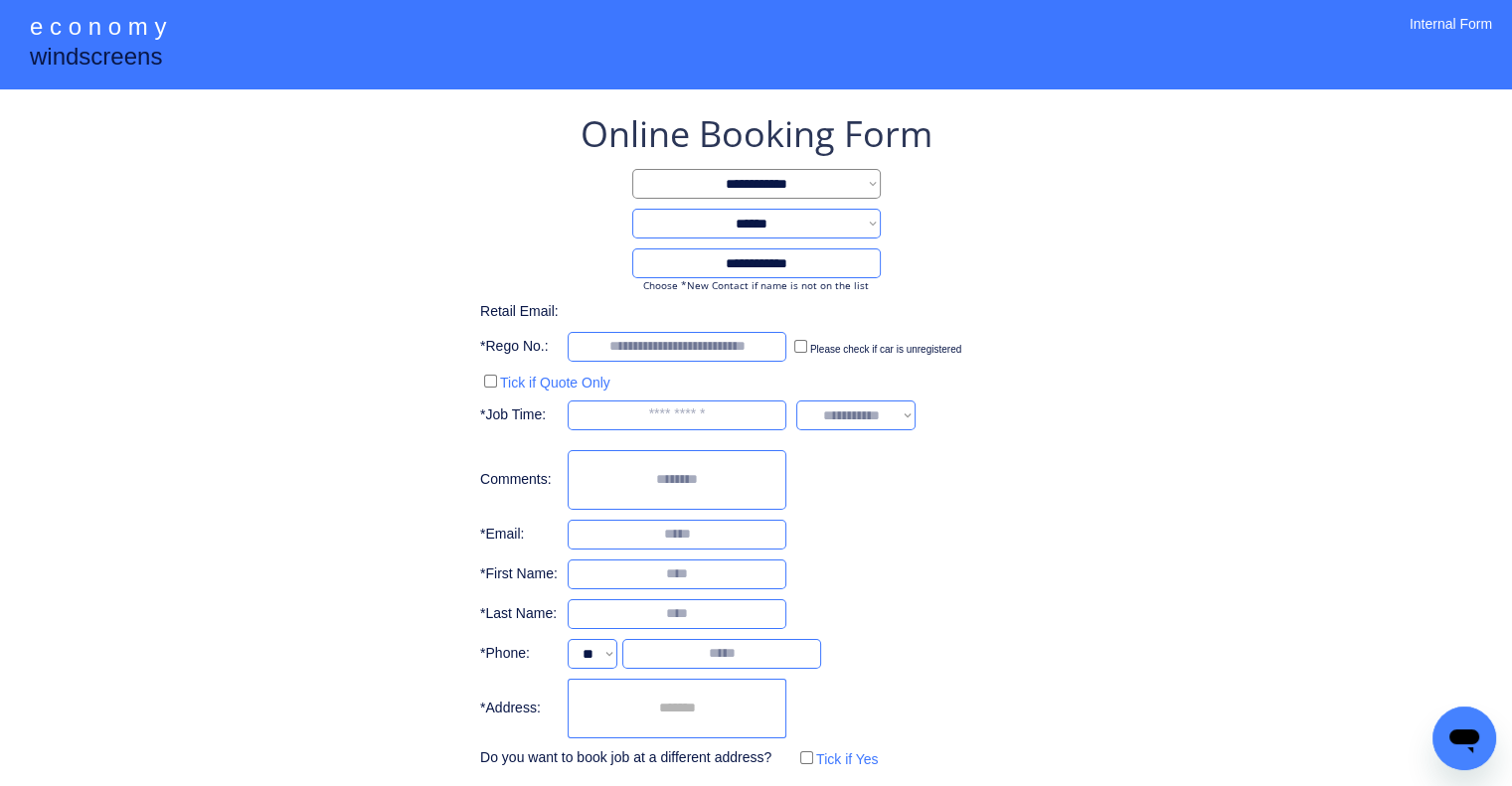 click on "**********" at bounding box center [856, 415] 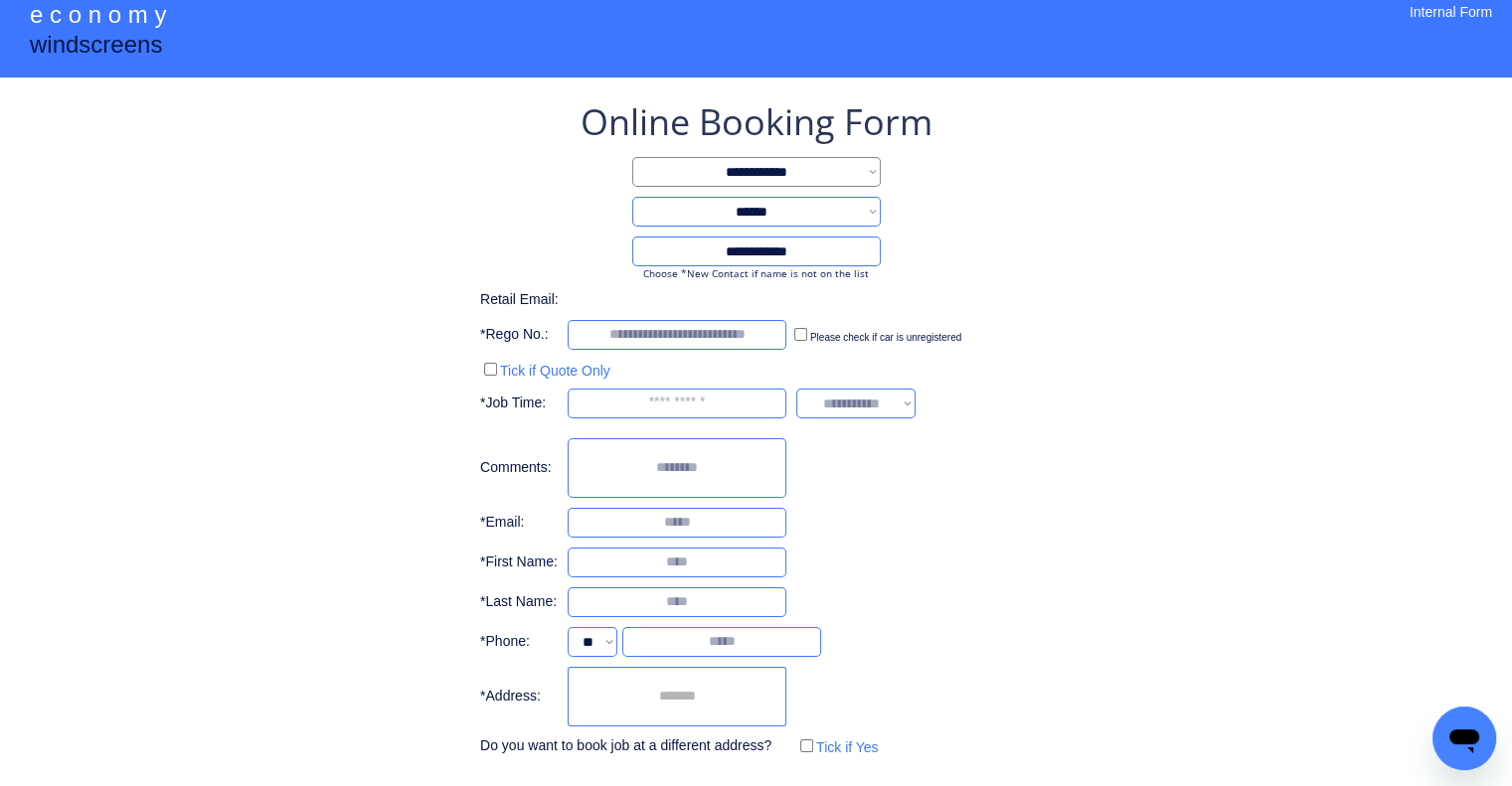 scroll, scrollTop: 95, scrollLeft: 0, axis: vertical 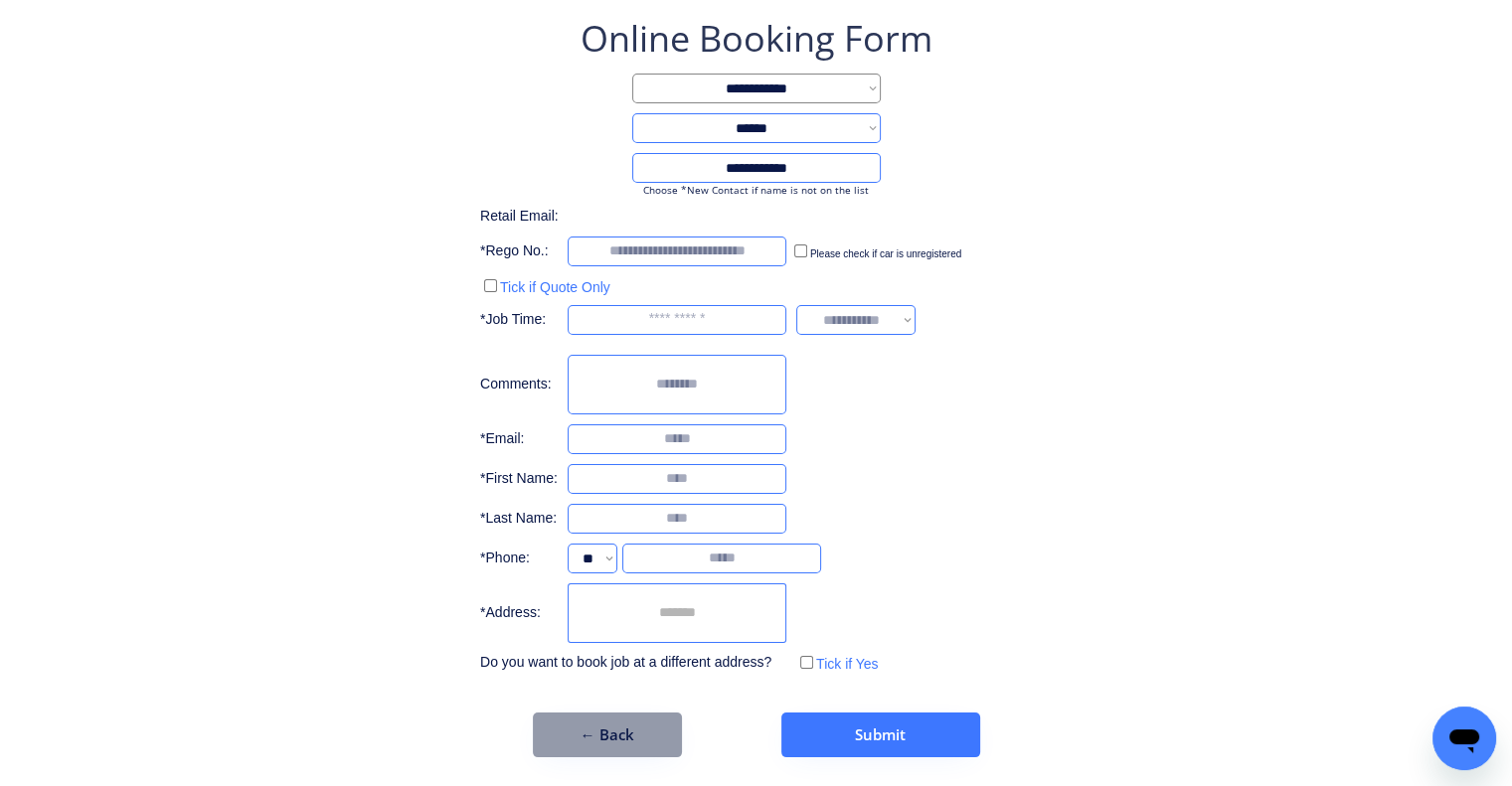 click at bounding box center (677, 613) 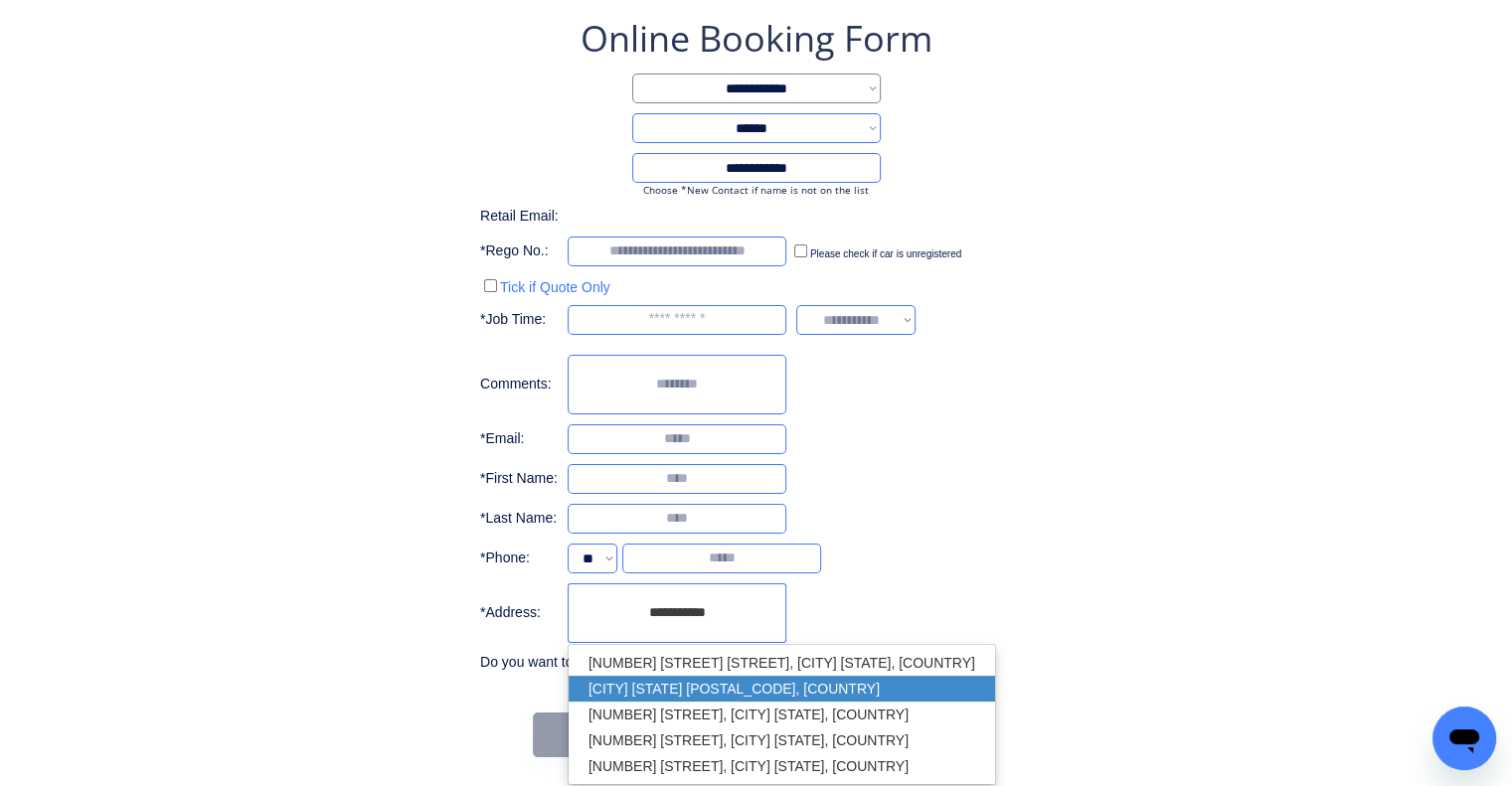 drag, startPoint x: 767, startPoint y: 703, endPoint x: 775, endPoint y: 691, distance: 14.422205 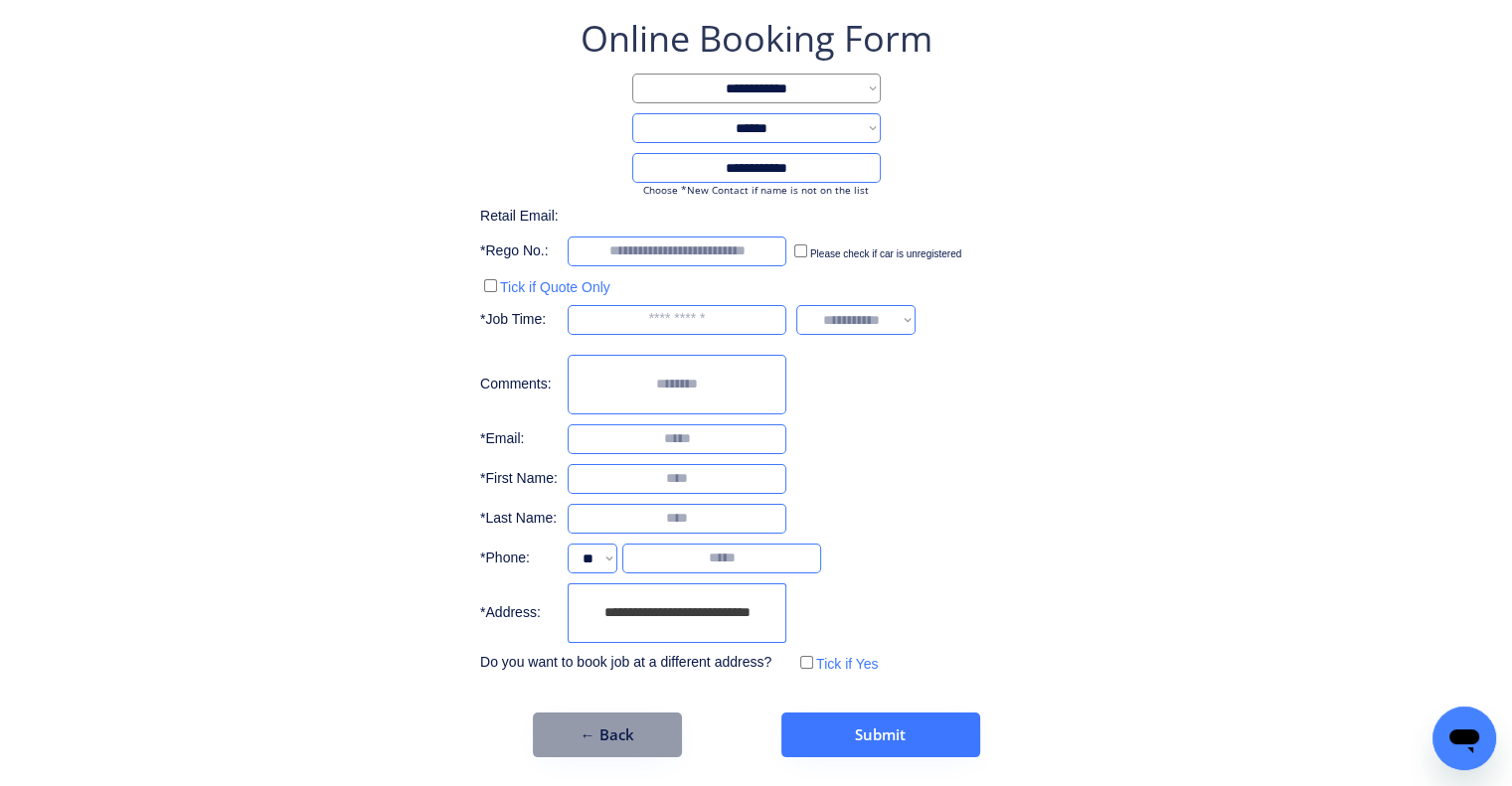 type on "**********" 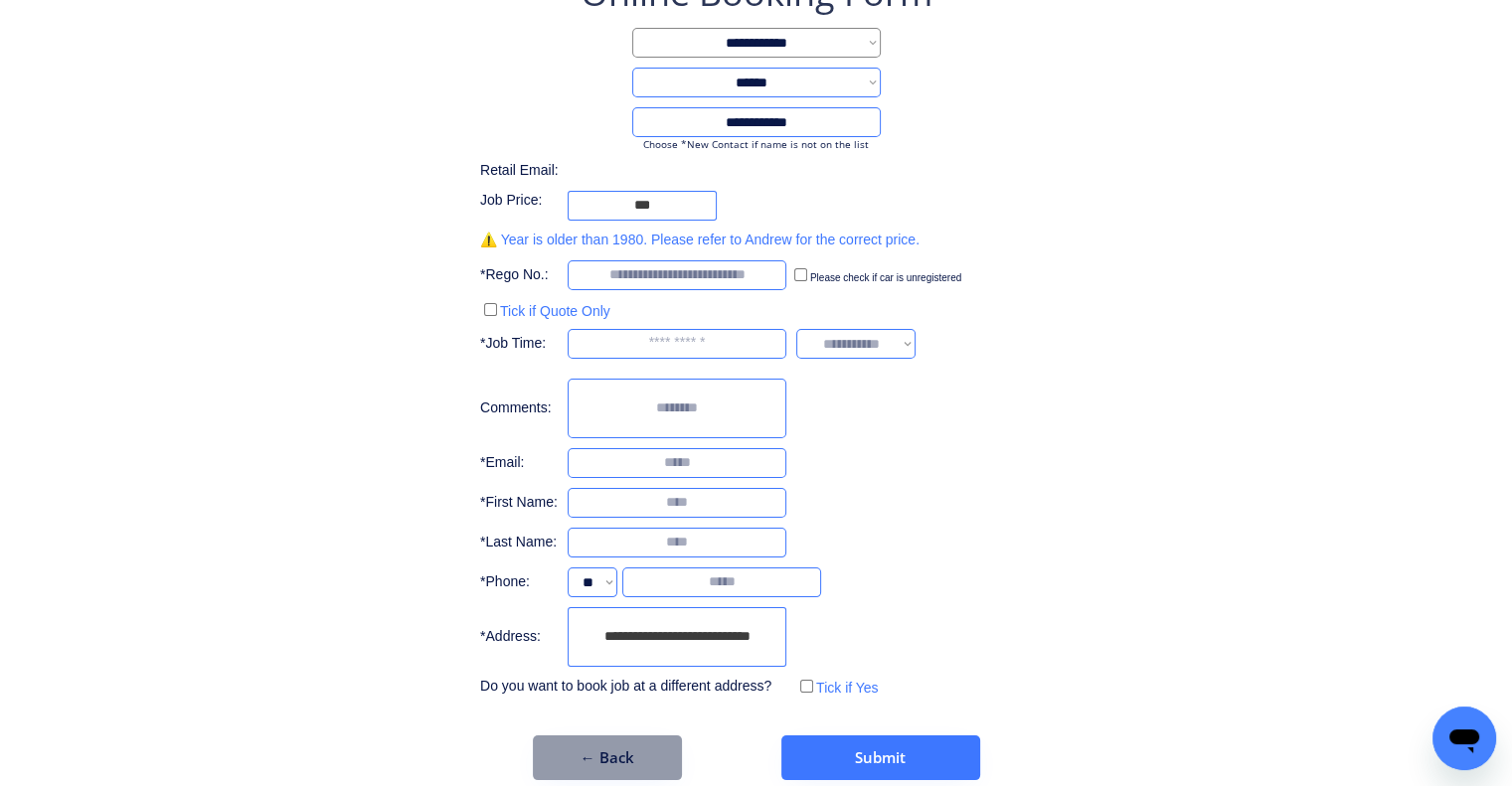 scroll, scrollTop: 165, scrollLeft: 0, axis: vertical 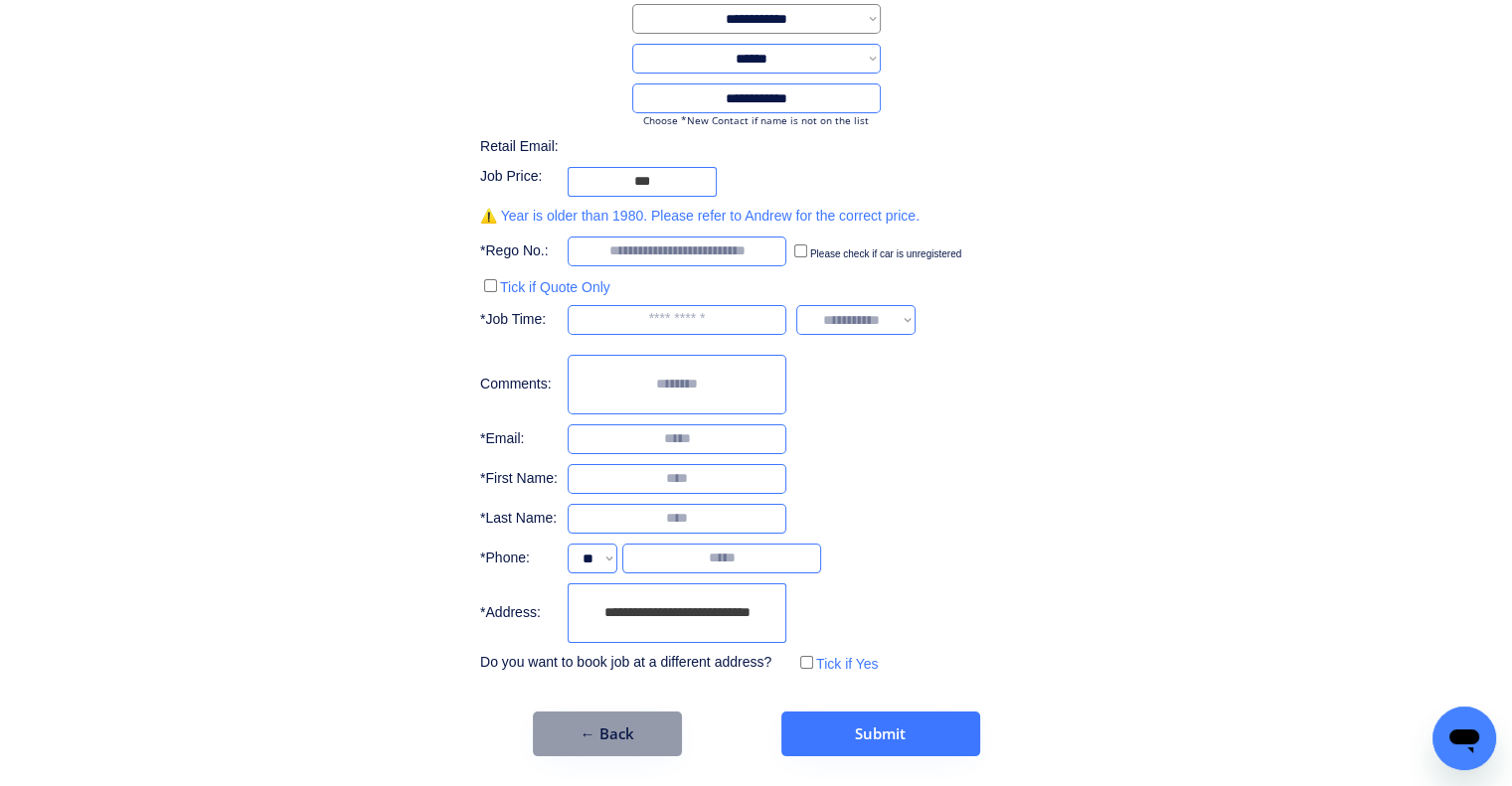 click on "**********" at bounding box center [756, 350] 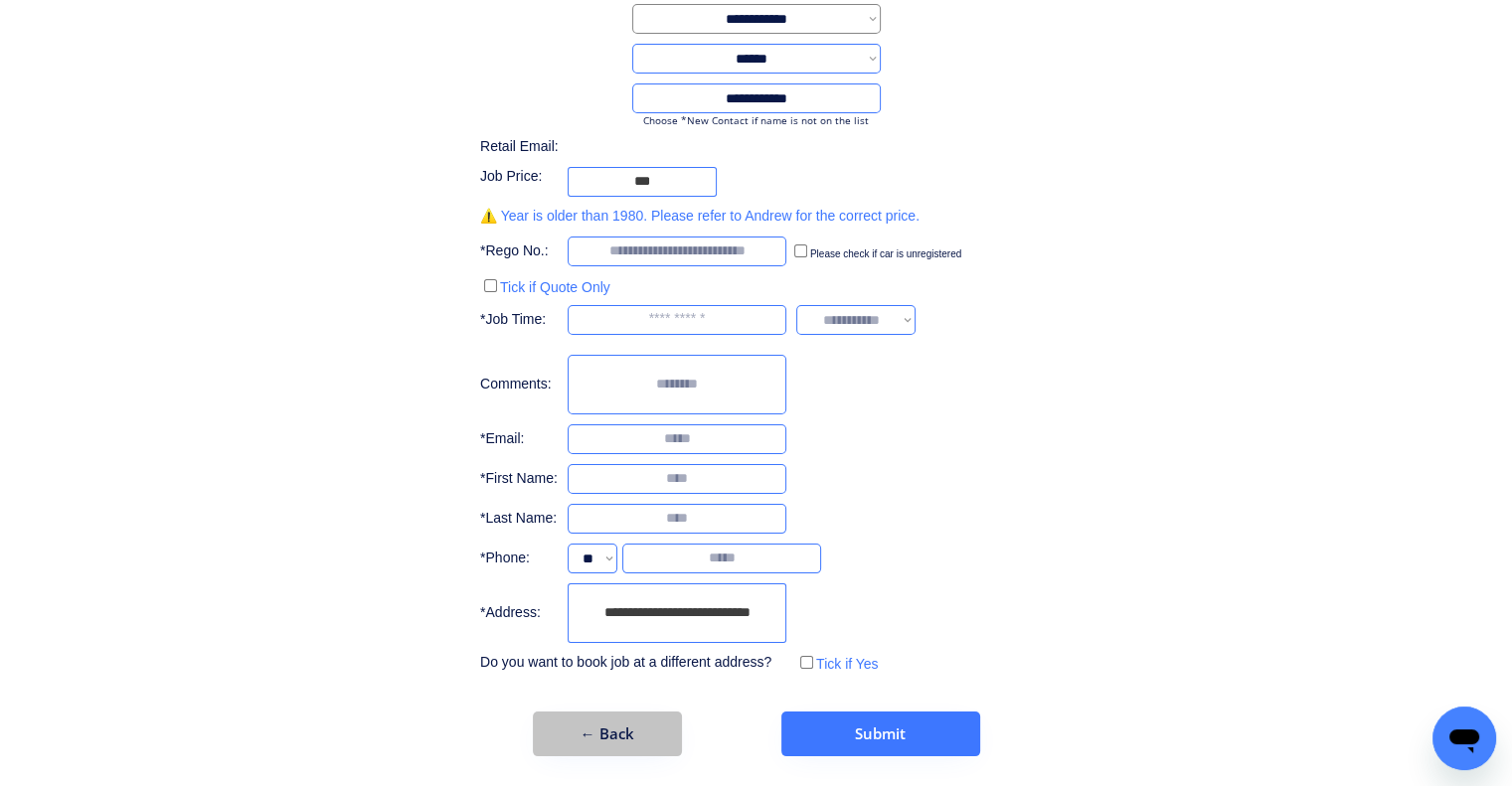 click on "←   Back" at bounding box center [607, 733] 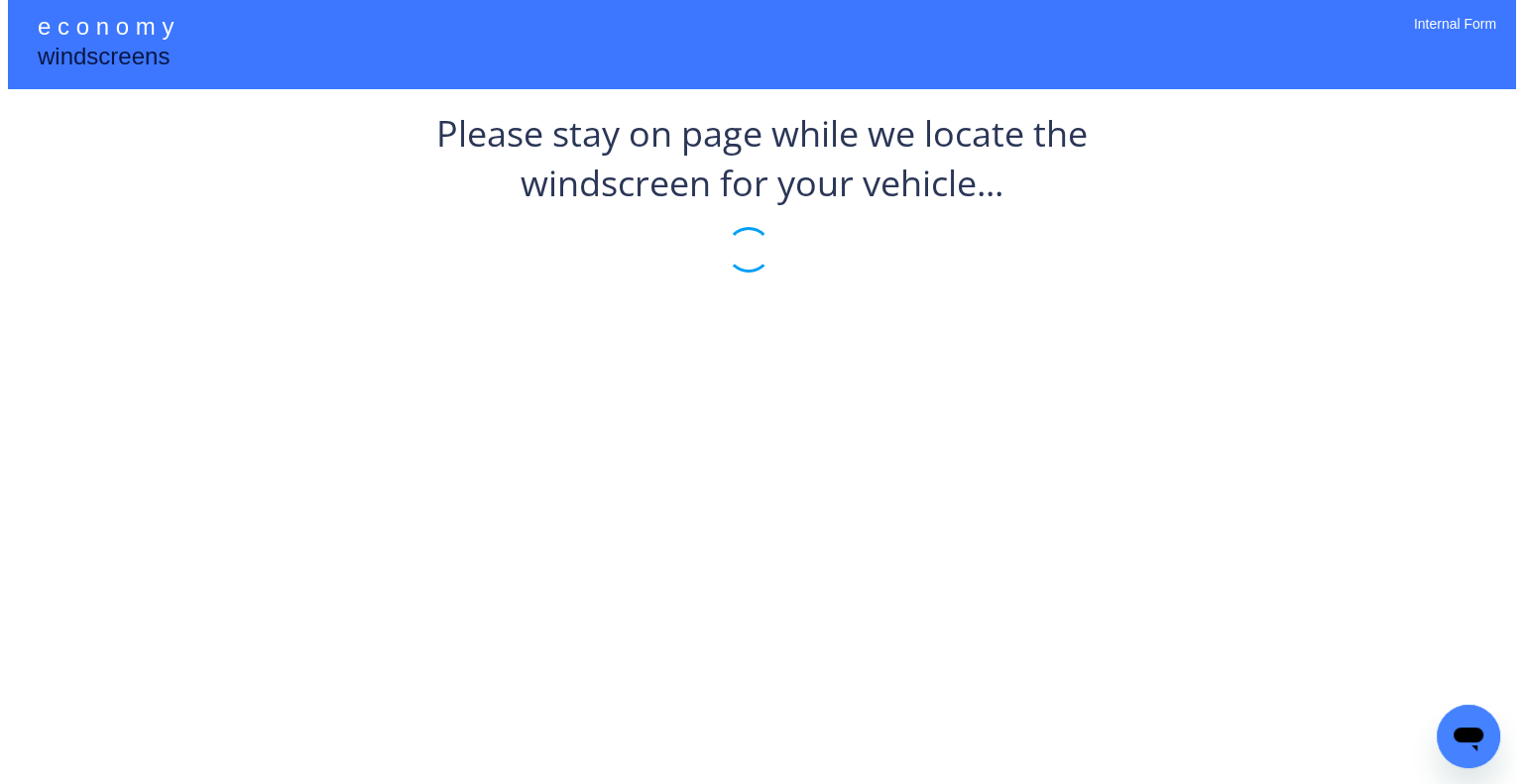 scroll, scrollTop: 0, scrollLeft: 0, axis: both 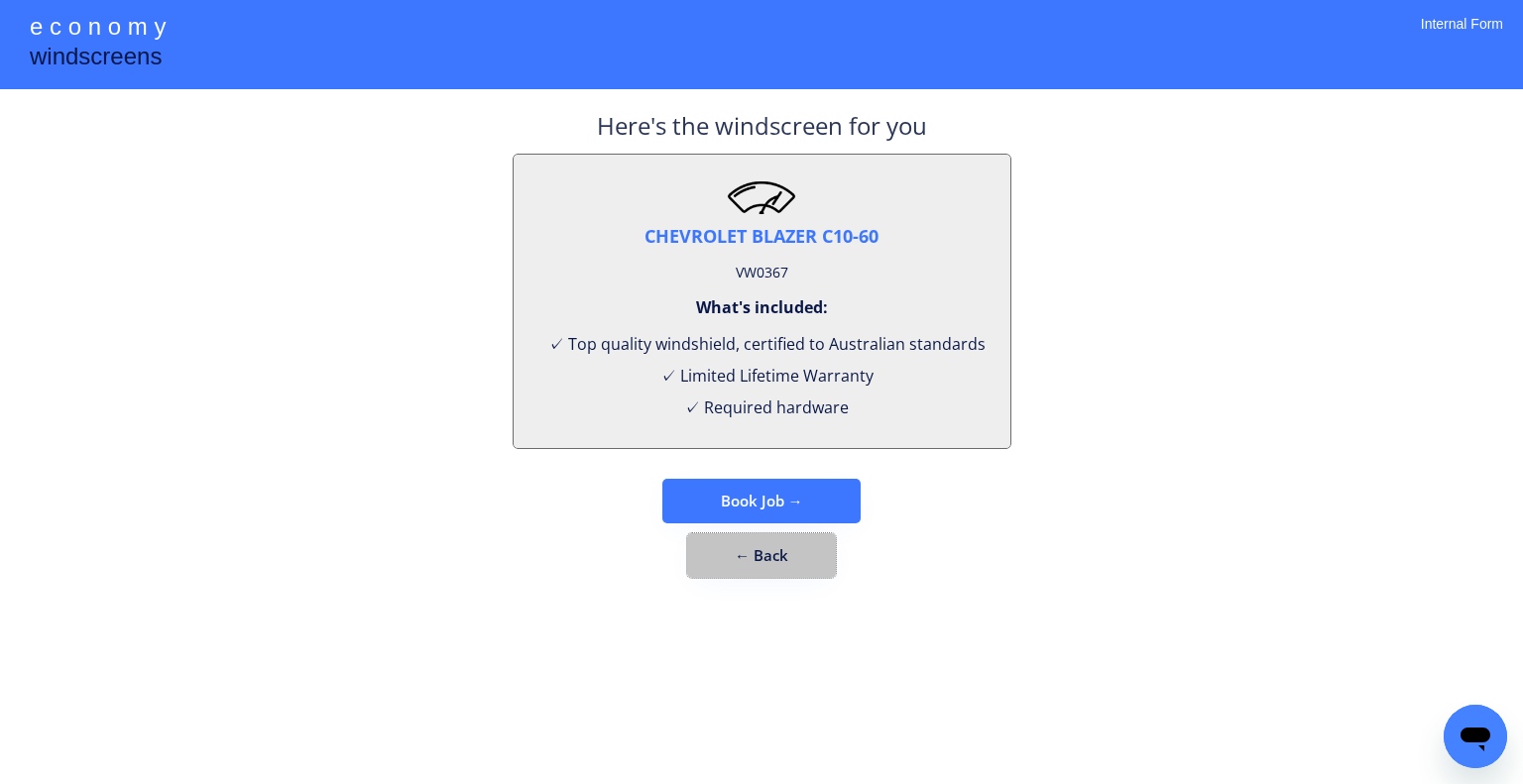 click on "←   Back" at bounding box center (762, 555) 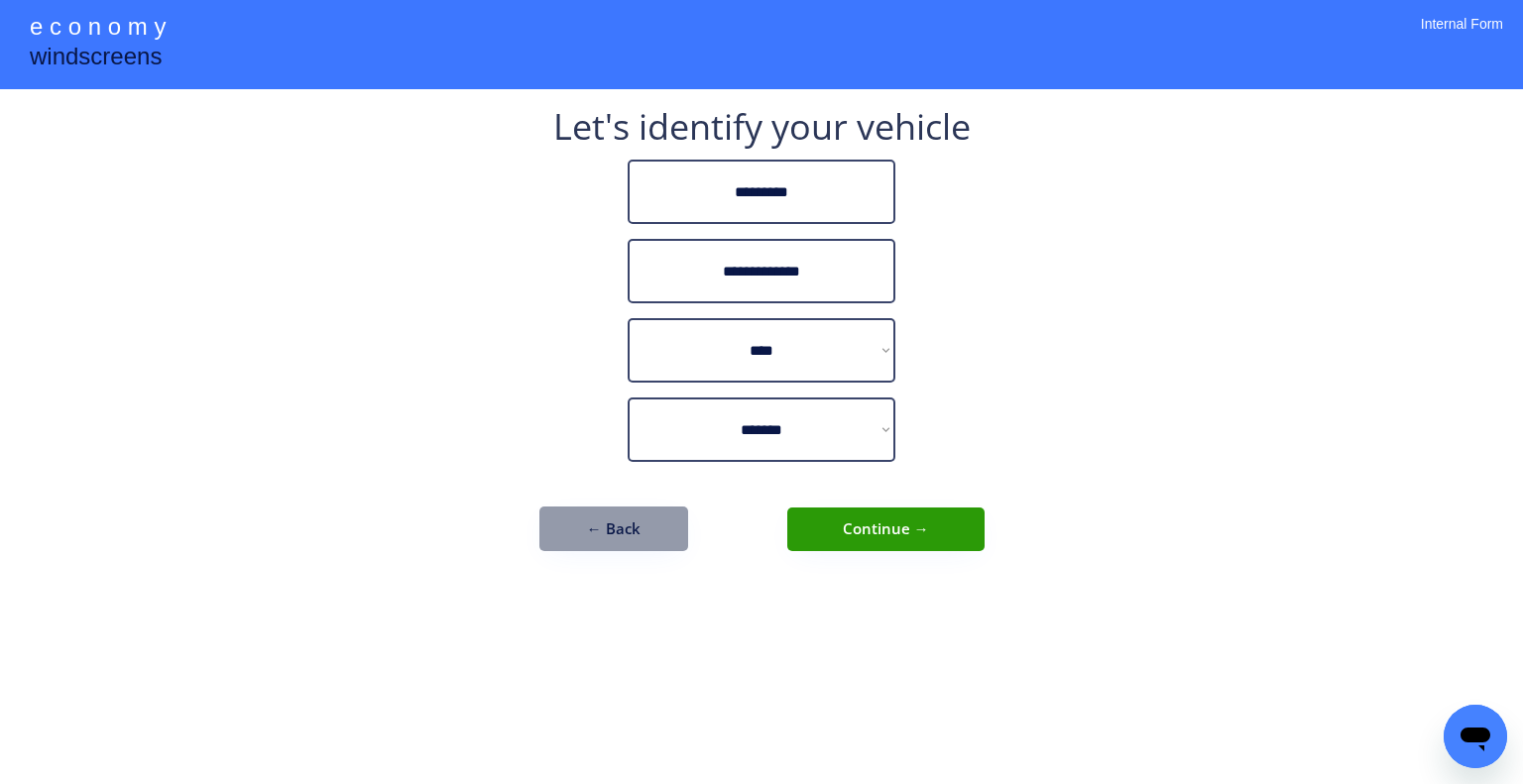 click on "**********" at bounding box center (762, 340) 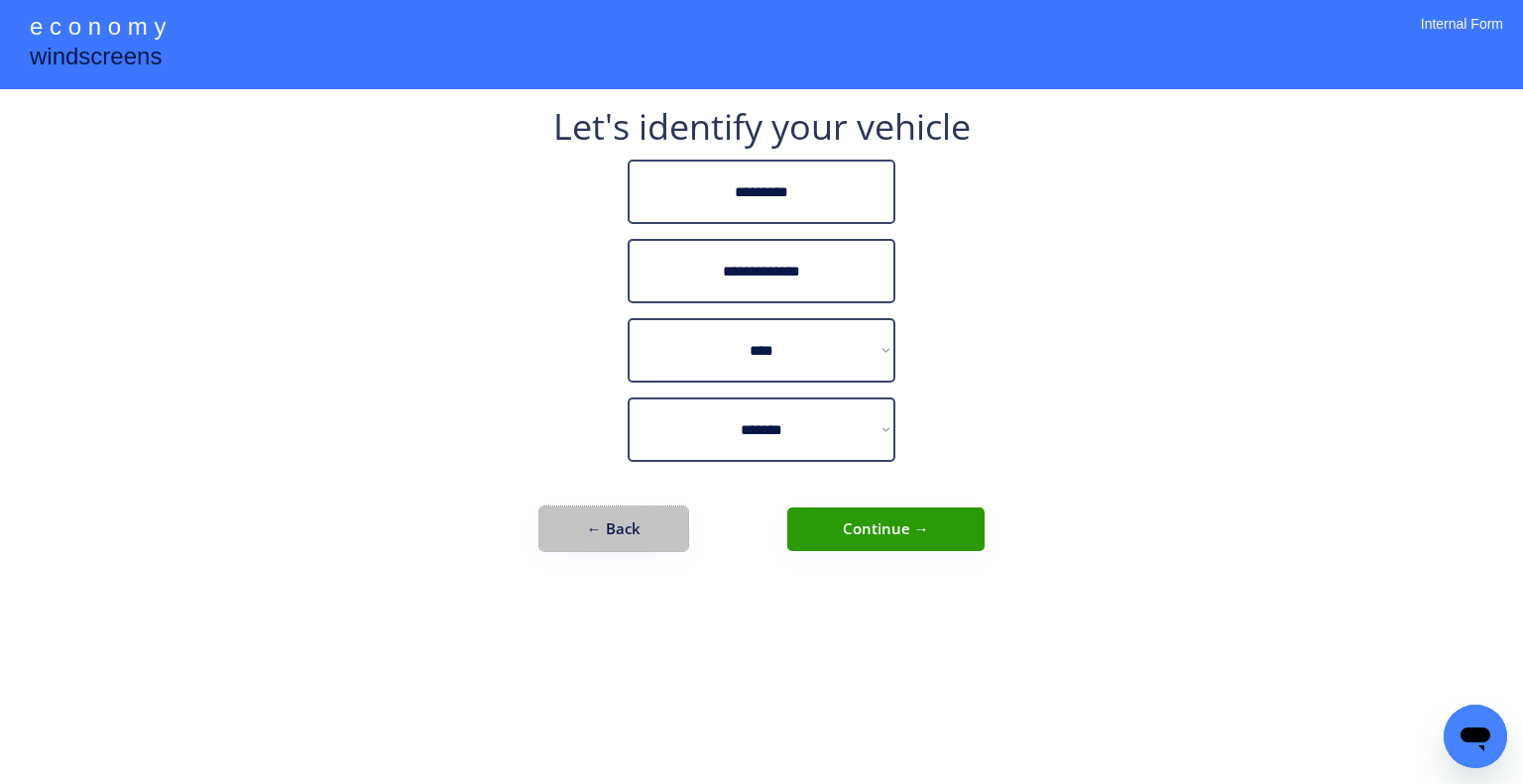 click on "←   Back" at bounding box center [614, 528] 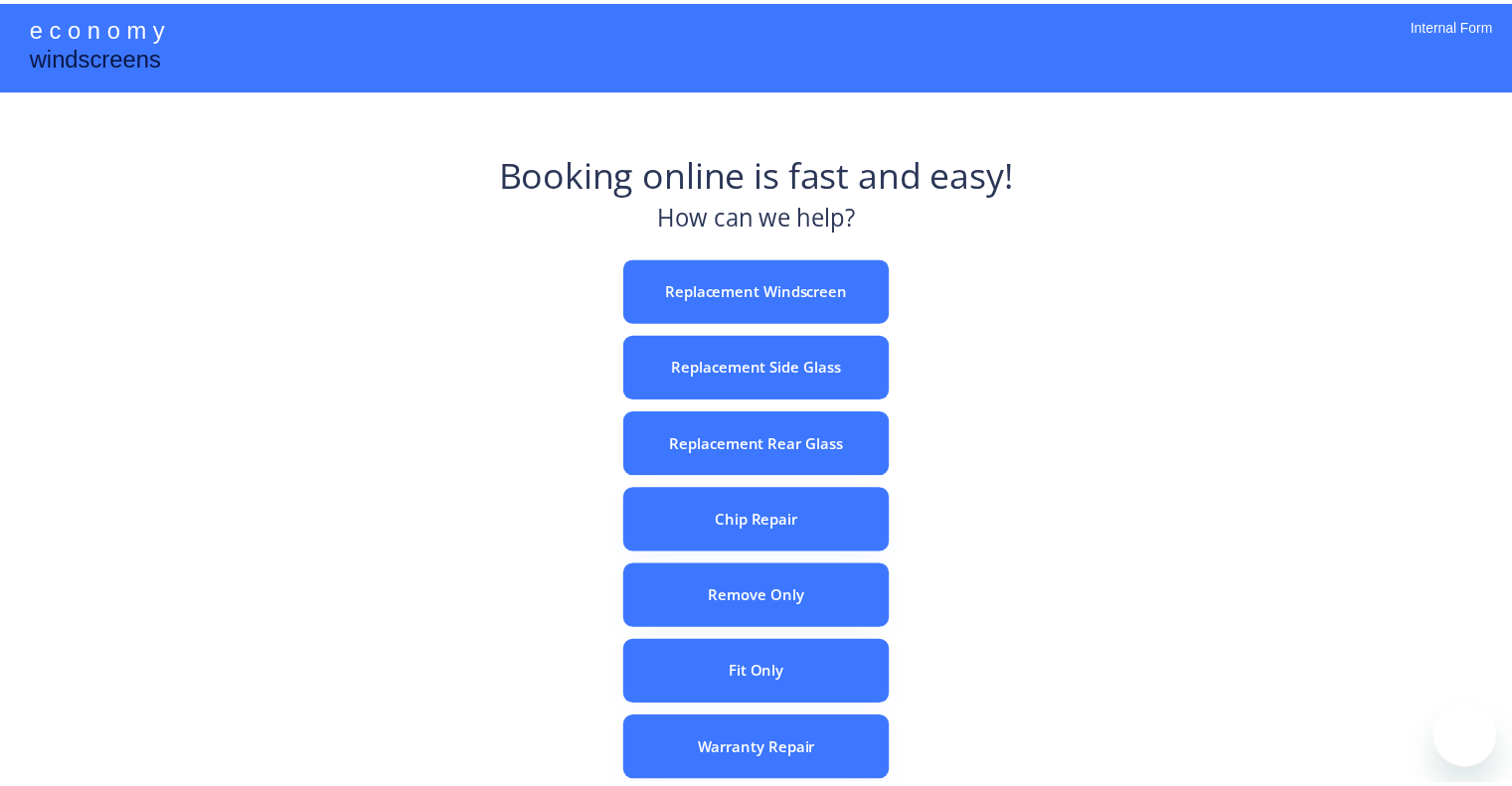 scroll, scrollTop: 0, scrollLeft: 0, axis: both 